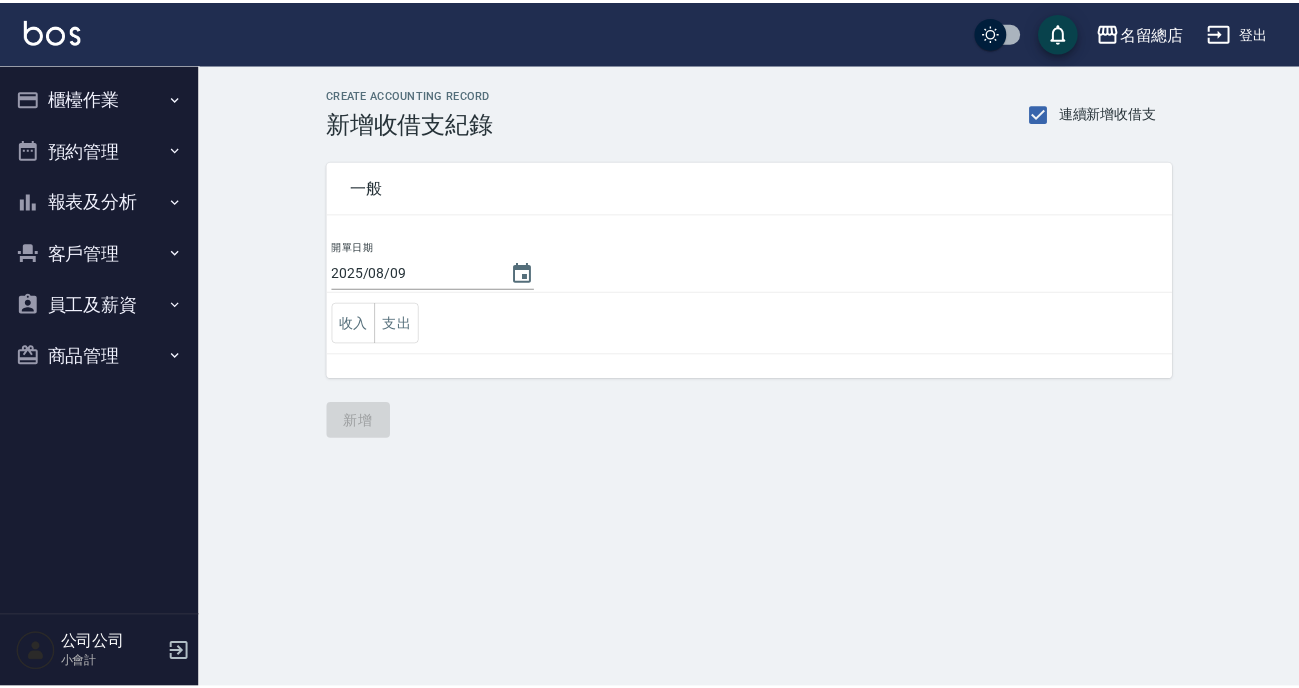 scroll, scrollTop: 0, scrollLeft: 0, axis: both 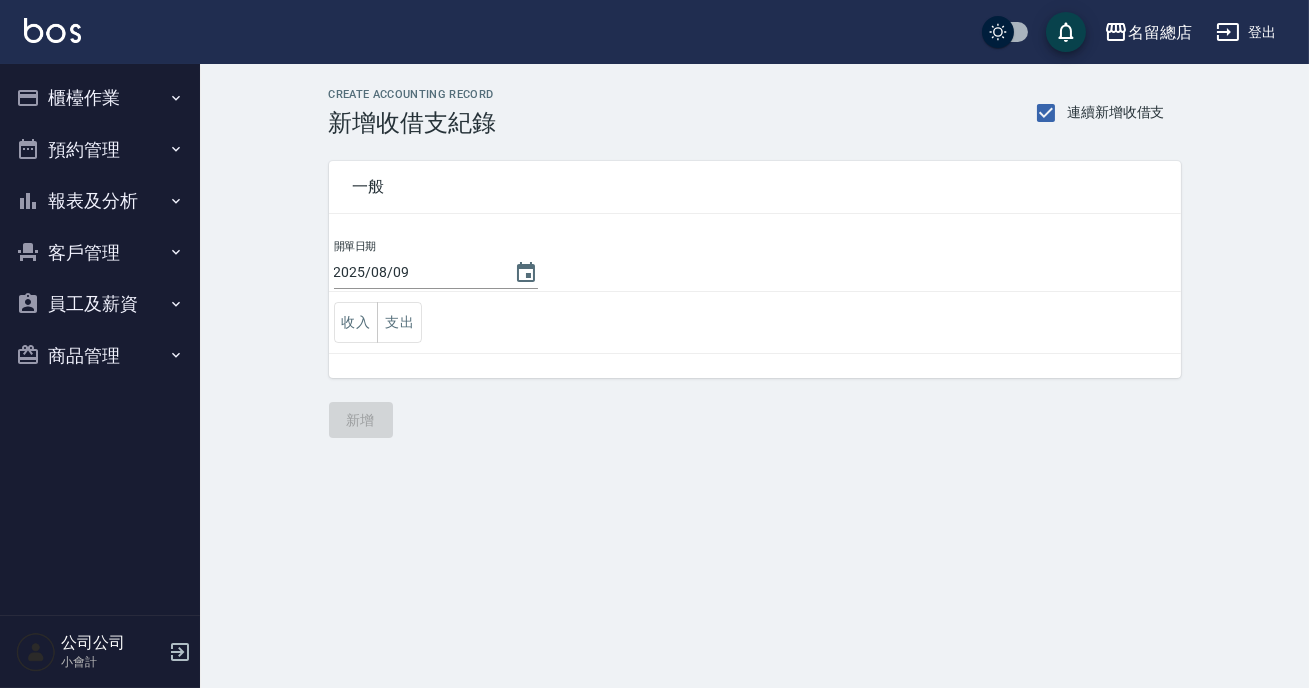 click on "櫃檯作業" at bounding box center (100, 98) 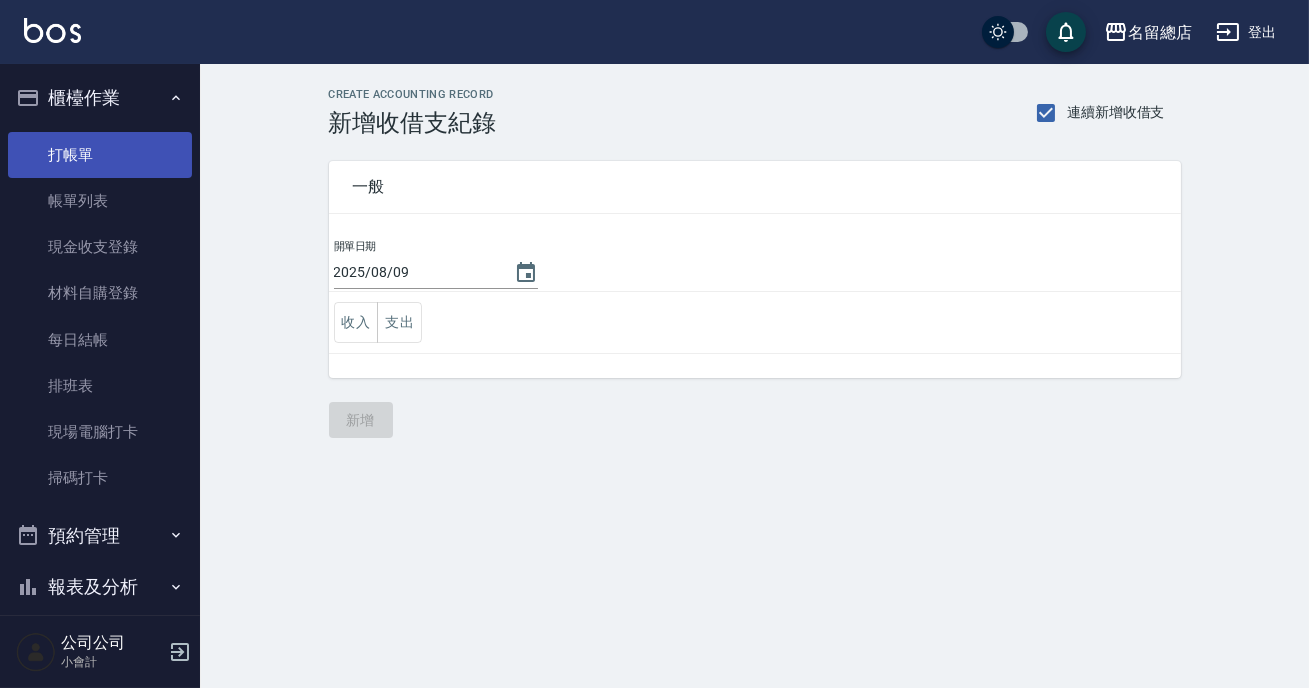 click on "打帳單" at bounding box center [100, 155] 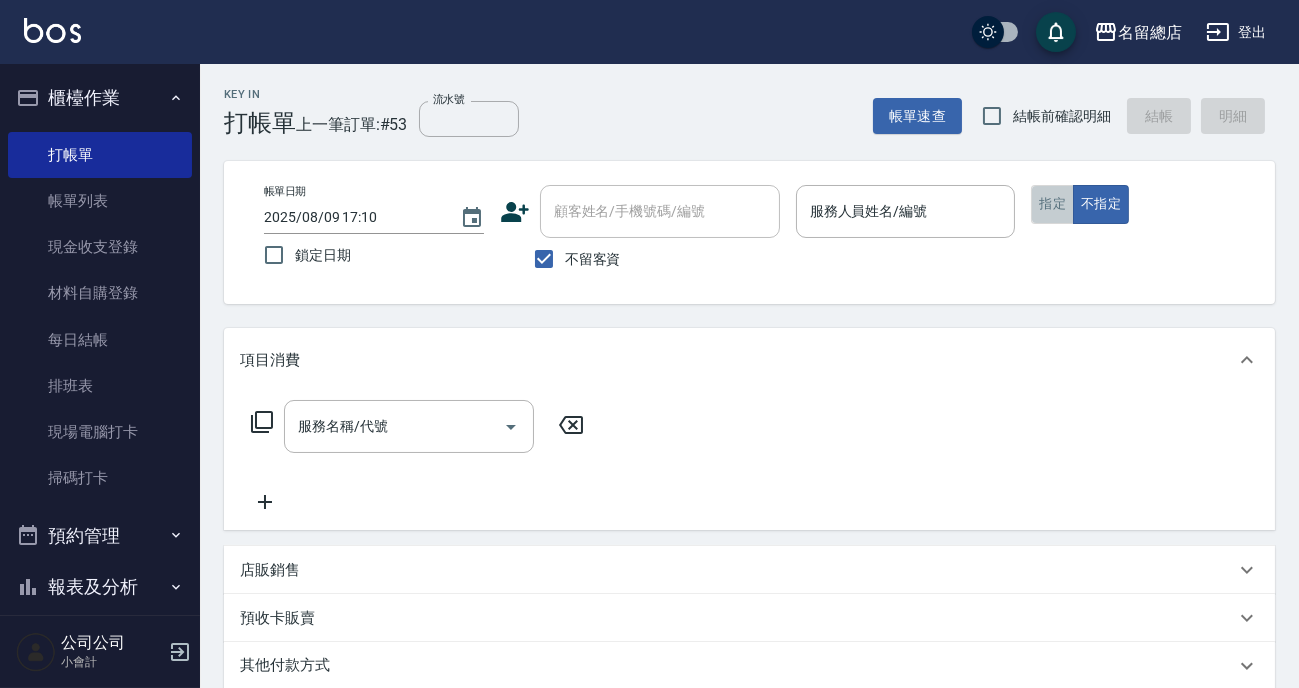 click on "指定" at bounding box center (1052, 204) 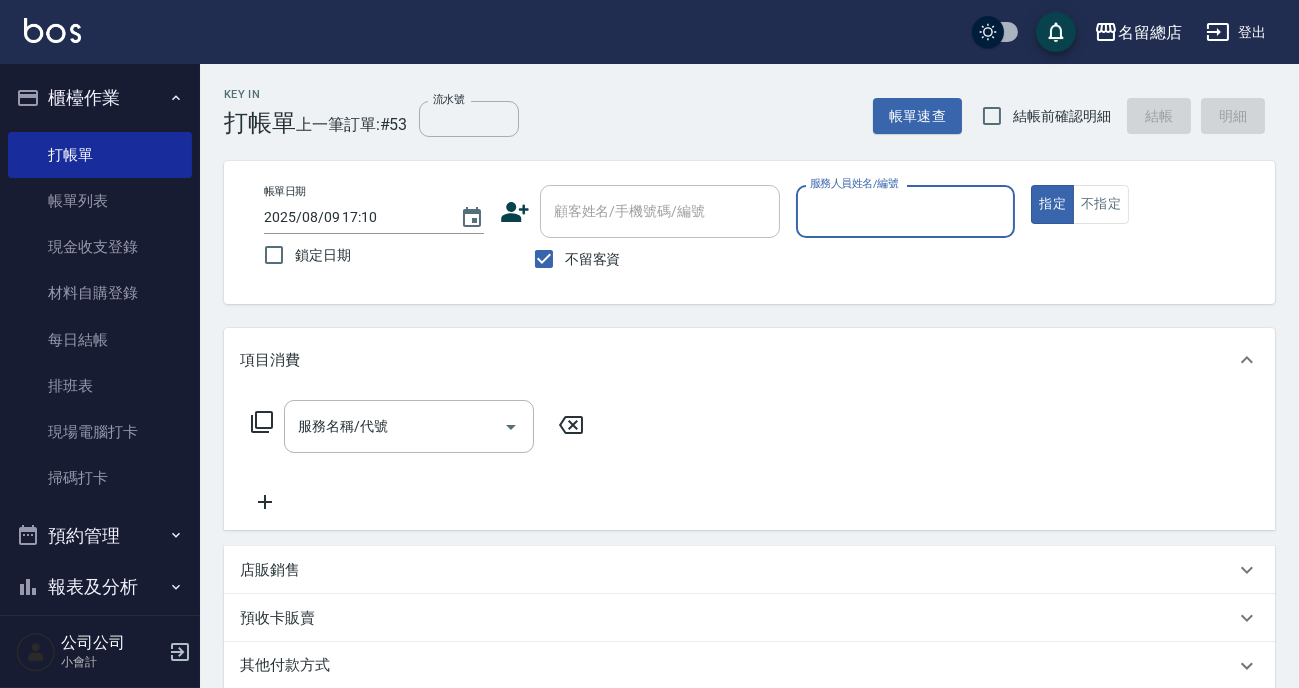 type on "＿" 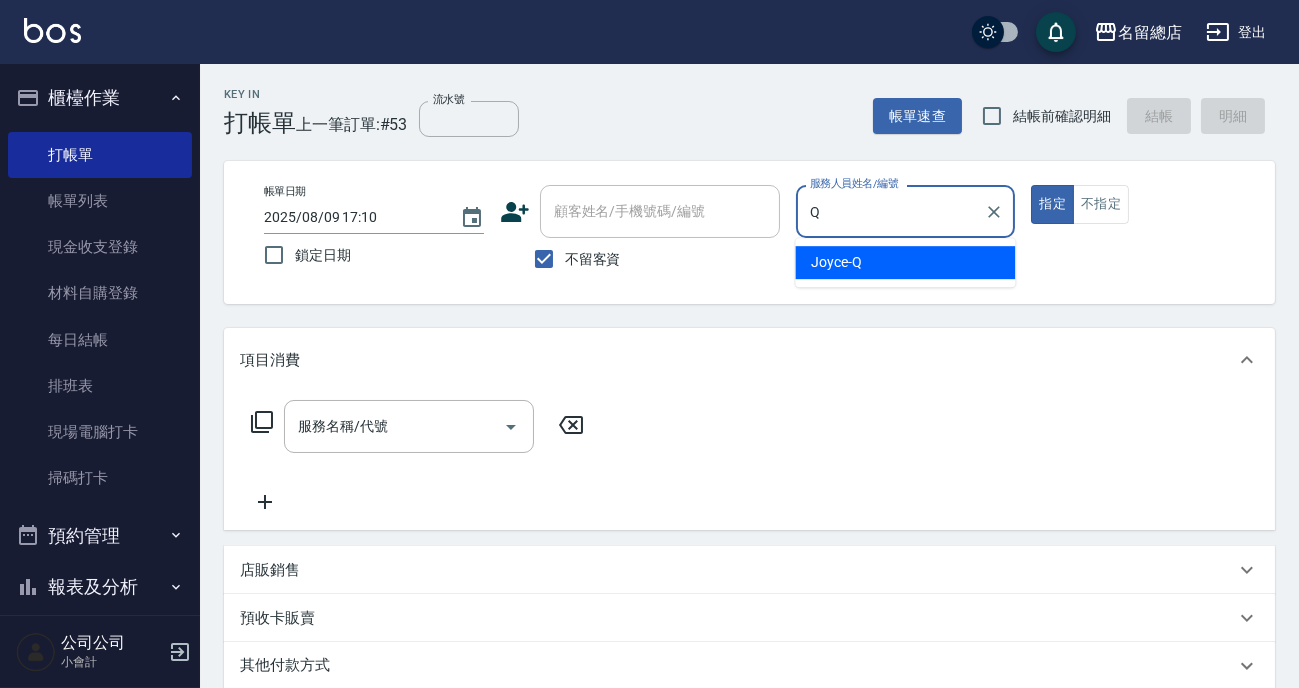 type on "Joyce-Q" 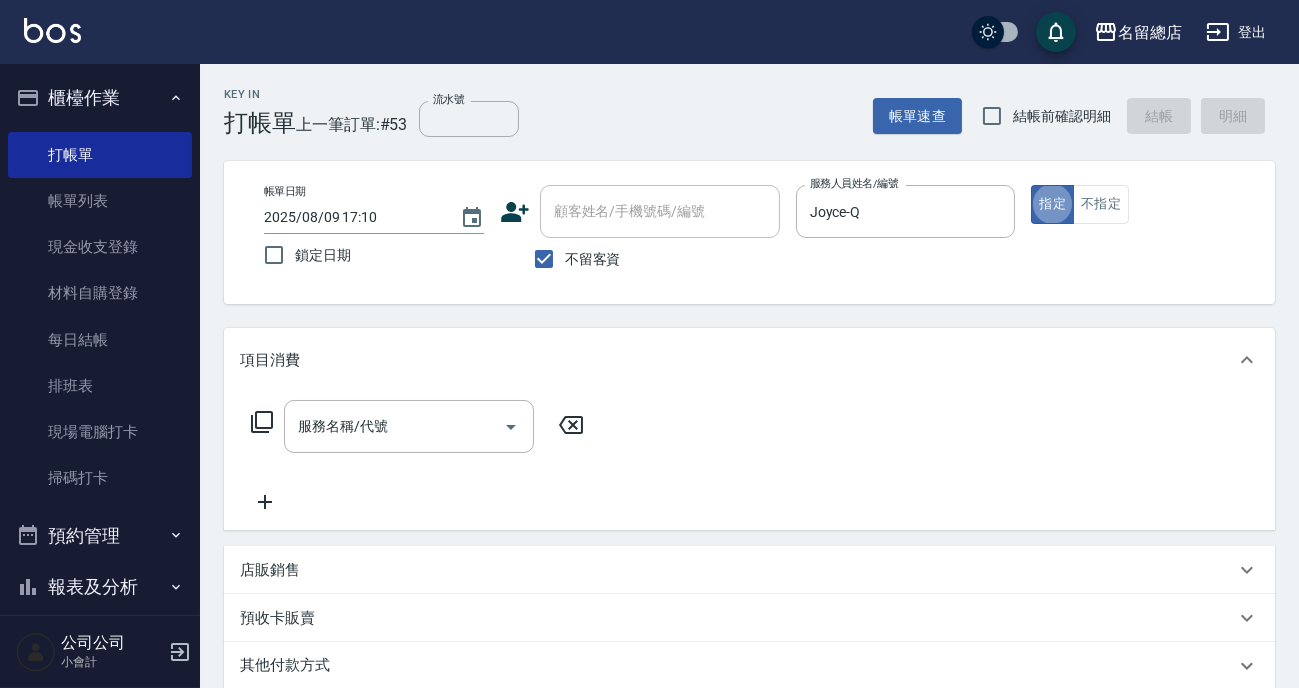type on "true" 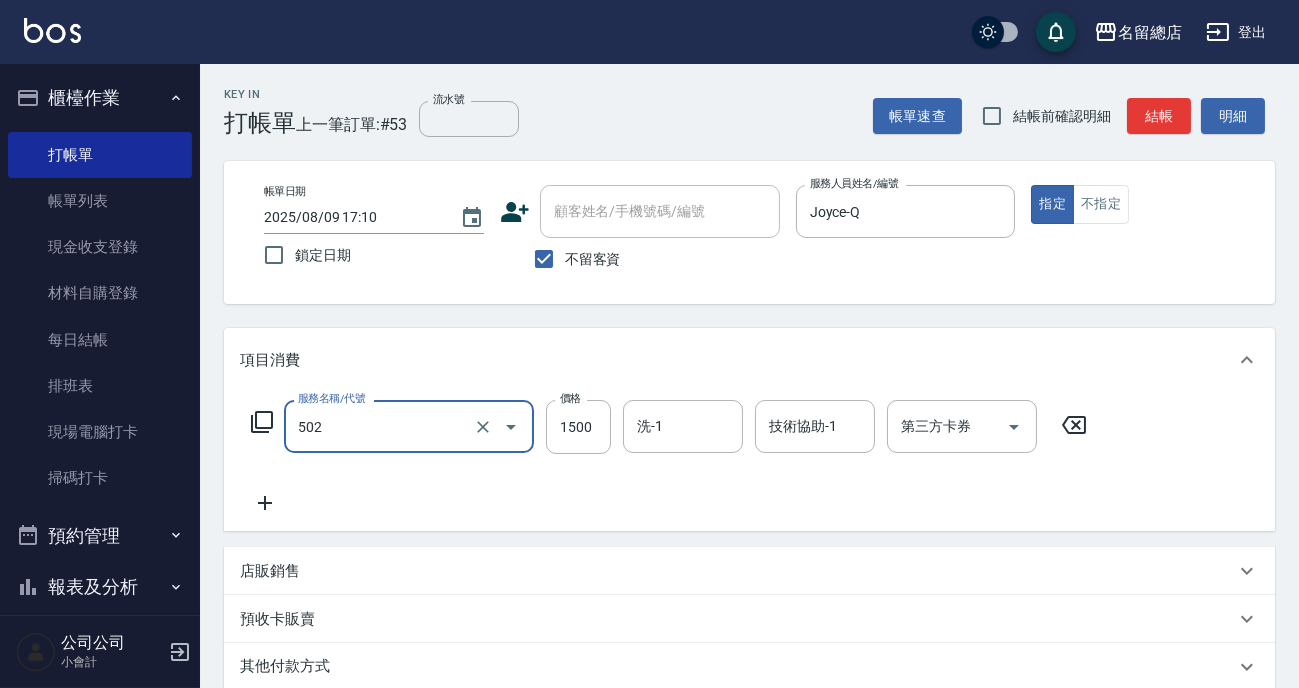 type on "染髮1500以上(502)" 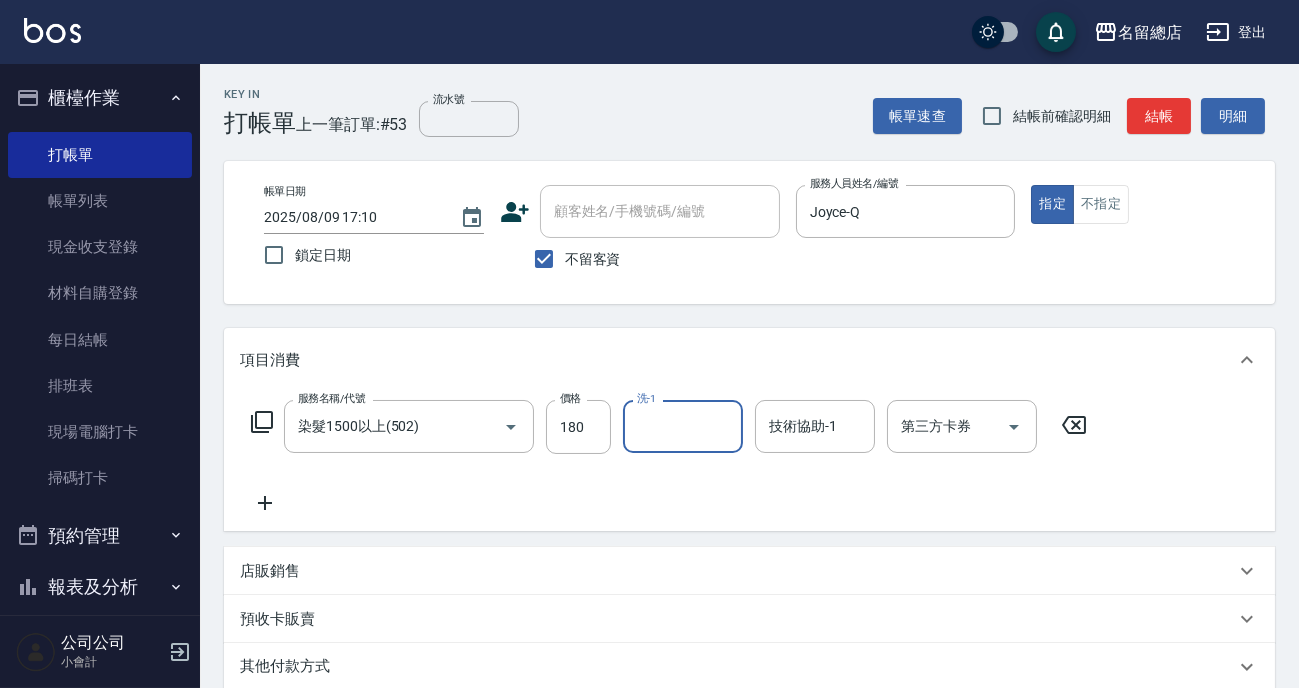 click on "服務名稱/代號 染髮1500以上(502) 服務名稱/代號 價格 180 價格 洗-1 洗-1 技術協助-1 技術協助-1 第三方卡券 第三方卡券" at bounding box center [669, 427] 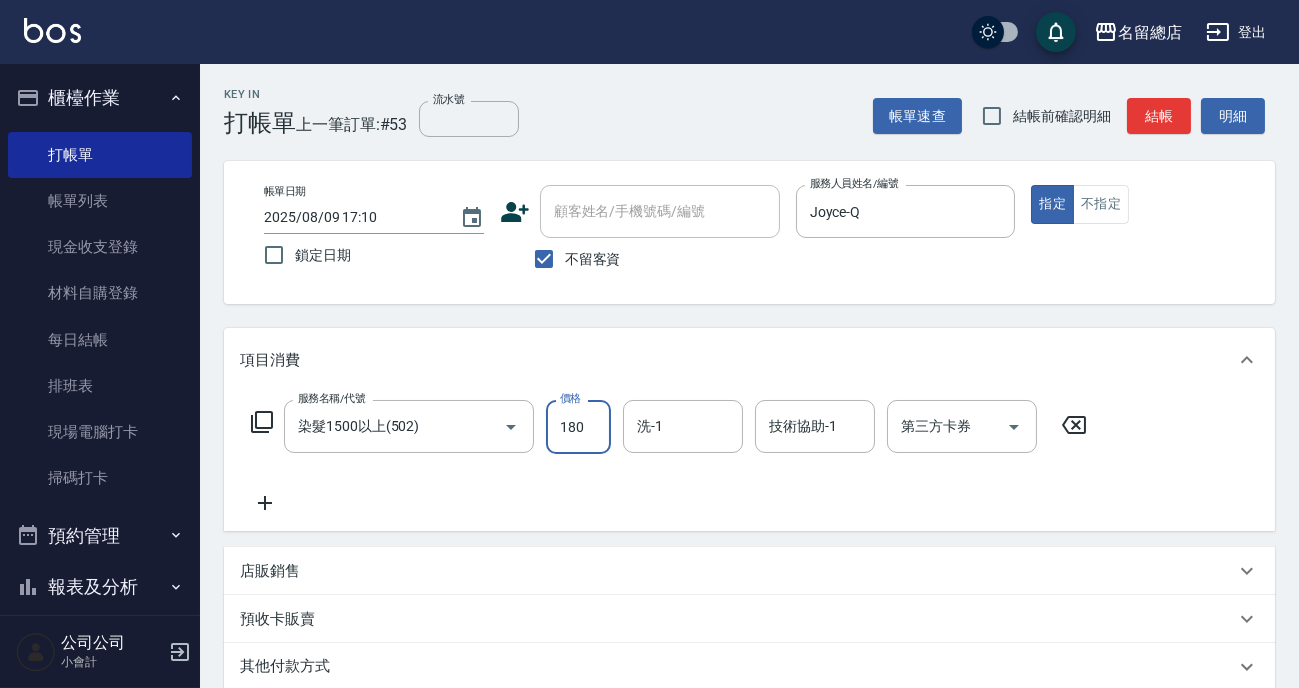 click on "180" at bounding box center [578, 427] 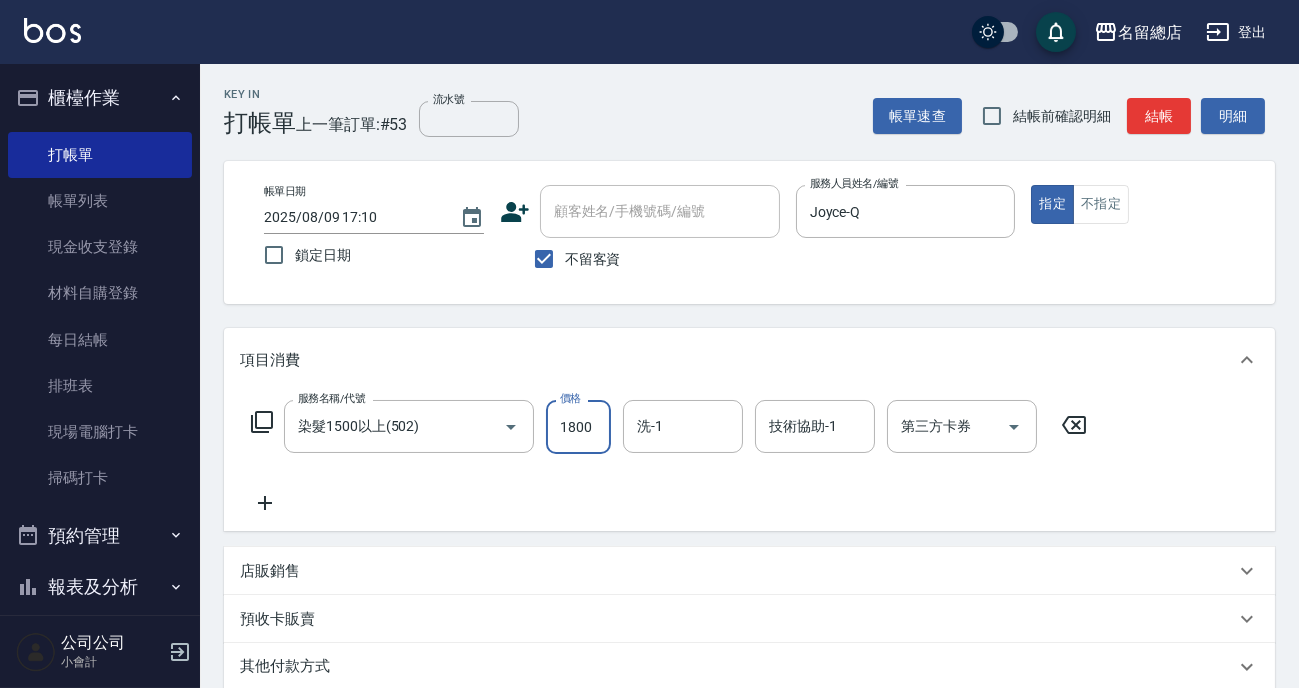 type on "1800" 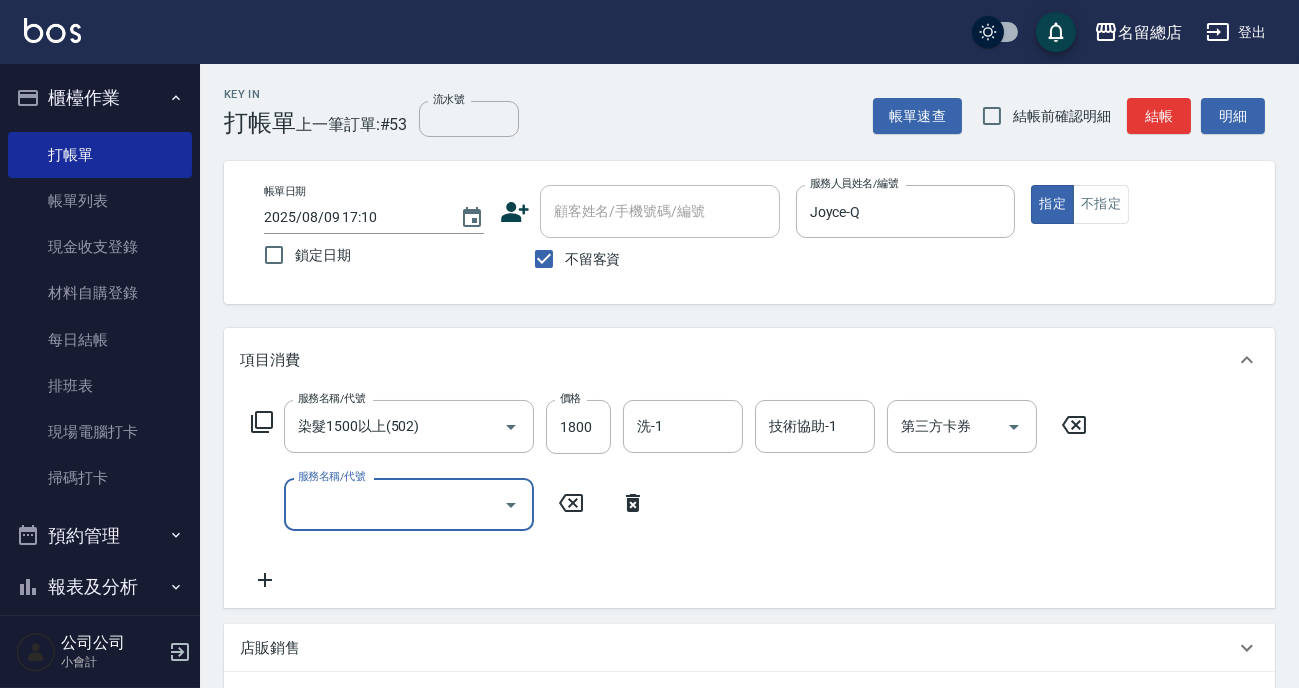 scroll, scrollTop: 90, scrollLeft: 0, axis: vertical 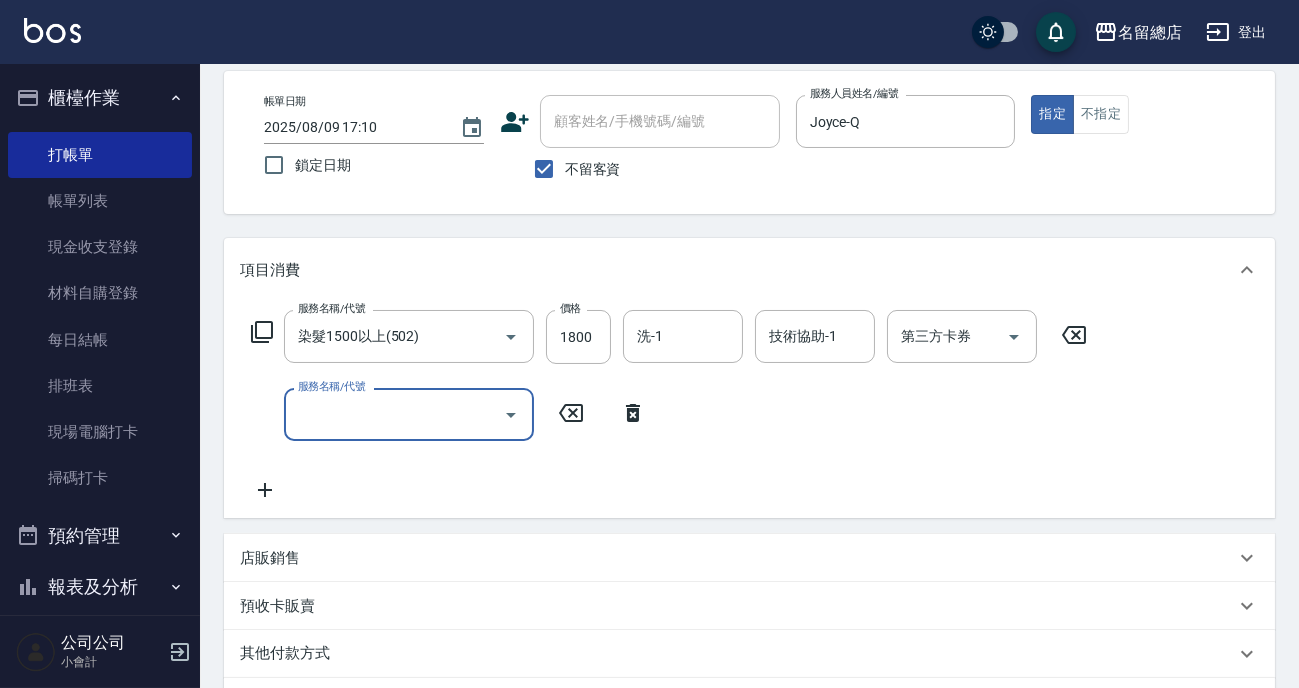 click on "預收卡販賣" at bounding box center (277, 606) 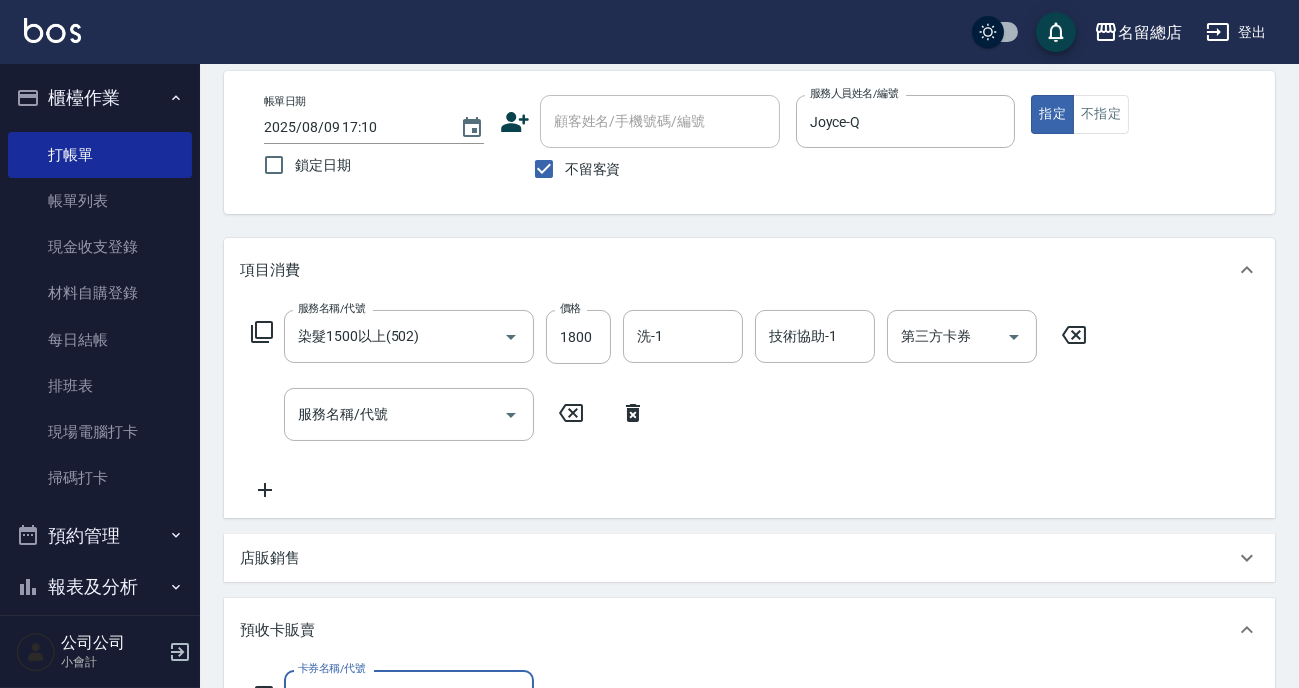 scroll, scrollTop: 0, scrollLeft: 0, axis: both 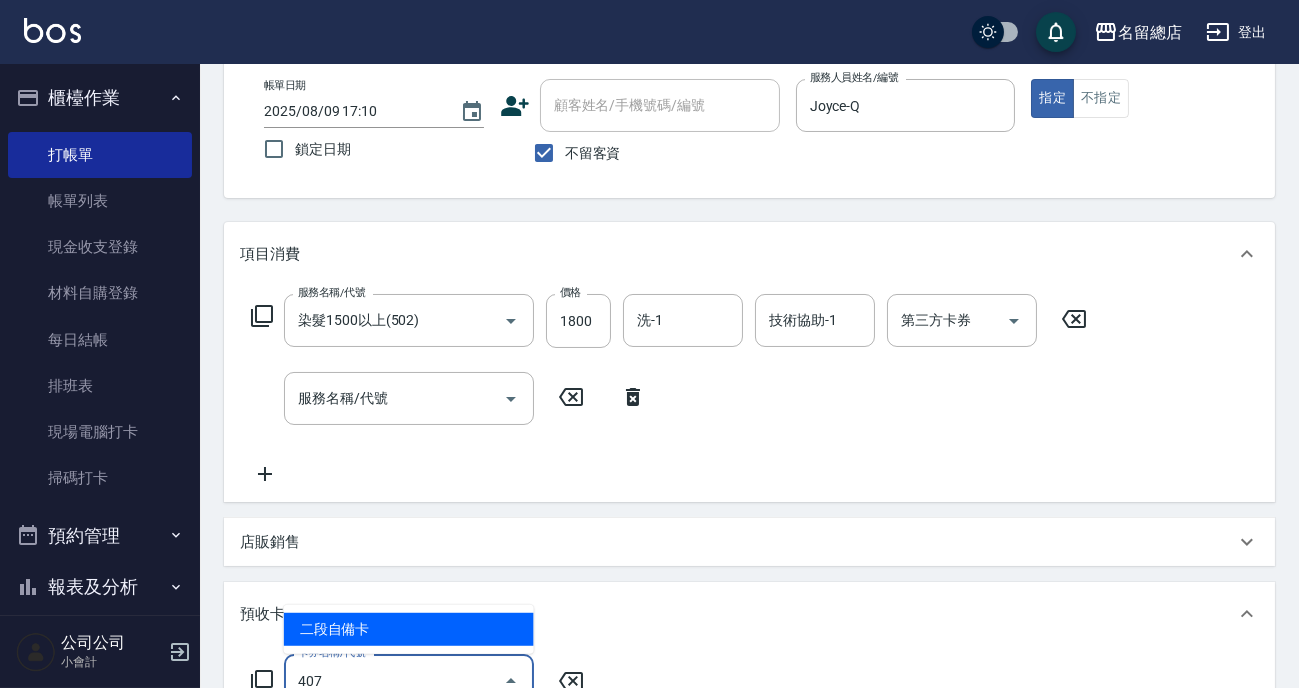 type on "二段自備卡(407)" 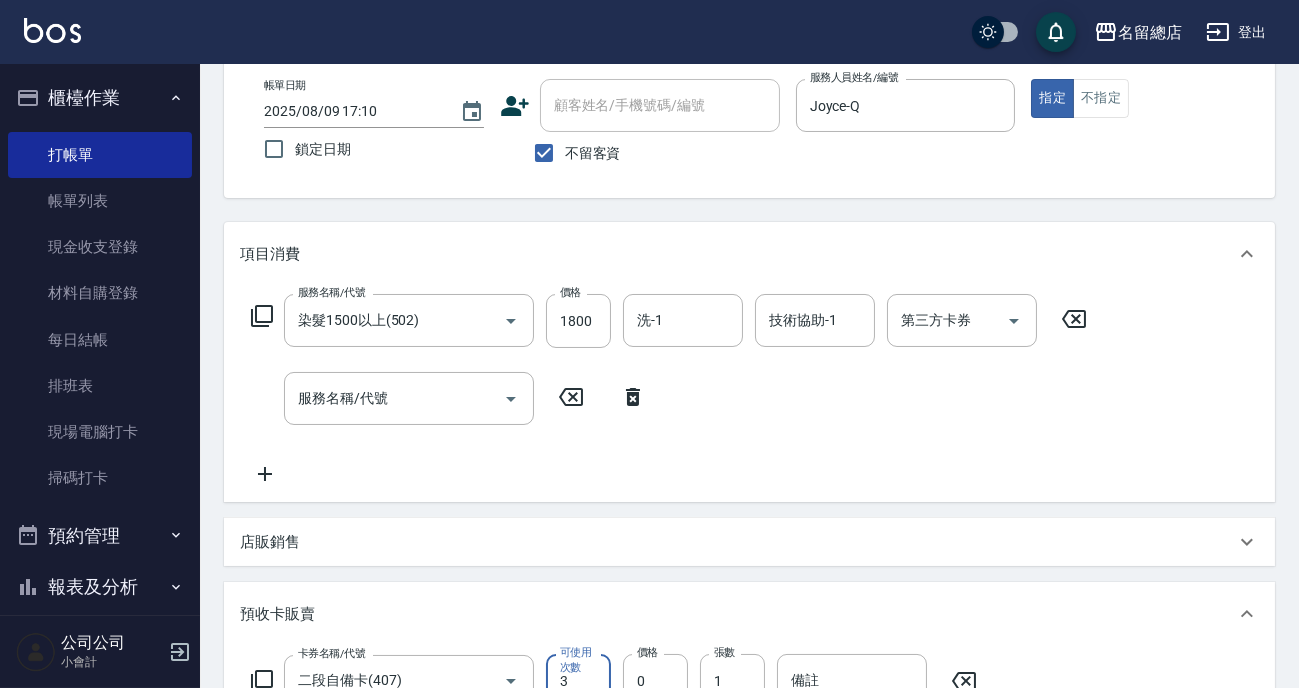 scroll, scrollTop: 125, scrollLeft: 0, axis: vertical 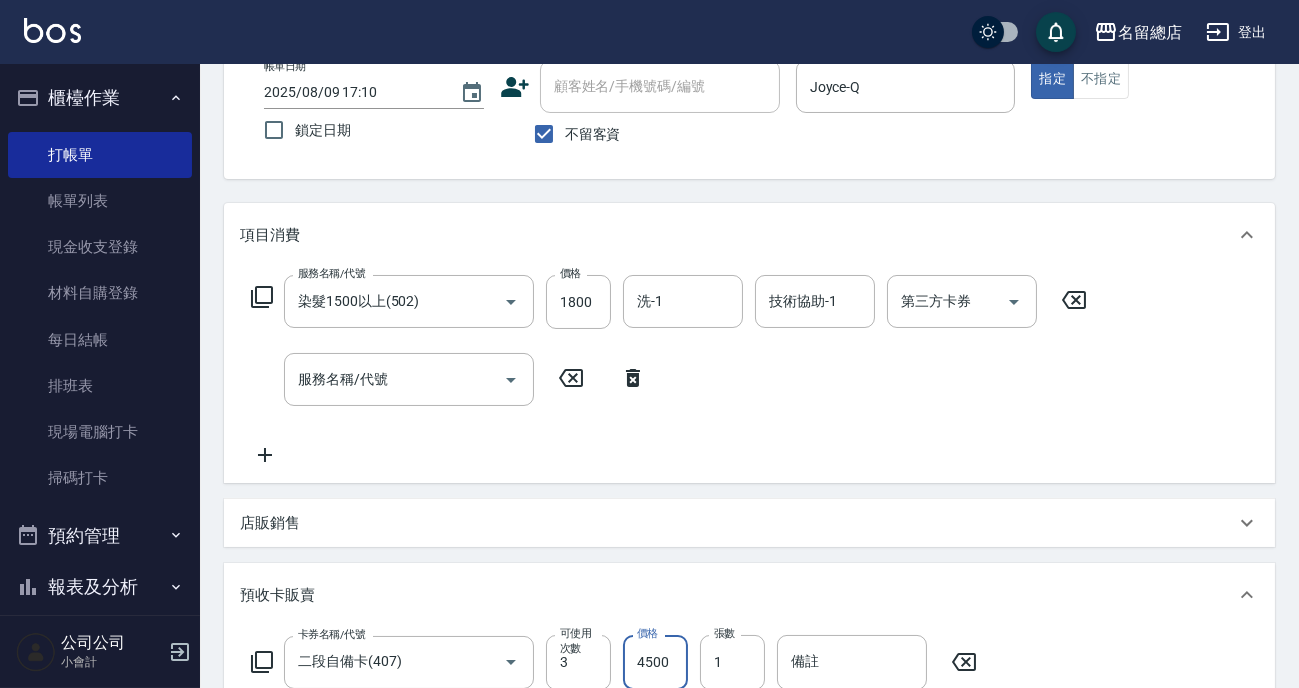 type on "4500" 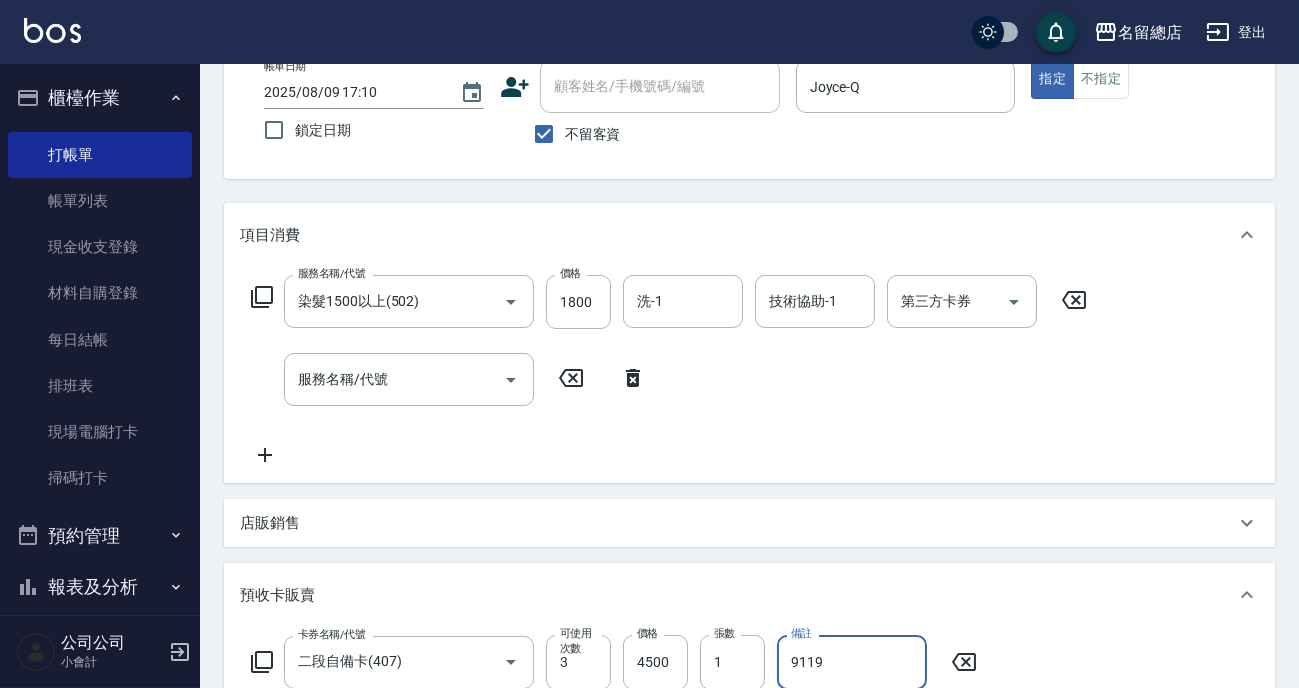 scroll, scrollTop: 0, scrollLeft: 0, axis: both 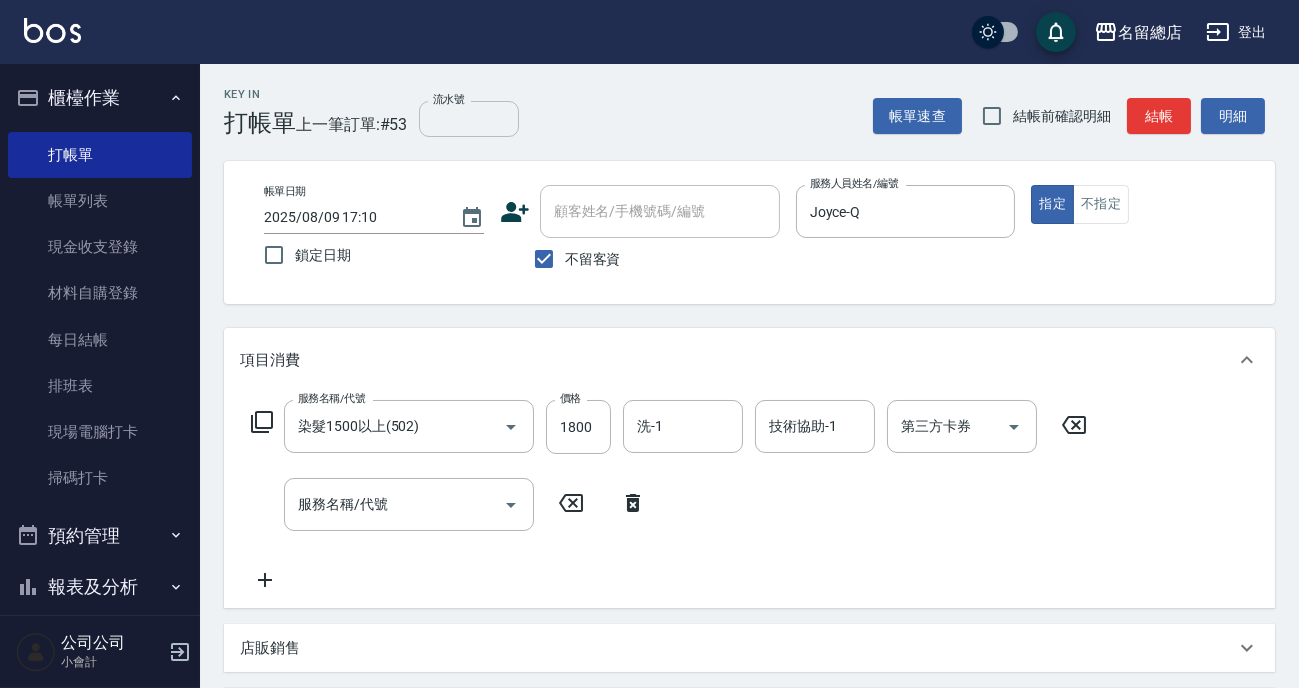 type on "9119" 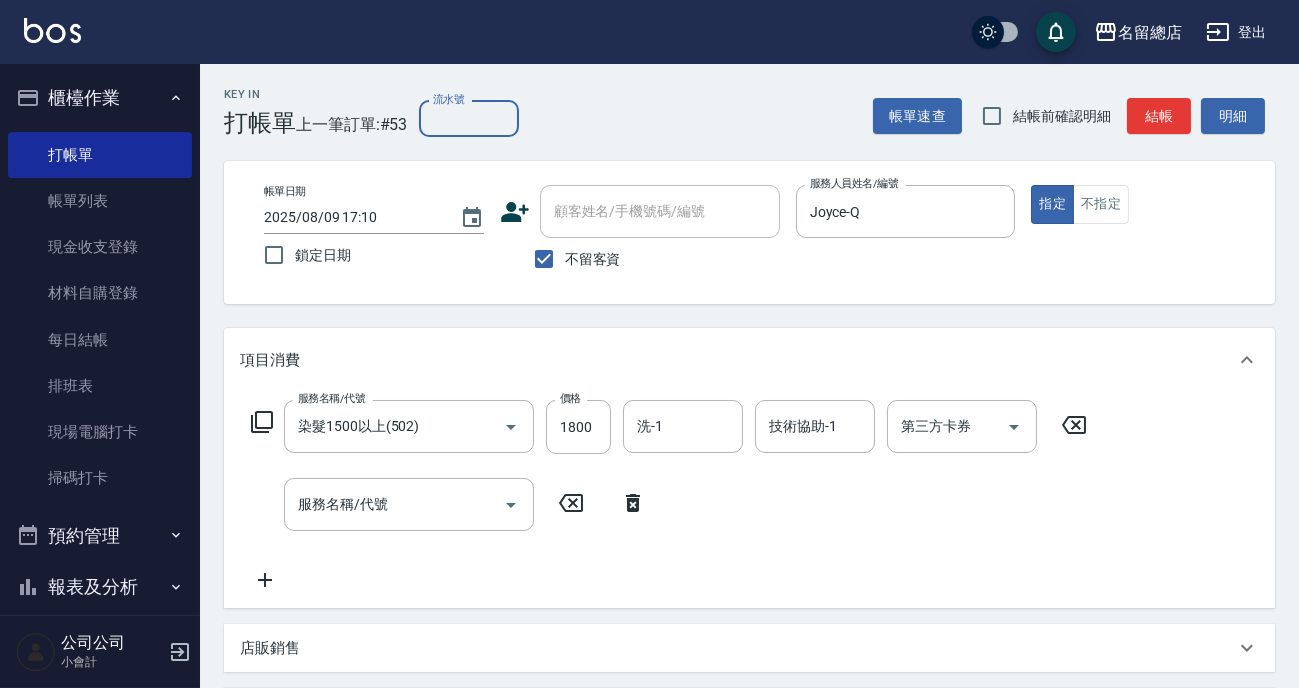 click on "流水號" at bounding box center [469, 119] 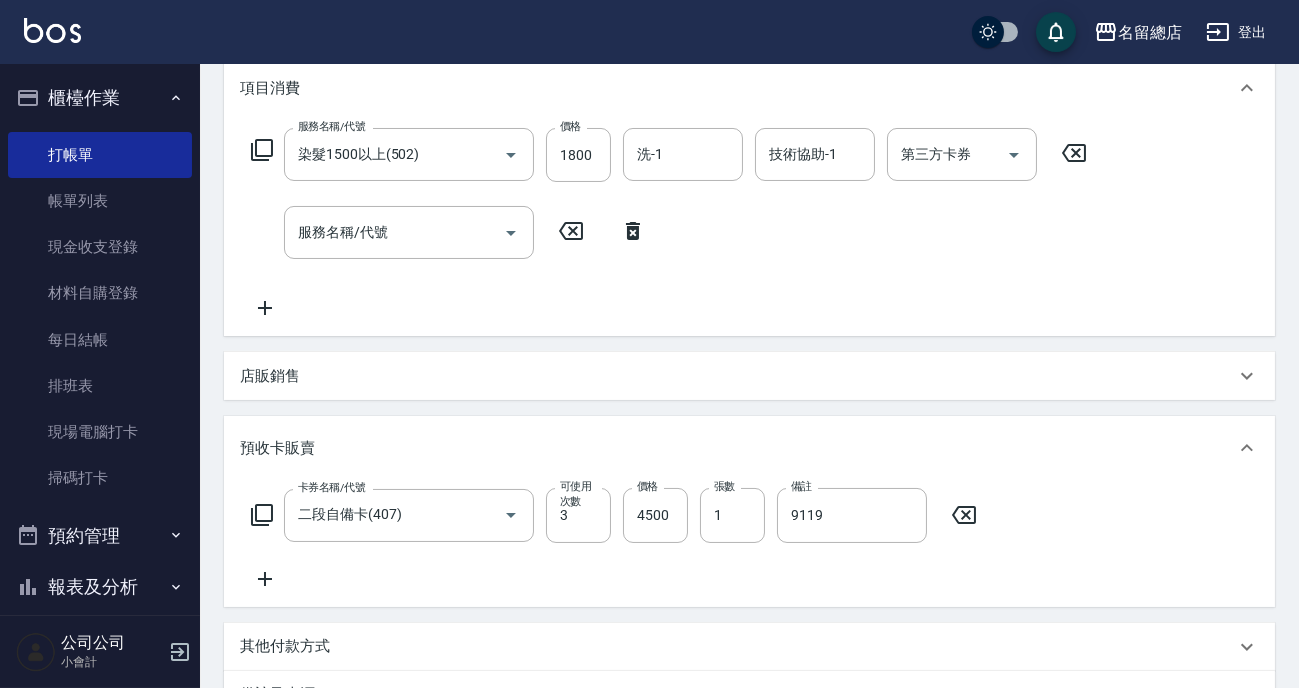 scroll, scrollTop: 454, scrollLeft: 0, axis: vertical 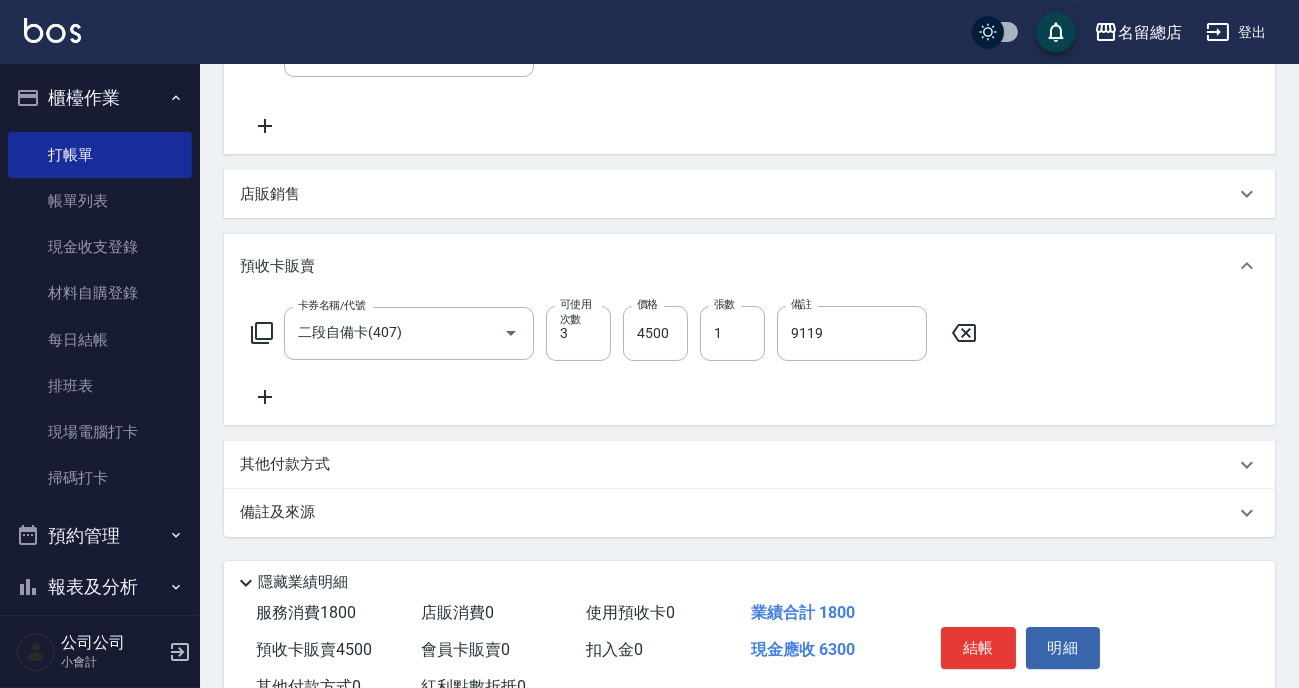 type on "9119" 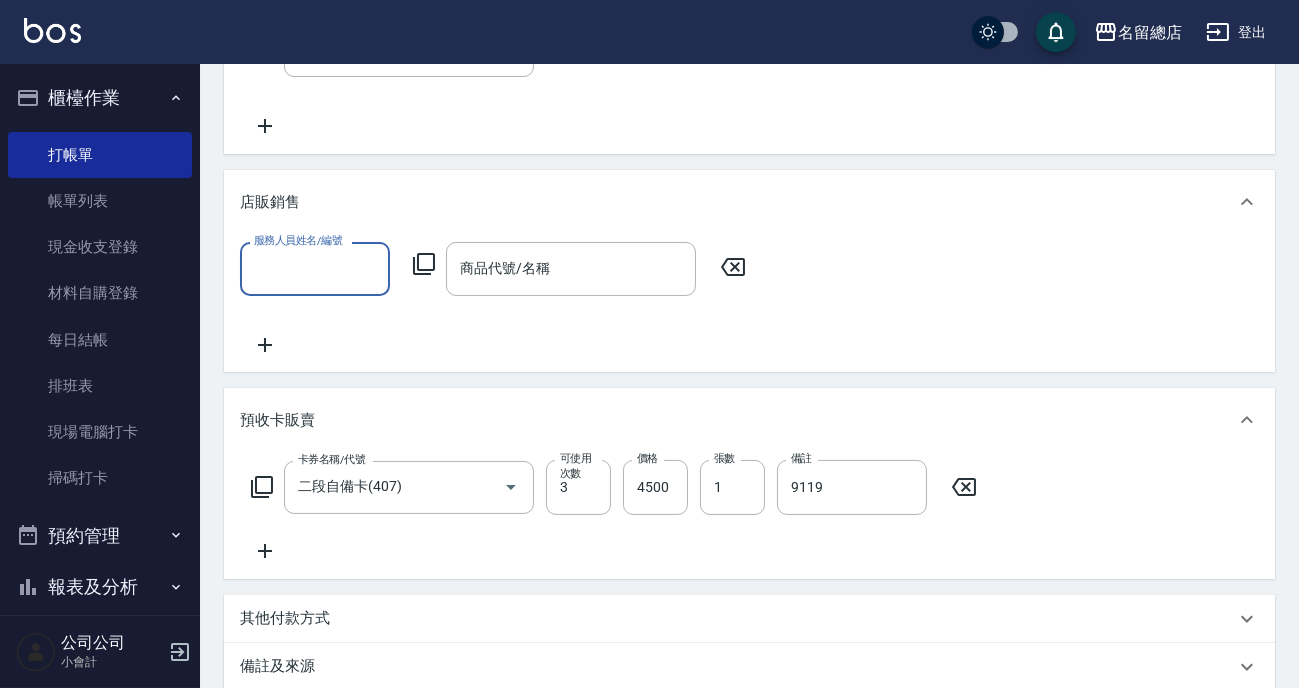 scroll, scrollTop: 0, scrollLeft: 0, axis: both 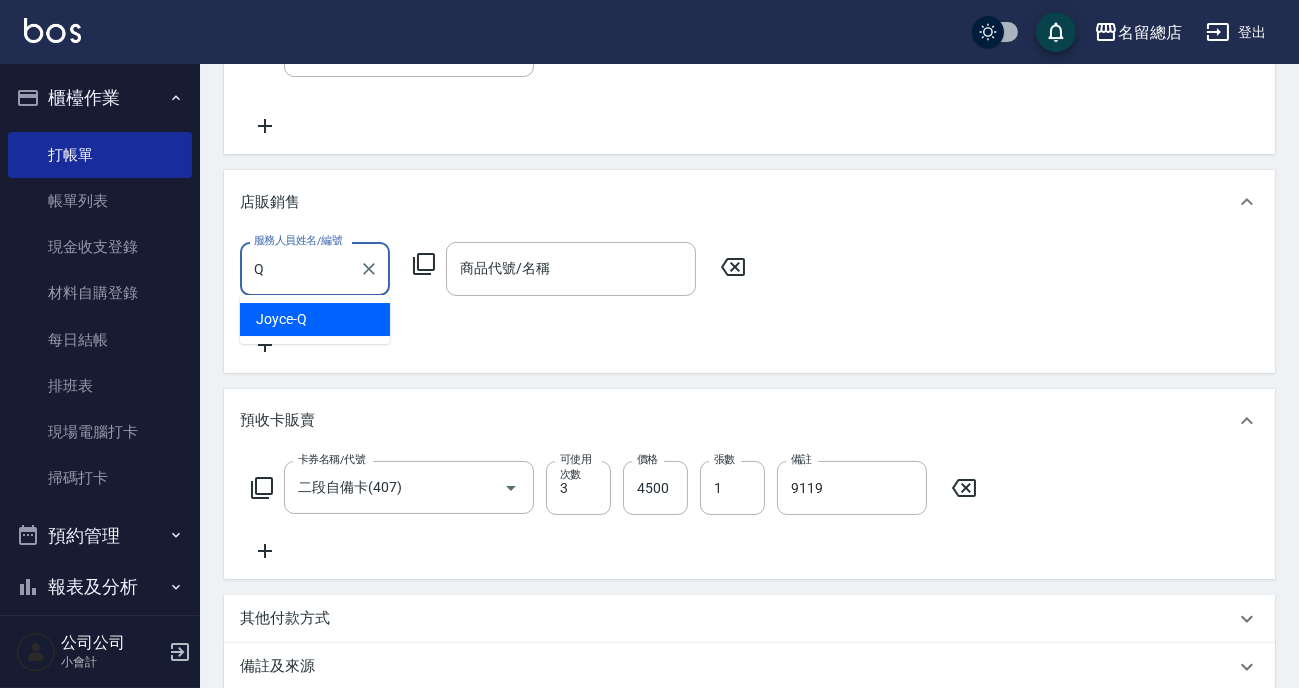 type on "Joyce-Q" 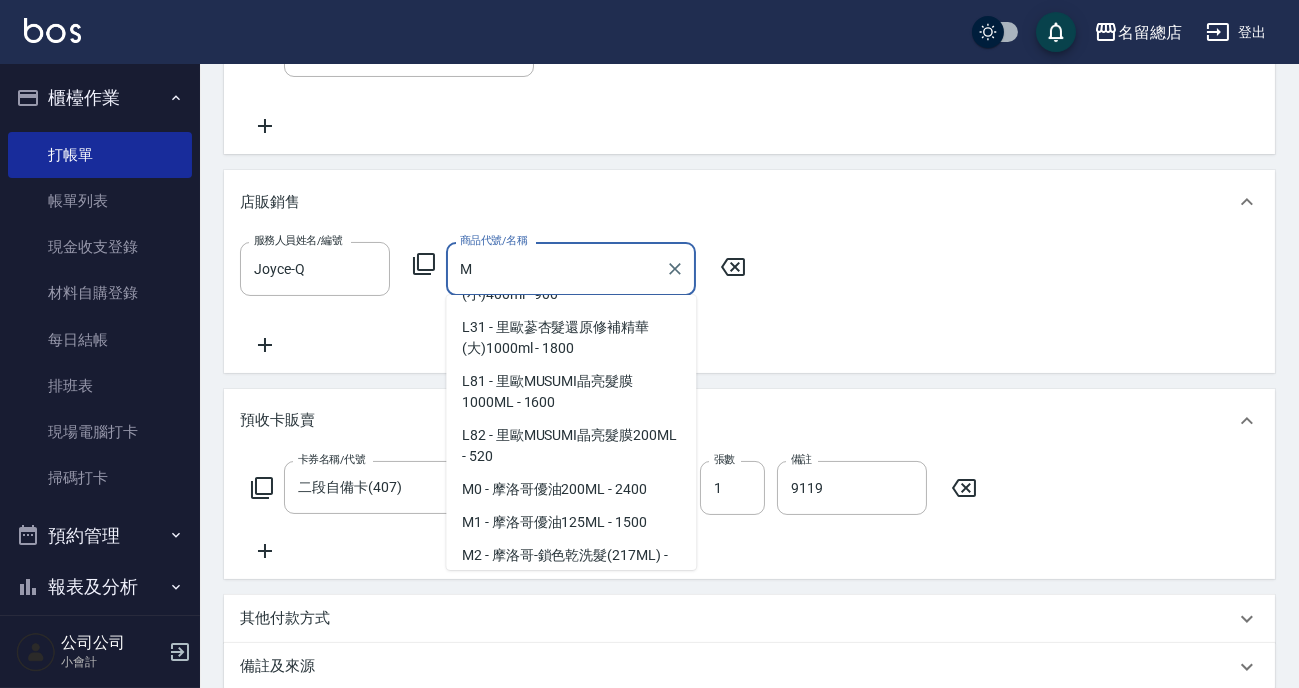 scroll, scrollTop: 1272, scrollLeft: 0, axis: vertical 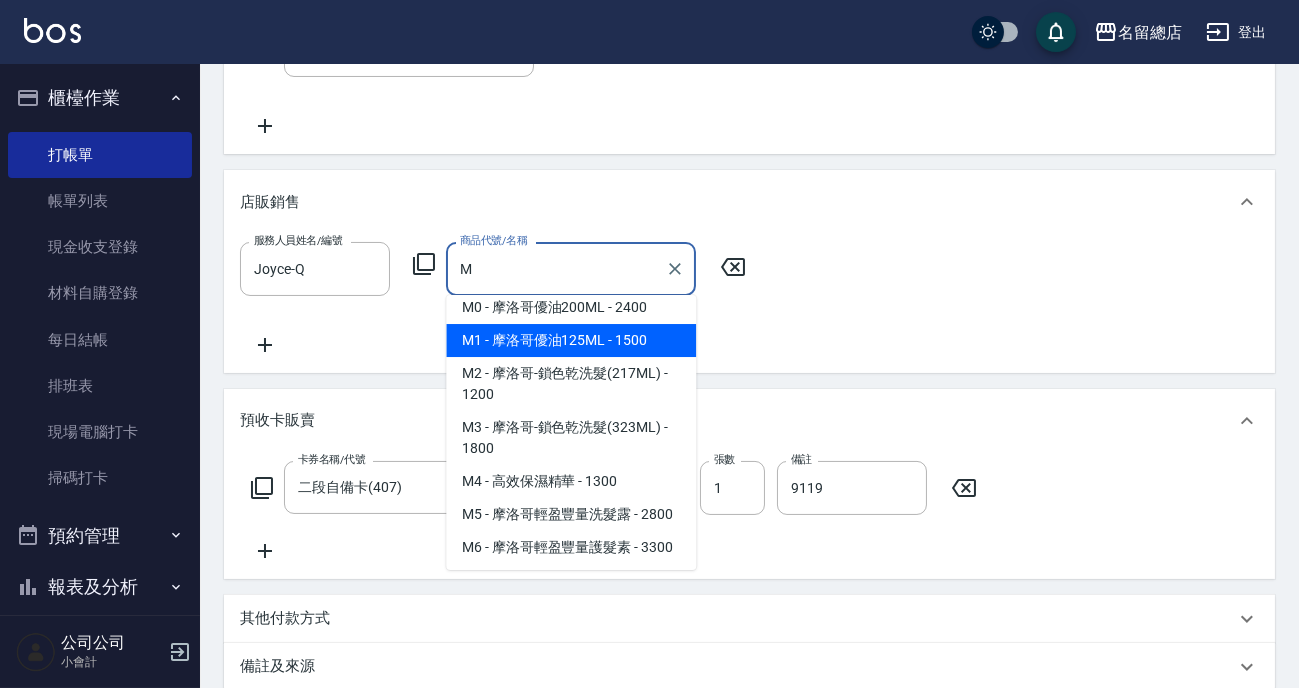 click on "M1 - 摩洛哥優油125ML - 1500" at bounding box center [571, 340] 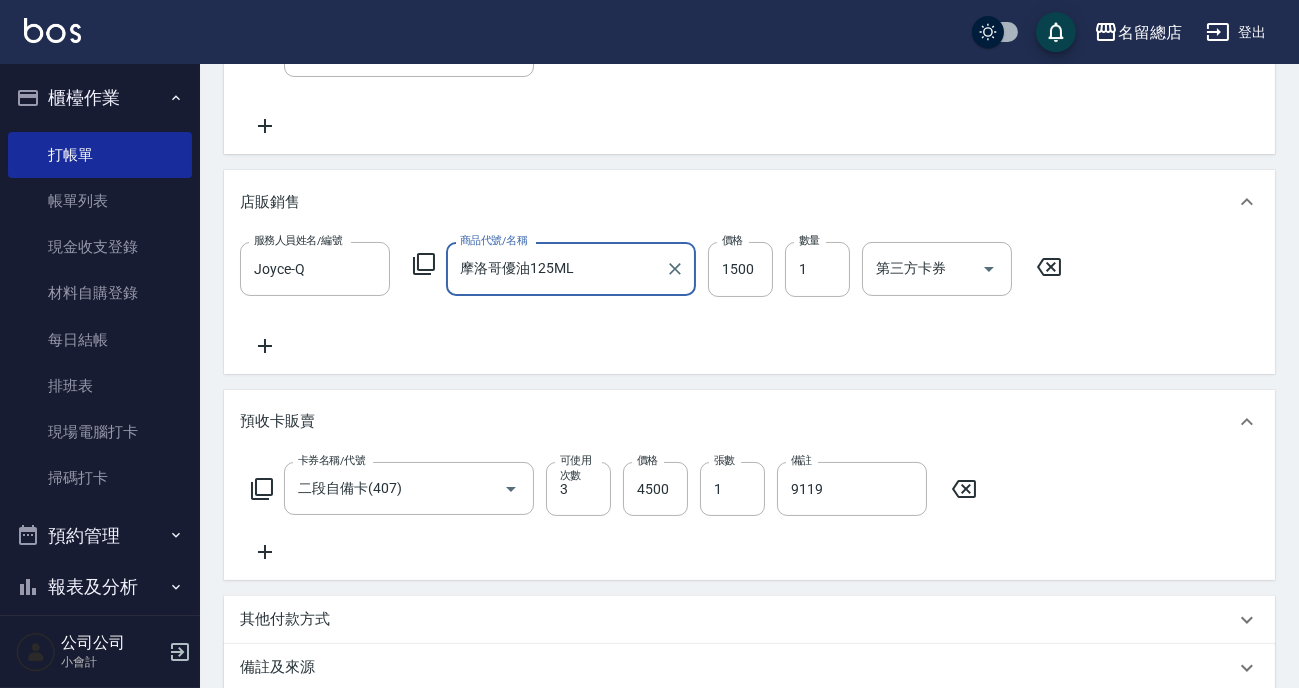 type on "摩洛哥優油125ML" 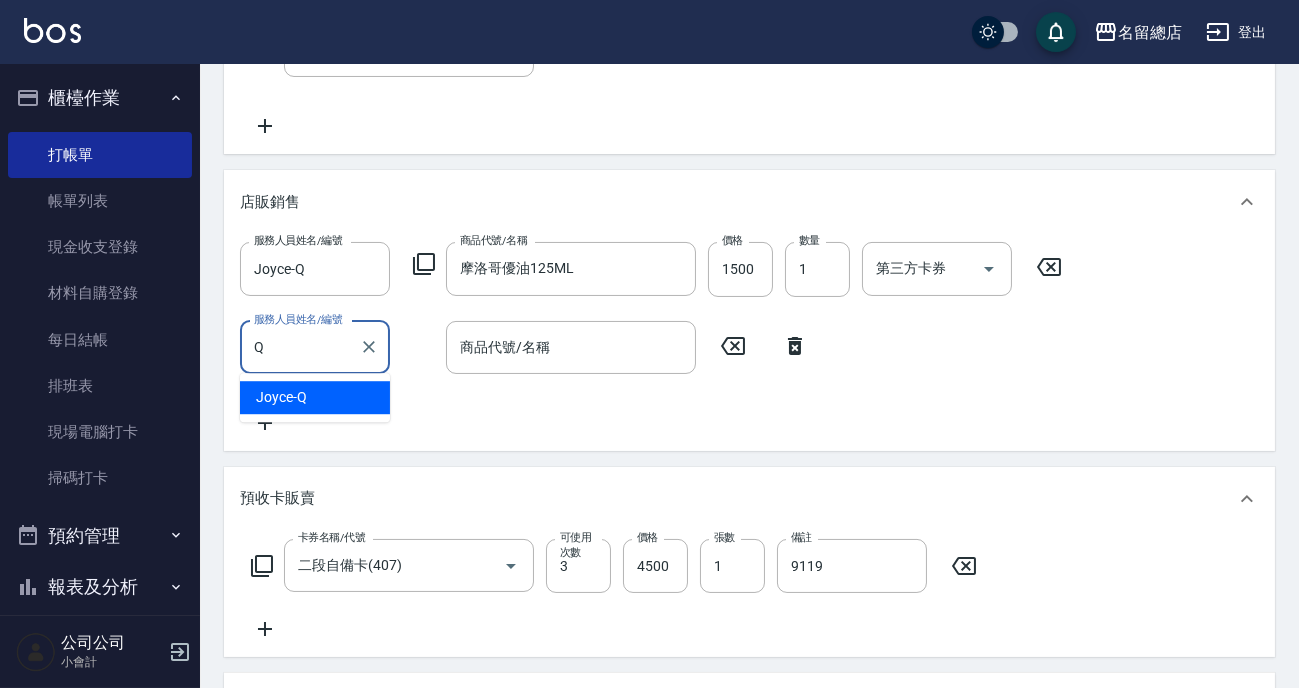 type on "Joyce-Q" 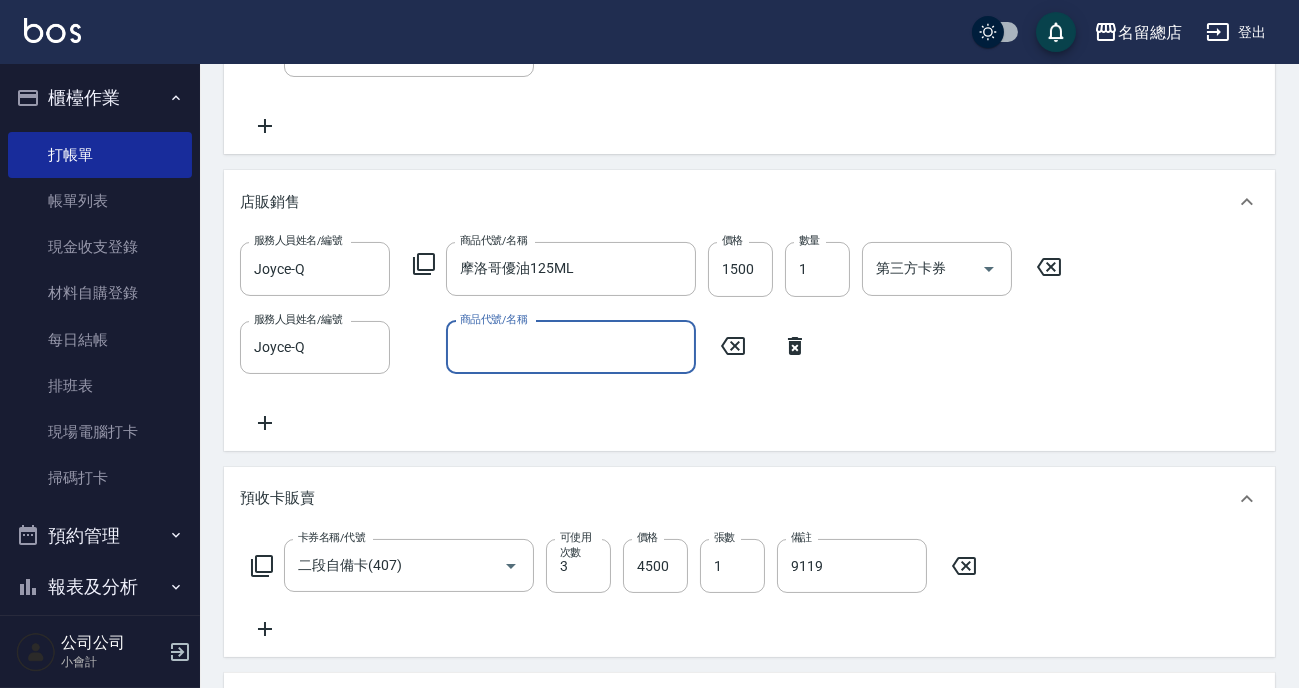 type on "F" 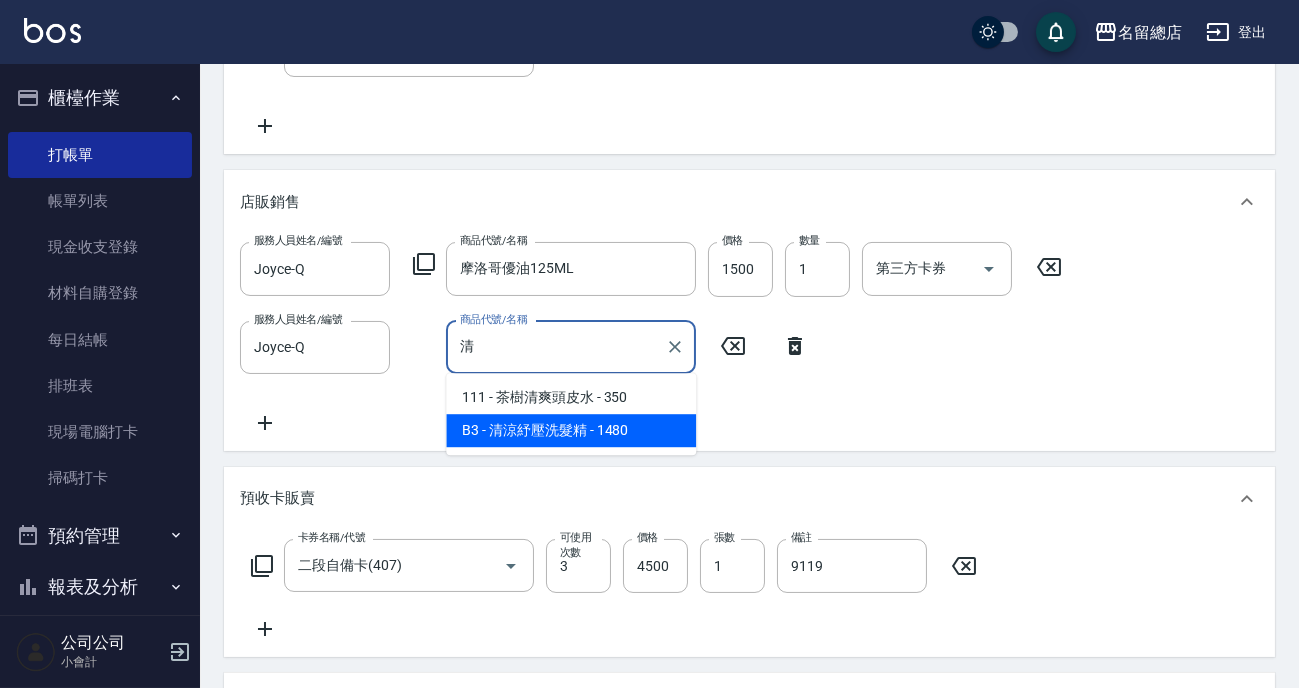 click on "B3 - 清涼紓壓洗髮精 - 1480" at bounding box center [571, 430] 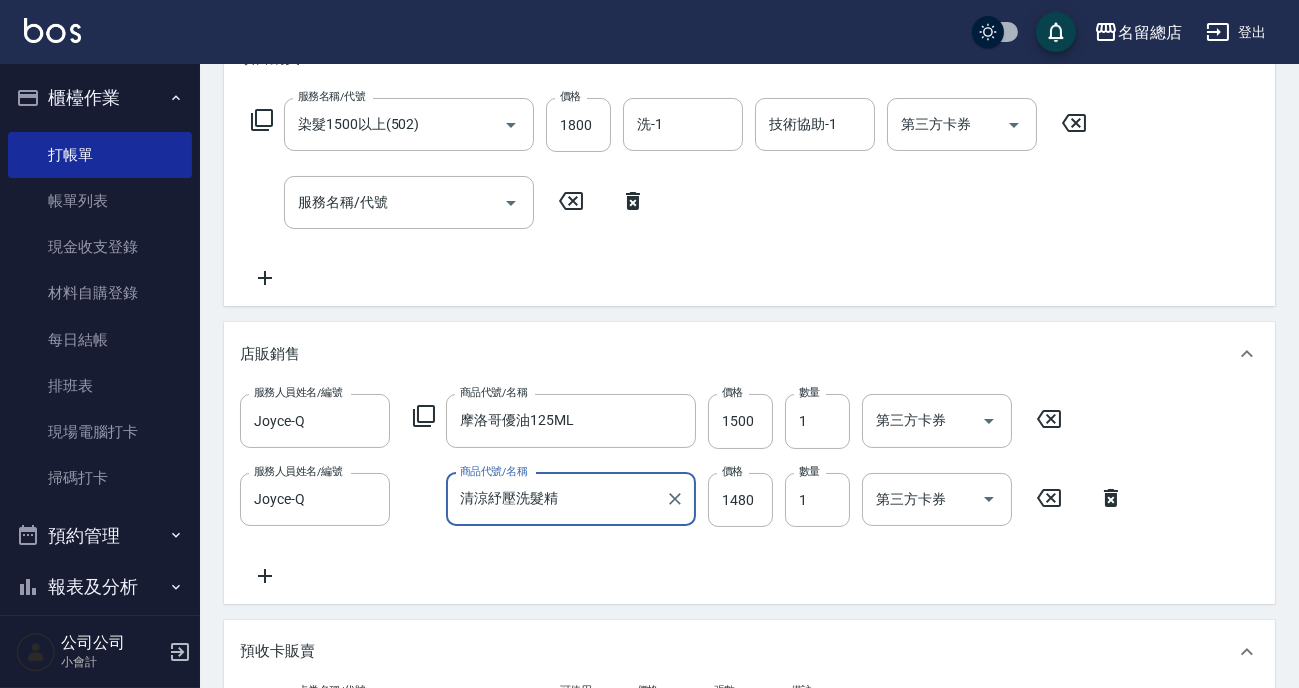 scroll, scrollTop: 30, scrollLeft: 0, axis: vertical 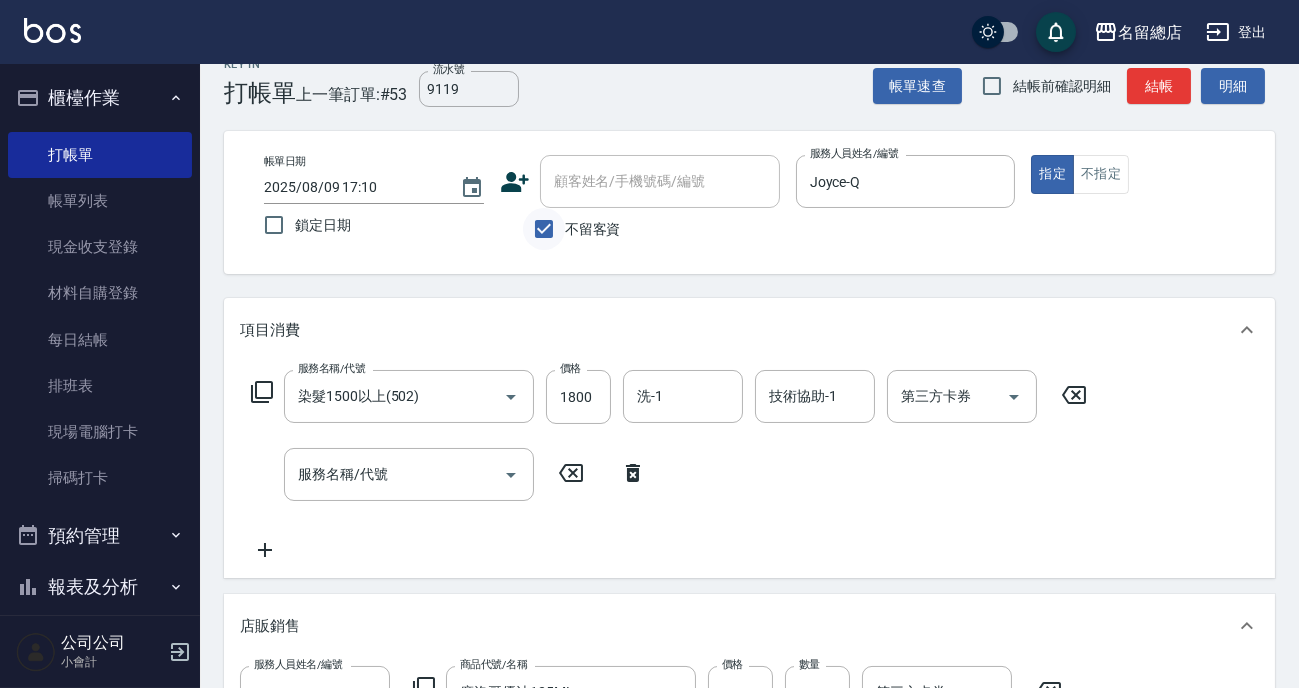 type on "清涼紓壓洗髮精" 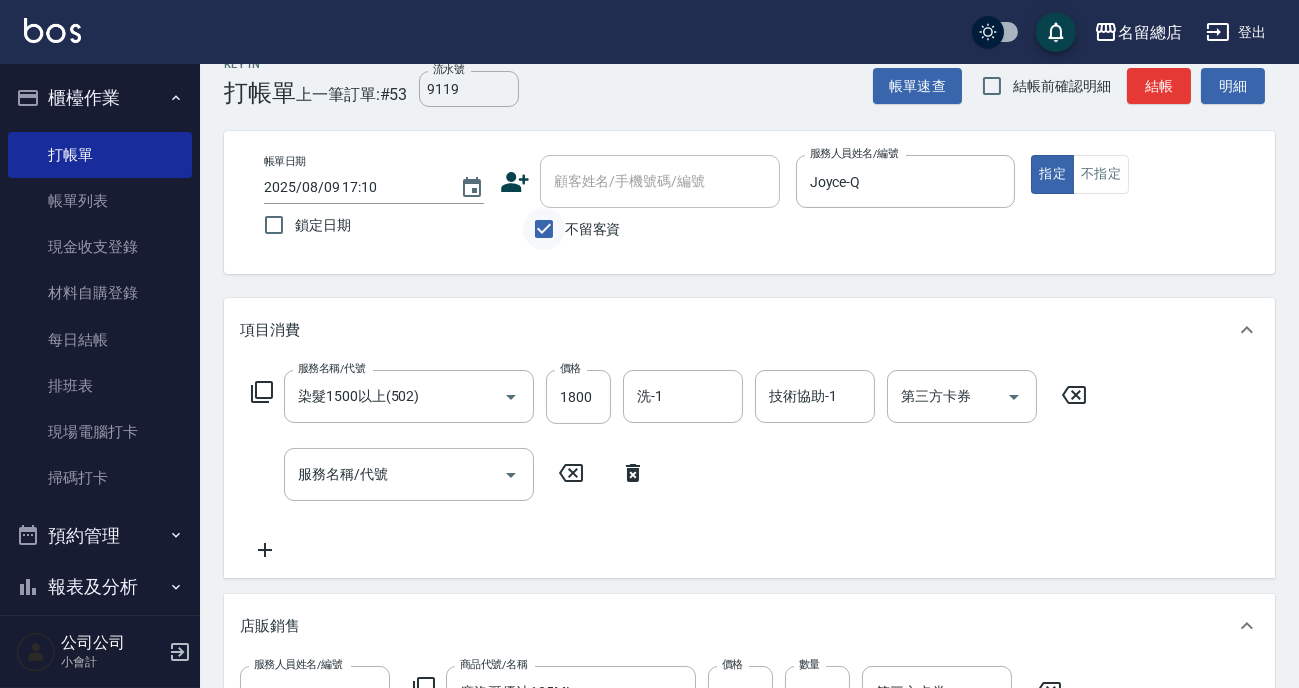 click on "不留客資" at bounding box center [544, 229] 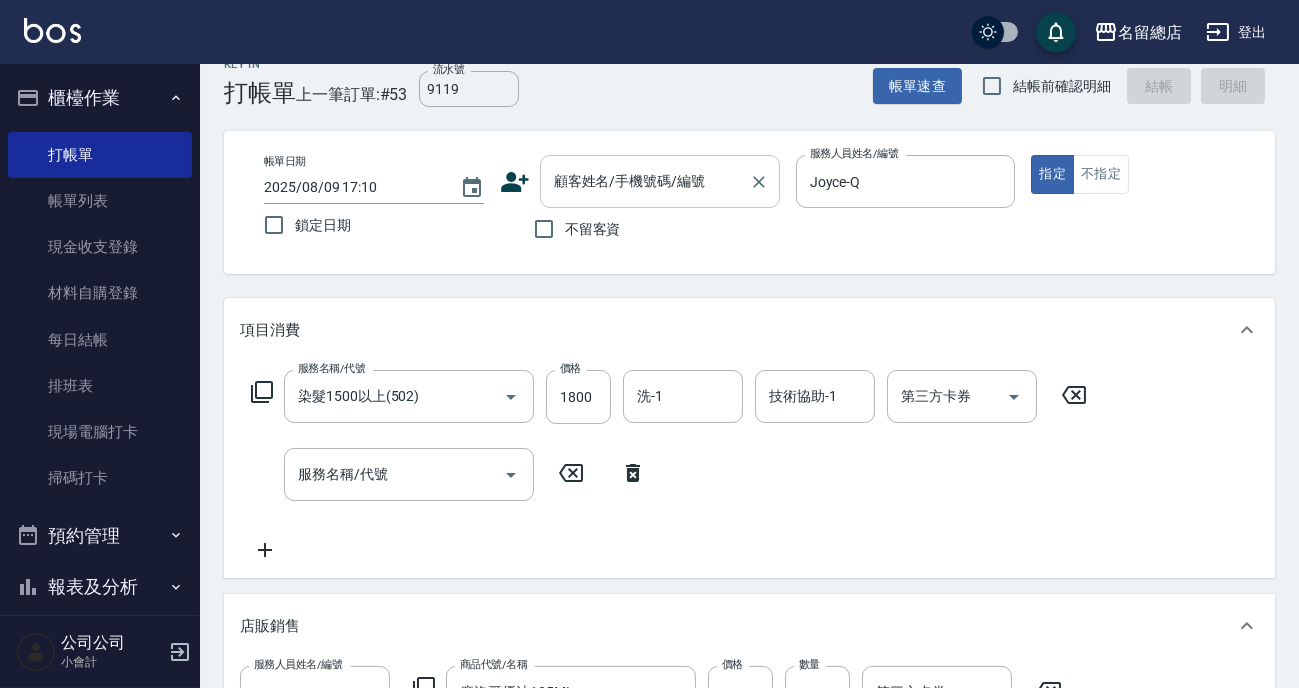 click on "顧客姓名/手機號碼/編號 顧客姓名/手機號碼/編號" at bounding box center (660, 181) 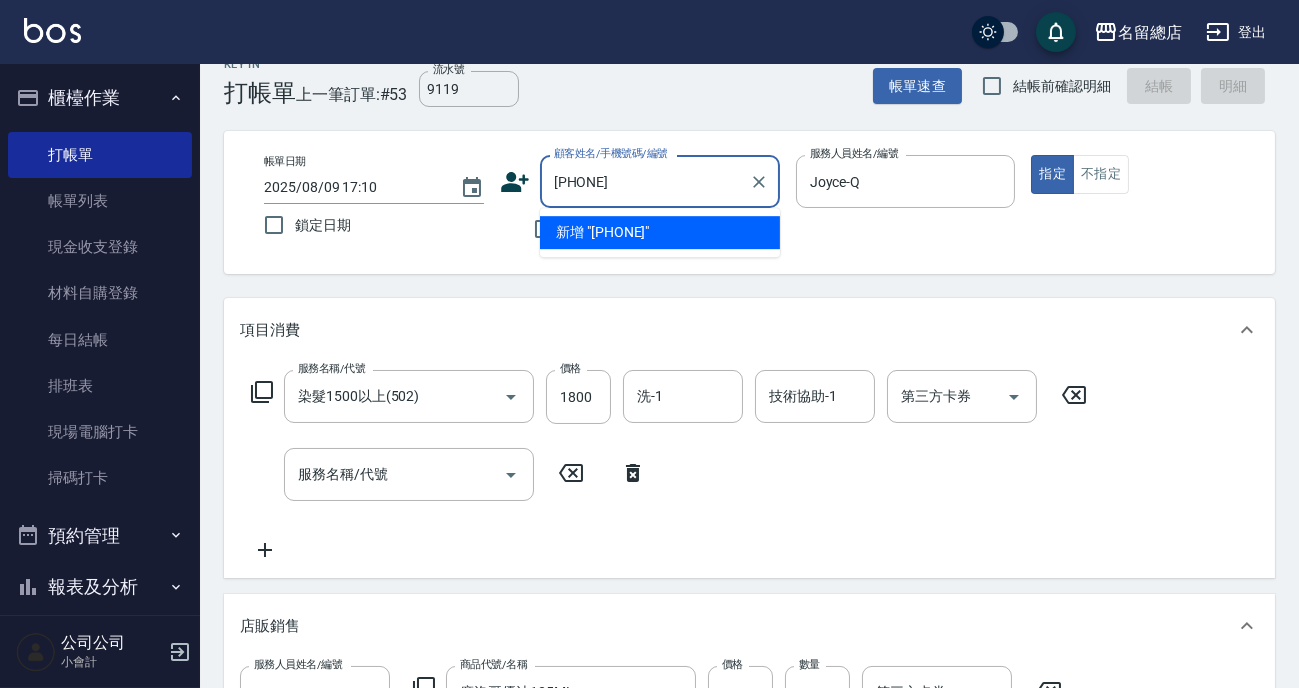 type on "[PHONE]" 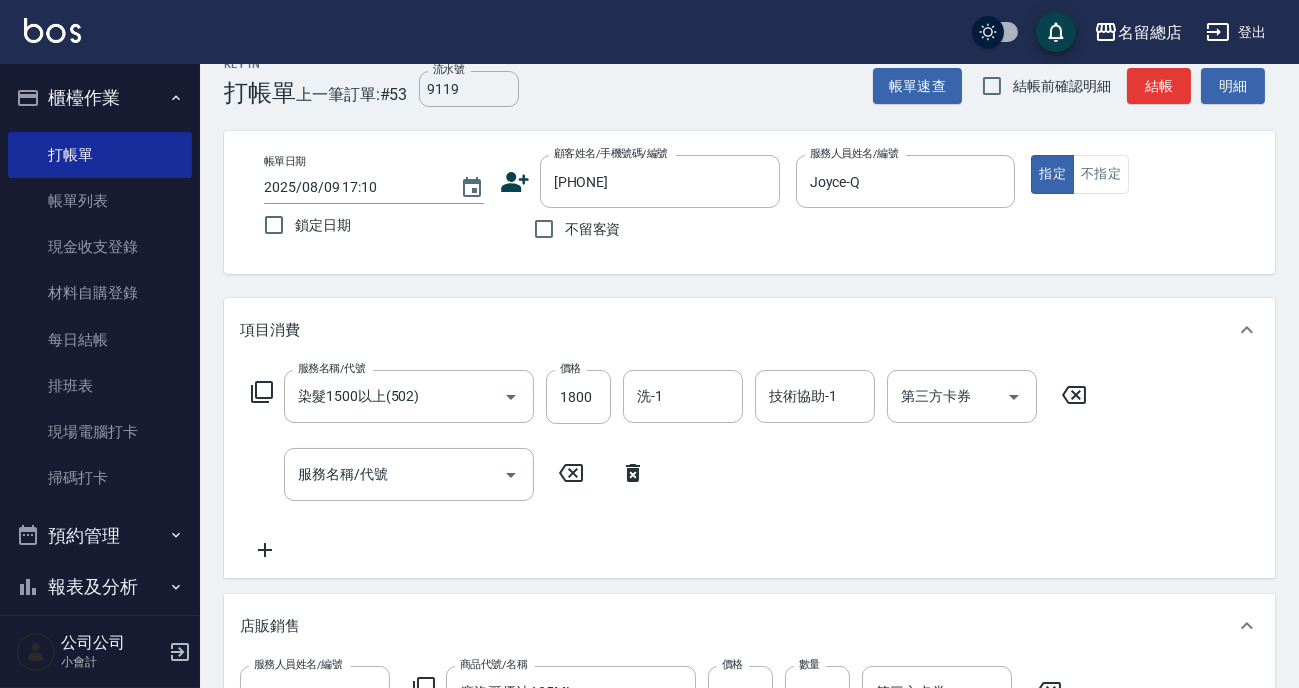 click 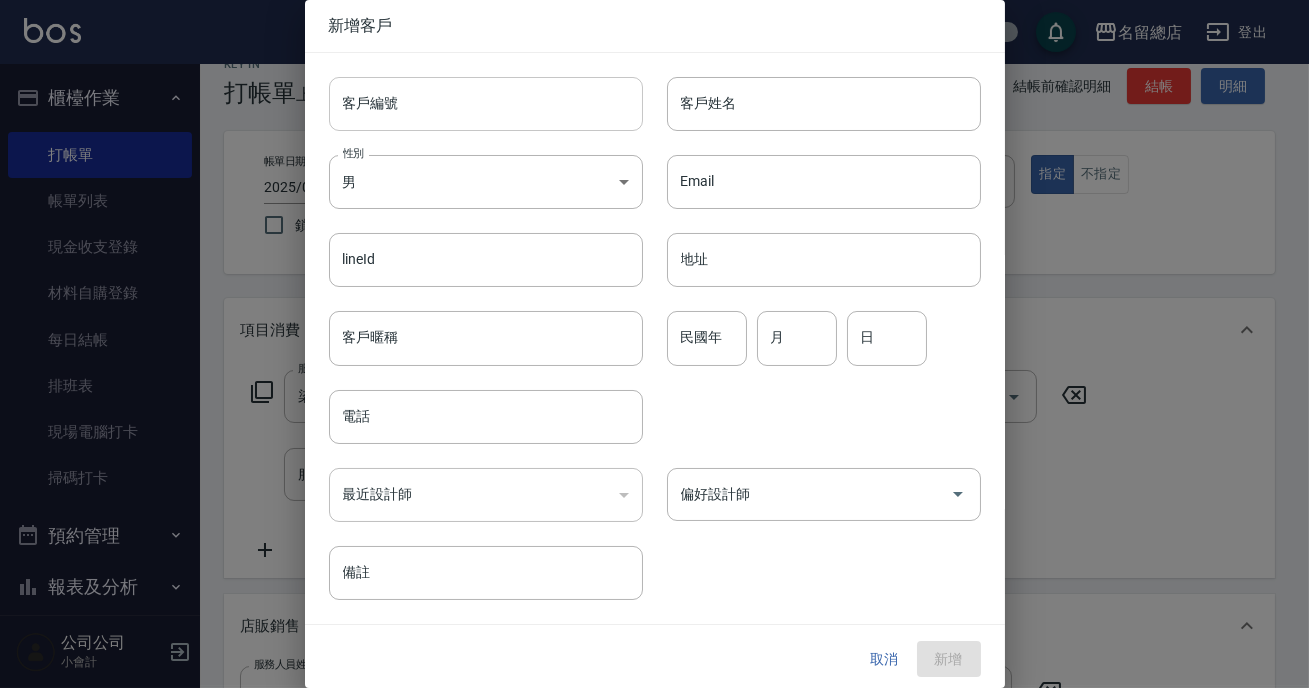 type on "[PHONE]" 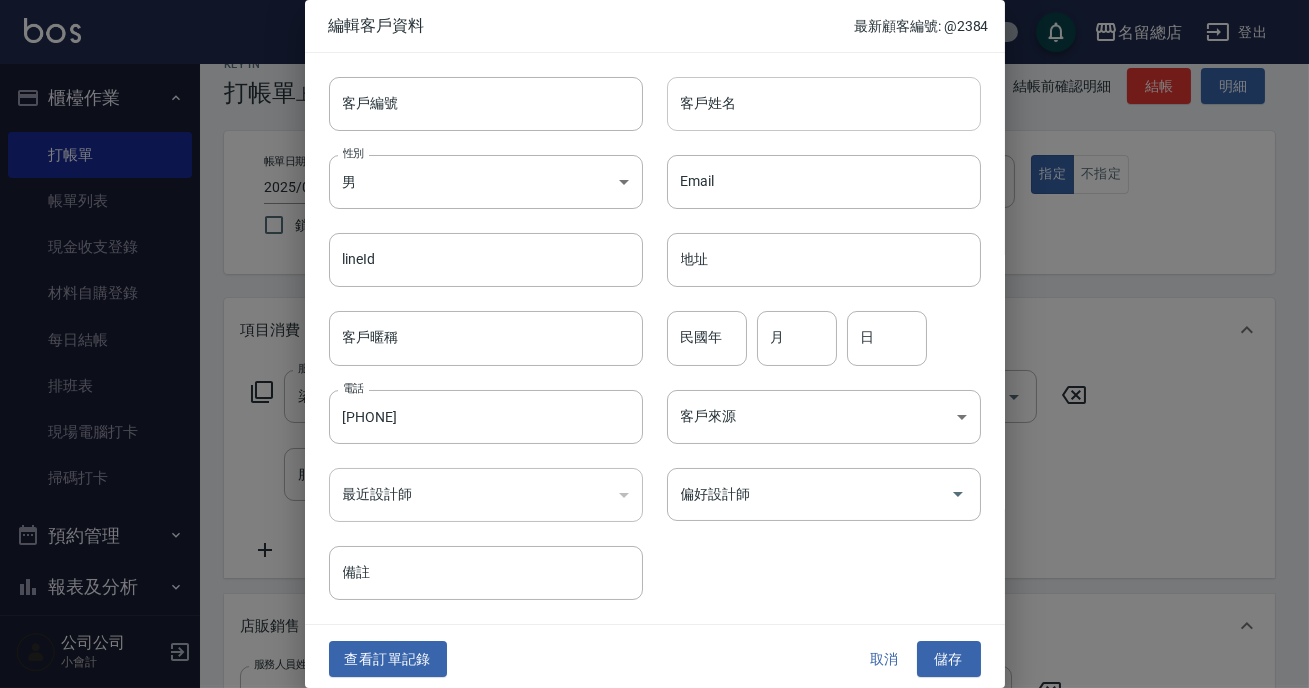 click on "客戶姓名" at bounding box center [824, 104] 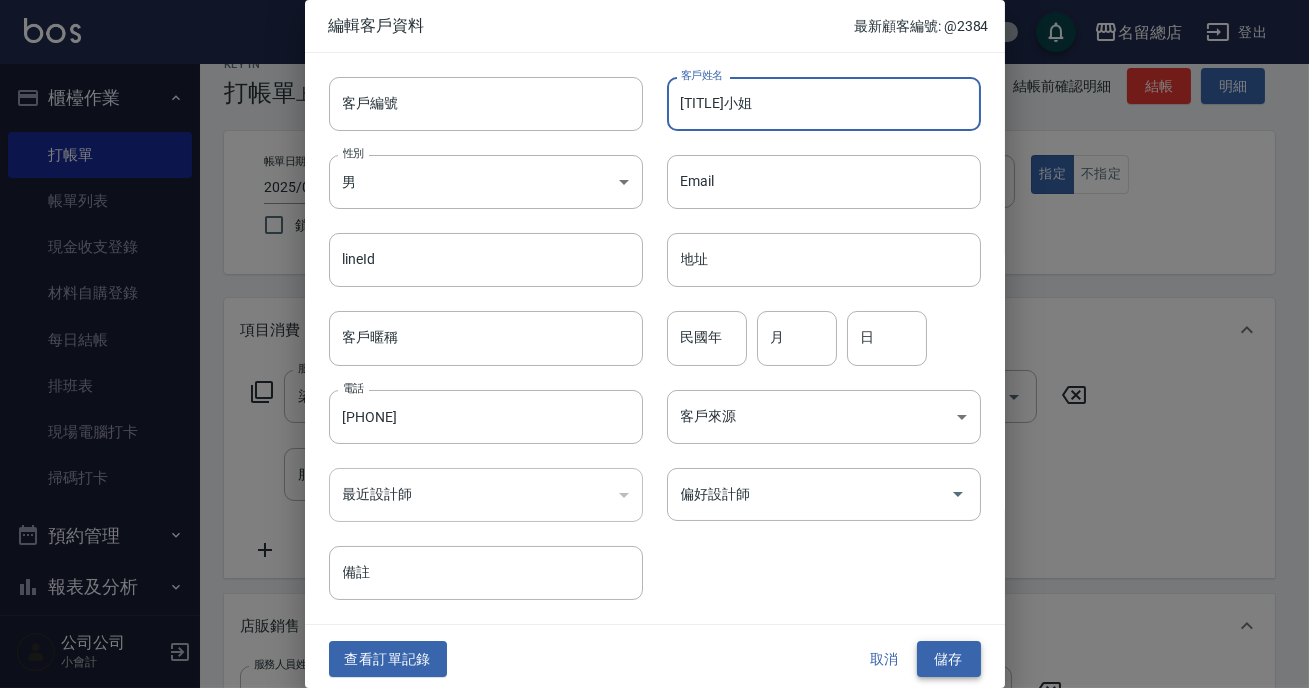 type on "[TITLE]小姐" 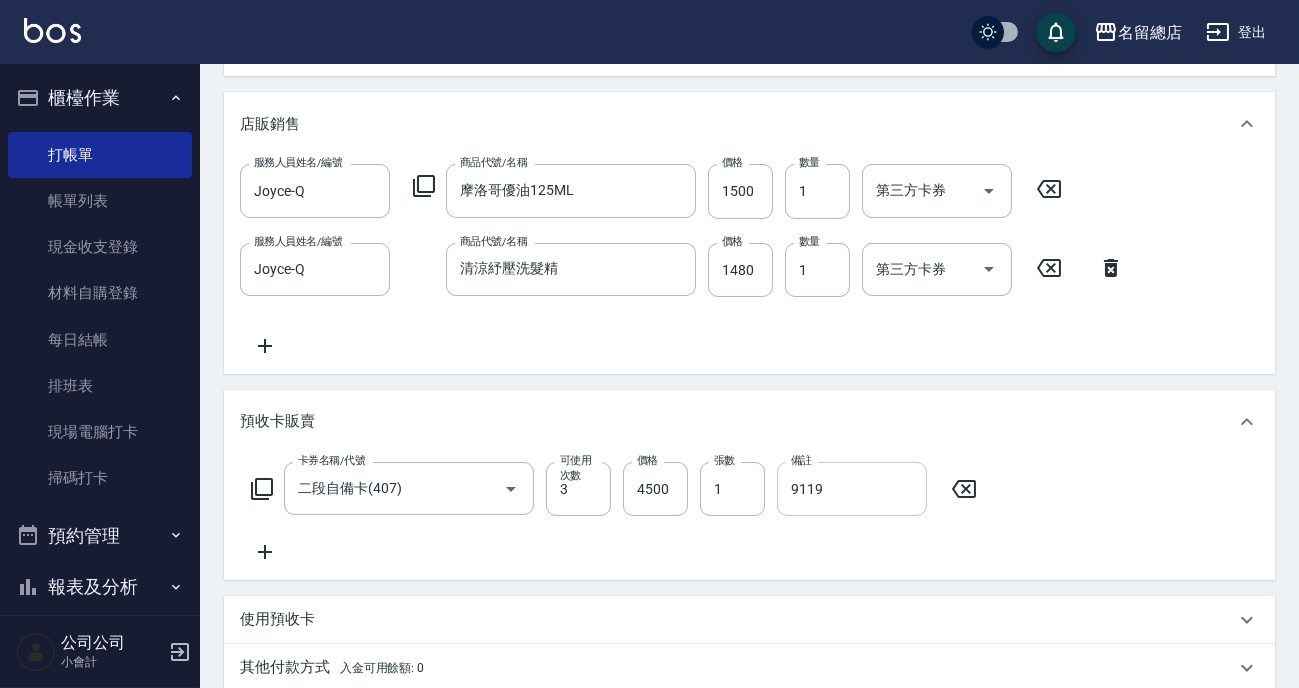 scroll, scrollTop: 441, scrollLeft: 0, axis: vertical 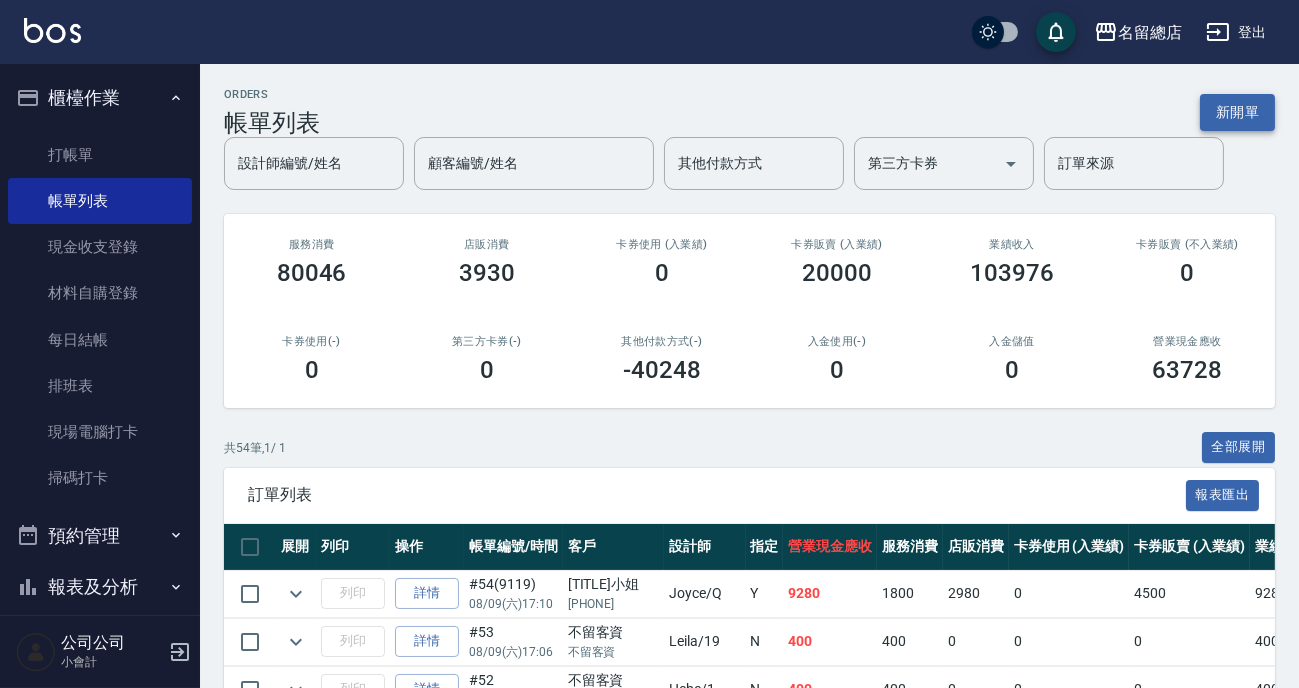 click on "新開單" at bounding box center [1237, 112] 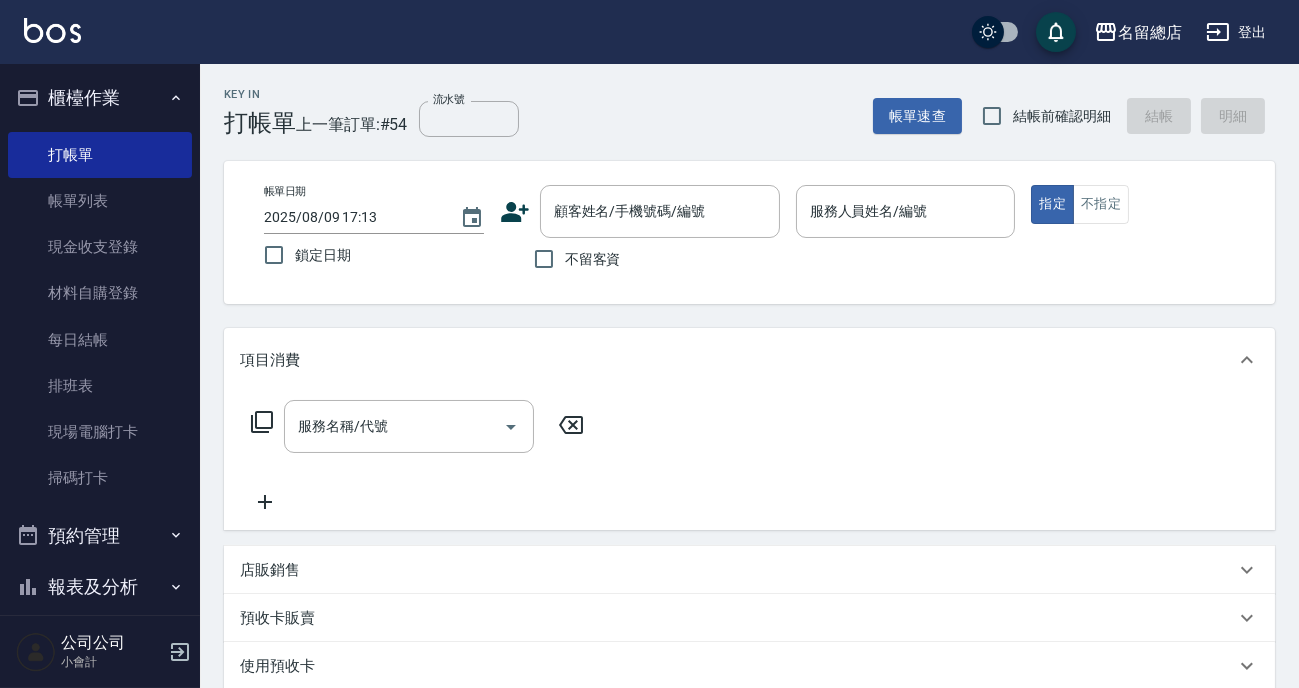 click on "不留客資" at bounding box center [593, 259] 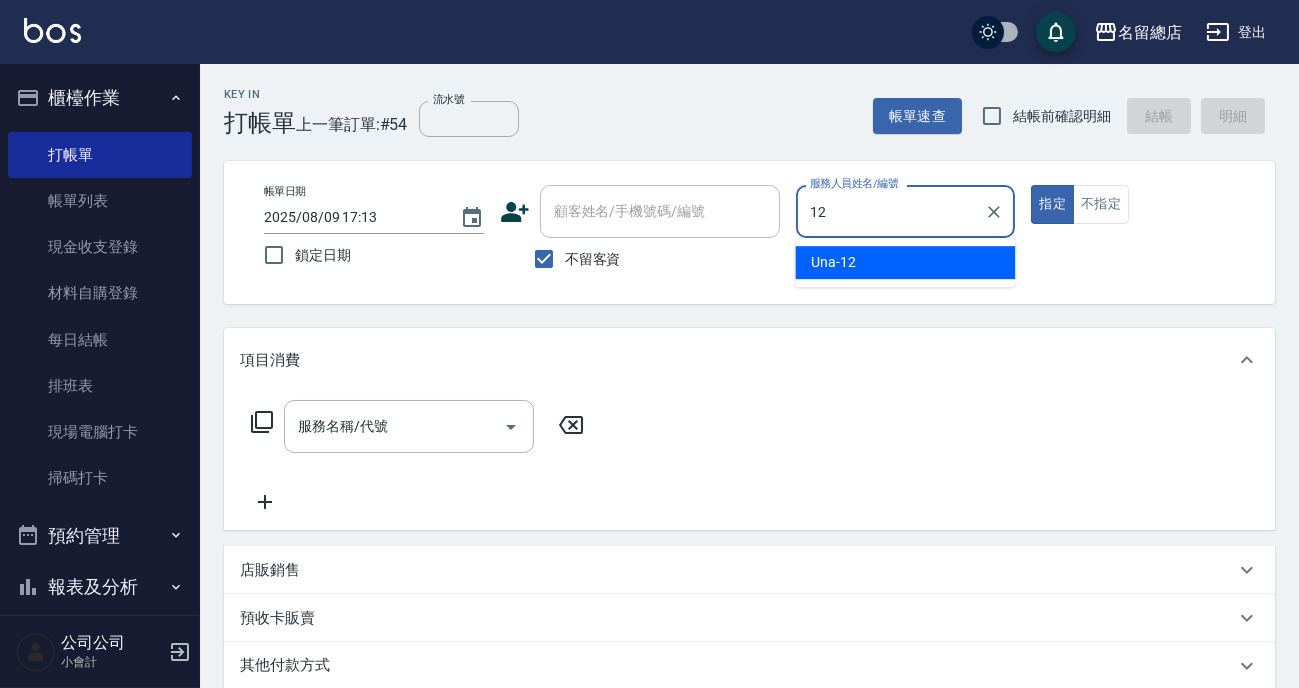 type on "Una-12" 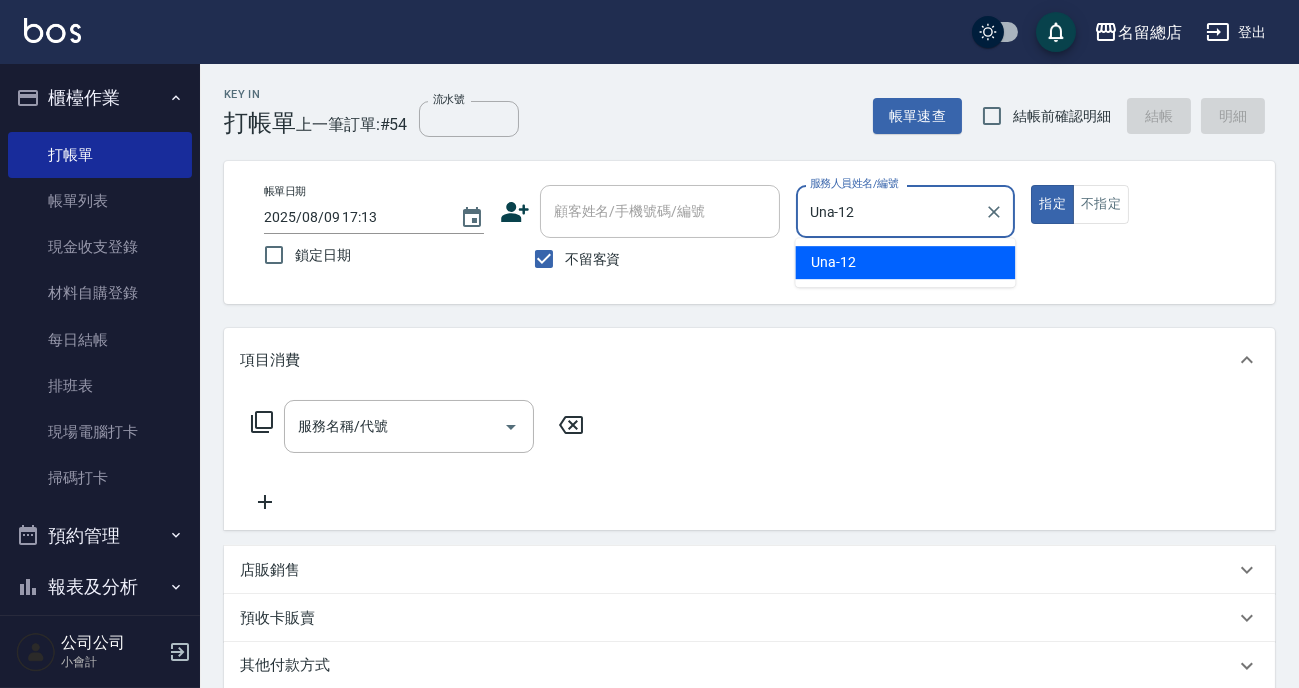 type on "true" 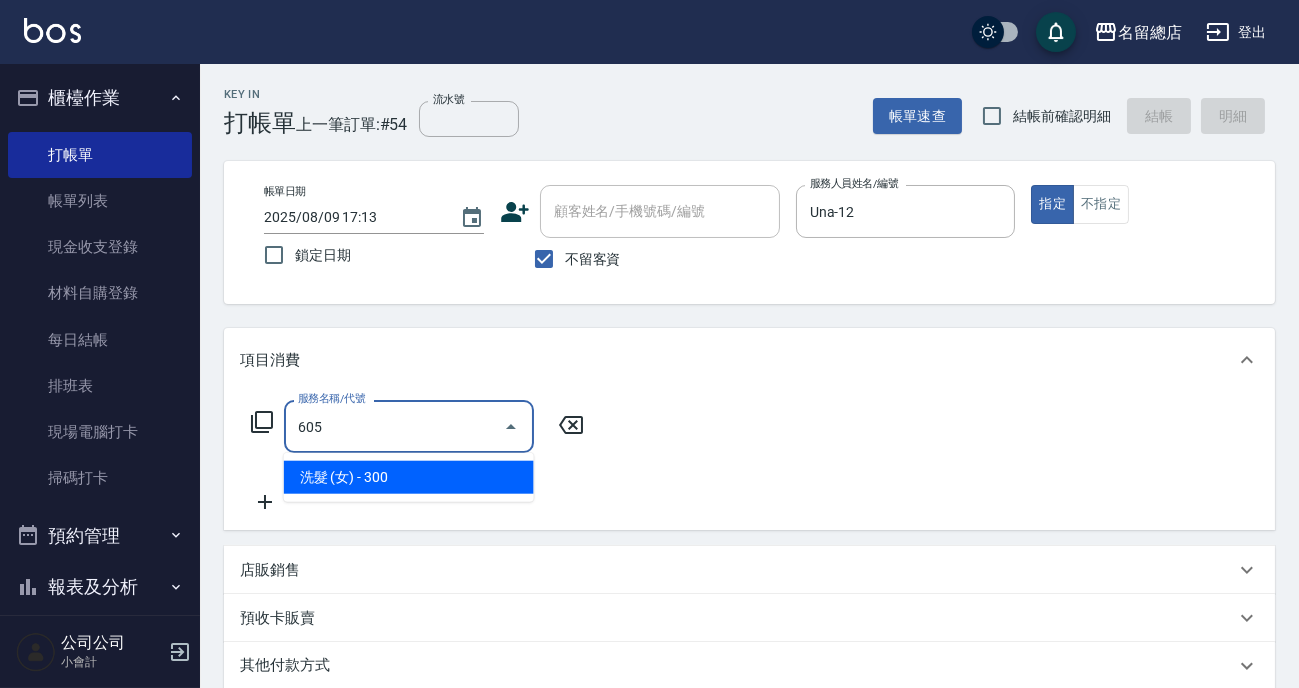 type on "洗髮 (女)(605)" 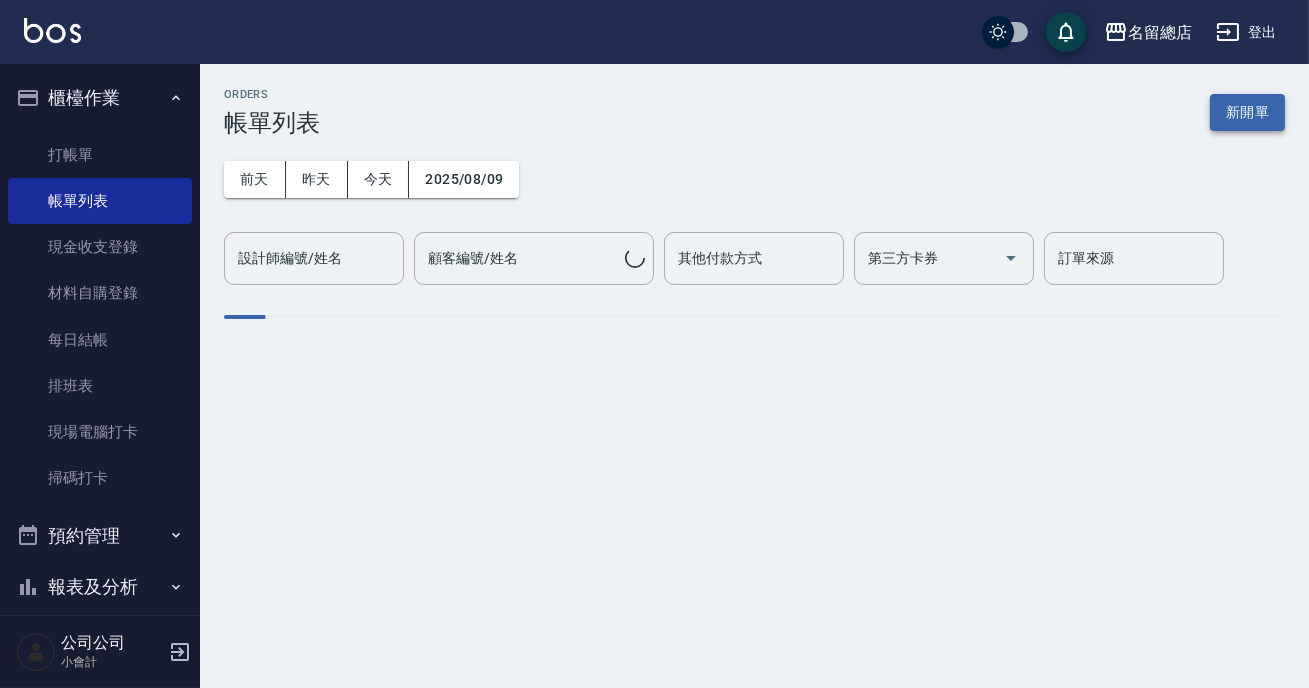 click on "新開單" at bounding box center [1247, 112] 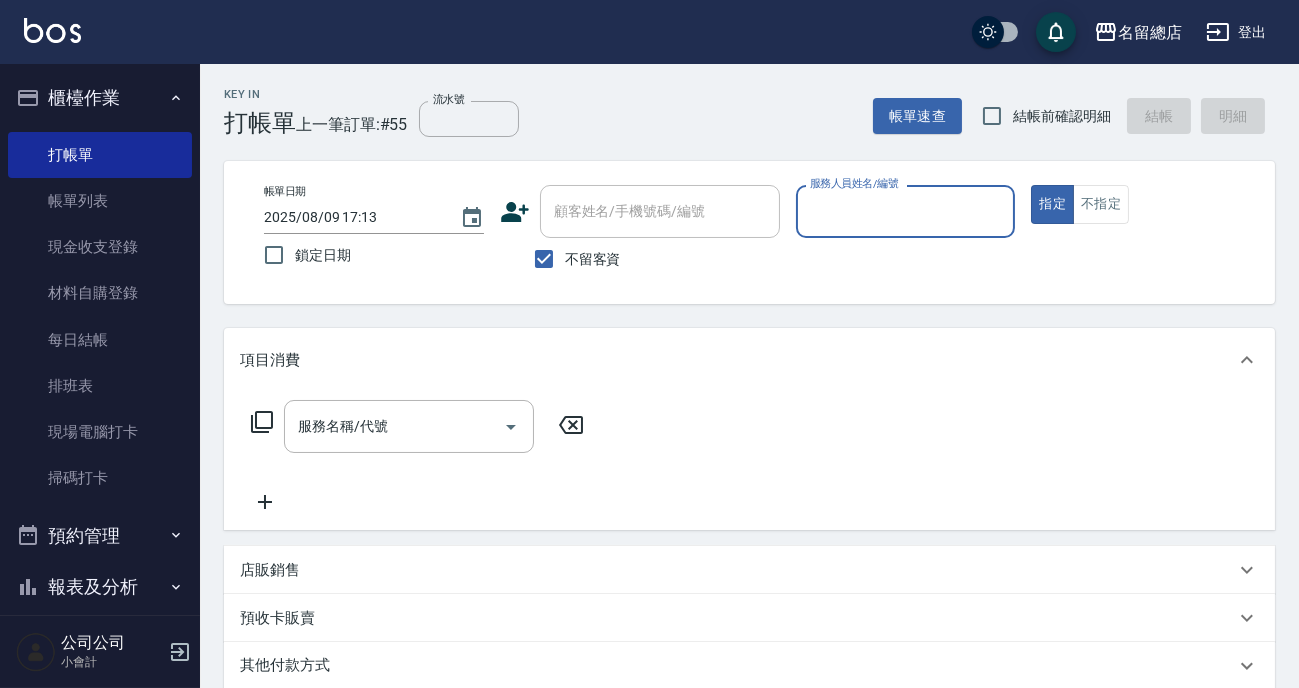 type on "＿" 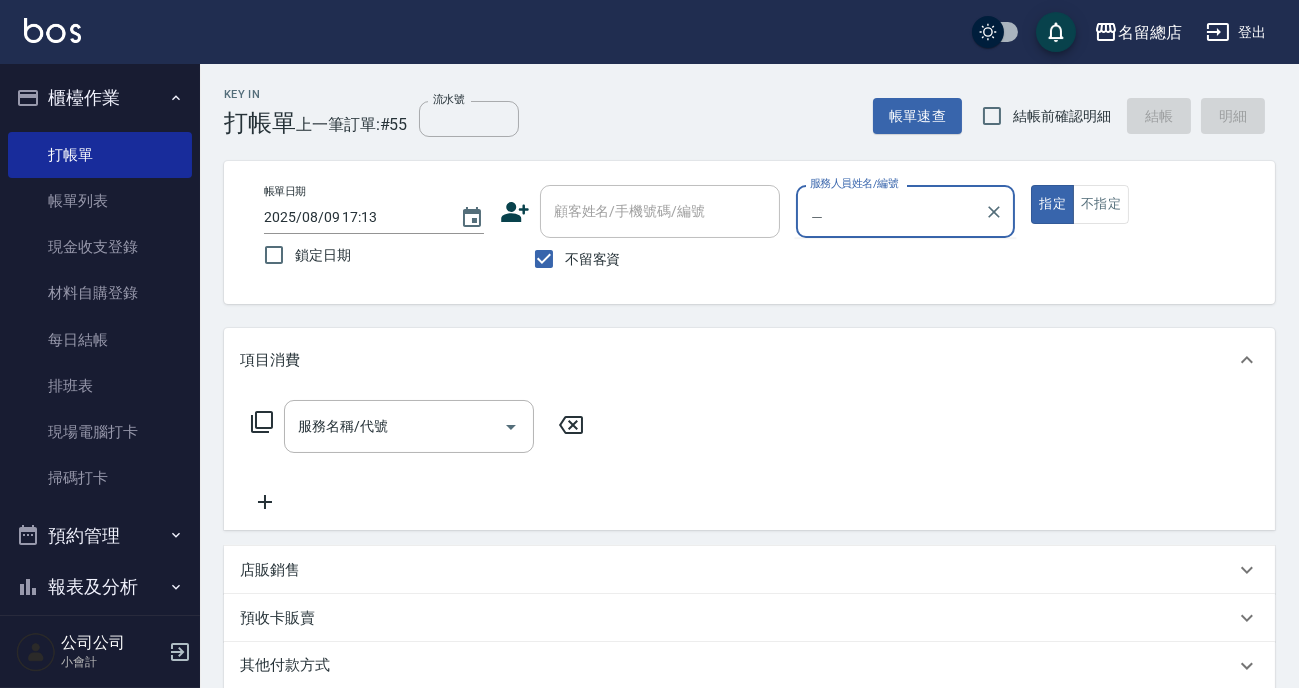 type 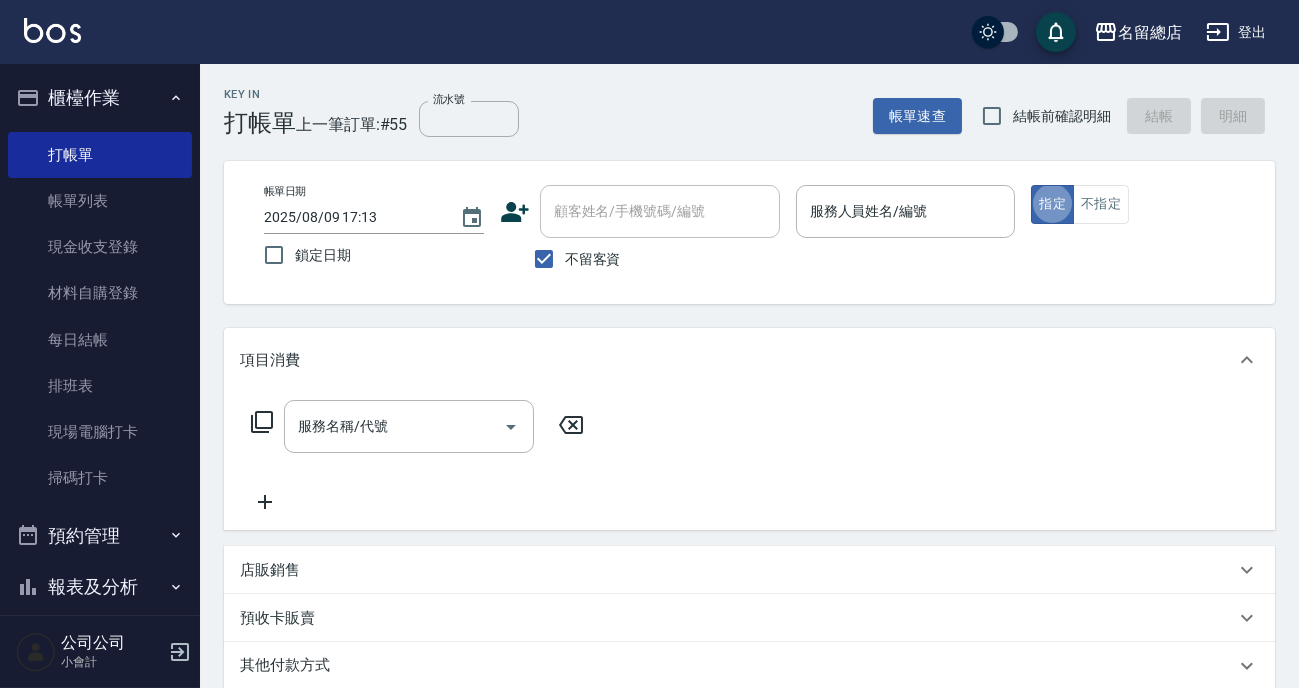 type on "true" 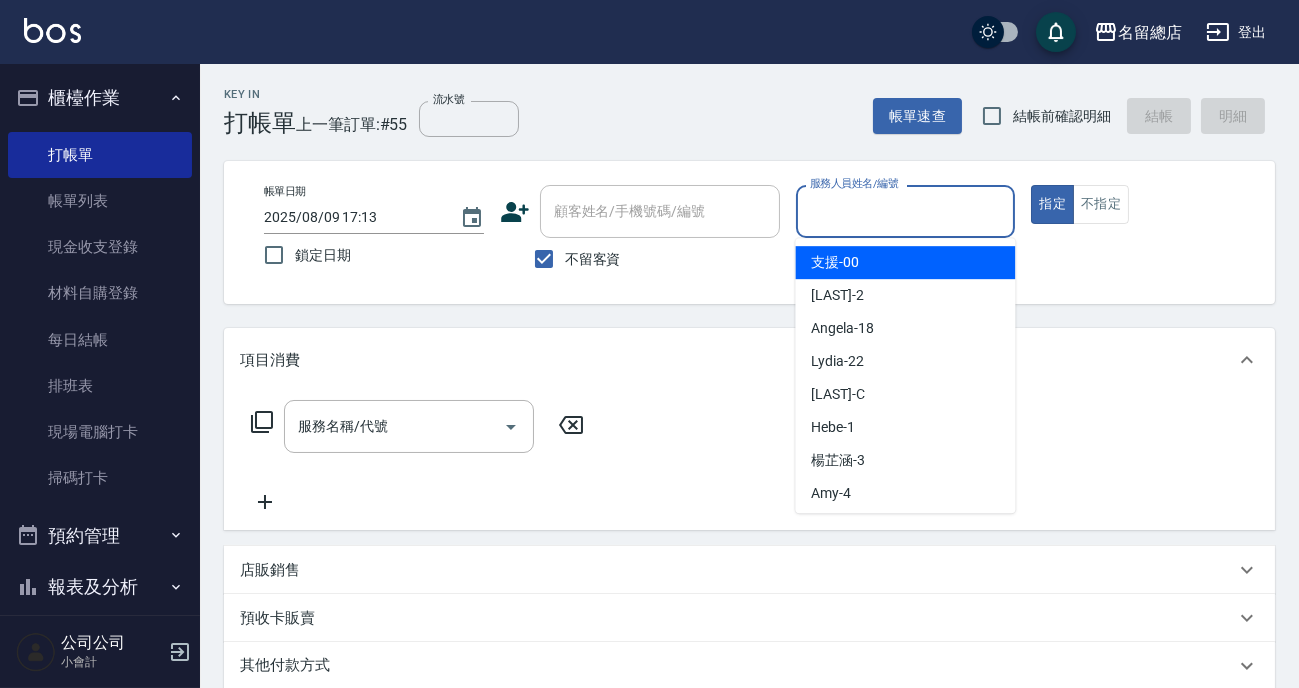 click on "服務人員姓名/編號" at bounding box center [906, 211] 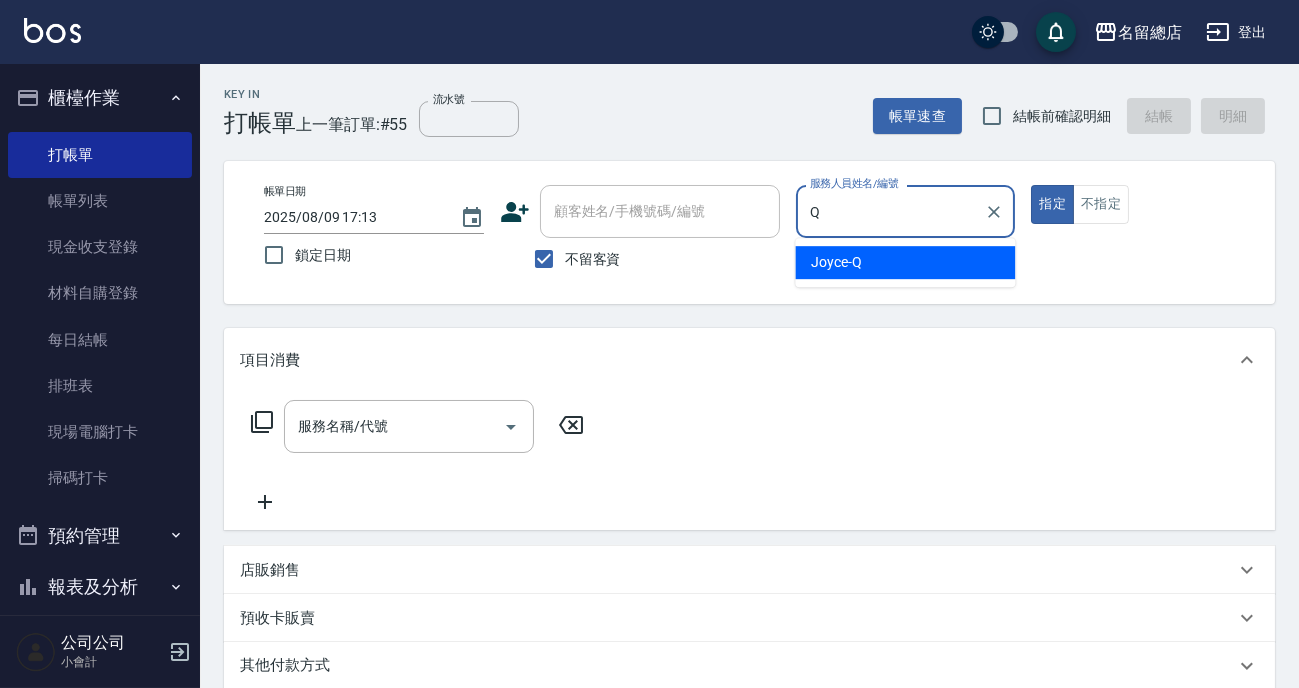 type on "Joyce-Q" 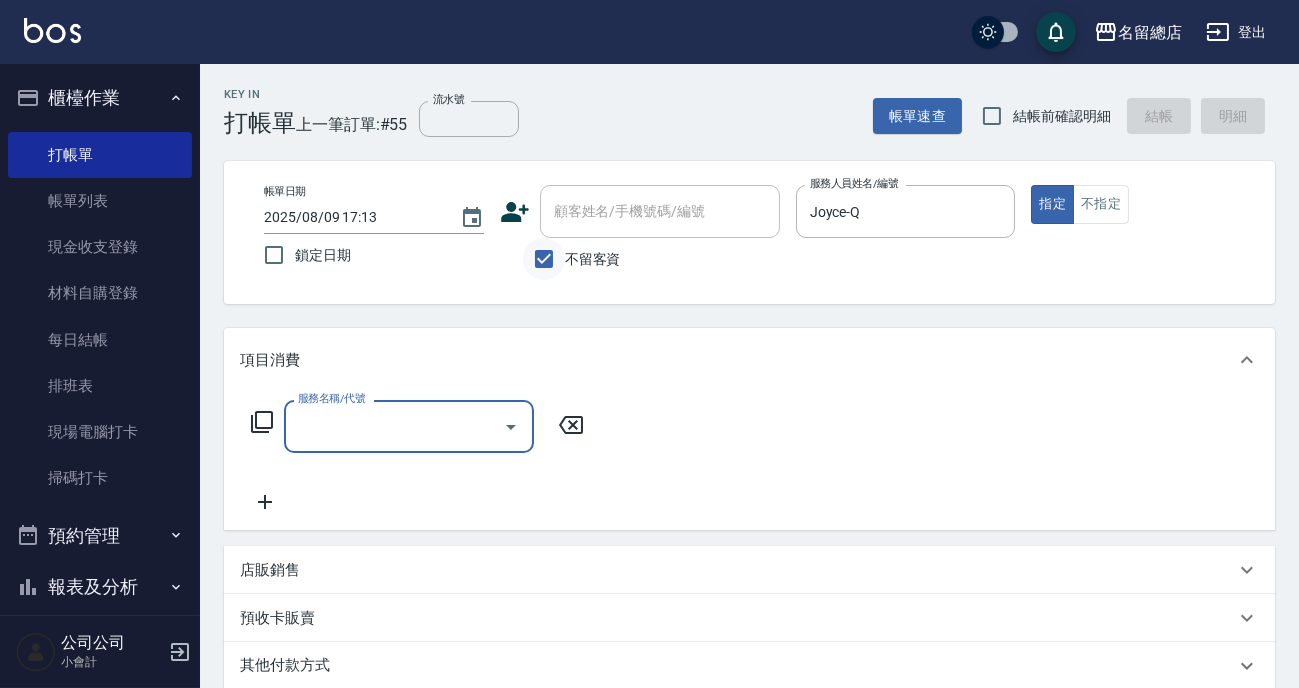 click on "不留客資" at bounding box center [544, 259] 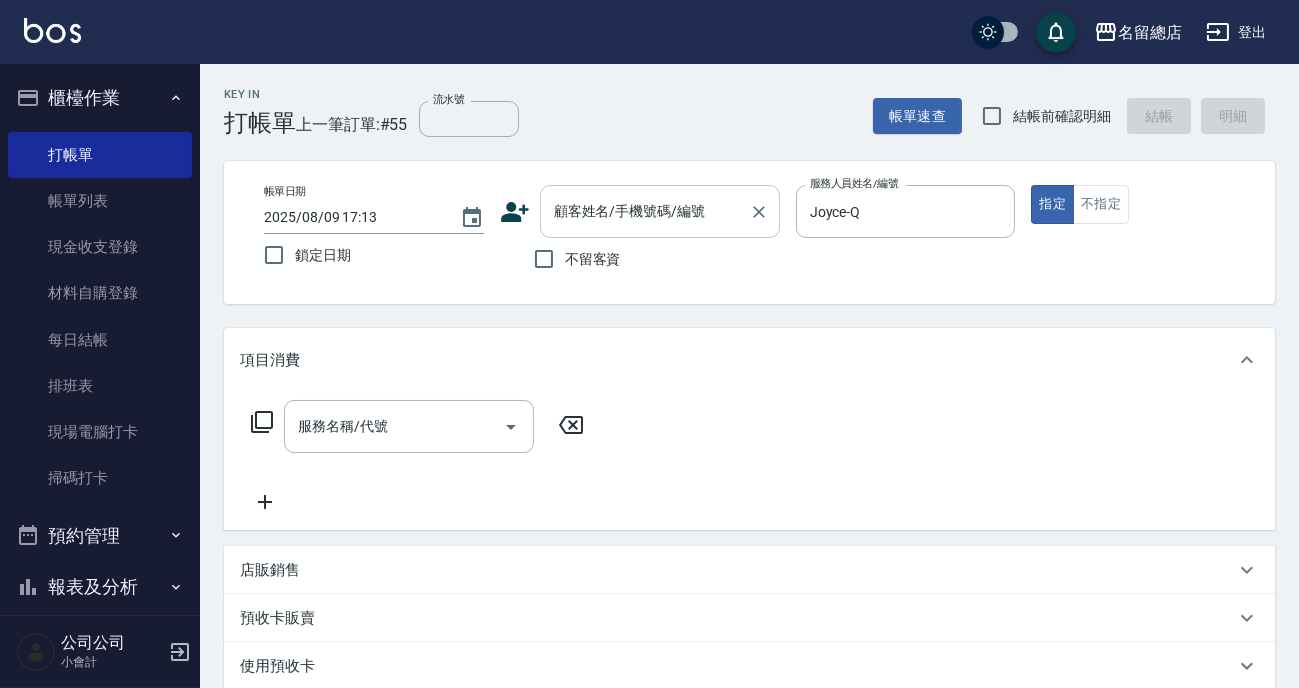 click on "顧客姓名/手機號碼/編號" at bounding box center [660, 211] 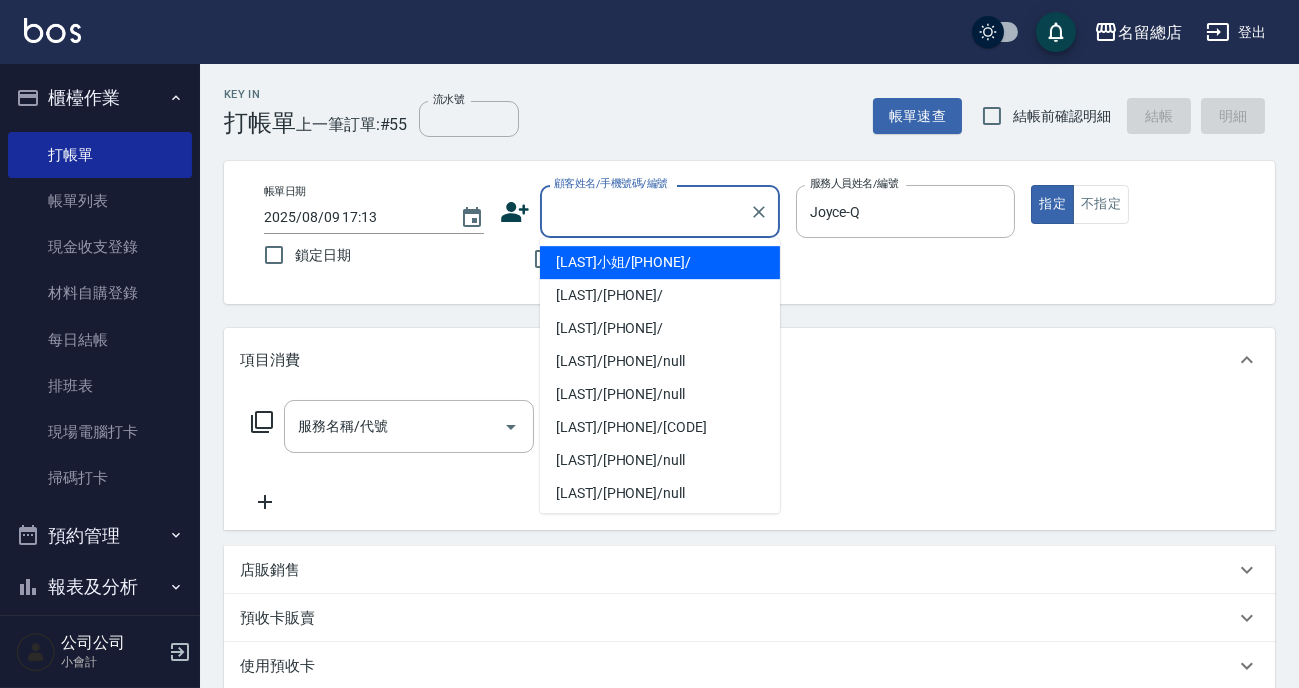 click on "[LAST]小姐/[PHONE]/" at bounding box center (660, 262) 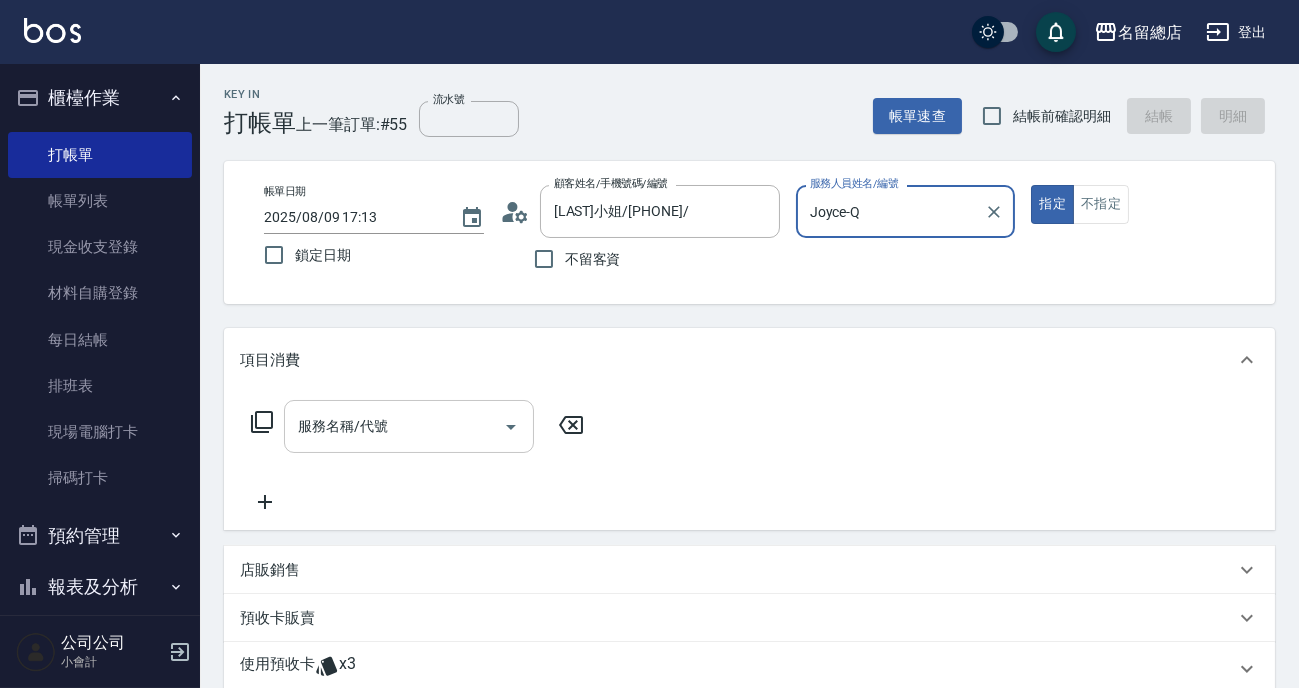 click on "服務名稱/代號" at bounding box center (394, 426) 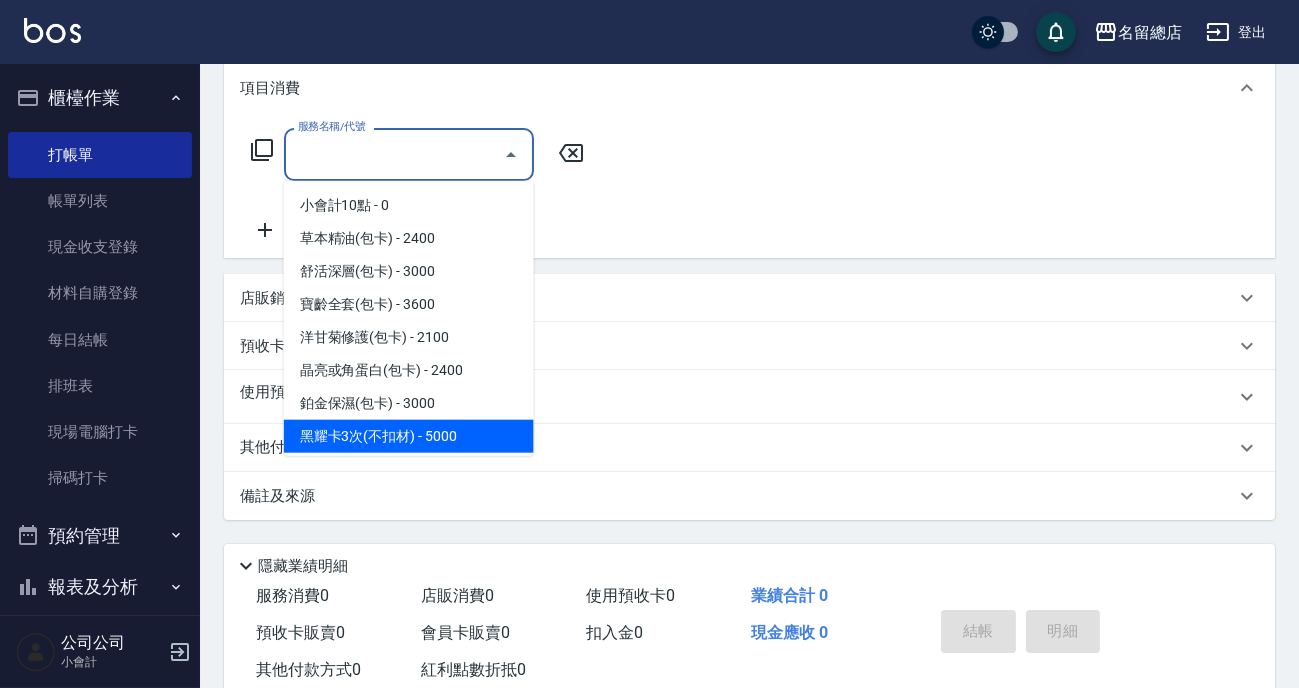 scroll, scrollTop: 325, scrollLeft: 0, axis: vertical 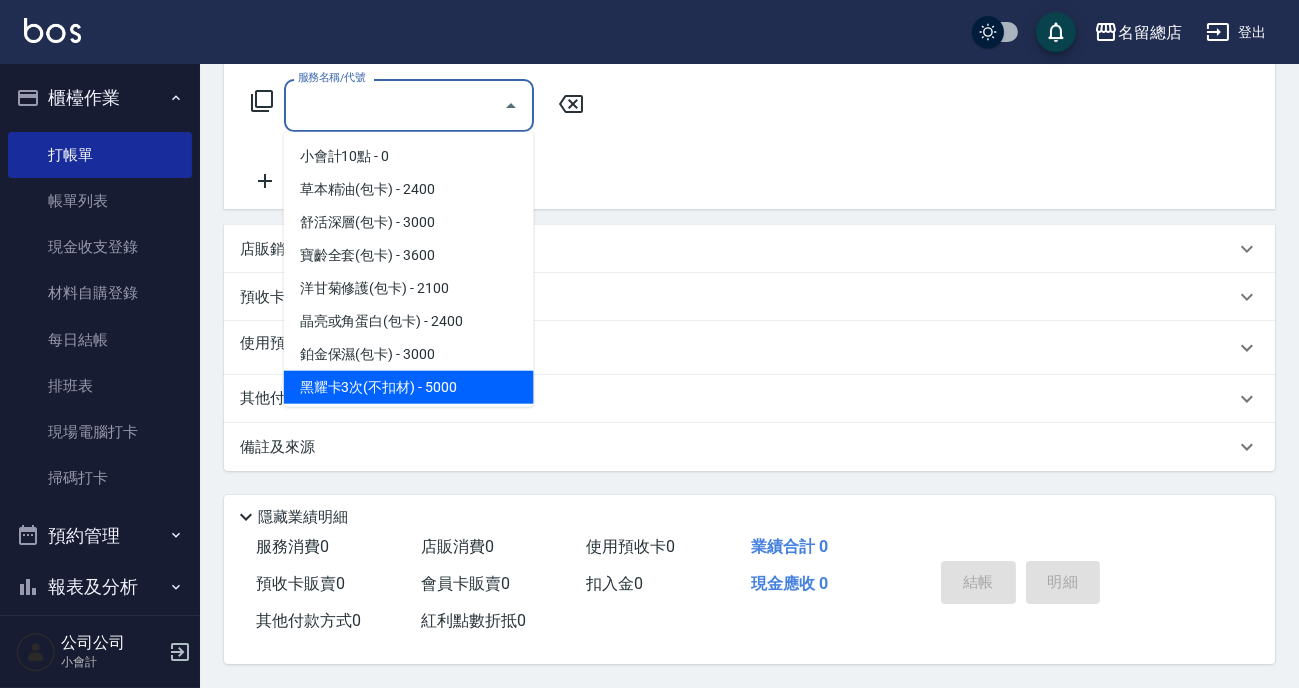 click on "預收卡販賣" at bounding box center [737, 297] 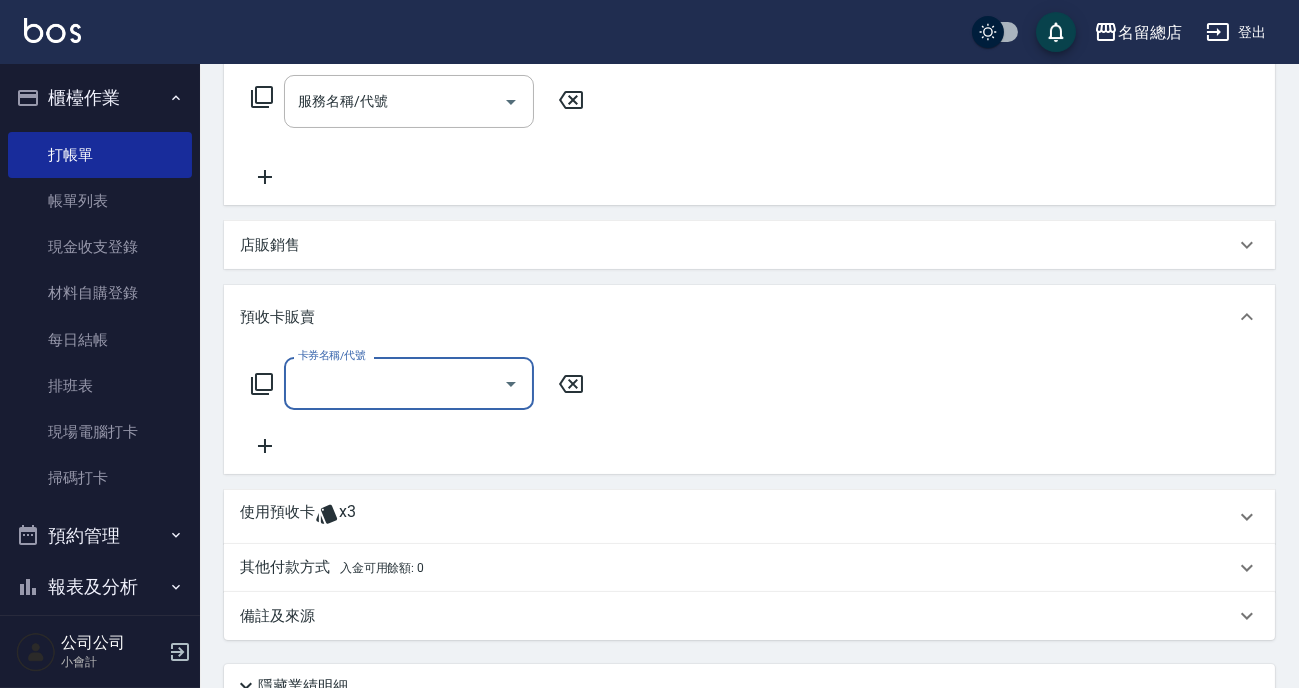 scroll, scrollTop: 0, scrollLeft: 0, axis: both 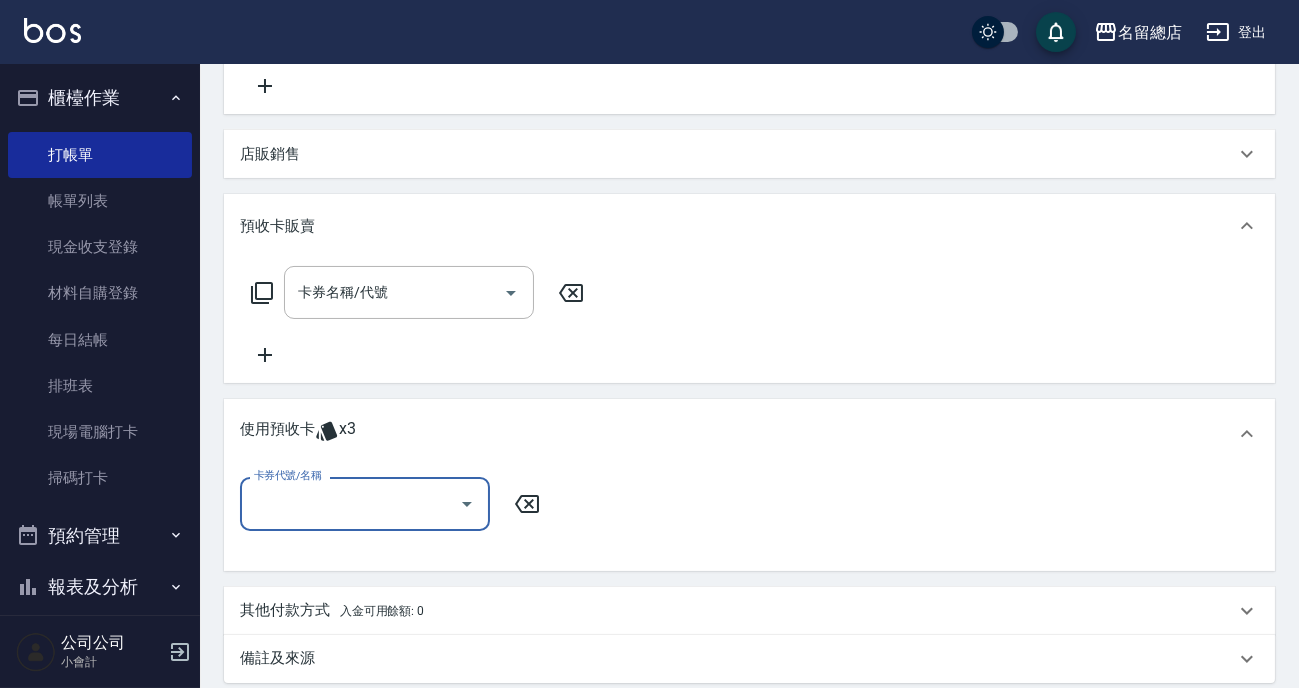 click on "卡券代號/名稱" at bounding box center (350, 503) 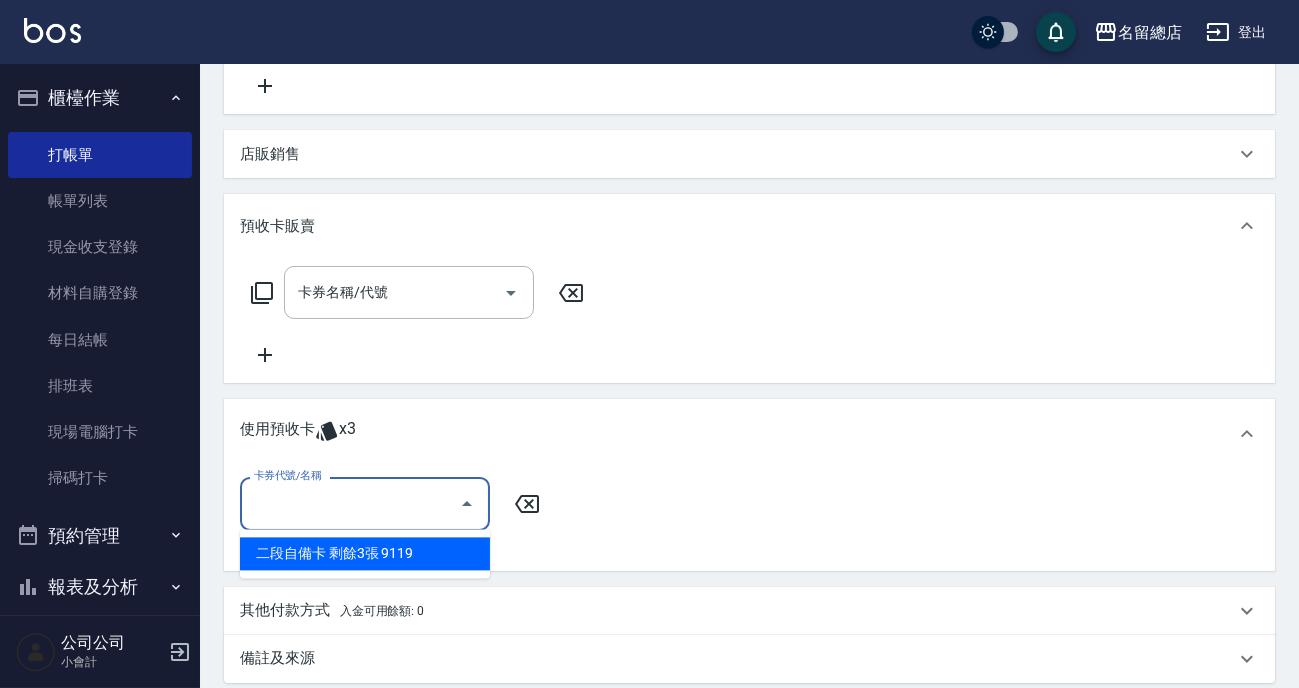click on "二段自備卡 剩餘3張 9119" at bounding box center (365, 553) 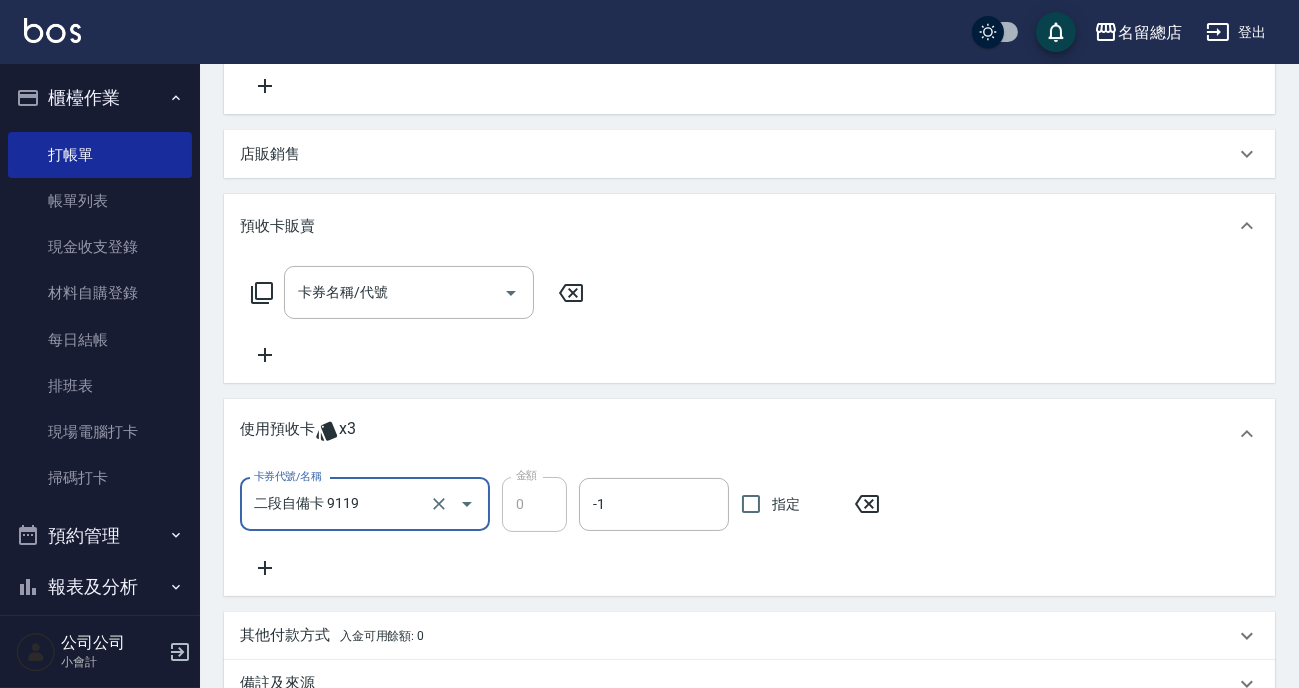 click on "指定" at bounding box center [786, 504] 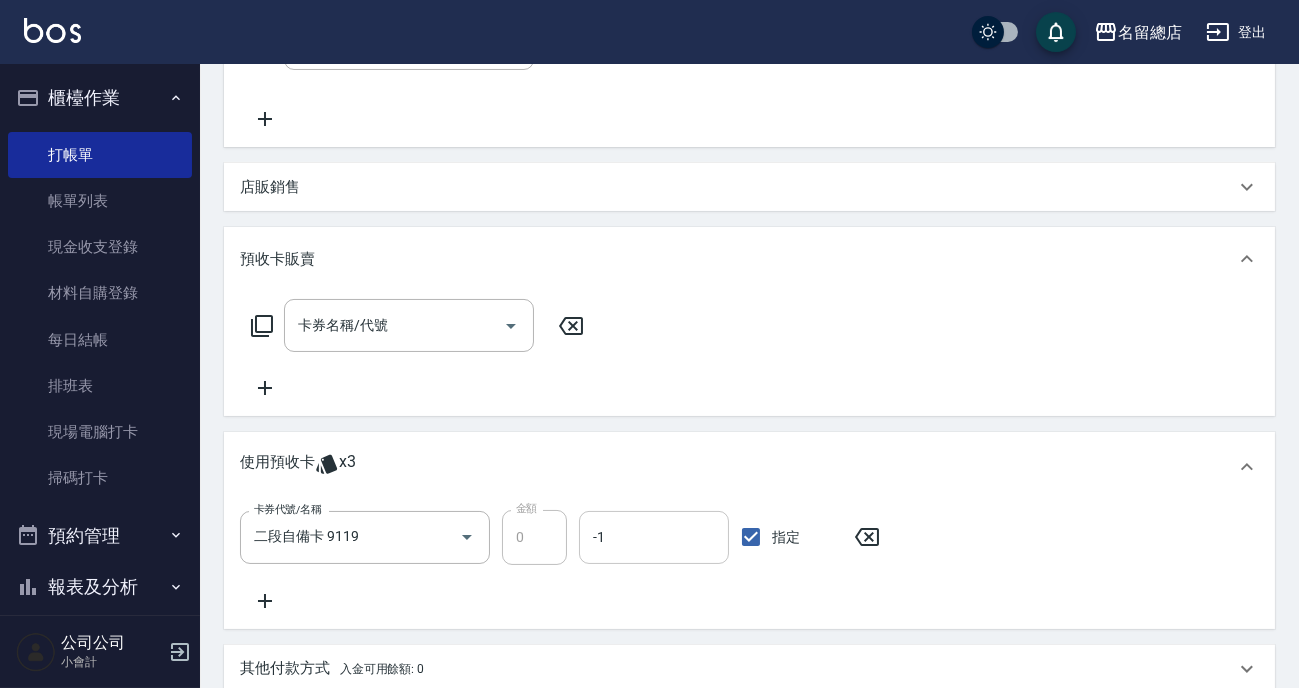 scroll, scrollTop: 292, scrollLeft: 0, axis: vertical 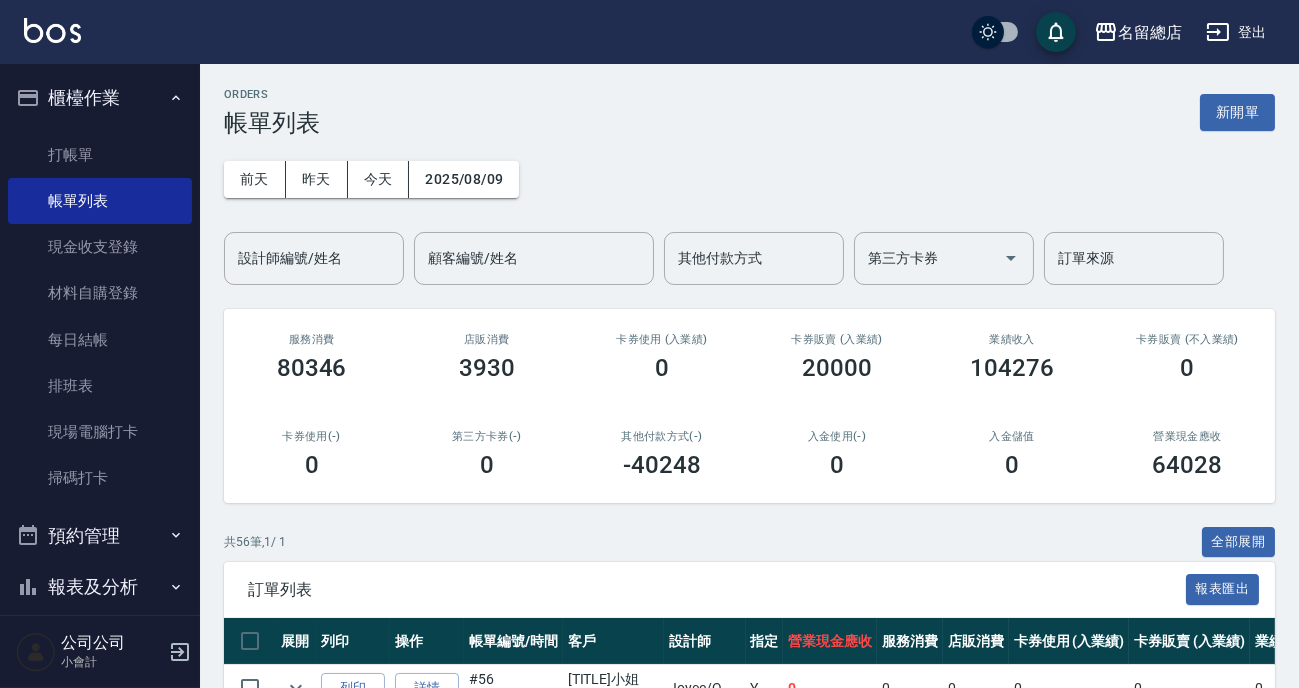 click on "ORDERS 帳單列表 新開單 前天 昨天 今天 [DATE] 設計師編號/姓名 設計師編號/姓名 顧客編號/姓名 顧客編號/姓名 其他付款方式 其他付款方式 第三方卡券 第三方卡券 訂單來源 訂單來源 服務消費 80346 店販消費 3930 卡券使用 (入業績) 0 卡券販賣 (入業績) 20000 業績收入 104276 卡券販賣 (不入業績) 0 卡券使用(-) 0 第三方卡券(-) 0 其他付款方式(-) -40248 入金使用(-) 0 入金儲值 0 營業現金應收 64028 共 56 筆, 1 / 1 全部展開 訂單列表 報表匯出 展開 列印 操作 帳單編號/時間 客戶 設計師 指定 營業現金應收 服務消費 店販消費 卡券使用 (入業績) 卡券販賣 (入業績) 業績收入 卡券販賣 (不入業績) 卡券使用(-) 第三方卡券(-) 其他付款方式(-) 入金使用(-) 備註 訂單來源 列印 詳情 #56 [DATE] (六) 17:13 劉小姐 [PHONE] Joyce /Q Y 0 0 0 0 0 0 0 0 0 0 0 列印 詳情 #55 [DATE] (六) 17:13 不留客資 不留客資" at bounding box center [749, 1747] 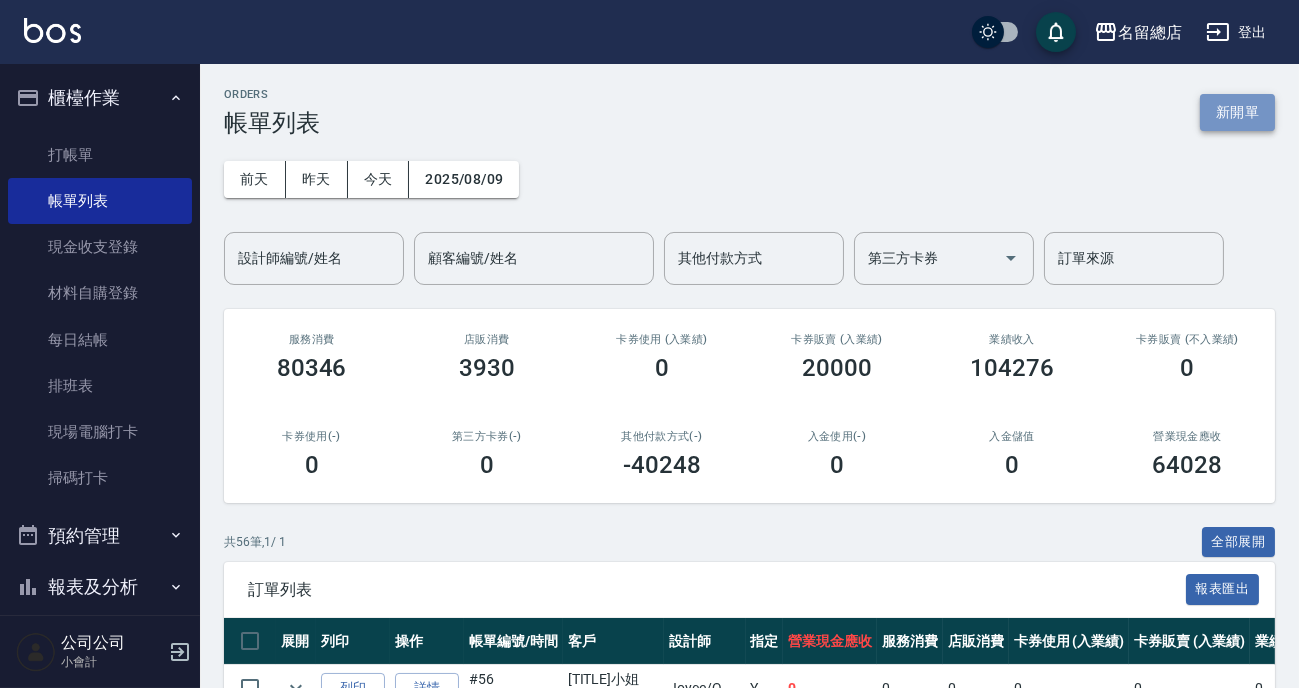 click on "新開單" at bounding box center (1237, 112) 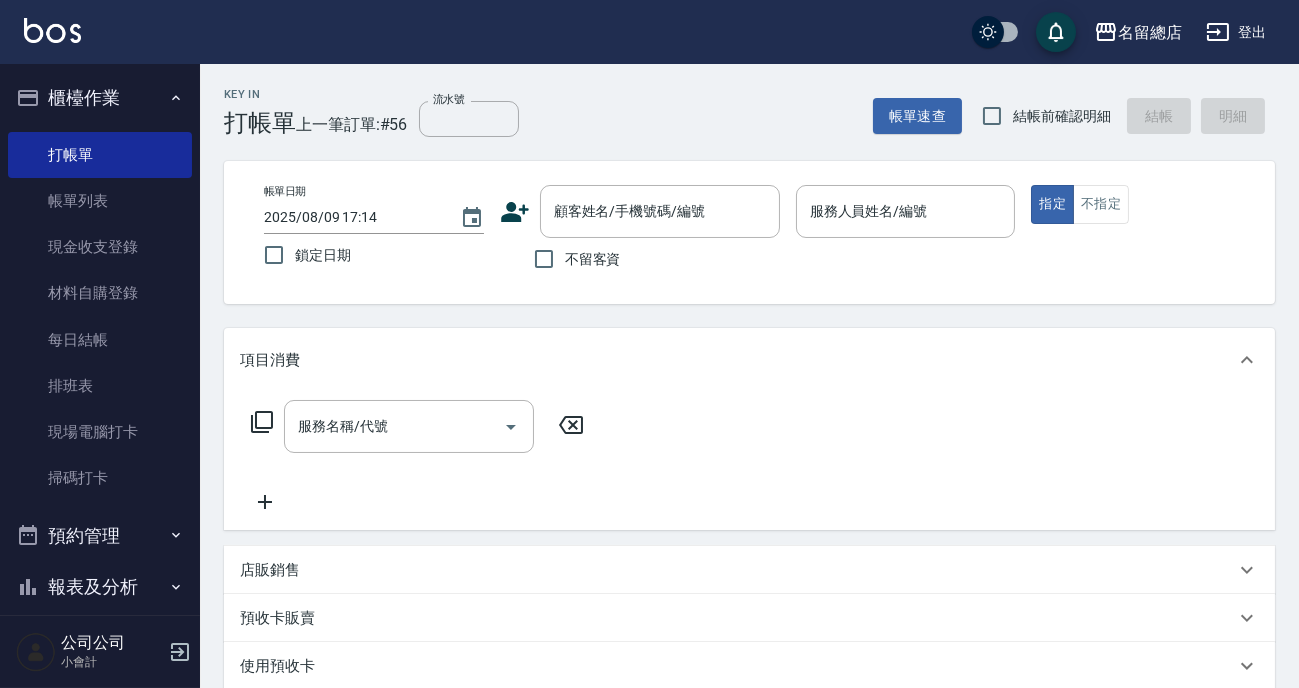 click on "不留客資" at bounding box center (593, 259) 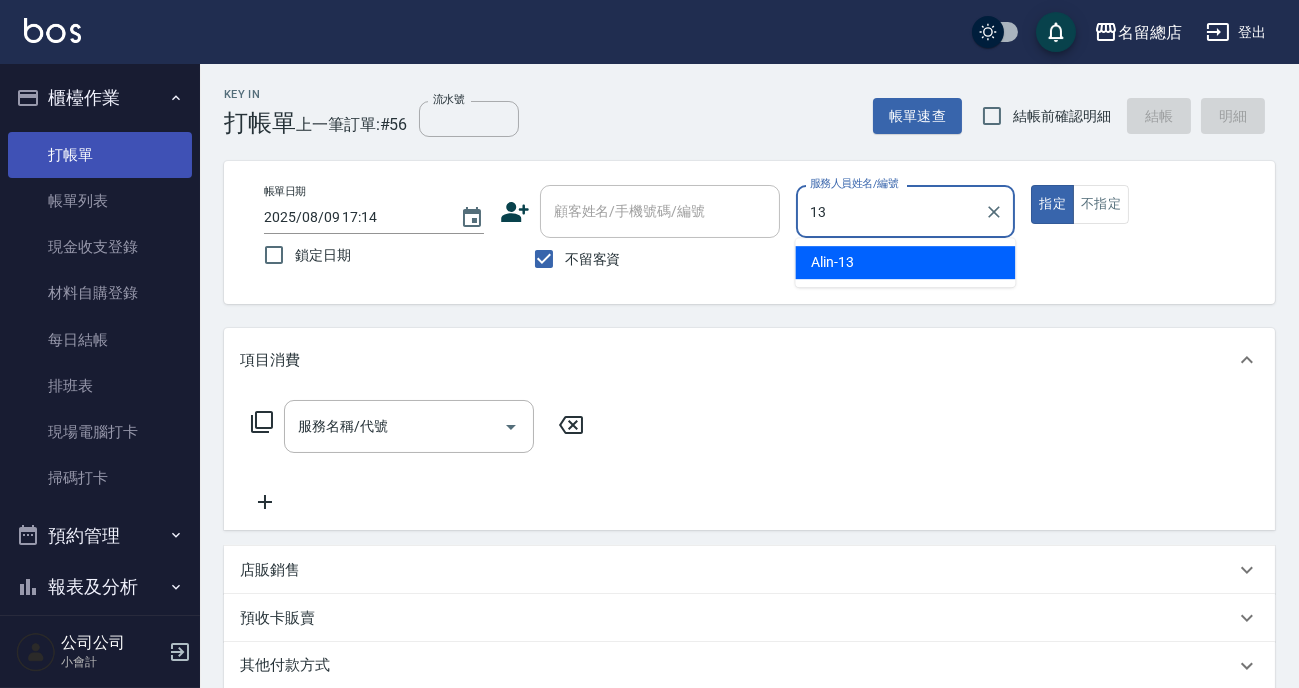 type on "Alin-13" 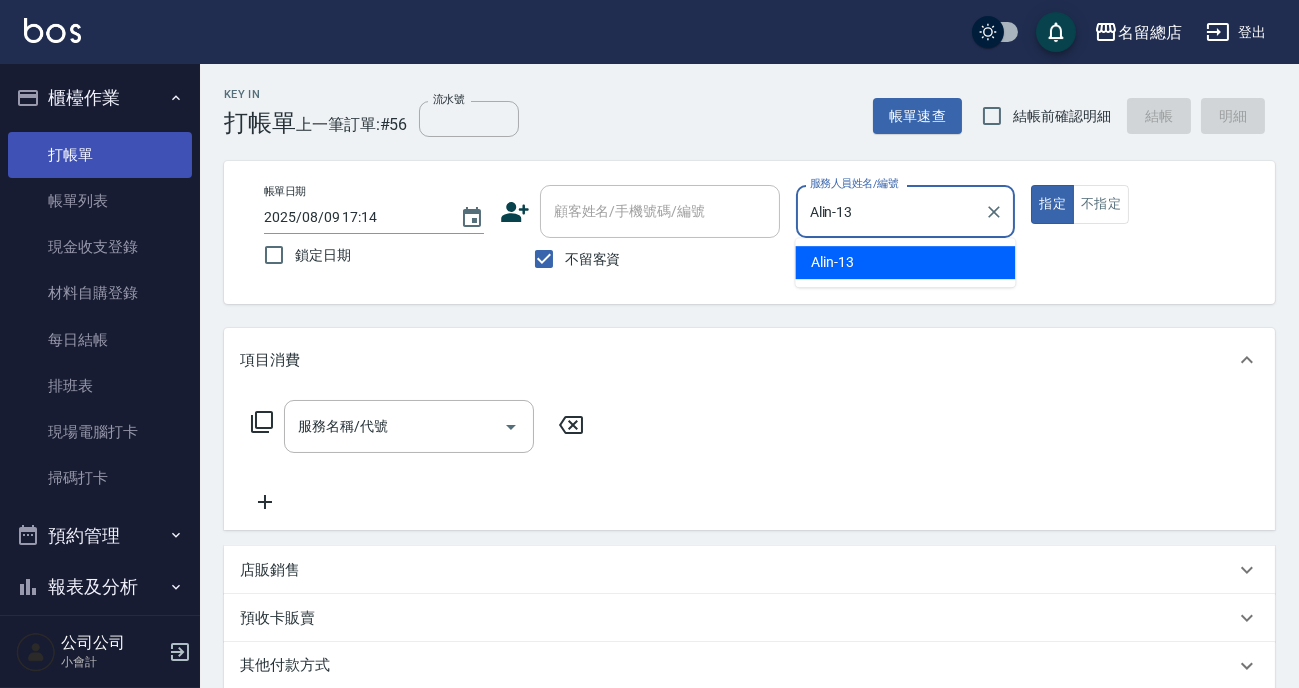 type on "true" 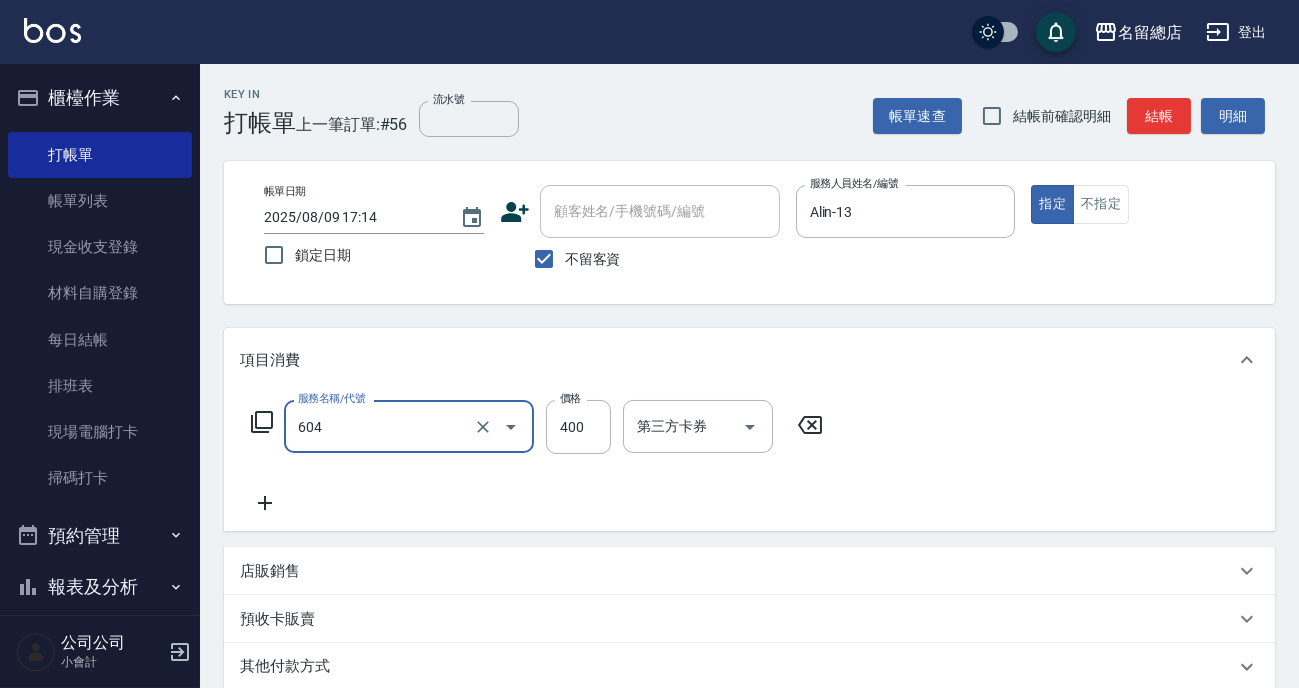 type on "健康洗髮(604)" 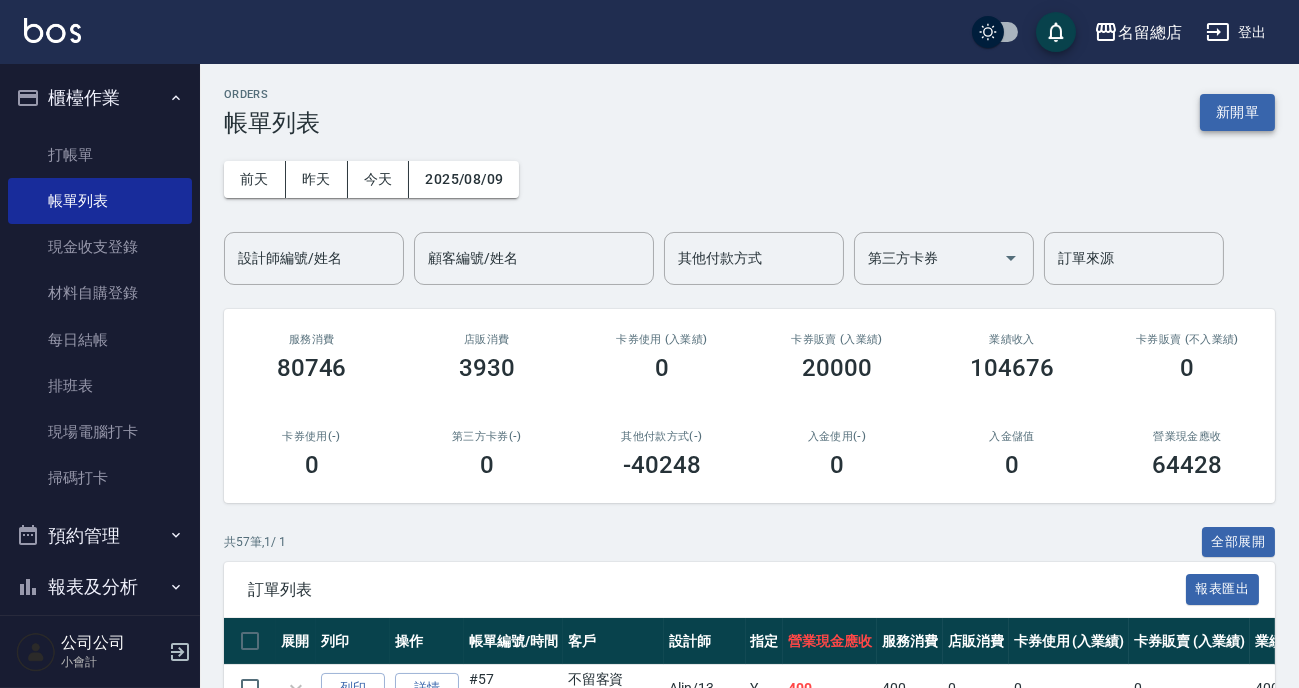 click on "新開單" at bounding box center [1237, 112] 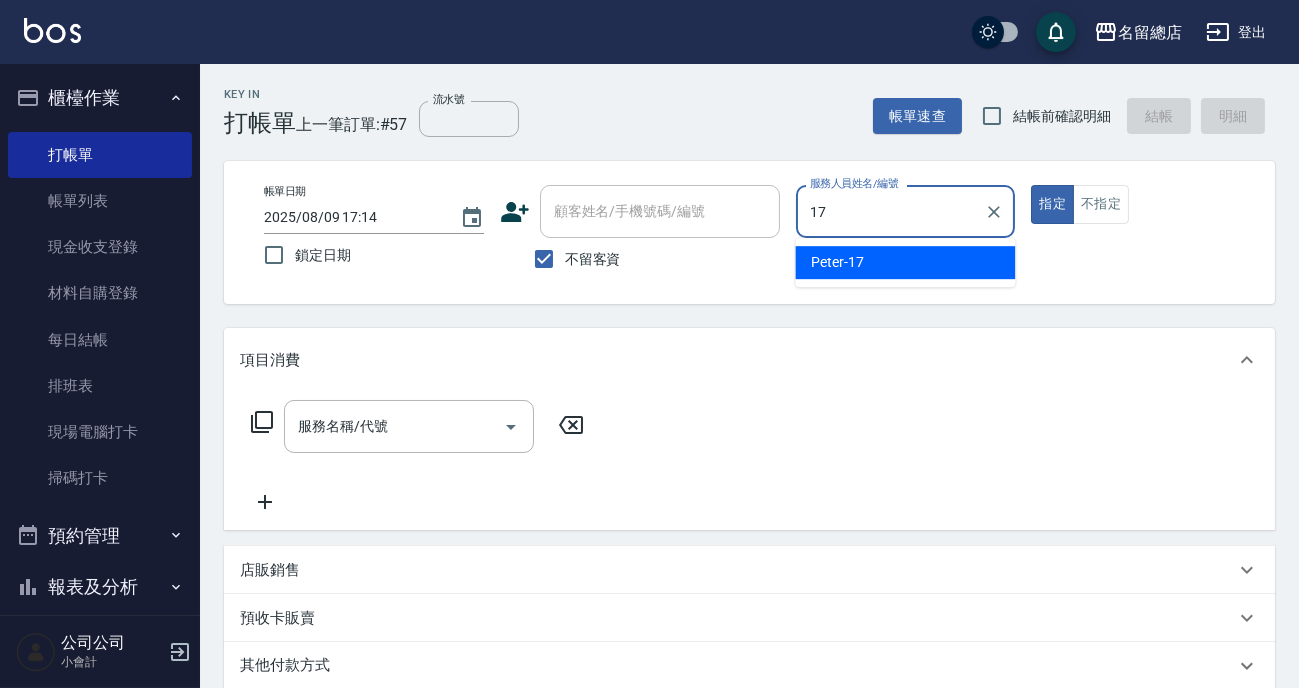 type on "Peter-17" 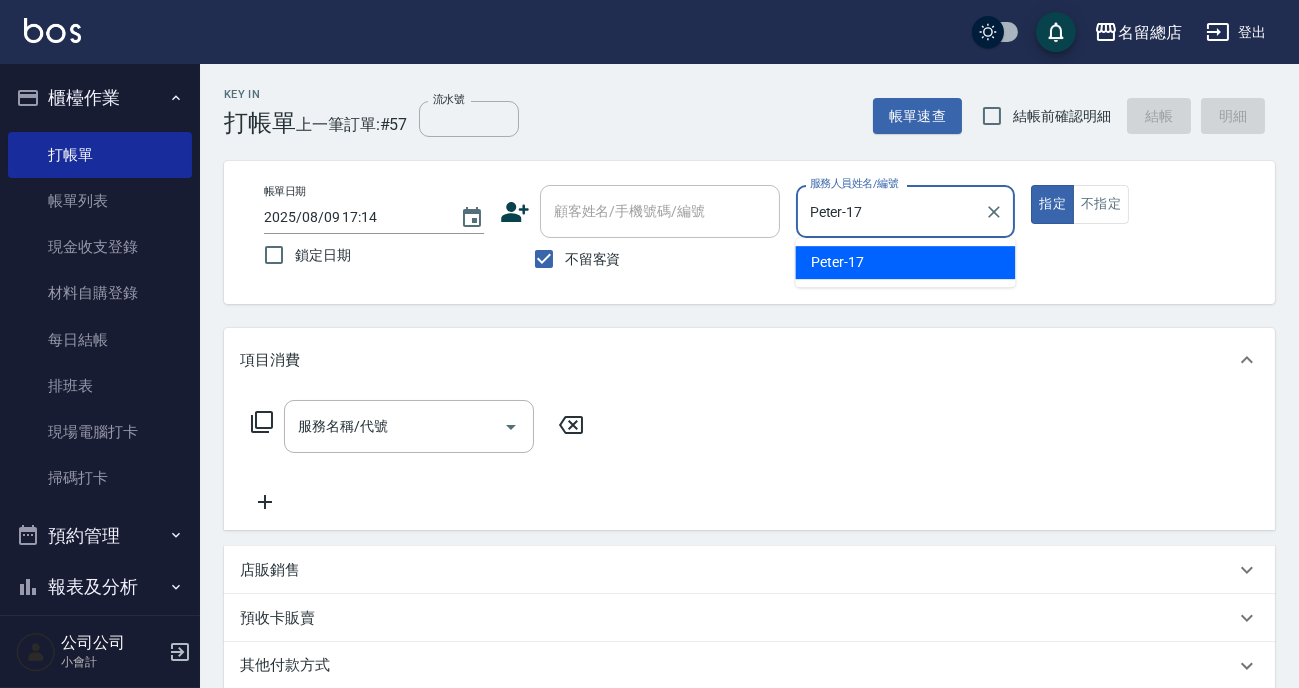 type on "true" 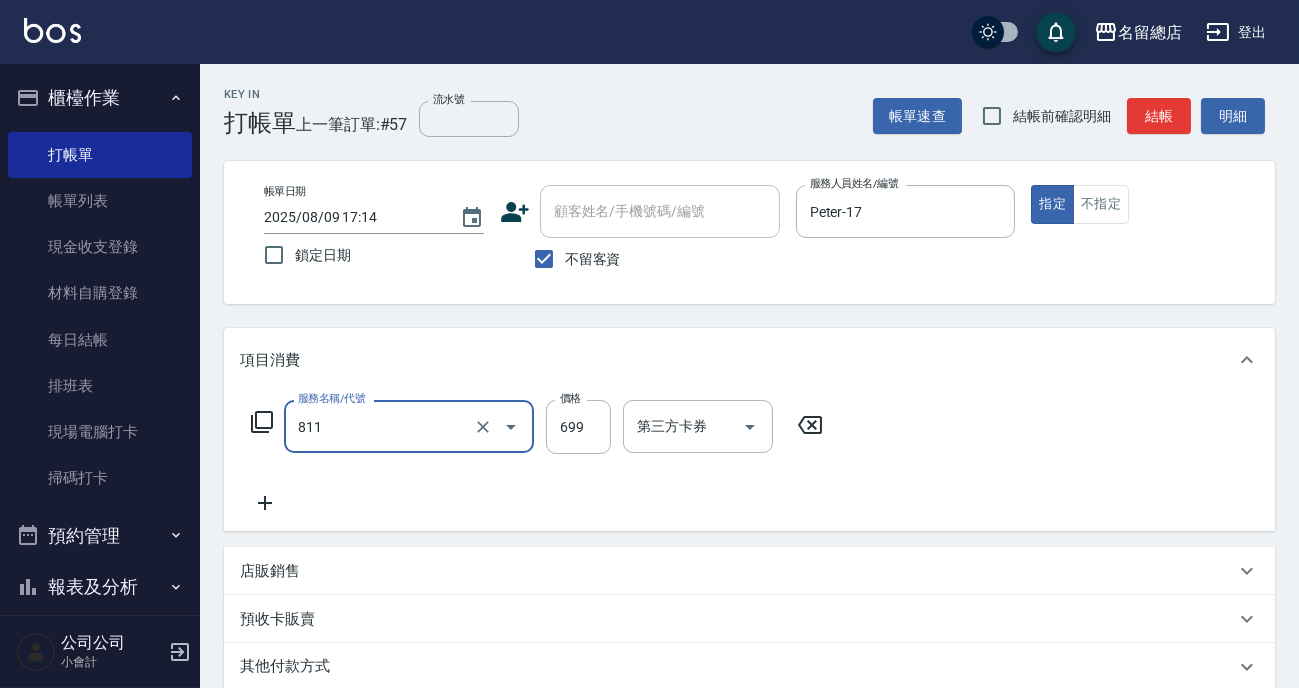 type on "洗+剪(811)" 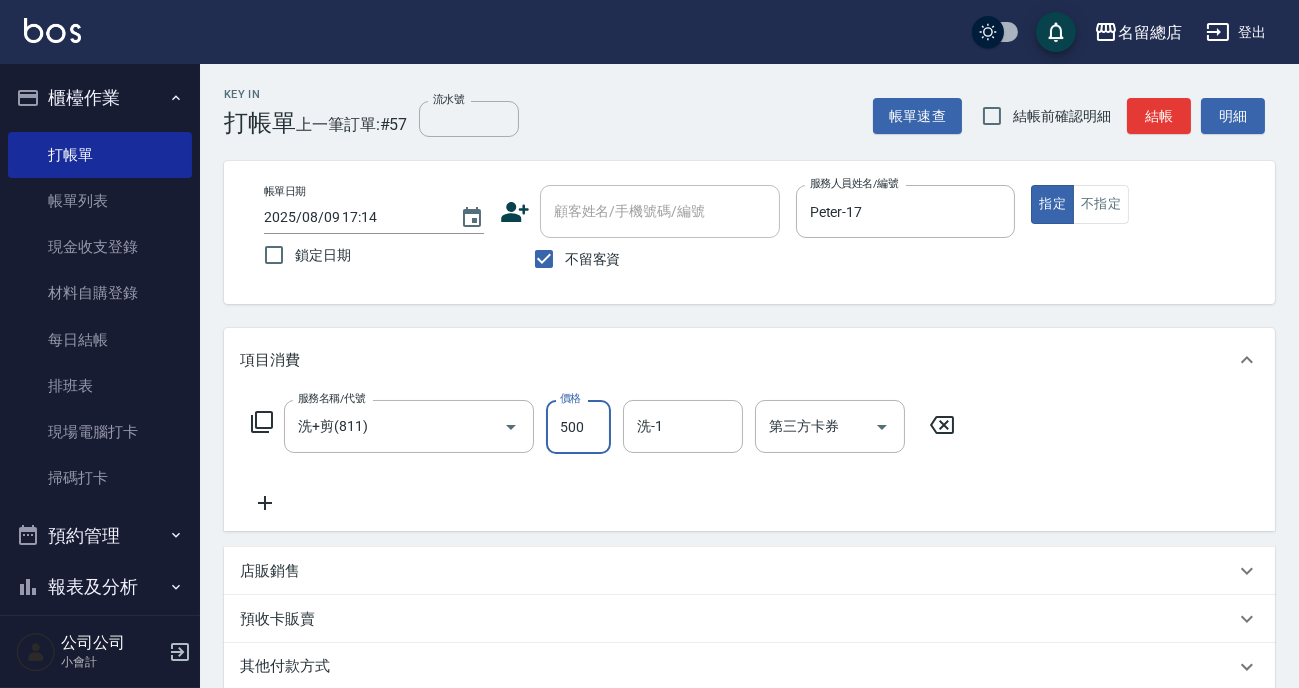 type on "500" 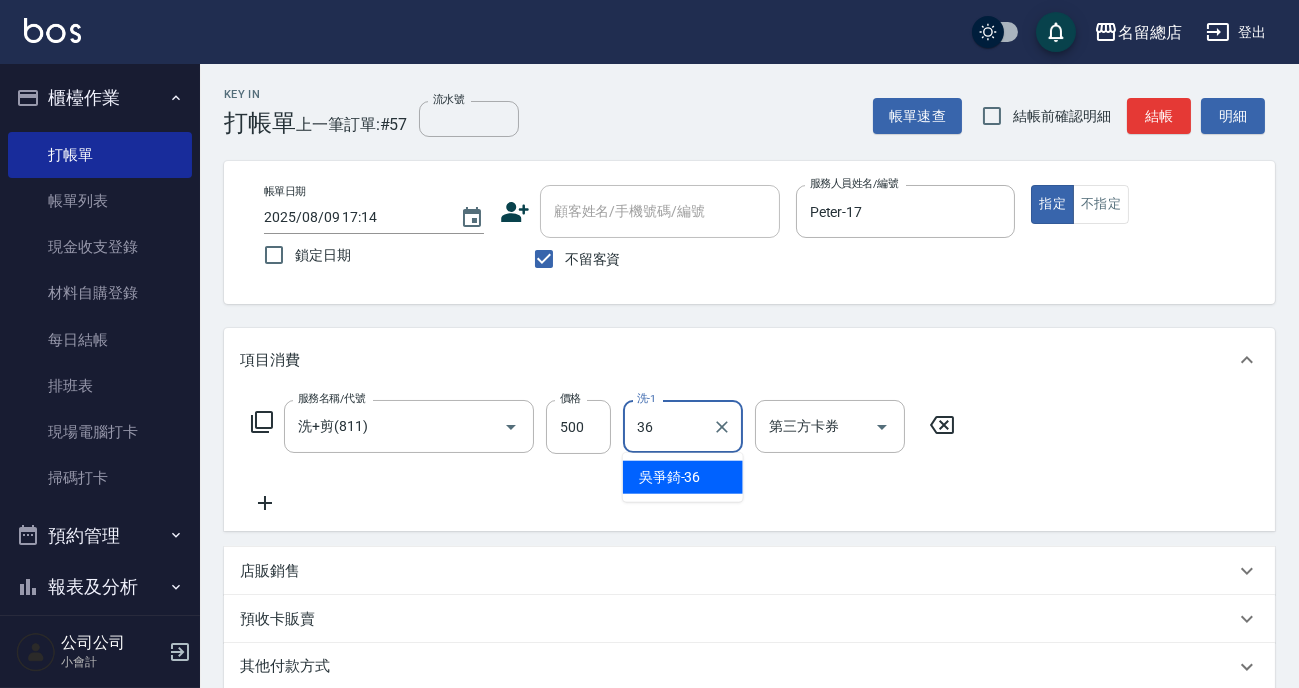 type on "[LAST]-36" 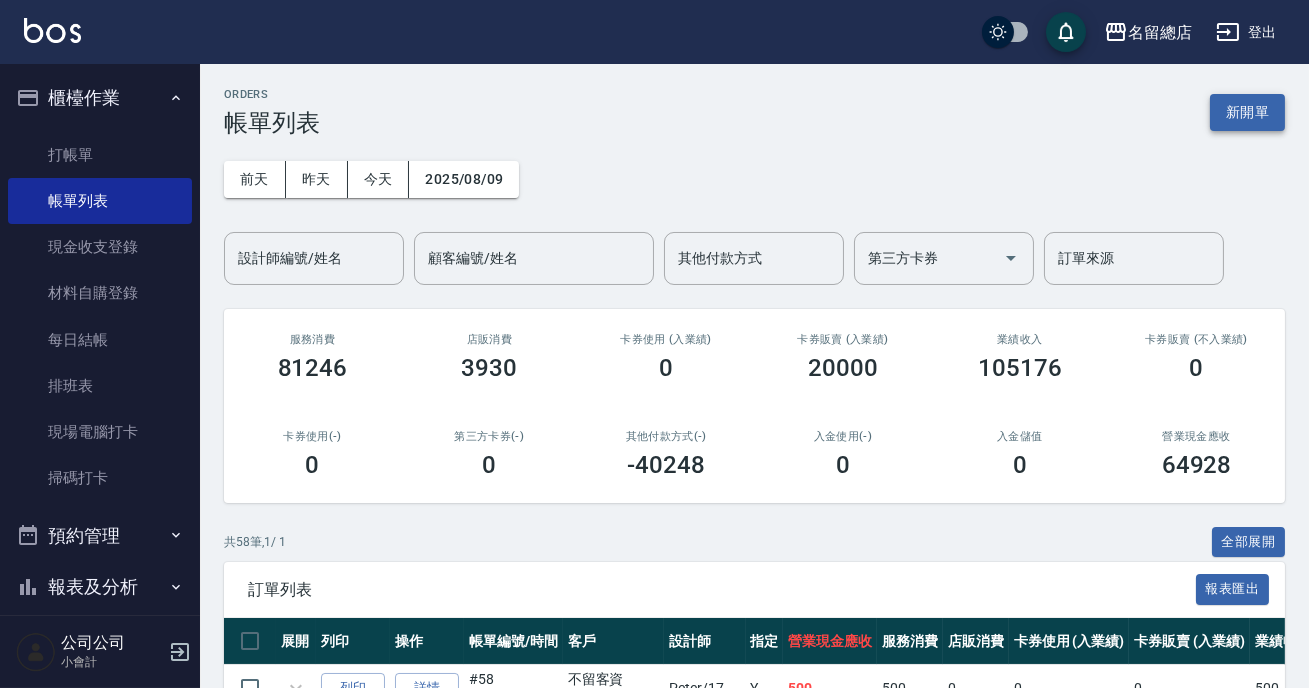 click on "新開單" at bounding box center (1247, 112) 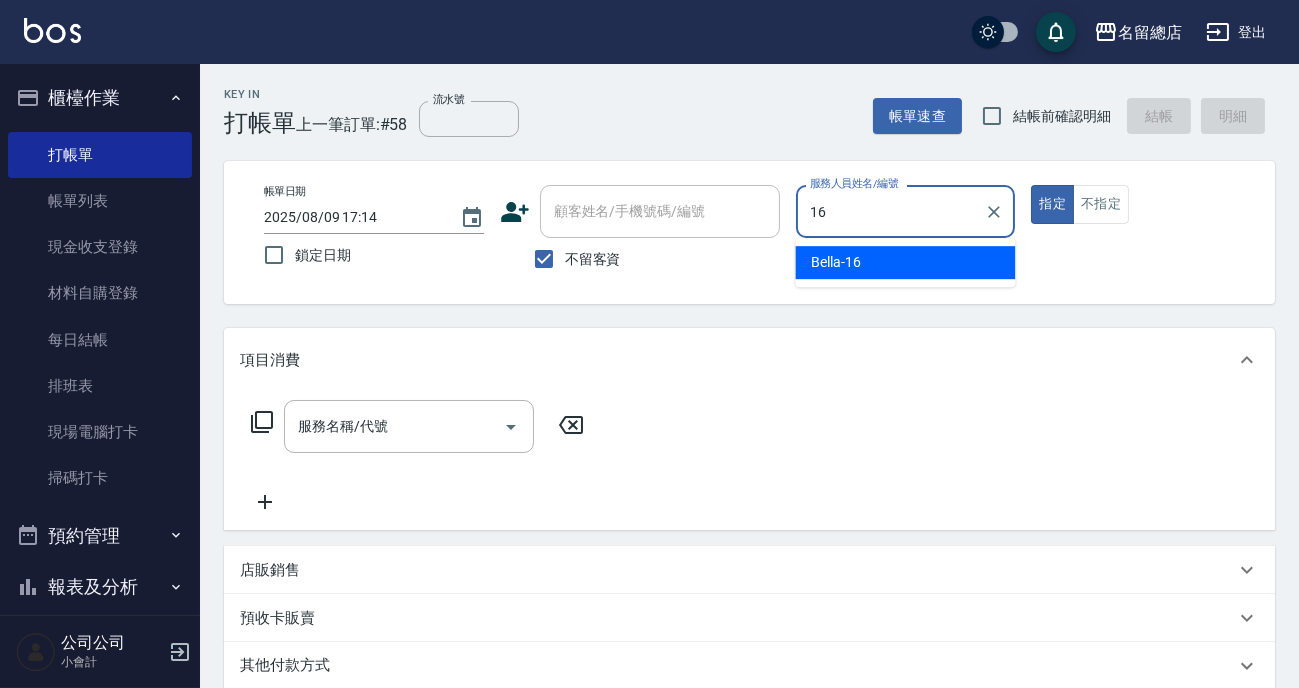 type on "Bella-16" 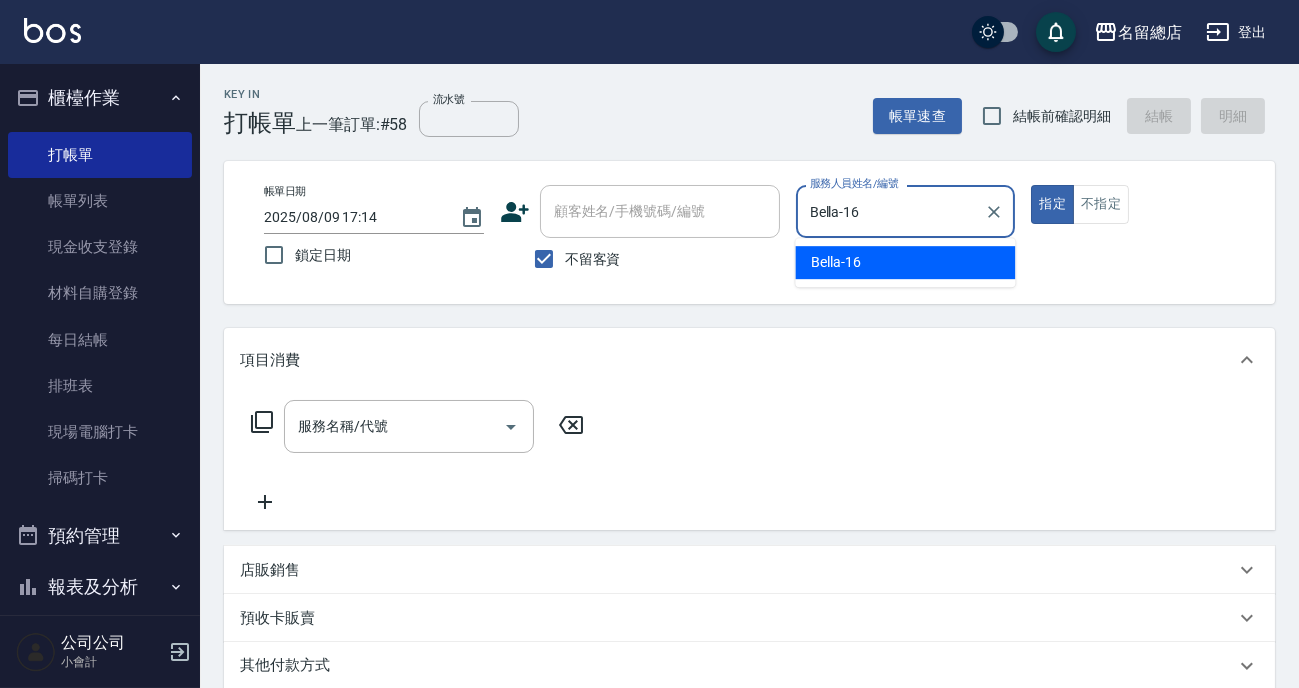 type on "true" 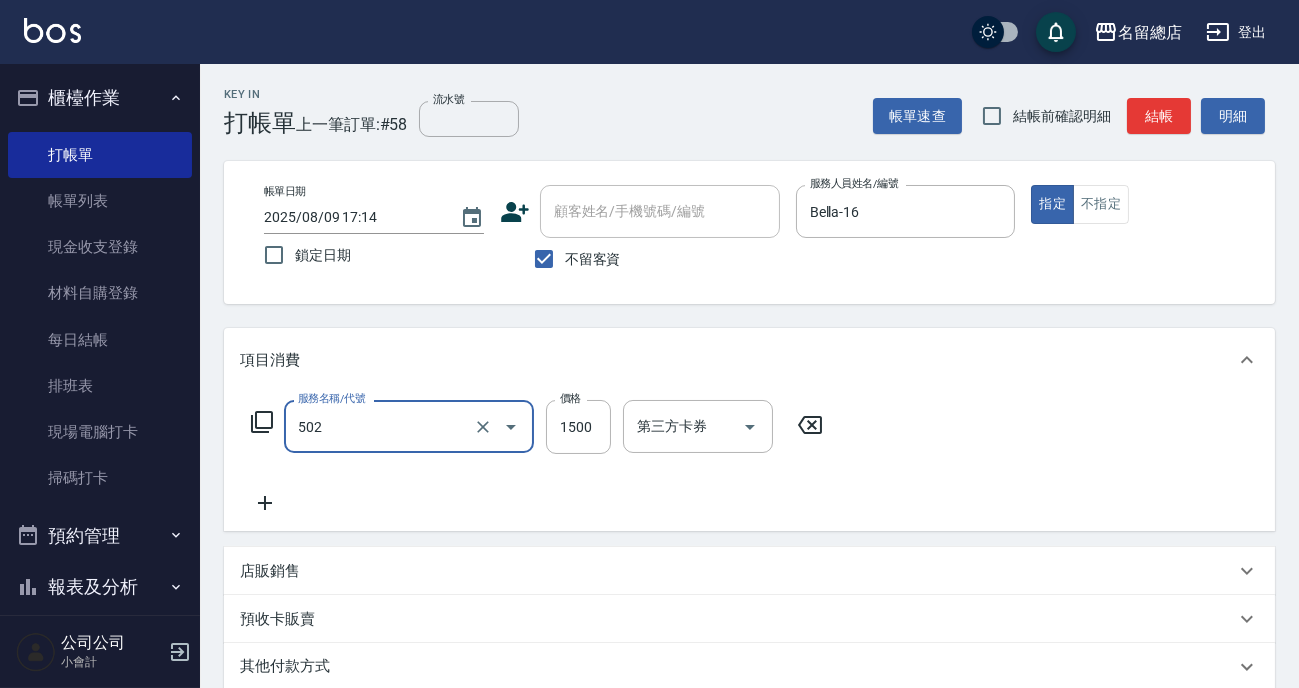 type on "染髮1500以上(502)" 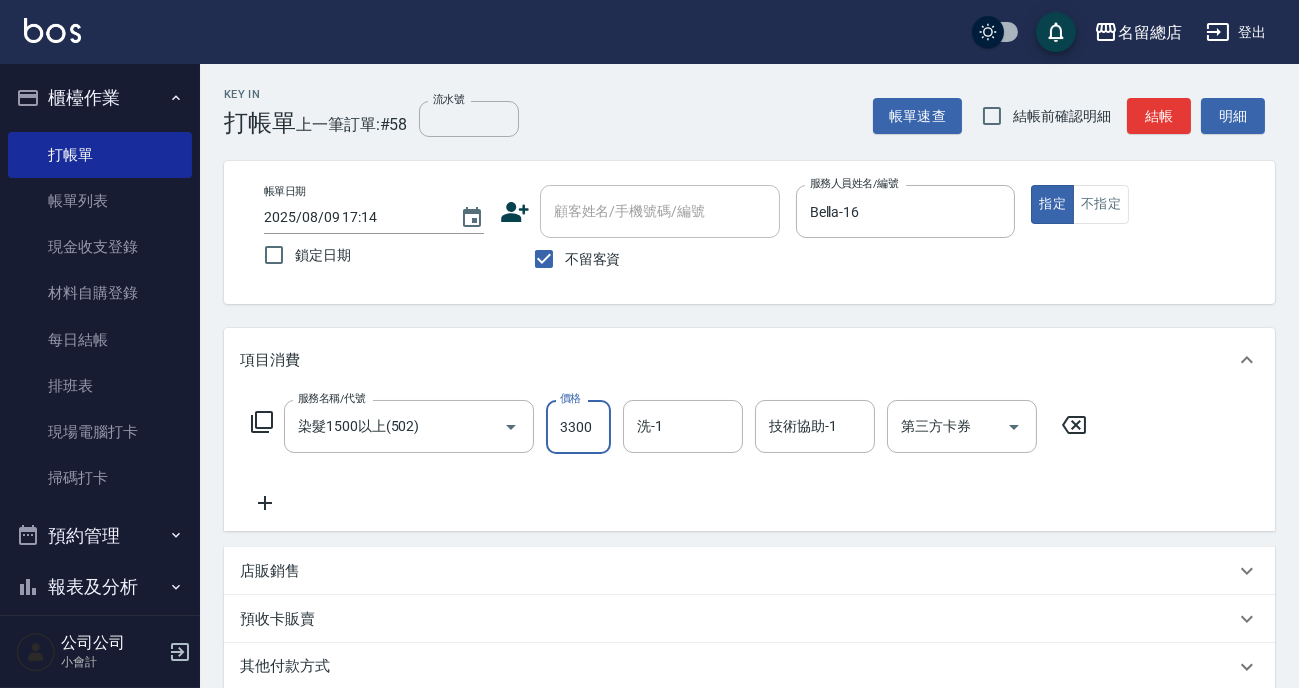 type on "3300" 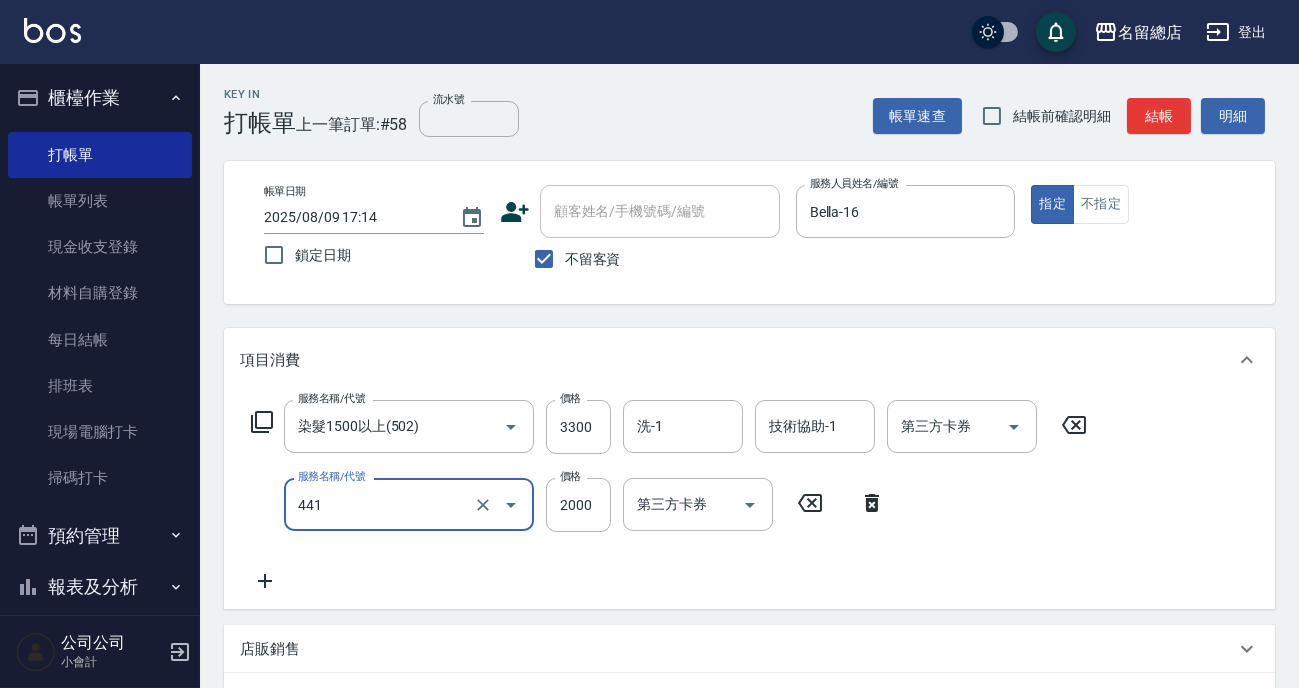 type on "2段自單次1300以上(441)" 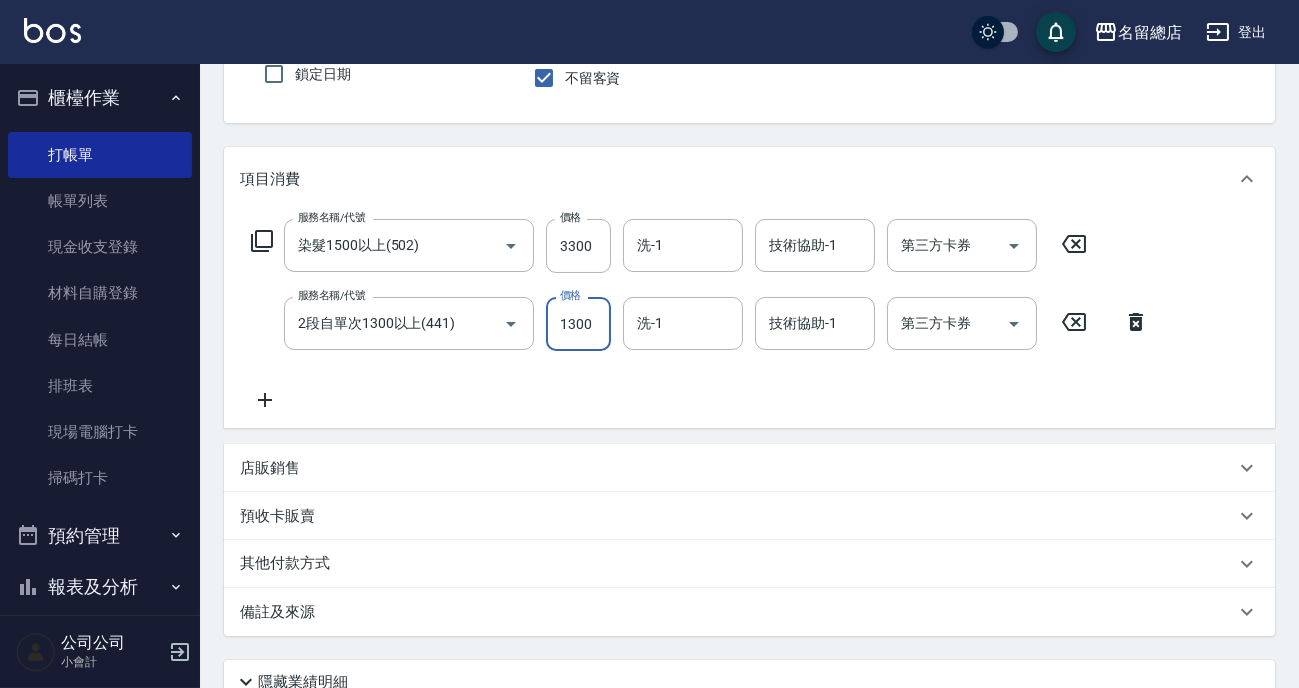 scroll, scrollTop: 272, scrollLeft: 0, axis: vertical 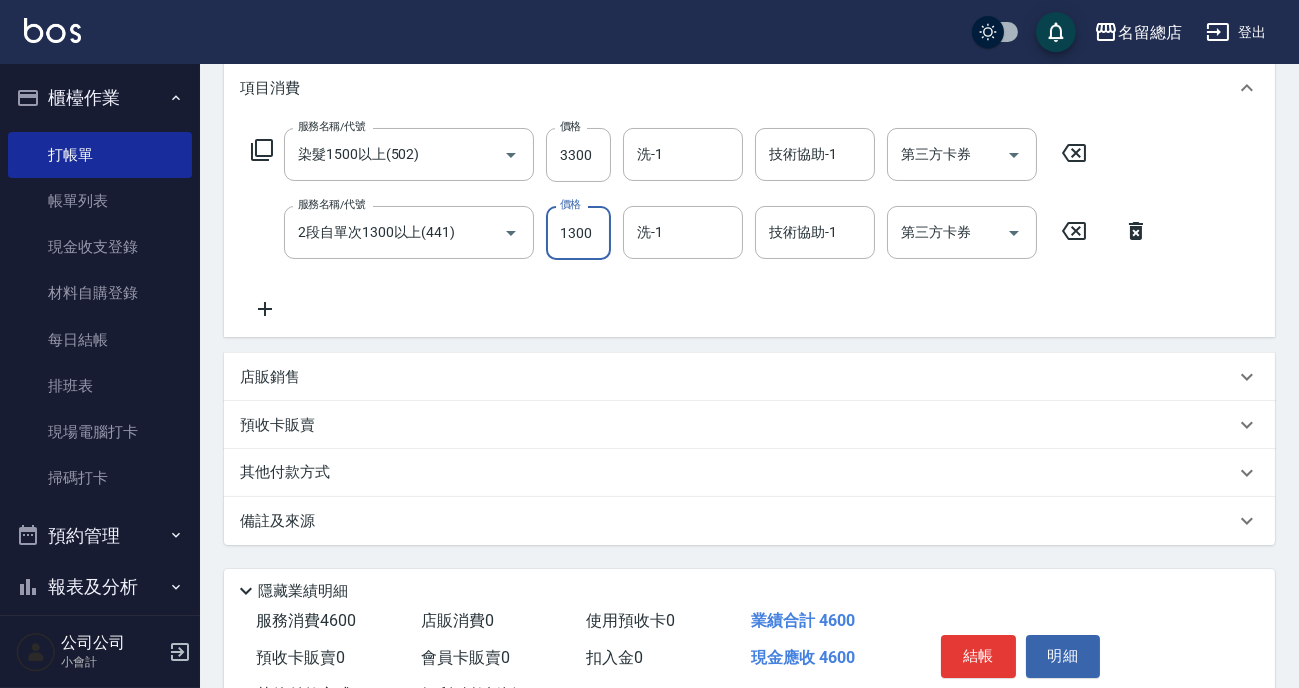 type on "1300" 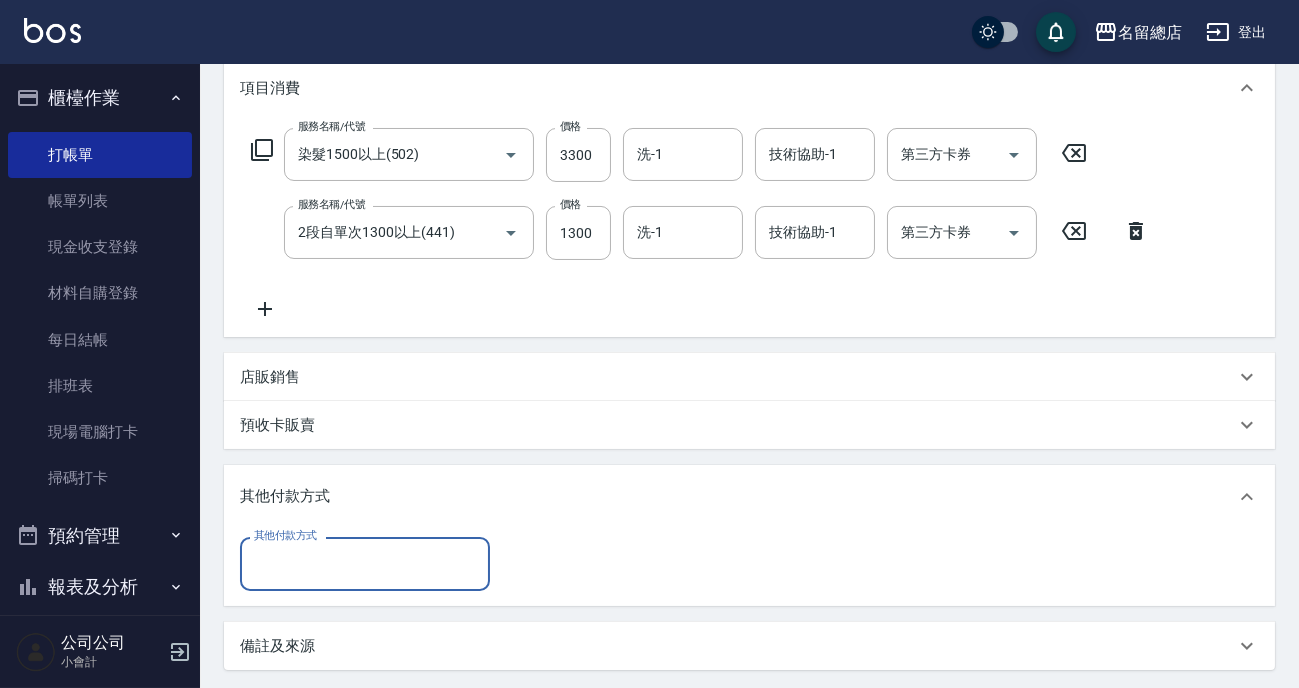 scroll, scrollTop: 0, scrollLeft: 0, axis: both 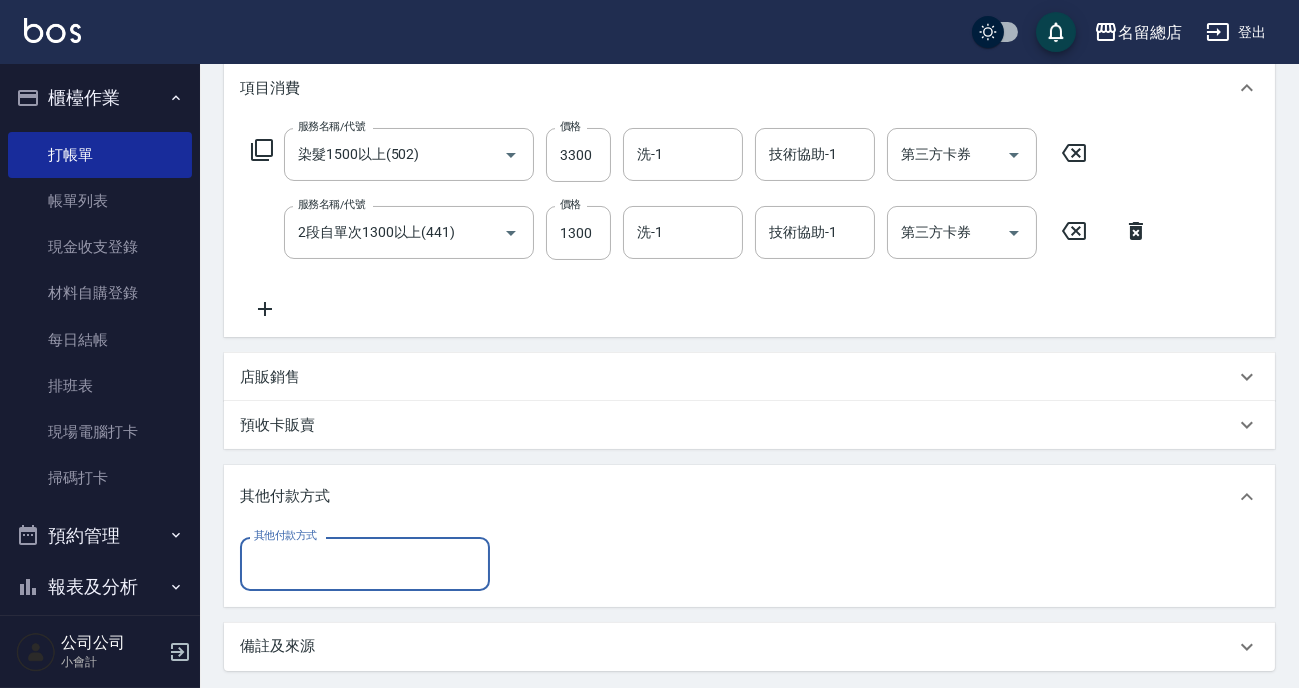 click on "其他付款方式" at bounding box center (365, 563) 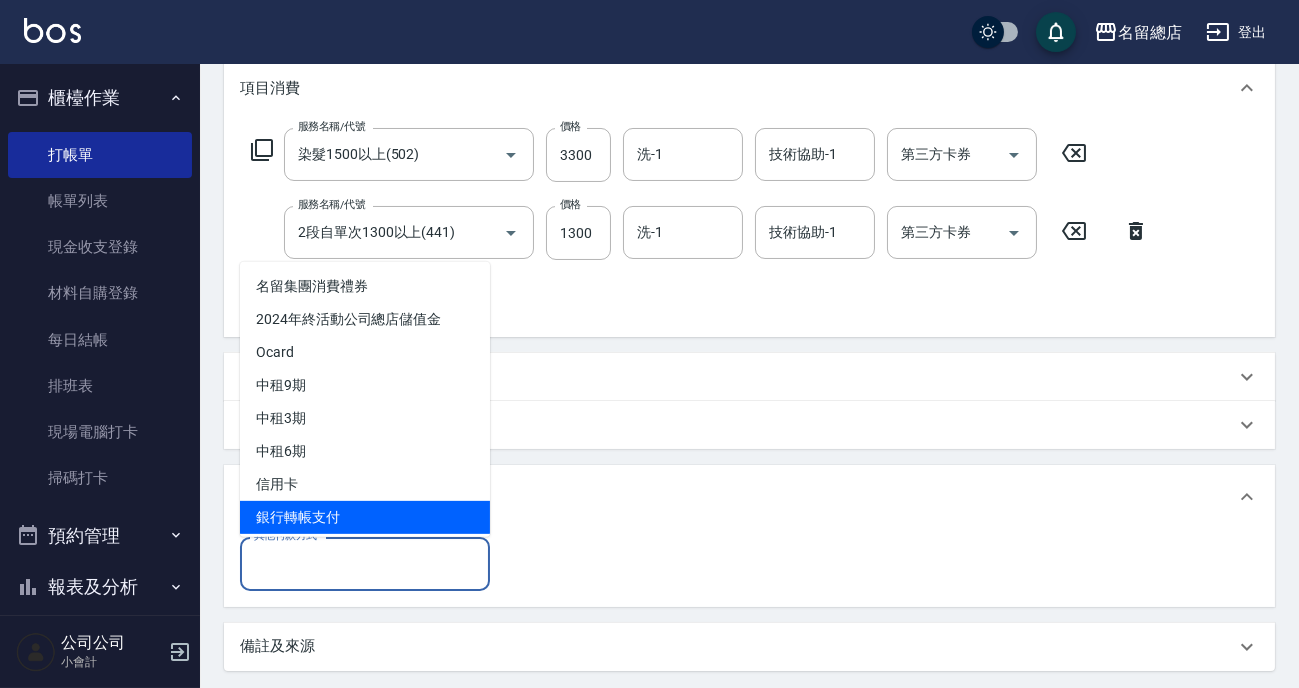 click on "銀行轉帳支付" at bounding box center (365, 517) 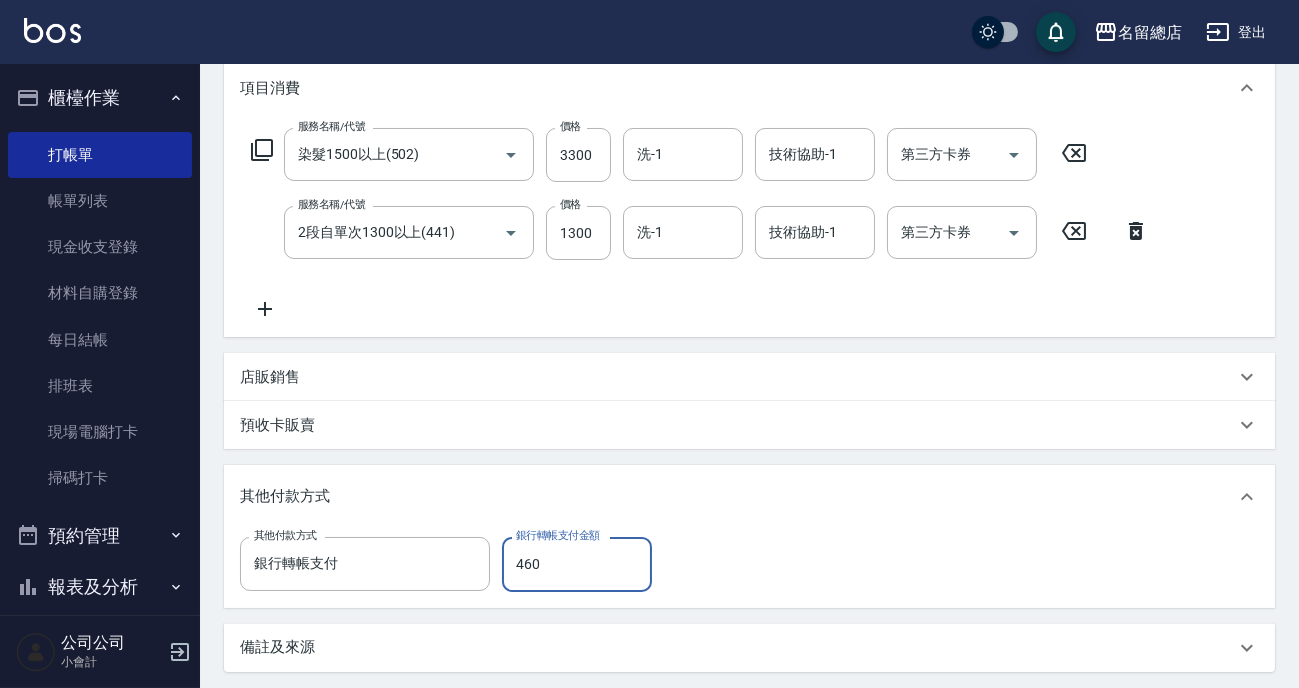 type on "4600" 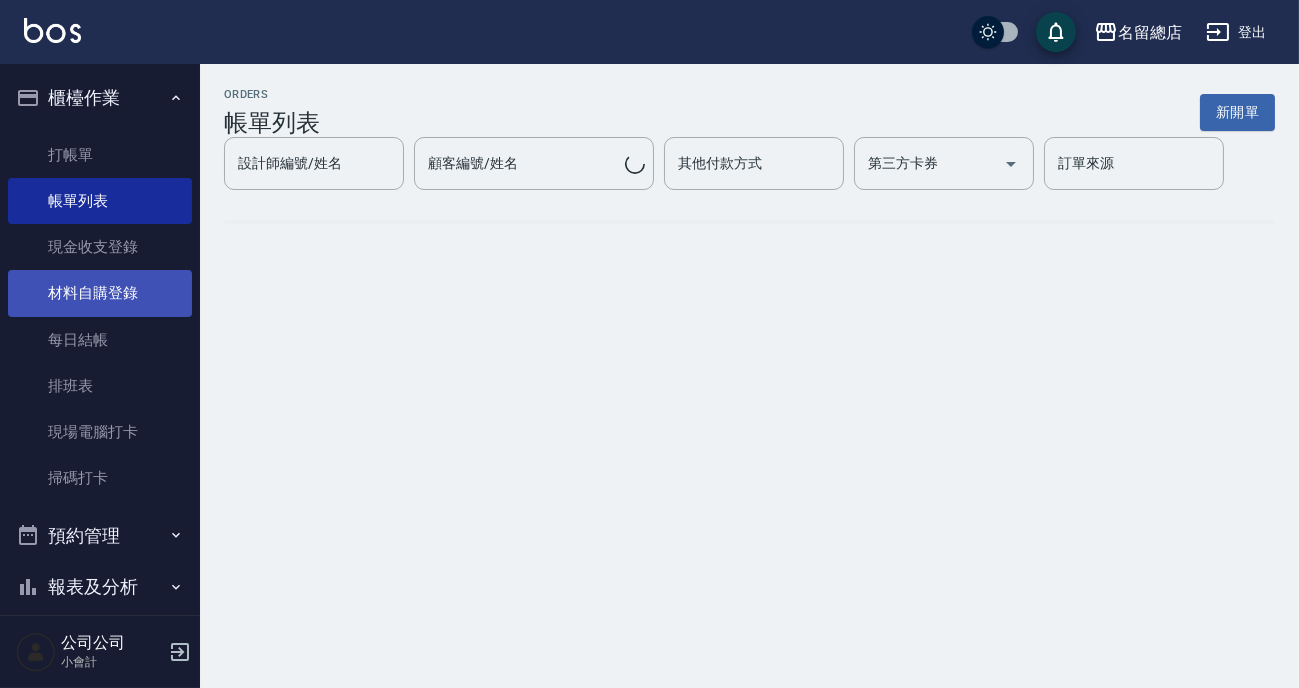 scroll, scrollTop: 0, scrollLeft: 0, axis: both 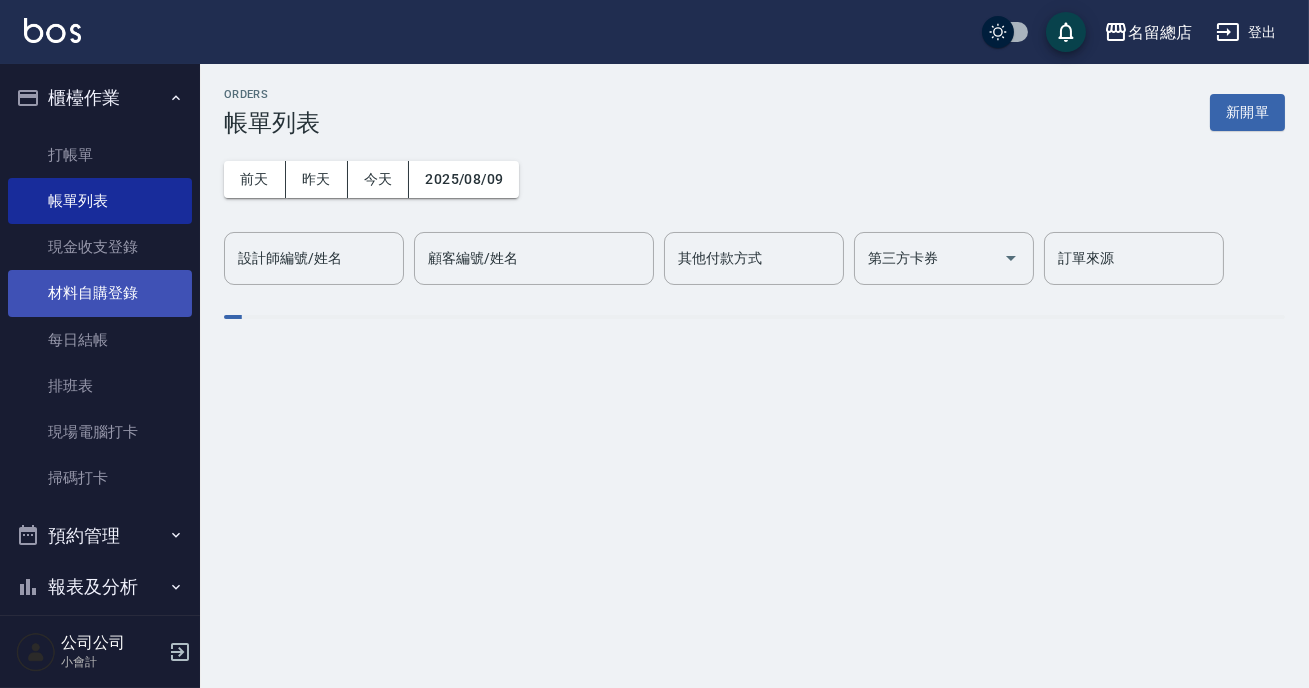click on "材料自購登錄" at bounding box center [100, 293] 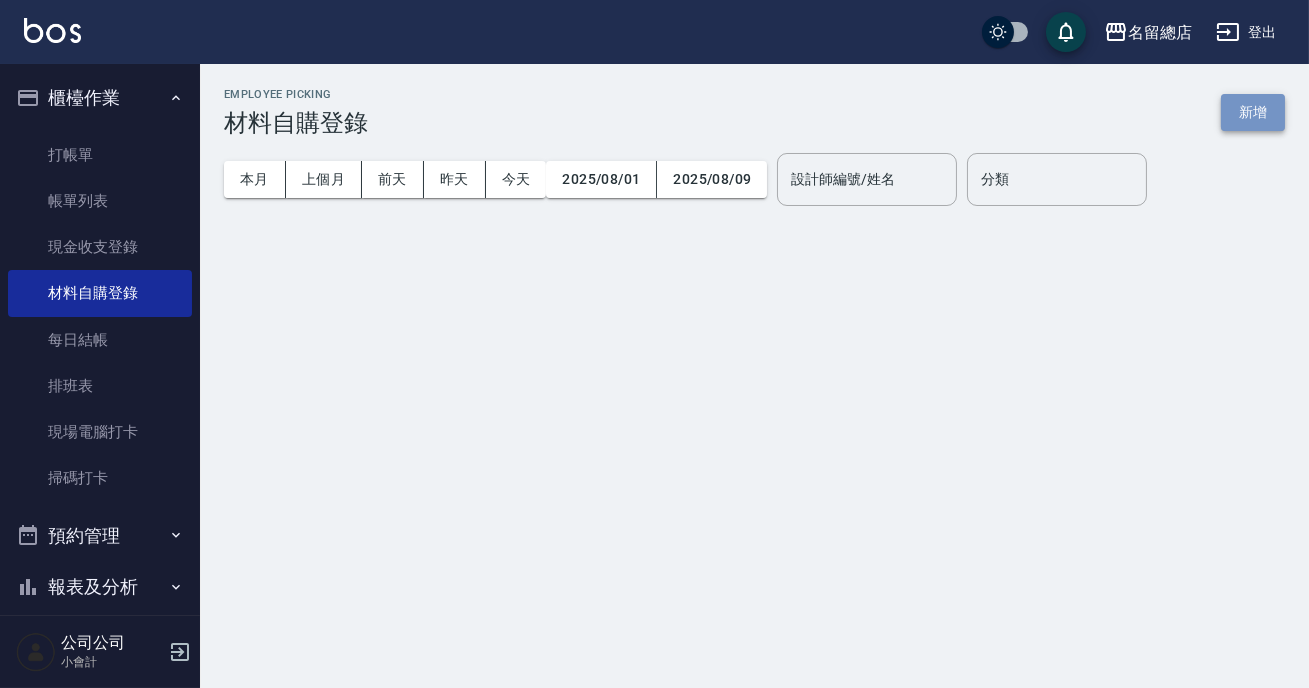 click on "新增" at bounding box center [1253, 112] 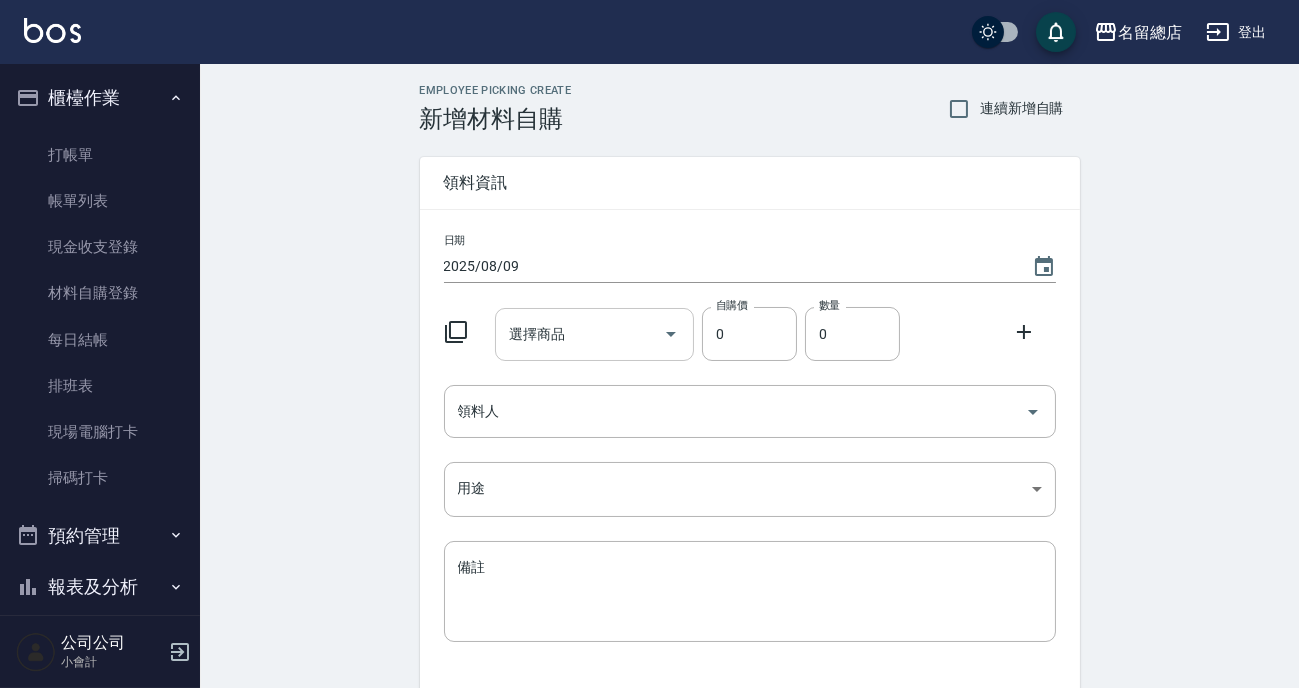 click on "選擇商品 選擇商品" at bounding box center [594, 334] 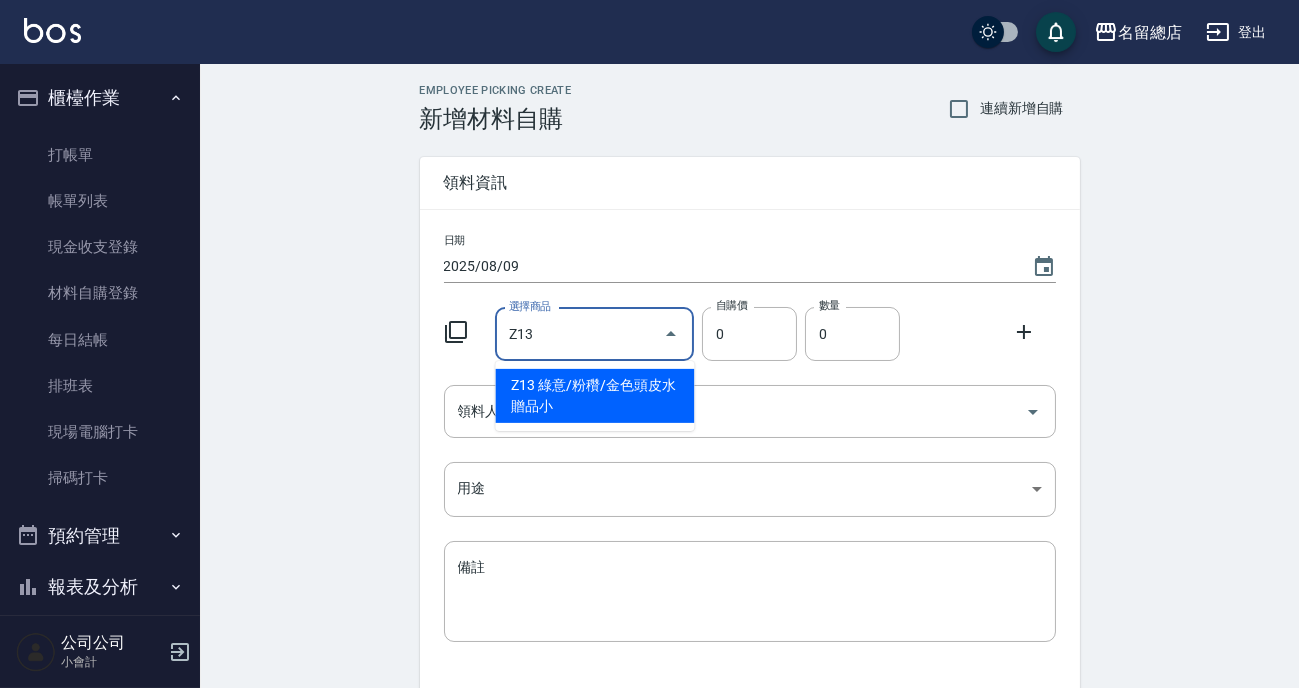 type on "綠意/粉穳/金色頭皮水贈品小" 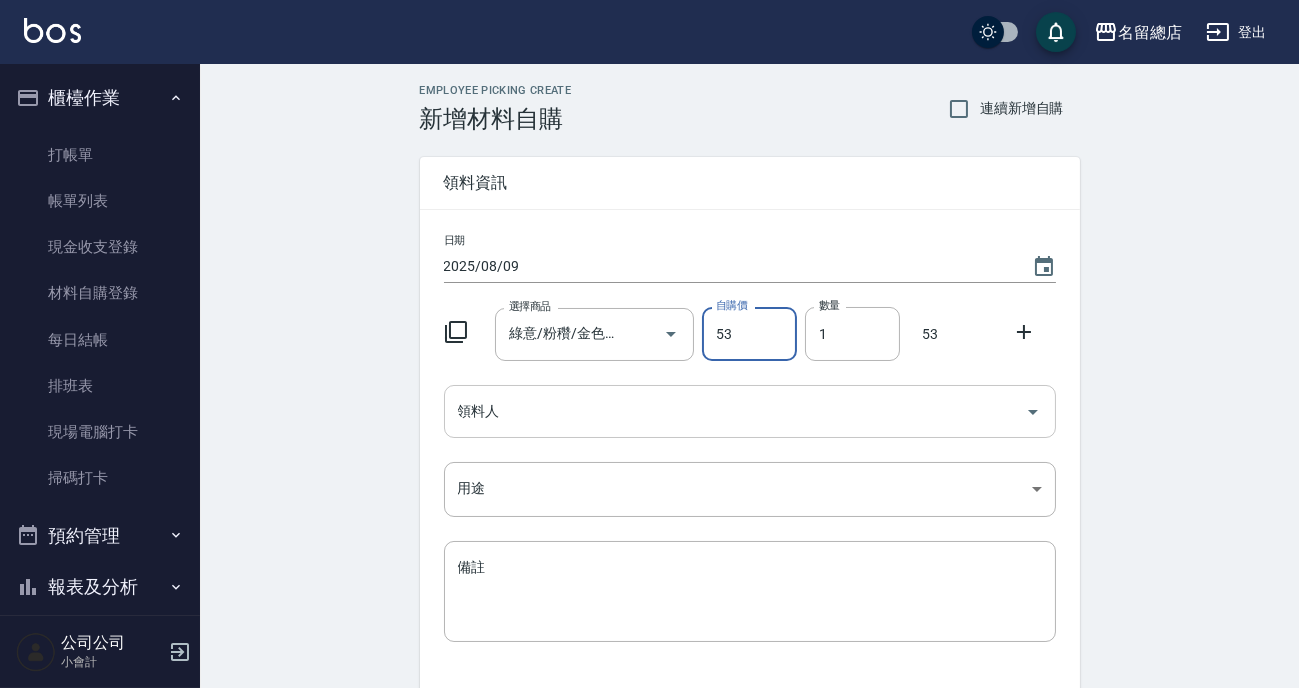 click on "領料人" at bounding box center (735, 411) 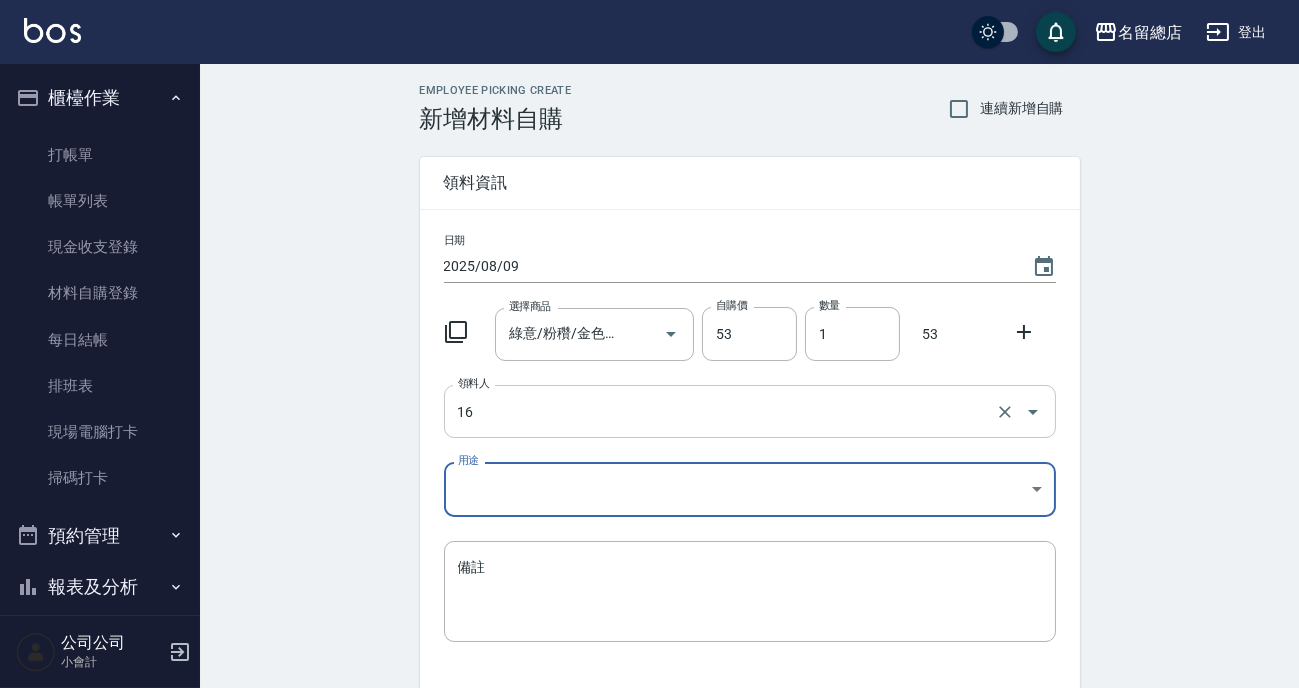 type on "16 陳宇絃" 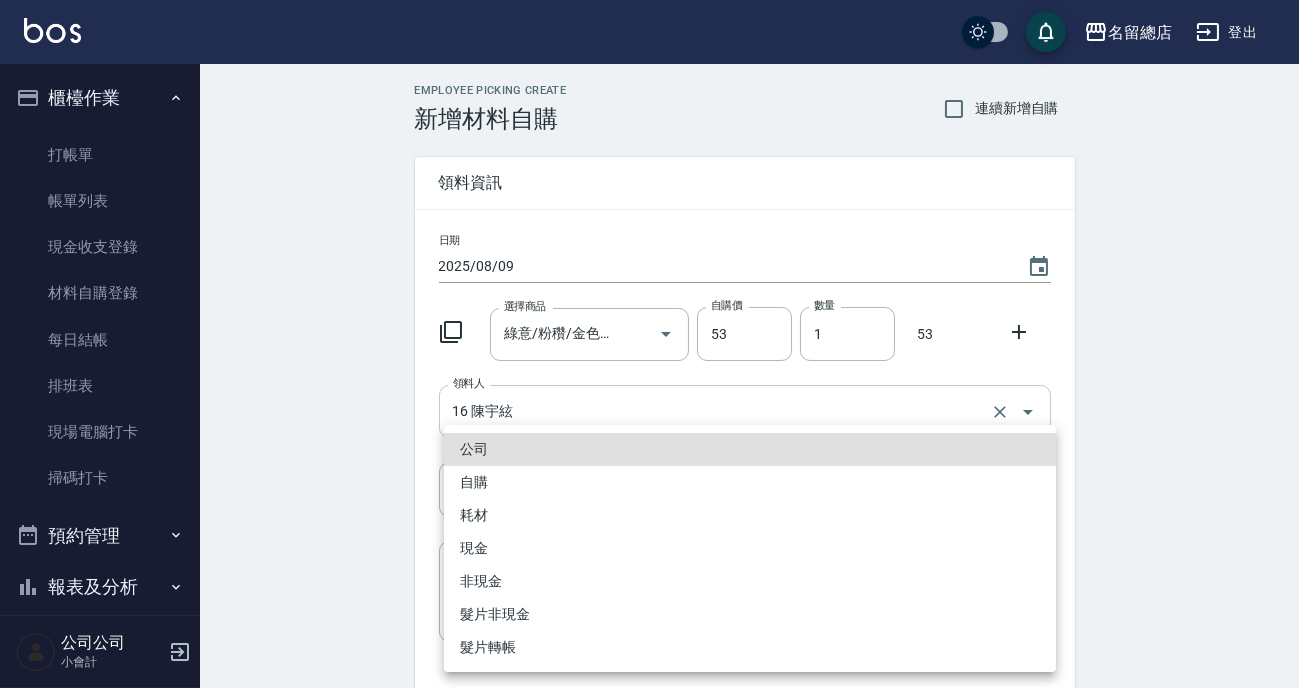 type 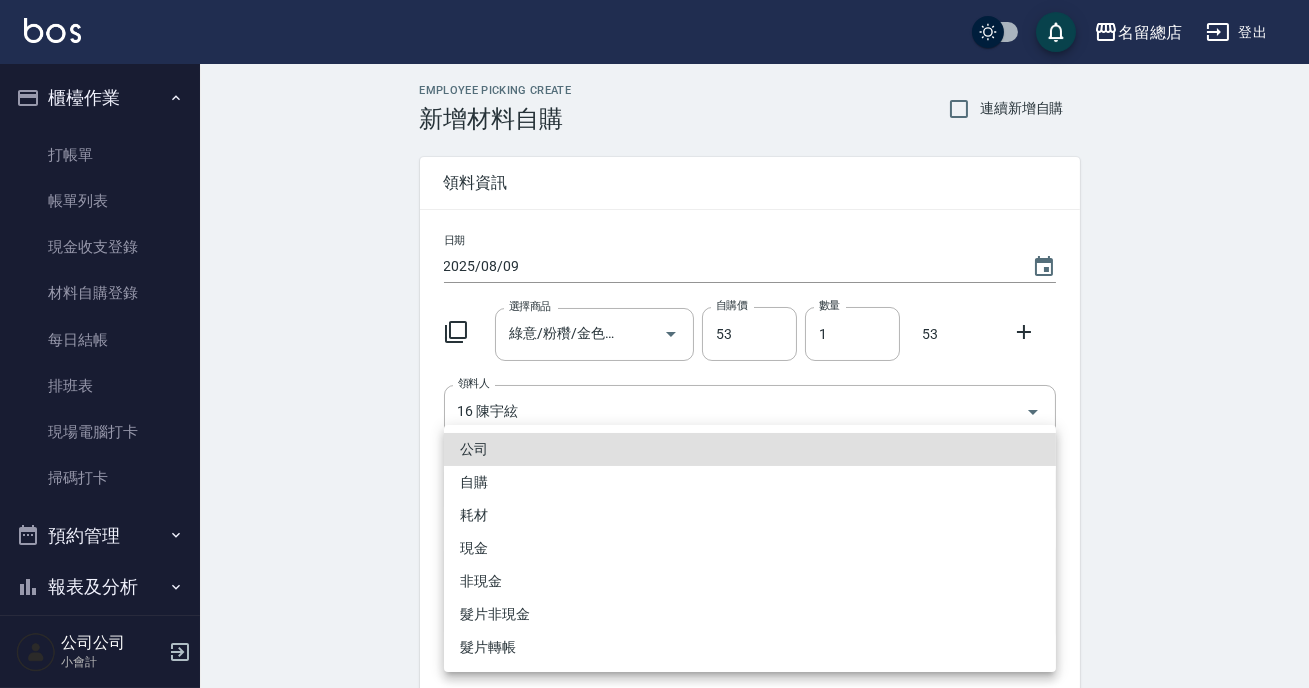 click on "自購" at bounding box center [750, 482] 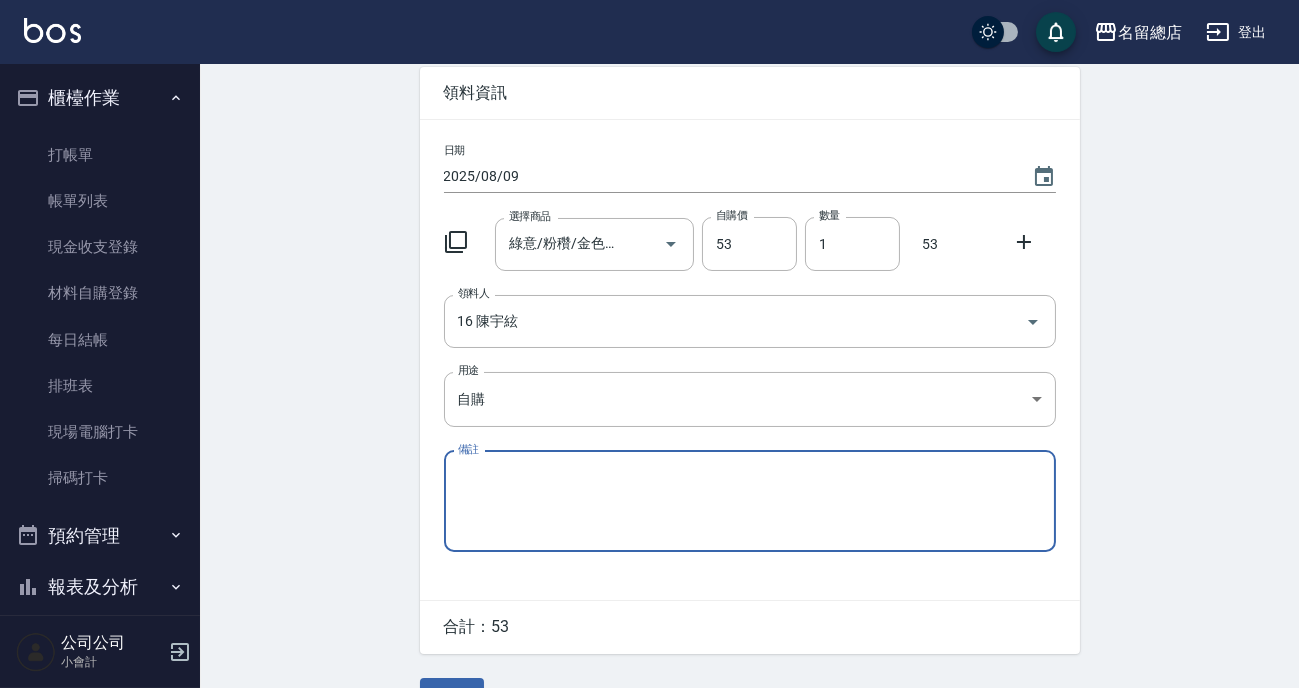 scroll, scrollTop: 137, scrollLeft: 0, axis: vertical 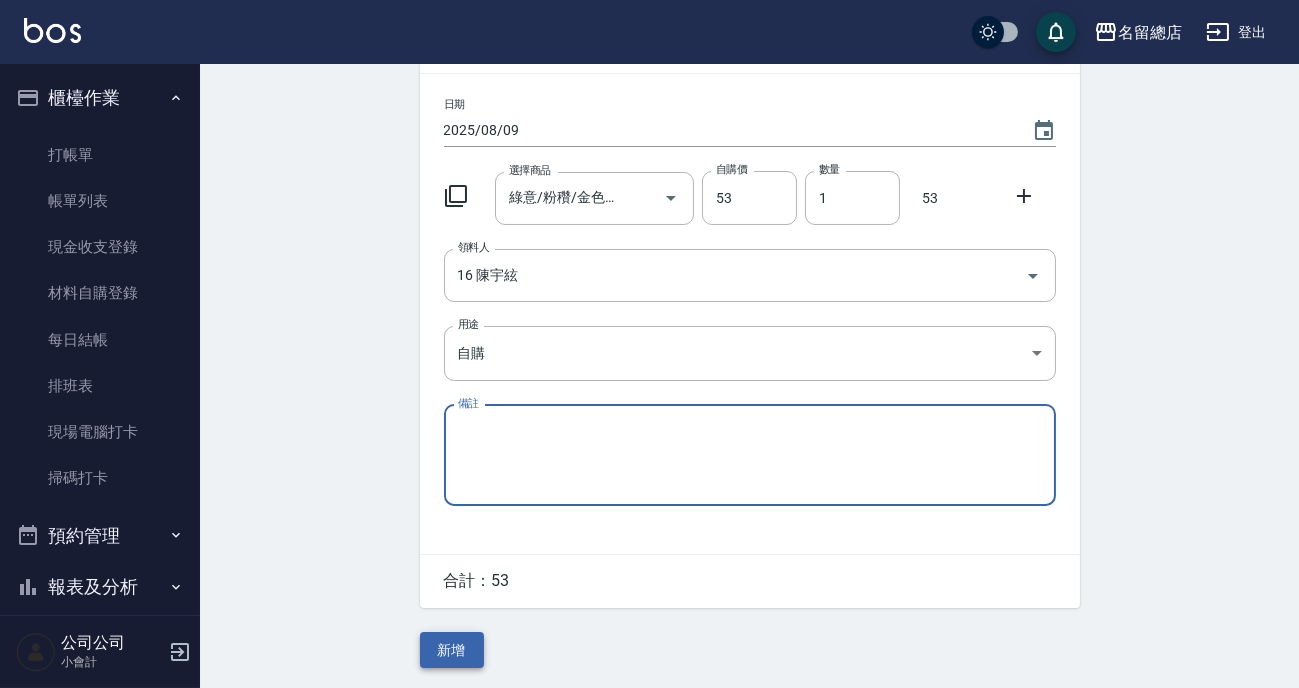 click on "新增" at bounding box center [452, 650] 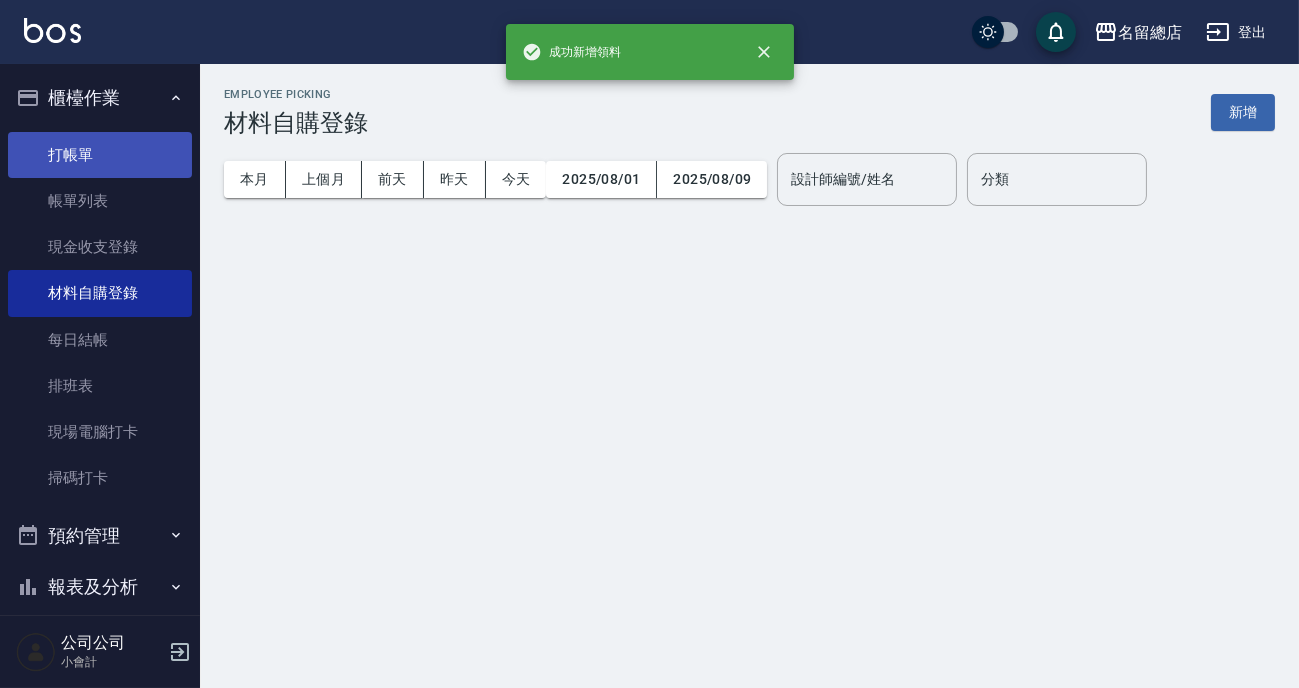 scroll, scrollTop: 0, scrollLeft: 0, axis: both 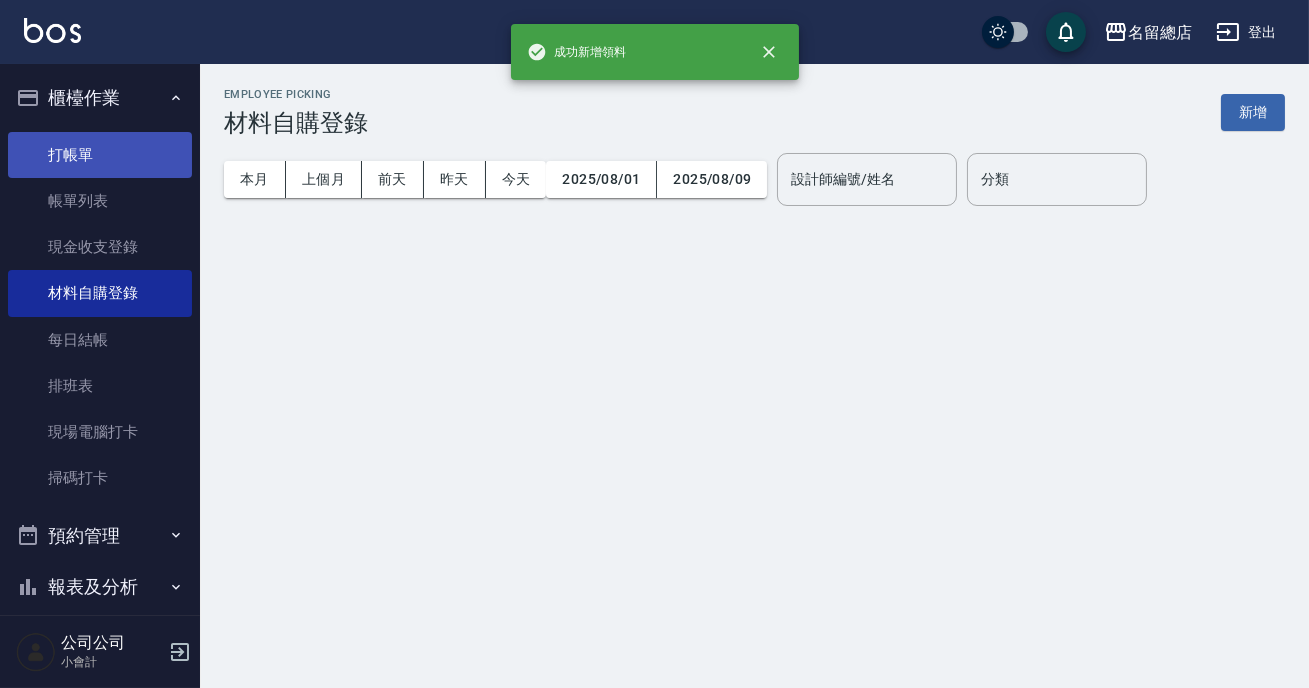 click on "打帳單" at bounding box center [100, 155] 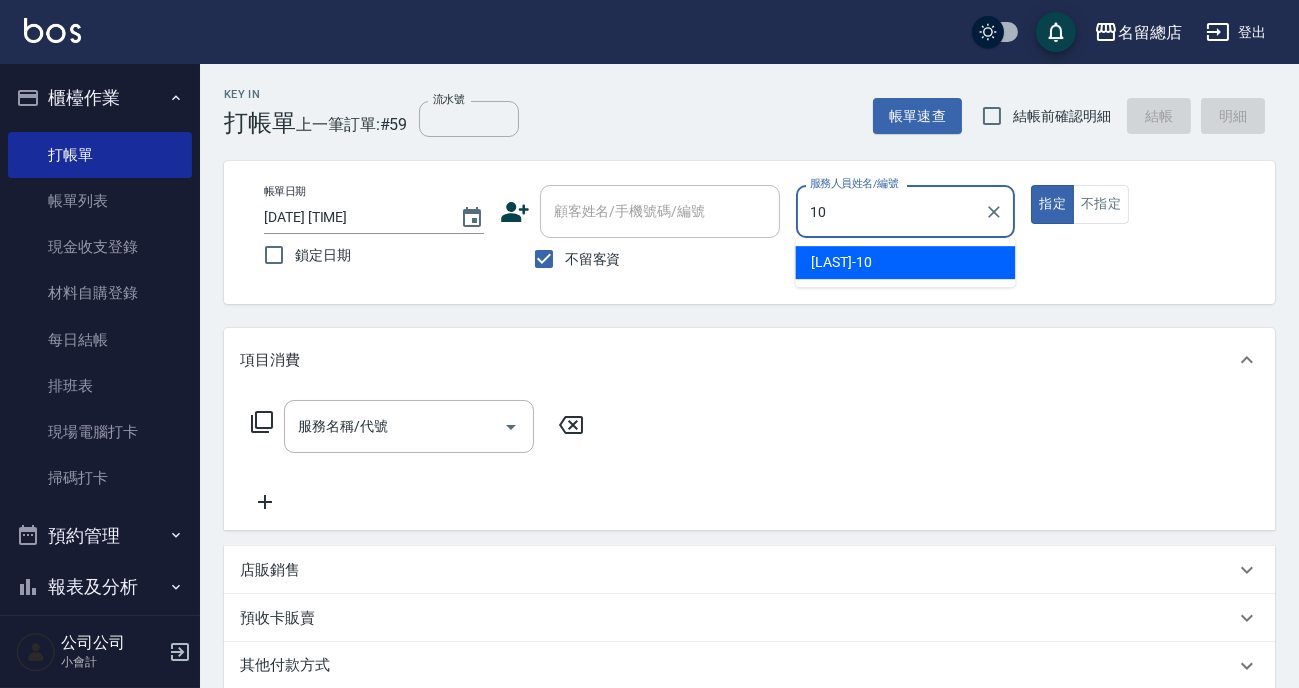 type on "10" 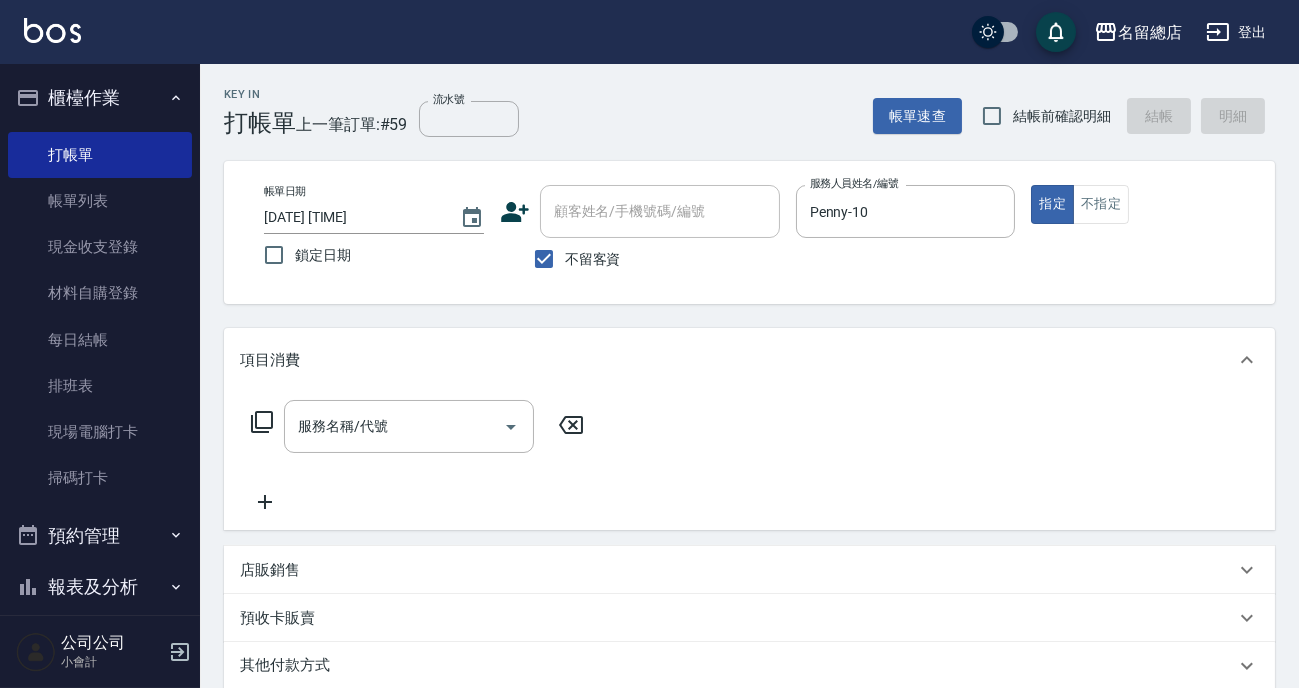 click on "不留客資" at bounding box center [593, 259] 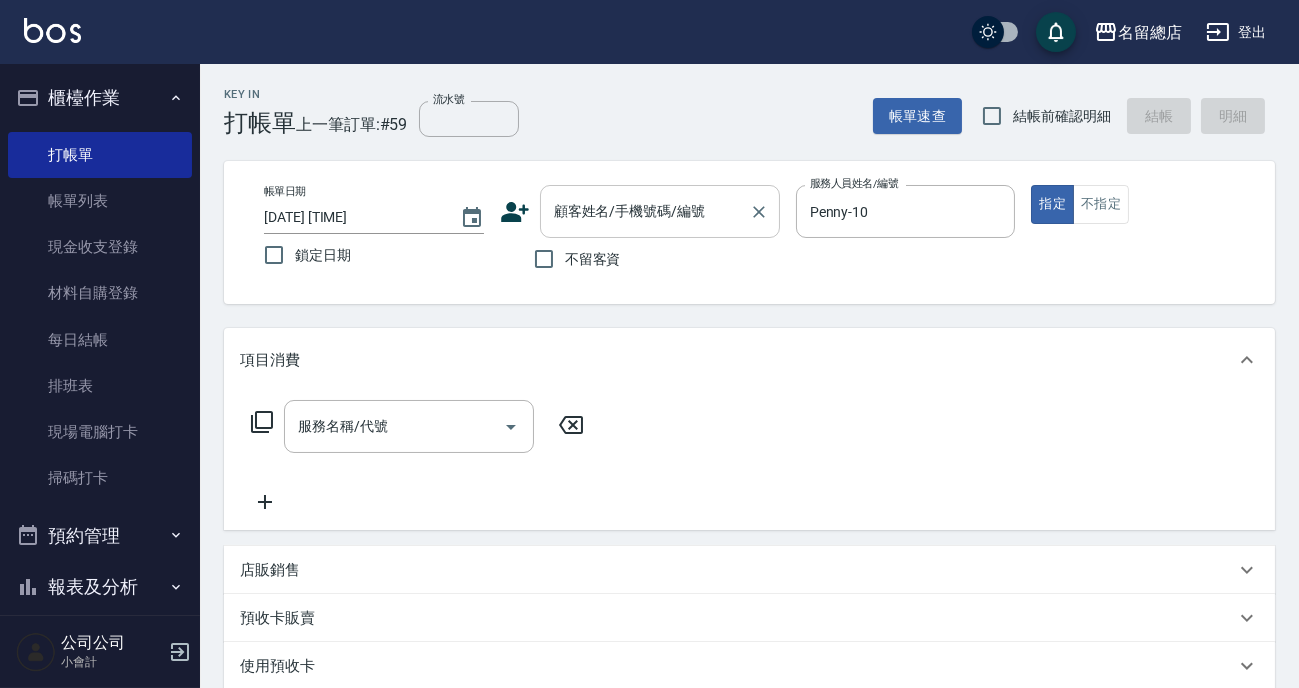 click on "顧客姓名/手機號碼/編號" at bounding box center (645, 211) 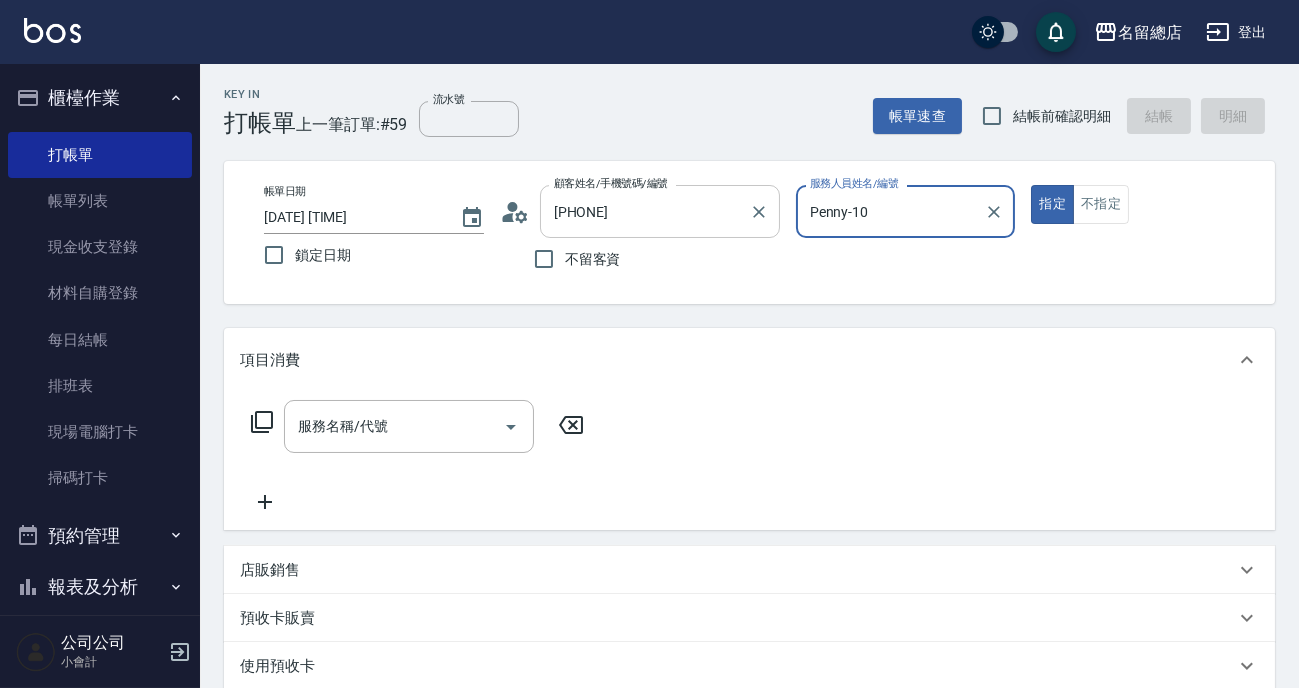 type on "[LAST]/[PHONE]/null" 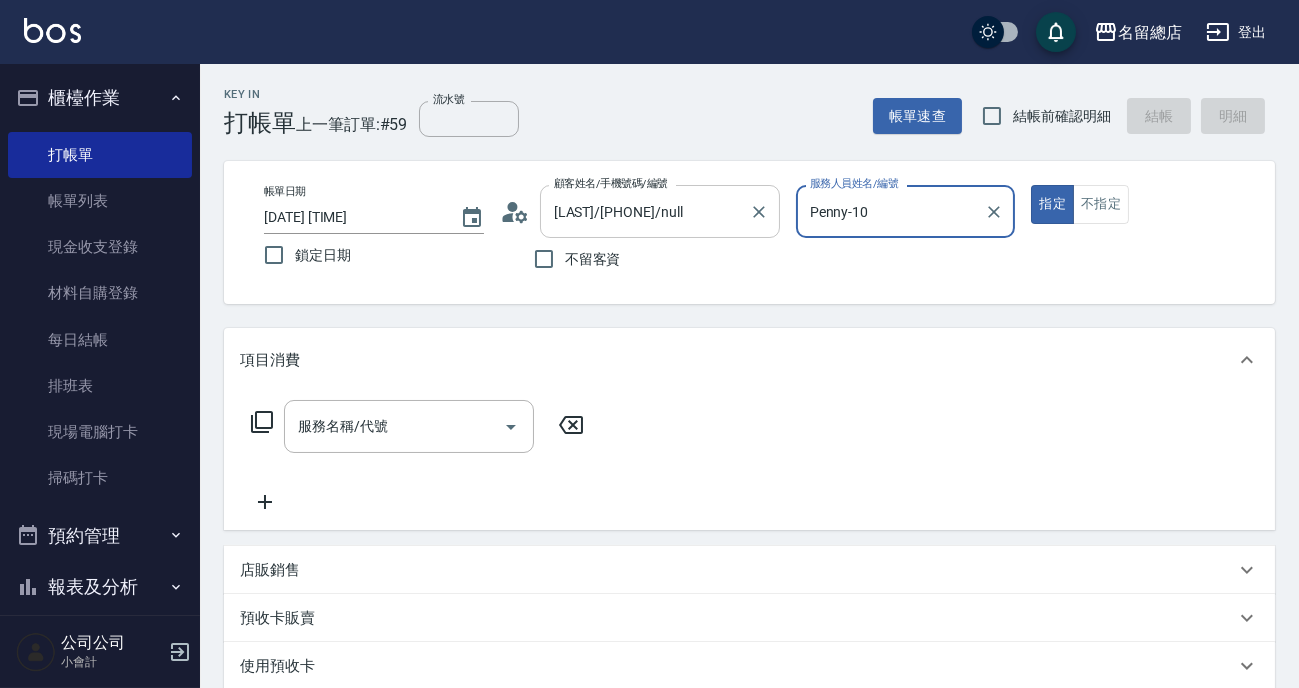 click on "指定" at bounding box center [1052, 204] 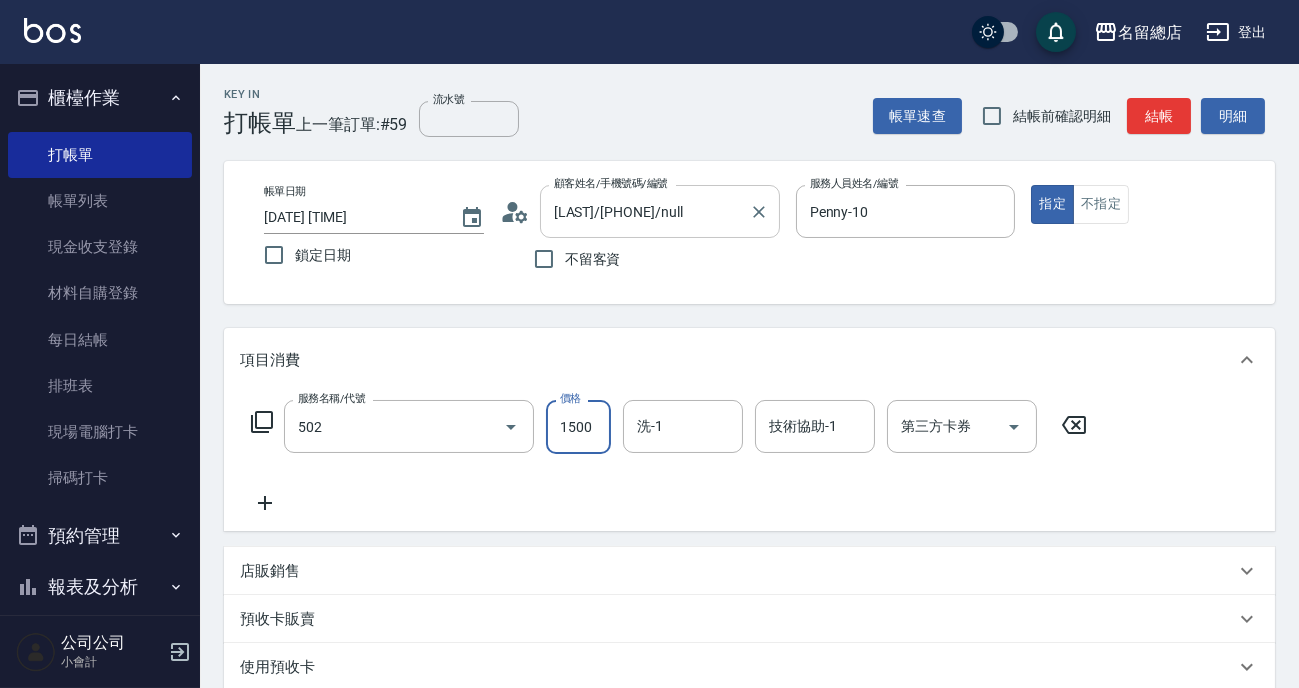 type on "染髮1500以上(502)" 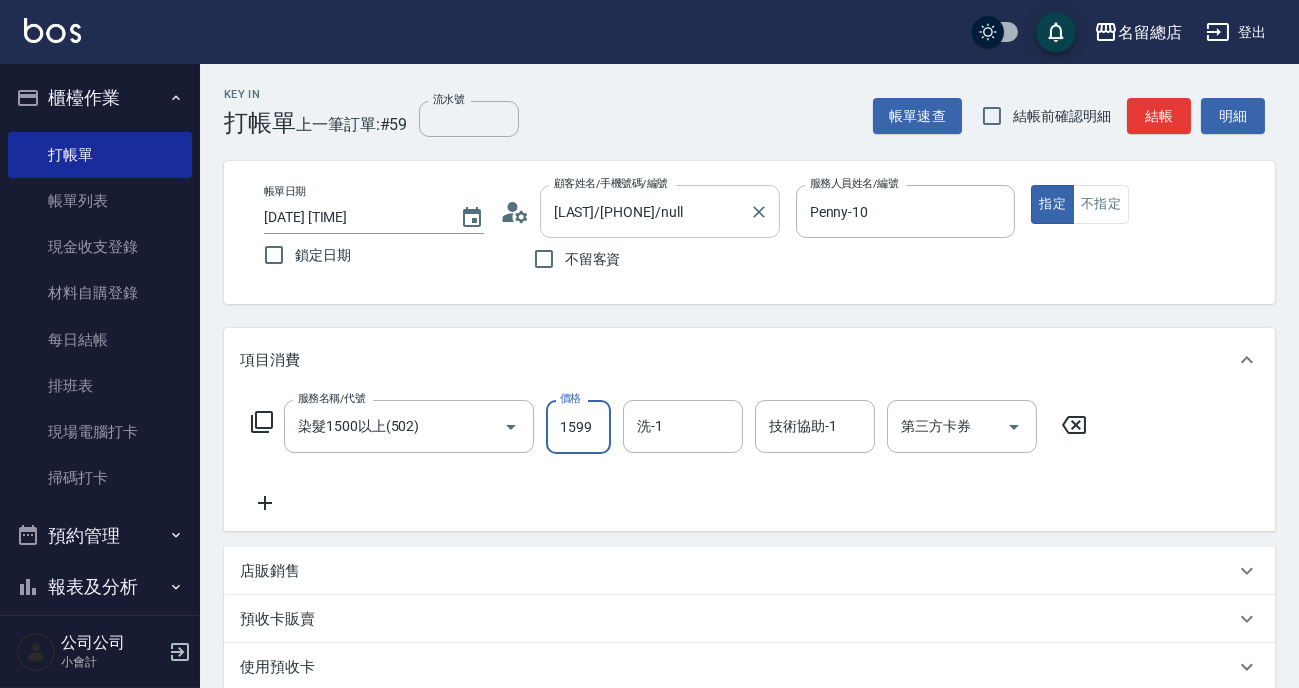 type on "1599" 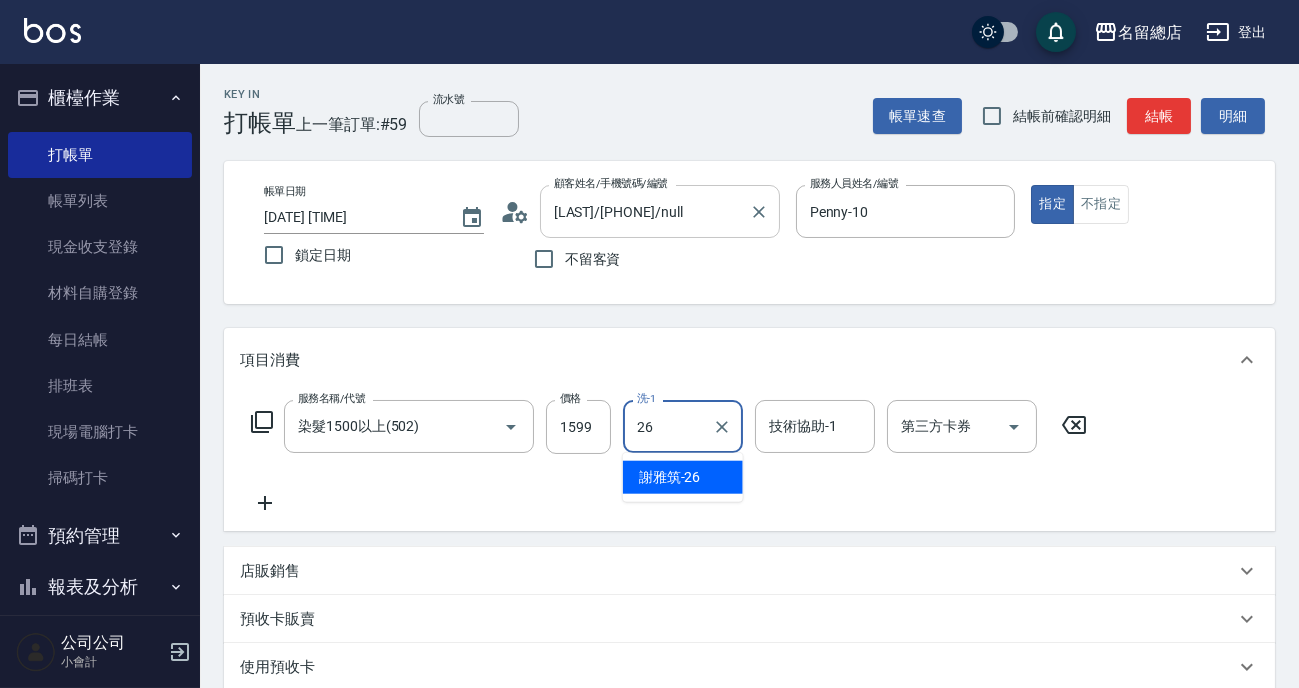 type on "謝雅筑-26" 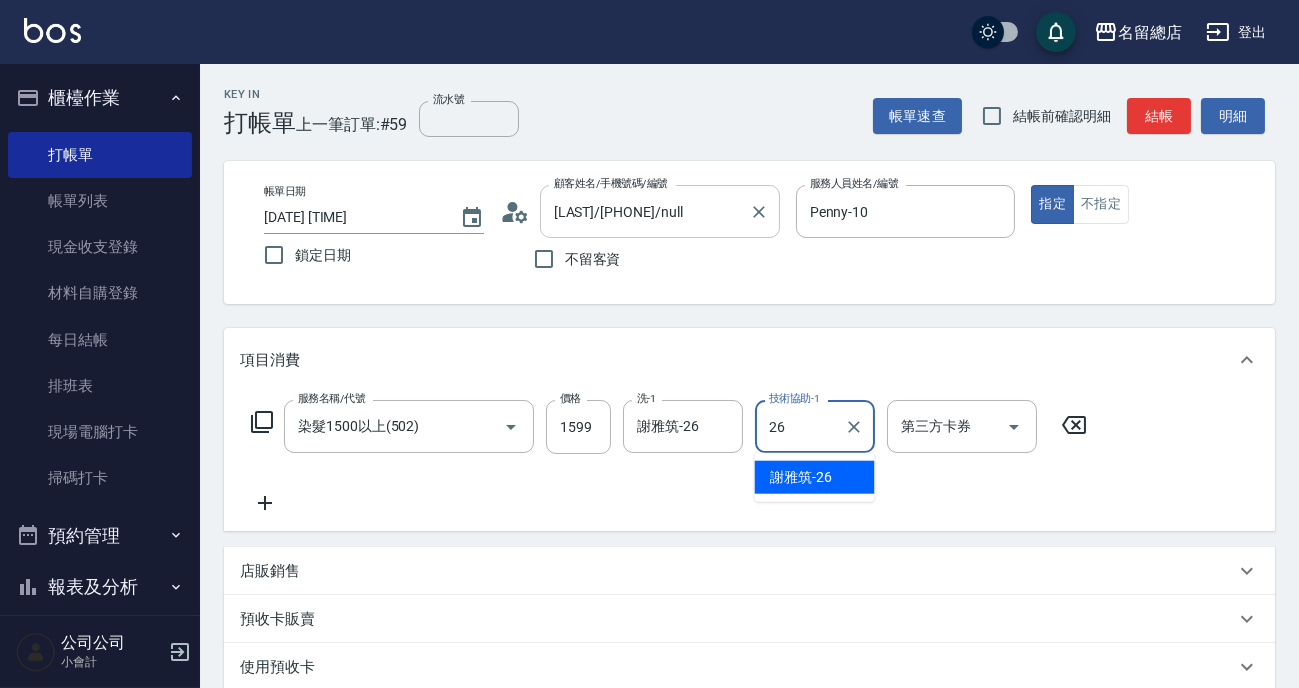 type on "謝雅筑-26" 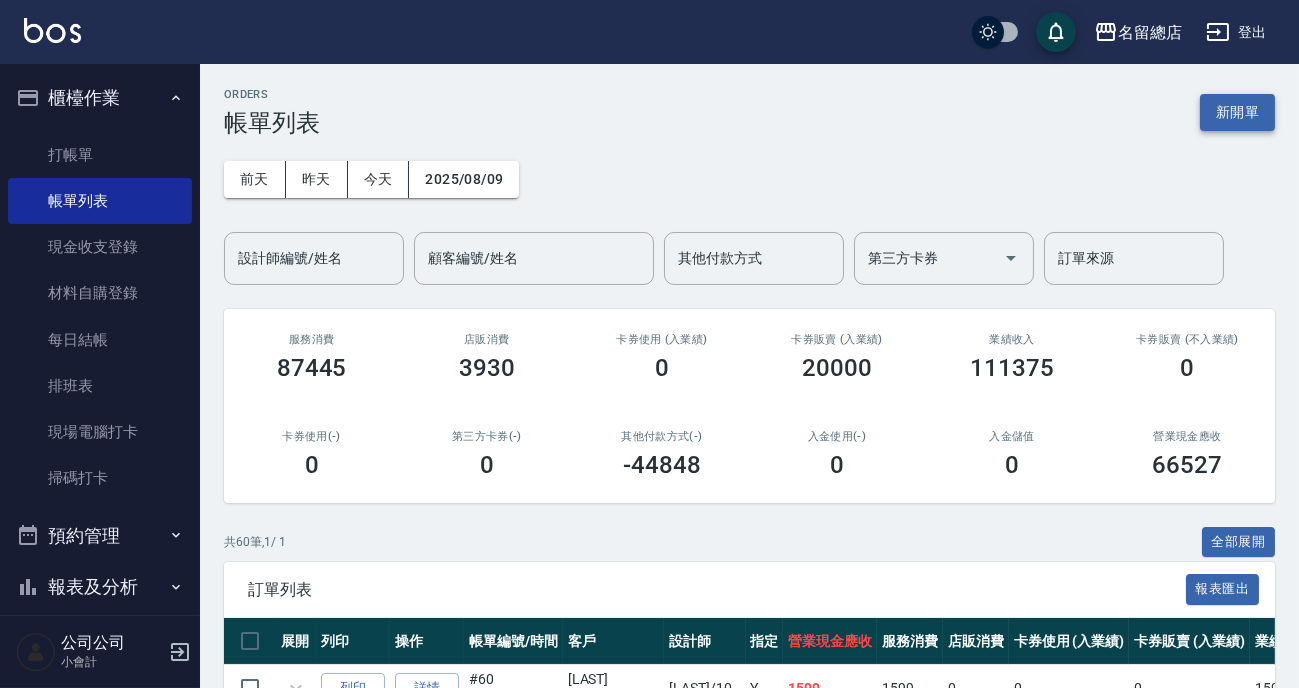click on "新開單" at bounding box center [1237, 112] 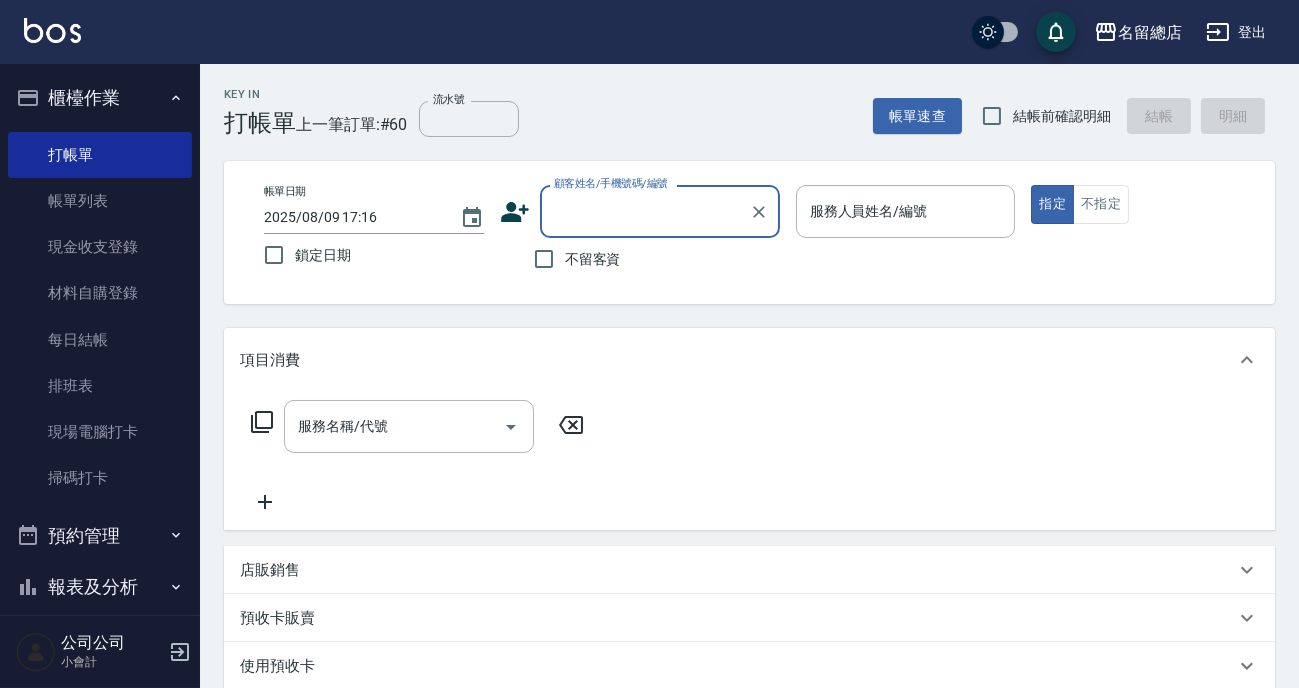 click on "不留客資" at bounding box center (593, 259) 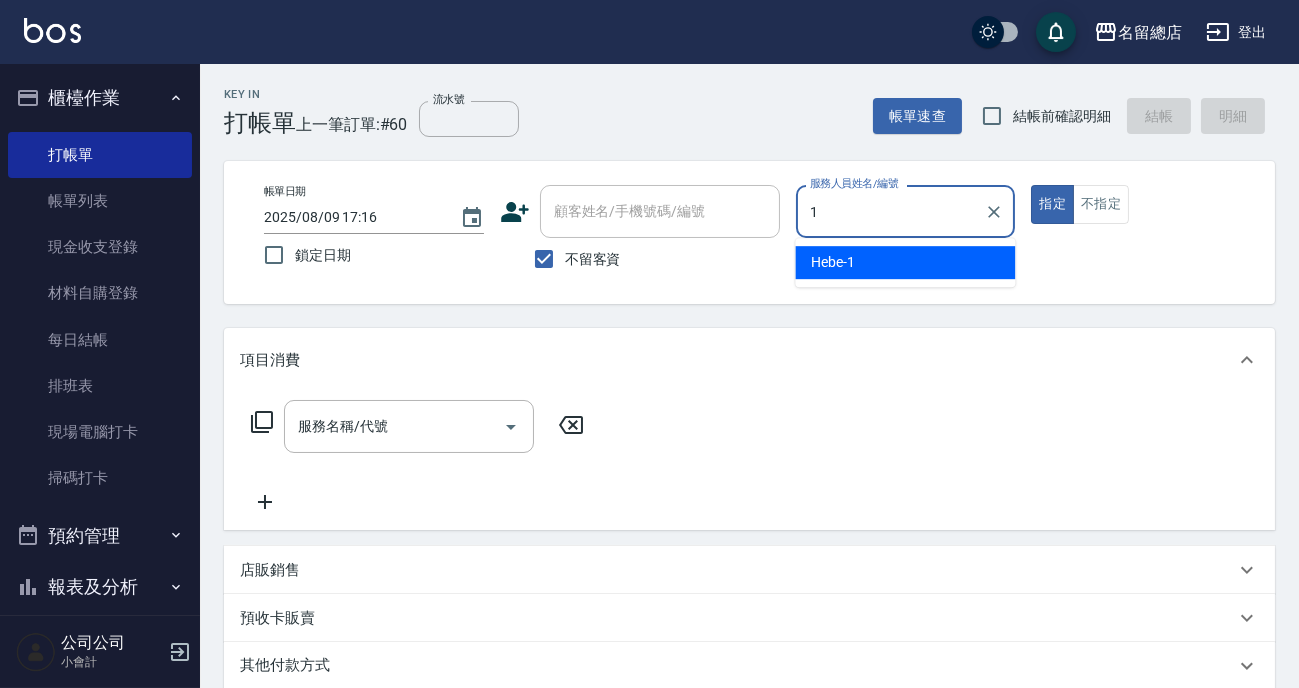 type on "Hebe-1" 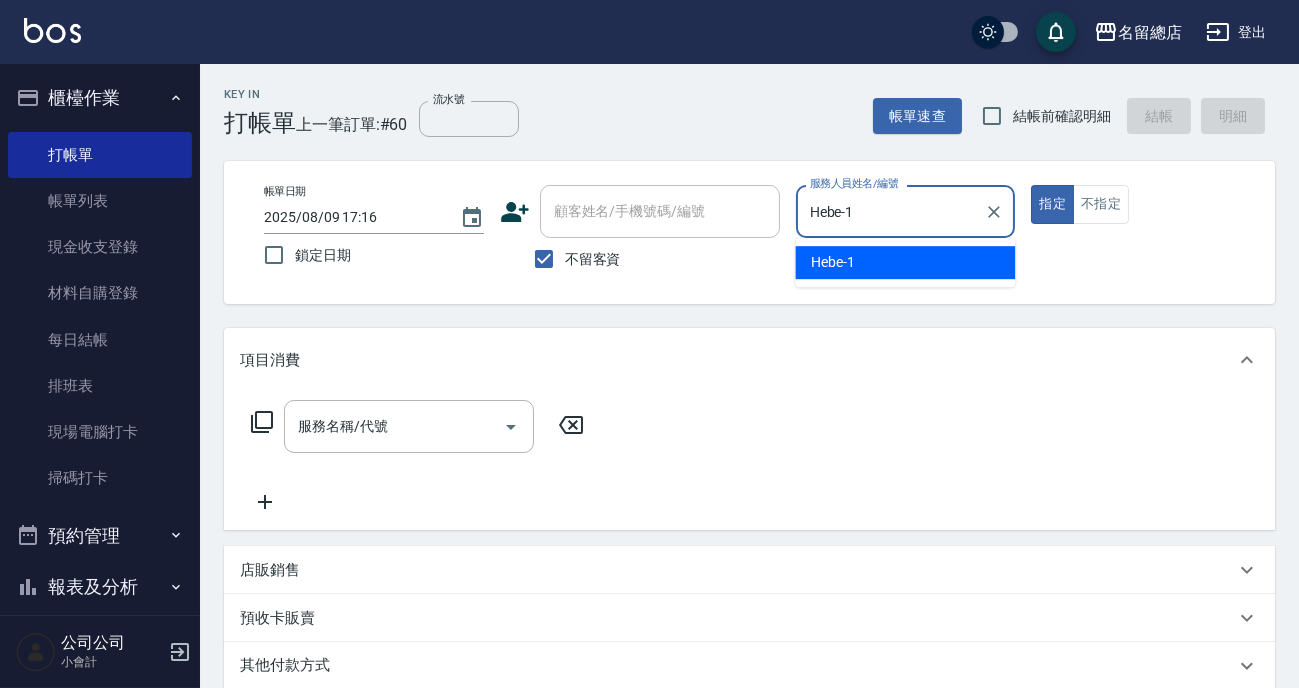 type on "true" 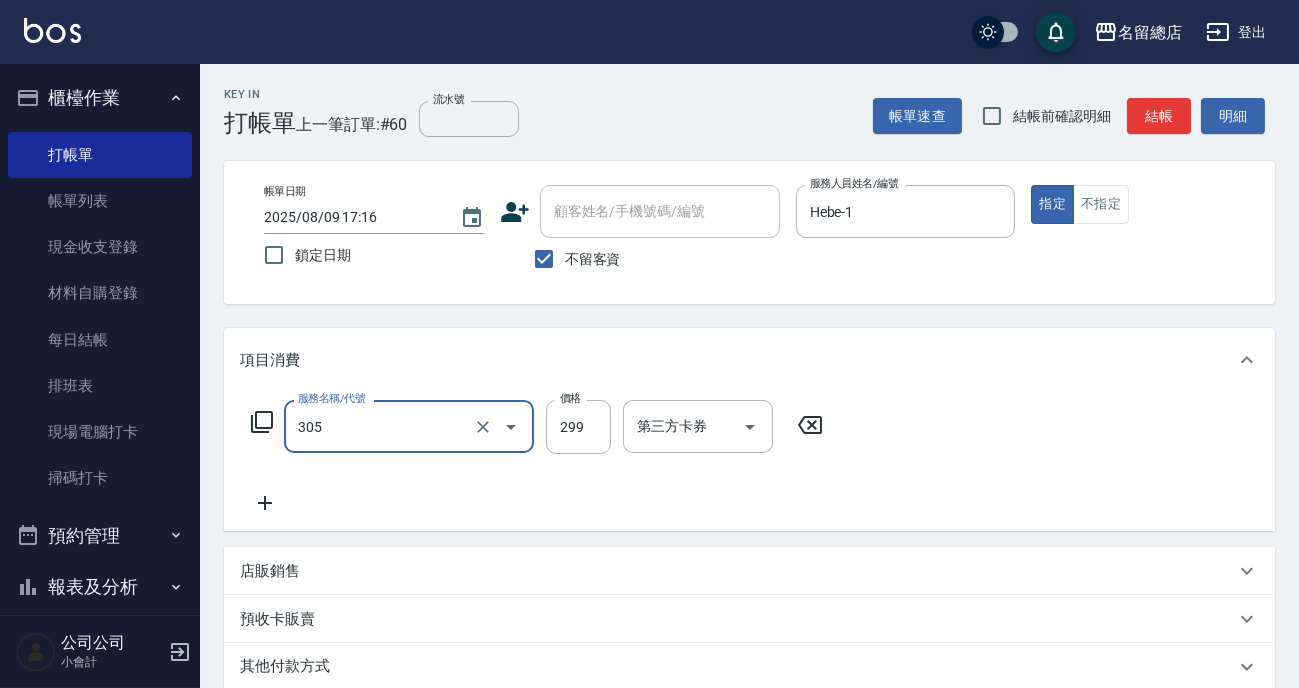 type on "剪髮(305)" 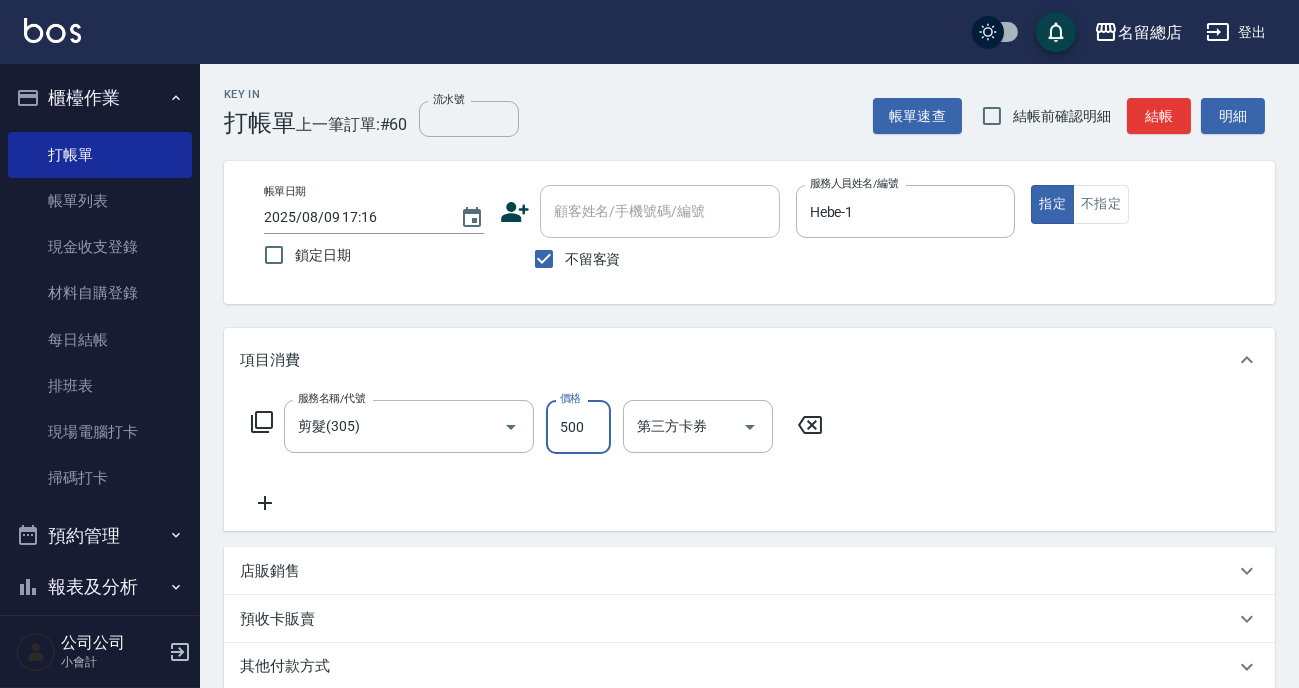 type on "500" 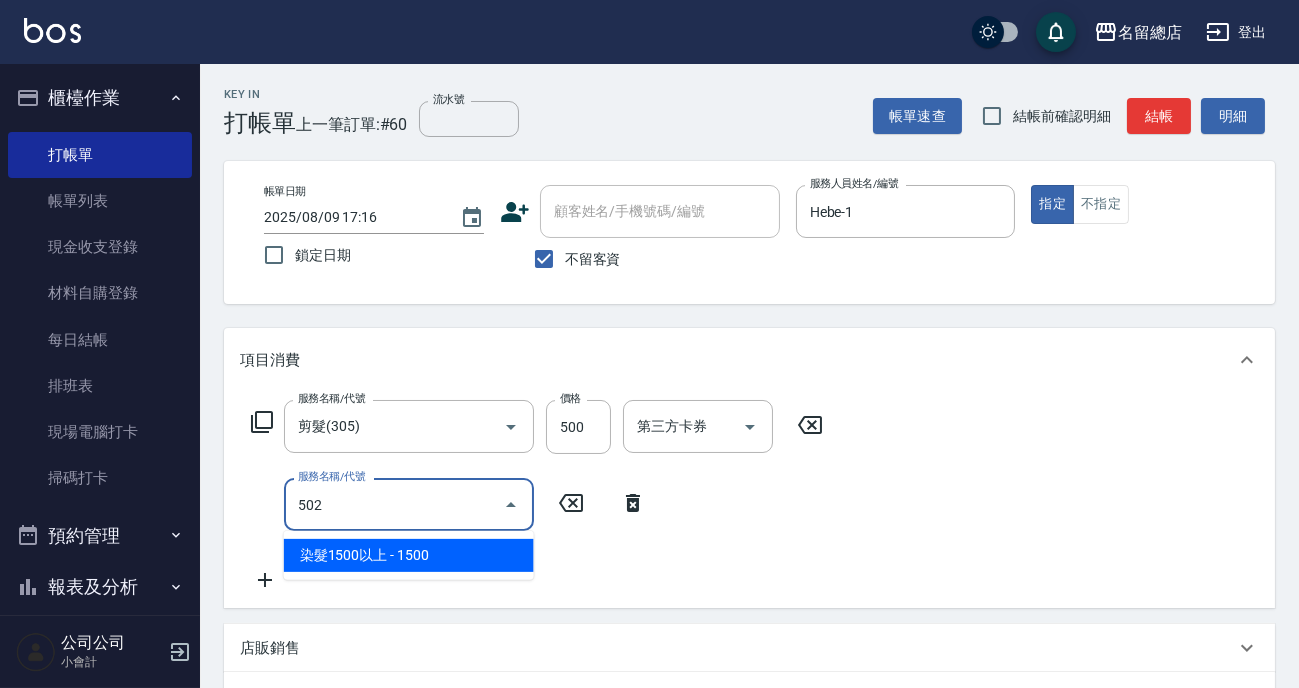 type on "染髮1500以上(502)" 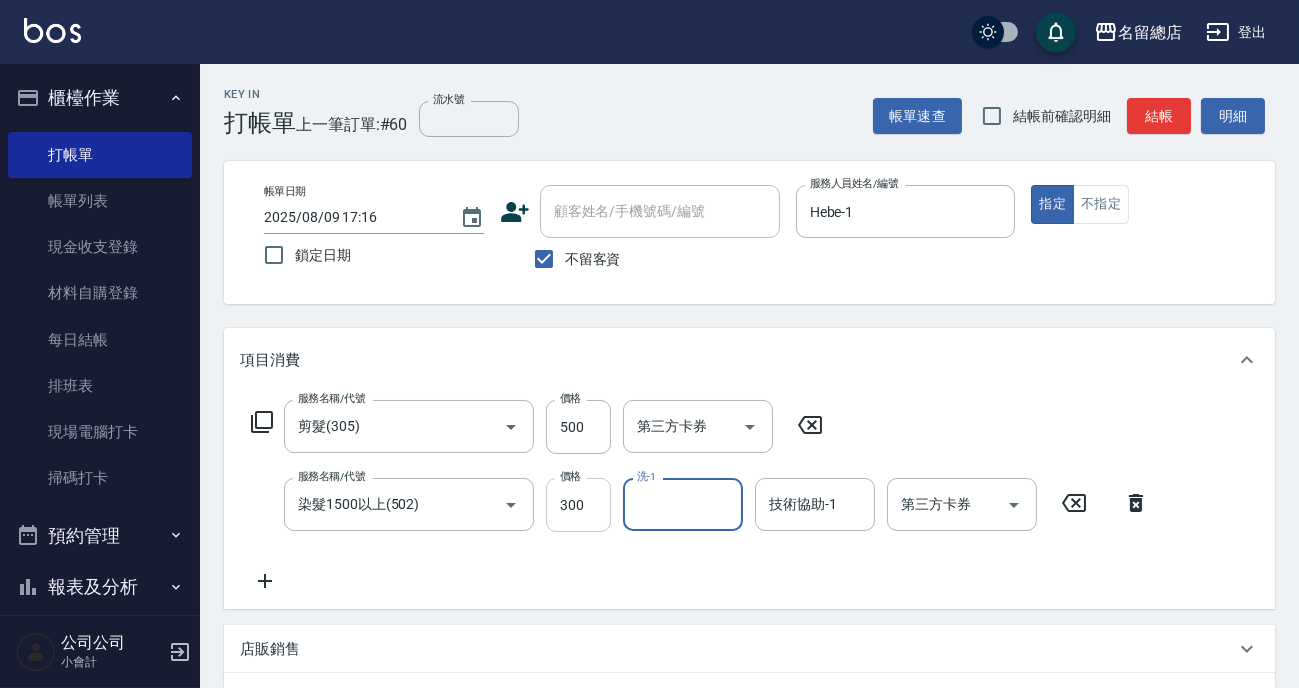 click on "300" at bounding box center (578, 505) 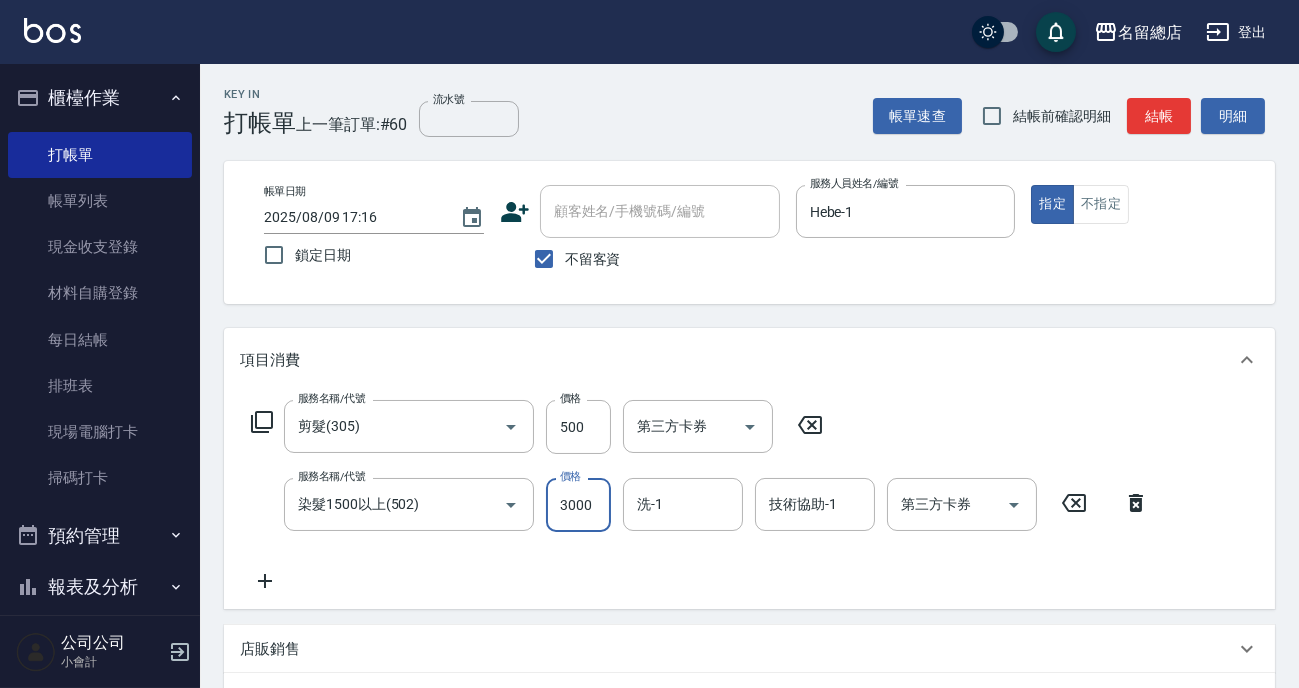 type on "3000" 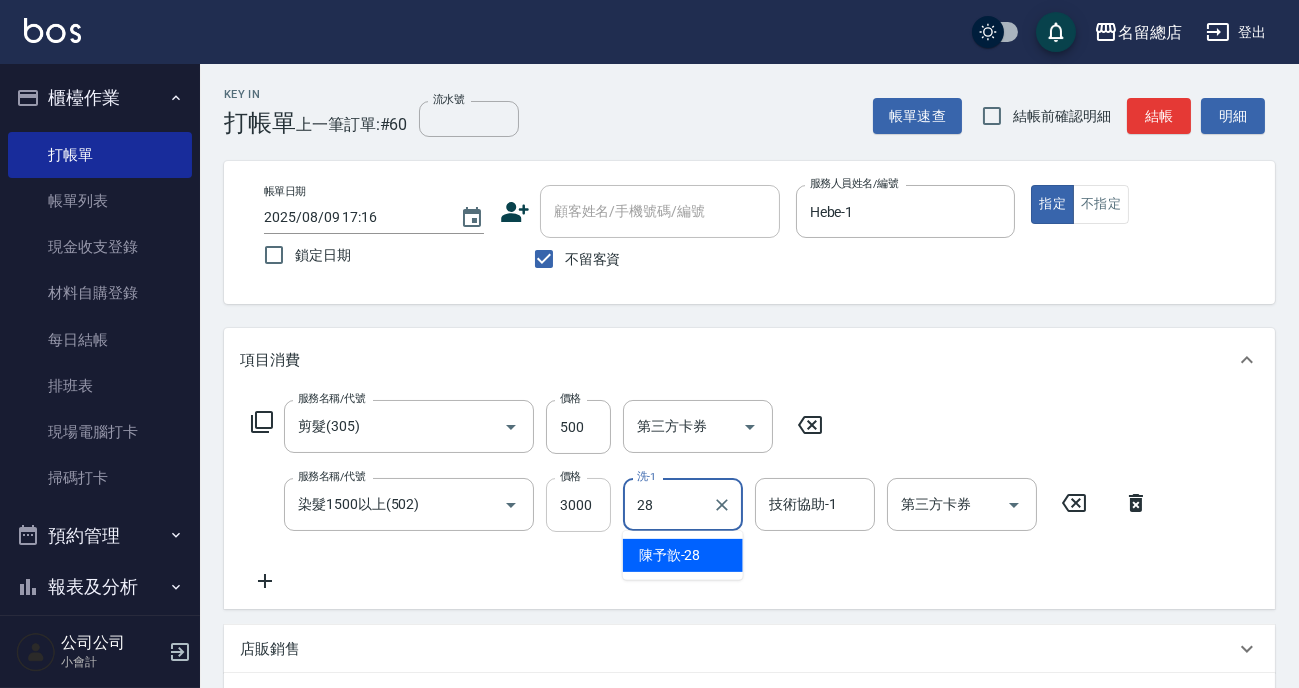 type on "陳予歆-28" 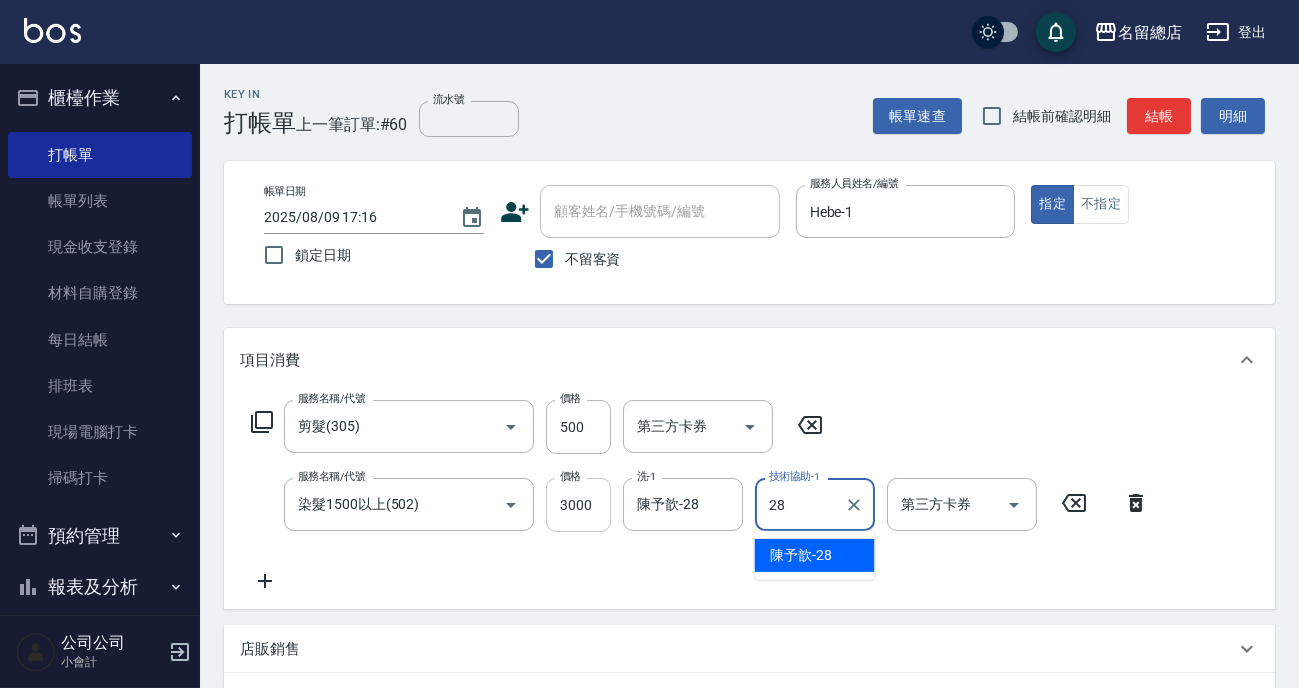 type on "陳予歆-28" 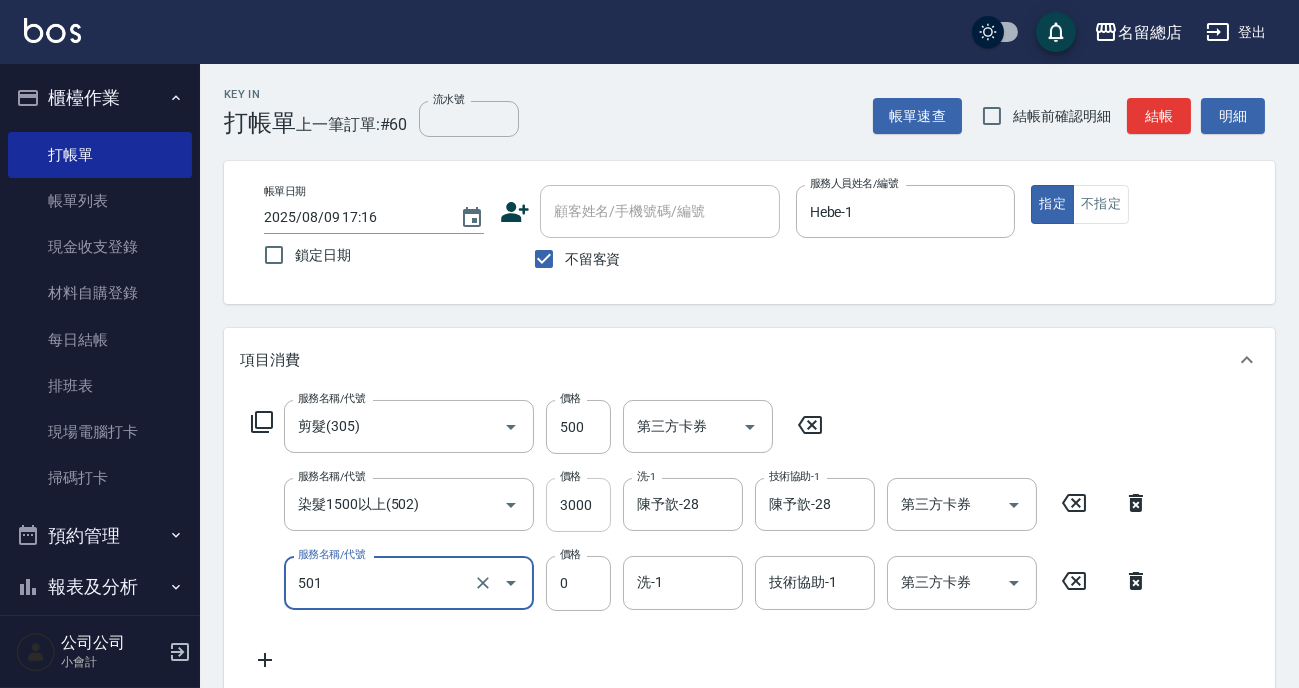 type on "2段蓋卡1300以上(501)" 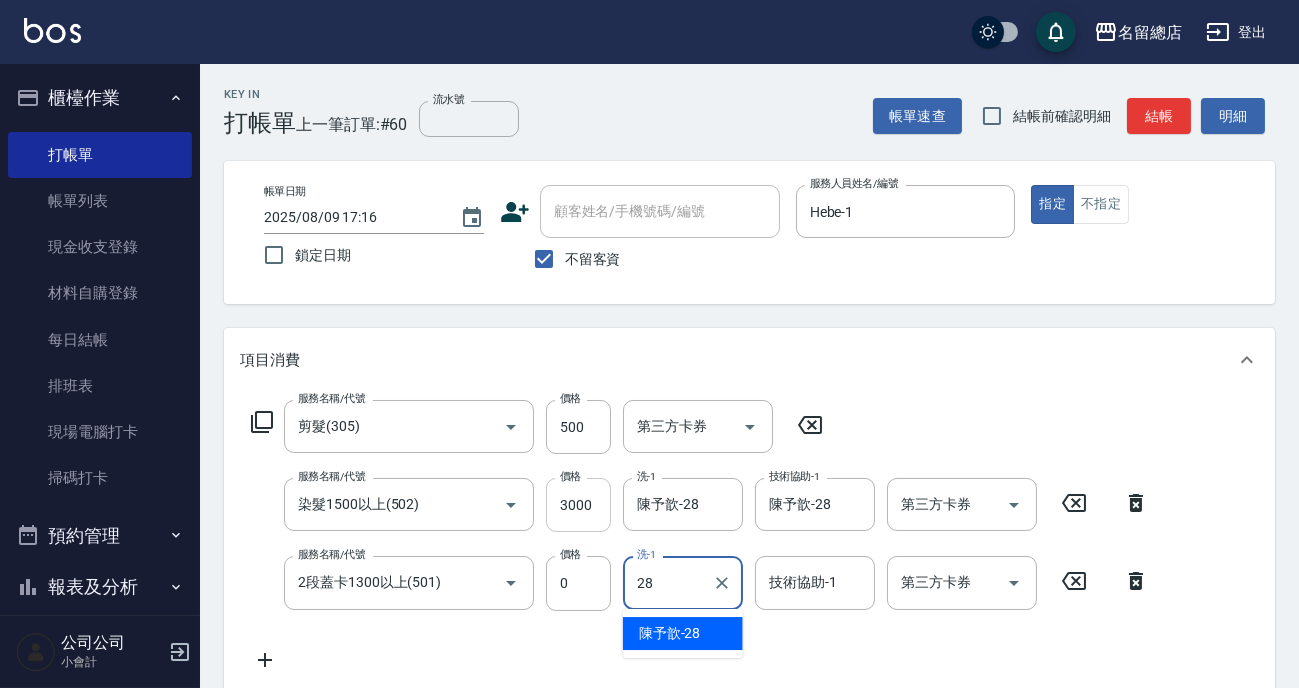type on "陳予歆-28" 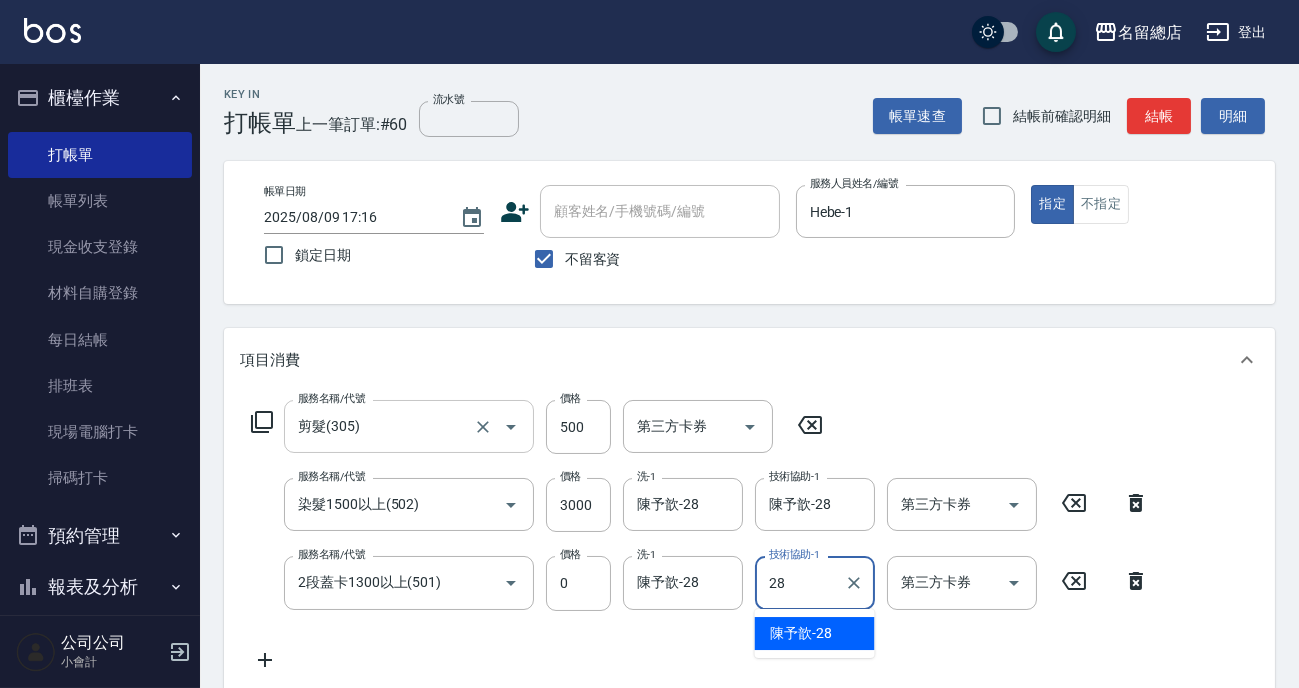 type on "陳予歆-28" 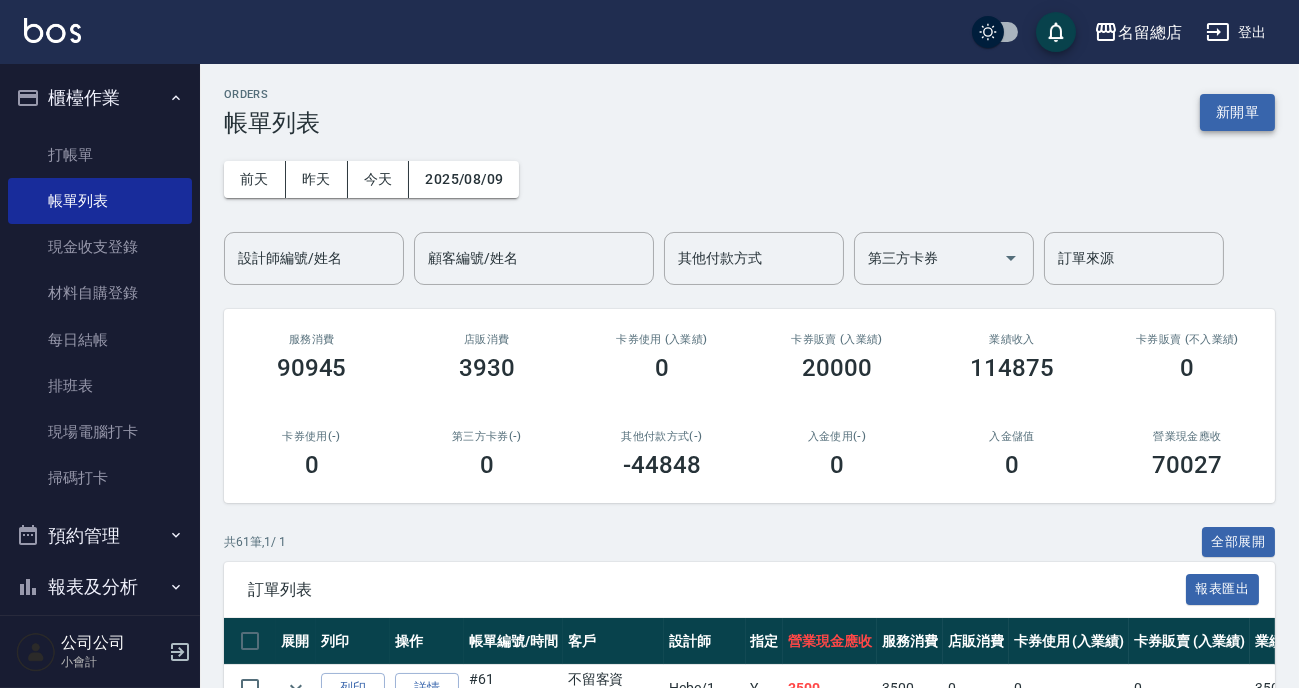 click on "新開單" at bounding box center [1237, 112] 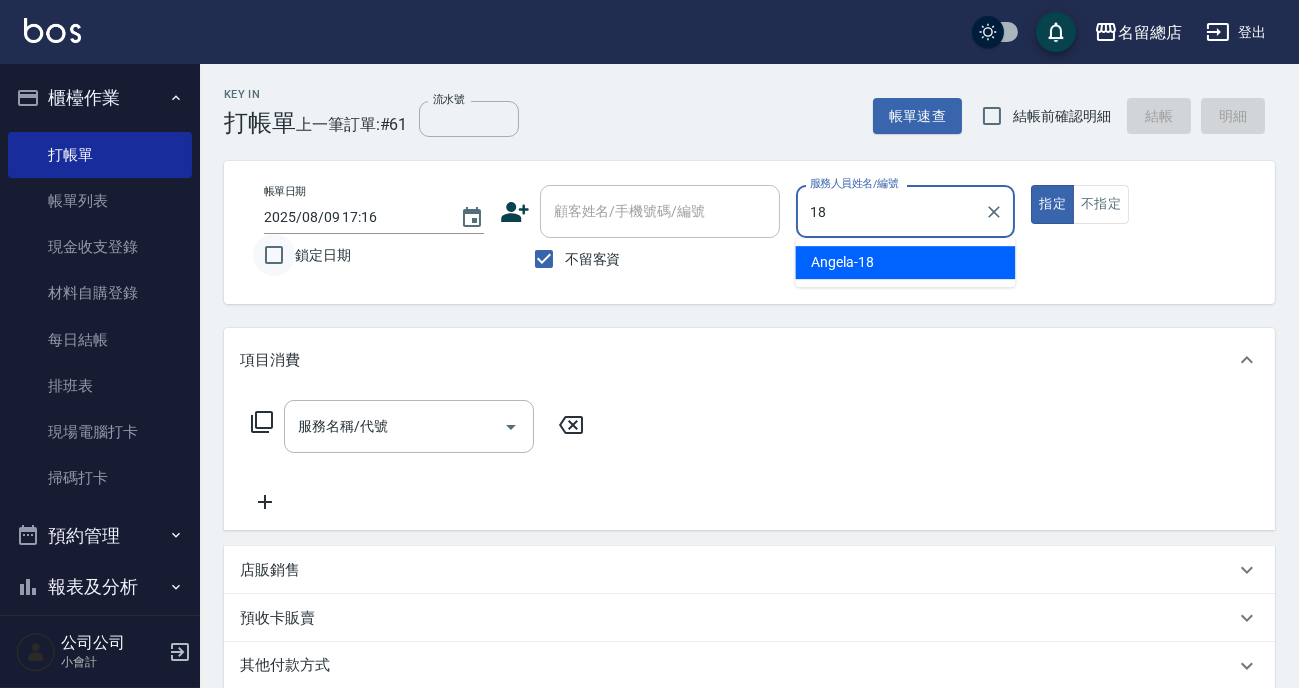 type on "Angela-18" 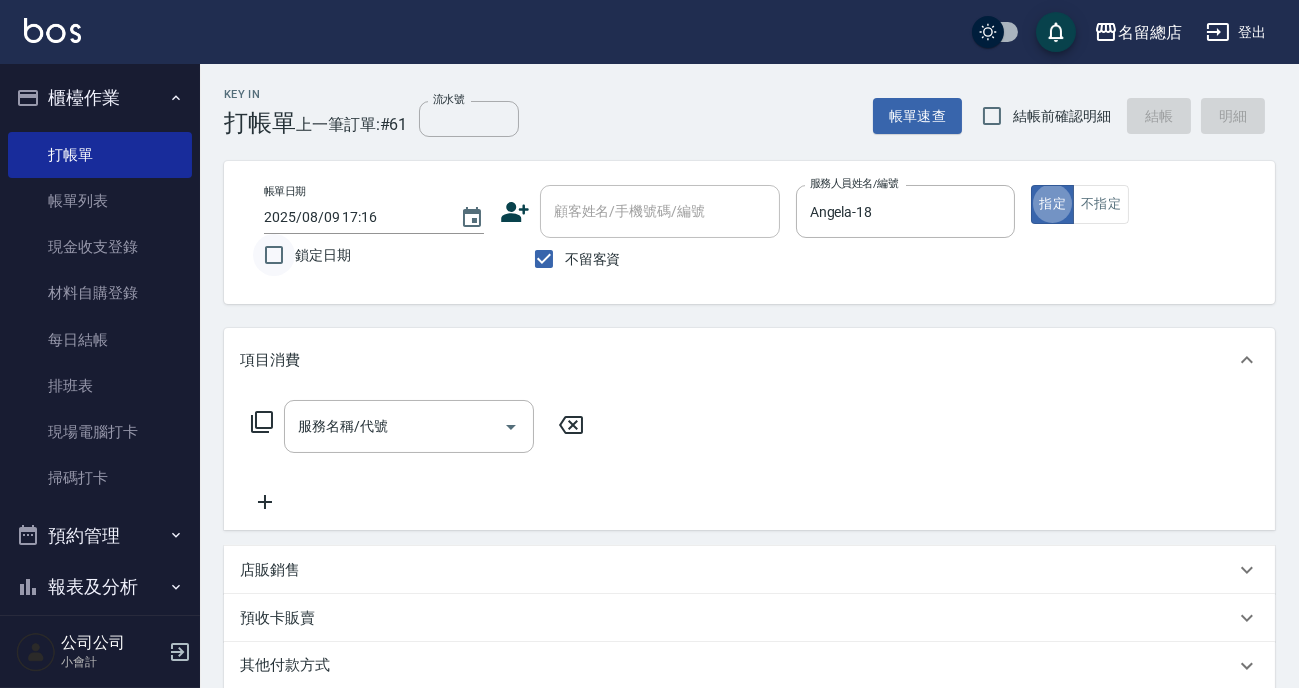 type on "true" 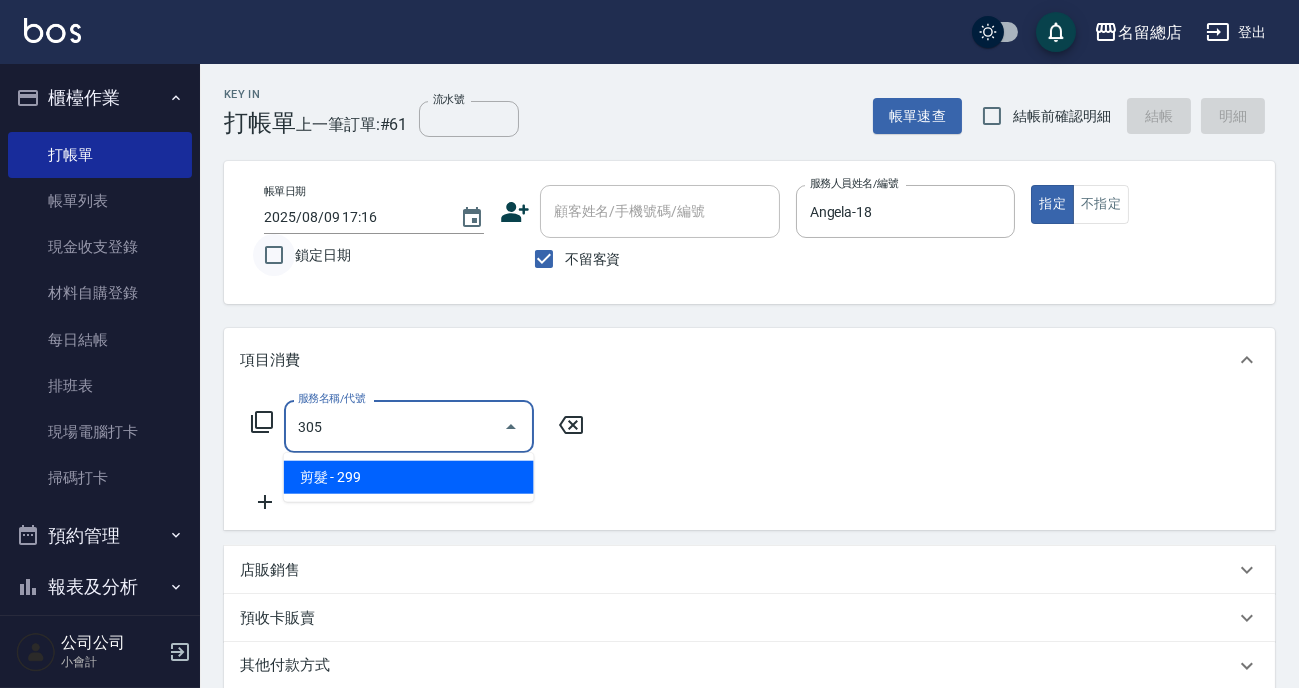 type on "剪髮(305)" 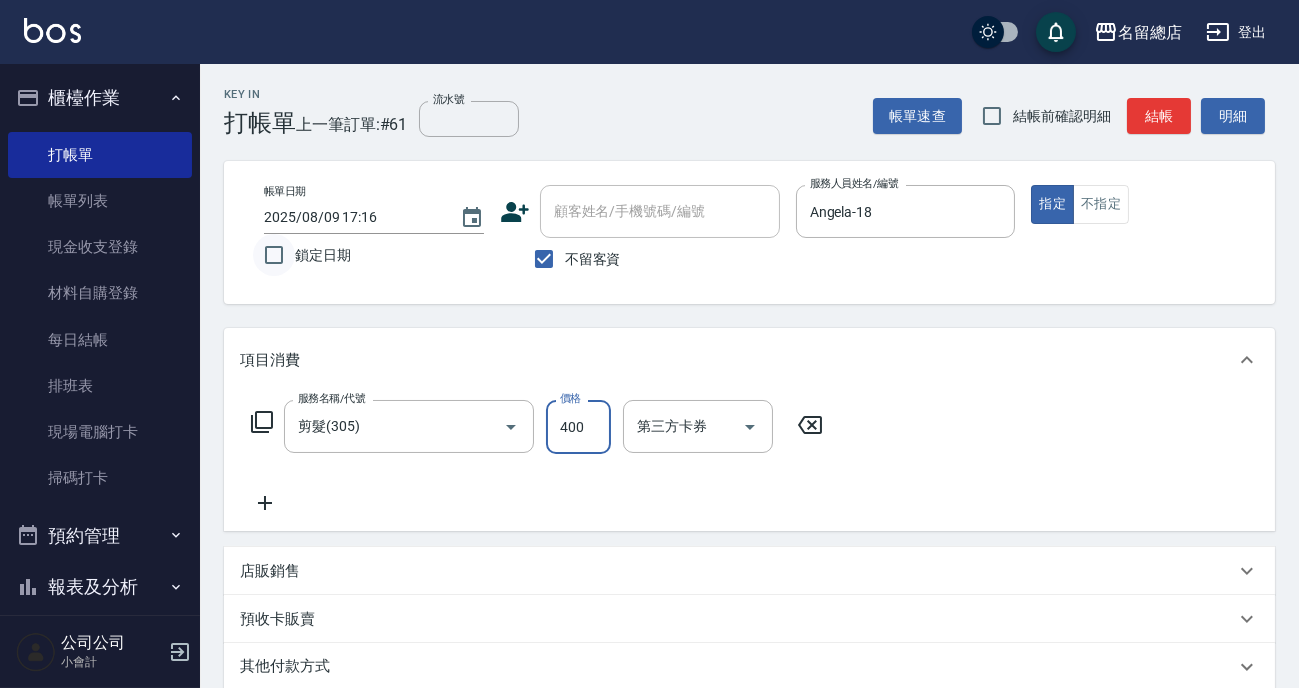 type on "400" 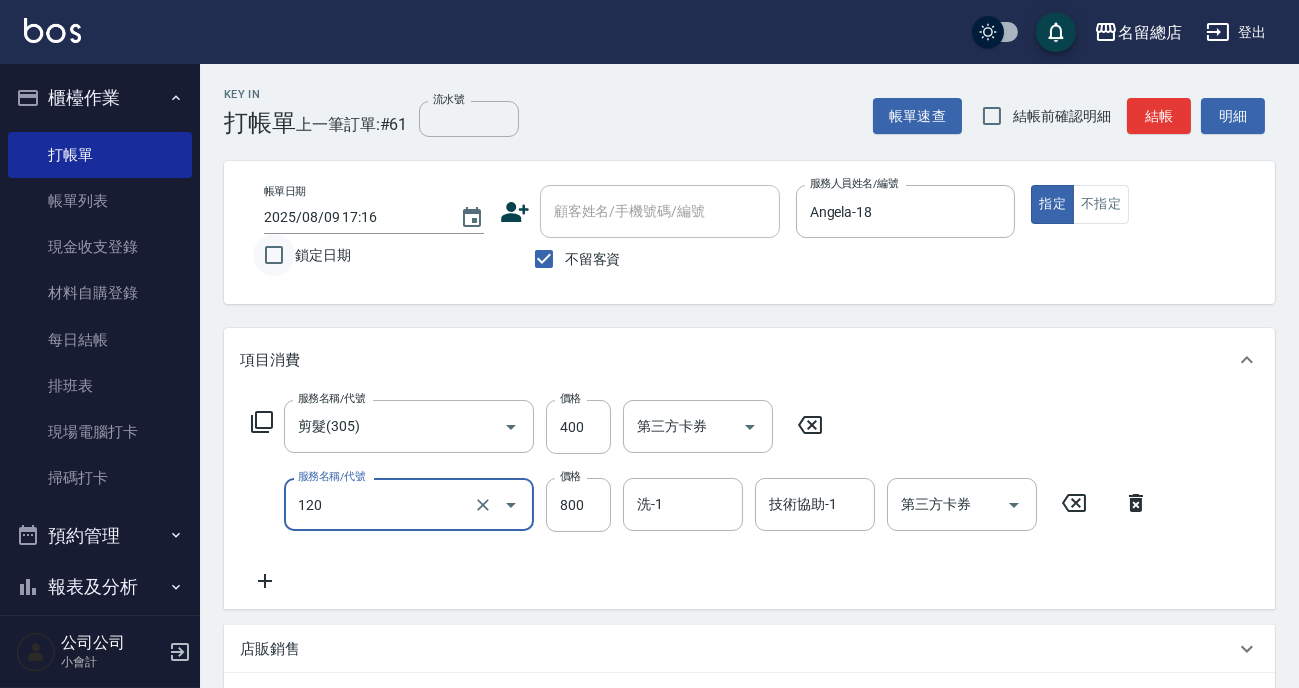 type on "自備頭皮(120)" 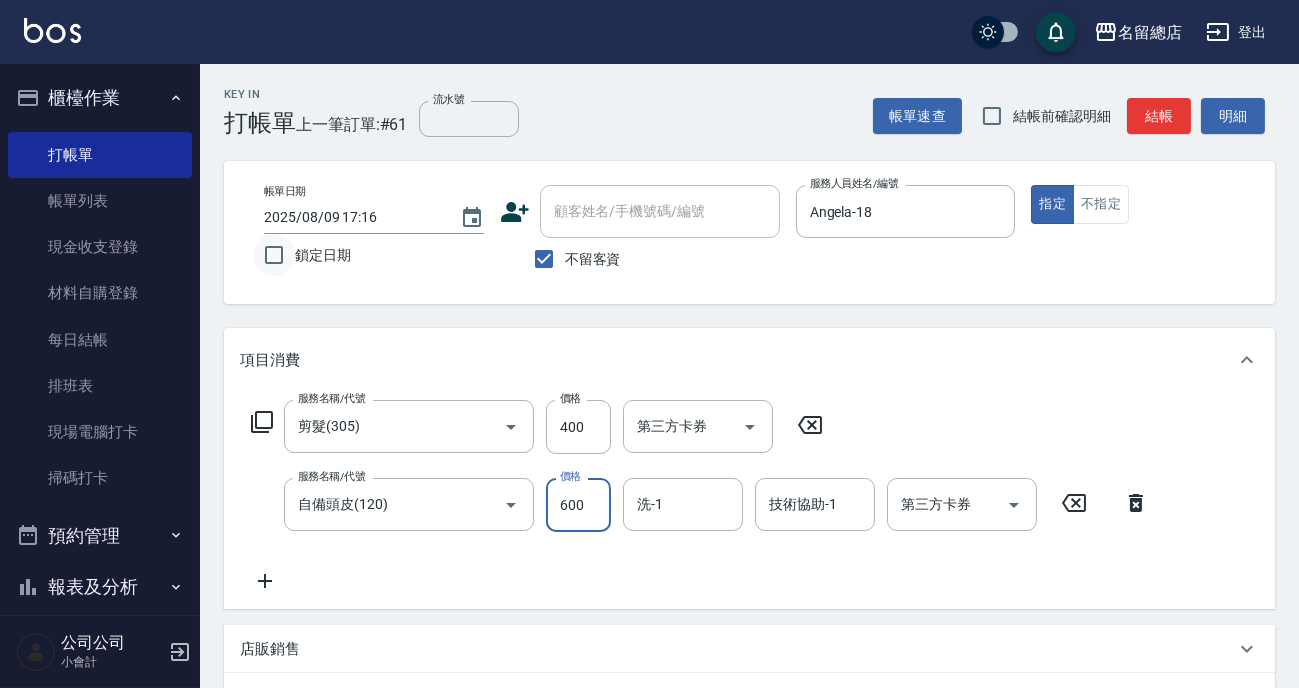 type on "600" 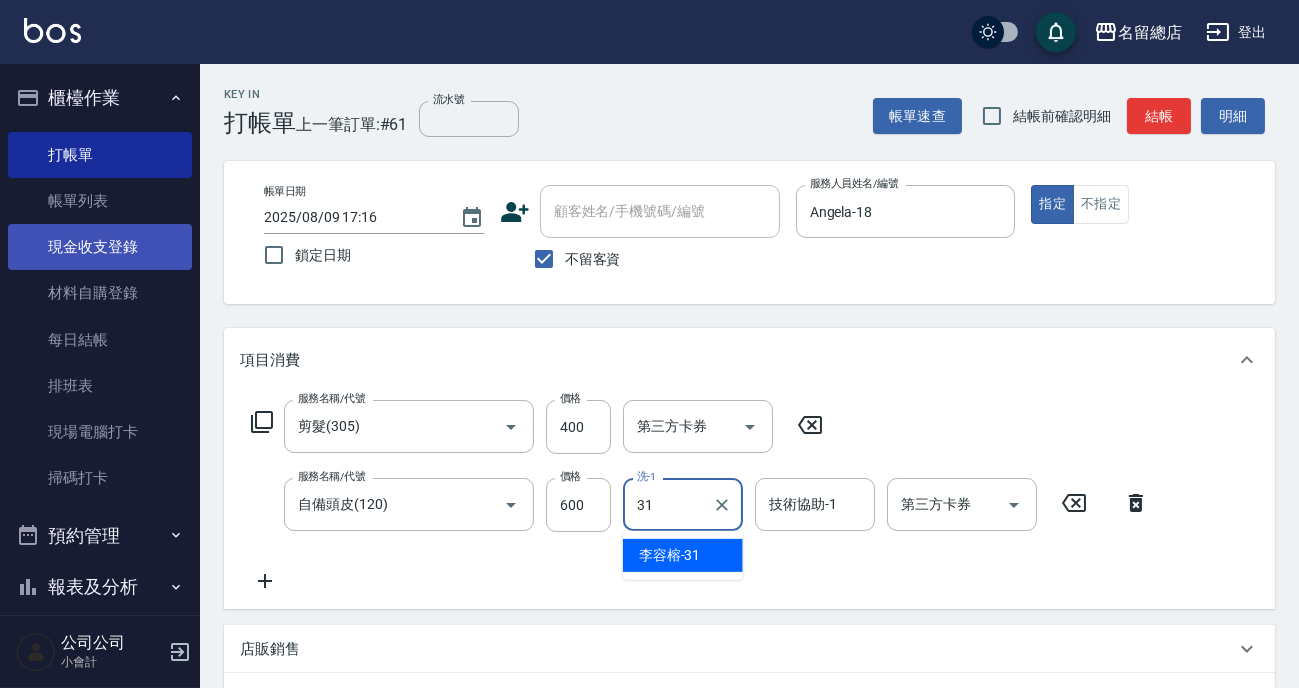 type on "[LAST]-31" 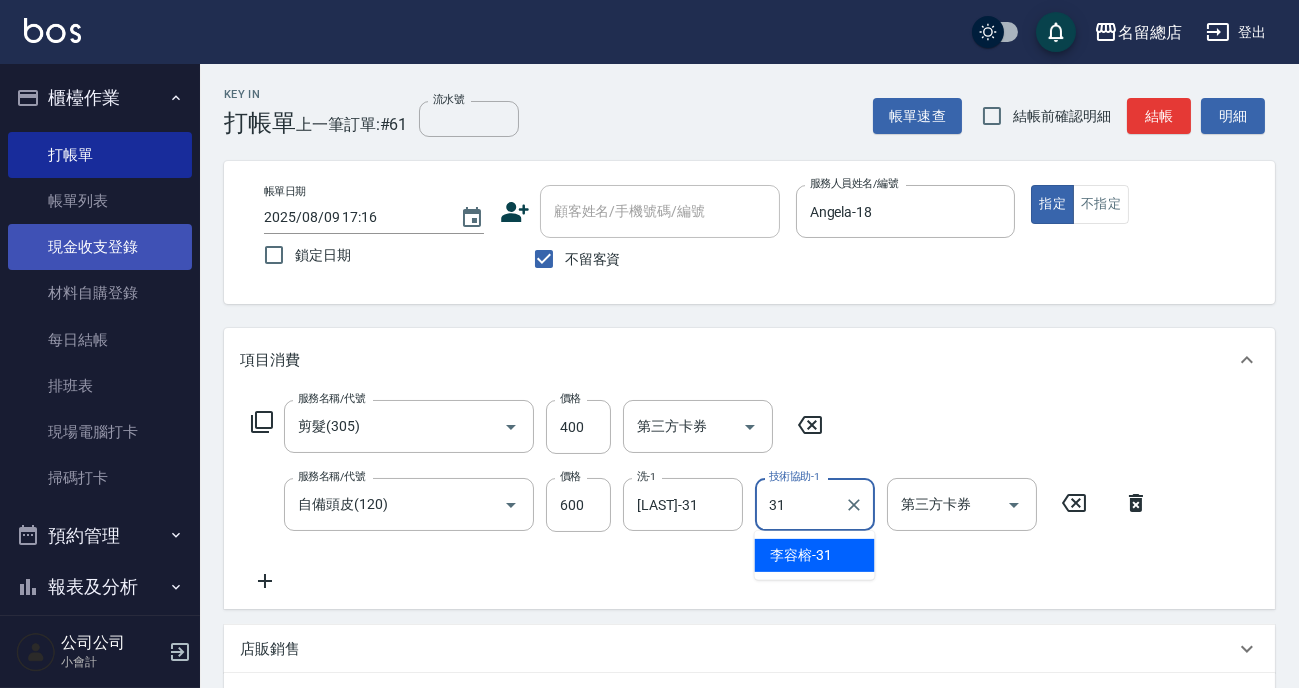 type on "[LAST]-31" 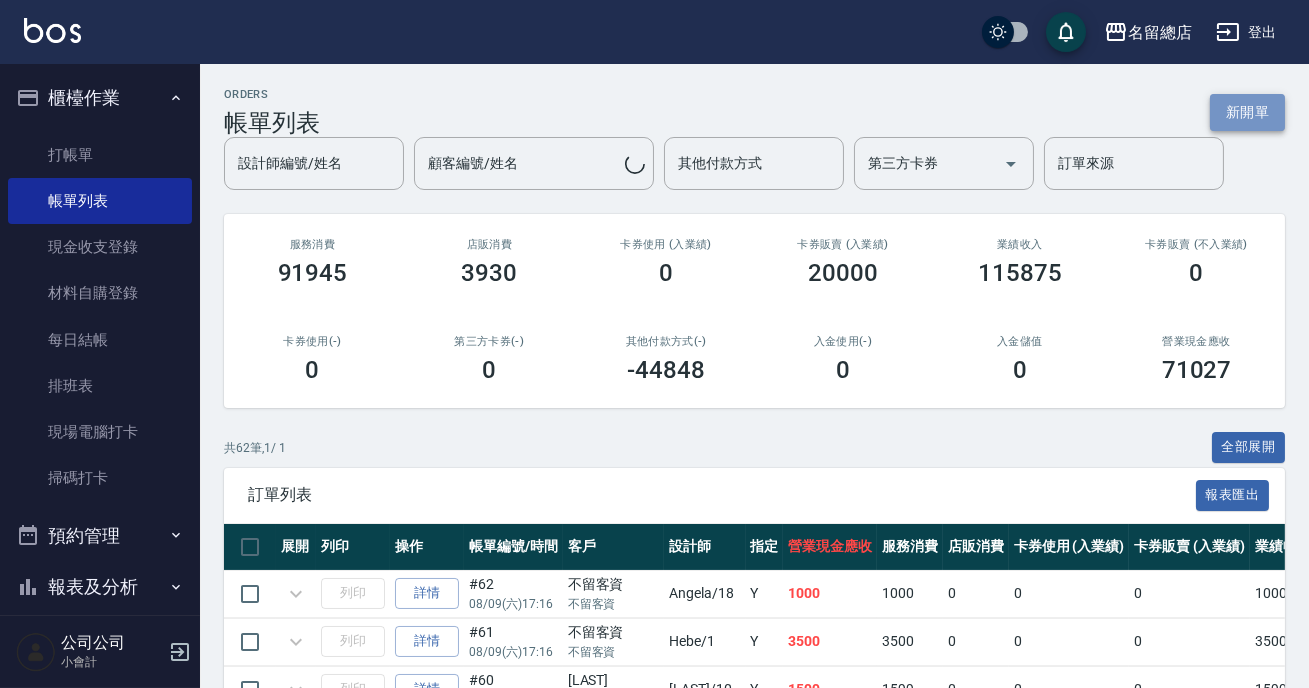 click on "新開單" at bounding box center (1247, 112) 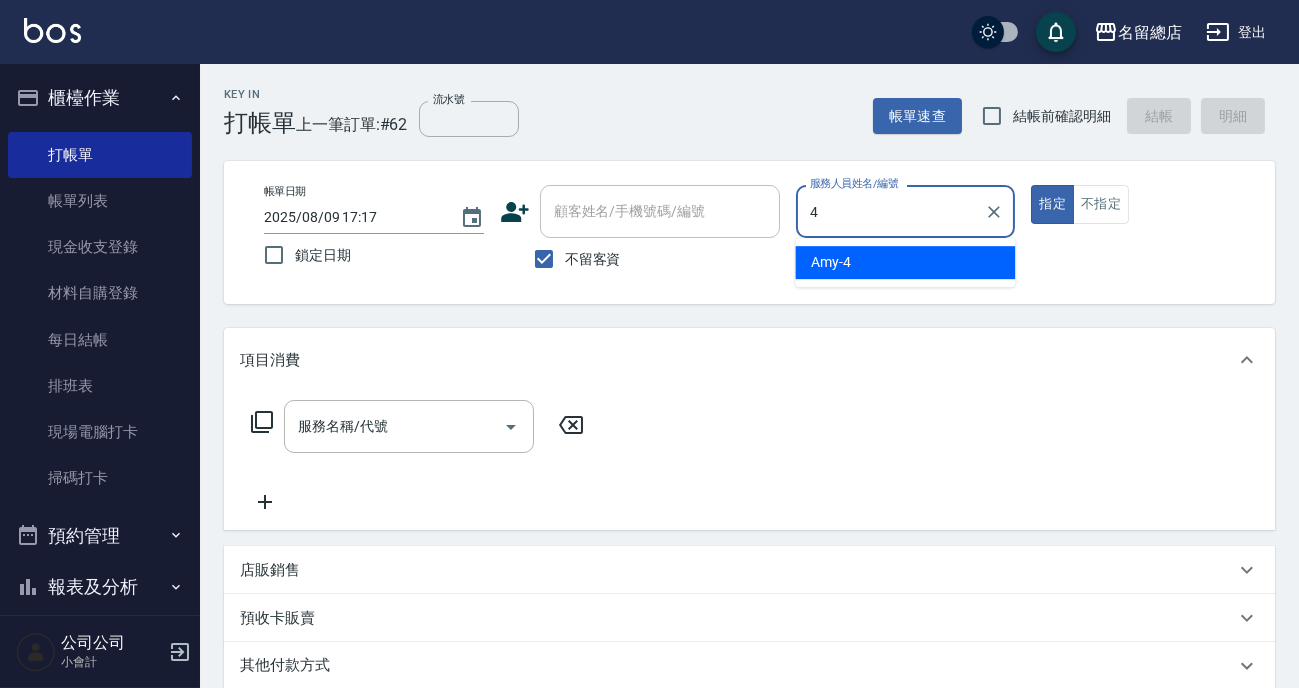 type on "Amy-4" 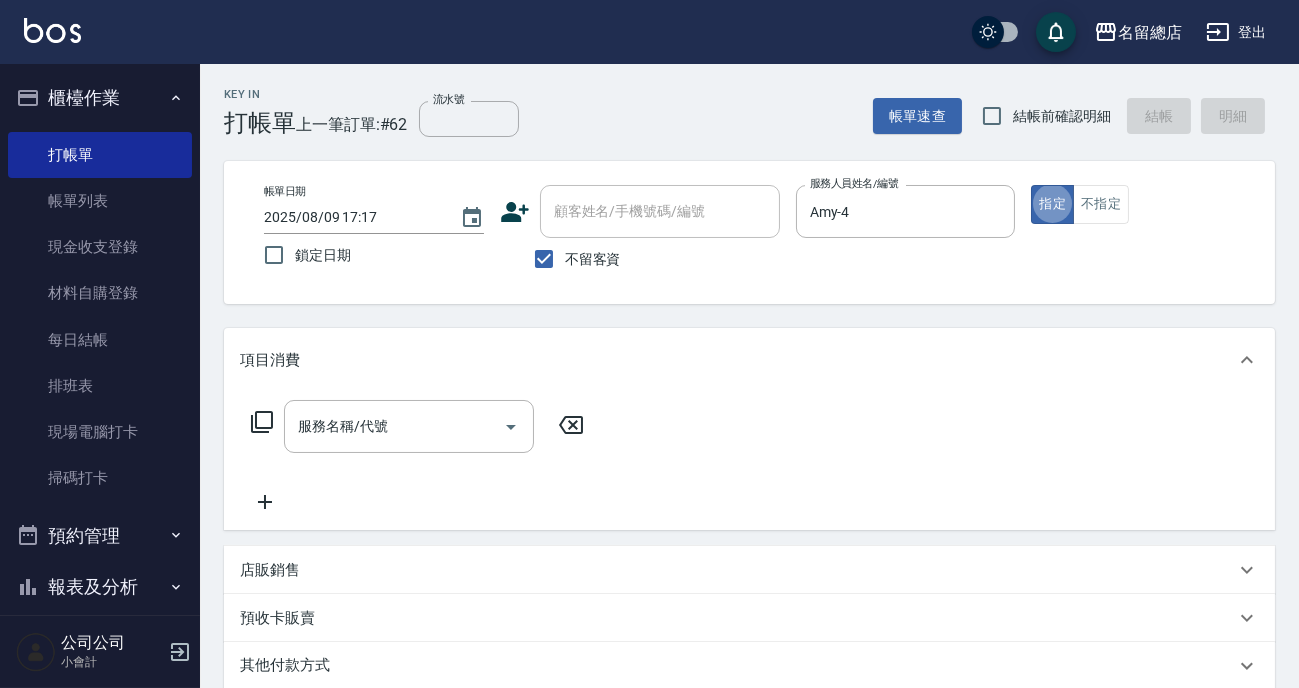 type on "true" 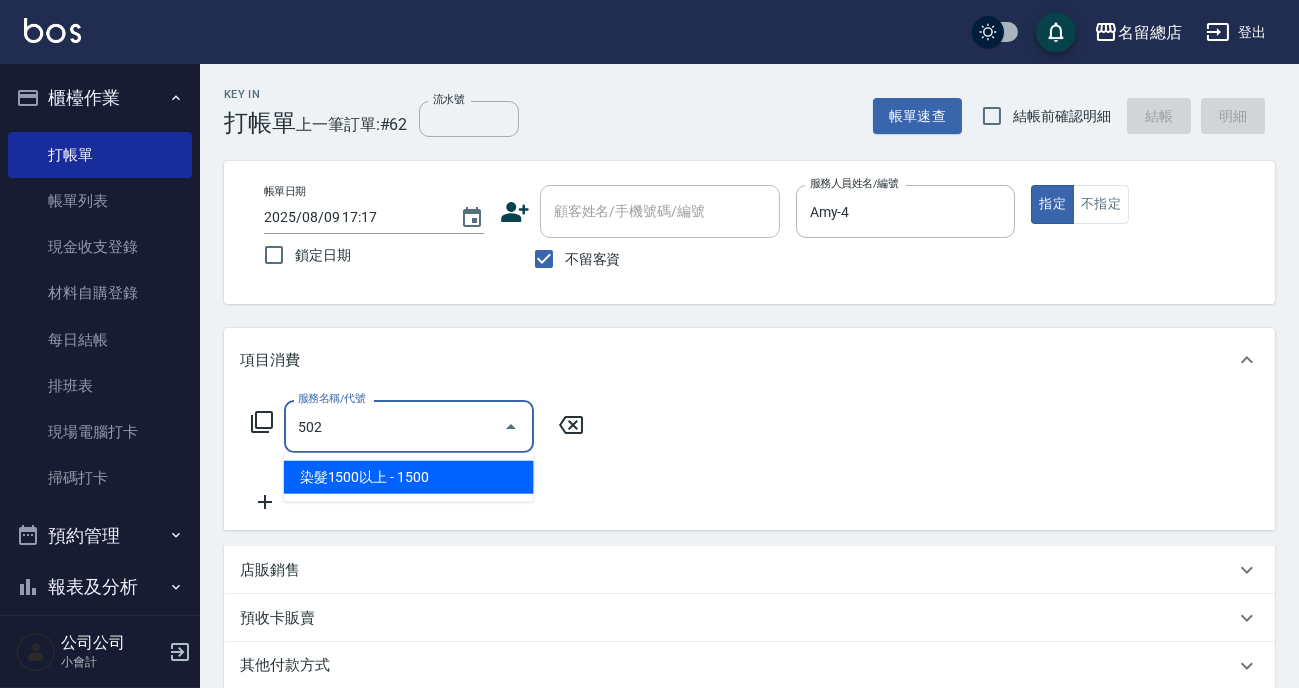 type on "染髮1500以上(502)" 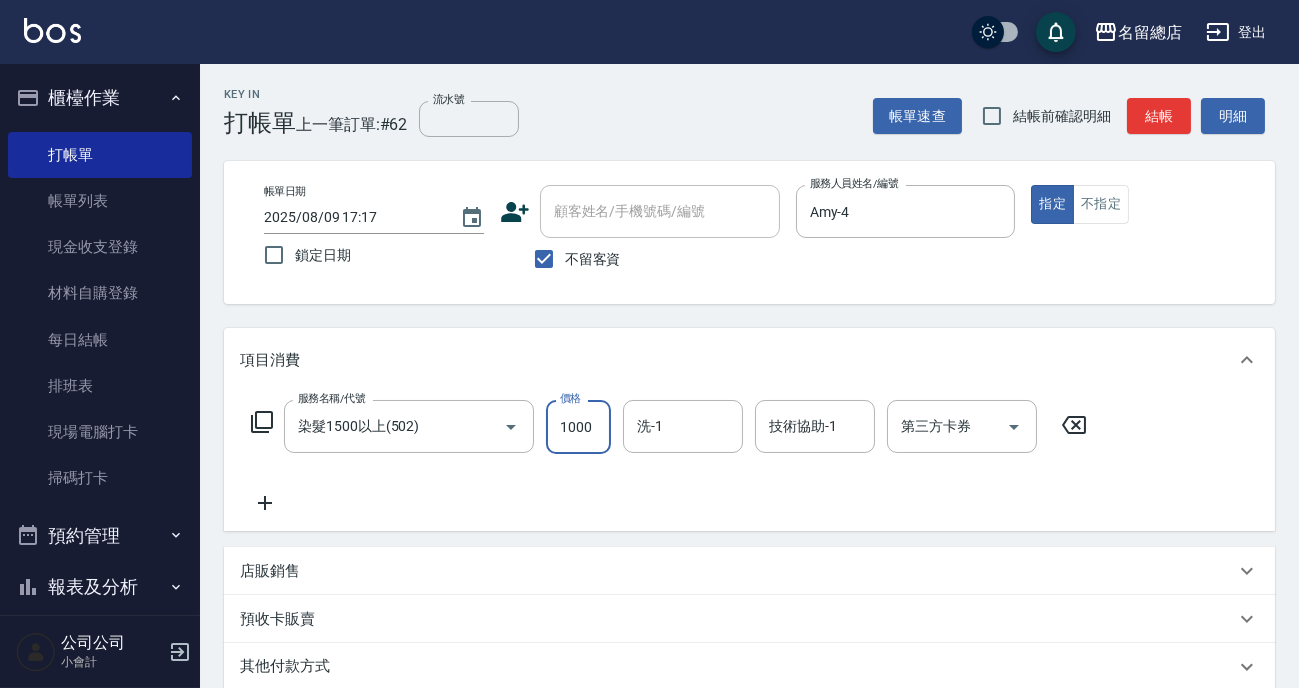 type on "1000" 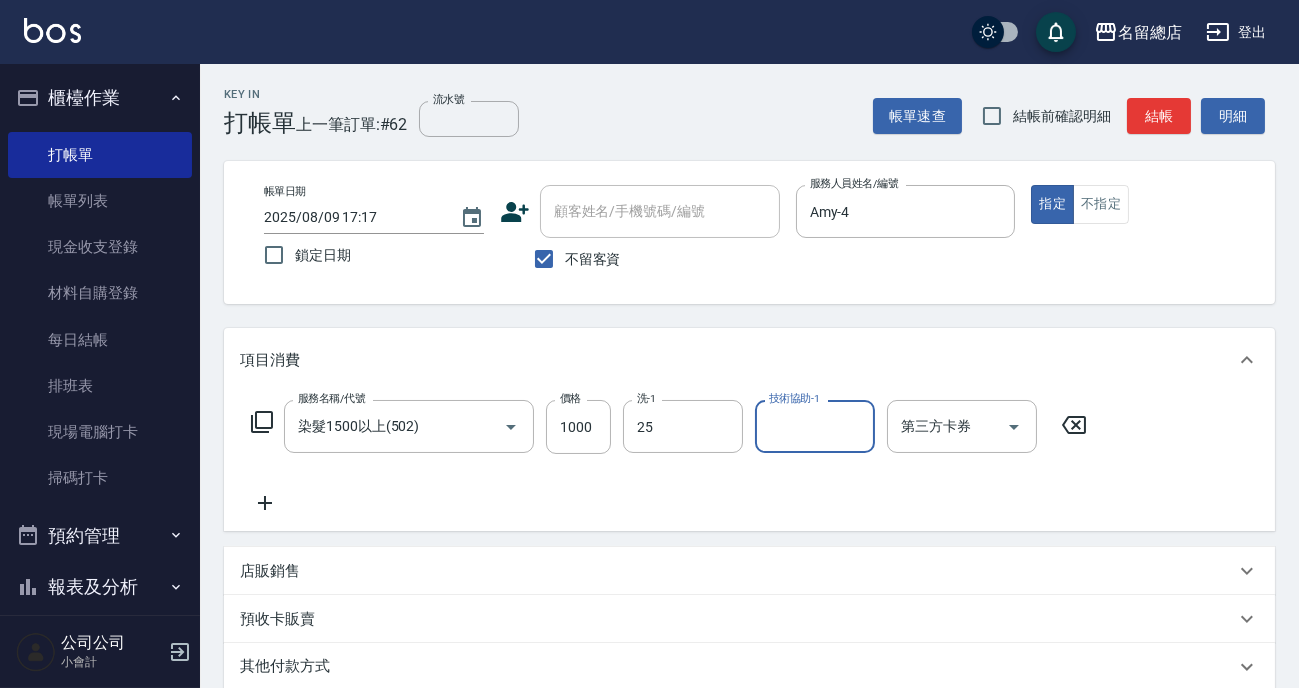 type on "王娟-25" 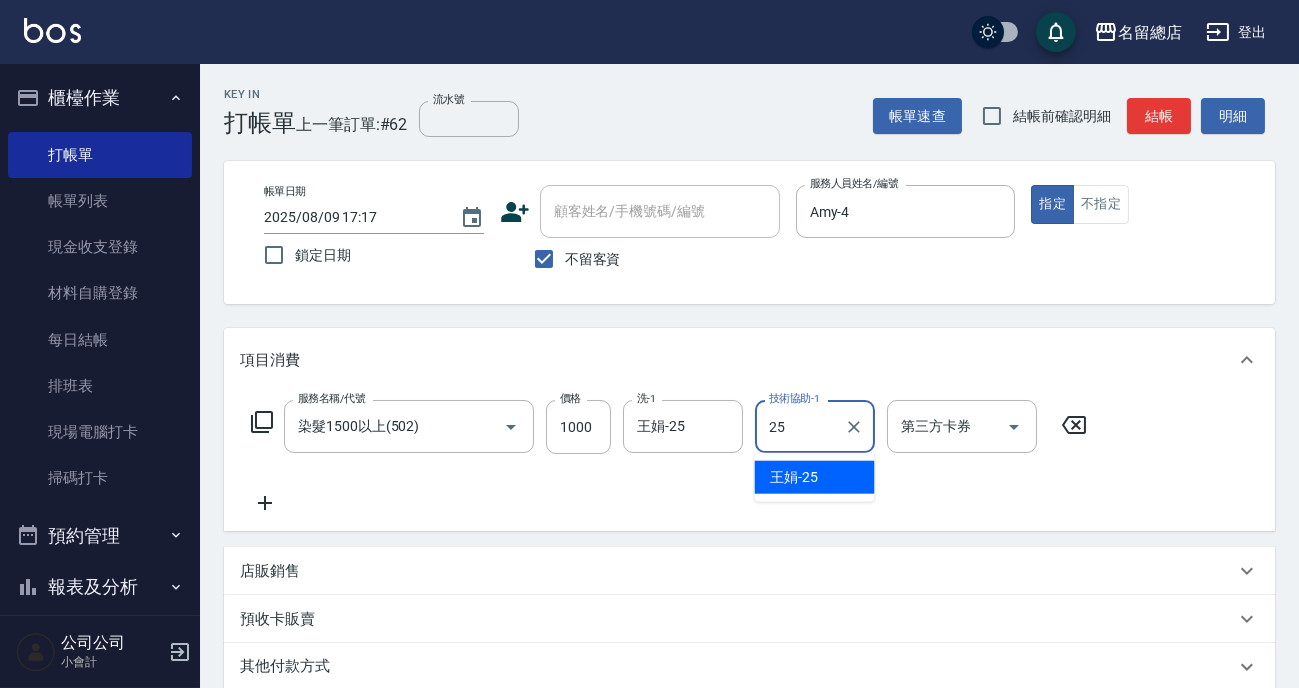 type on "王娟-25" 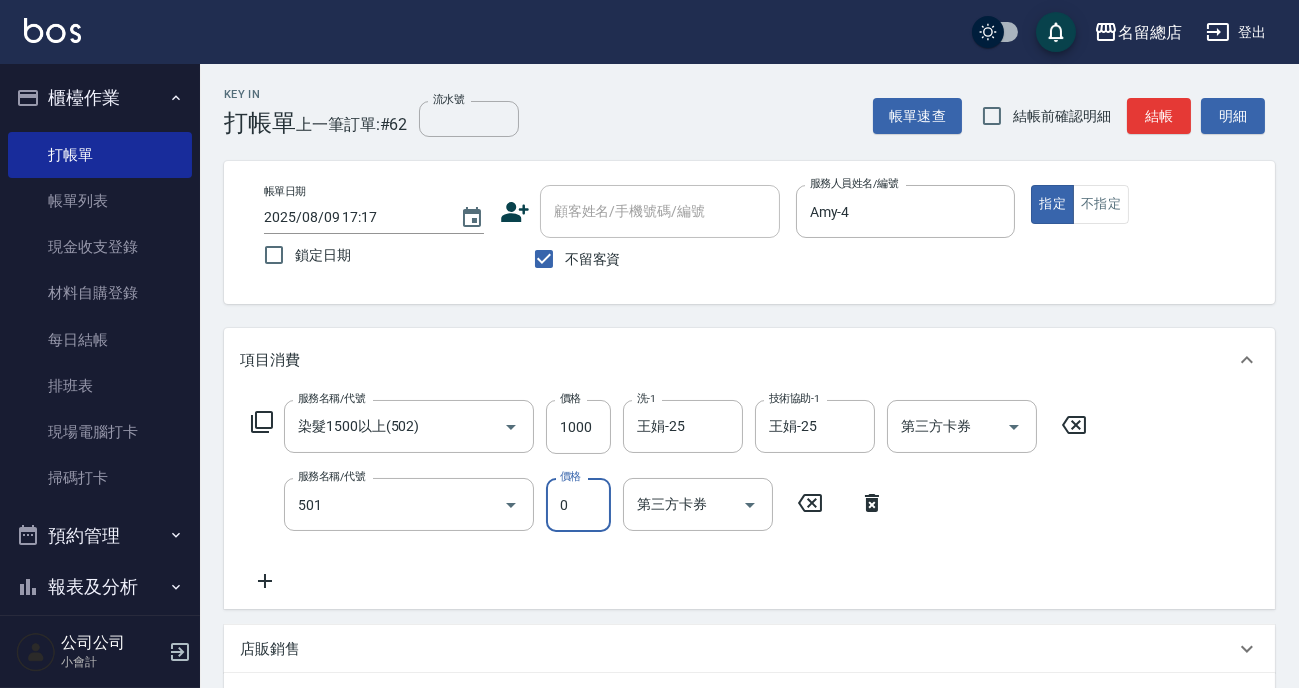 type on "2段蓋卡1300以上(501)" 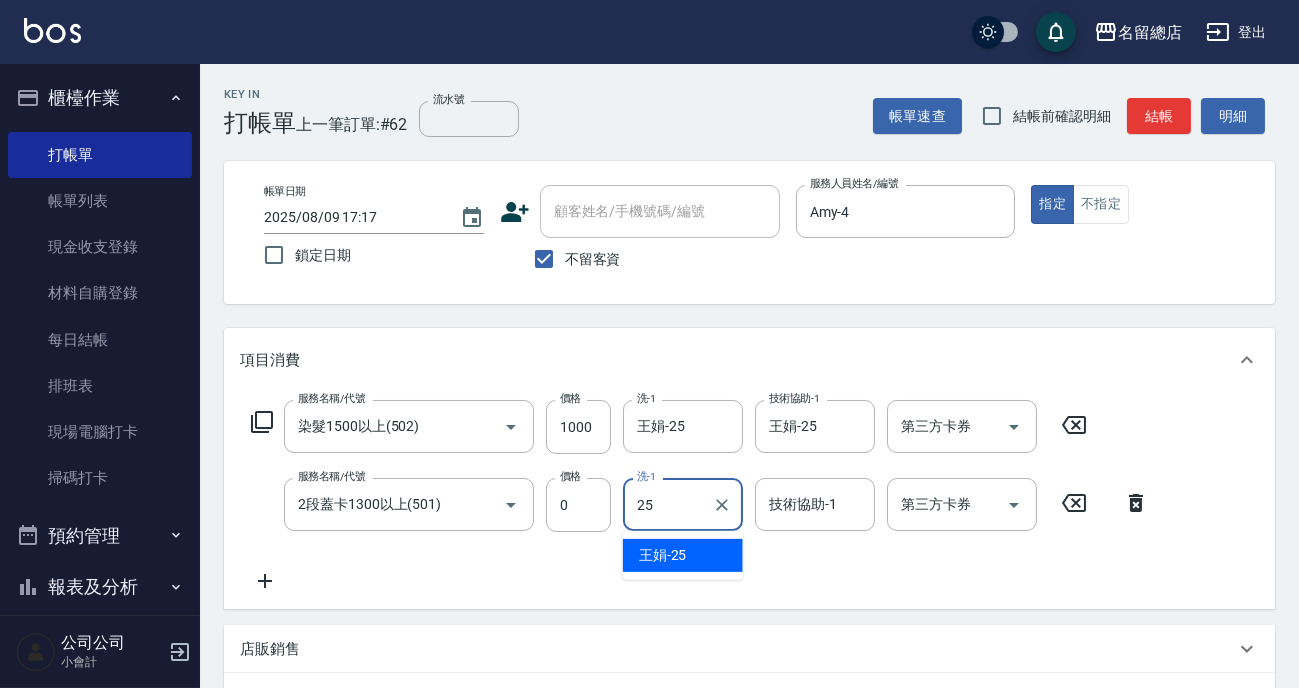 type on "王娟-25" 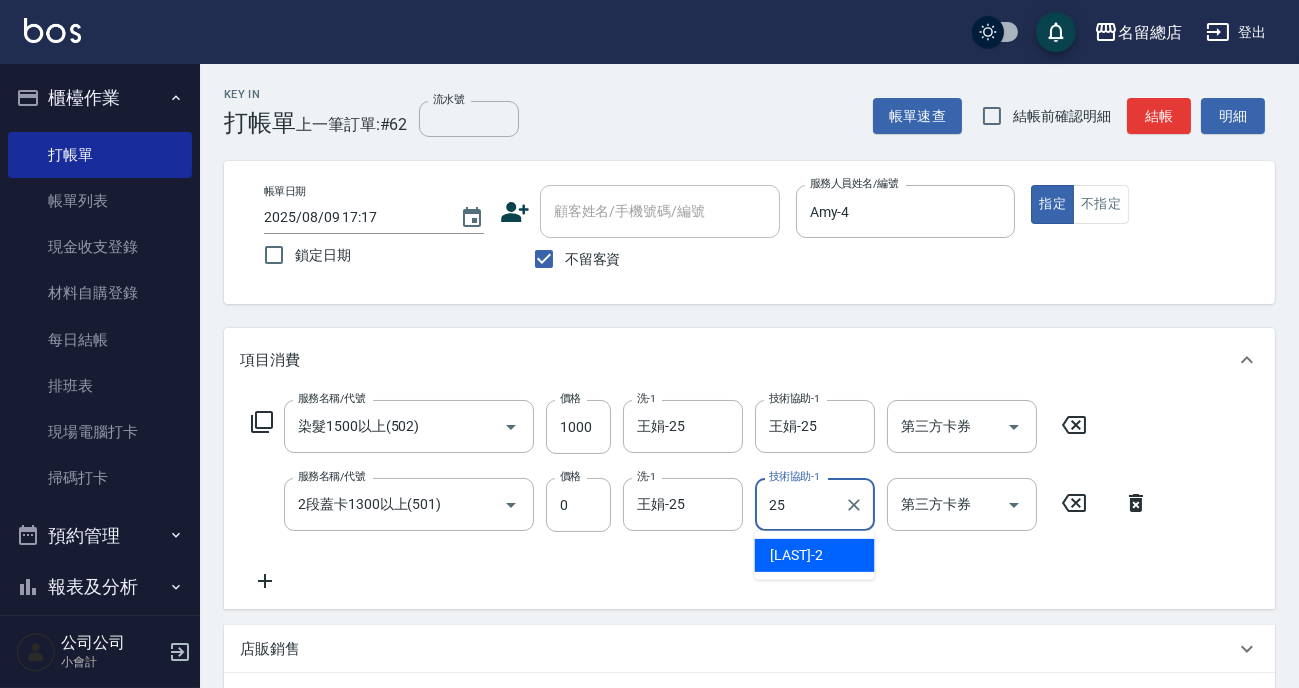 type on "王娟-25" 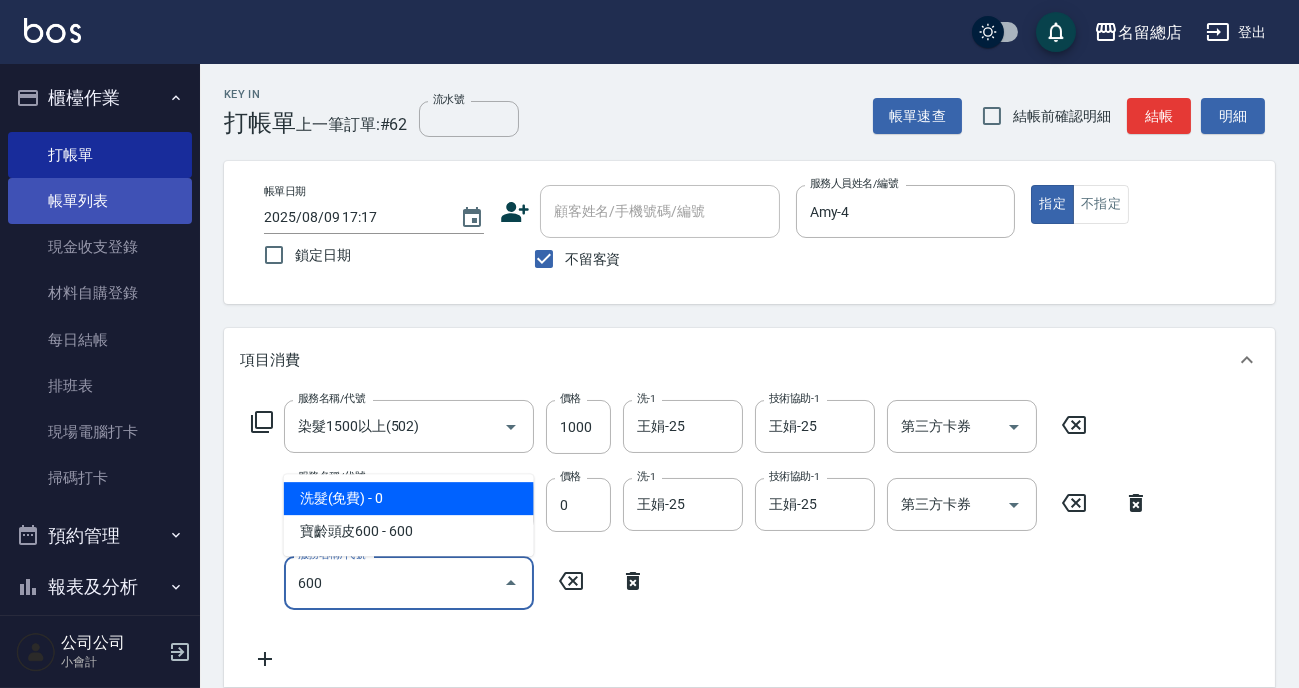 type on "600" 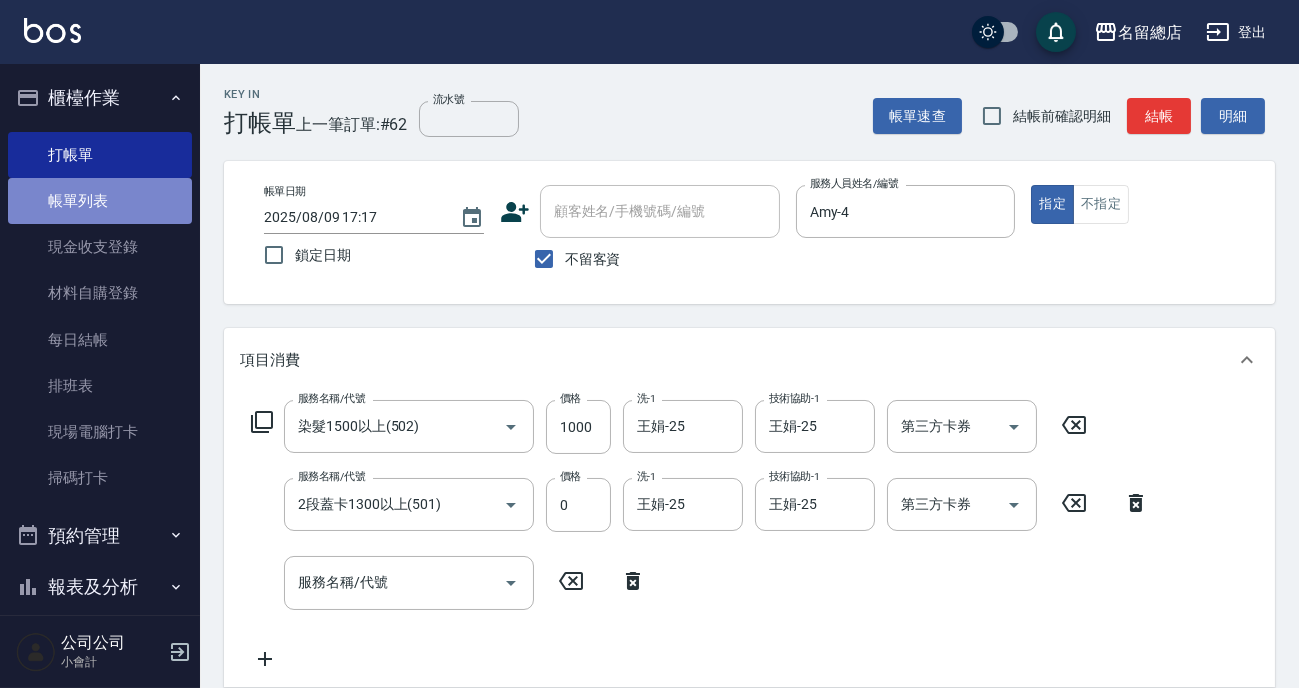 click on "帳單列表" at bounding box center [100, 201] 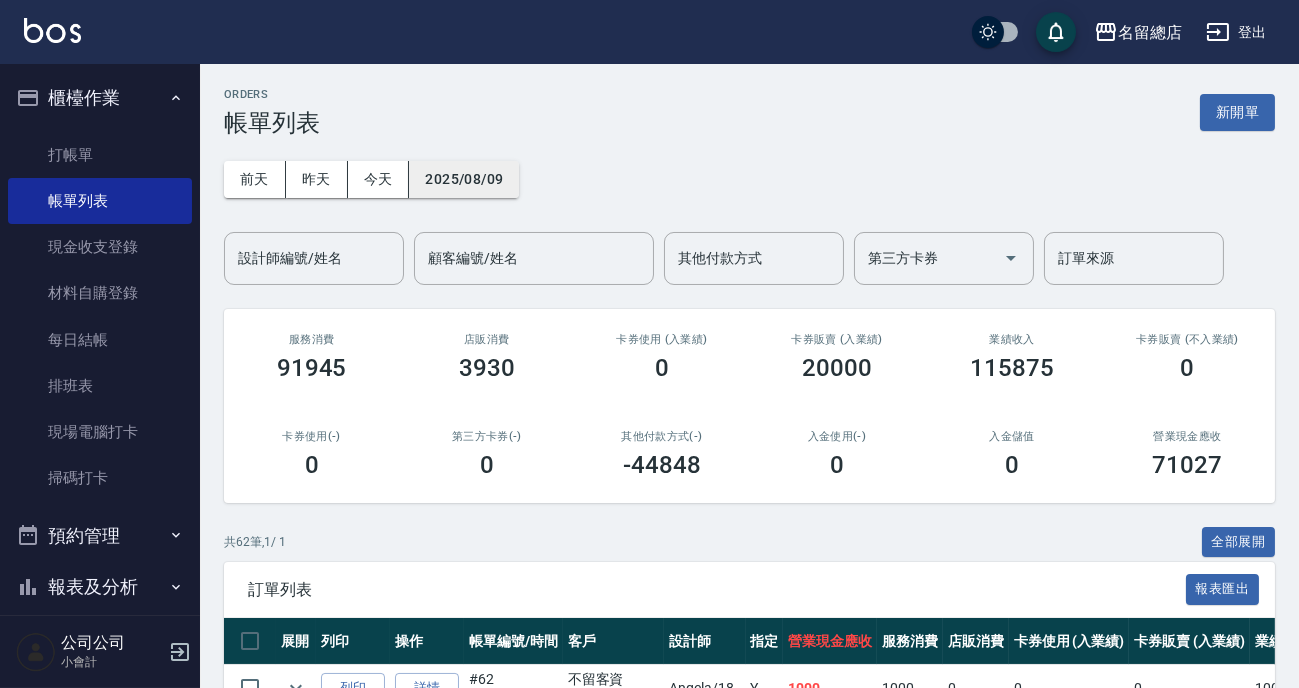 click on "2025/08/09" at bounding box center (464, 179) 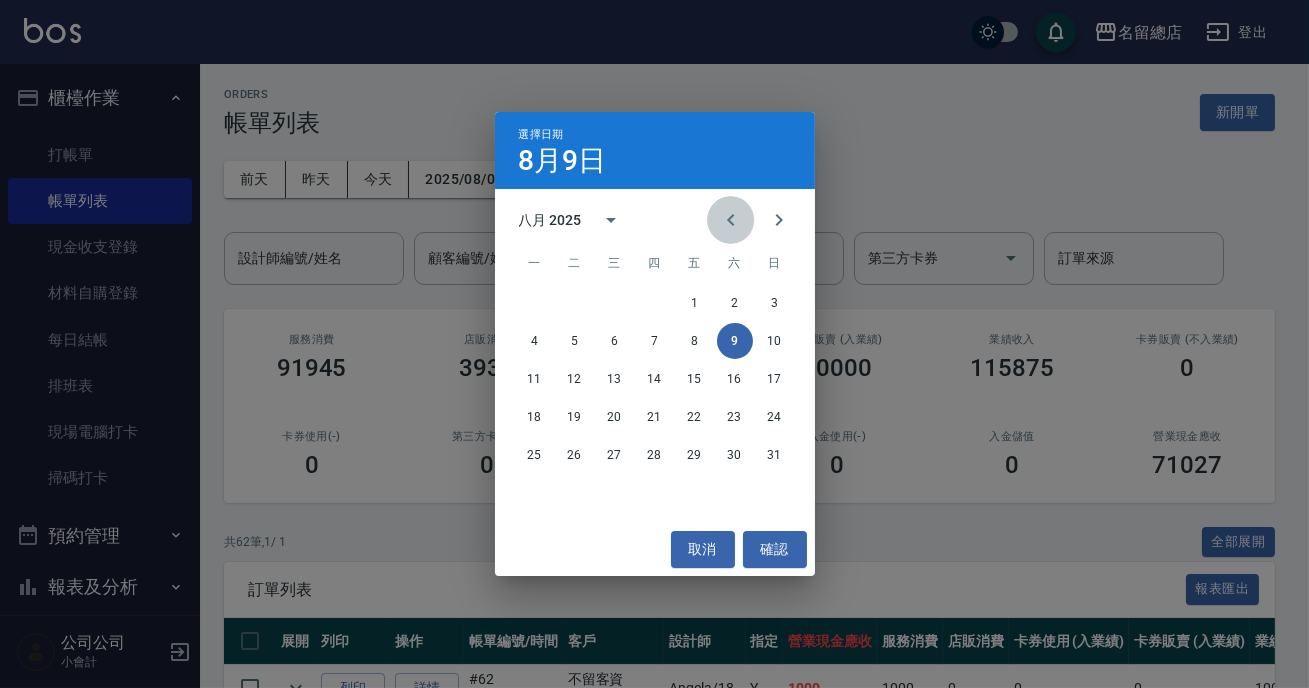 click 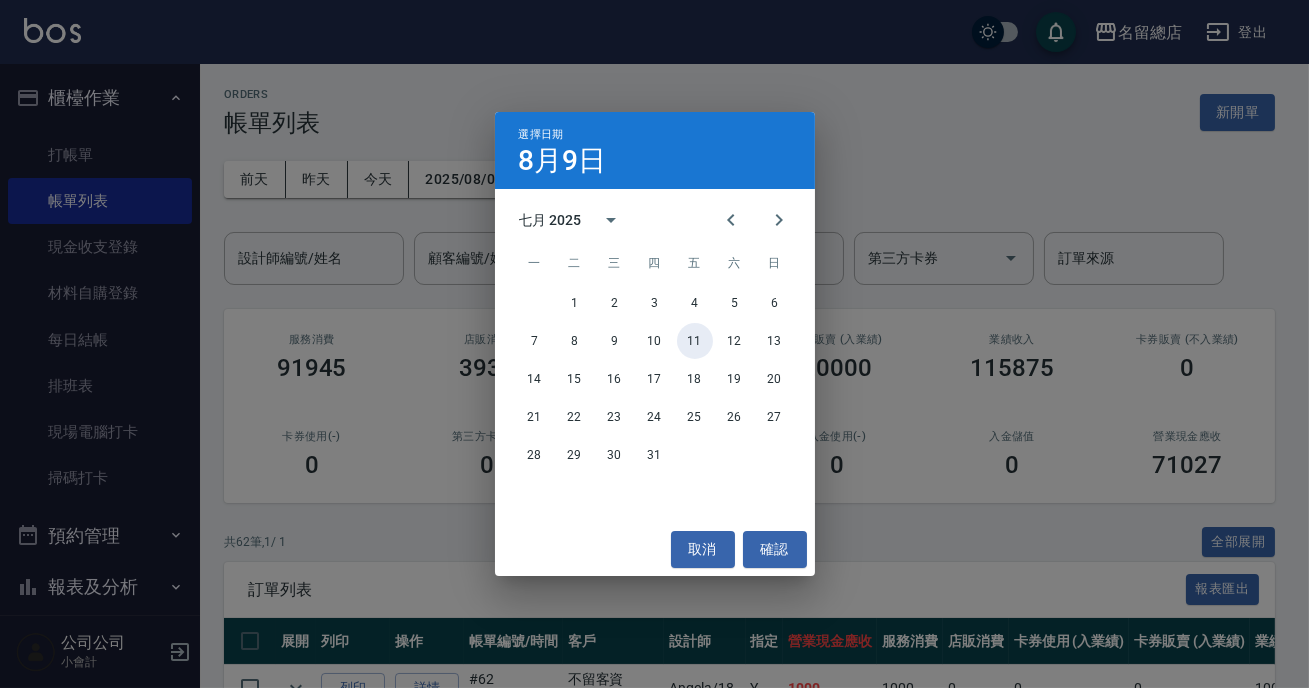 click on "11" at bounding box center (695, 341) 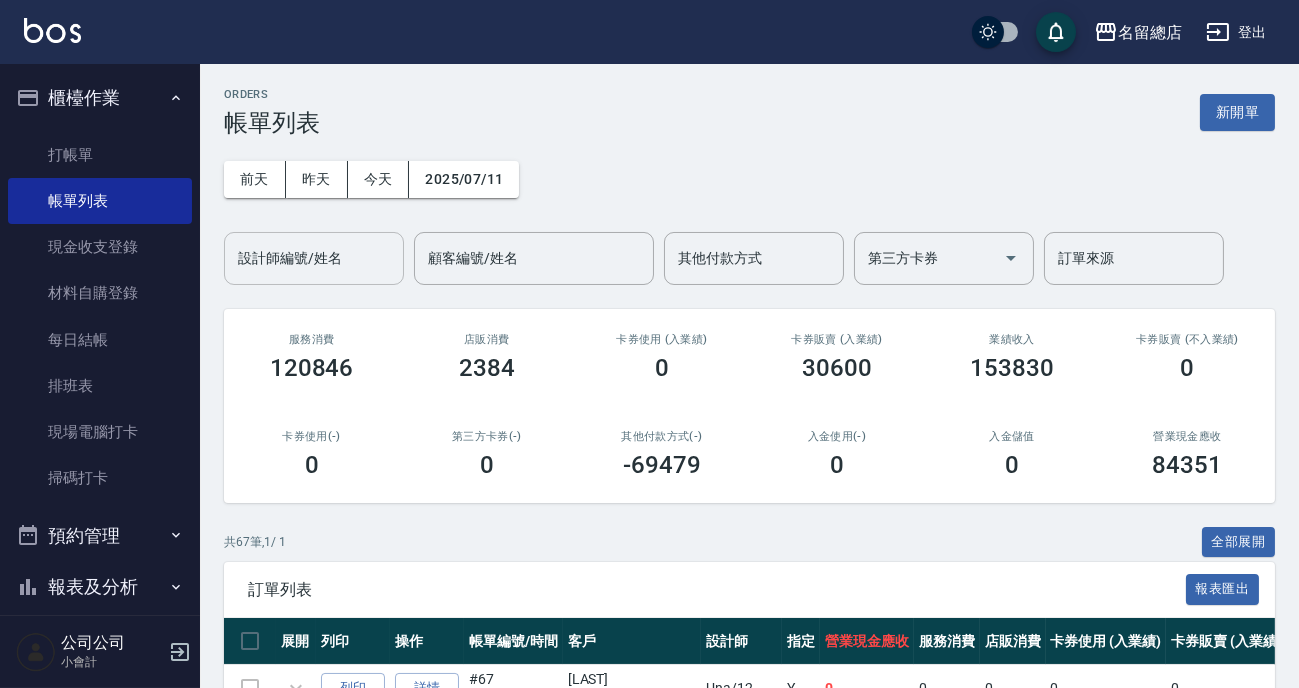 click on "設計師編號/姓名 設計師編號/姓名" at bounding box center (314, 258) 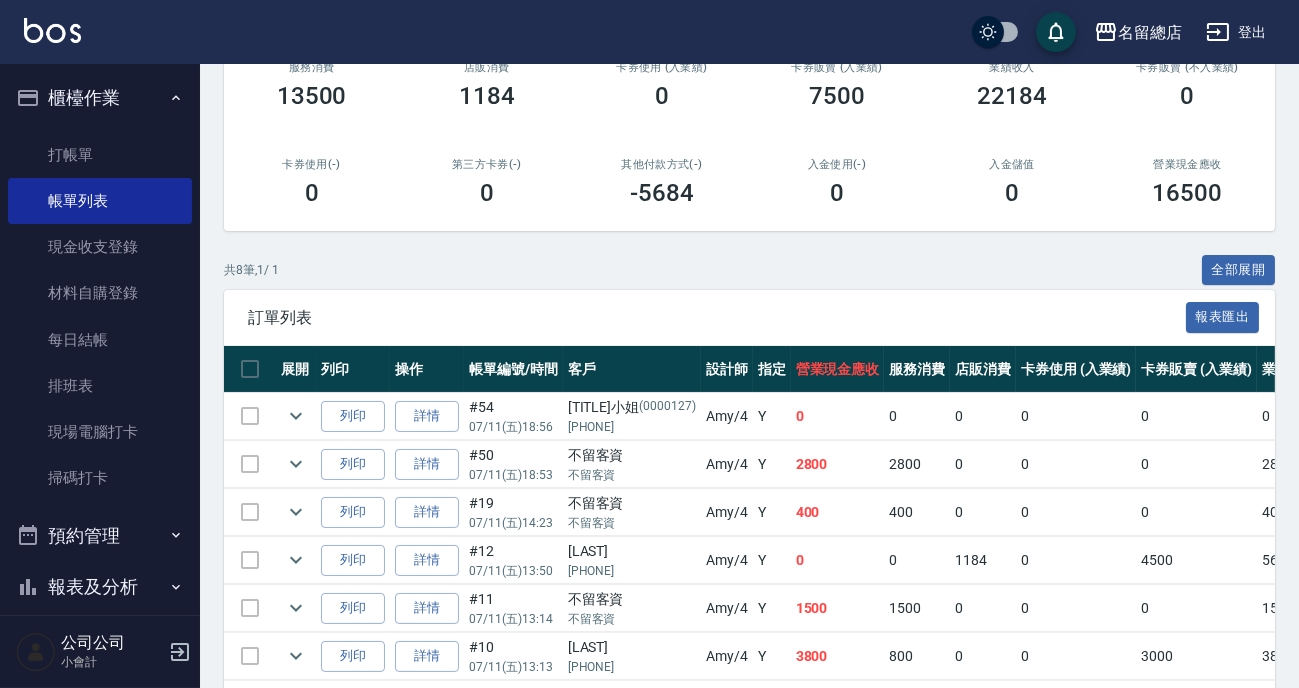 scroll, scrollTop: 451, scrollLeft: 0, axis: vertical 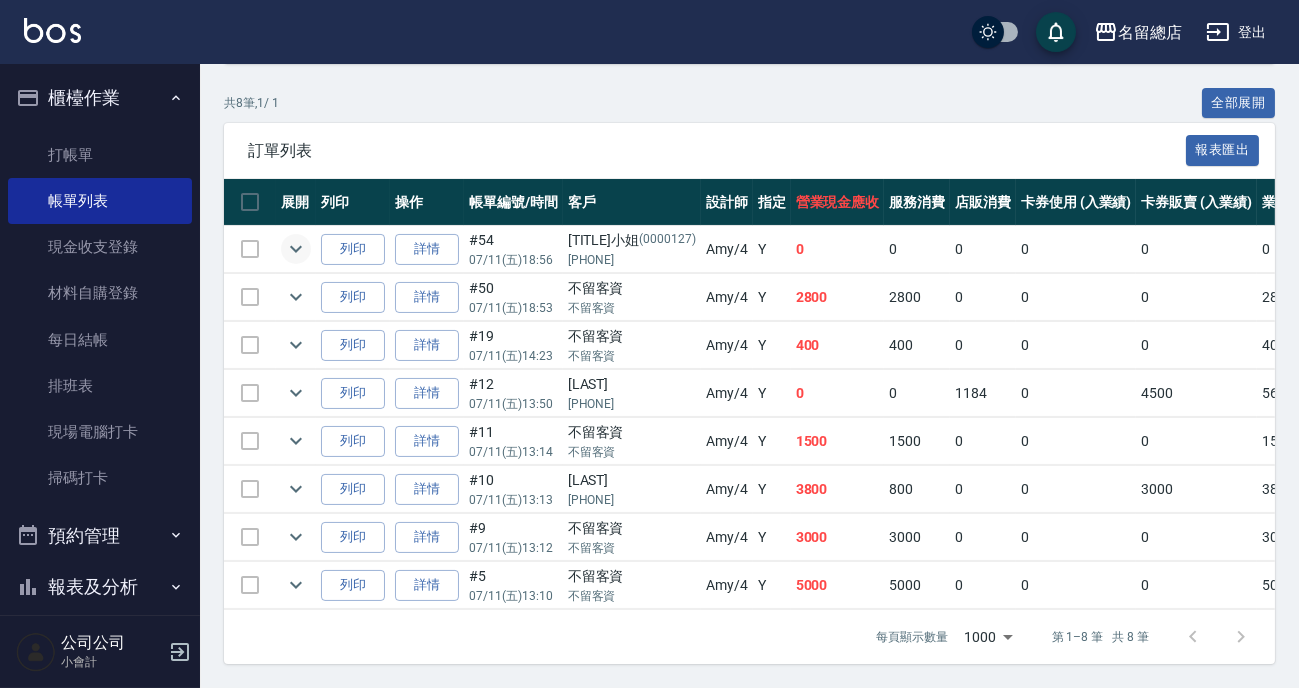 type on "Amy-4" 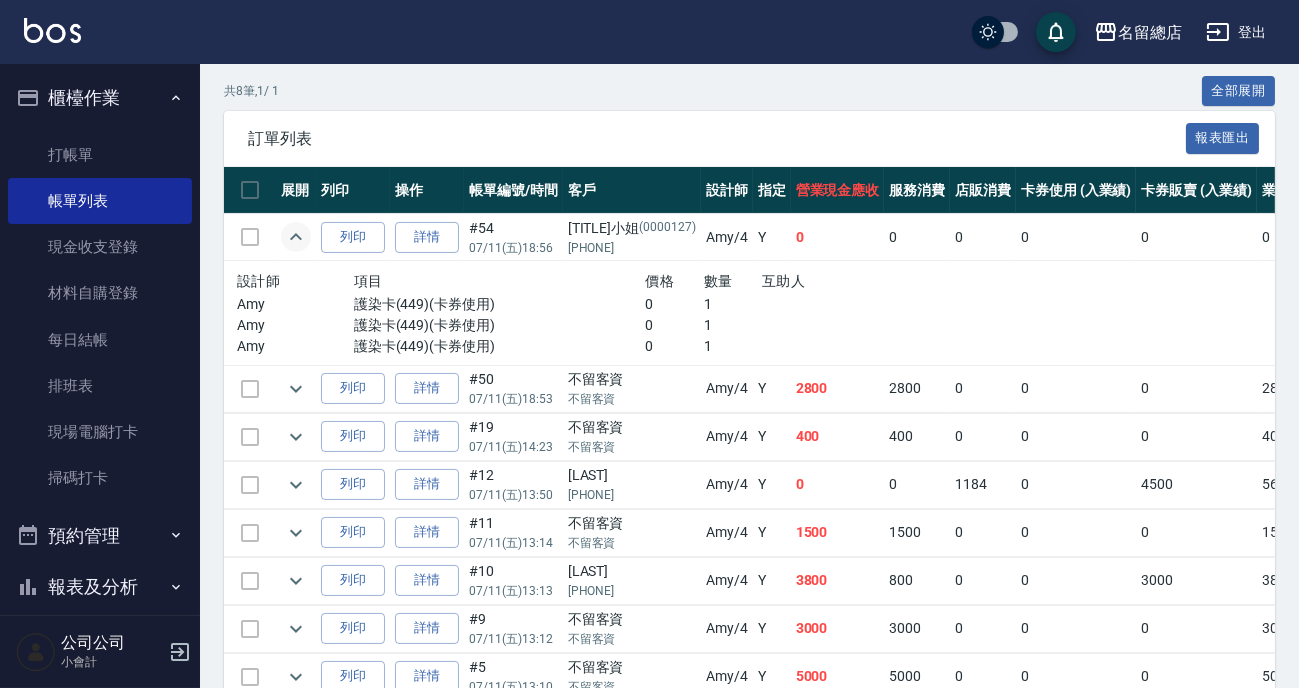 scroll, scrollTop: 542, scrollLeft: 0, axis: vertical 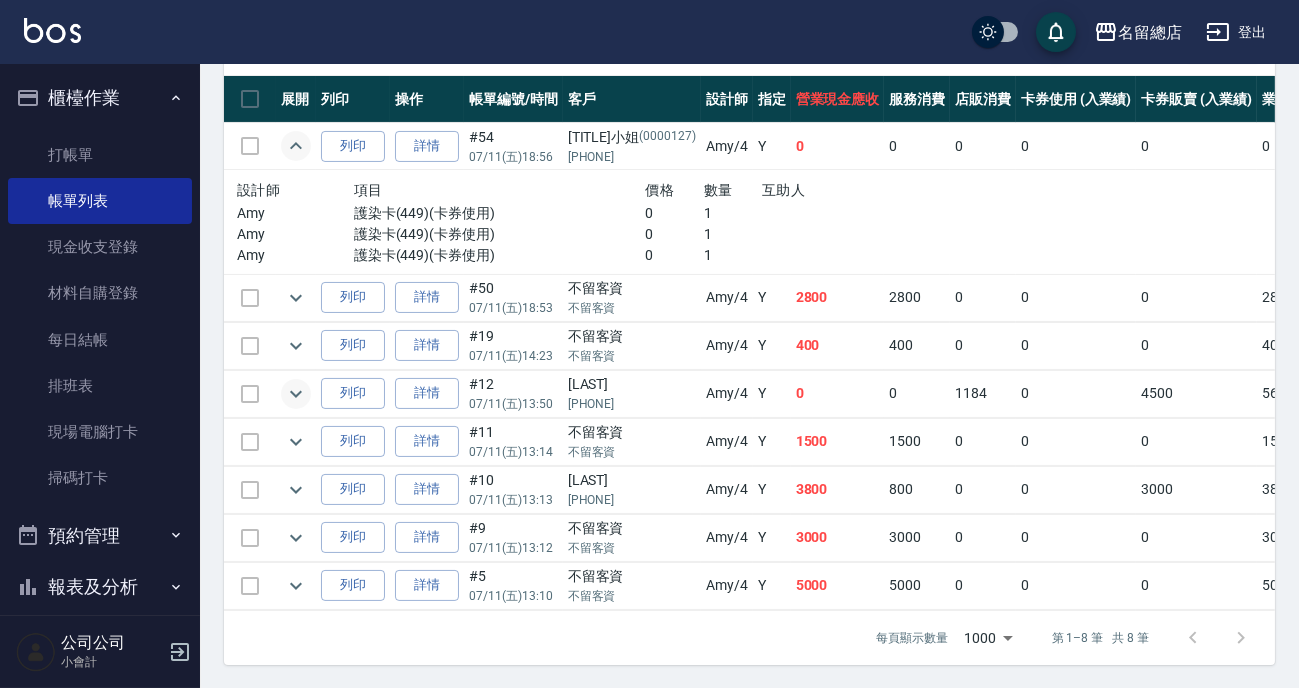 click 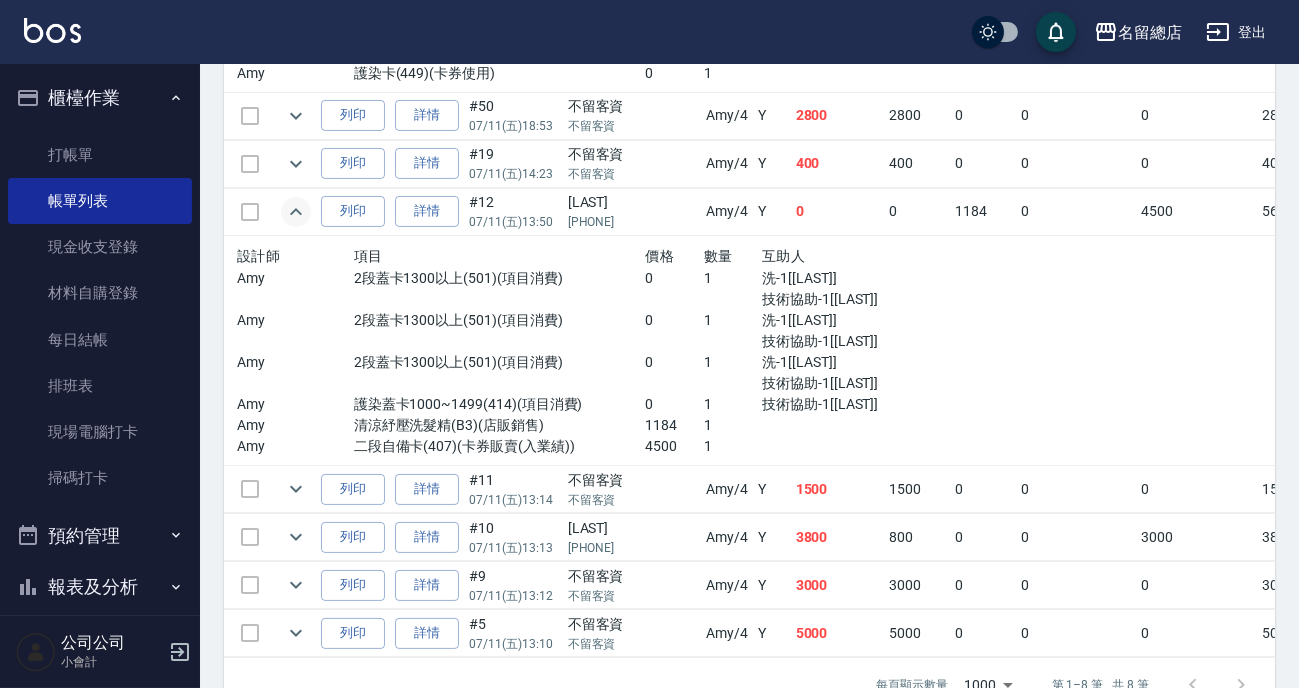 scroll, scrollTop: 785, scrollLeft: 0, axis: vertical 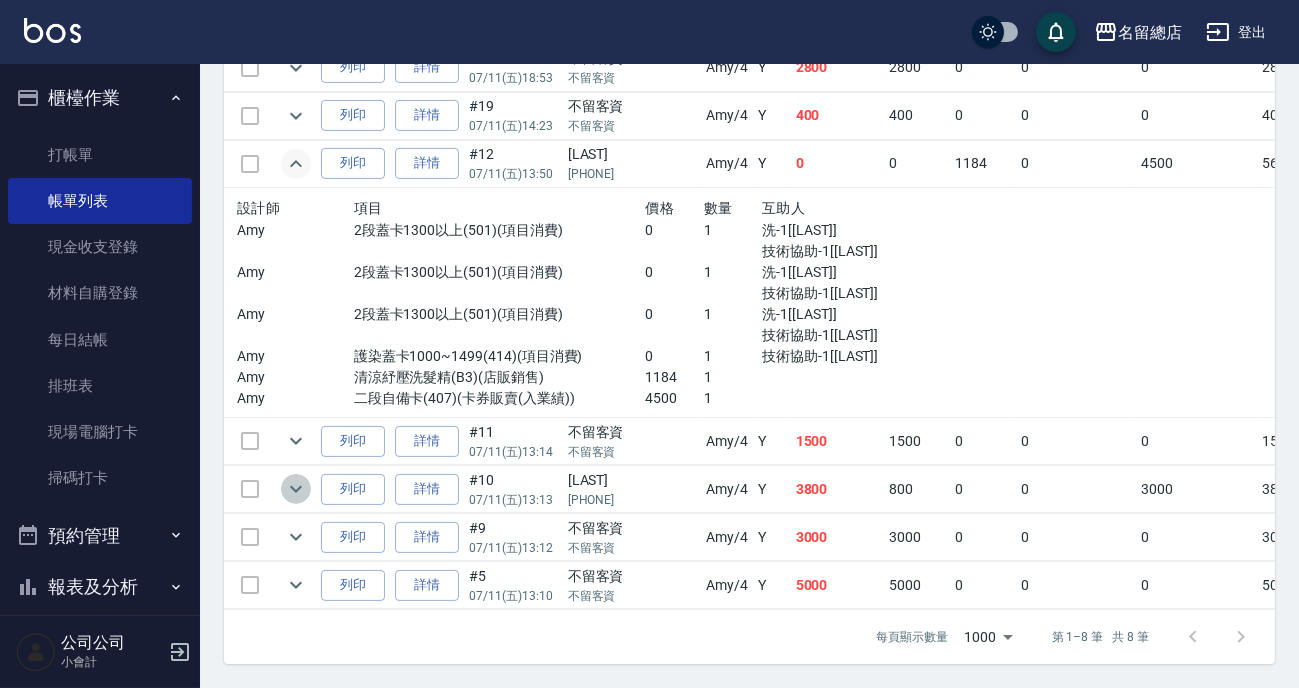click 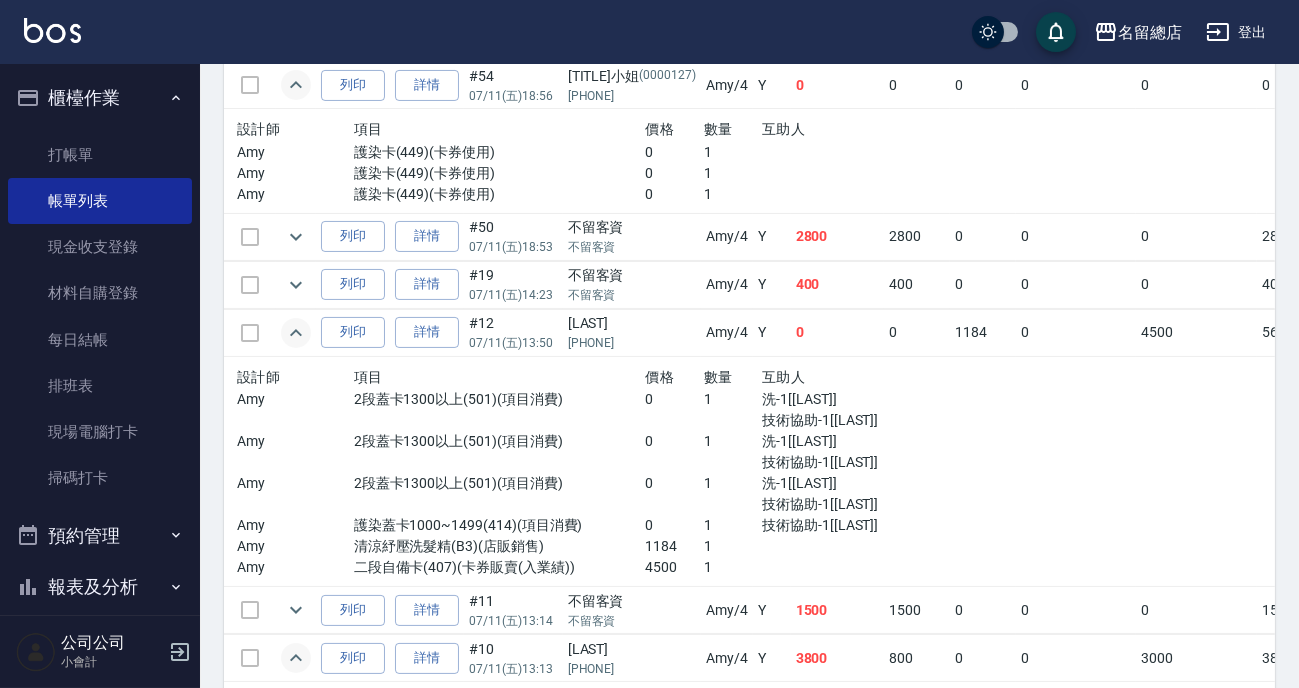 scroll, scrollTop: 867, scrollLeft: 0, axis: vertical 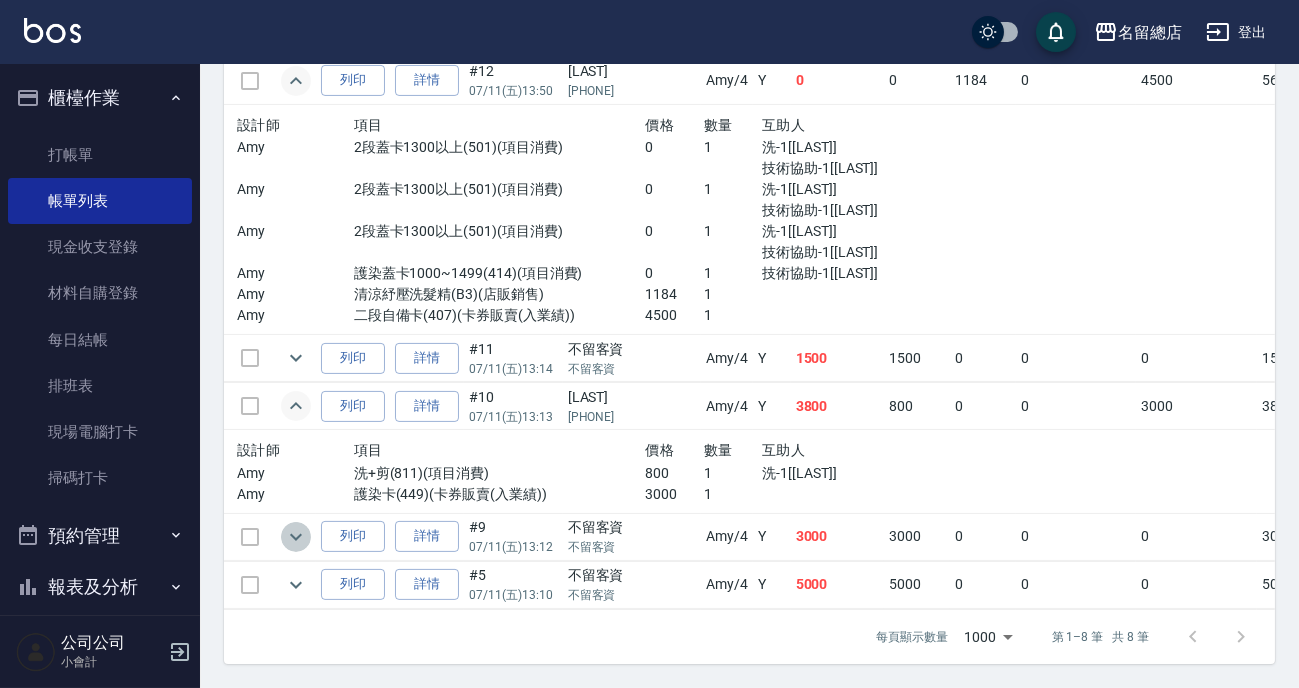 click 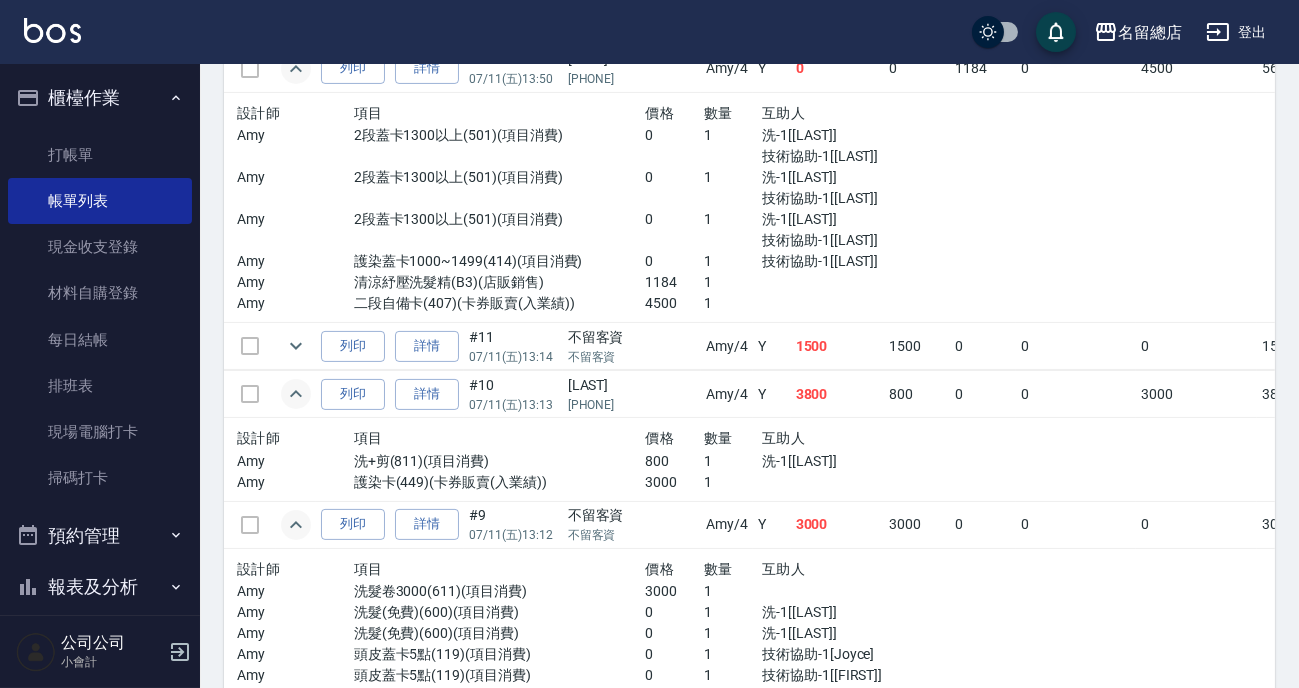 scroll, scrollTop: 1034, scrollLeft: 0, axis: vertical 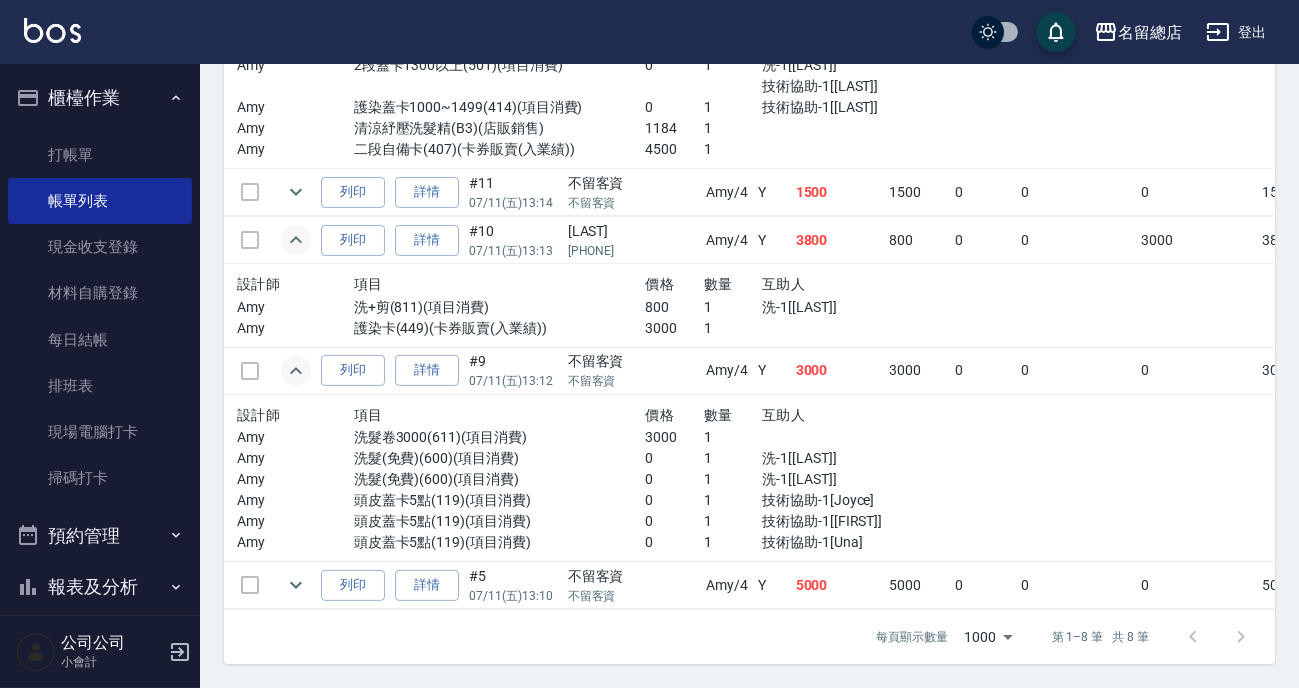 click on "詳情" at bounding box center (427, 370) 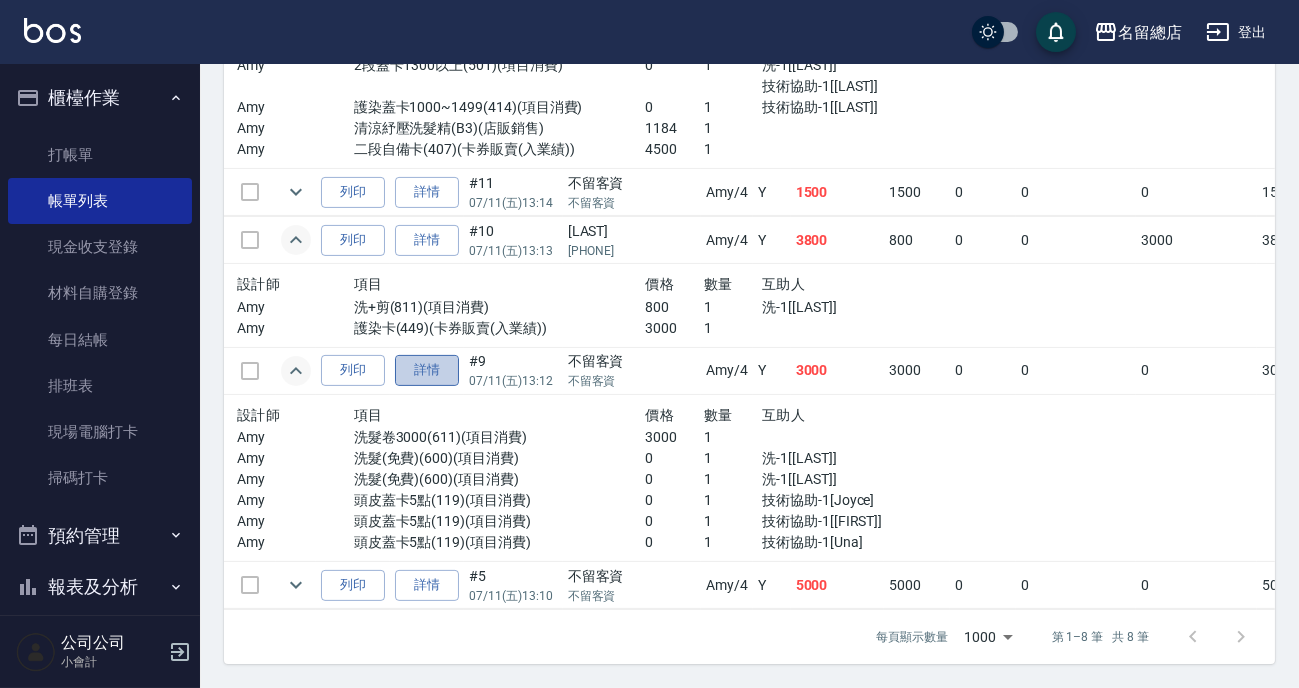 click on "詳情" at bounding box center (427, 370) 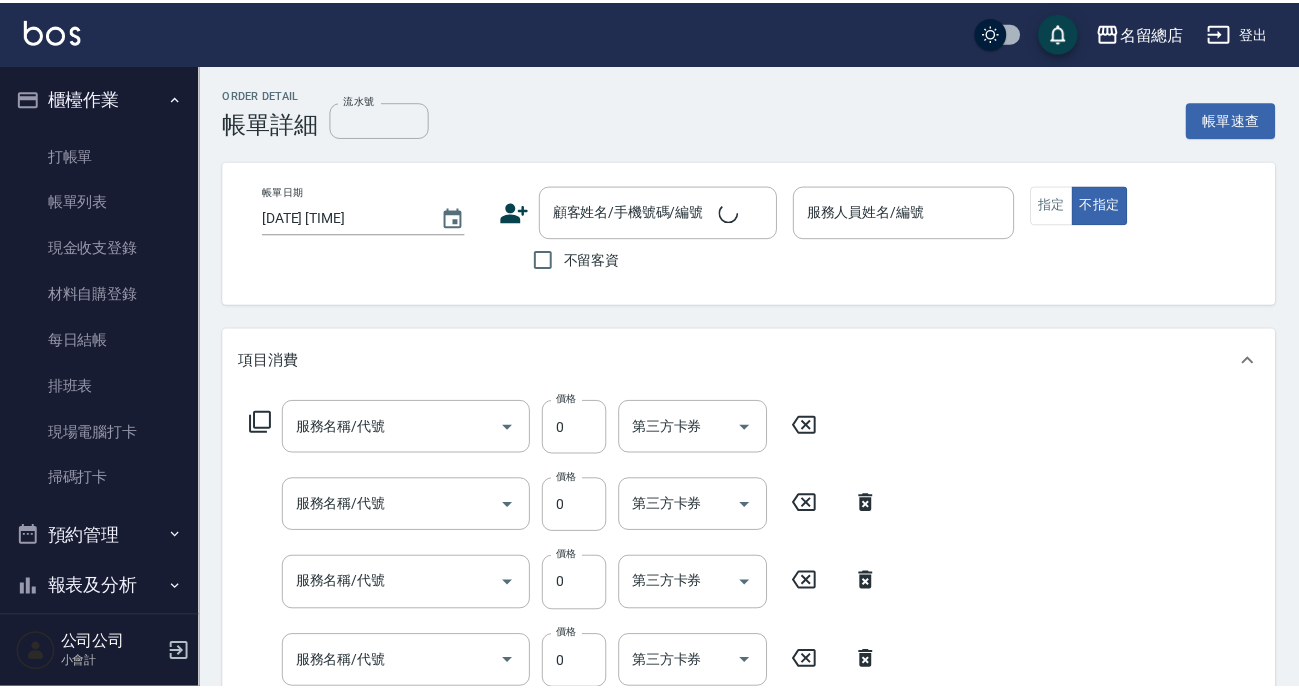 scroll, scrollTop: 90, scrollLeft: 0, axis: vertical 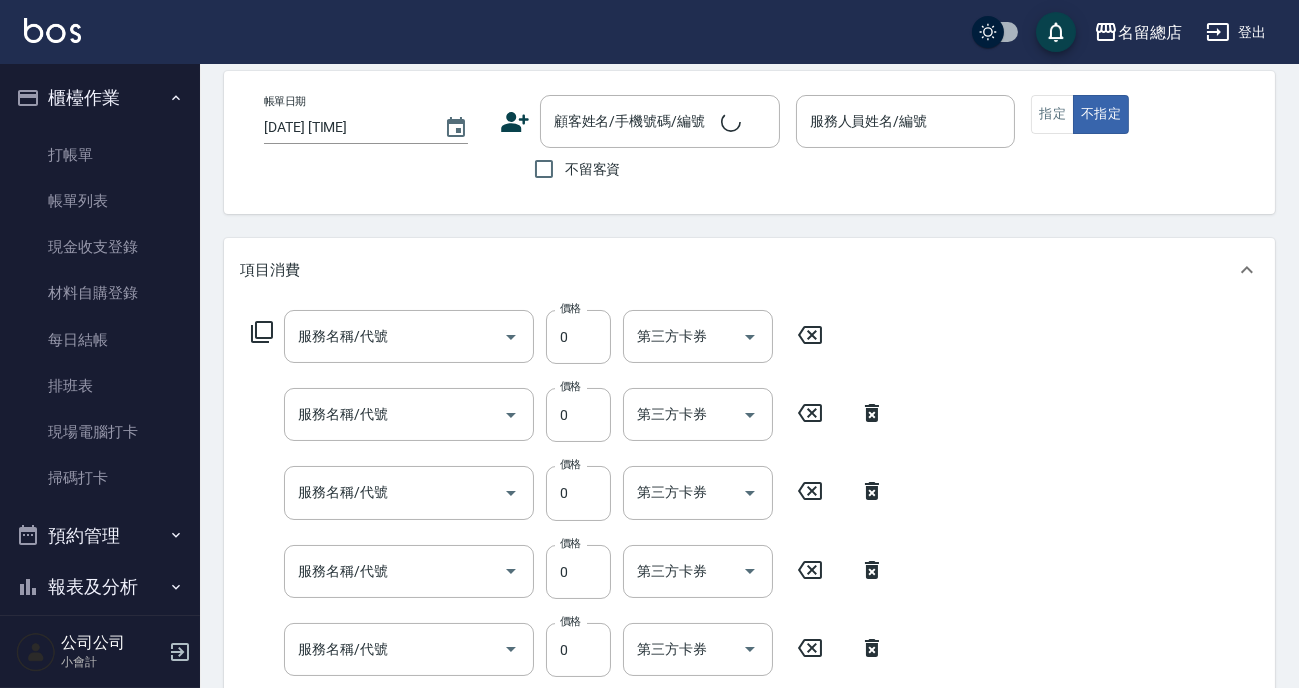 type on "[DATE] [TIME]" 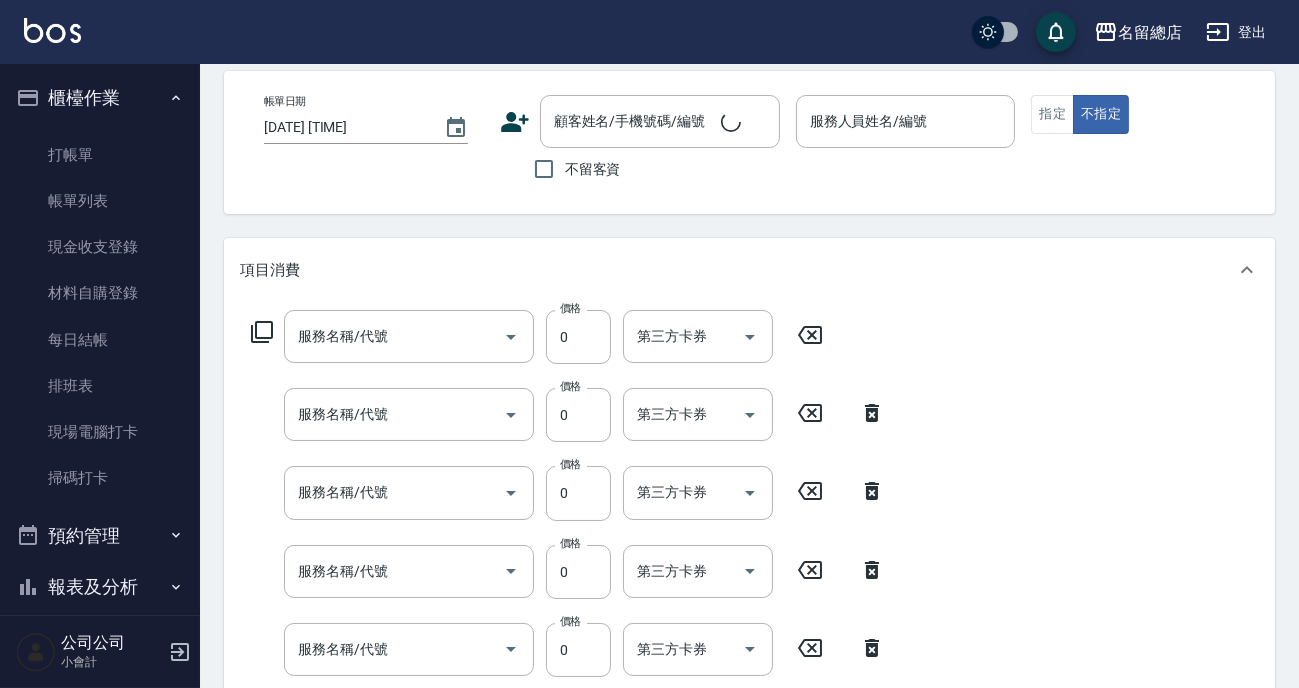checkbox on "true" 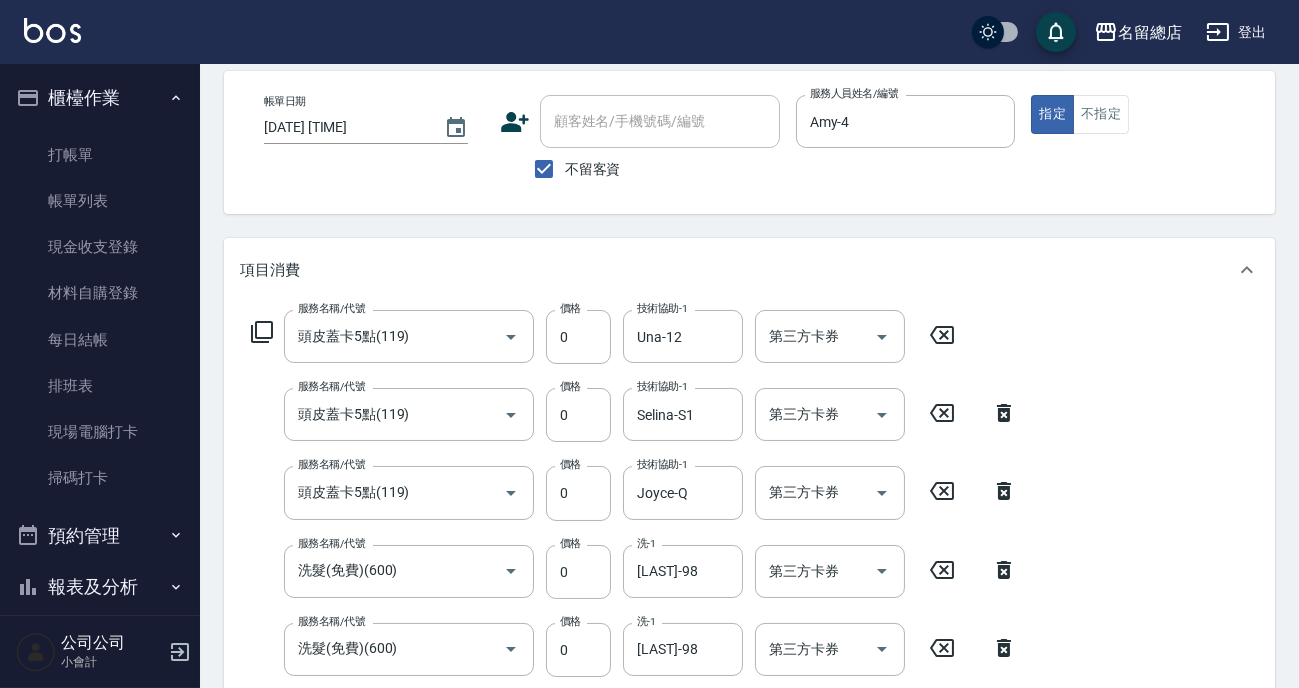 type on "頭皮蓋卡5點(119)" 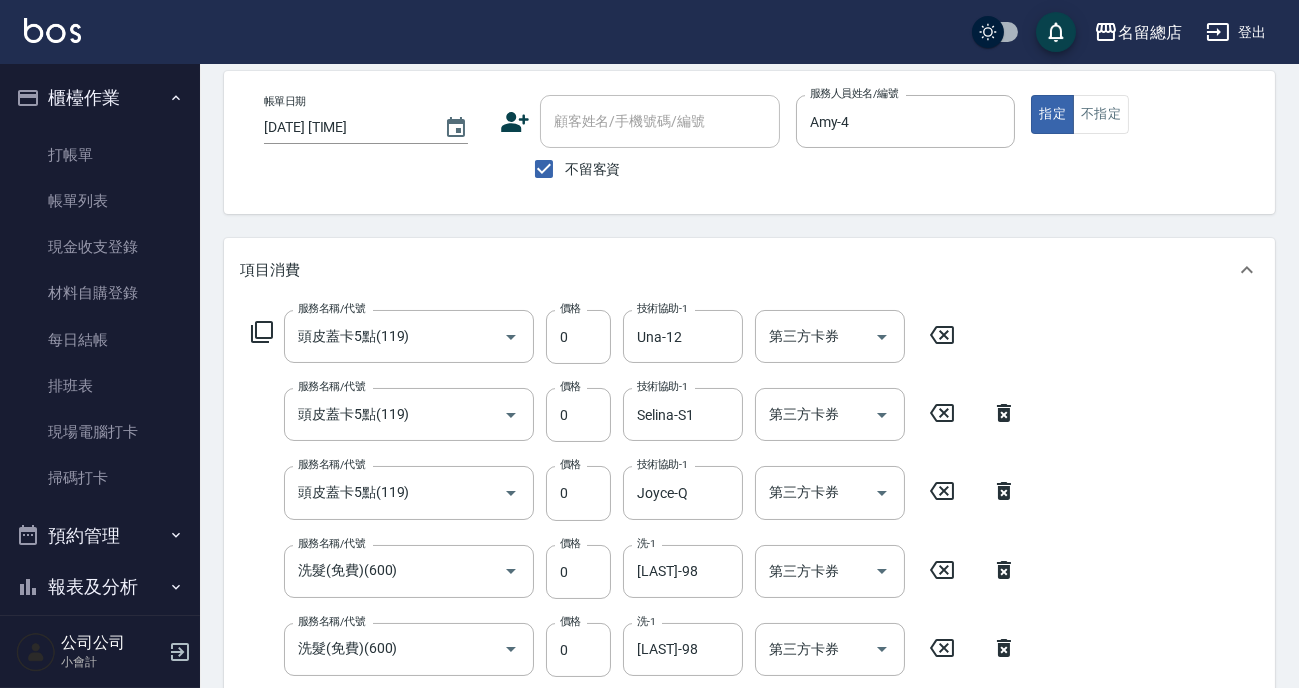 type on "頭皮蓋卡5點(119)" 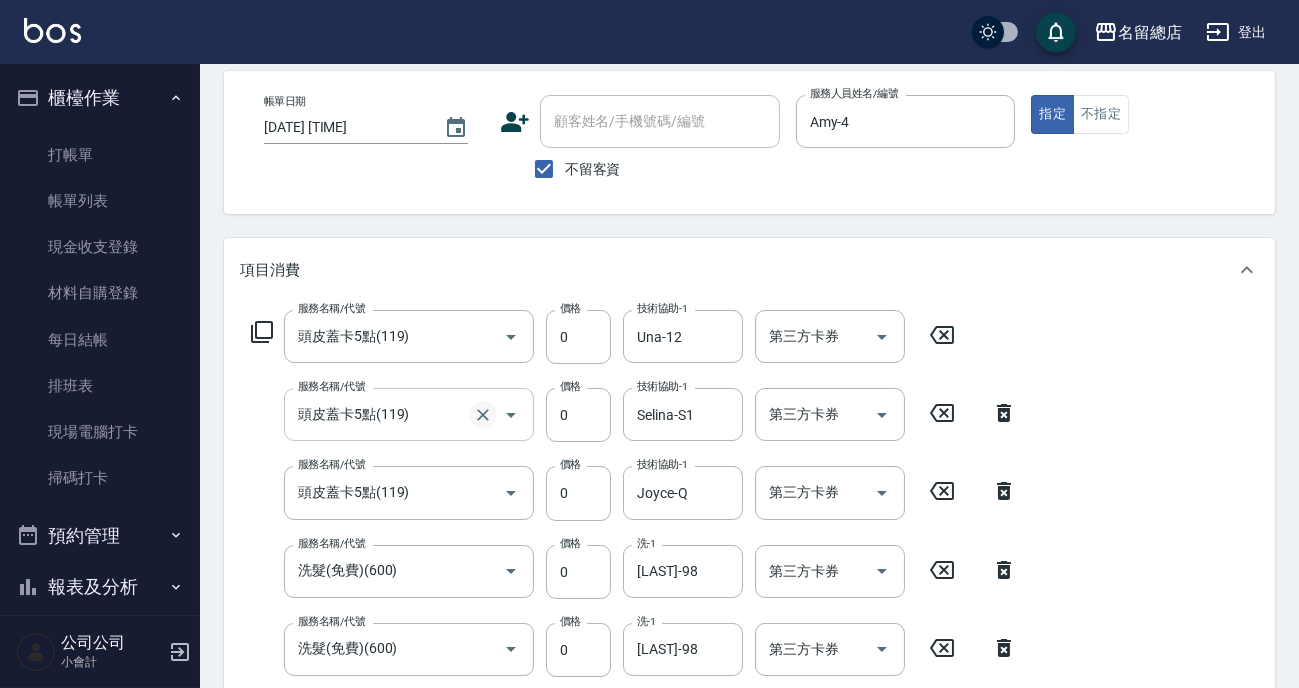 scroll, scrollTop: 272, scrollLeft: 0, axis: vertical 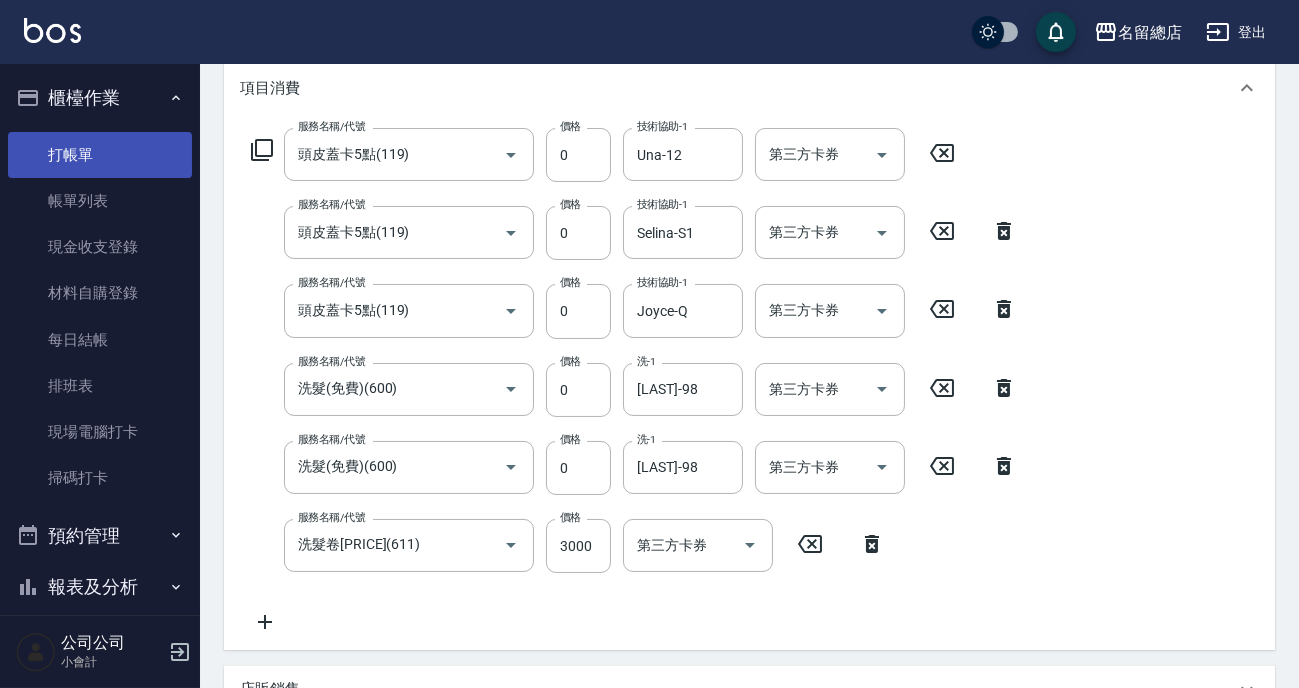 click on "打帳單" at bounding box center (100, 155) 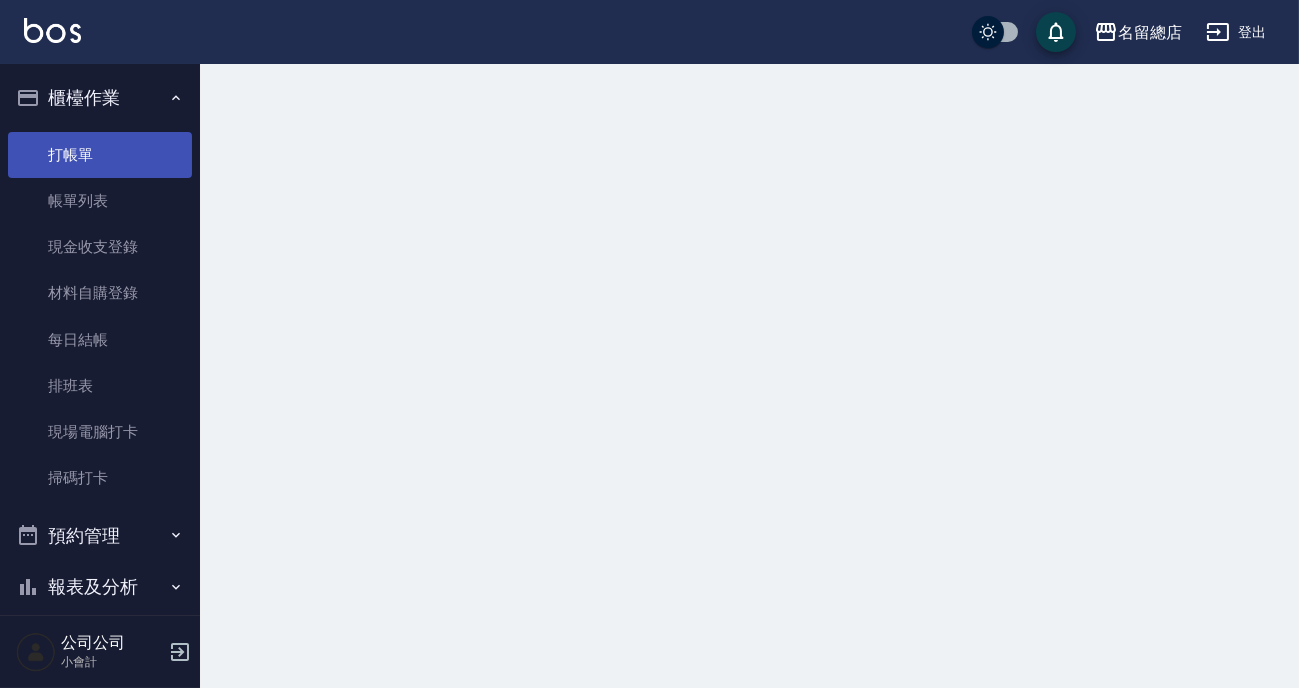 scroll, scrollTop: 0, scrollLeft: 0, axis: both 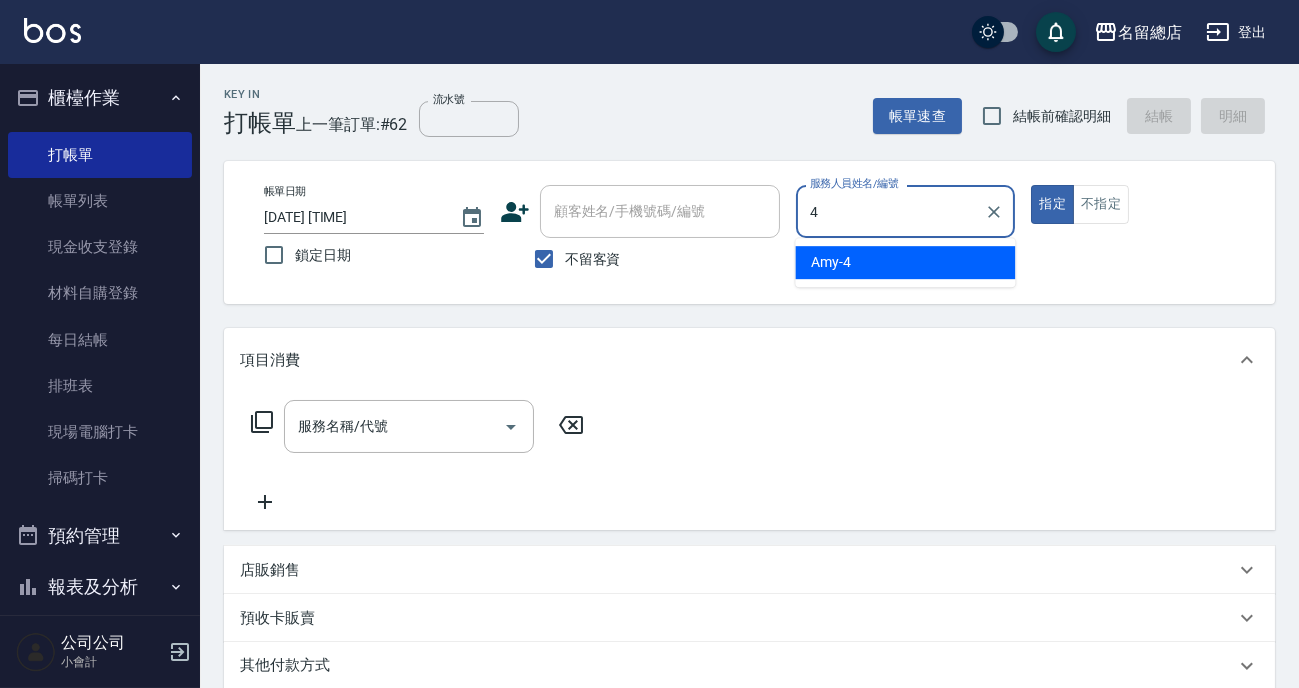 type on "Amy-4" 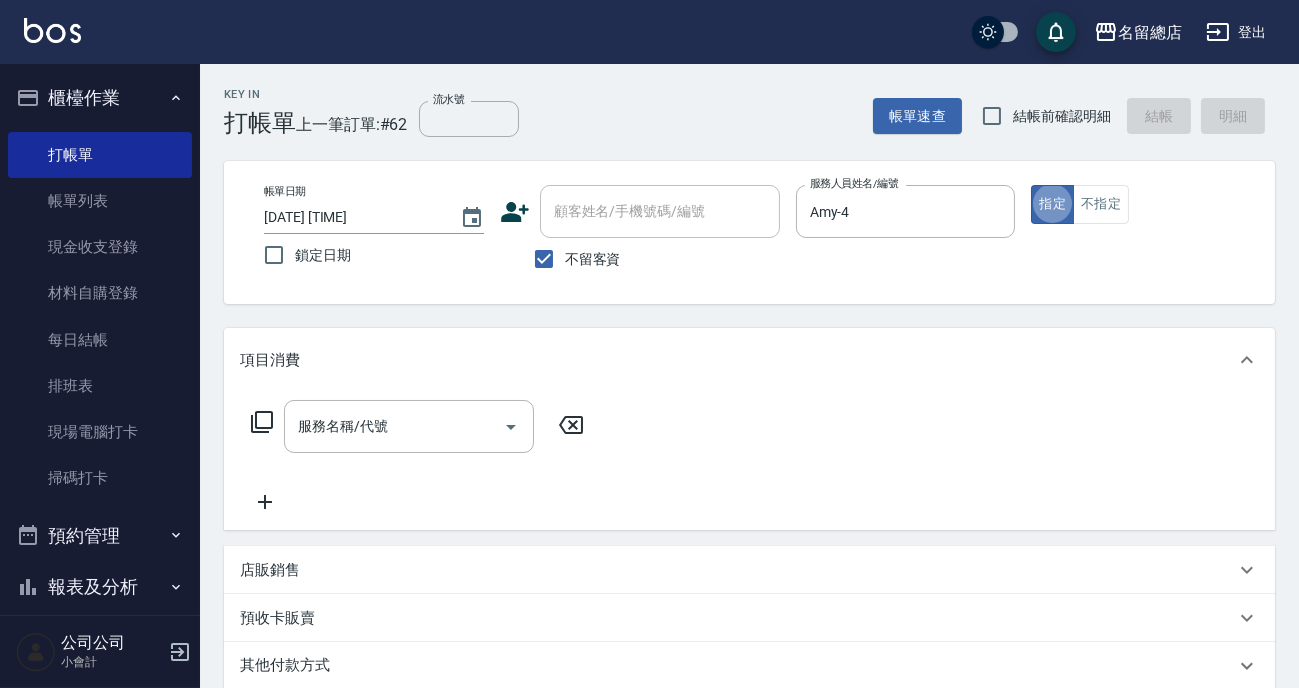 type on "true" 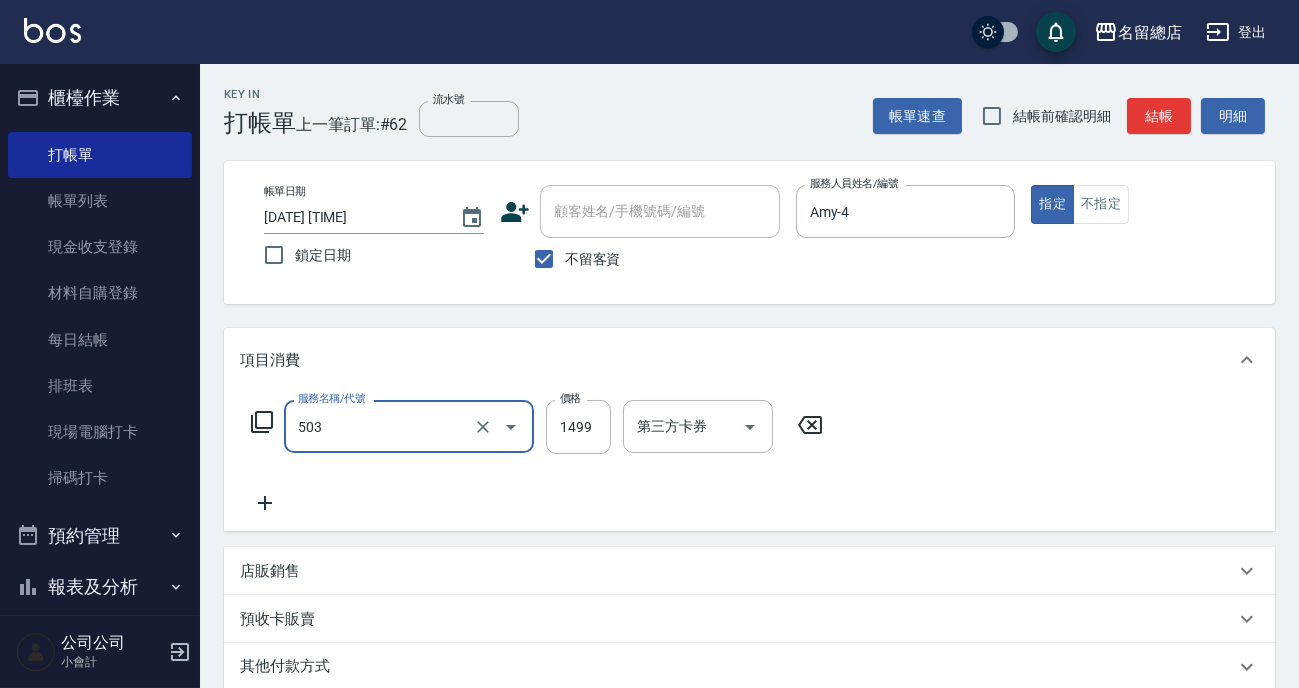 type on "染髮1000~1499(503)" 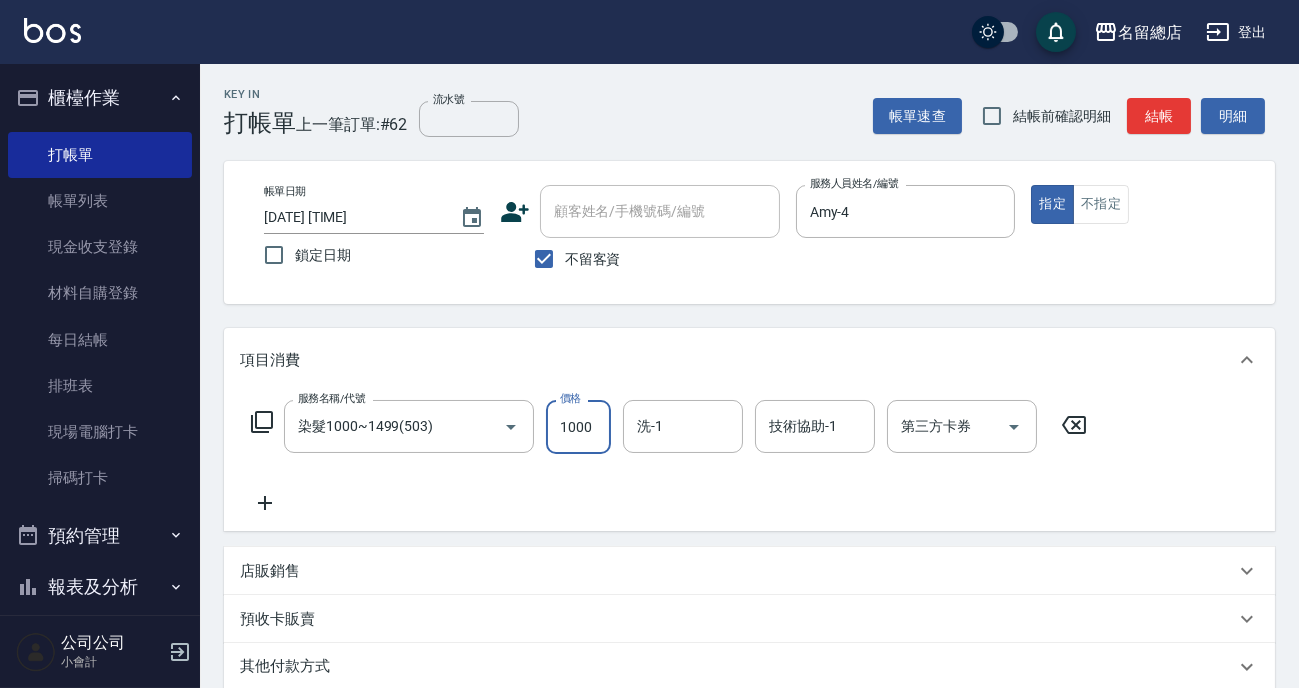 type on "1000" 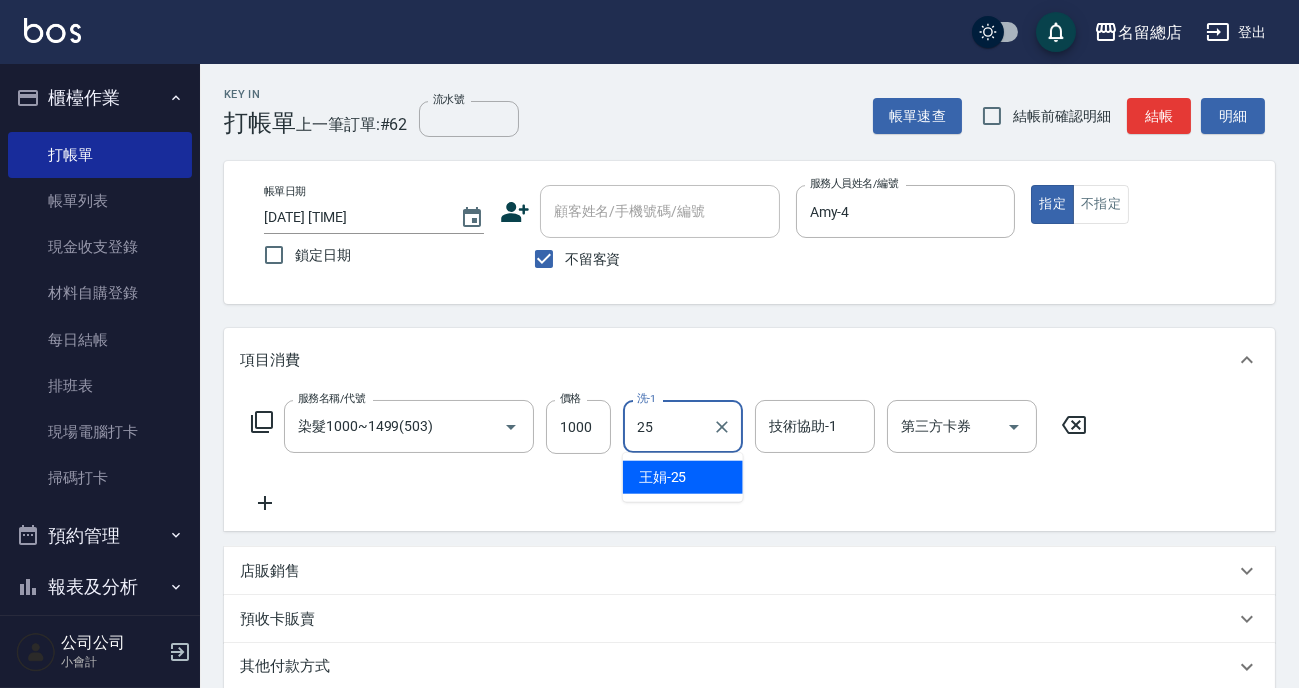 type on "王娟-25" 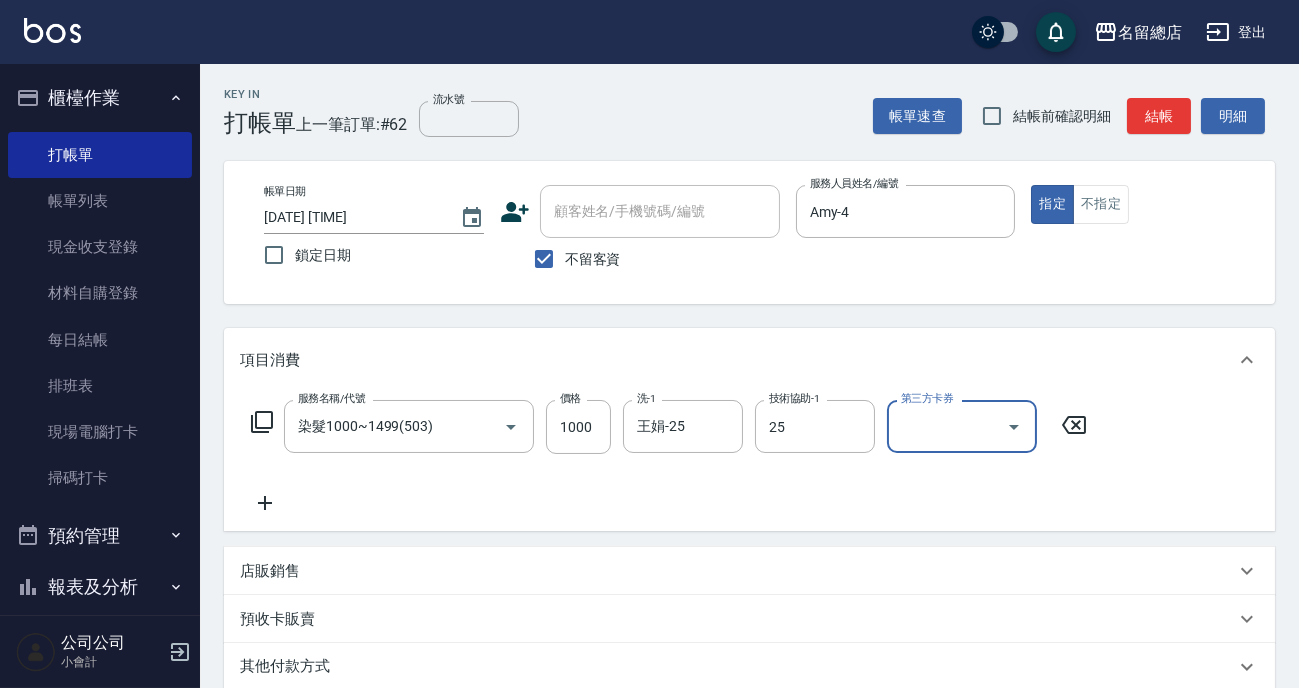 type on "王娟-25" 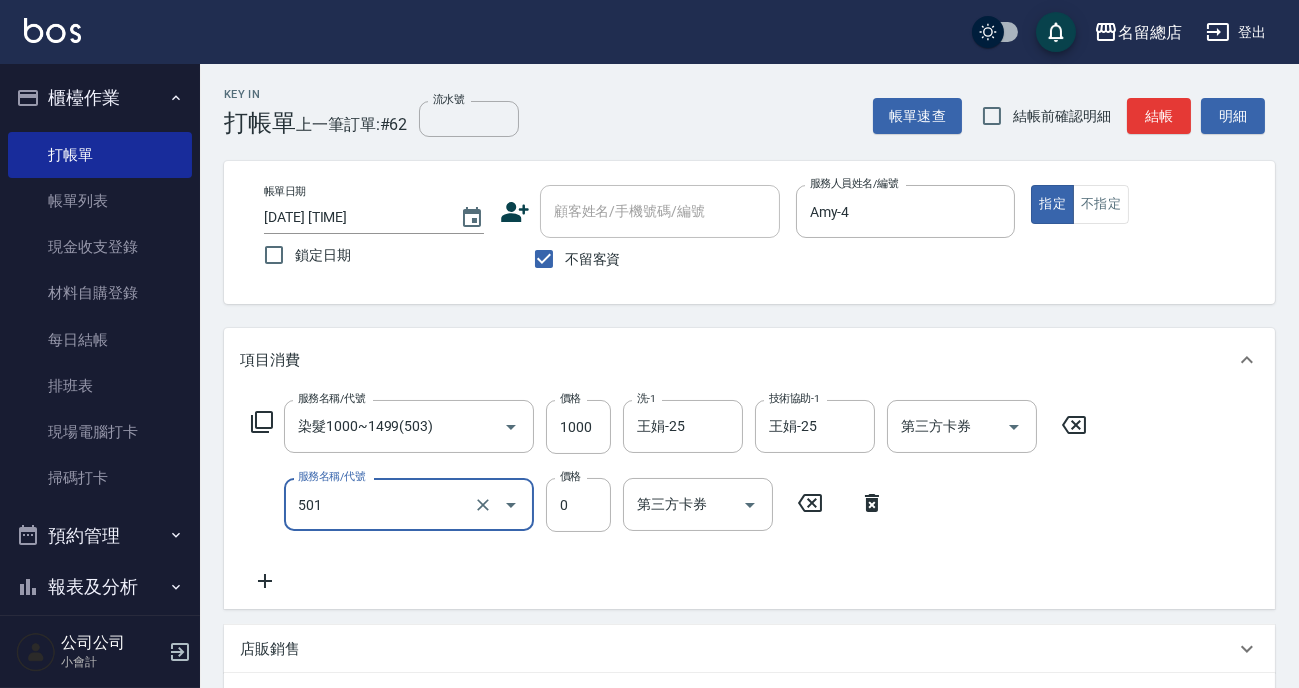 type on "2段蓋卡1300以上(501)" 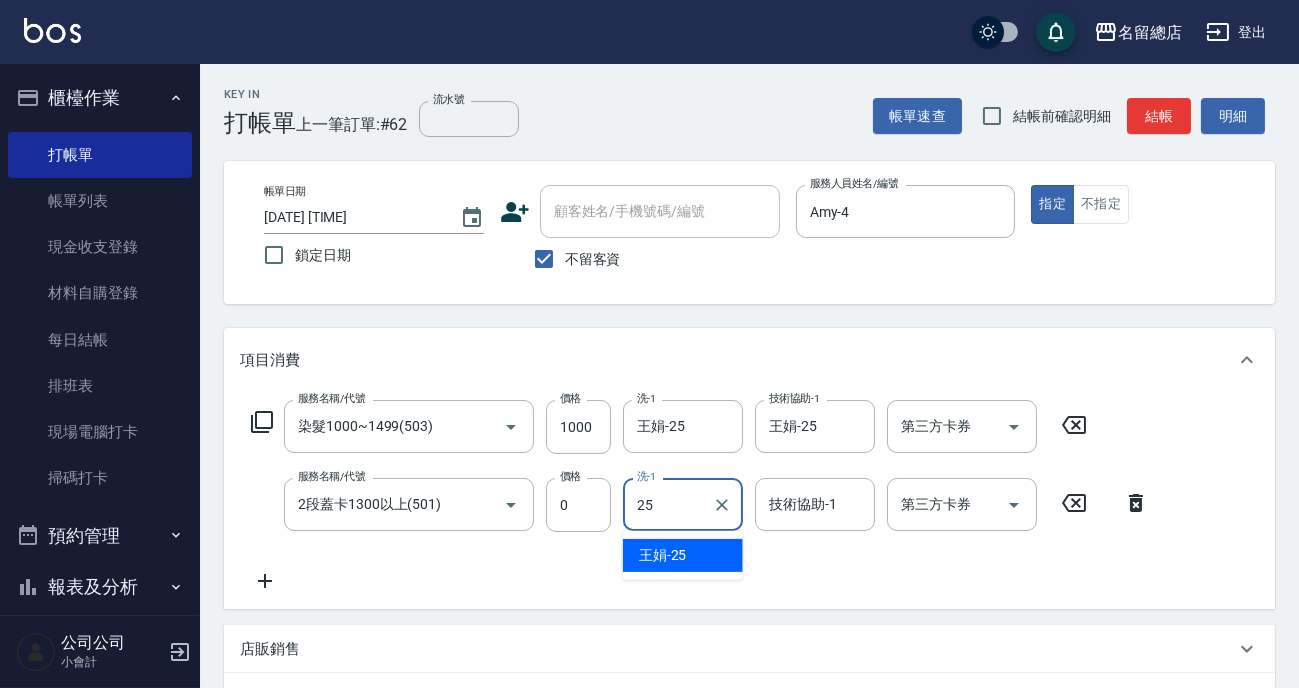 type on "王娟-25" 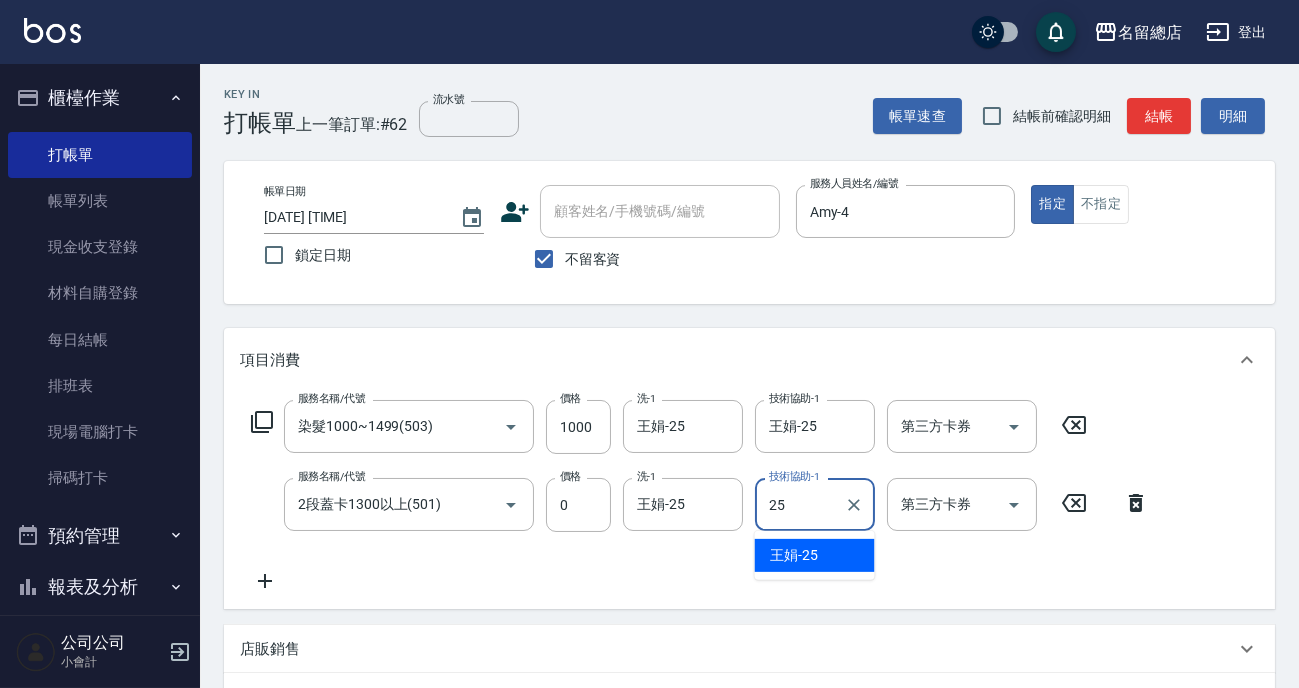 type on "王娟-25" 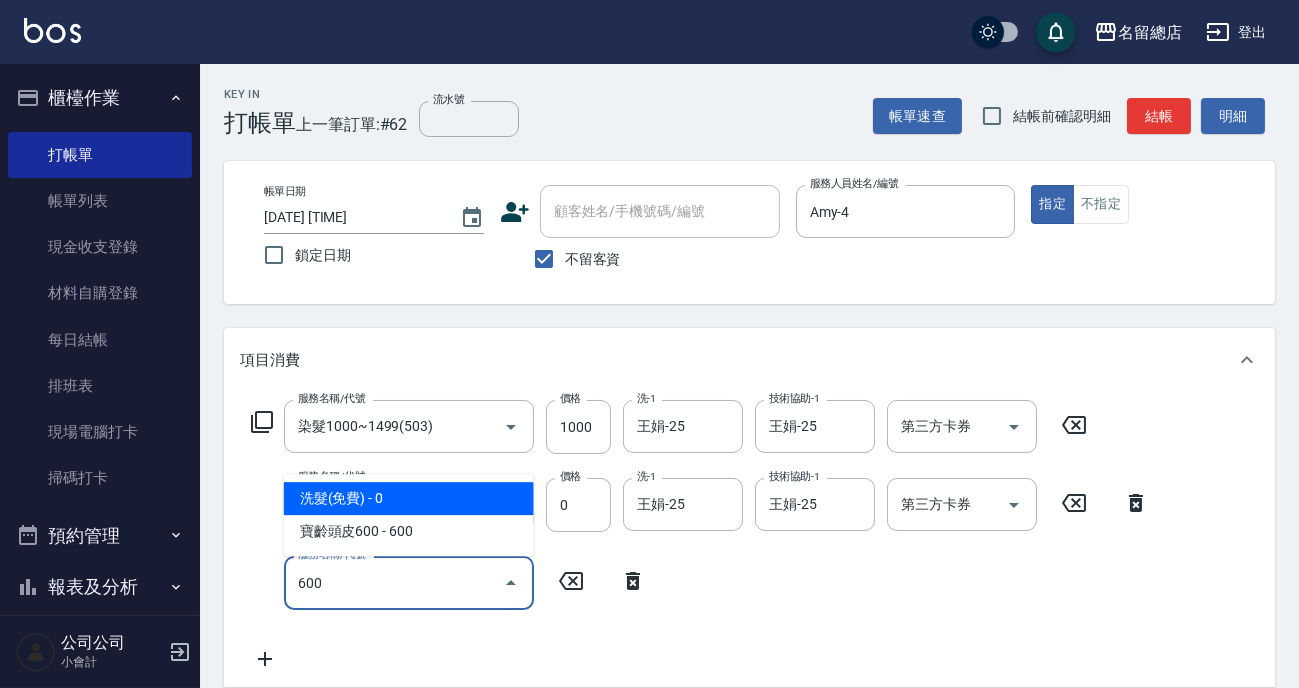 type on "洗髮(免費)(600)" 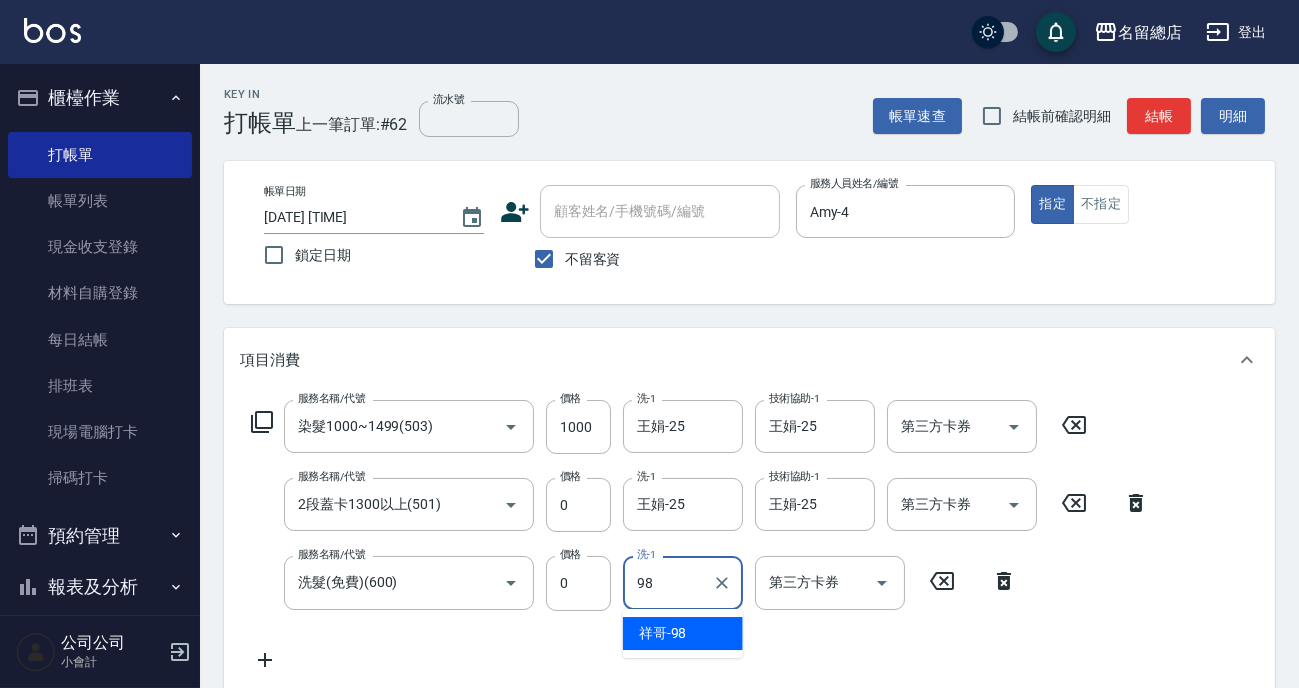 type on "[LAST]-98" 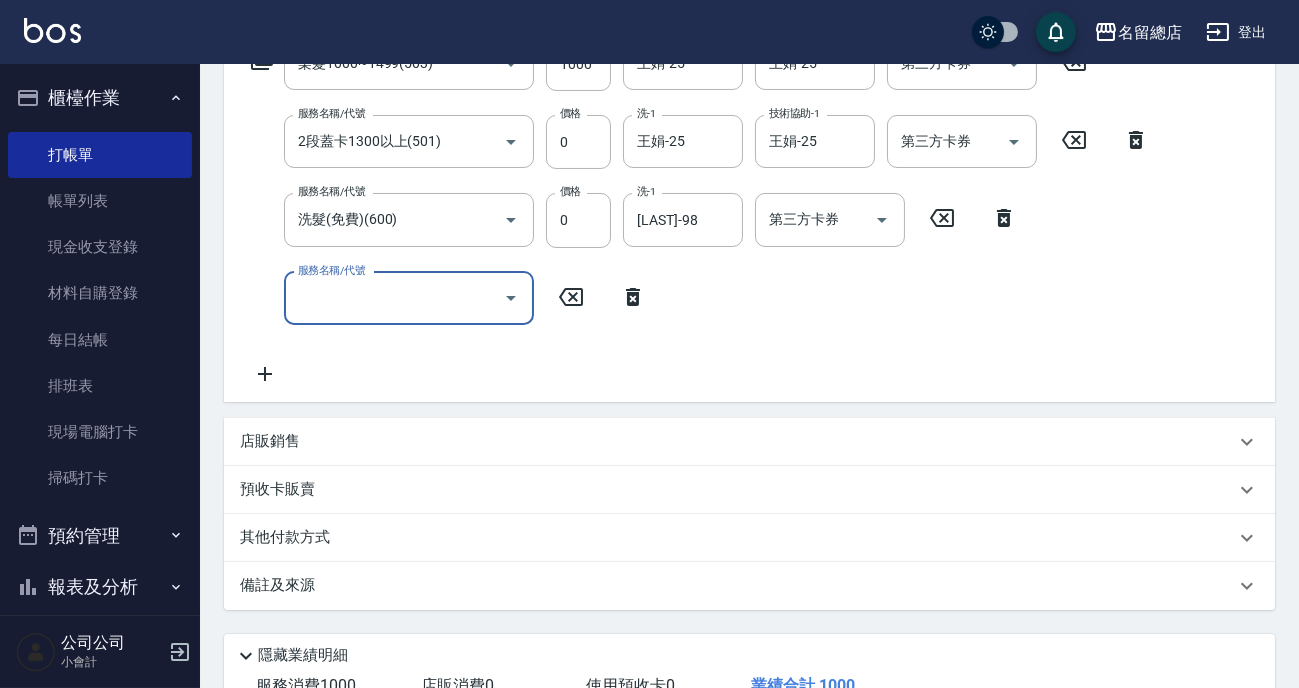 scroll, scrollTop: 506, scrollLeft: 0, axis: vertical 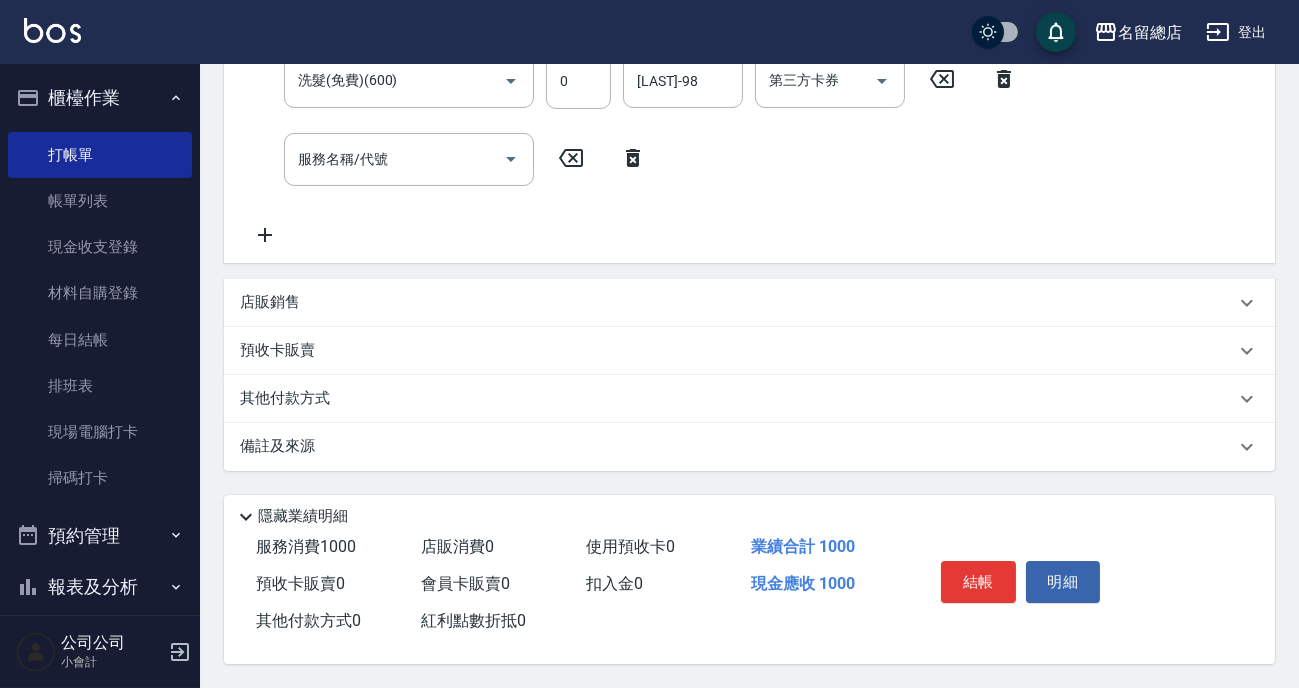 click on "其他付款方式" at bounding box center (290, 399) 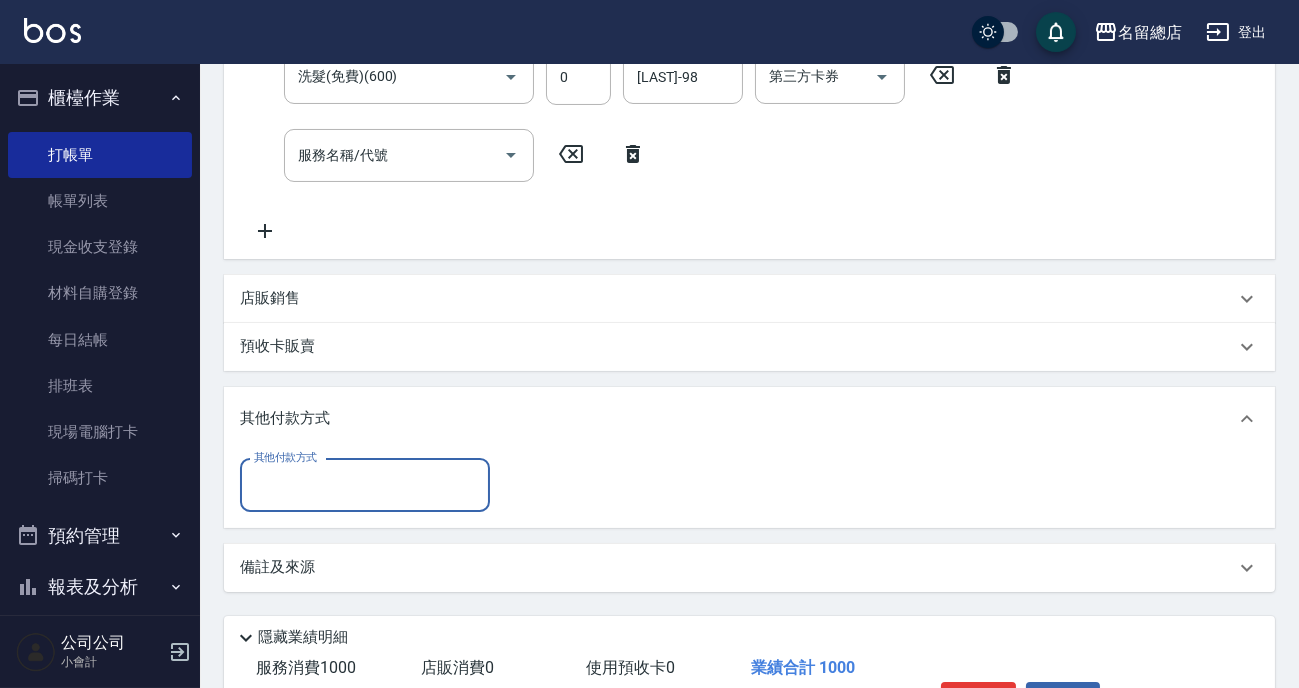 scroll, scrollTop: 0, scrollLeft: 0, axis: both 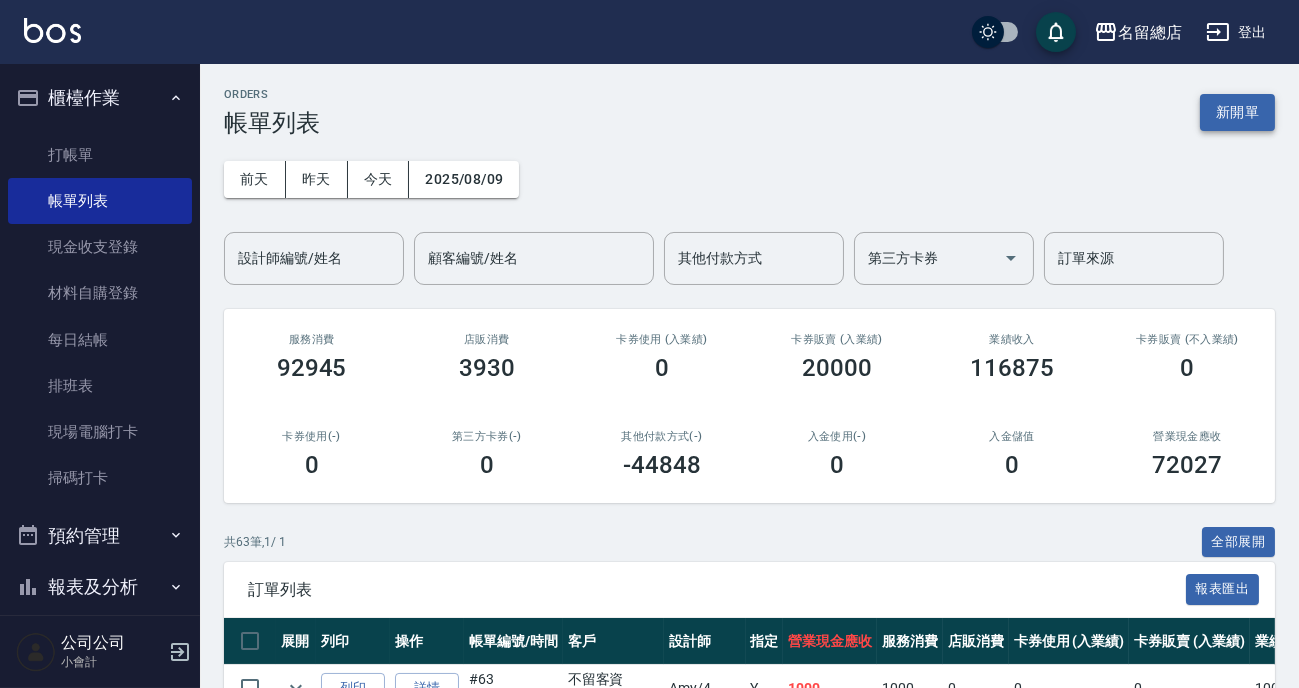 click on "新開單" at bounding box center [1237, 112] 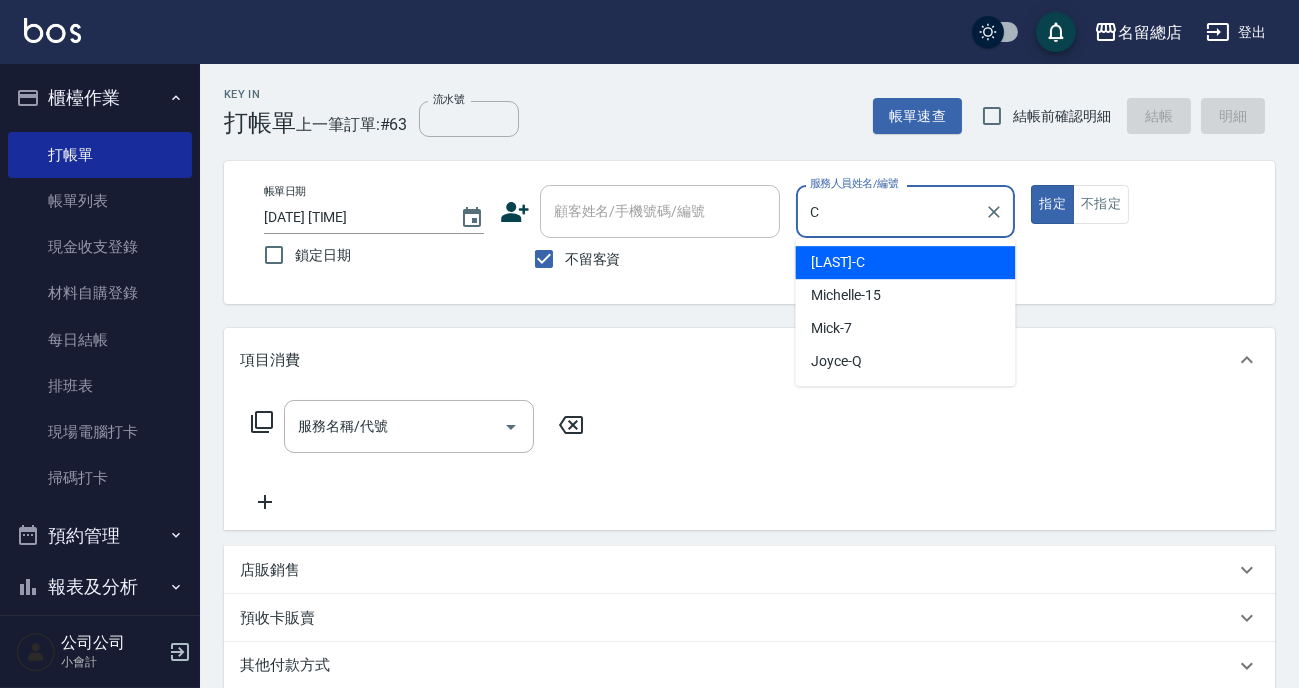 type on "麗花鄭-C" 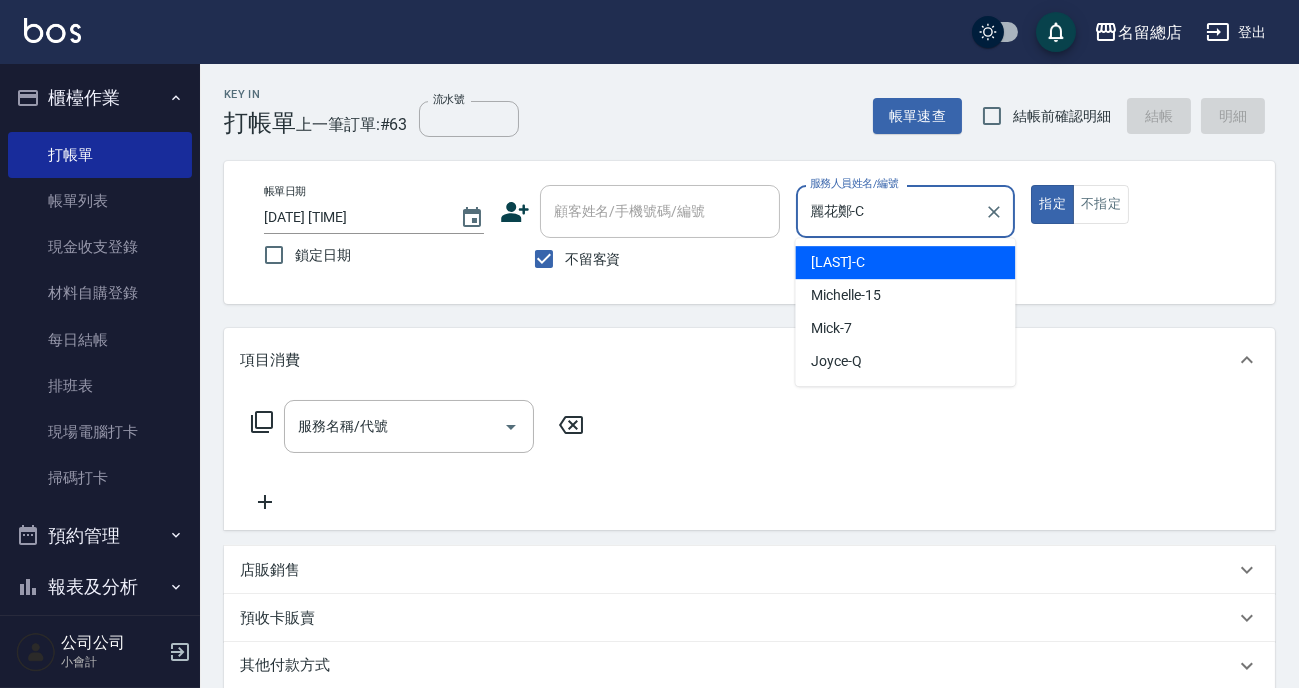 type on "true" 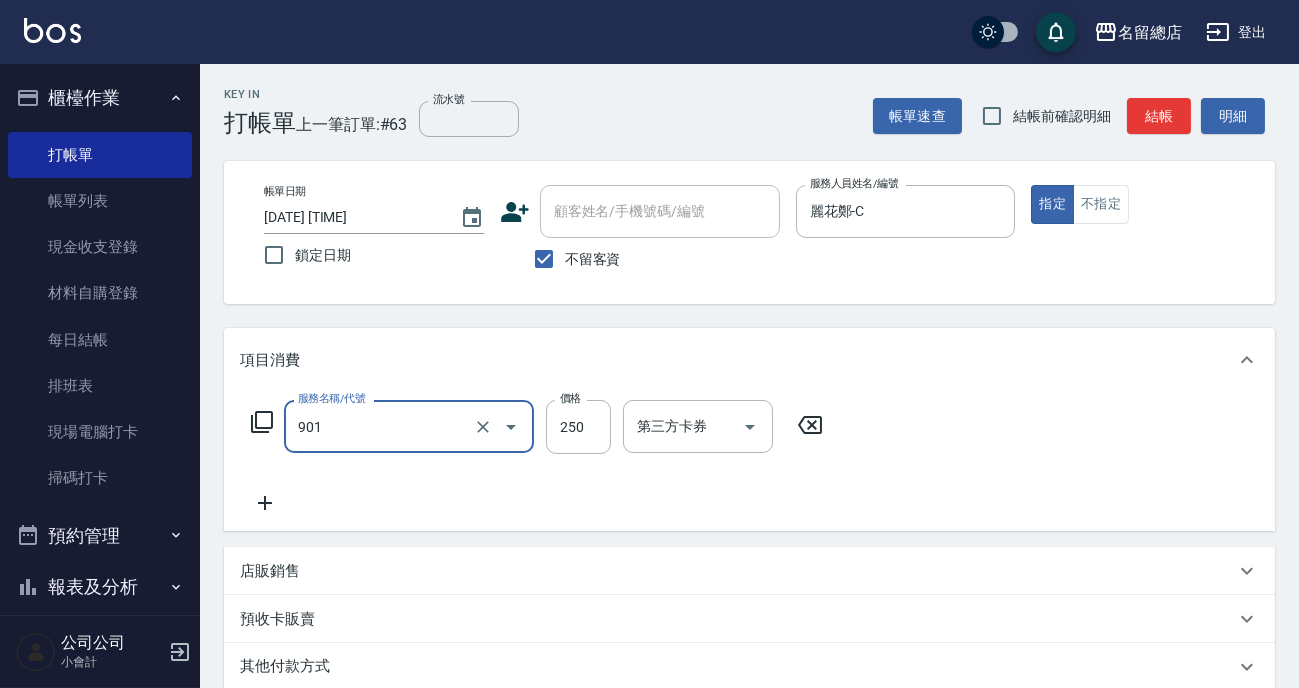 type on "手指甲女(901)" 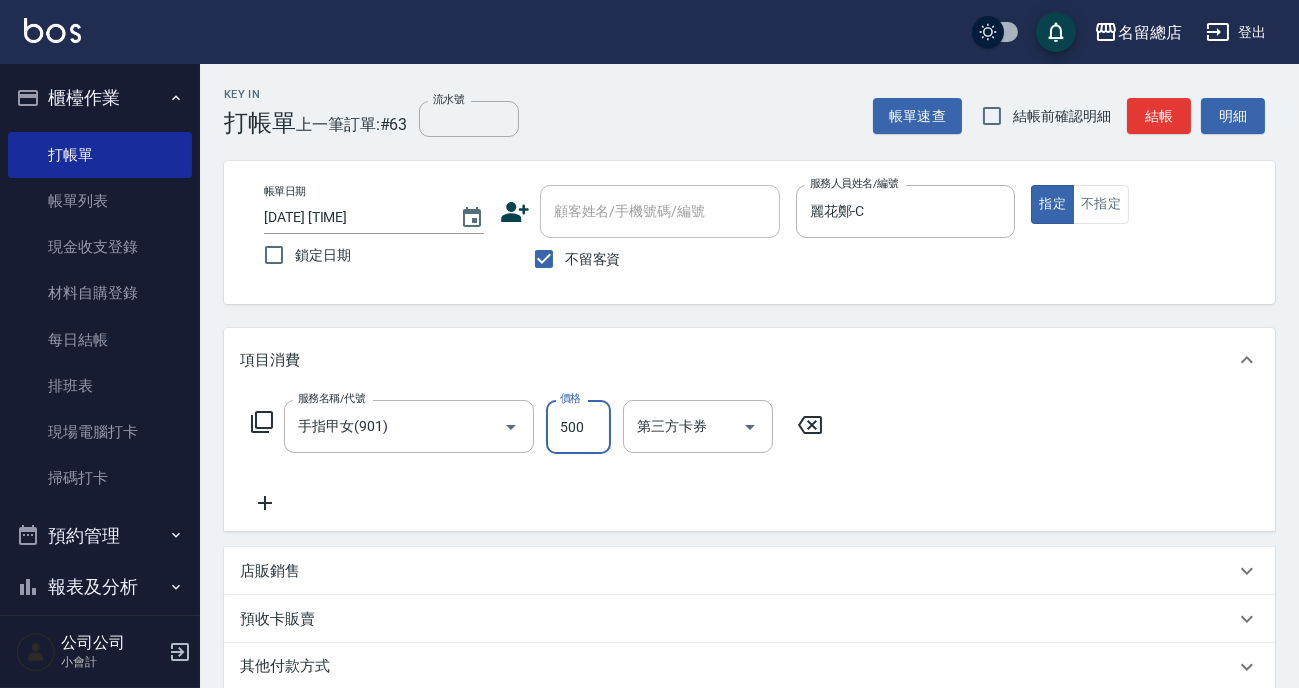 type on "500" 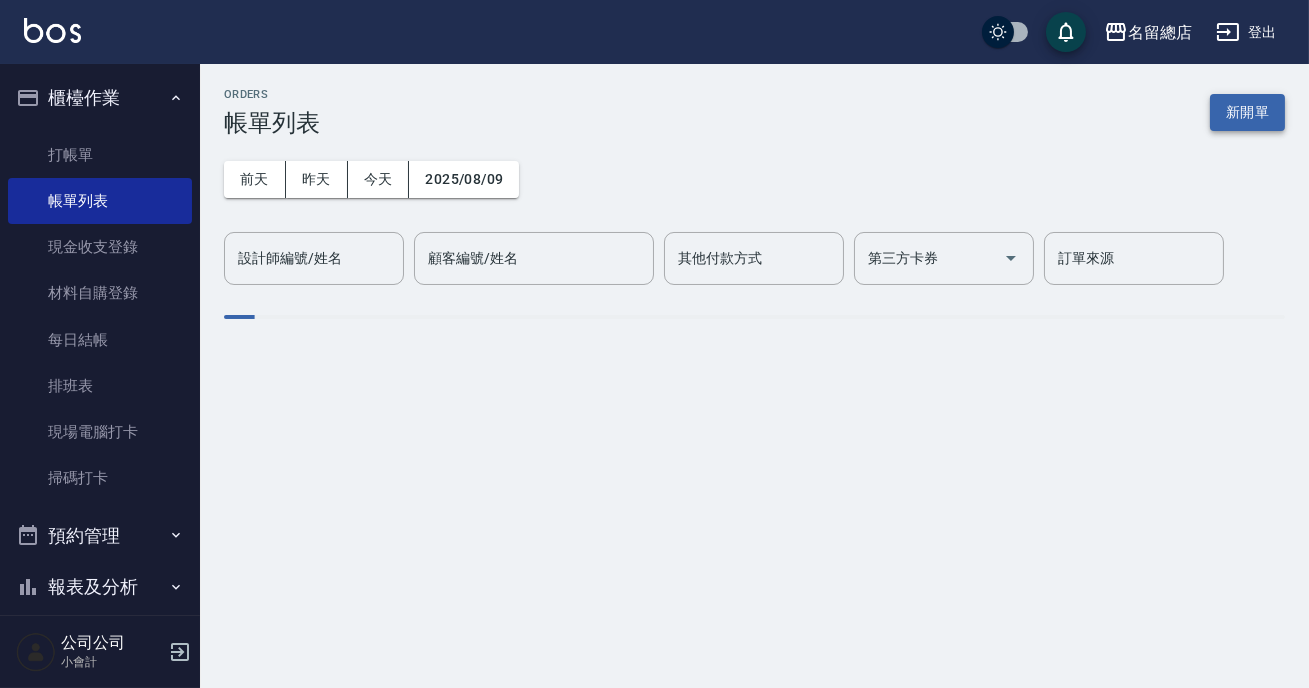 click on "新開單" at bounding box center (1247, 112) 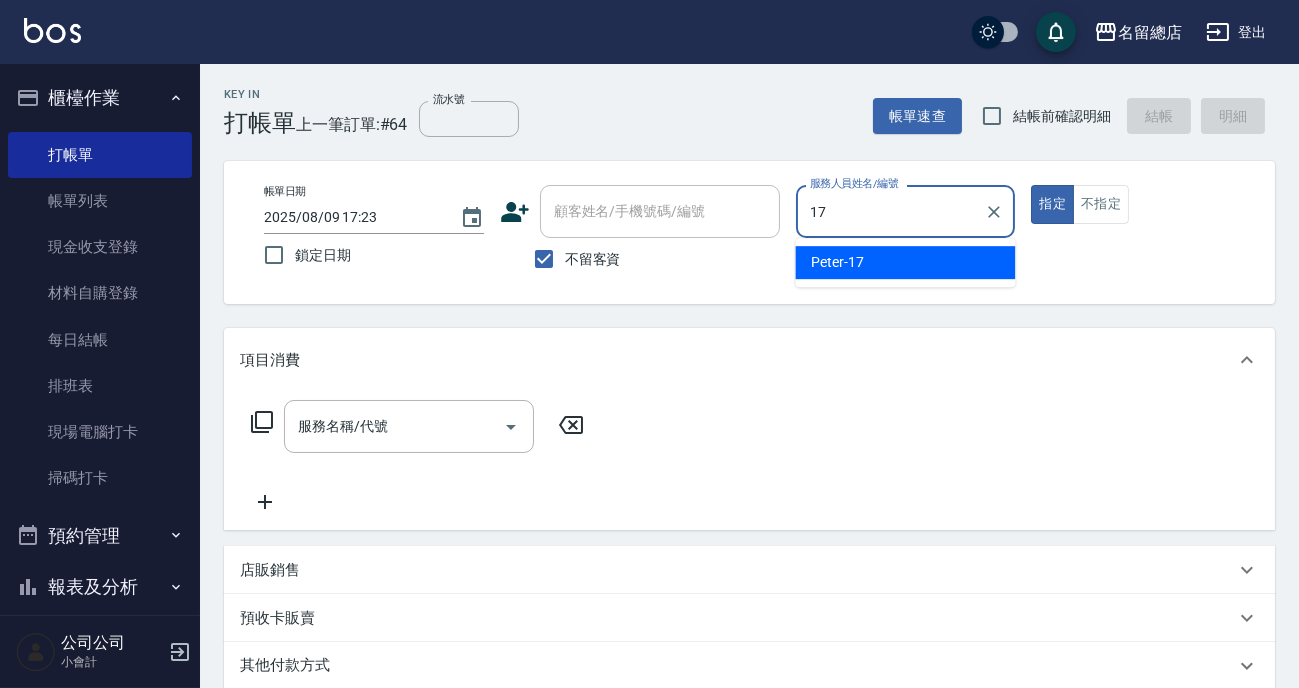 type on "Peter-17" 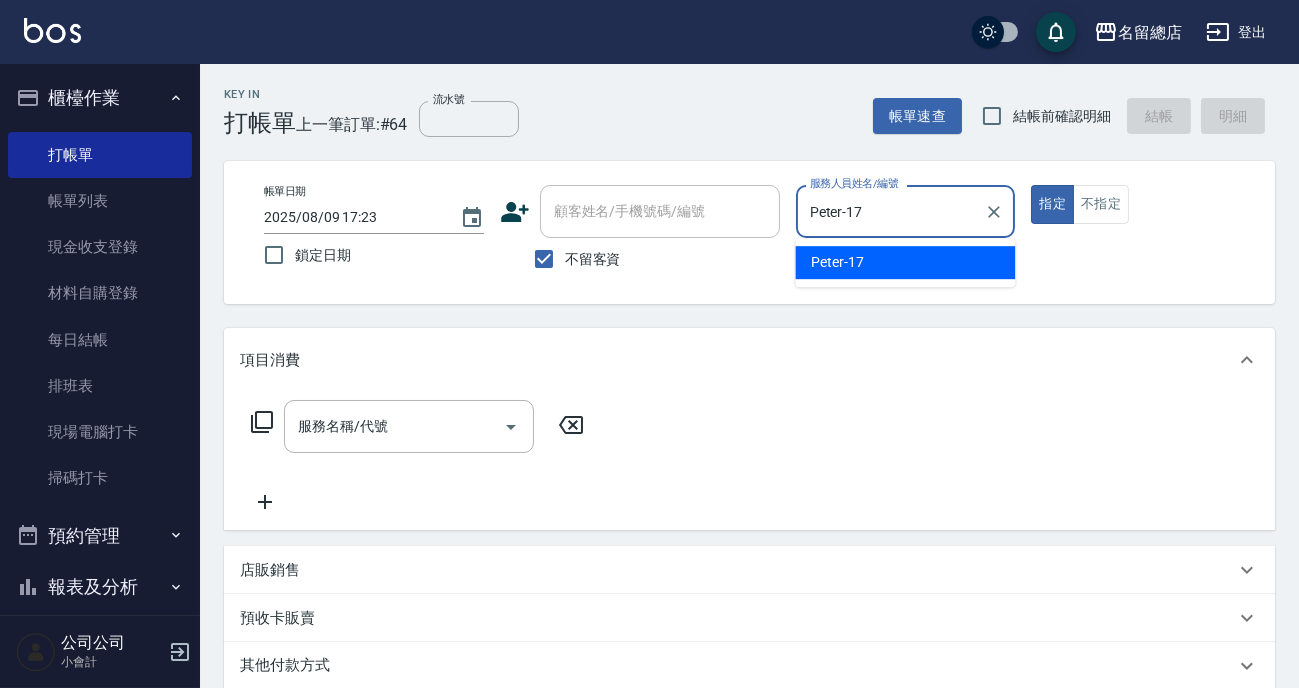 type on "true" 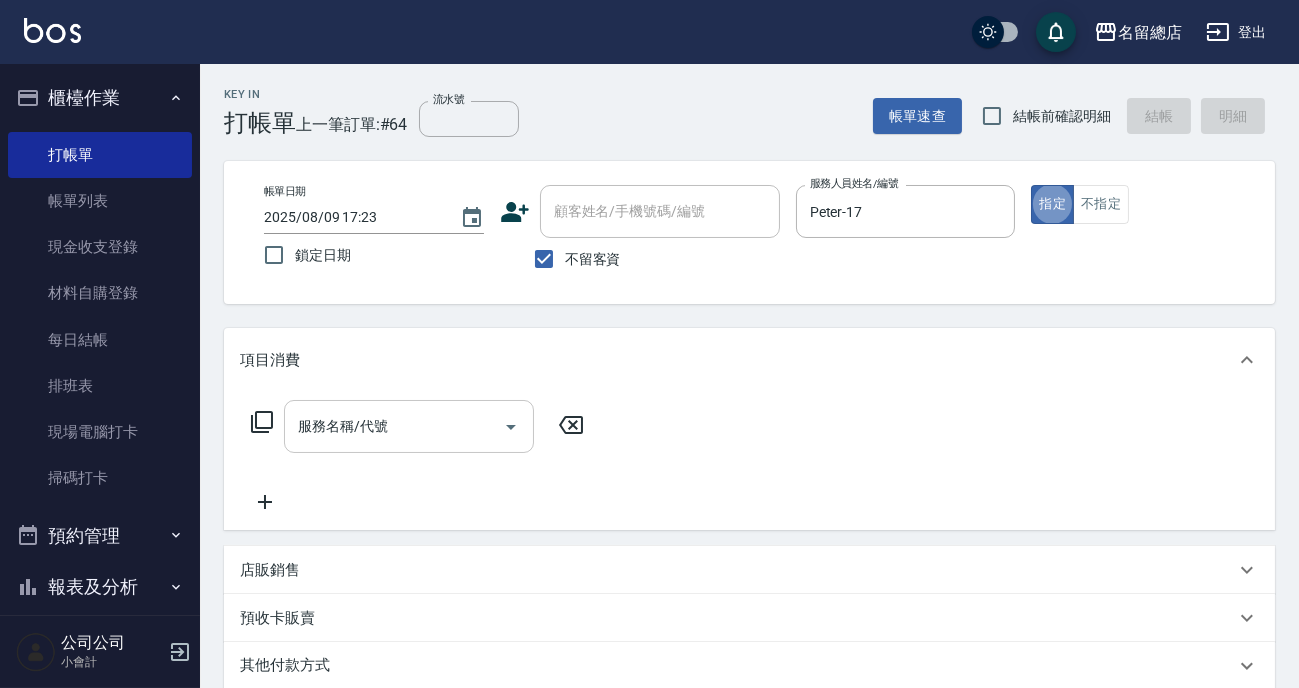 click on "服務名稱/代號" at bounding box center (394, 426) 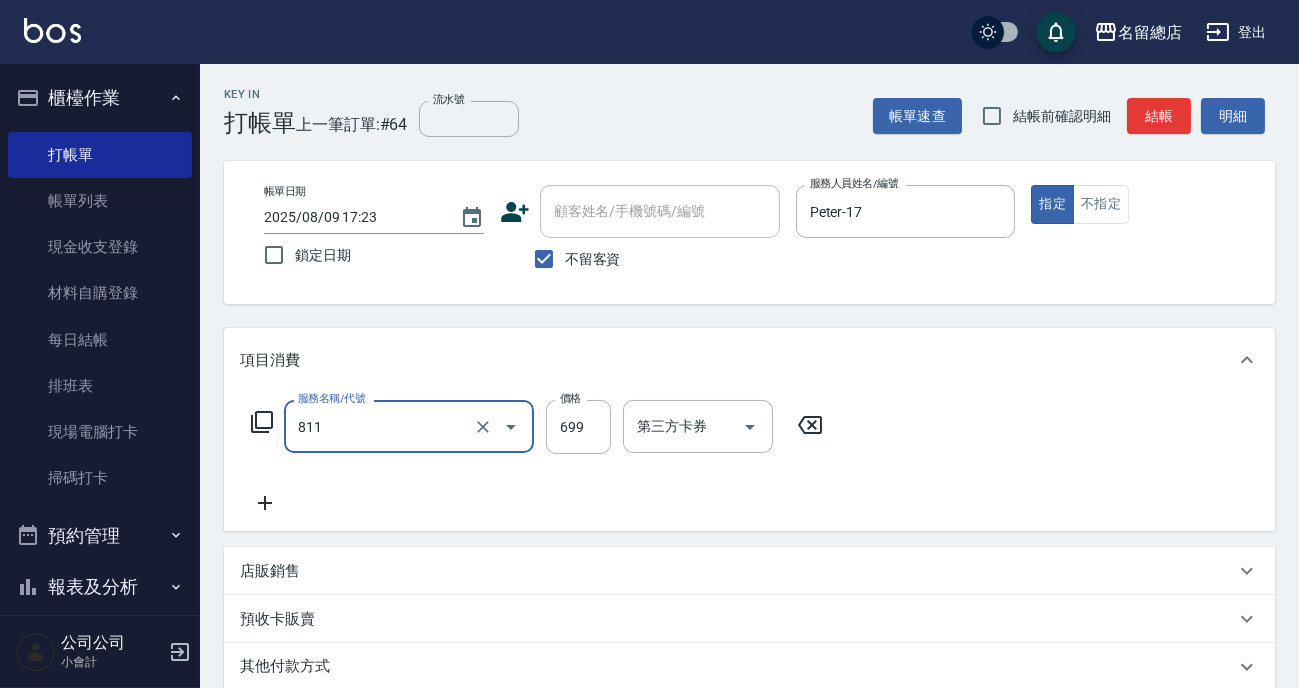 type on "洗+剪(811)" 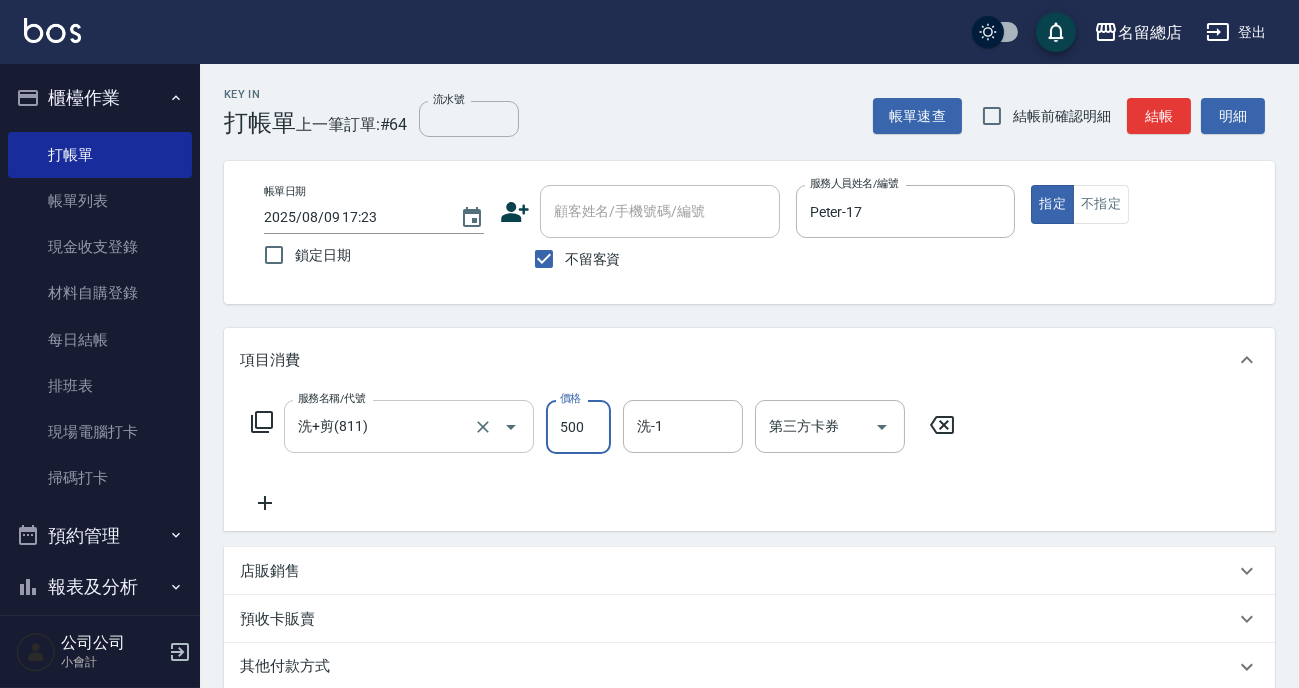 type on "500" 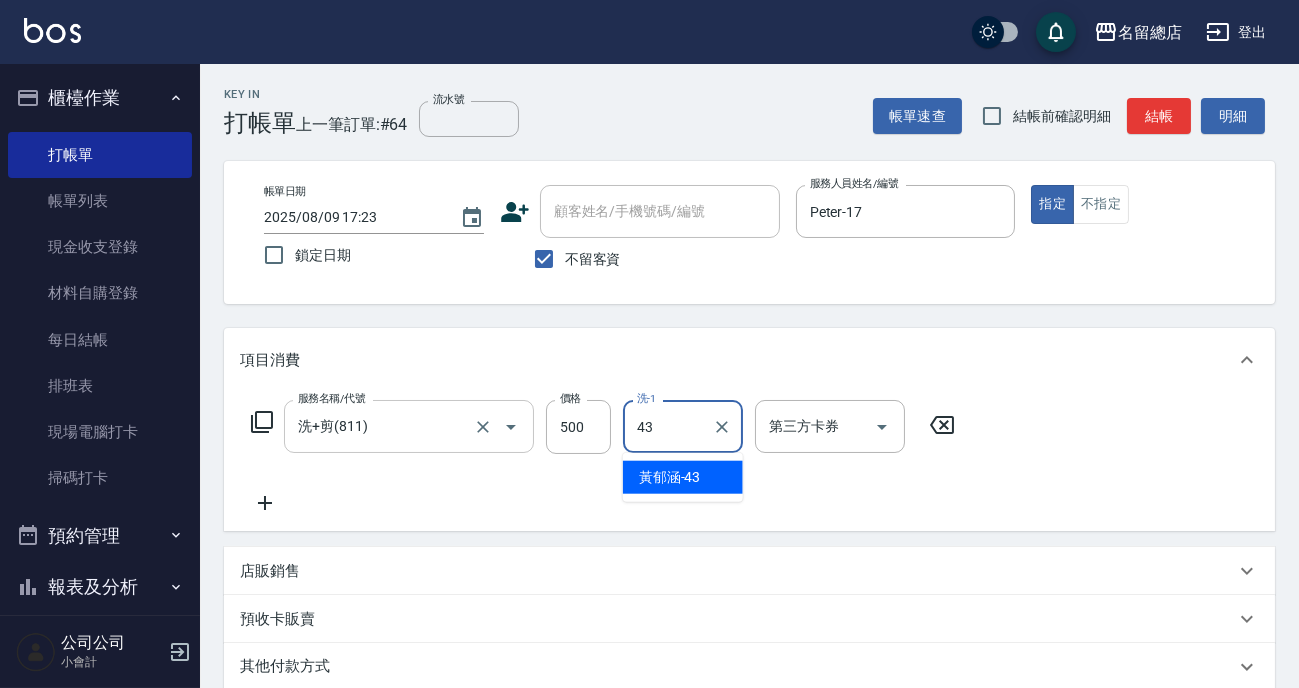 type on "[LAST]-43" 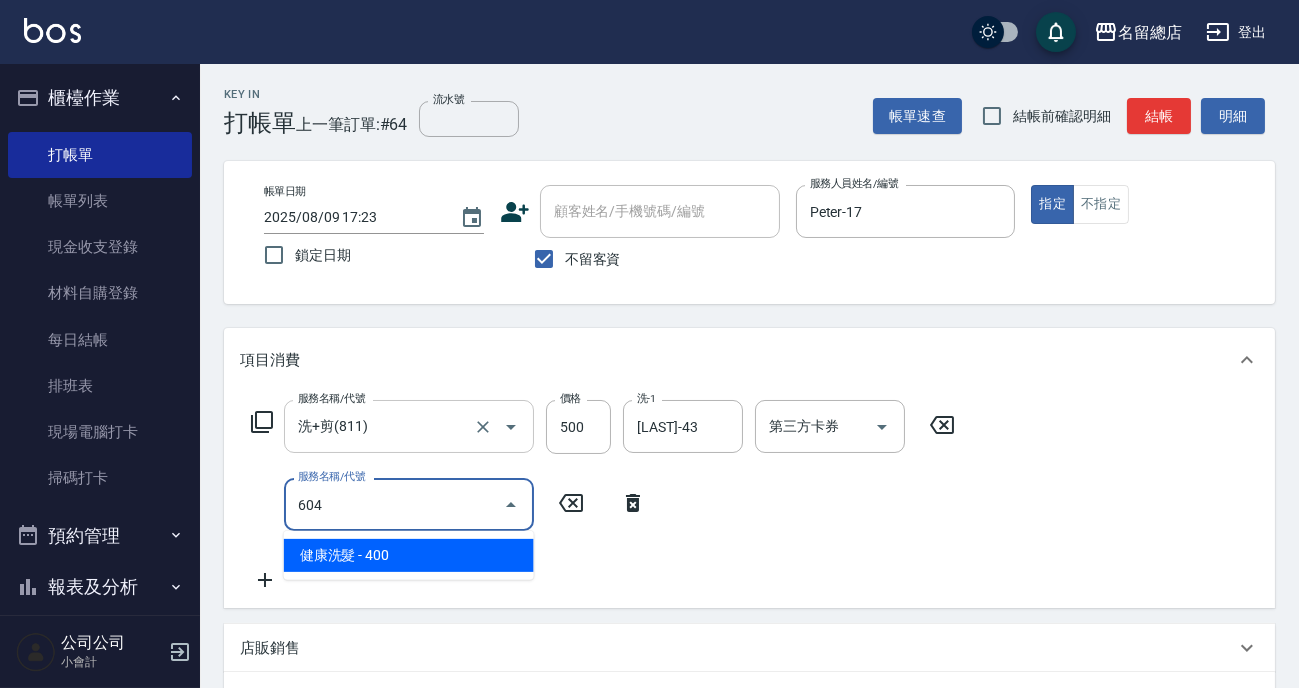 type on "健康洗髮(604)" 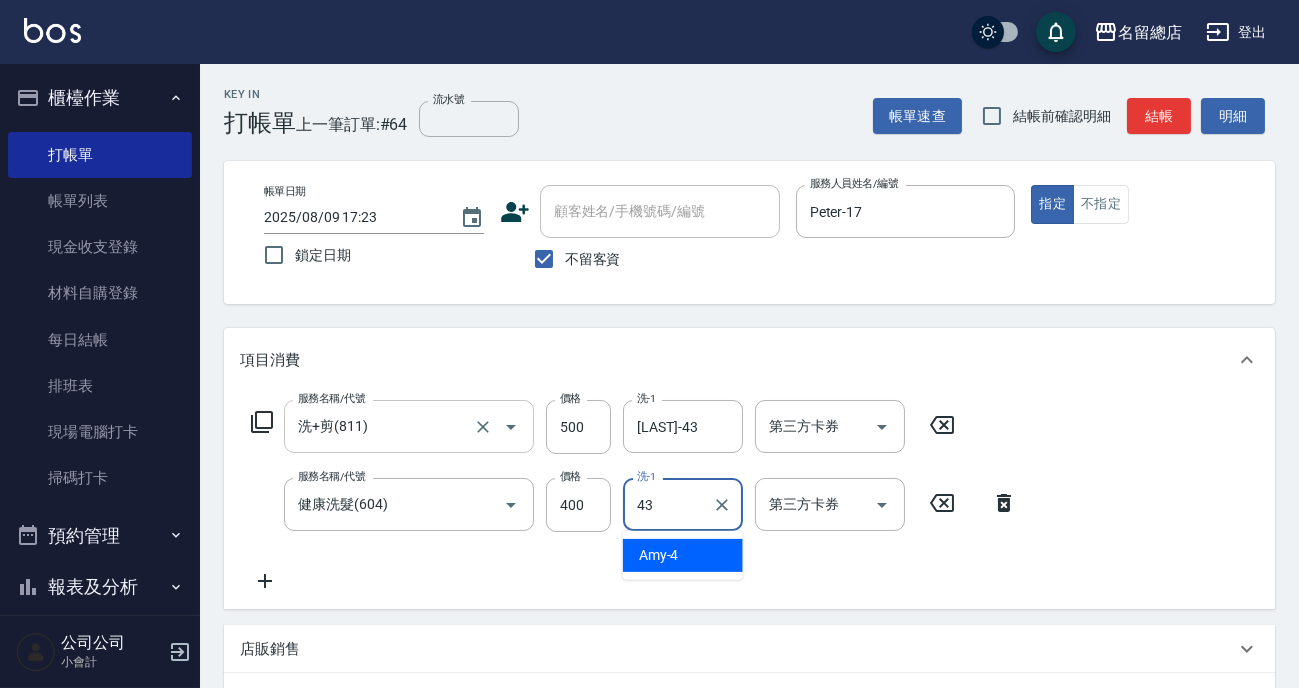 type on "[LAST]-43" 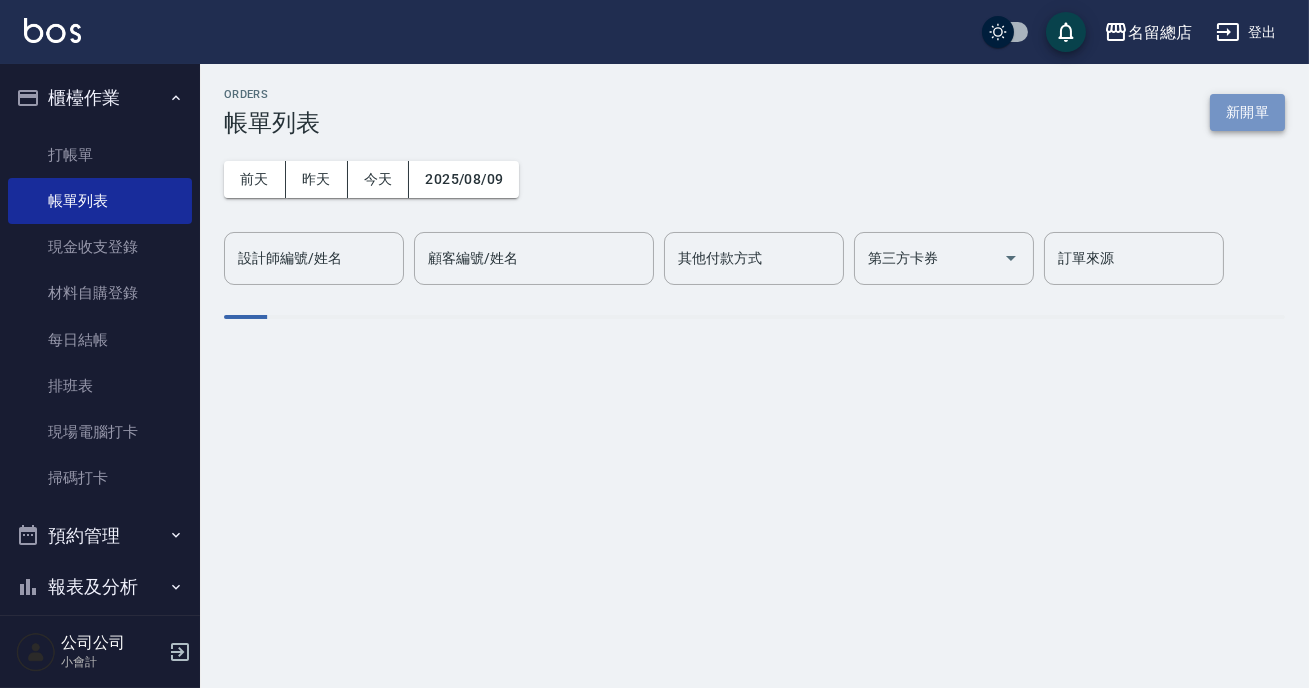 click on "新開單" at bounding box center [1247, 112] 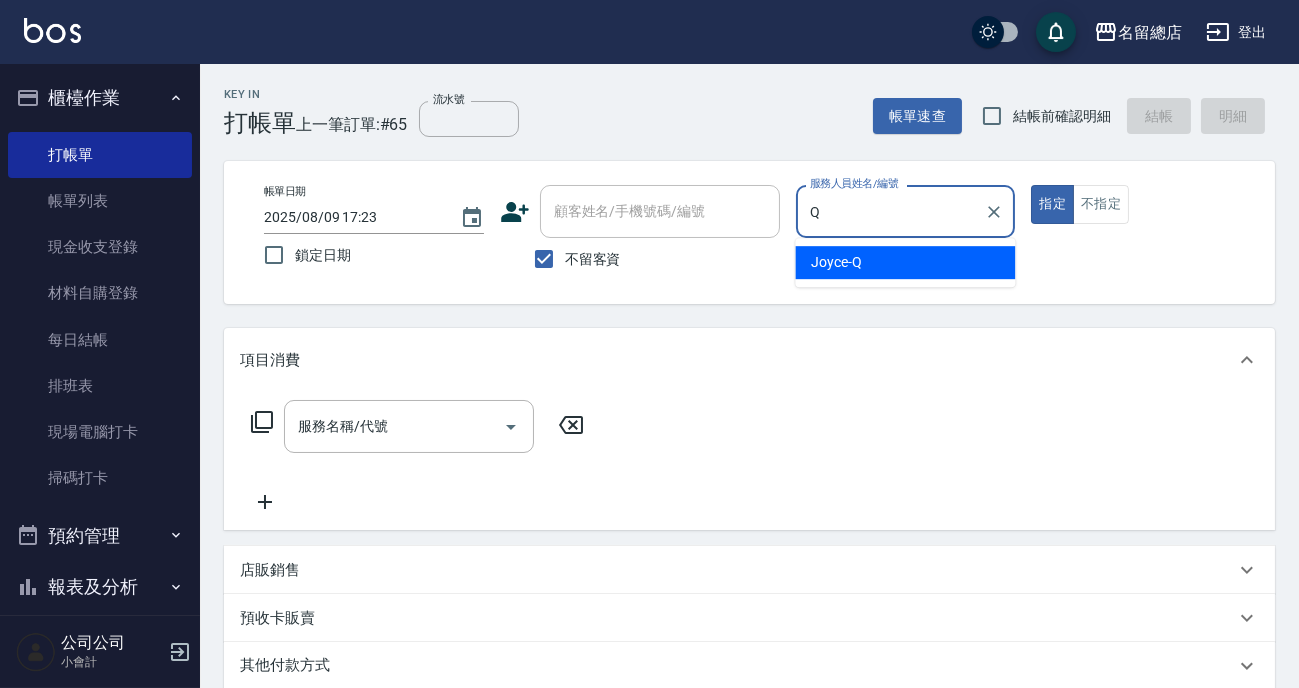 type on "Joyce-Q" 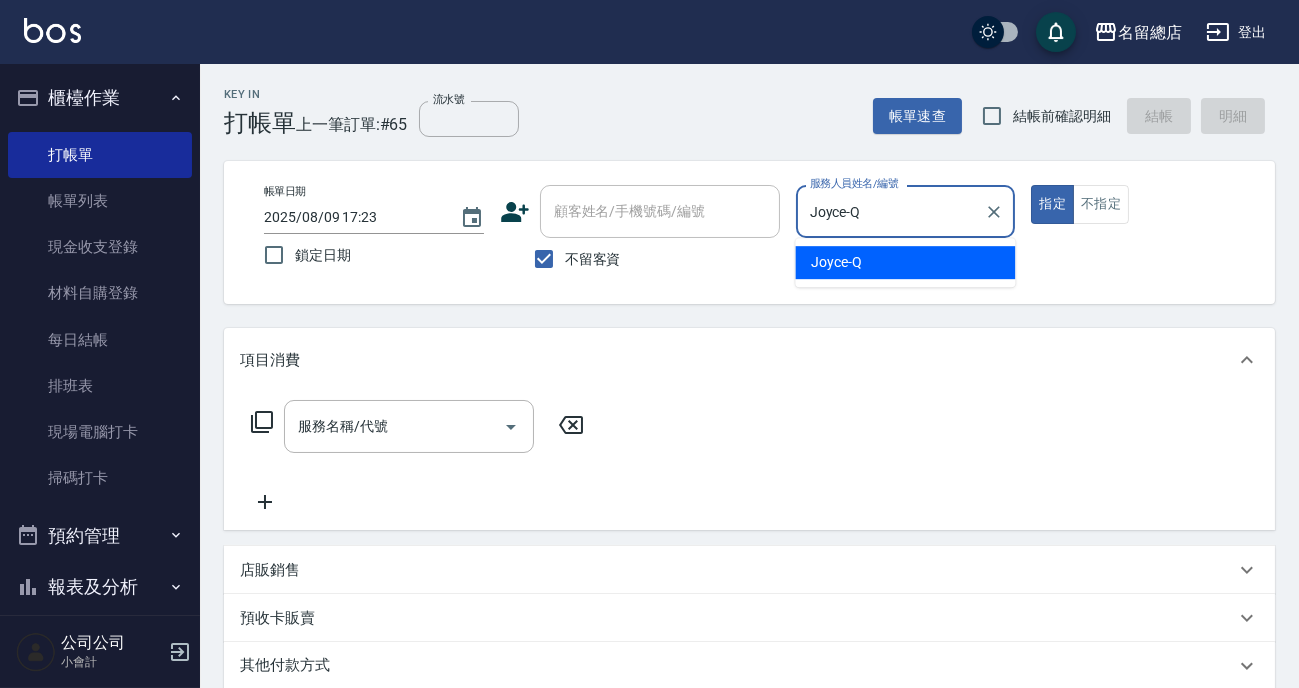 type on "true" 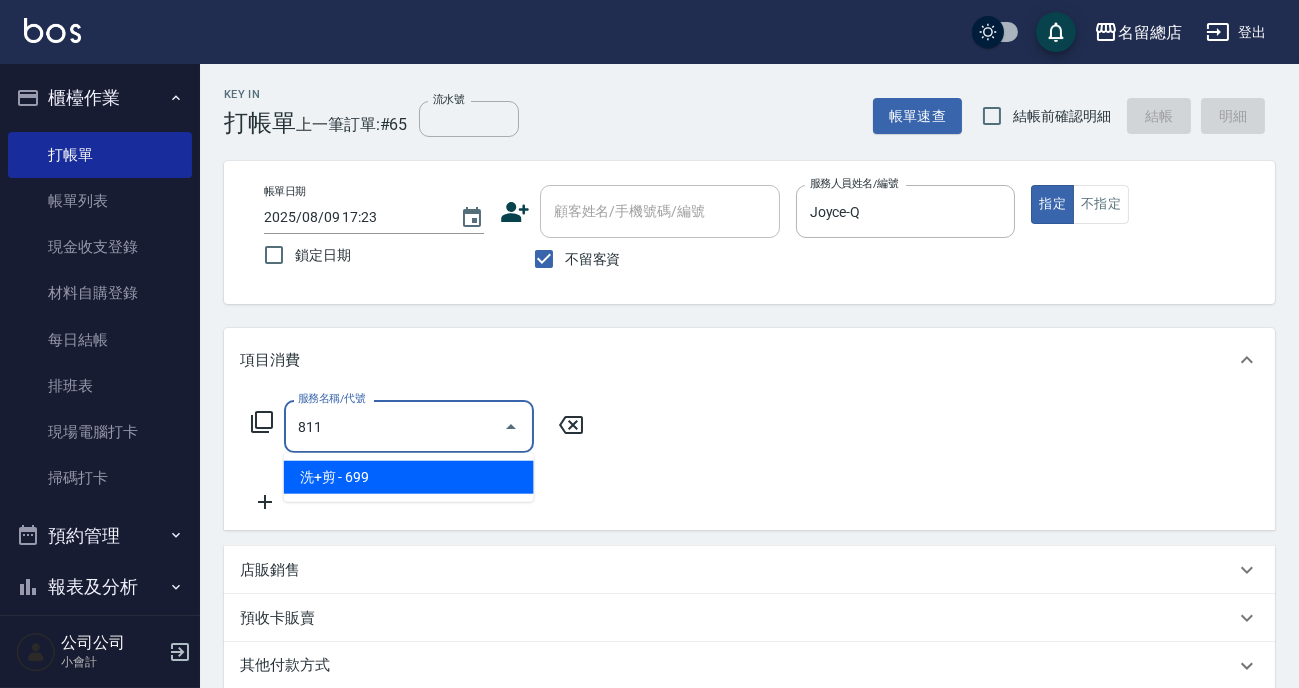 type on "洗+剪(811)" 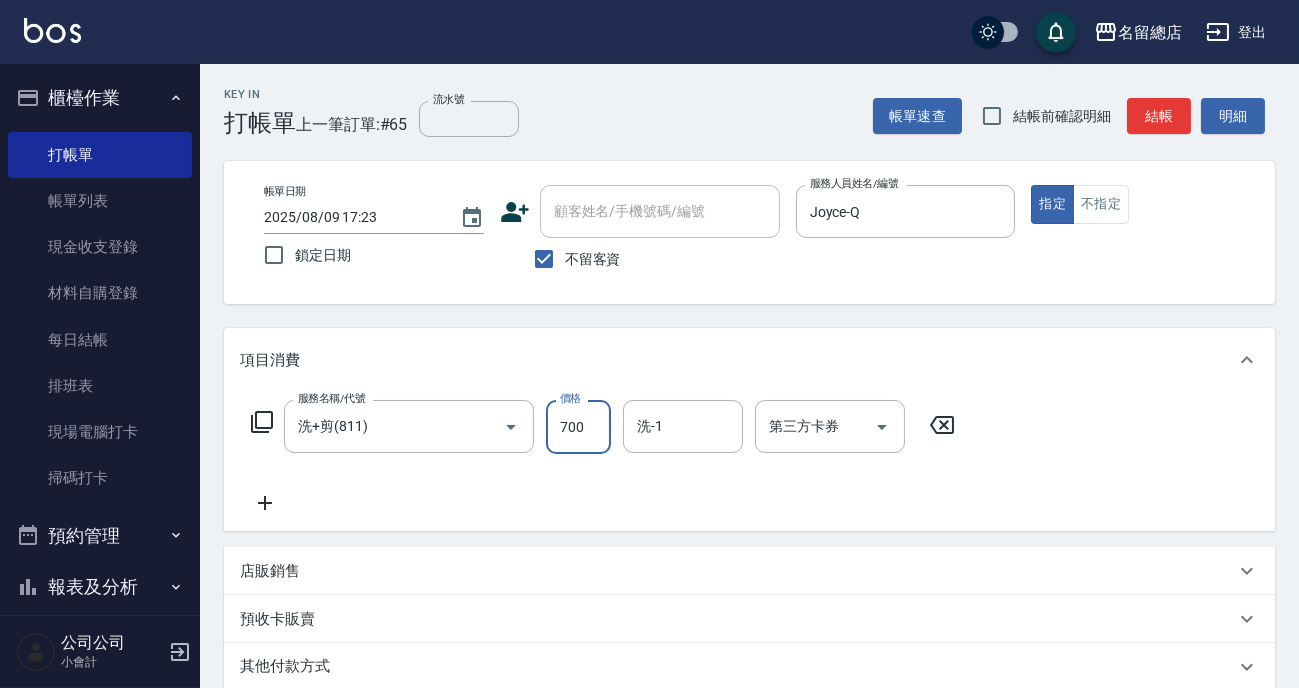 type on "700" 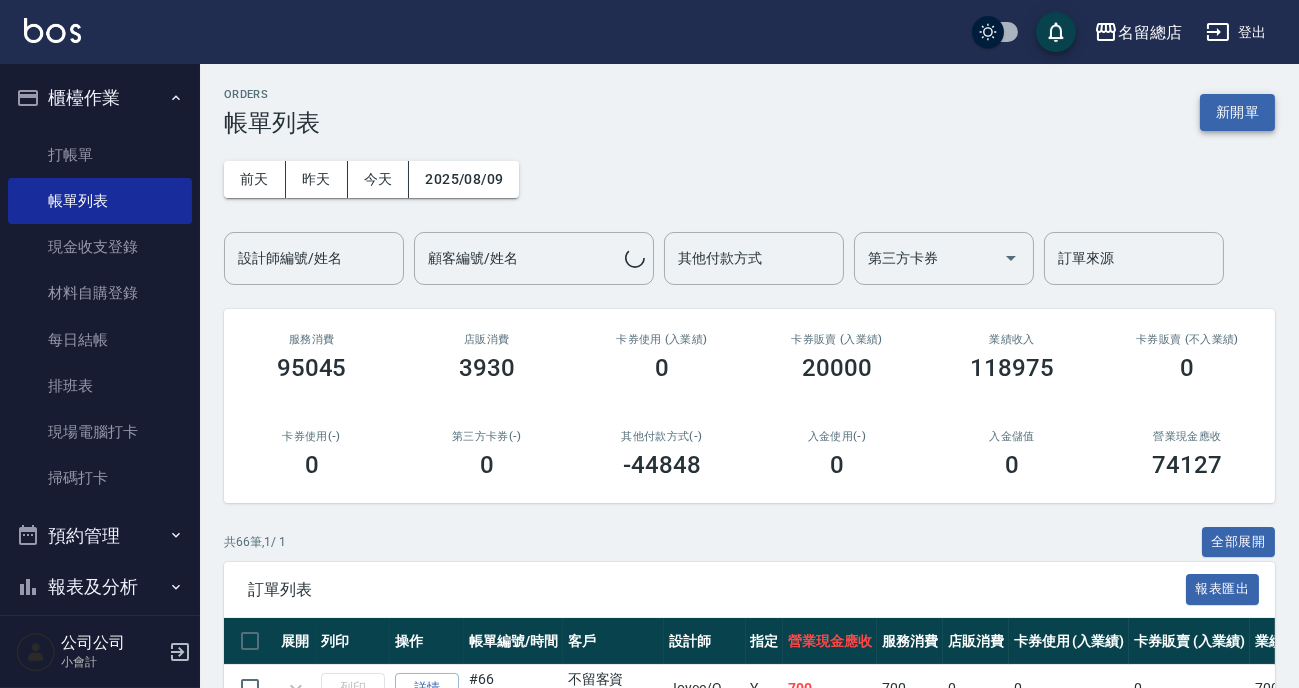 click on "ORDERS 帳單列表 新開單 前天 昨天 今天 [DATE] 設計師編號/姓名 設計師編號/姓名 顧客編號/姓名 顧客編號/姓名 其他付款方式 其他付款方式 第三方卡券 第三方卡券 訂單來源 訂單來源 服務消費 [PRICE] 店販消費 [PRICE] 卡券使用 (入業績) [PRICE] 卡券販賣 (入業績) [PRICE] 業績收入 [PRICE] 卡券販賣 (不入業績) [PRICE] 卡券使用(-) [PRICE] 第三方卡券(-) [PRICE] 其他付款方式(-) [PRICE] 入金使用(-) [PRICE] 入金儲值 [PRICE] 營業現金應收 [PRICE] 共 66 筆, 1 / 1 全部展開 訂單列表 報表匯出 展開 列印 操作 帳單編號/時間 客戶 設計師 指定 營業現金應收 服務消費 店販消費 卡券使用 (入業績) 卡券販賣 (入業績) 業績收入 卡券販賣 (不入業績) 卡券使用(-) 第三方卡券(-) 其他付款方式(-) 入金使用(-) 備註 訂單來源 列印 詳情 #66 [DATE] (六) [TIME] 不留客資 不留客資 [LAST] /Q [FIRST] [PRICE] [PRICE] [PRICE] [PRICE] [PRICE] [PRICE] [PRICE] [PRICE] [PRICE] [PRICE] [PRICE] 列印 詳情 #65 [DATE] (六) [TIME] 不留客資 [FIRST]" at bounding box center [749, 1987] 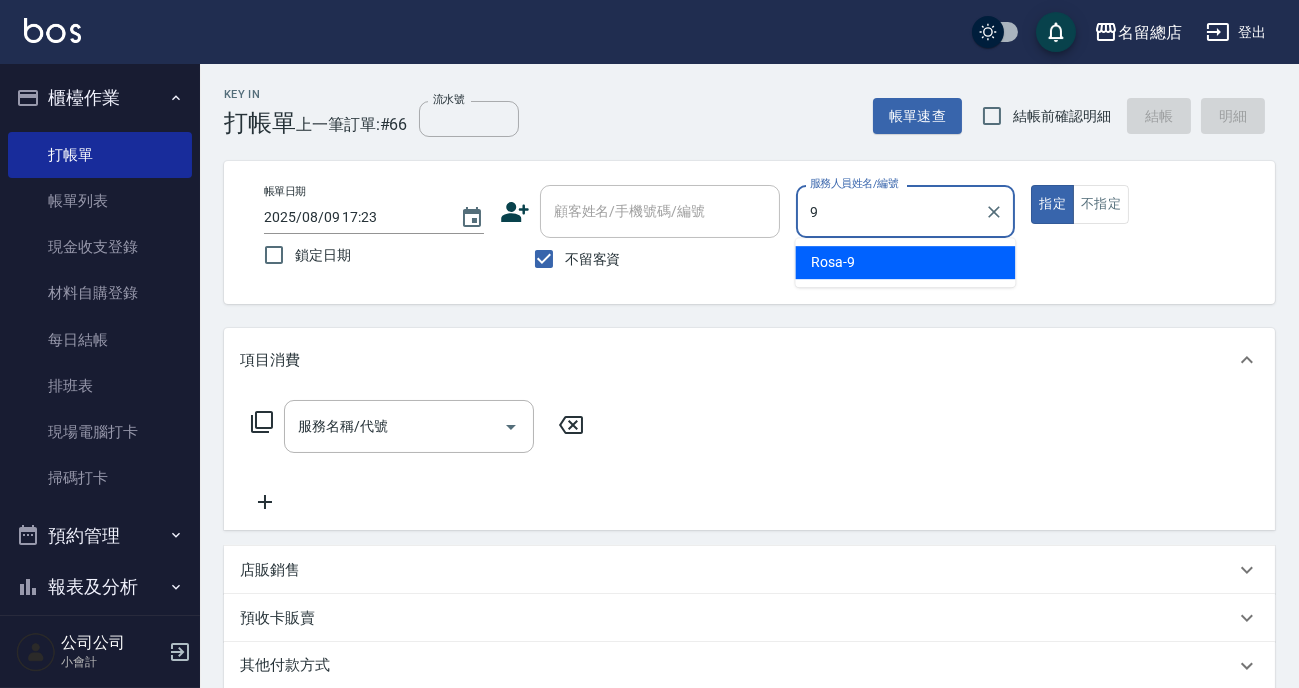 type on "Rosa-9" 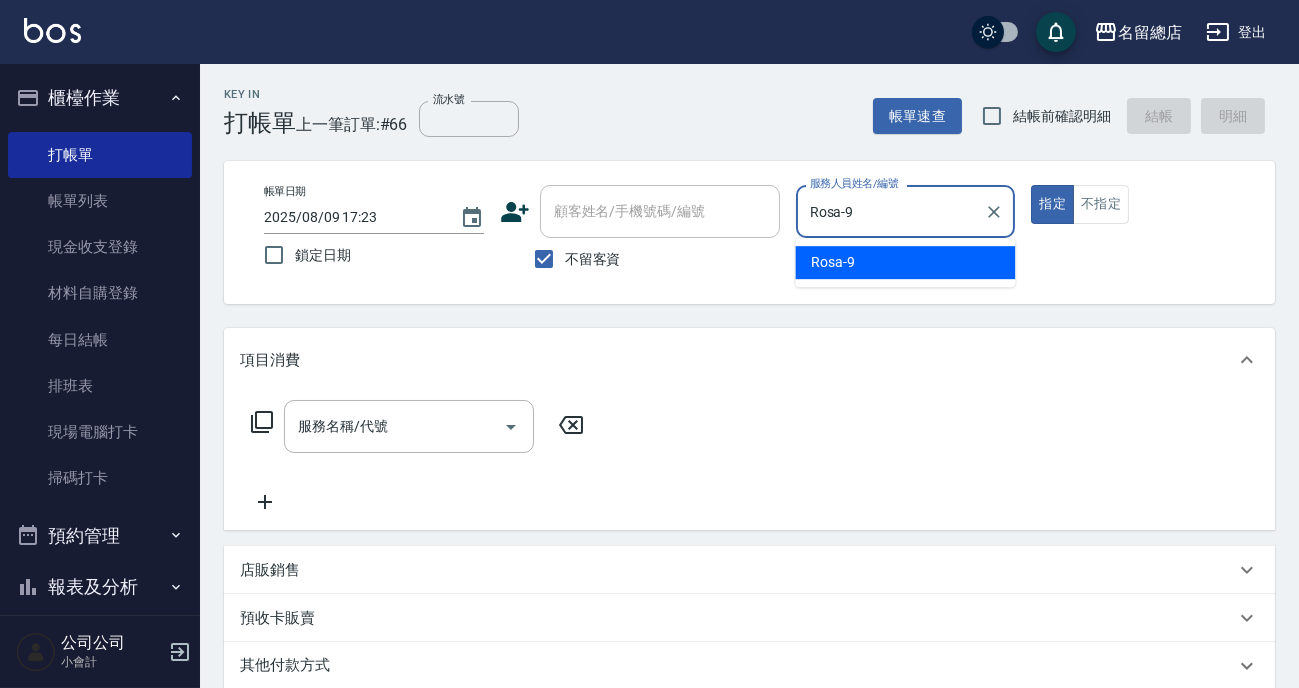 type on "true" 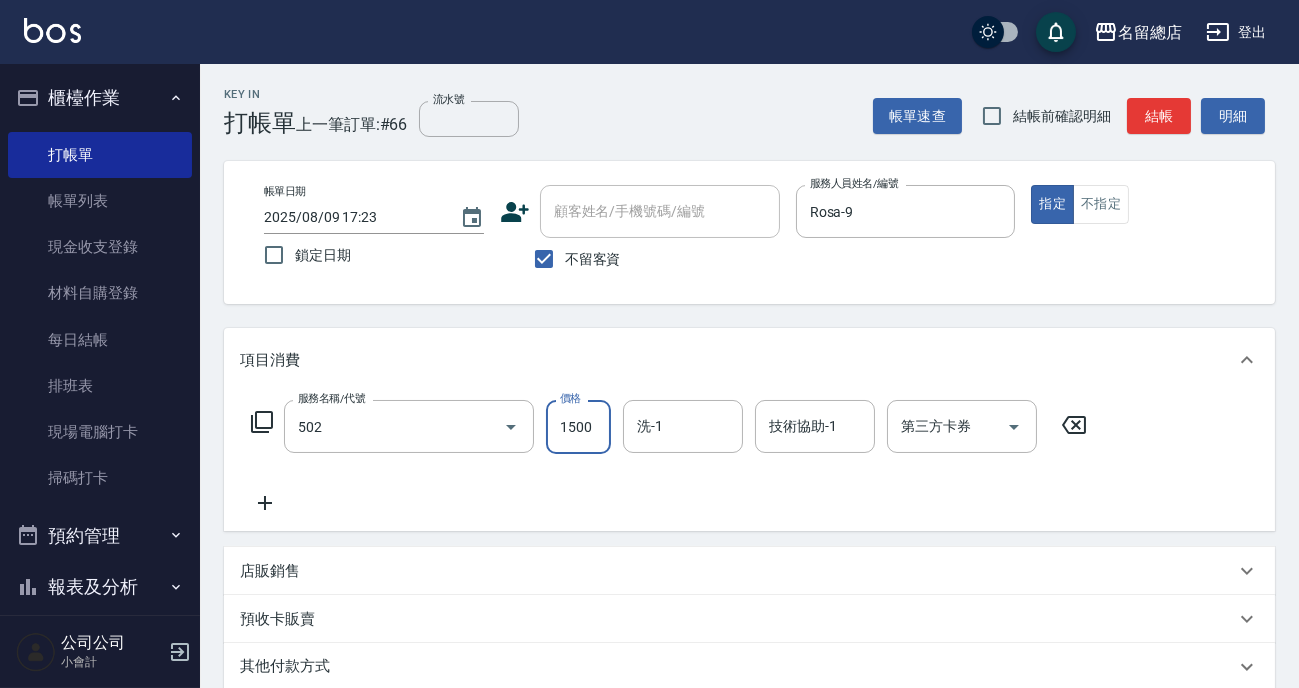type on "染髮1500以上(502)" 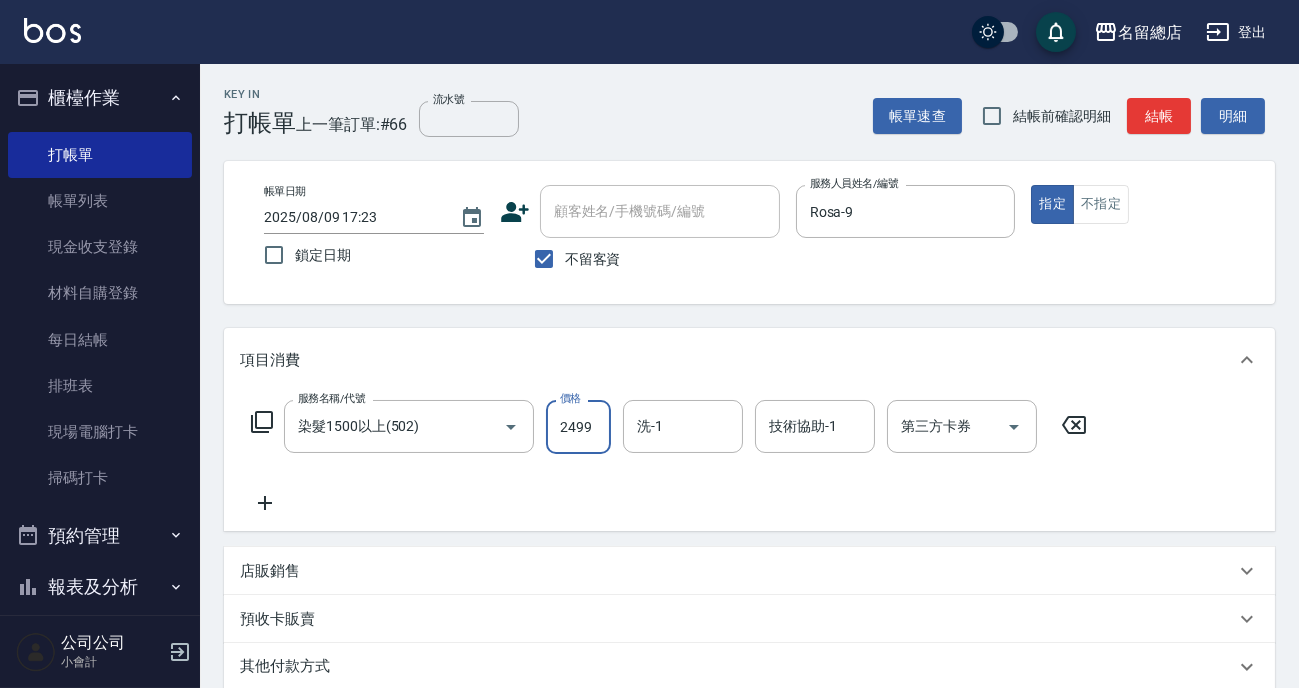 type on "2499" 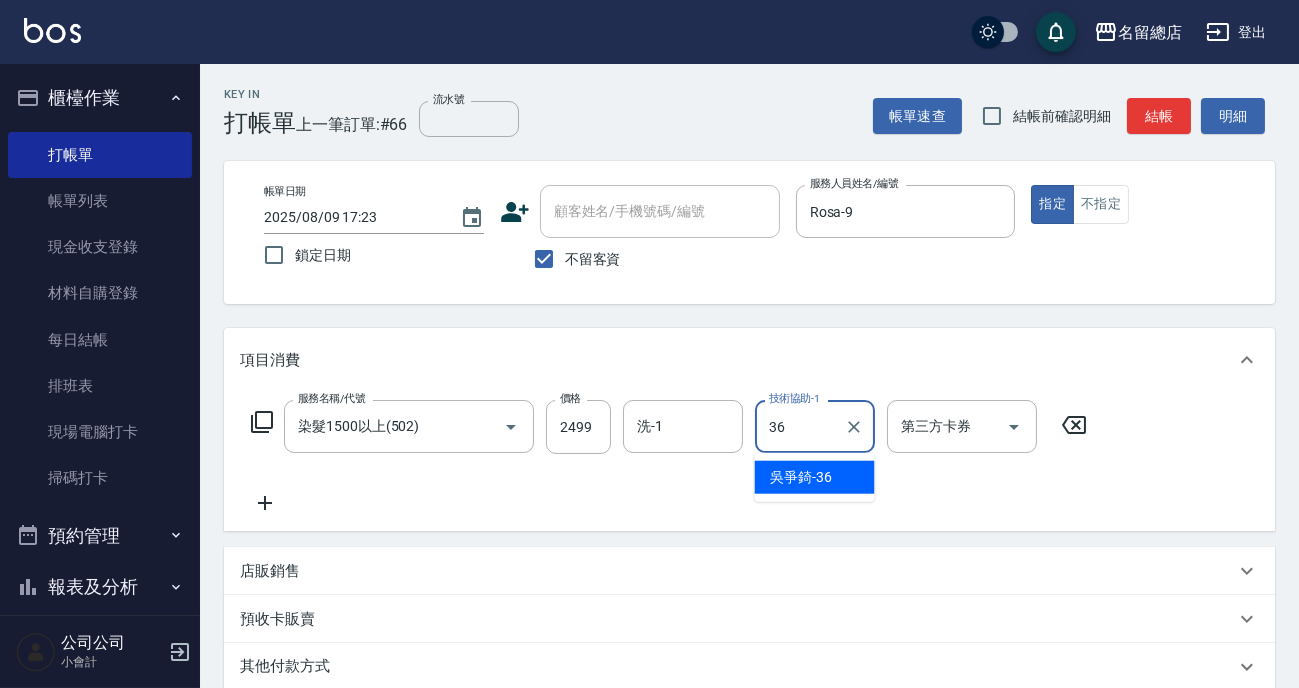 type on "[LAST]-36" 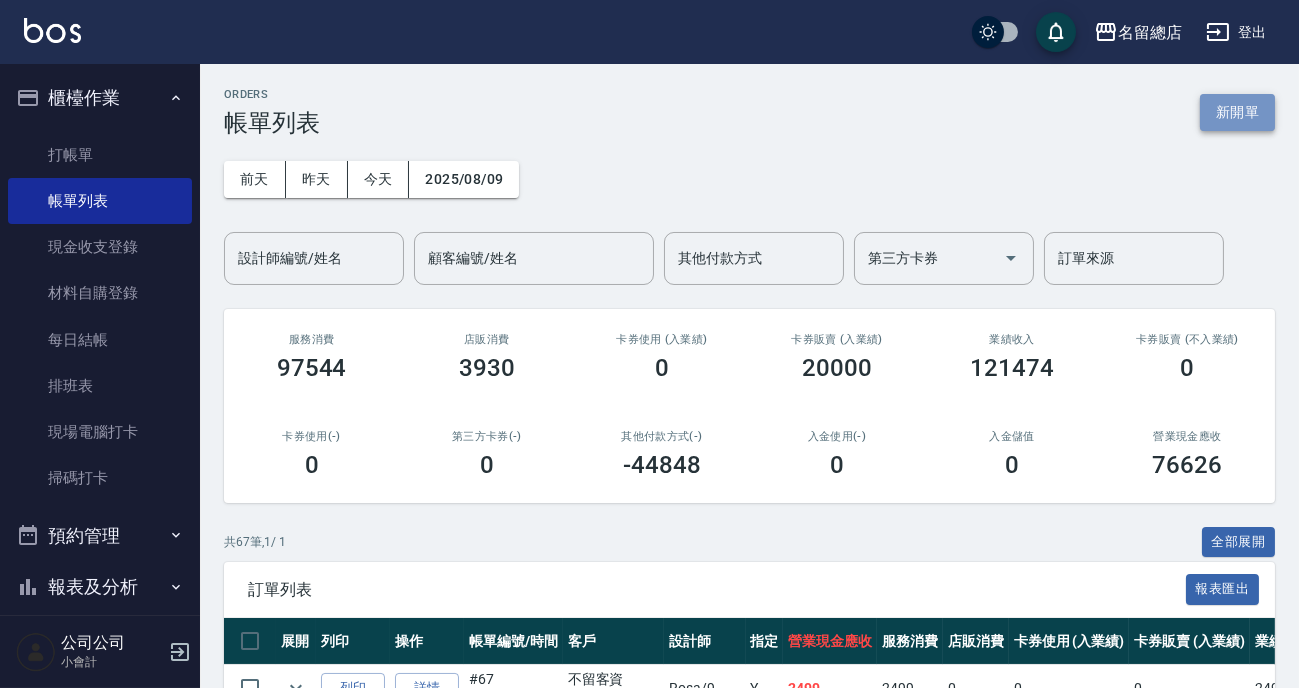 click on "新開單" at bounding box center (1237, 112) 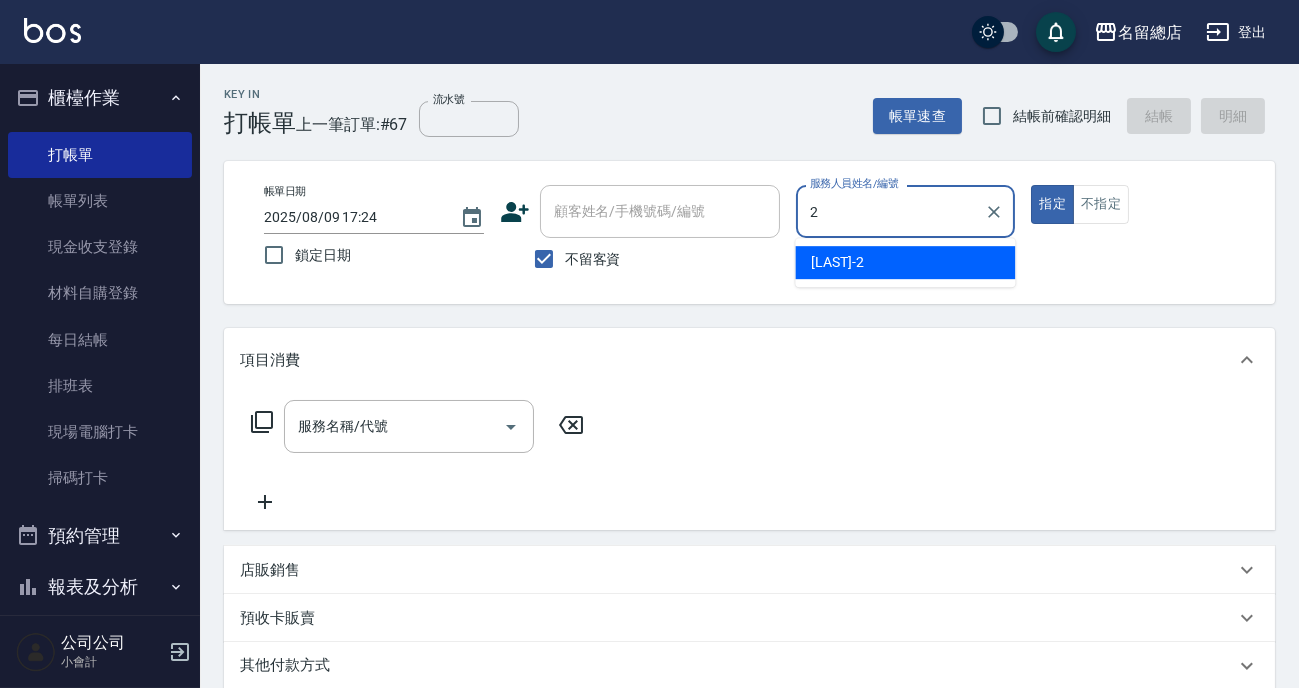 type on "Vivi-2" 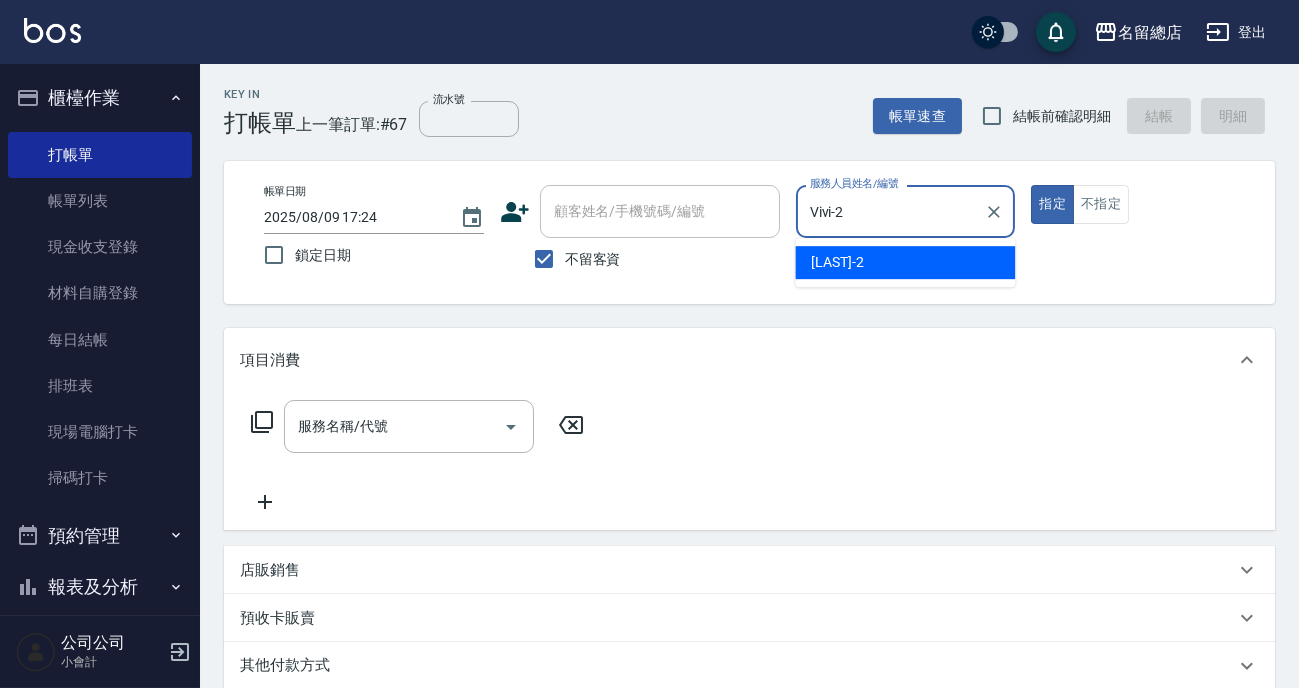 type on "true" 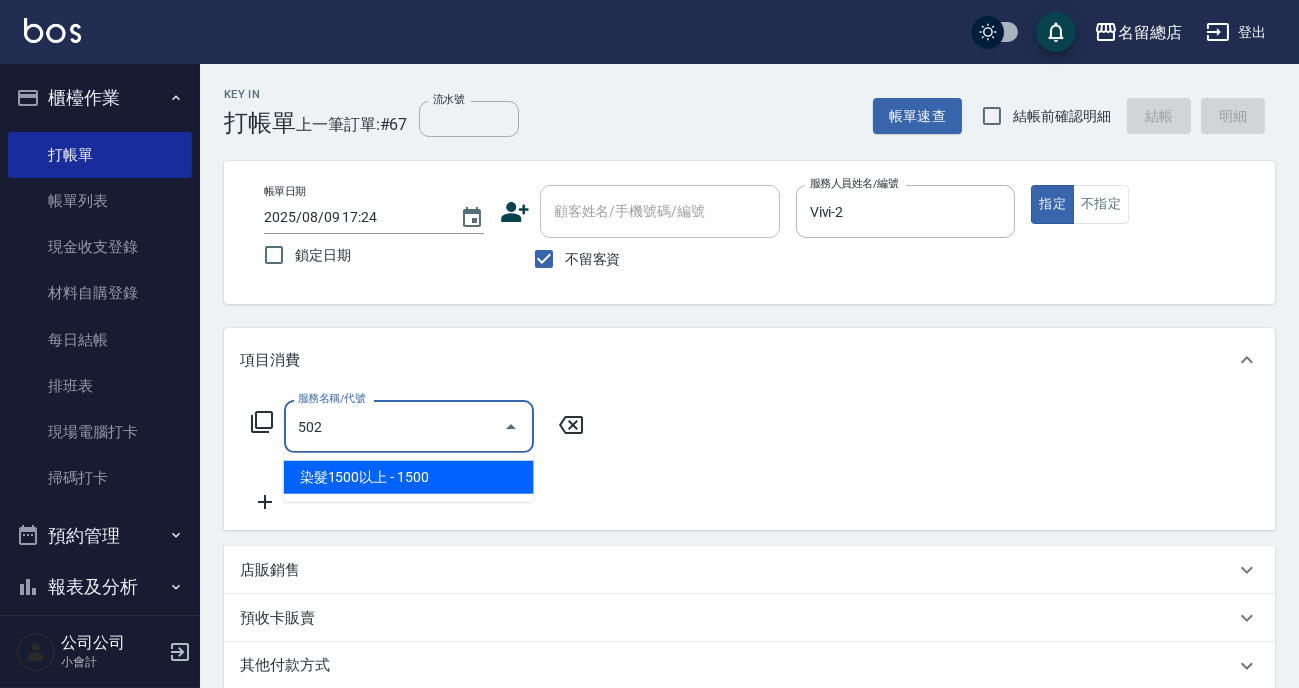 type on "染髮1500以上(502)" 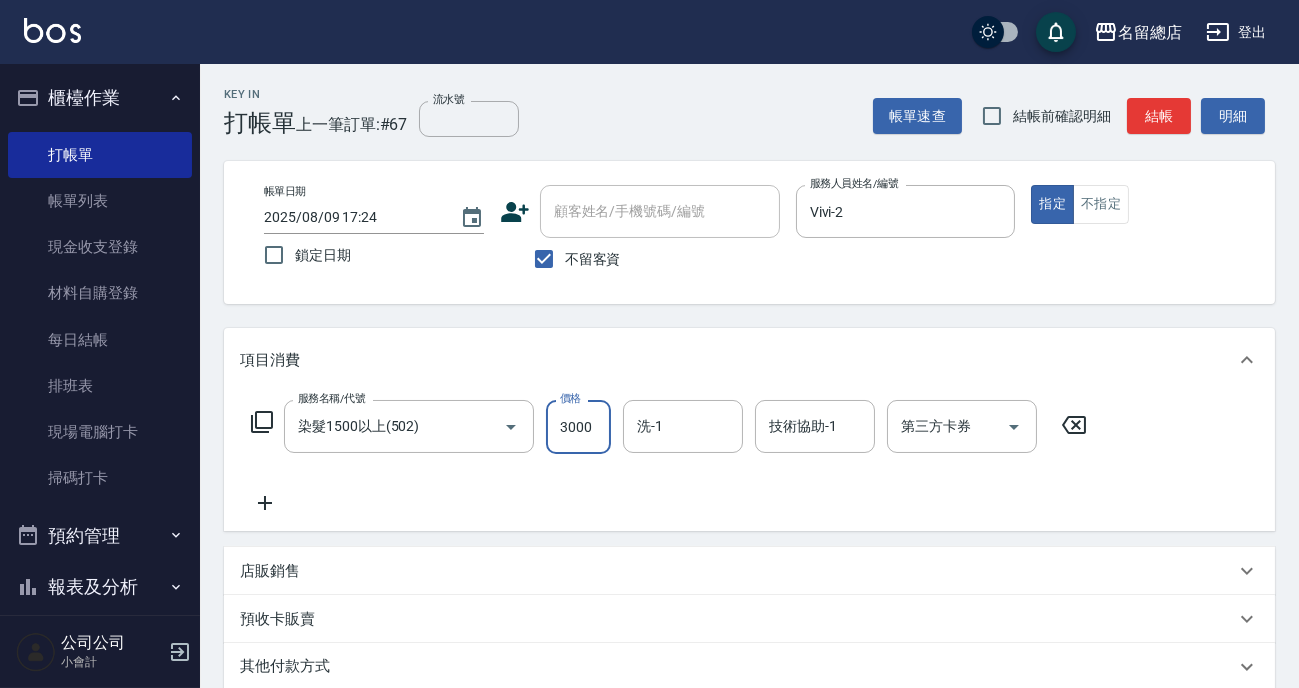 type on "3000" 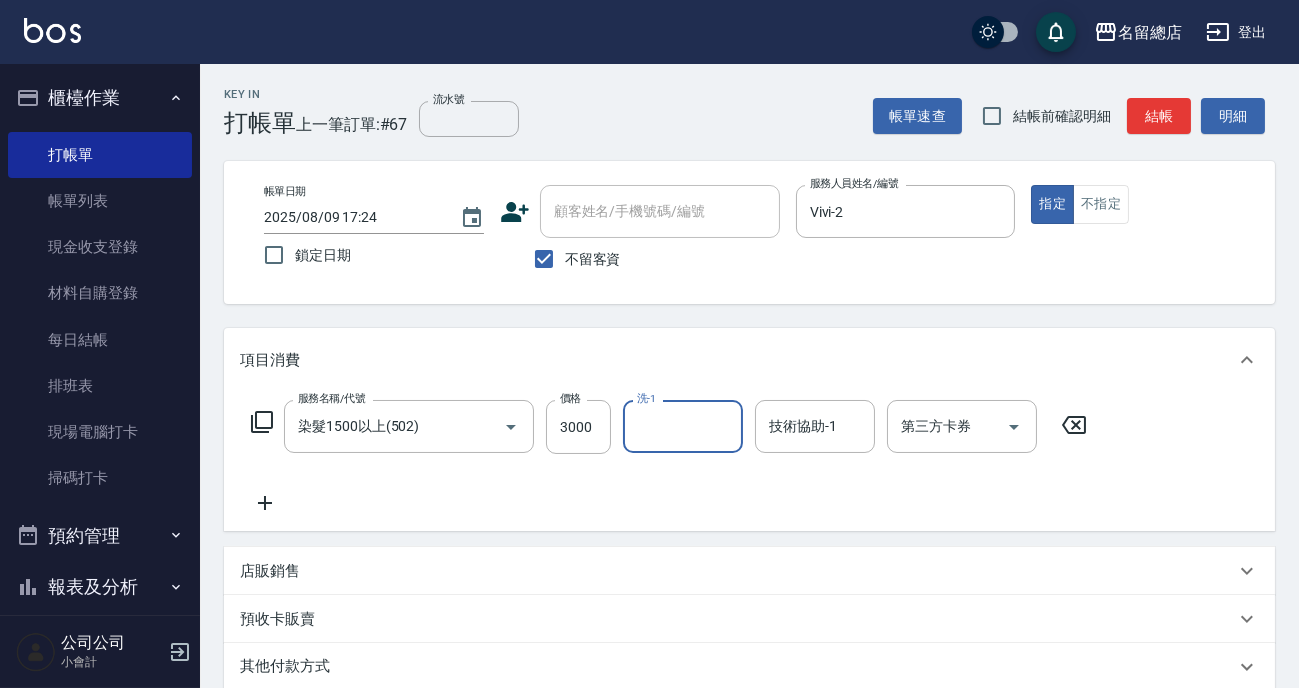 scroll, scrollTop: 90, scrollLeft: 0, axis: vertical 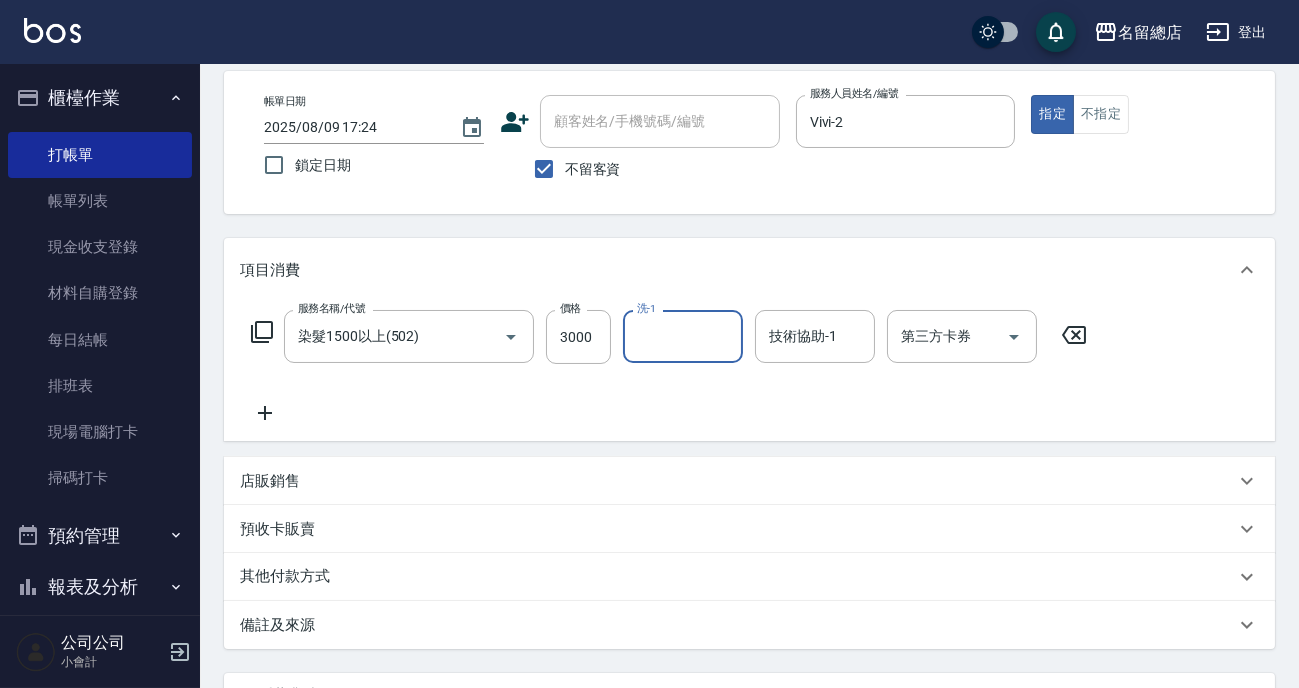 click on "店販銷售" at bounding box center [737, 481] 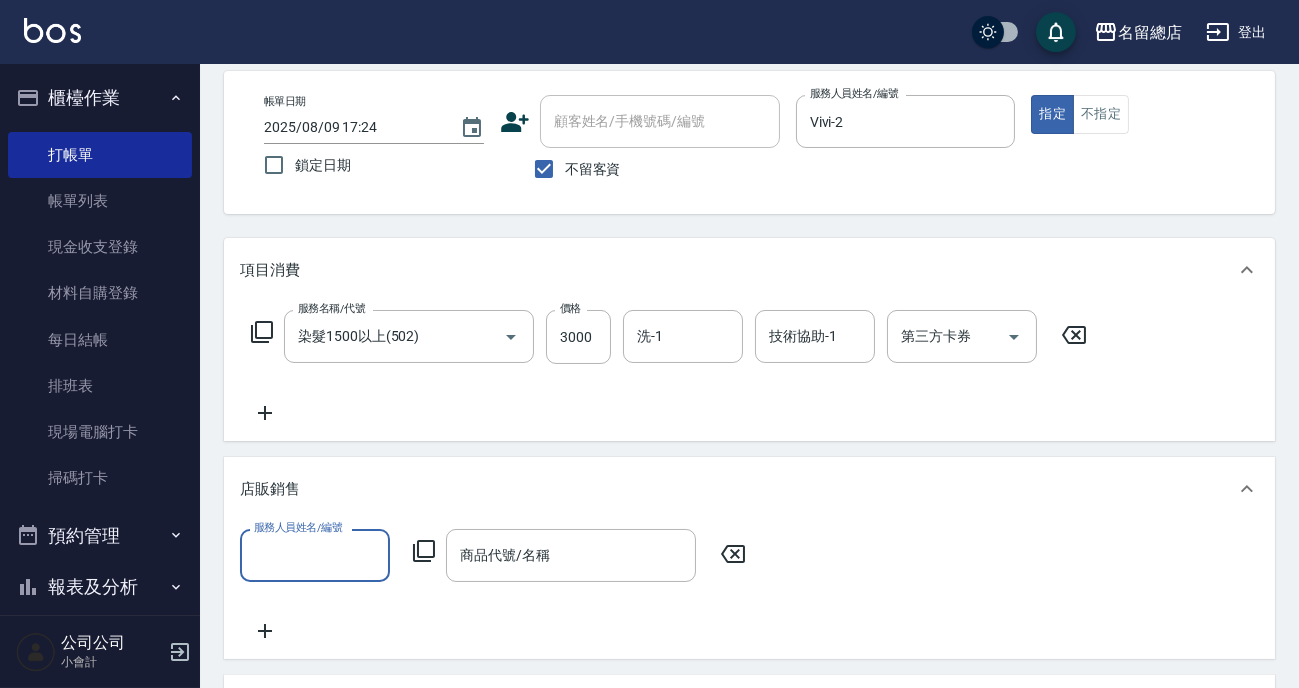 scroll, scrollTop: 0, scrollLeft: 0, axis: both 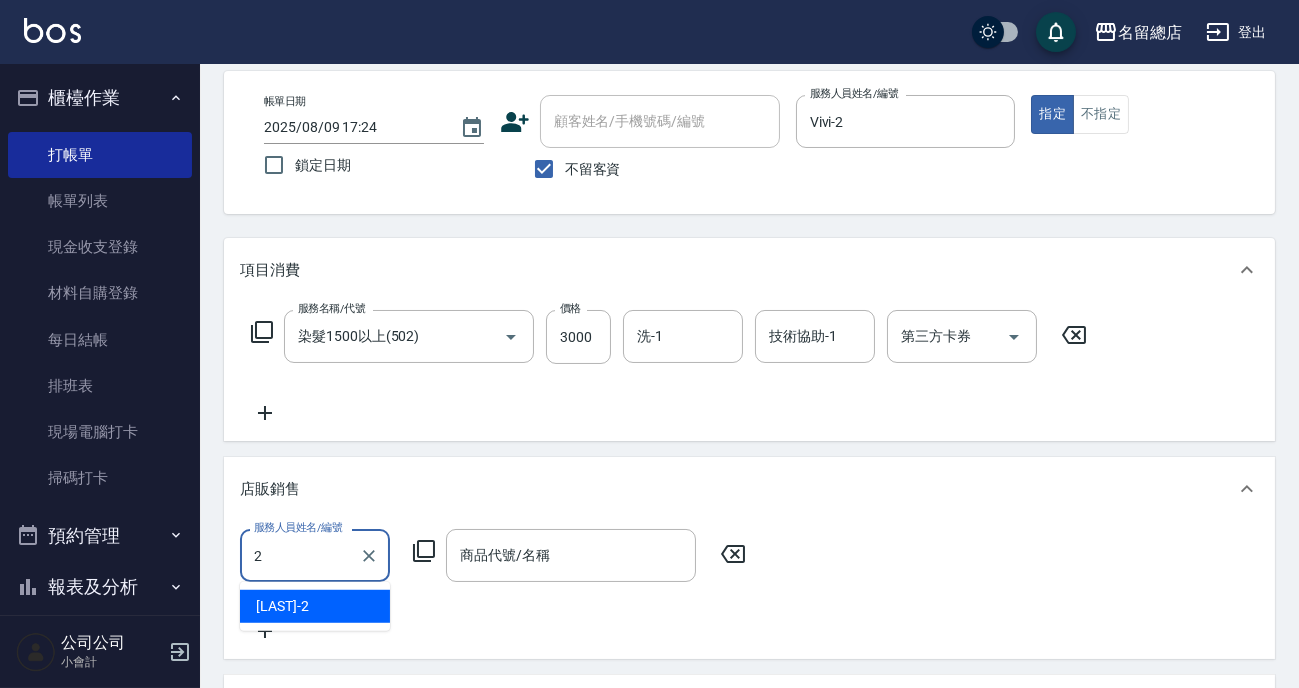 type on "Vivi-2" 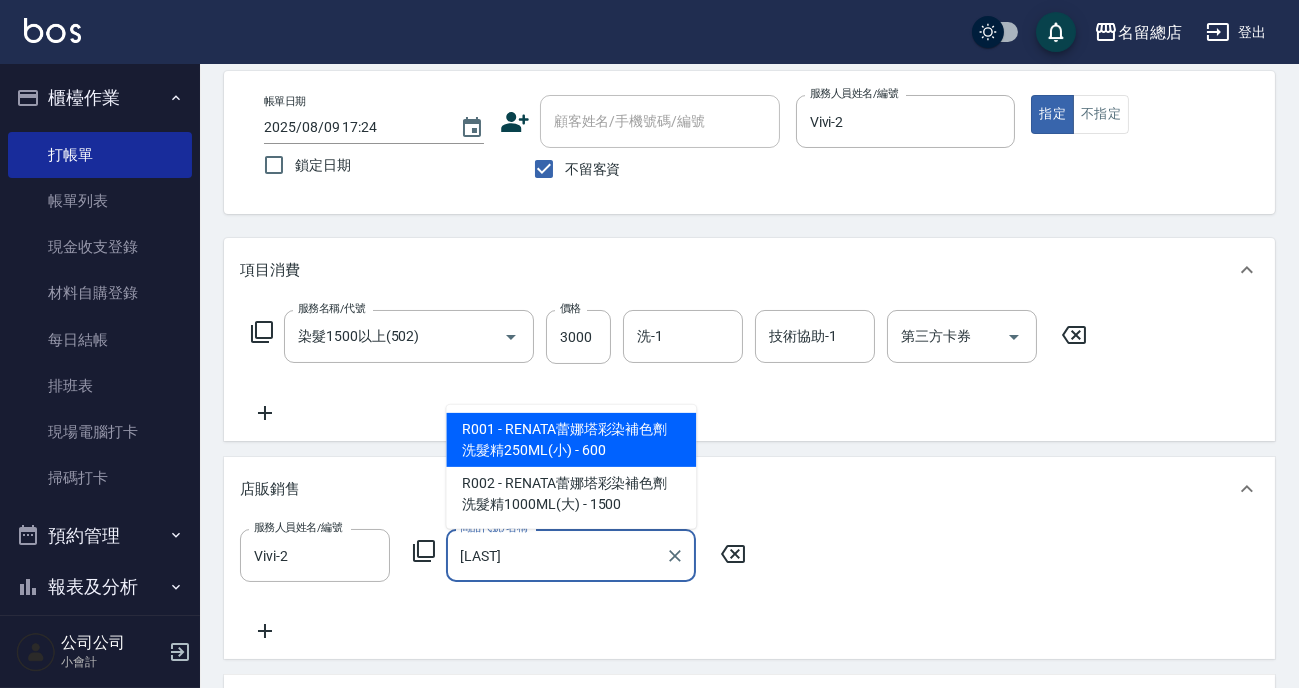 click on "R001 - RENATA蕾娜塔彩染補色劑洗髮精250ML(小) - 600" at bounding box center [571, 440] 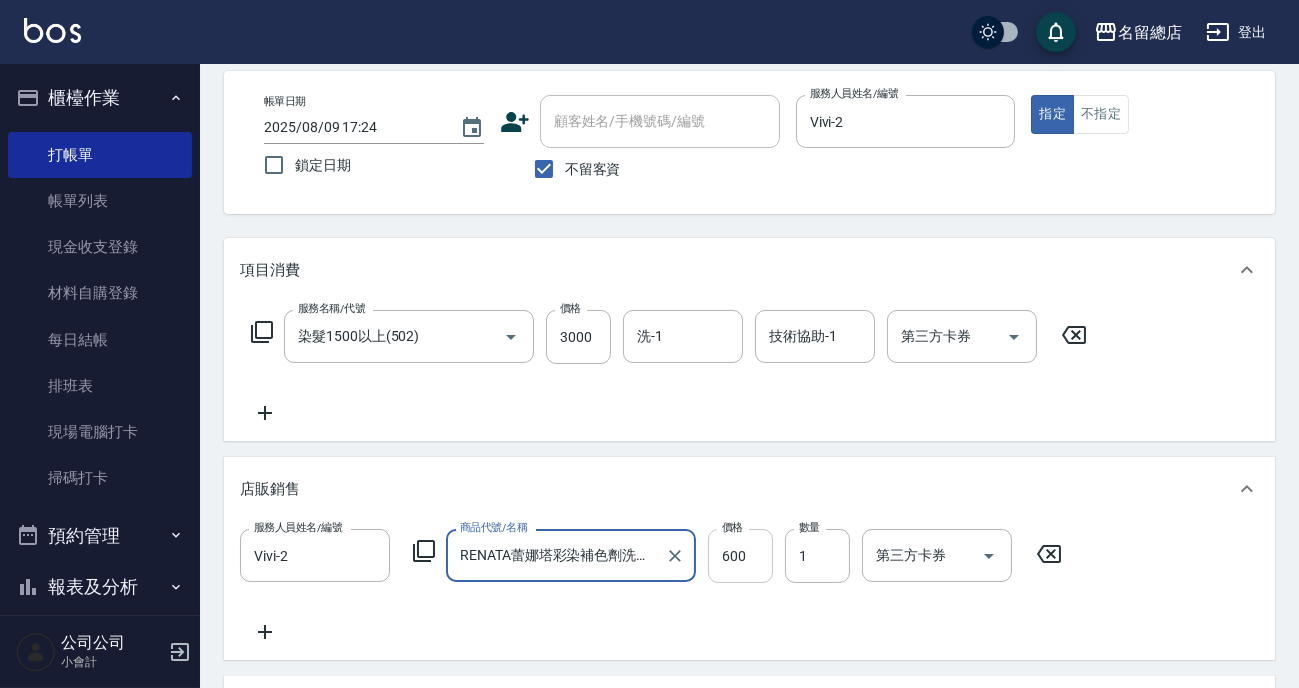type on "RENATA蕾娜塔彩染補色劑洗髮精250ML(小)" 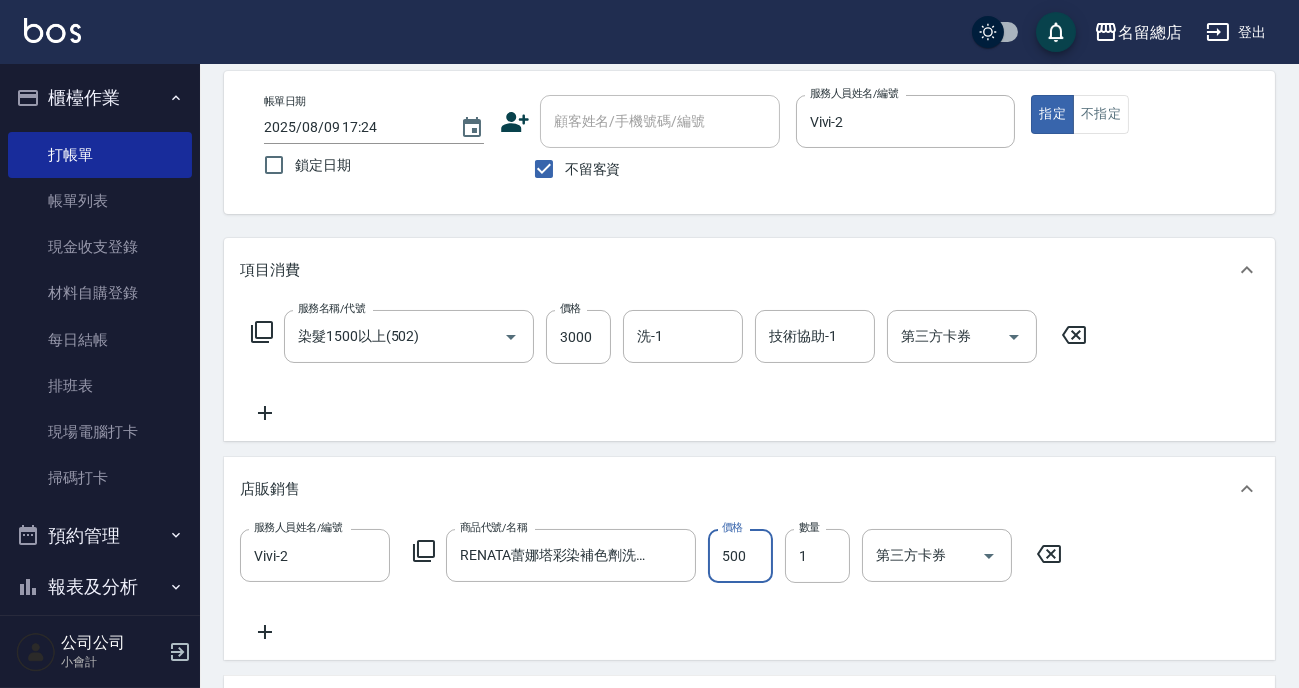 type on "500" 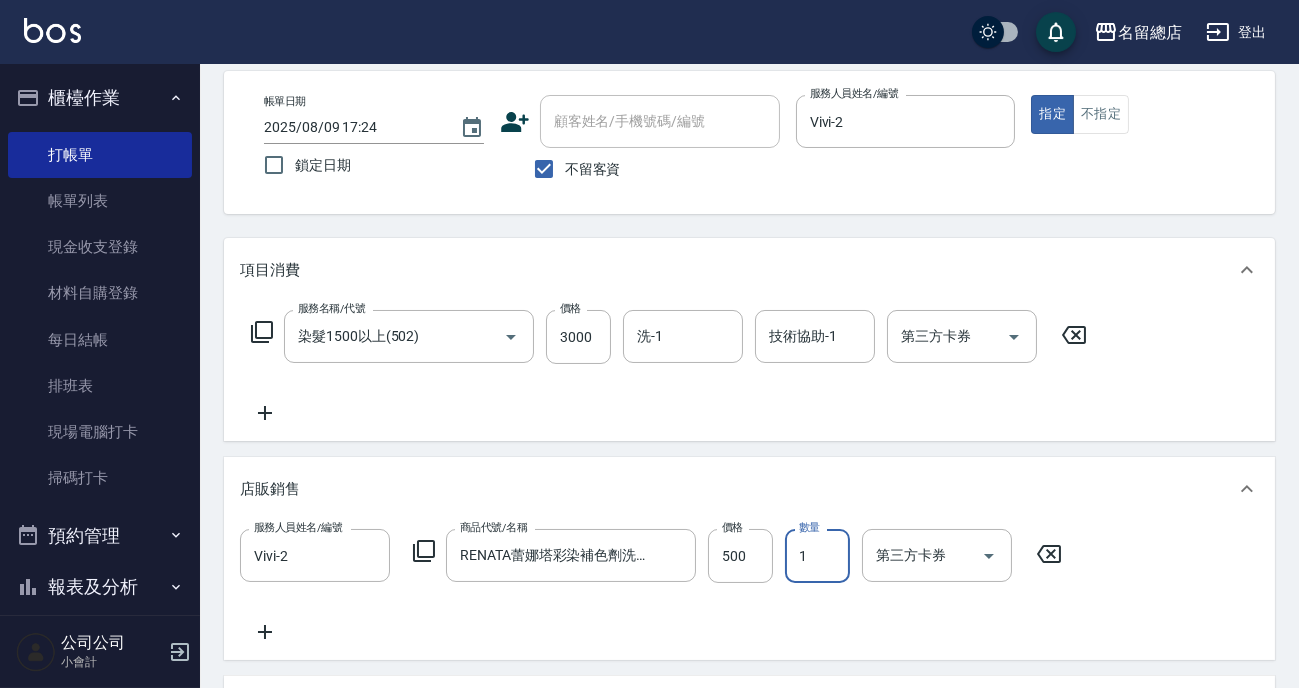 scroll, scrollTop: 175, scrollLeft: 0, axis: vertical 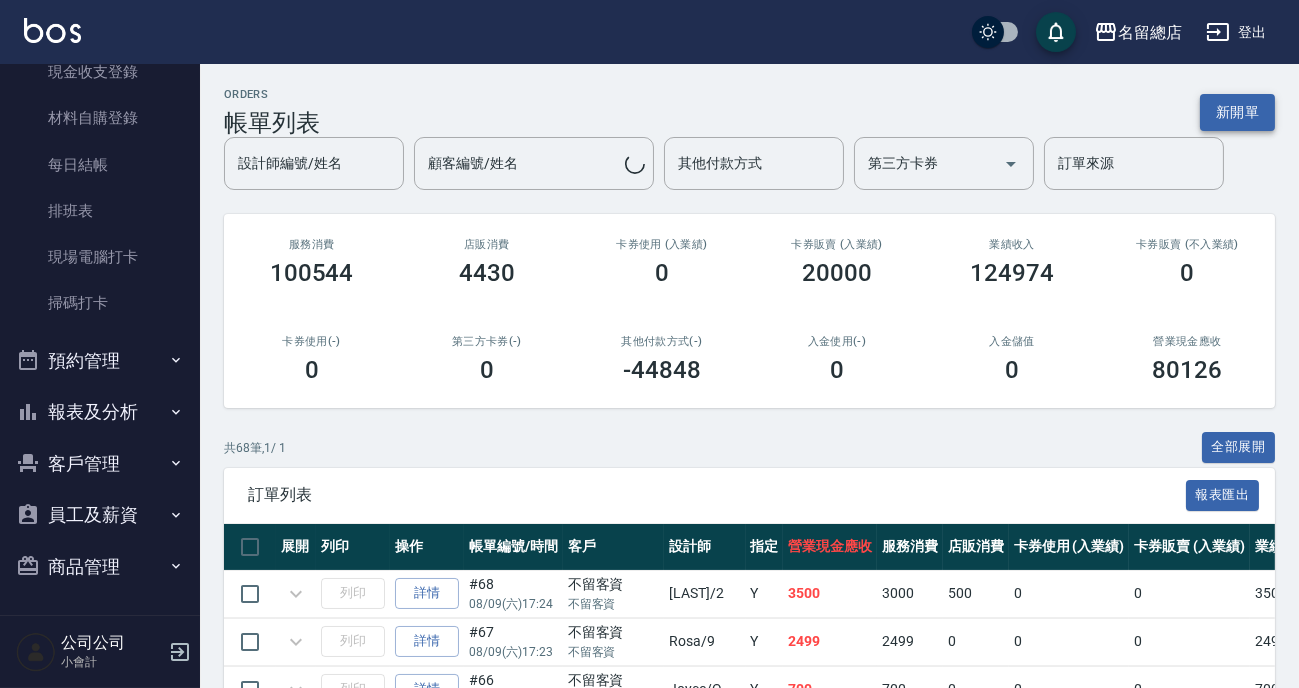 click on "新開單" at bounding box center [1237, 112] 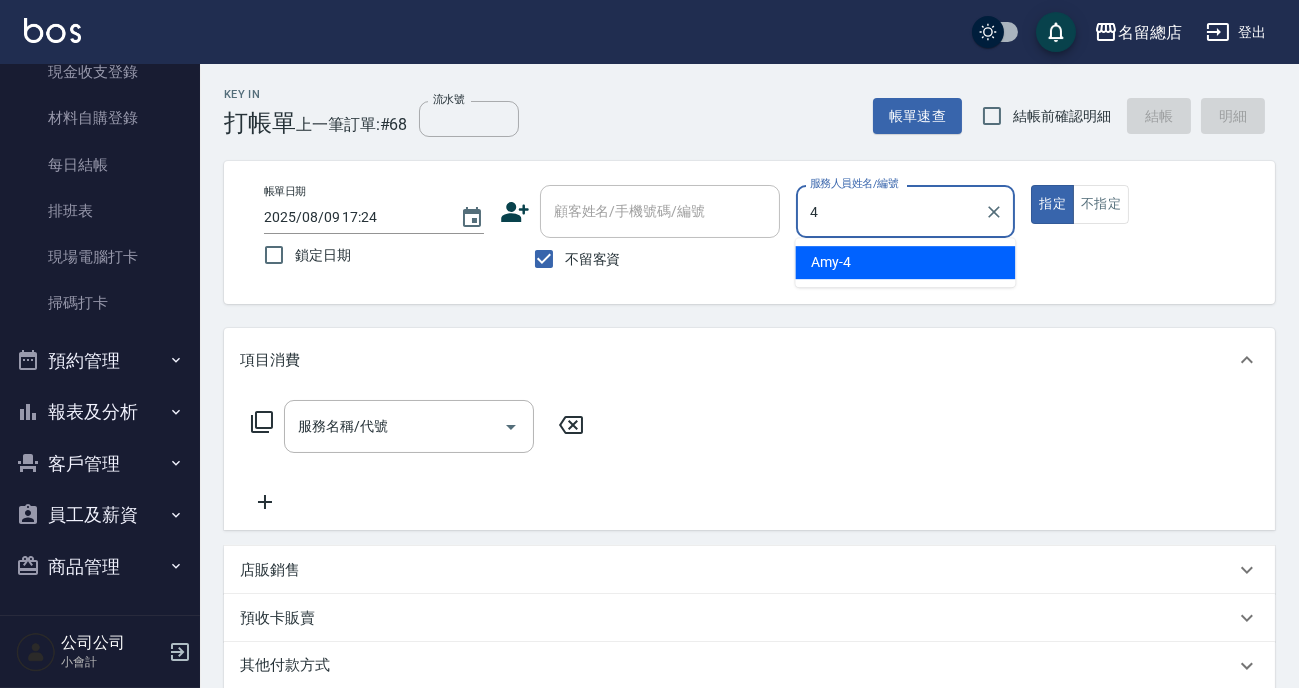 type on "Amy-4" 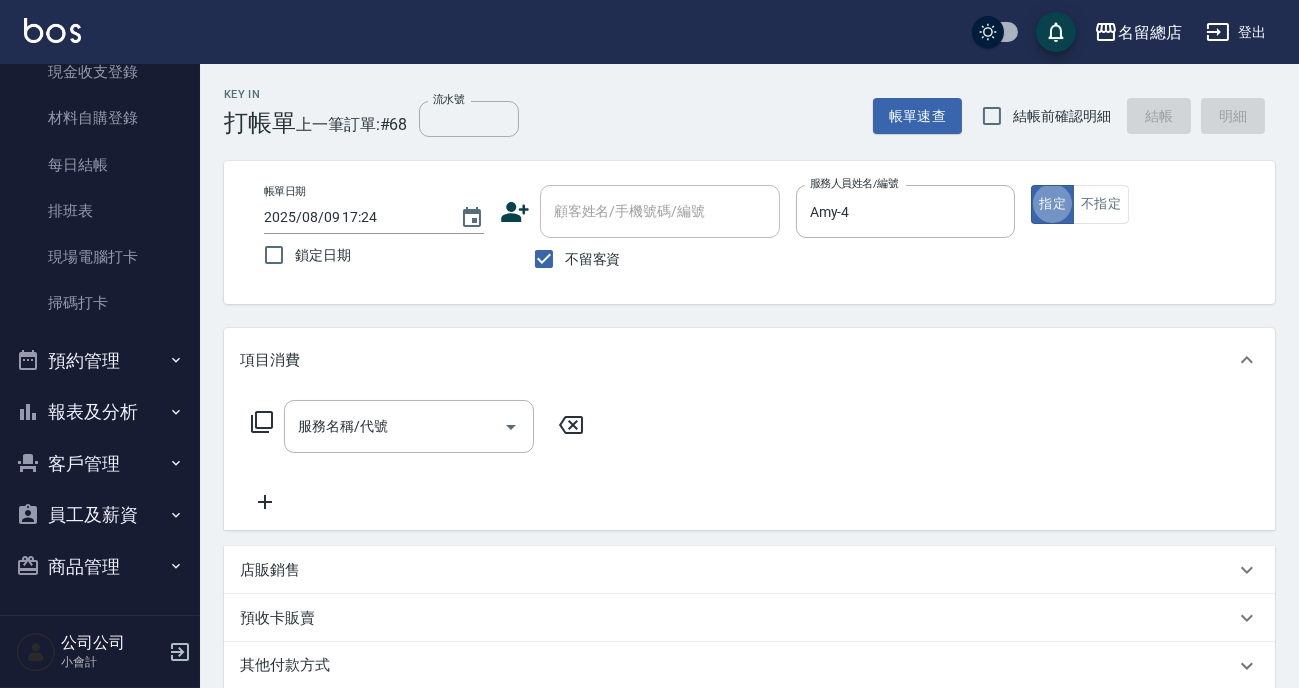 type on "true" 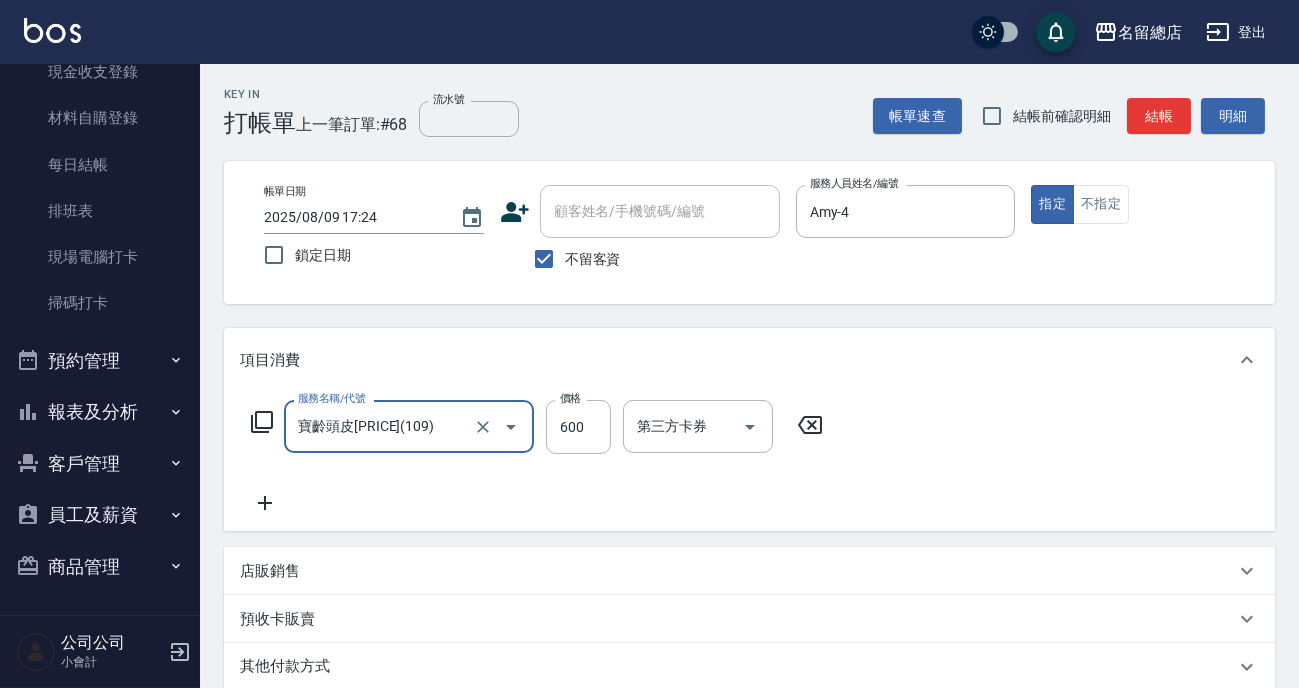 type on "寶齡頭皮[PRICE](109)" 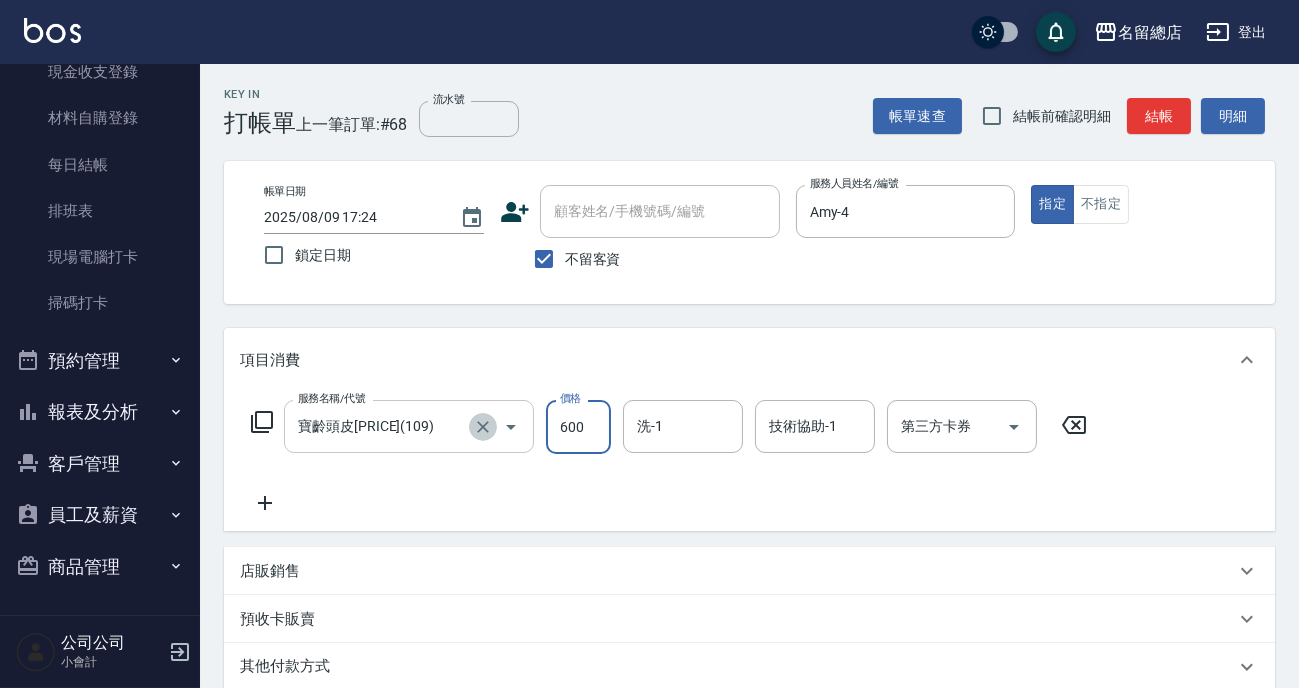 click 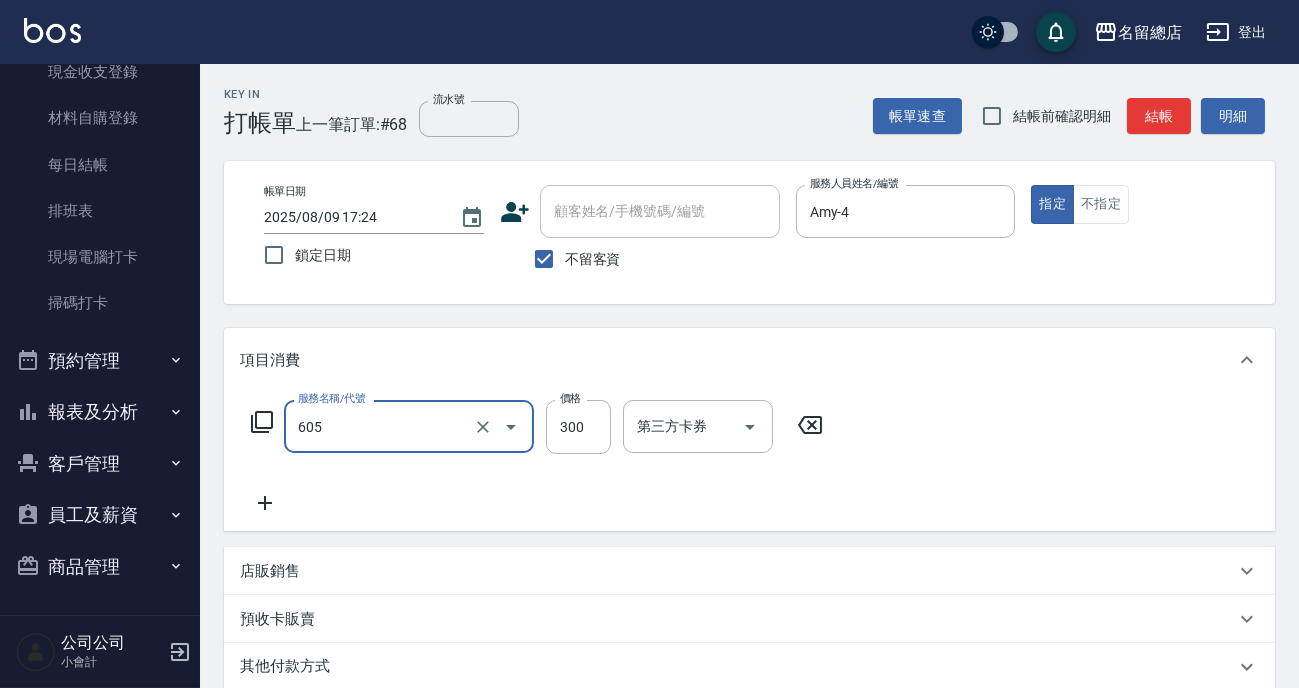 type on "洗髮 (女)(605)" 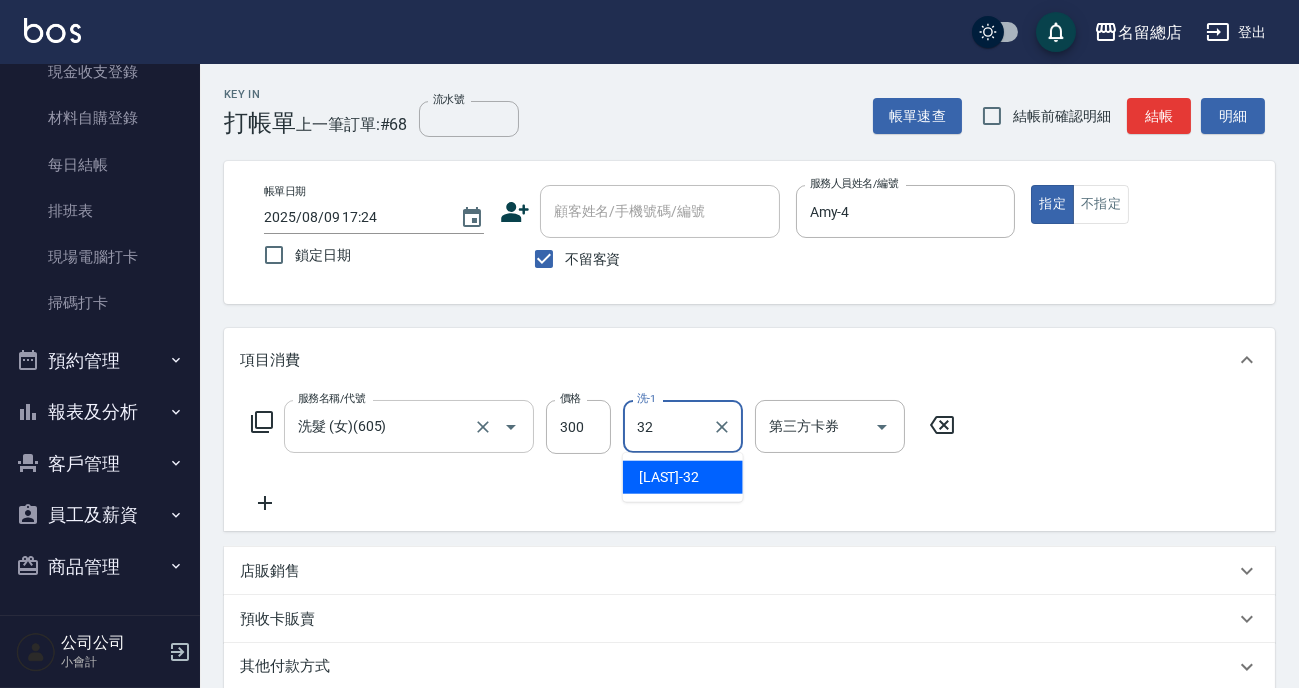 type on "[LAST]-32" 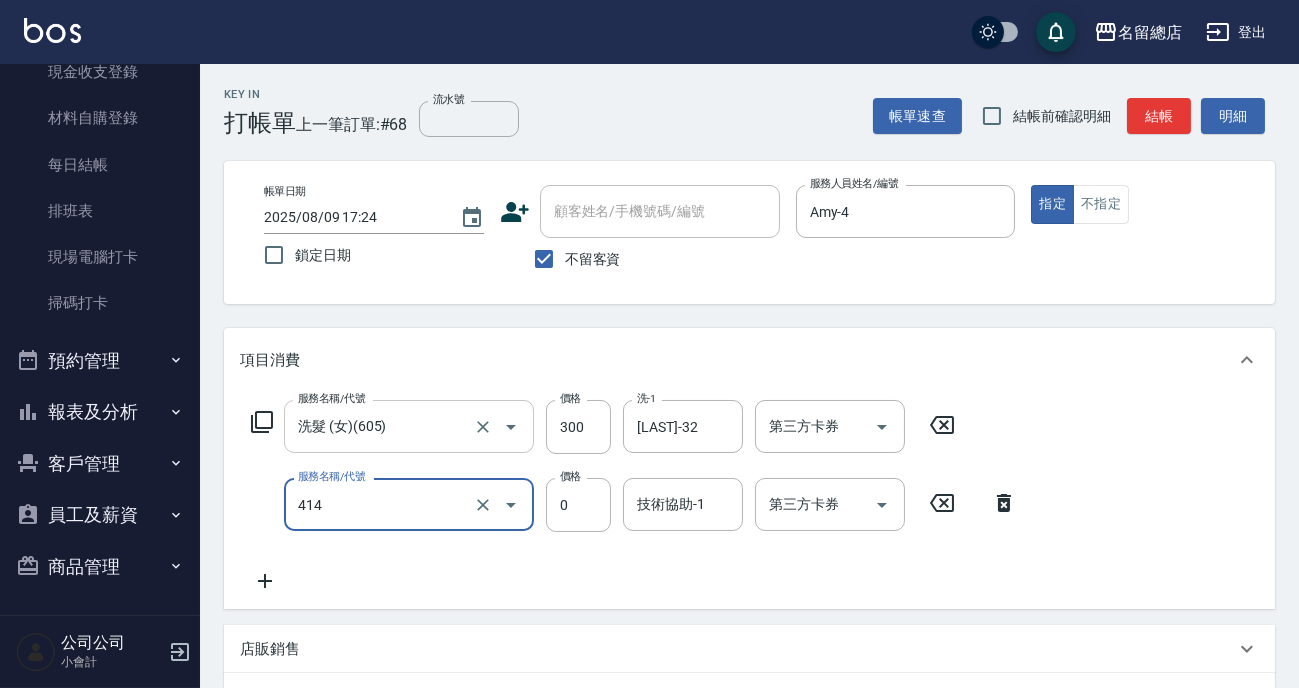 type on "護染蓋卡1000~1499(414)" 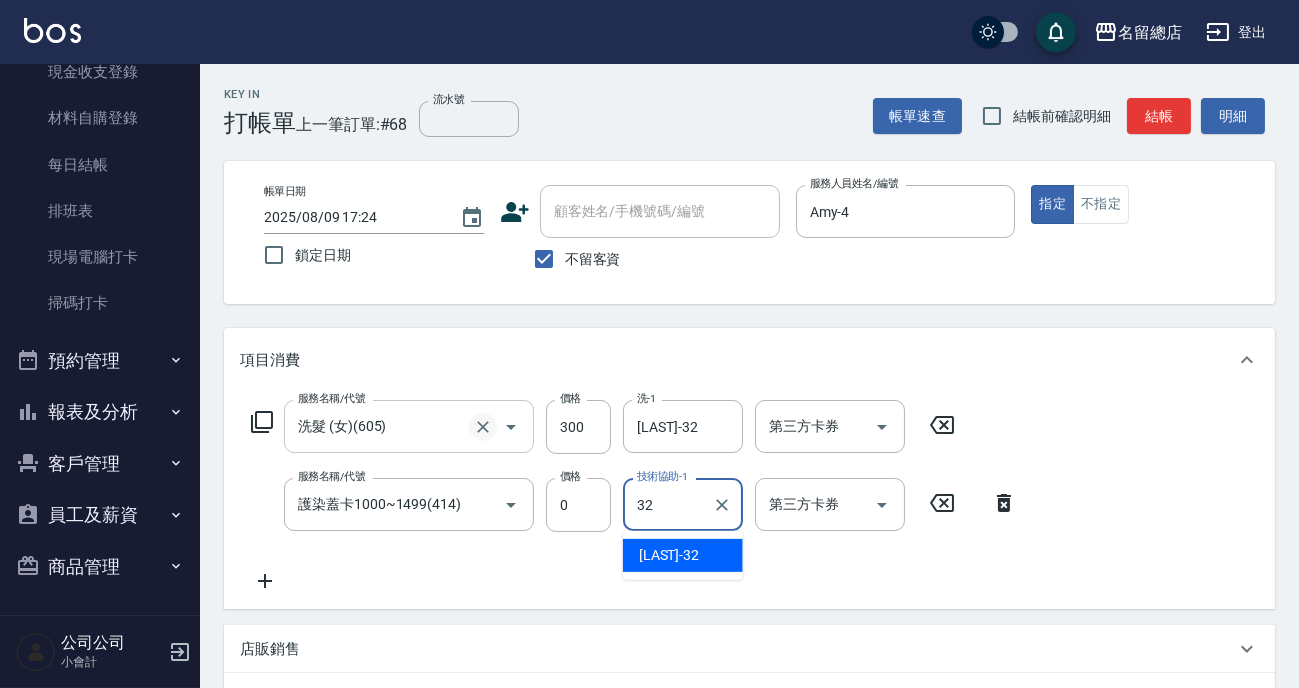 type on "[LAST]-32" 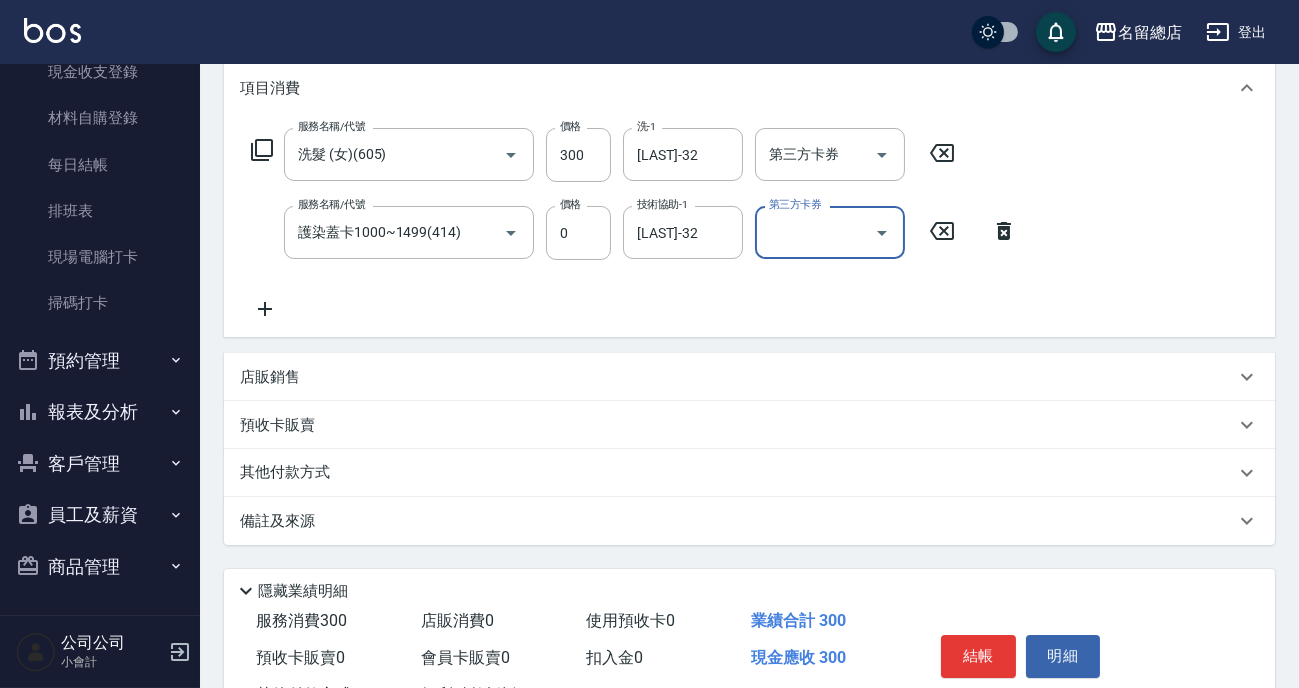 scroll, scrollTop: 0, scrollLeft: 0, axis: both 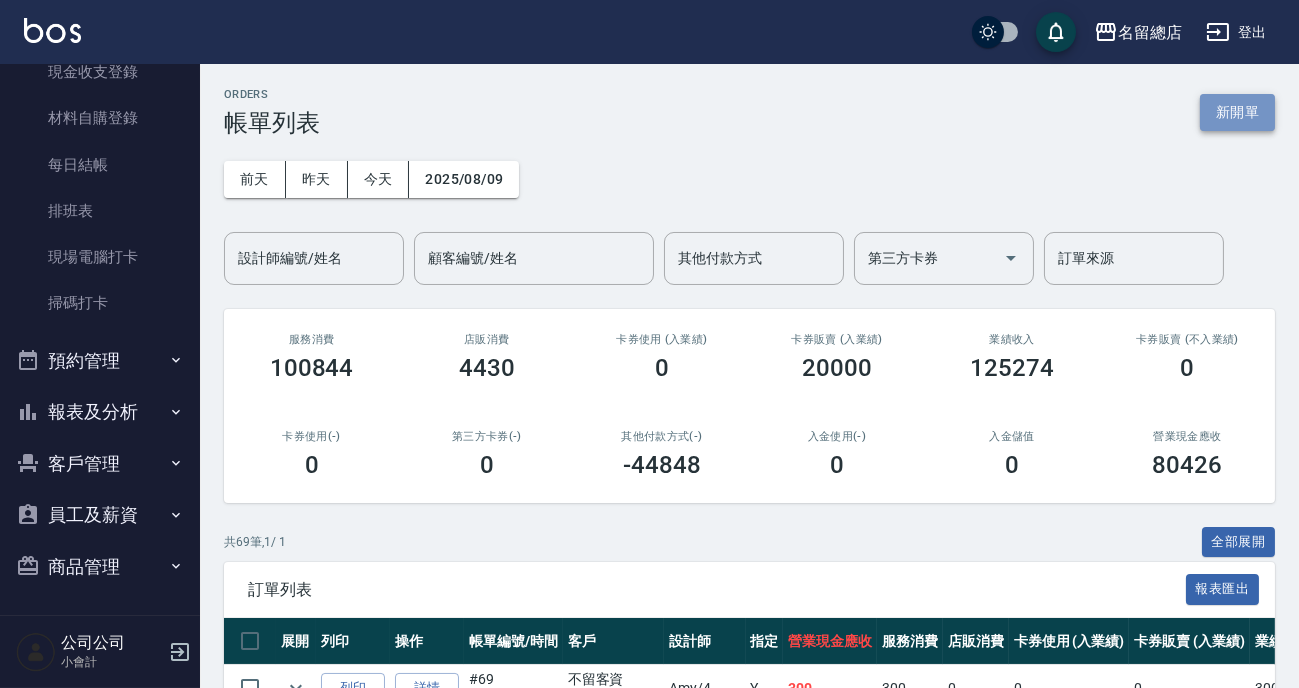click on "新開單" at bounding box center (1237, 112) 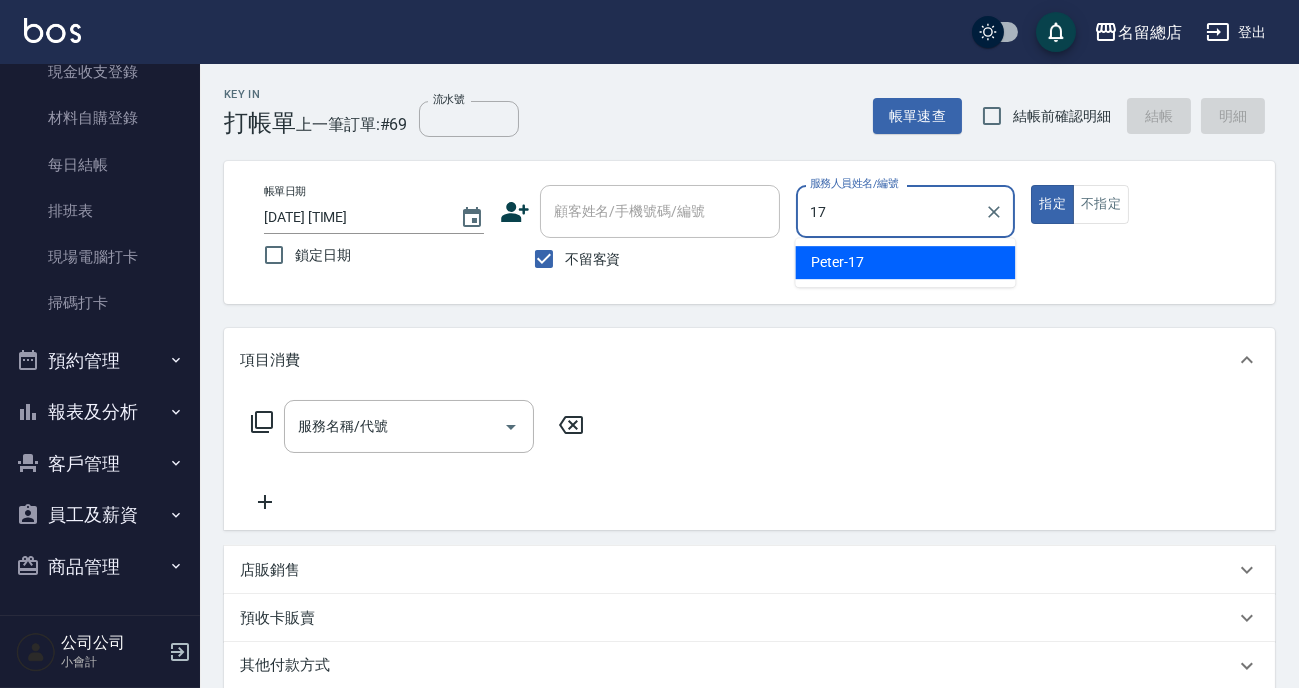 type on "Peter-17" 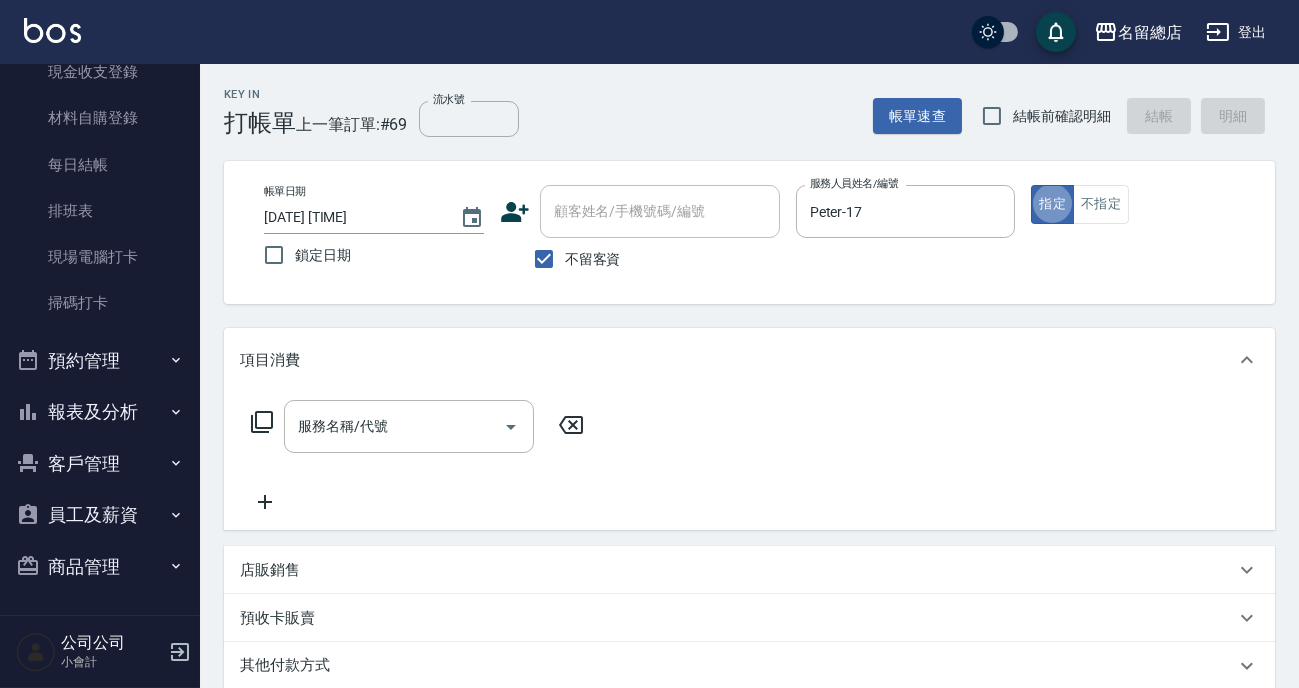 type on "true" 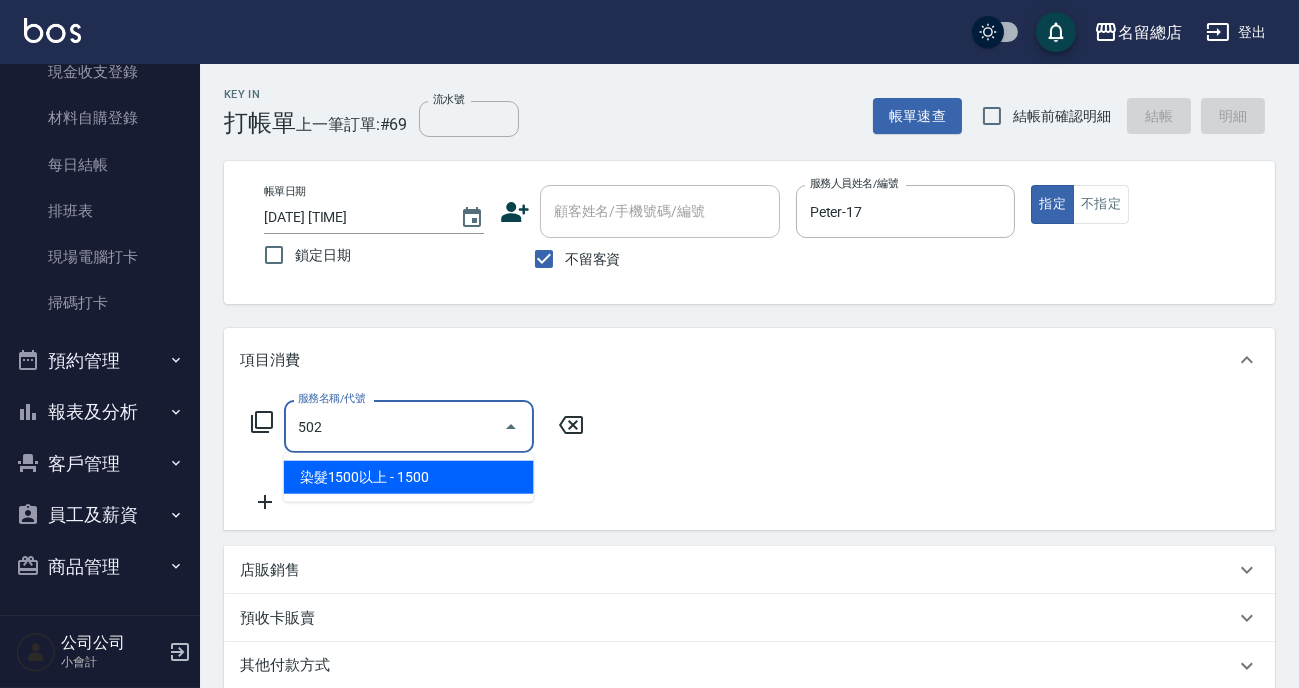 type on "染髮1500以上(502)" 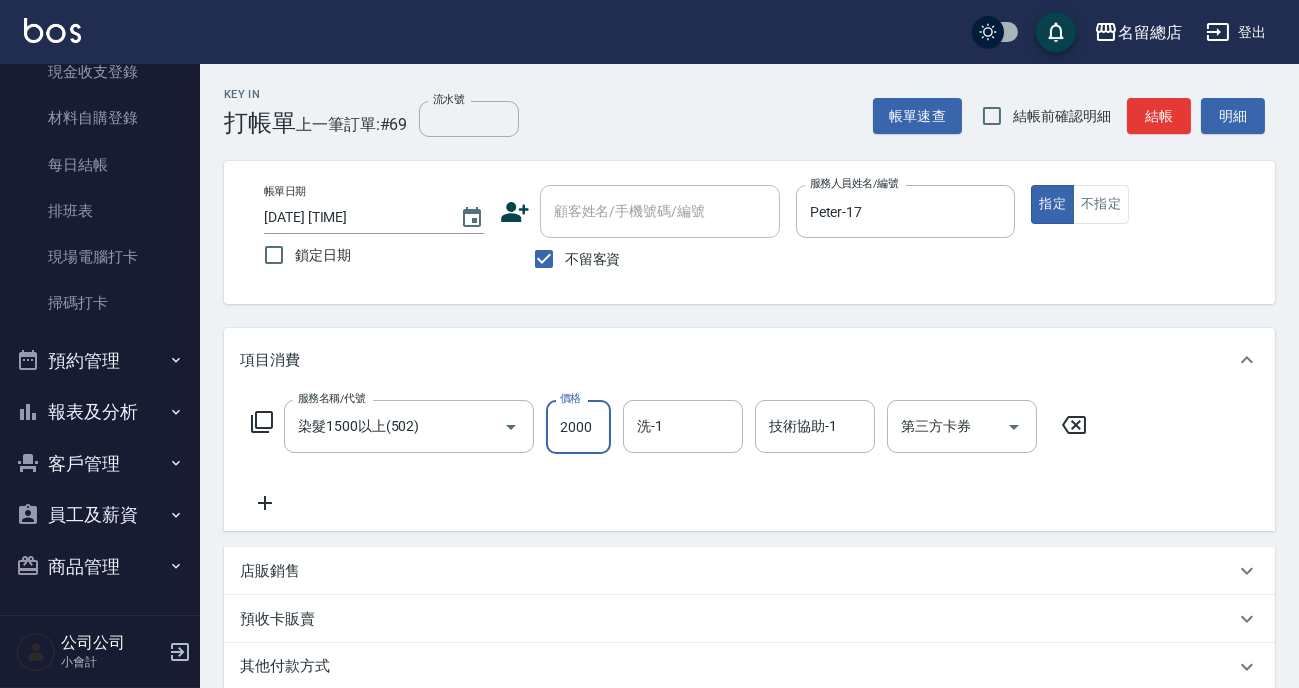 type on "2000" 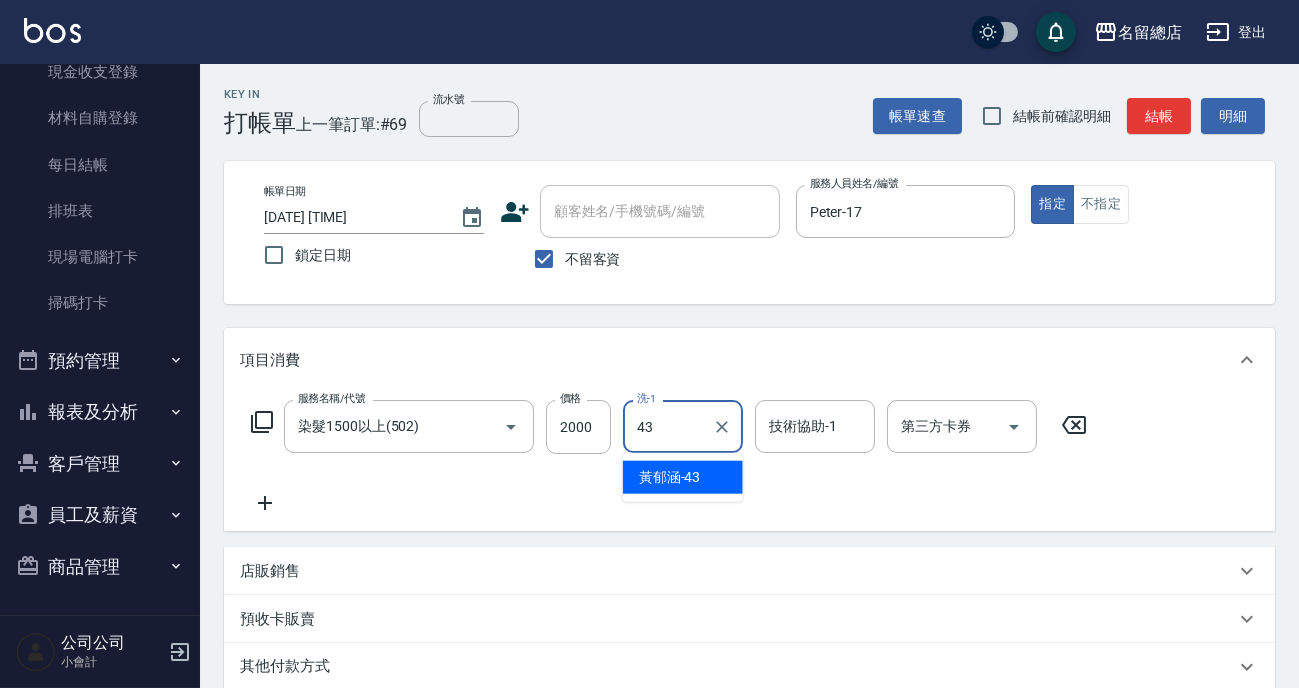 type on "[LAST]-43" 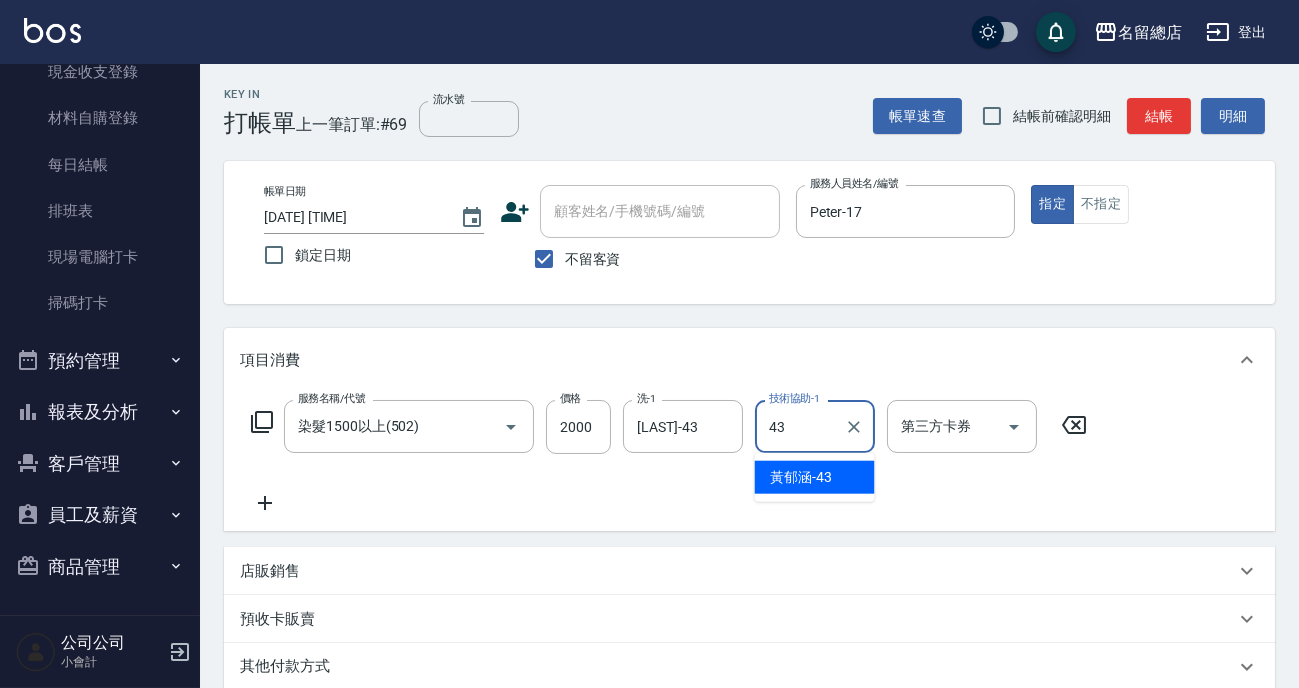 type on "[LAST]-43" 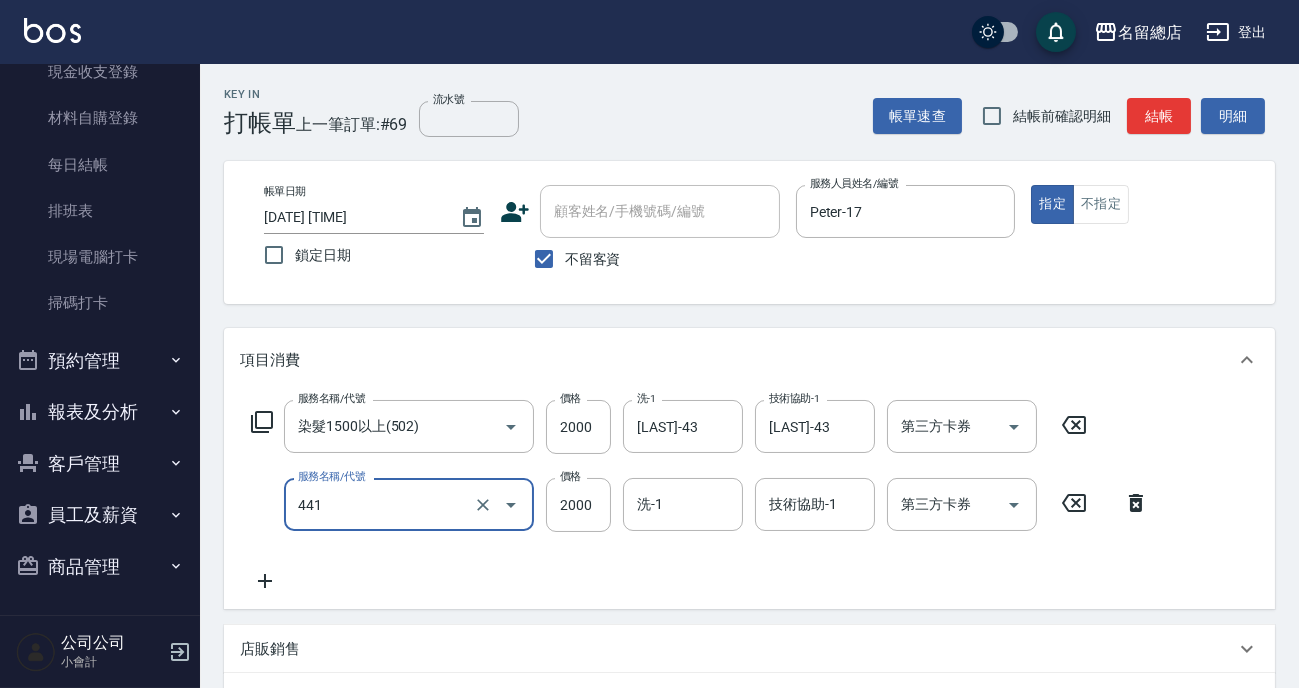 type on "2段自單次1300以上(441)" 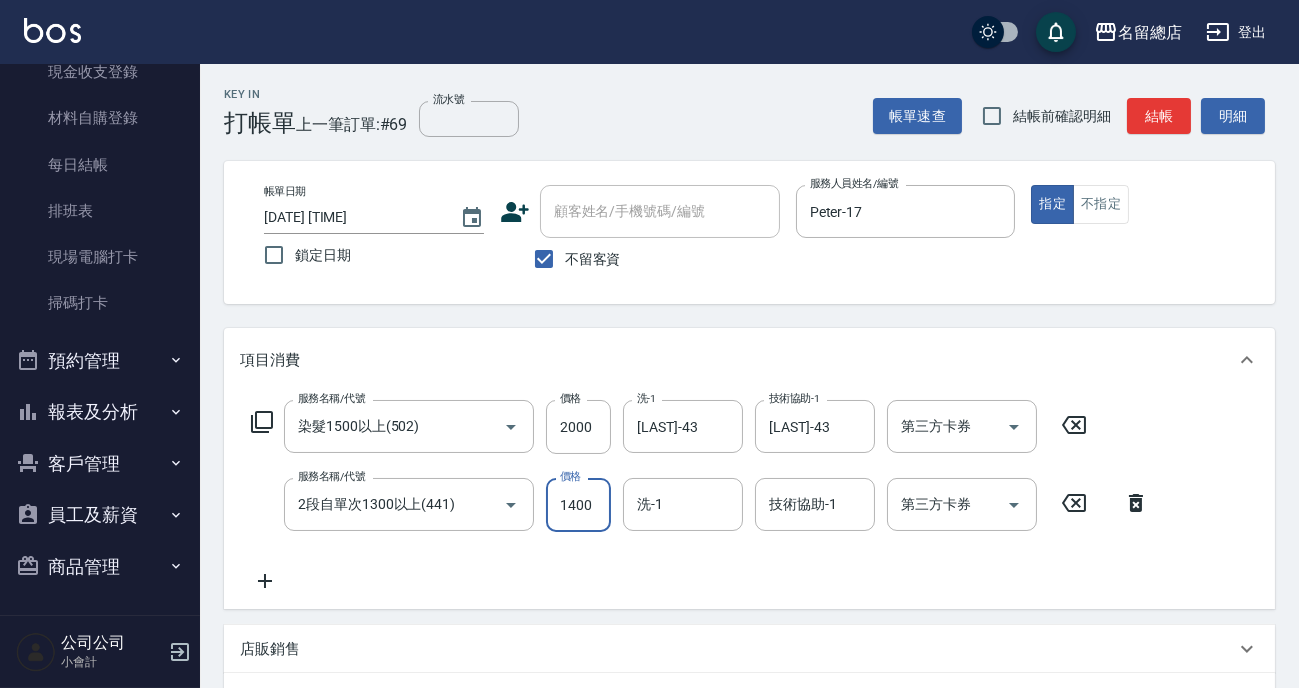 type on "1400" 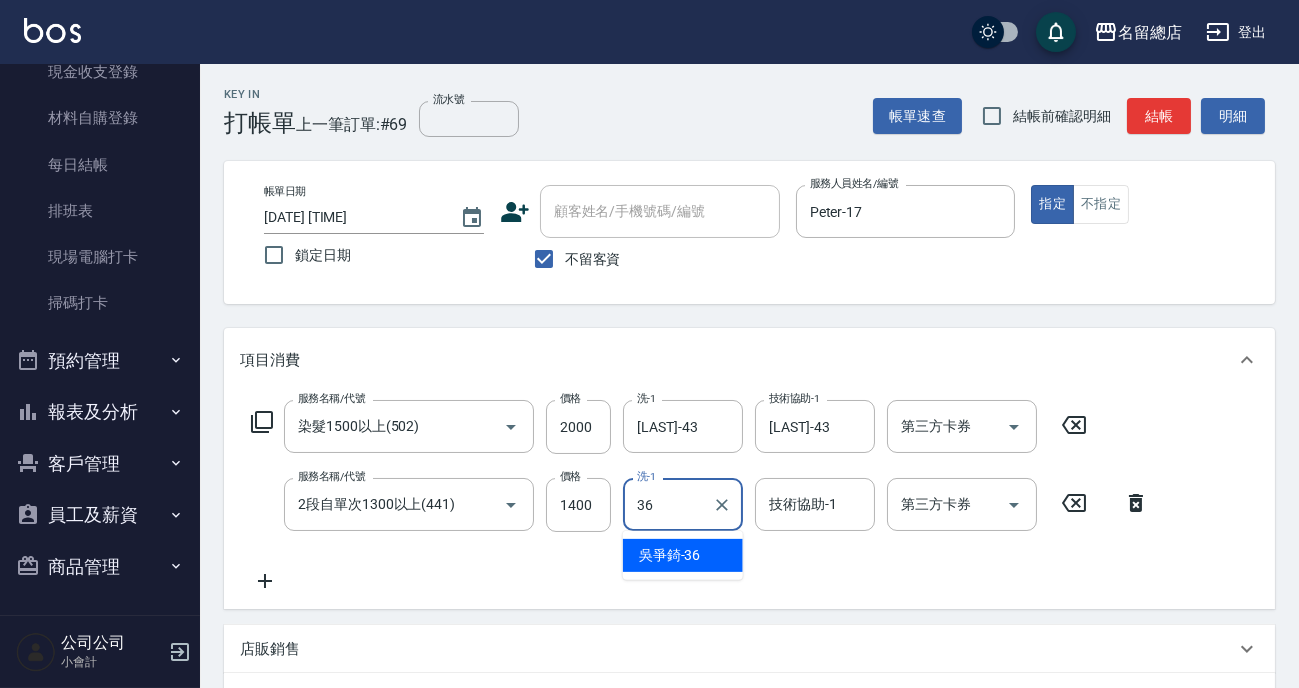 type on "[LAST]-36" 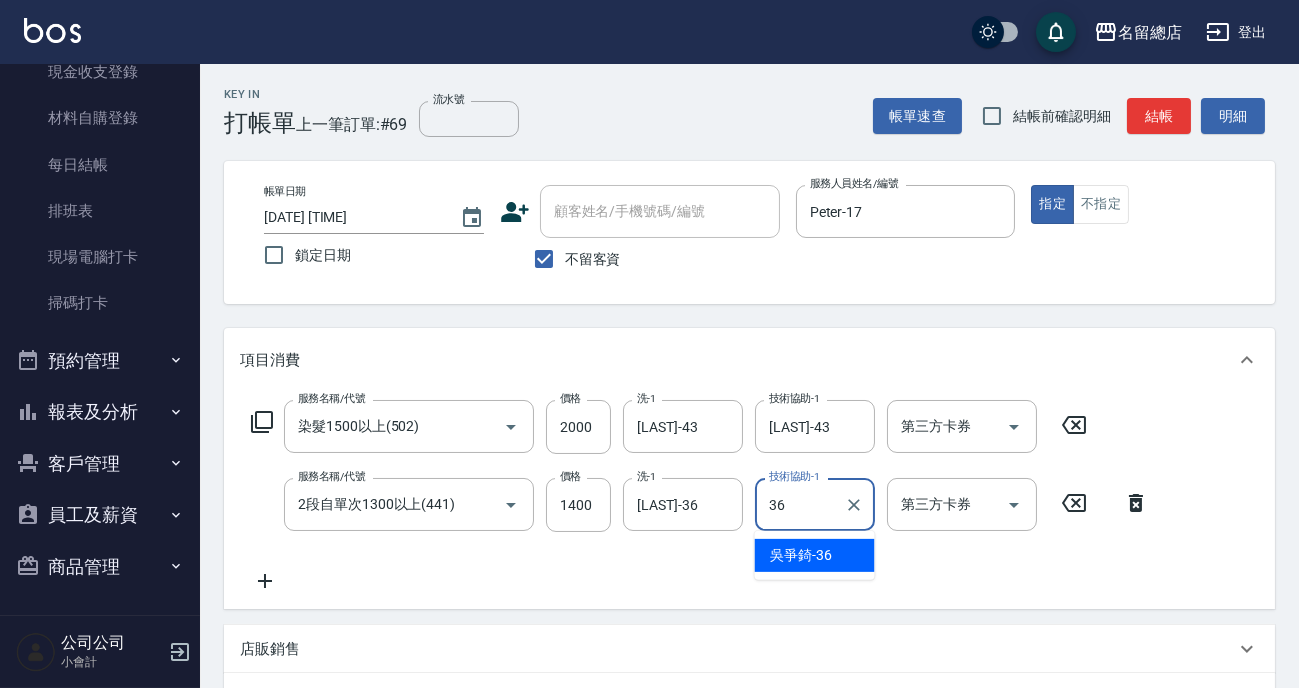 type on "[LAST]-36" 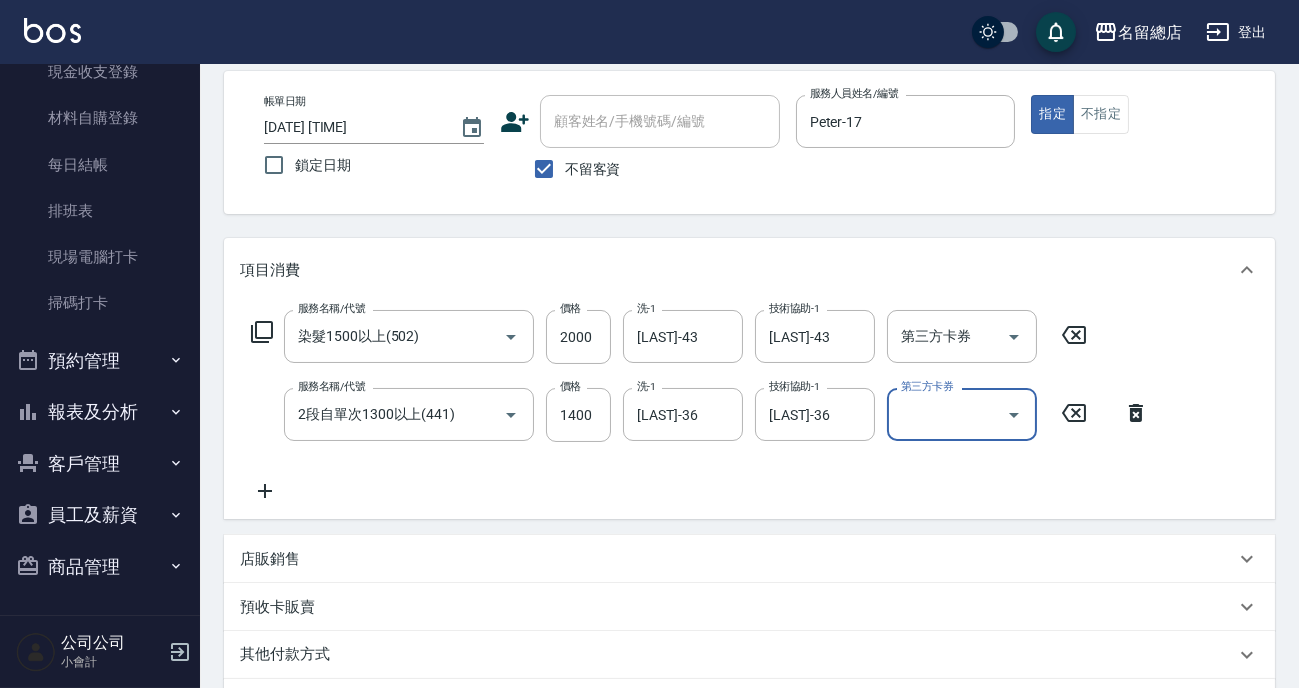 scroll, scrollTop: 181, scrollLeft: 0, axis: vertical 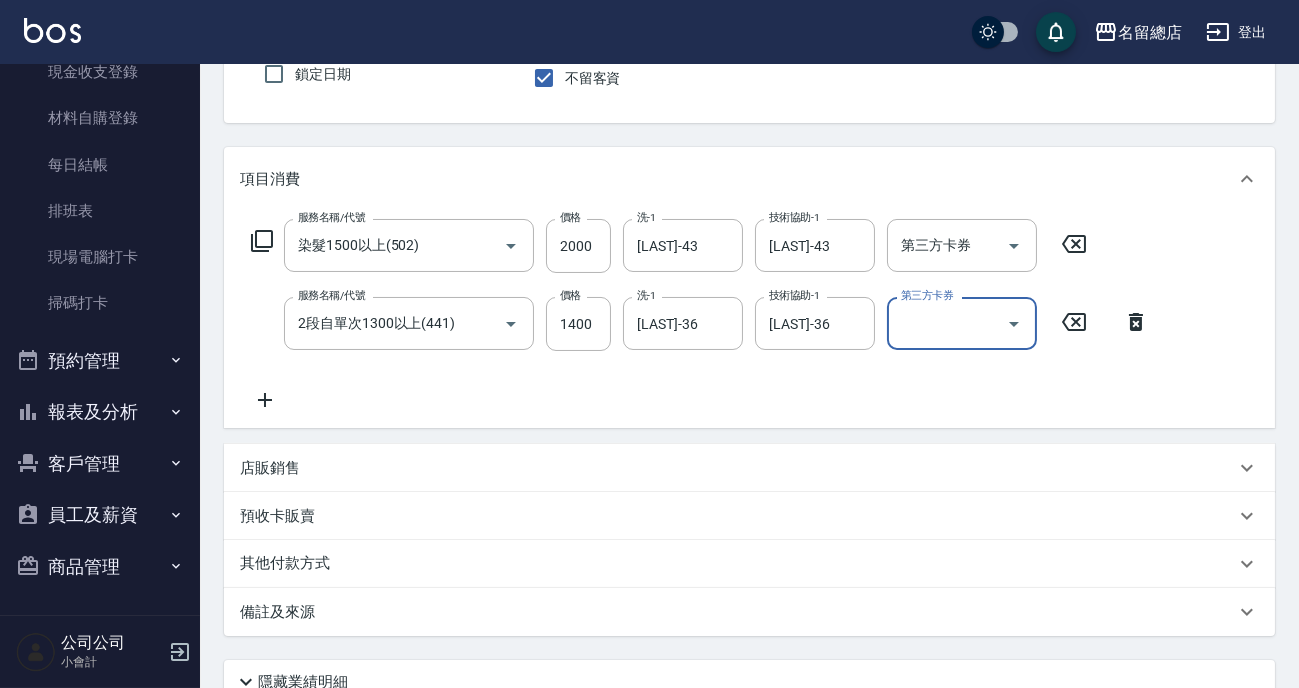 click on "其他付款方式" at bounding box center (290, 564) 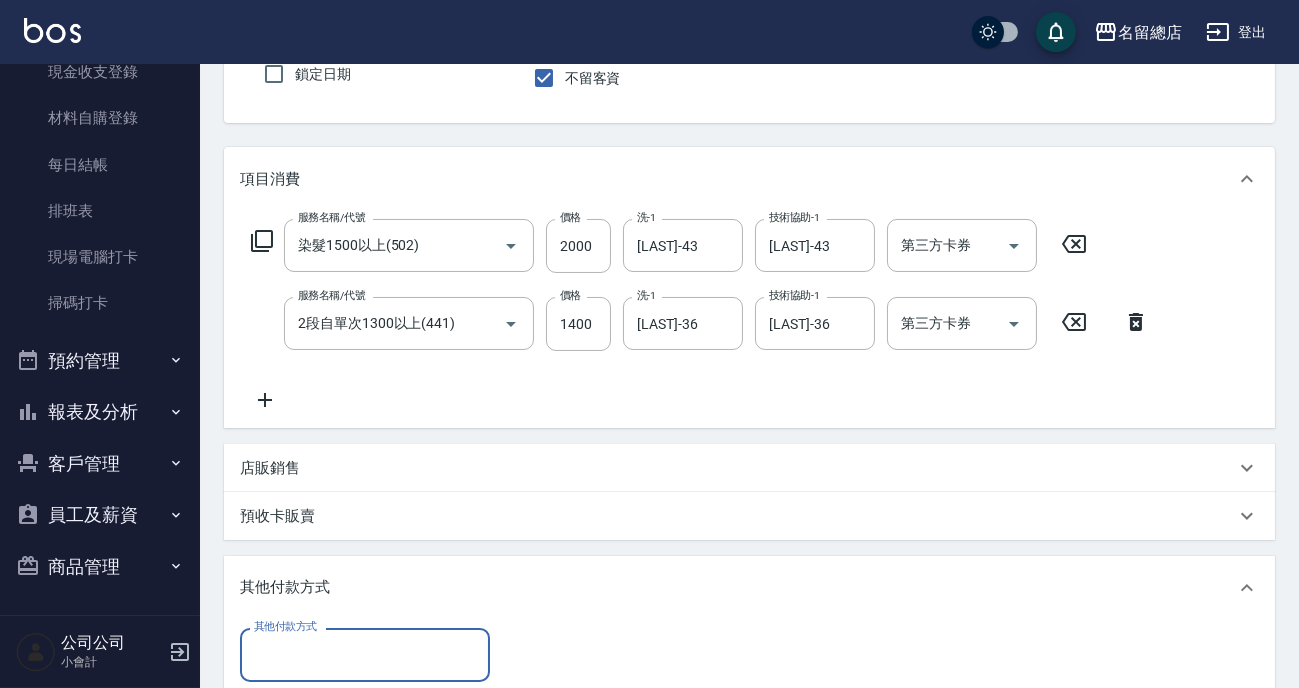 scroll, scrollTop: 0, scrollLeft: 0, axis: both 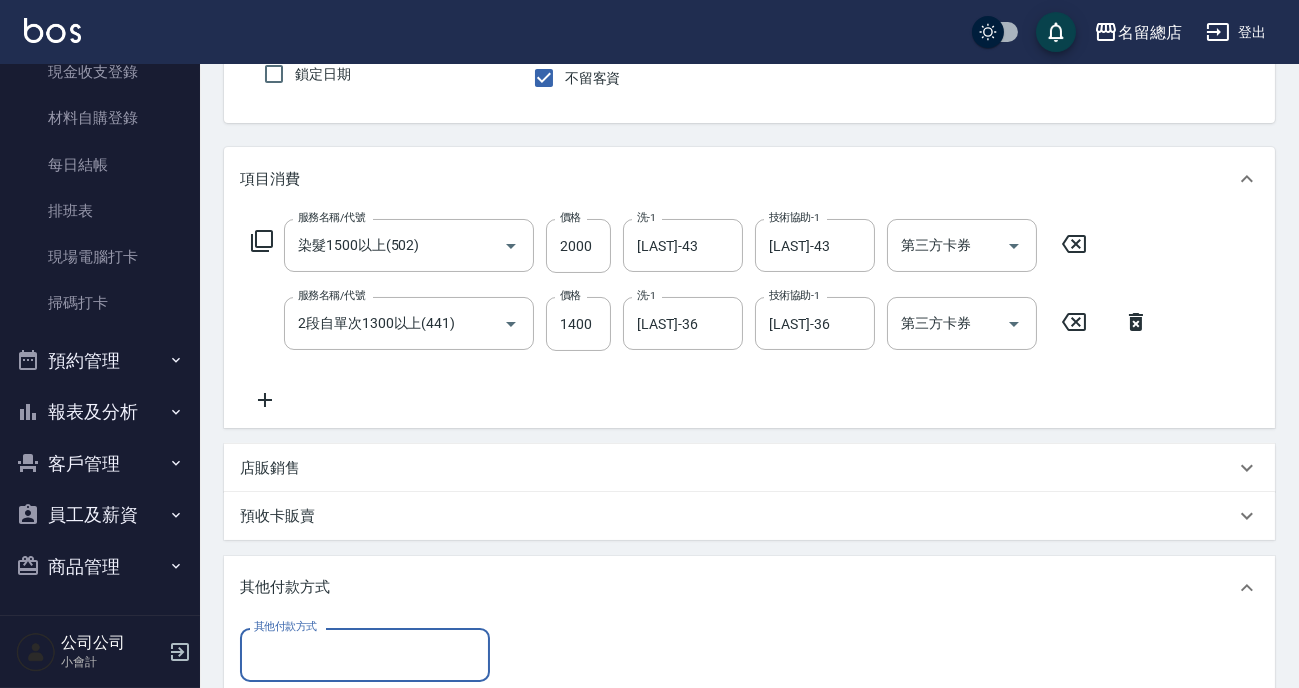 click on "其他付款方式" at bounding box center [365, 654] 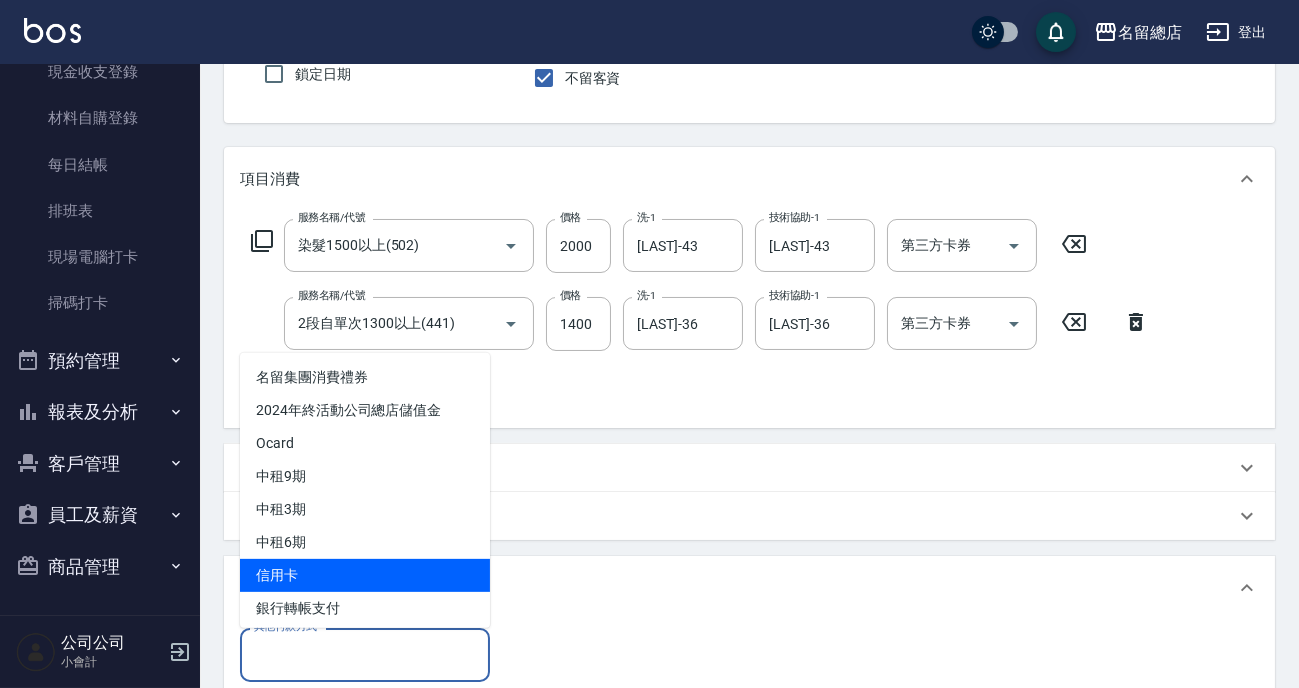 click on "信用卡" at bounding box center (365, 575) 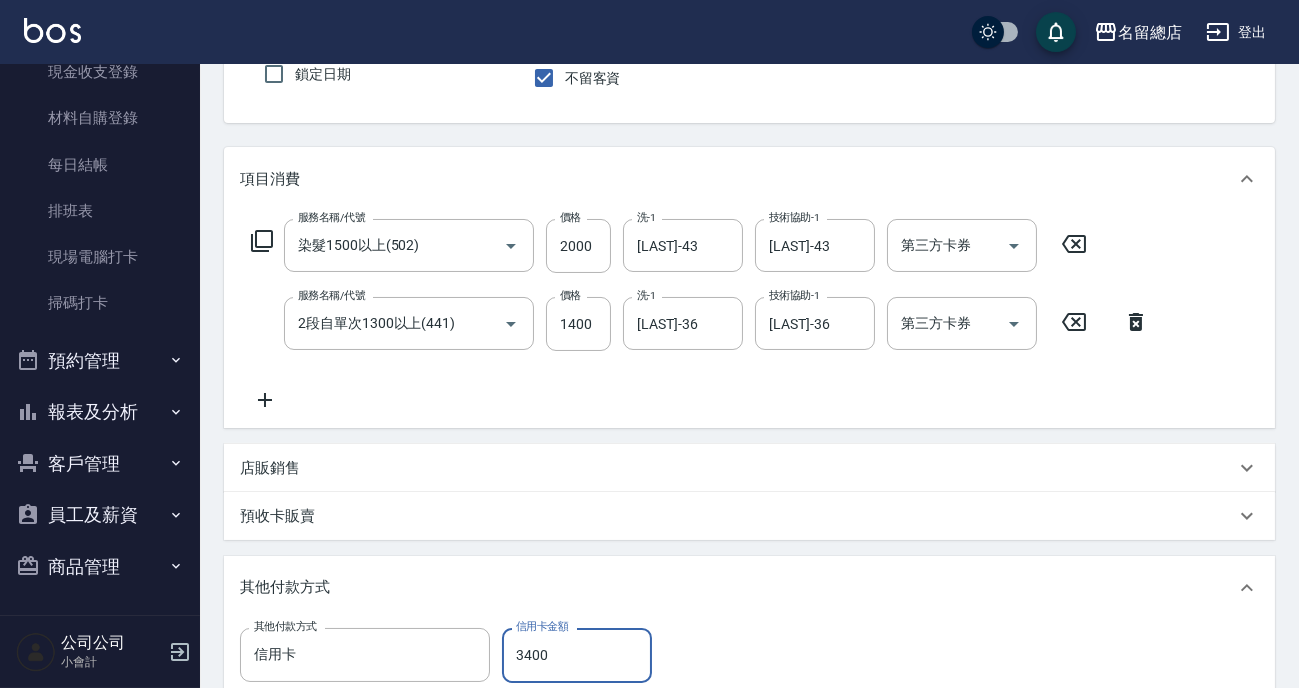 type on "3400" 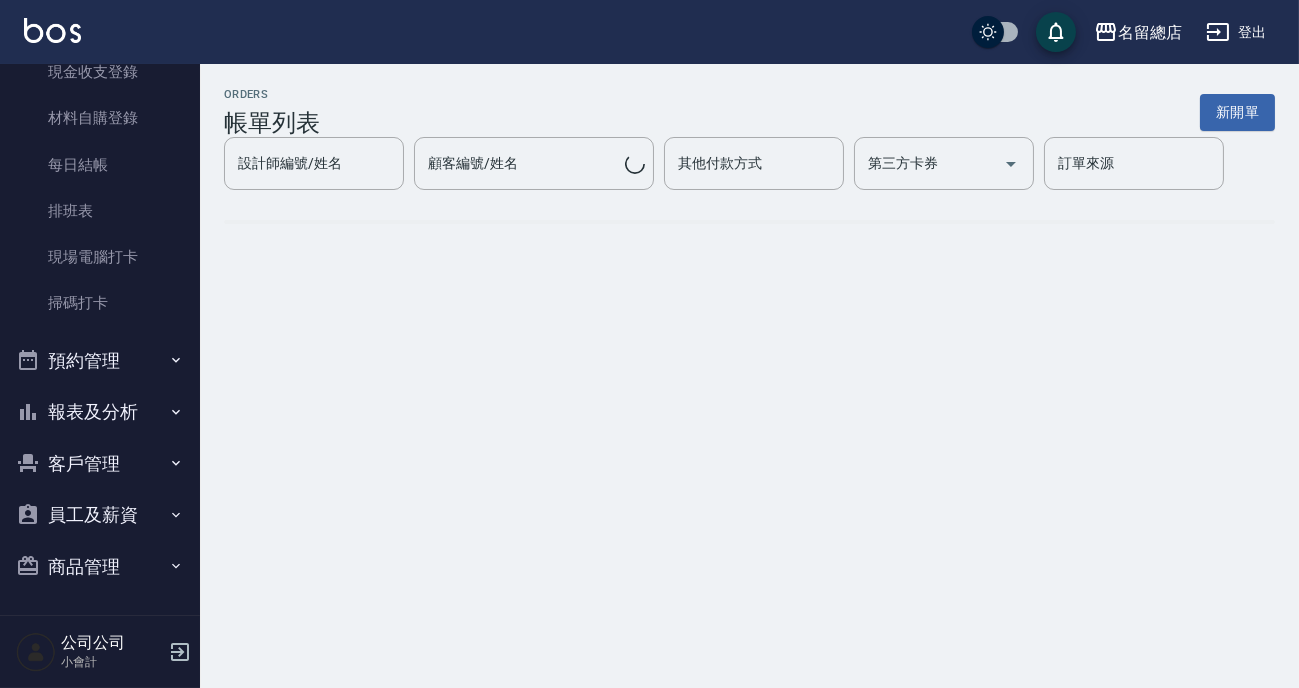 scroll, scrollTop: 0, scrollLeft: 0, axis: both 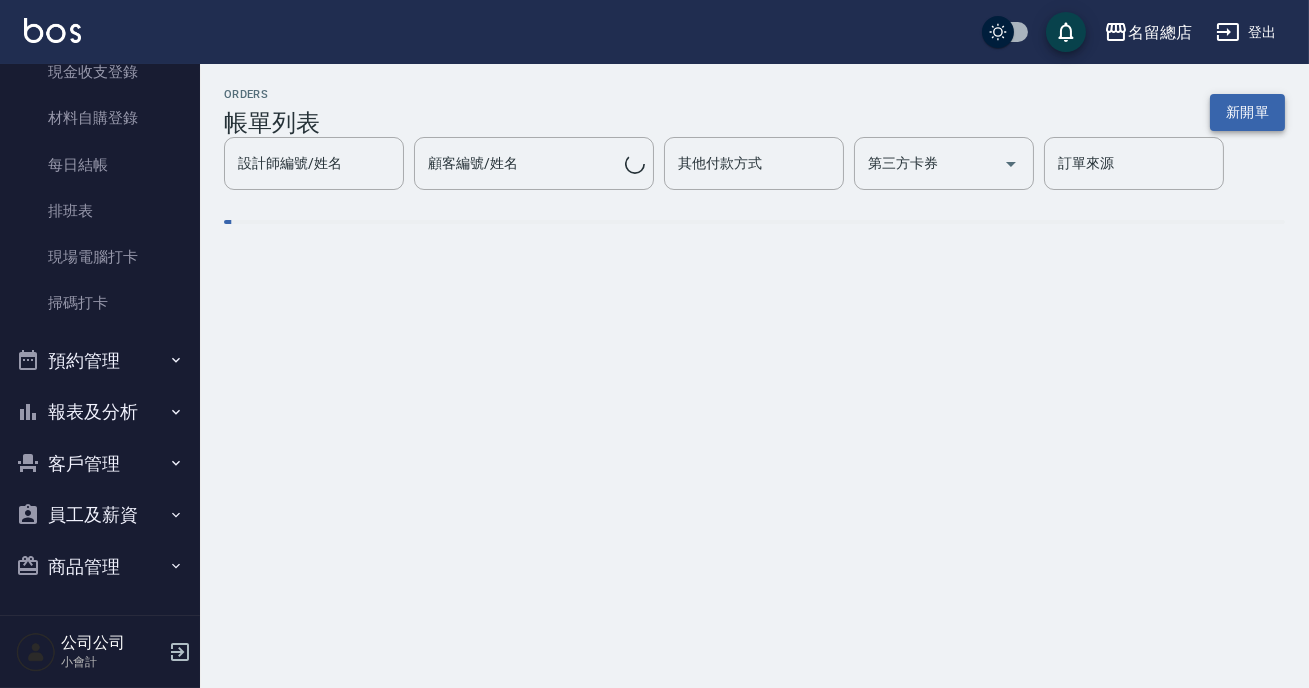 click on "新開單" at bounding box center [1247, 112] 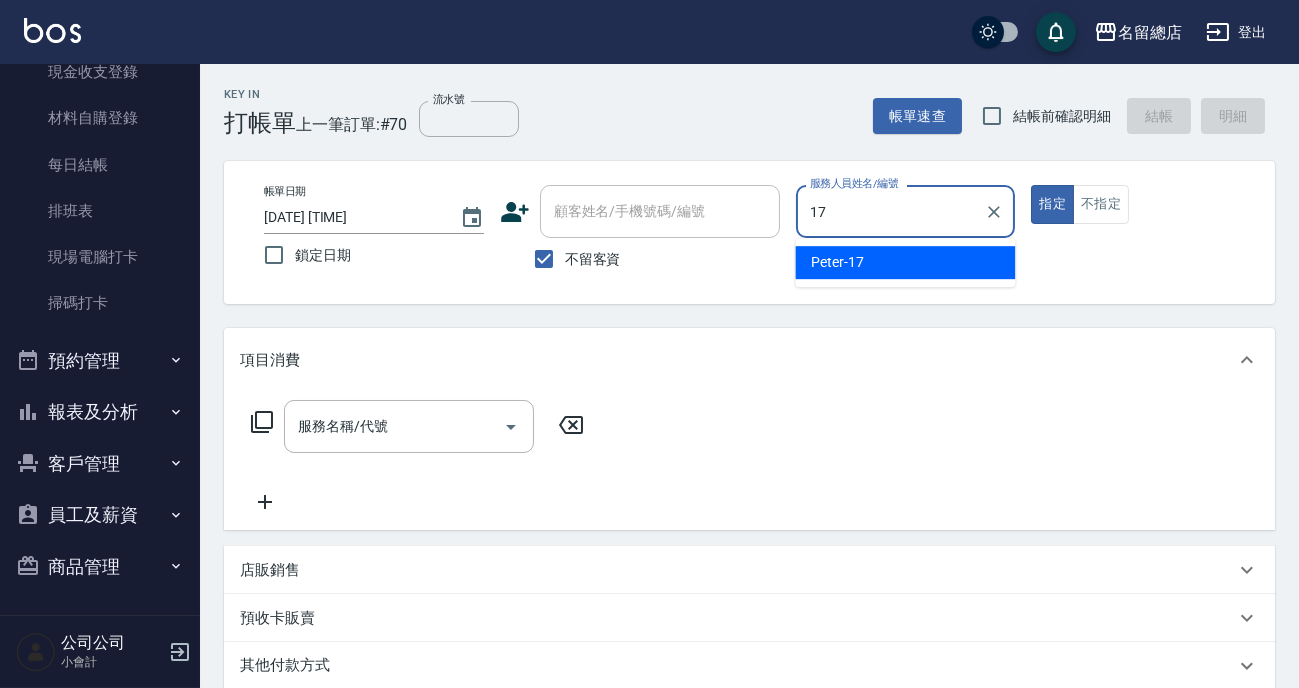 type on "Peter-17" 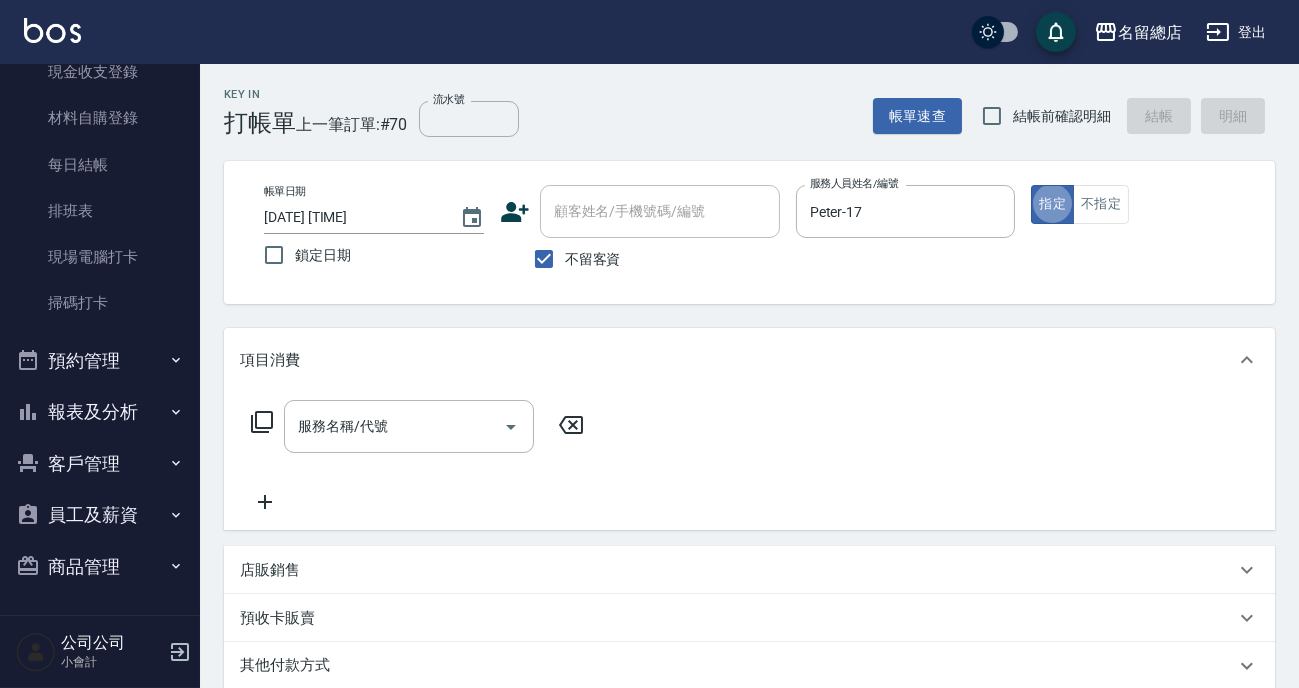 type on "true" 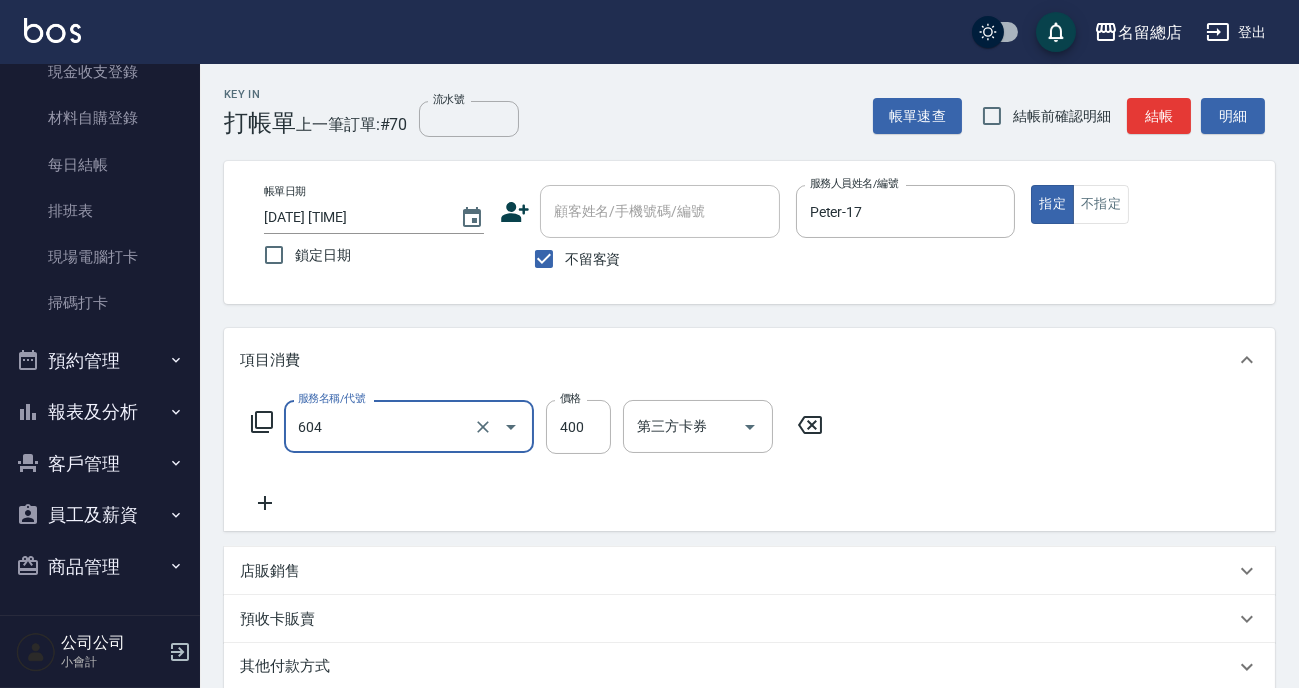 type on "健康洗髮(604)" 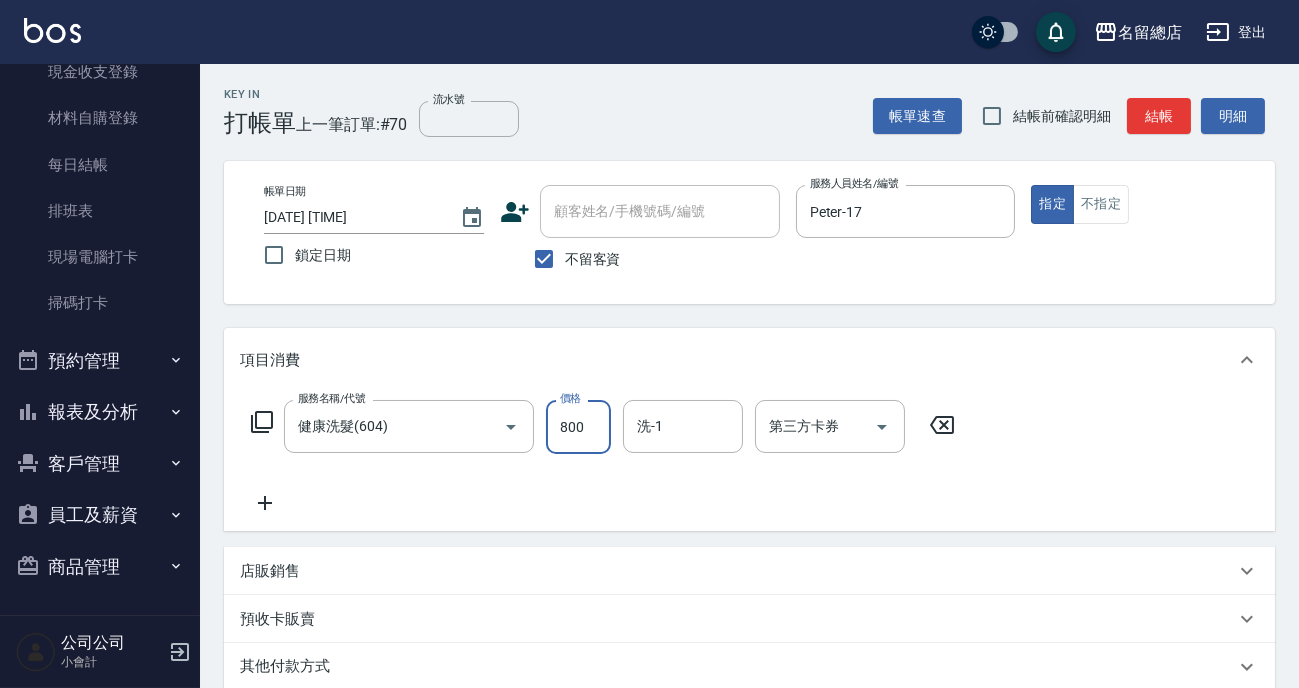 type on "800" 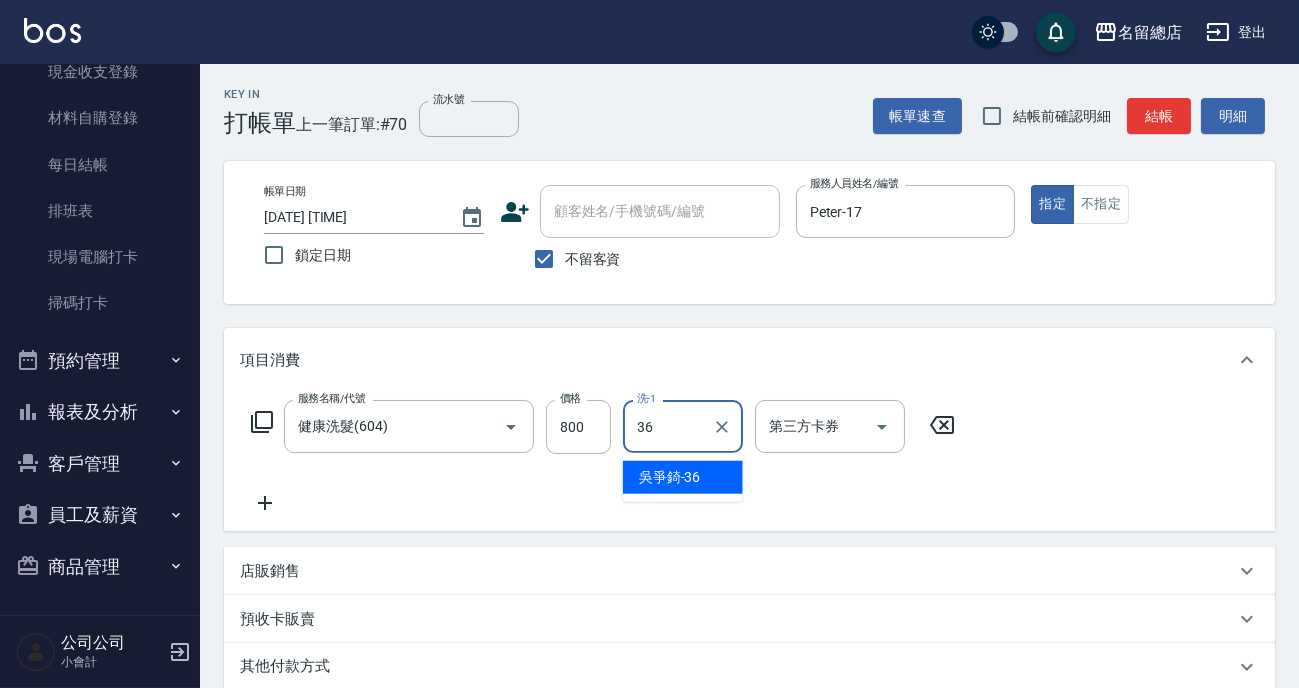 type on "[LAST]-36" 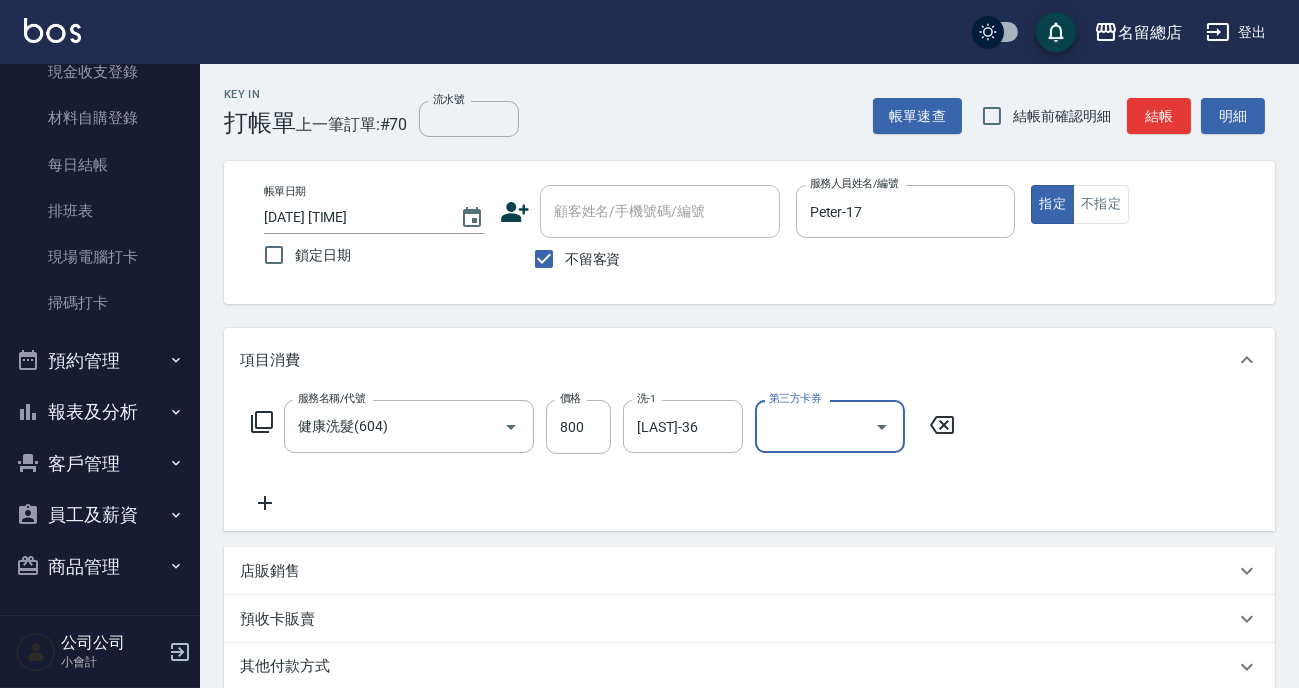 scroll, scrollTop: 181, scrollLeft: 0, axis: vertical 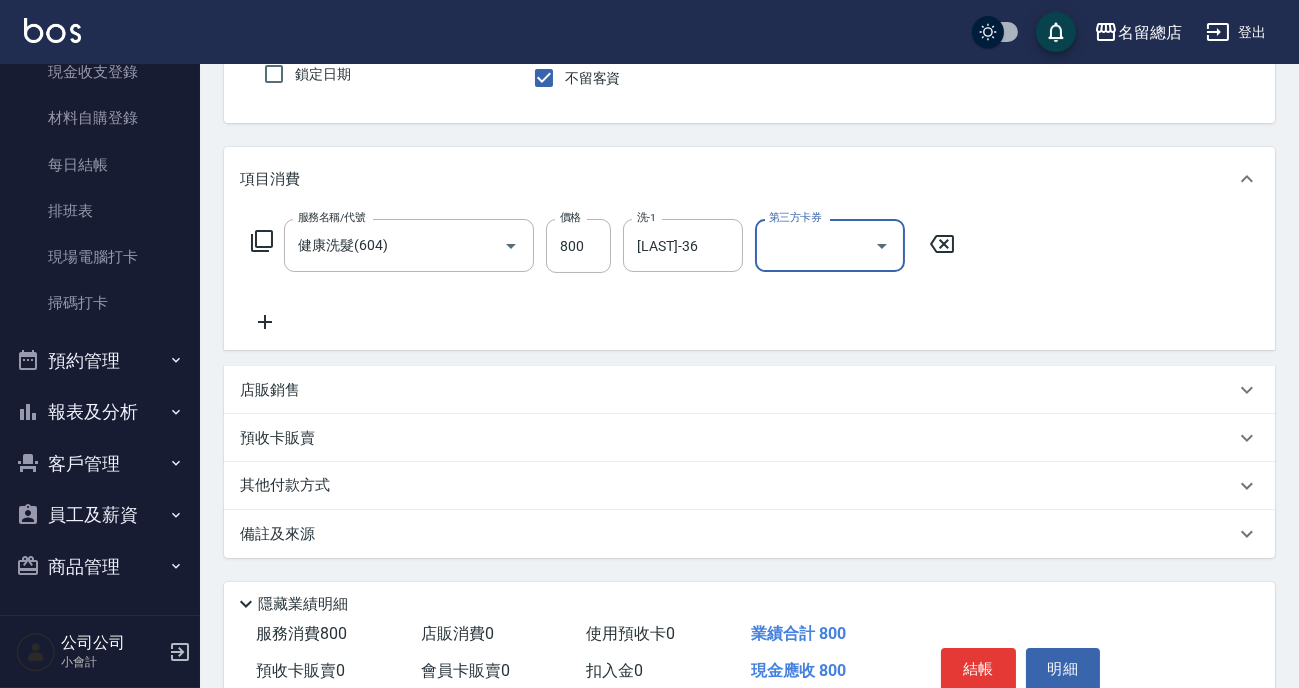click on "其他付款方式" at bounding box center (749, 486) 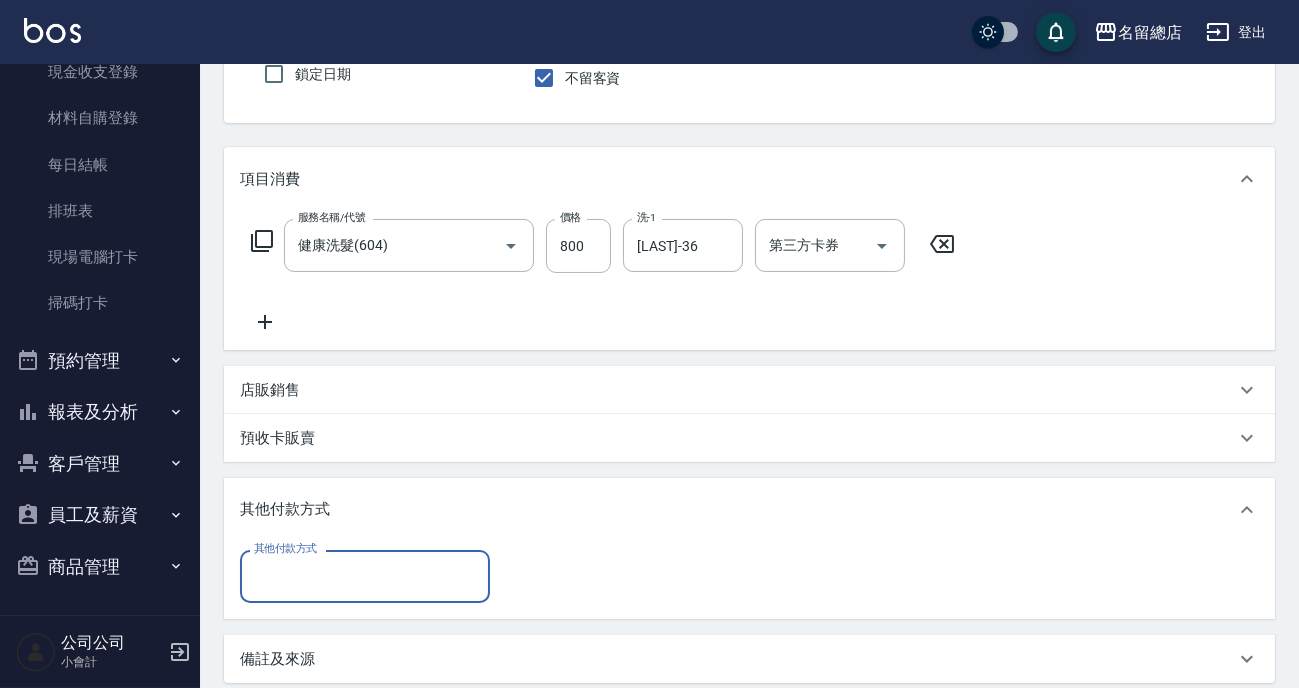 scroll, scrollTop: 0, scrollLeft: 0, axis: both 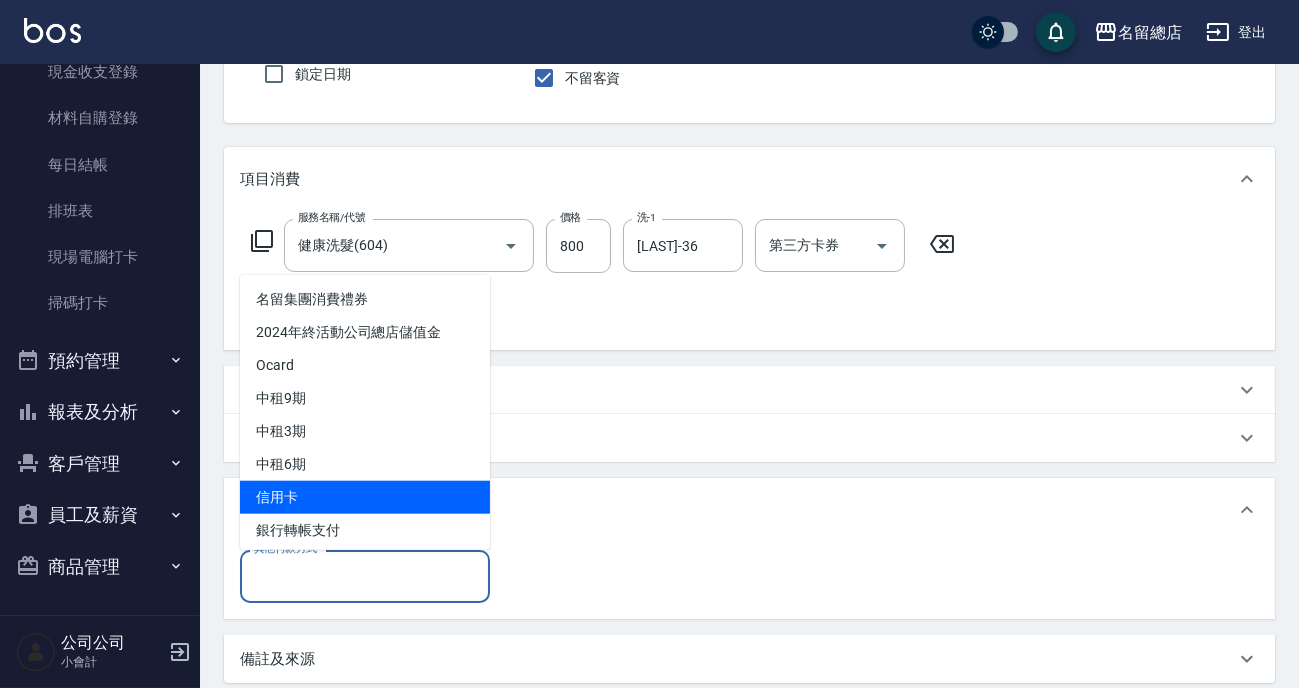 click on "信用卡" at bounding box center (365, 497) 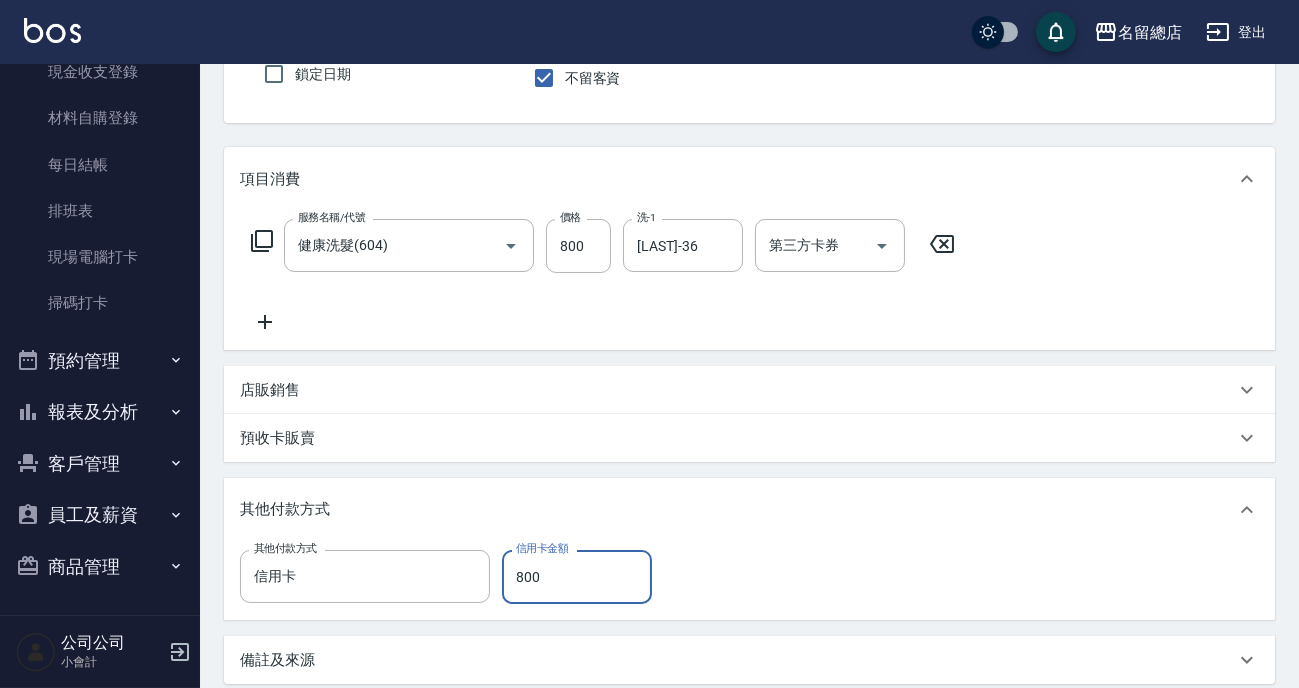 type on "800" 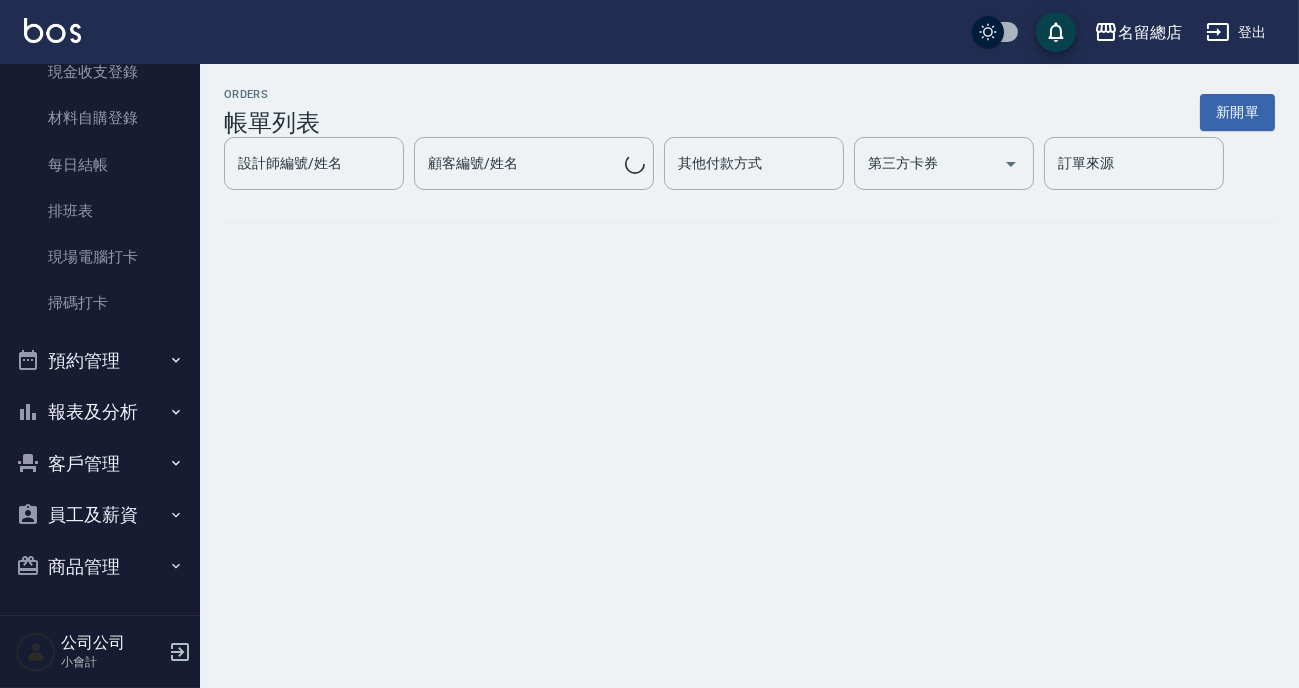scroll, scrollTop: 0, scrollLeft: 0, axis: both 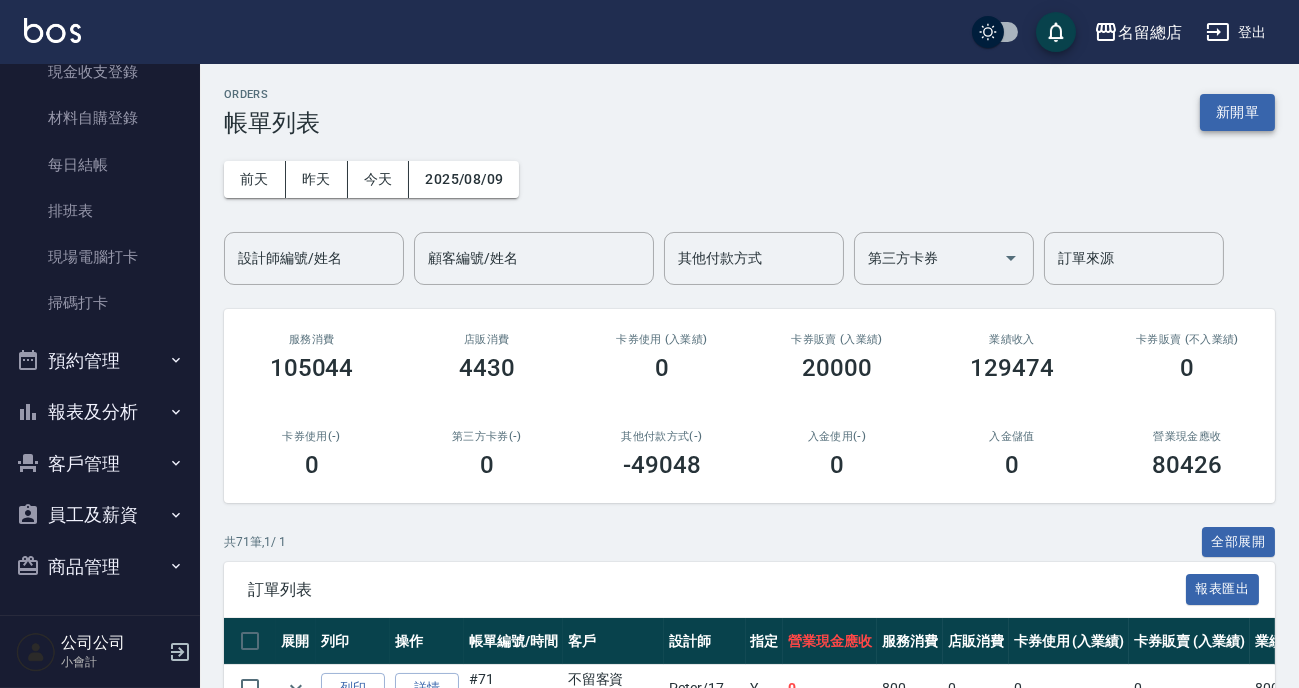 click on "新開單" at bounding box center (1237, 112) 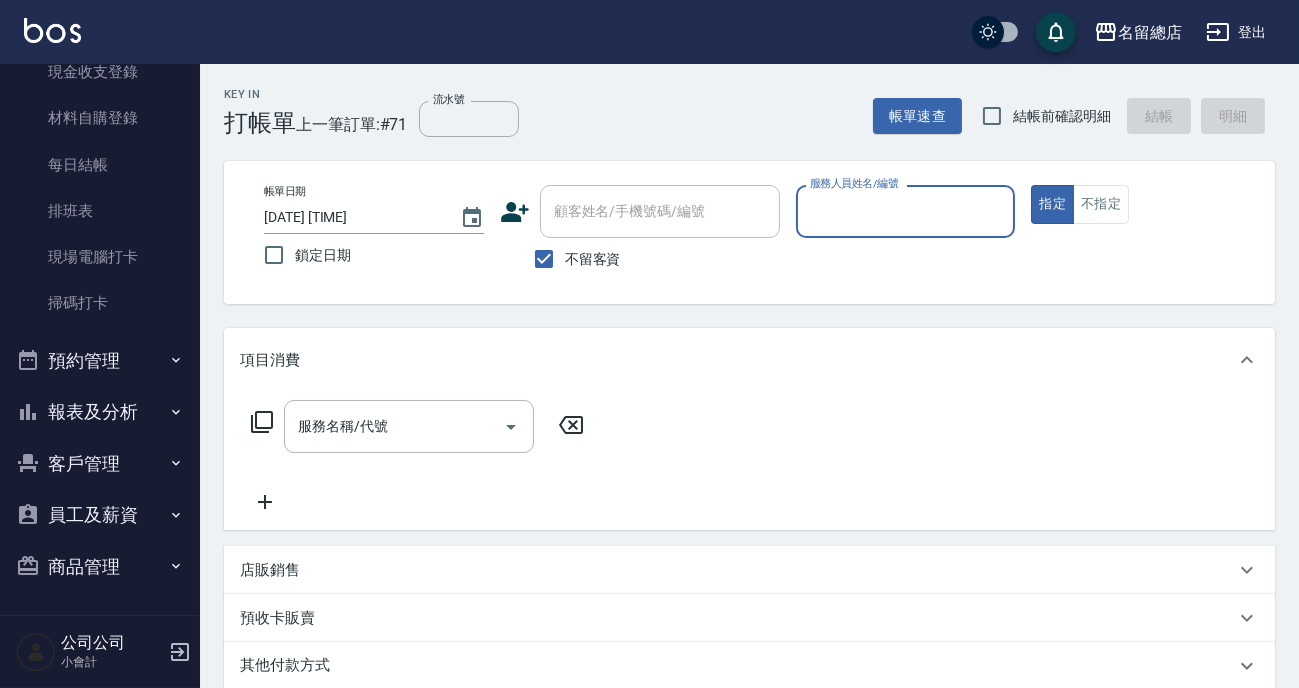click on "報表及分析" at bounding box center (100, 412) 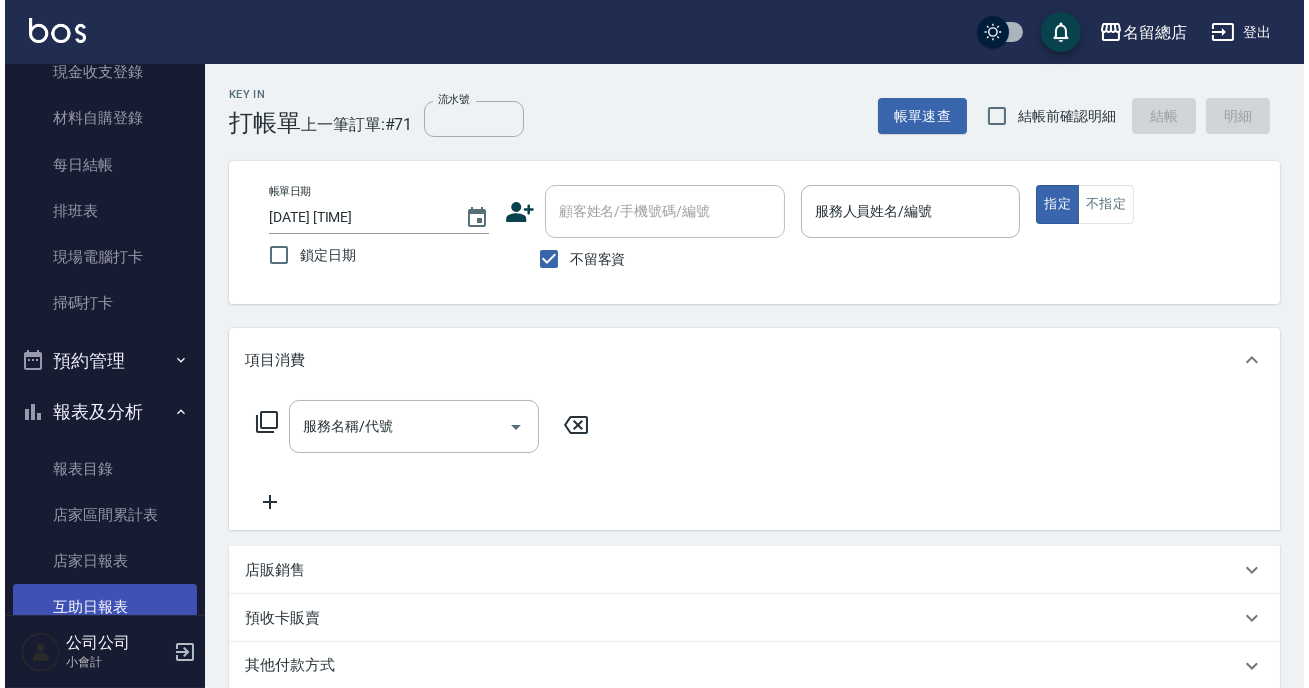 scroll, scrollTop: 448, scrollLeft: 0, axis: vertical 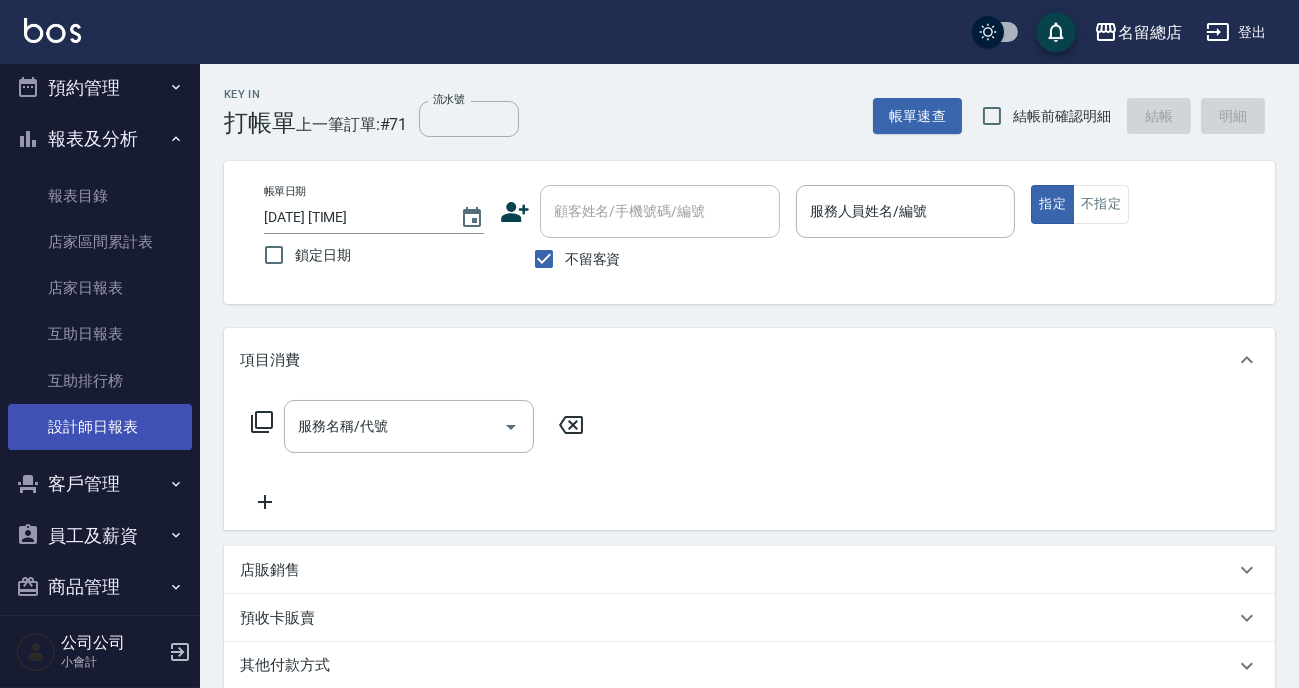 click on "設計師日報表" at bounding box center (100, 427) 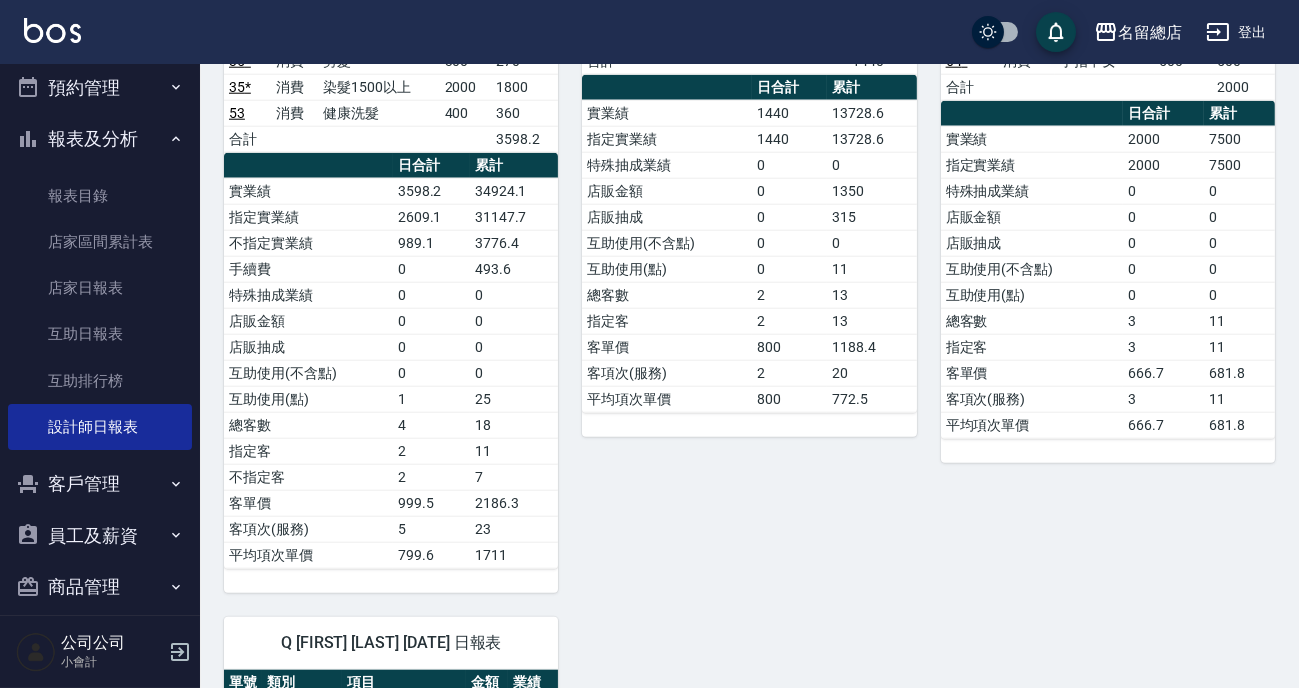 scroll, scrollTop: 4363, scrollLeft: 0, axis: vertical 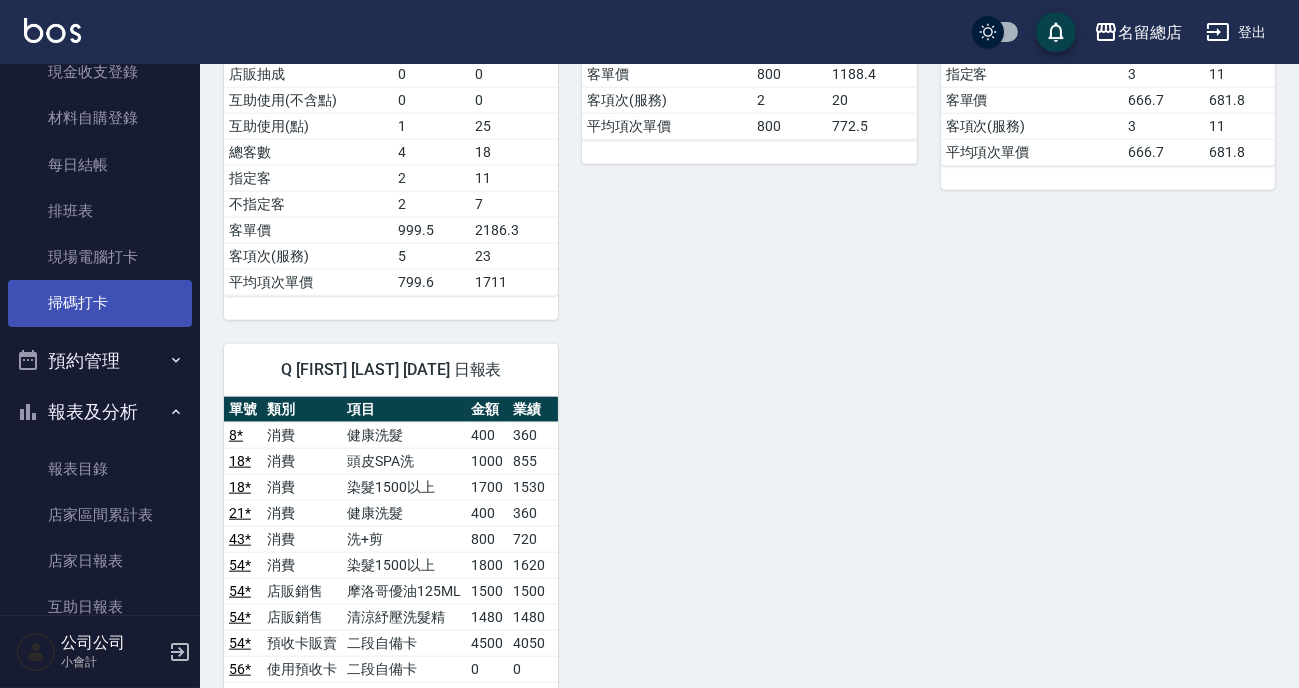 click on "掃碼打卡" at bounding box center [100, 303] 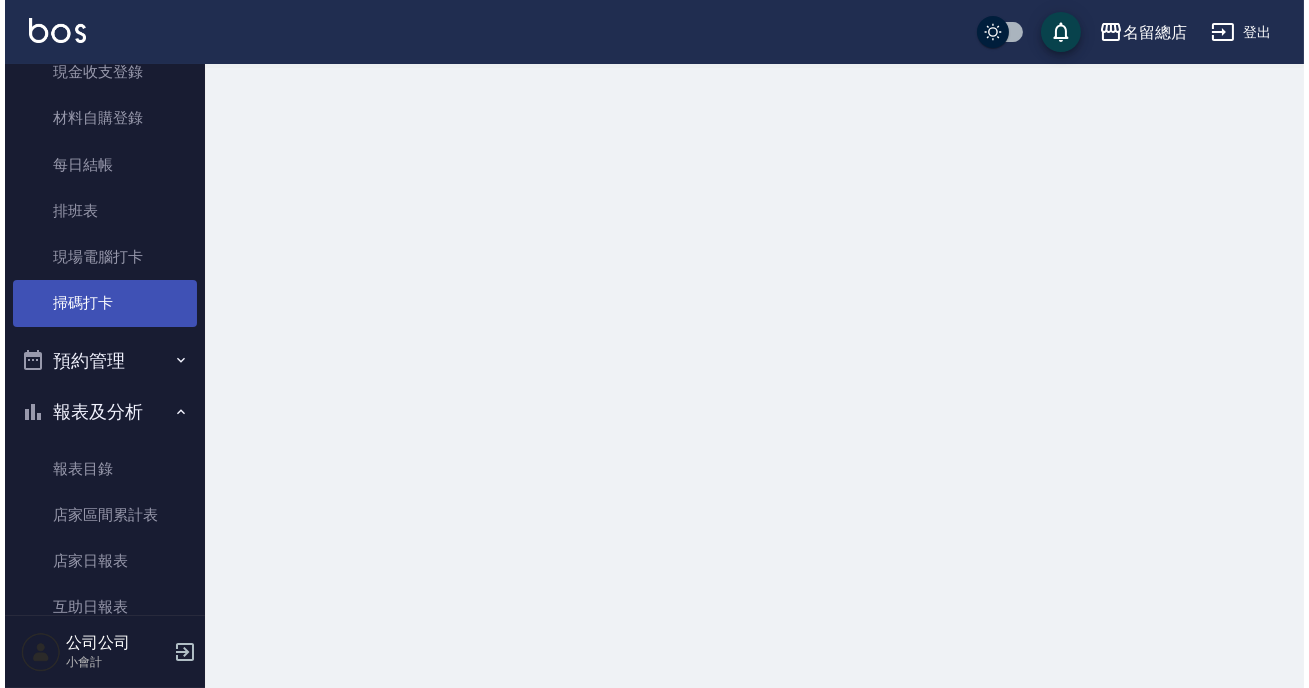 scroll, scrollTop: 0, scrollLeft: 0, axis: both 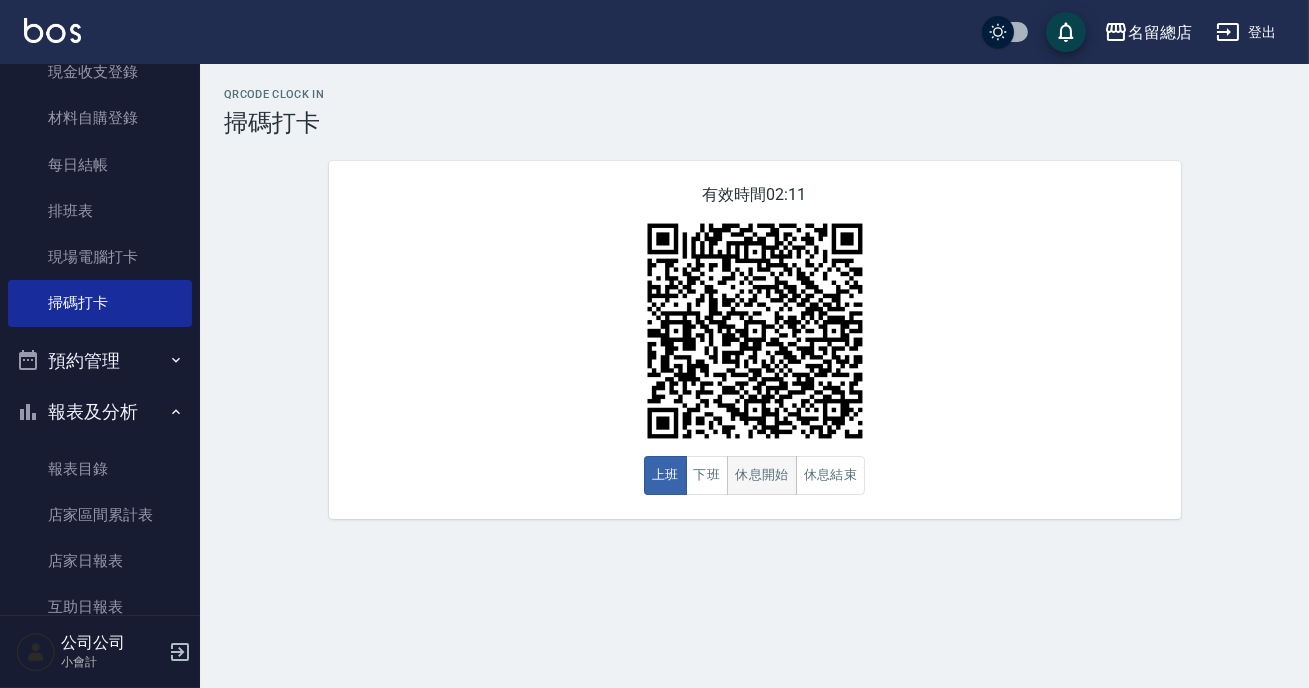 click on "休息開始" at bounding box center (762, 475) 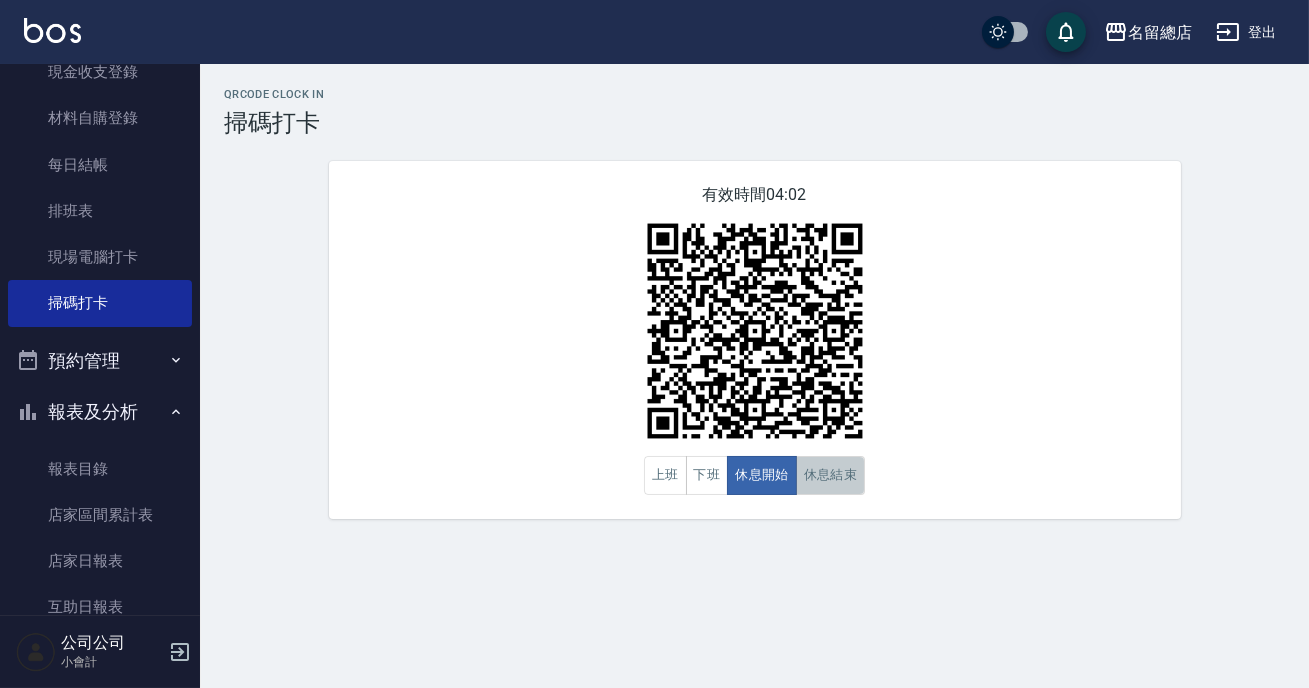 click on "休息結束" at bounding box center (831, 475) 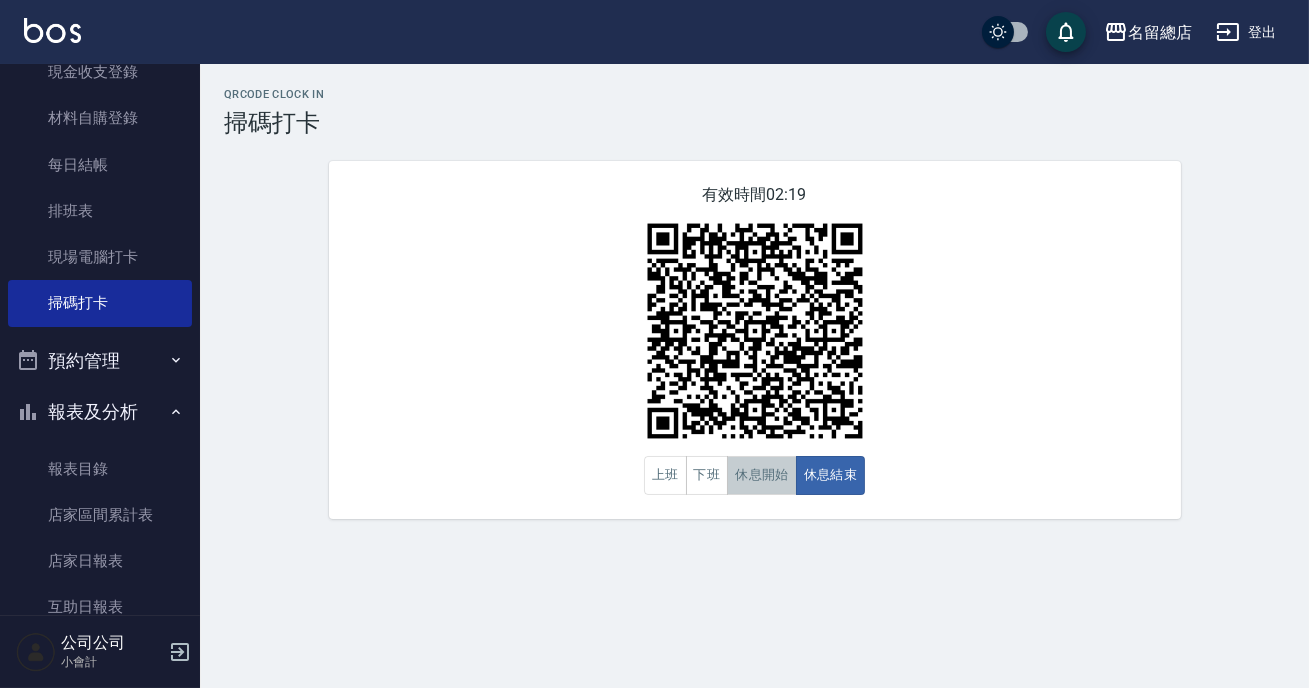 click on "休息開始" at bounding box center (762, 475) 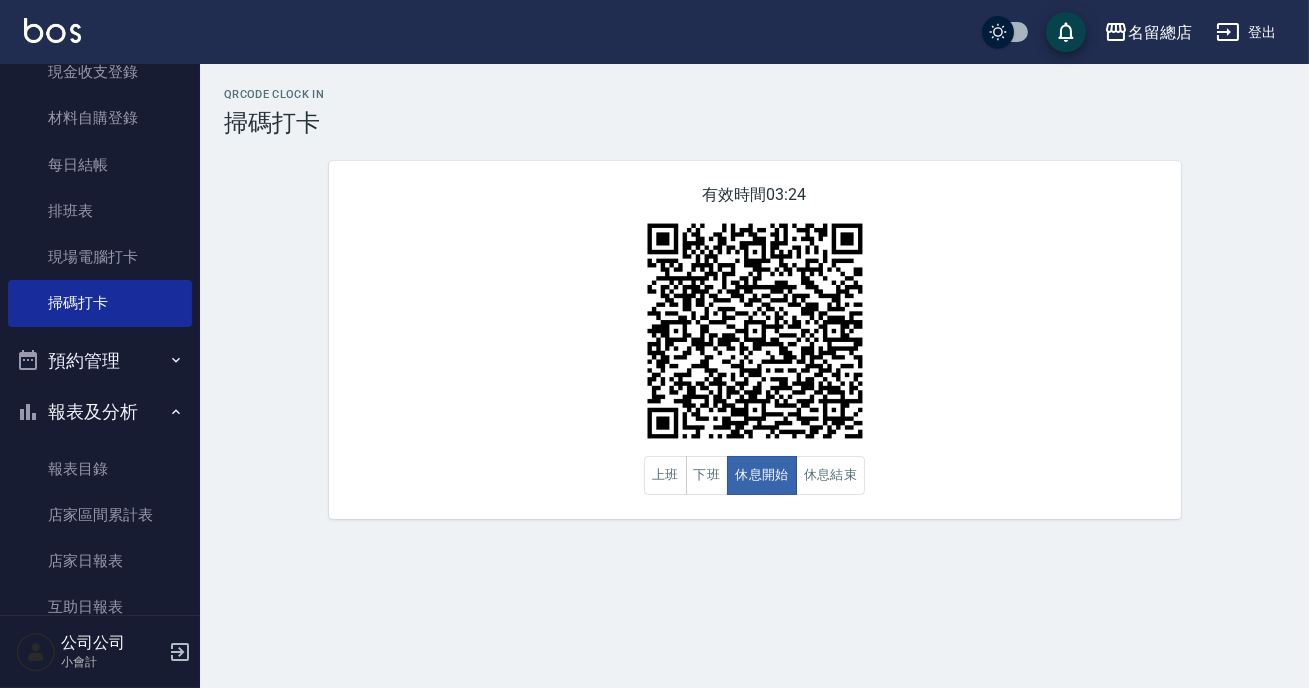 click on "QRcode Clock In 掃碼打卡 有效時間 03:24 上班 下班 休息開始 休息結束" at bounding box center (754, 303) 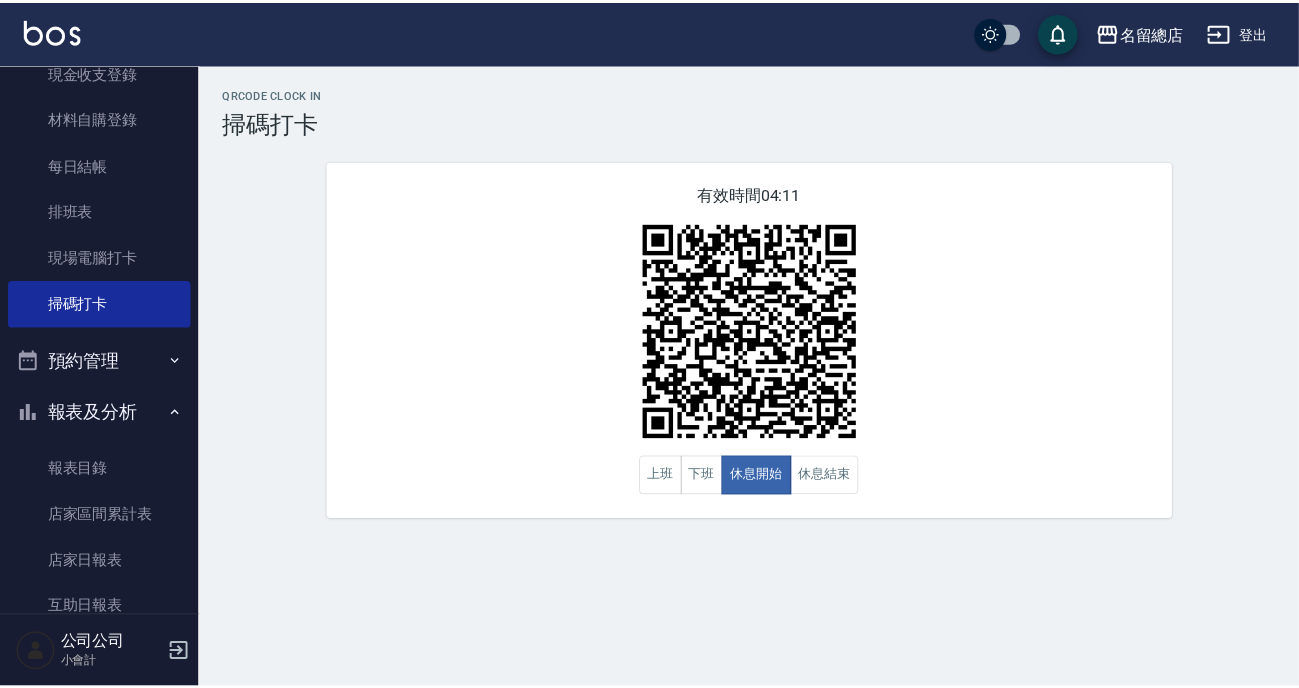 scroll, scrollTop: 0, scrollLeft: 0, axis: both 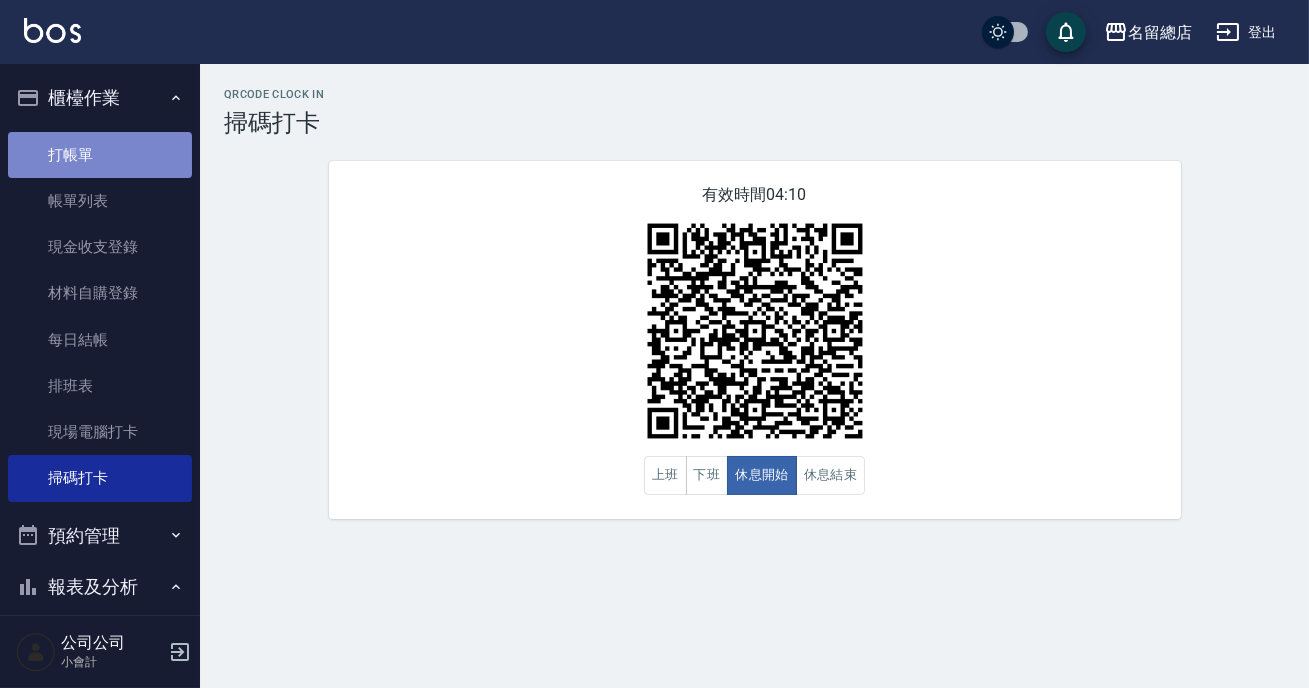 click on "打帳單" at bounding box center [100, 155] 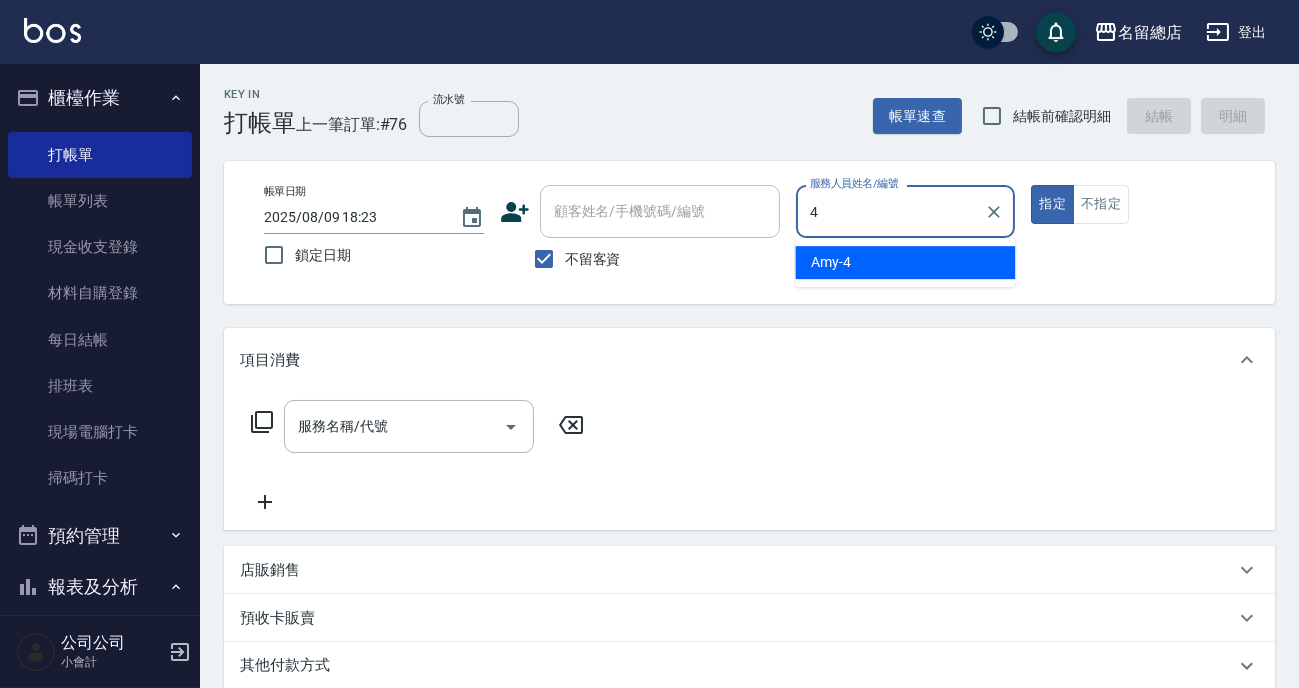 type on "Amy-4" 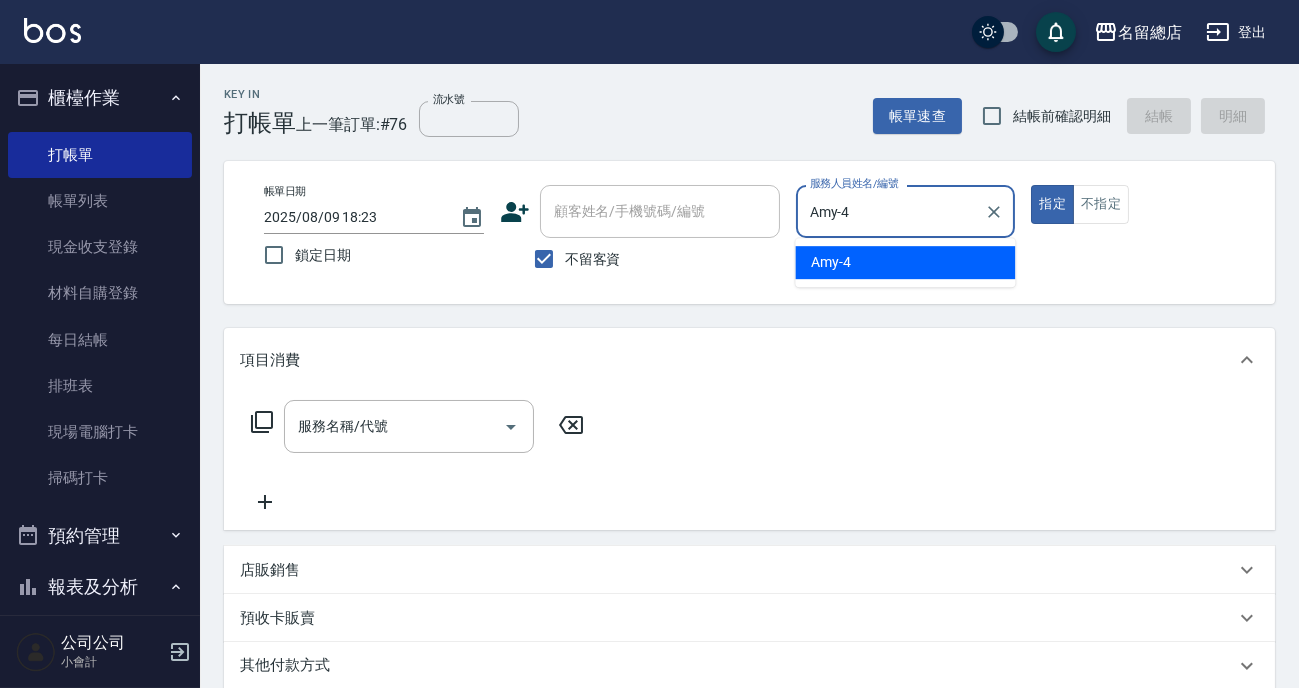 type on "true" 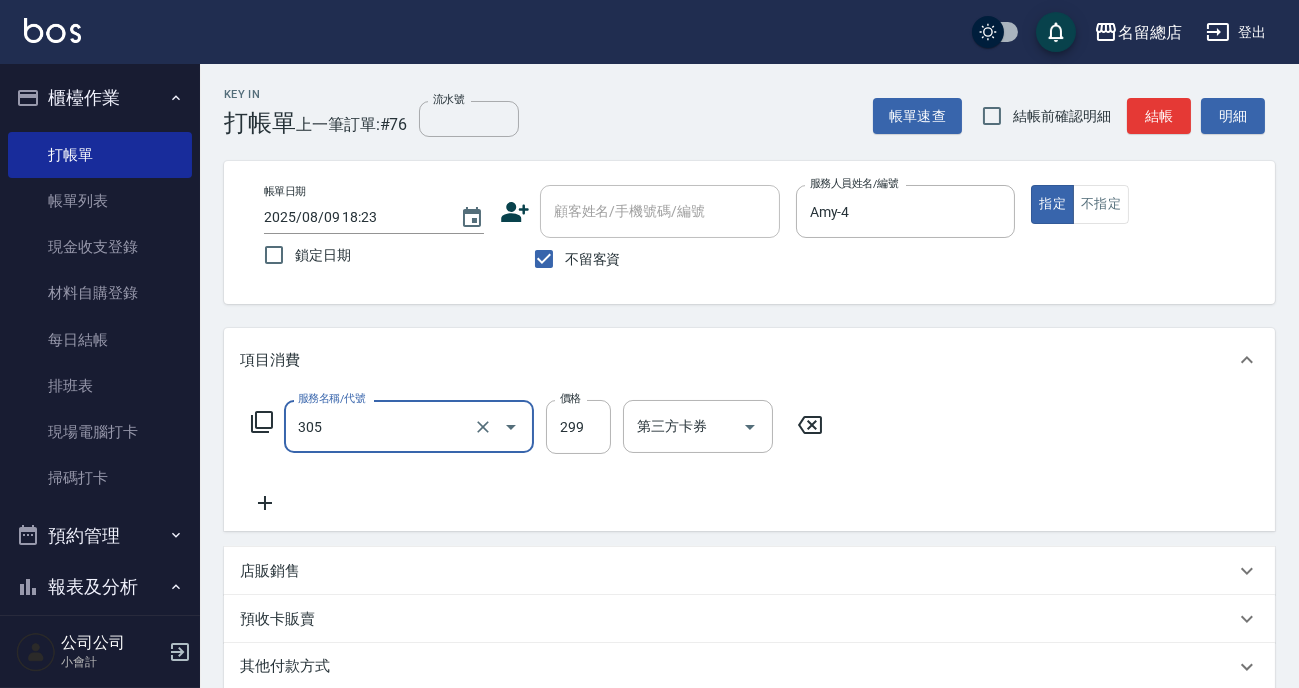 type on "剪髮(305)" 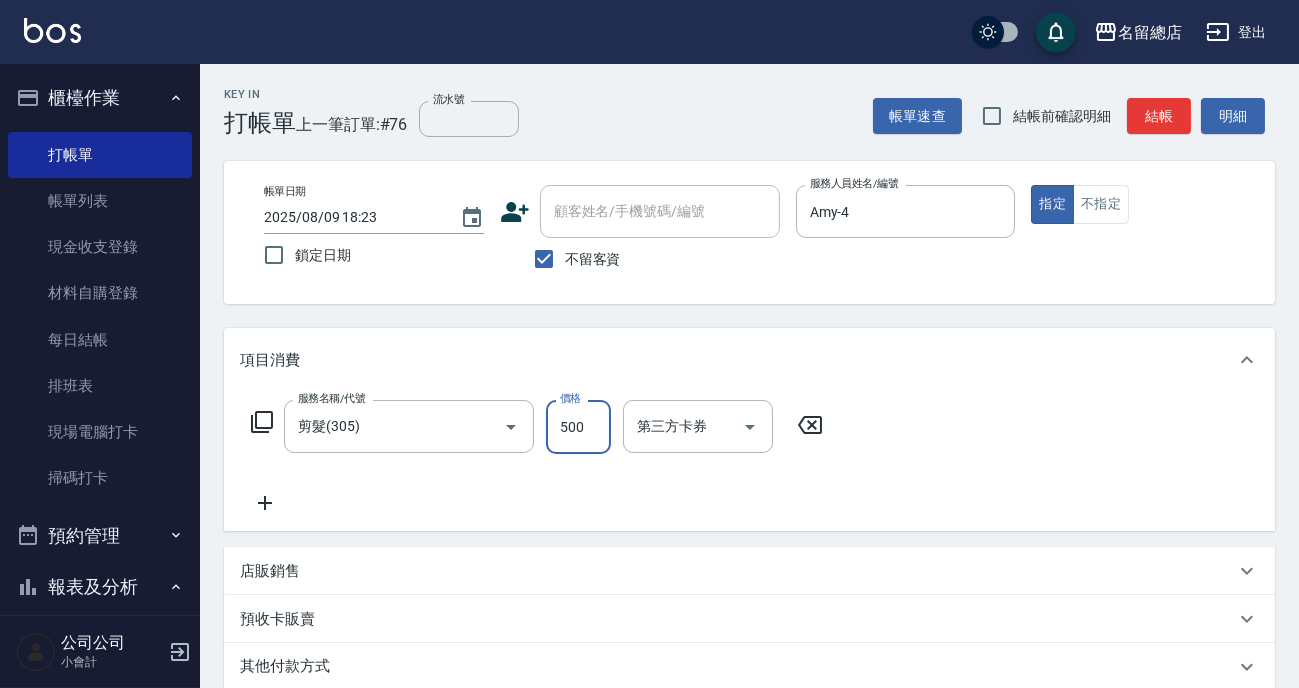 type on "500" 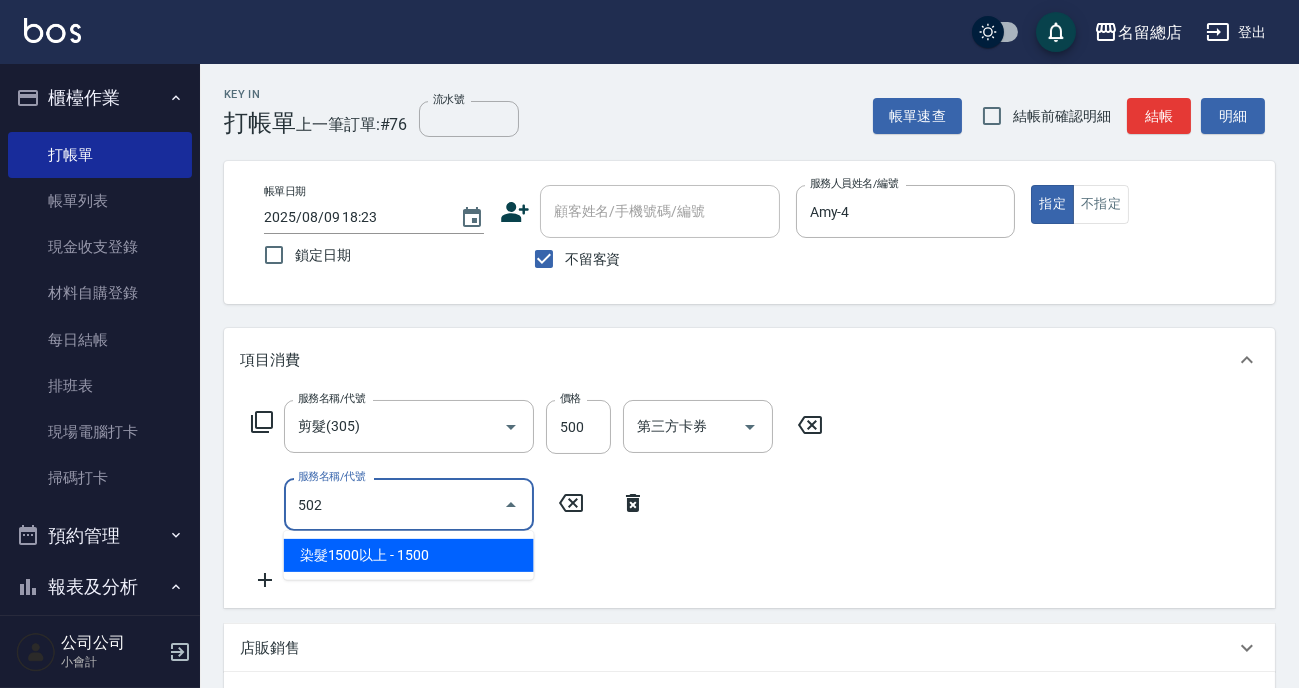 type on "染髮1500以上(502)" 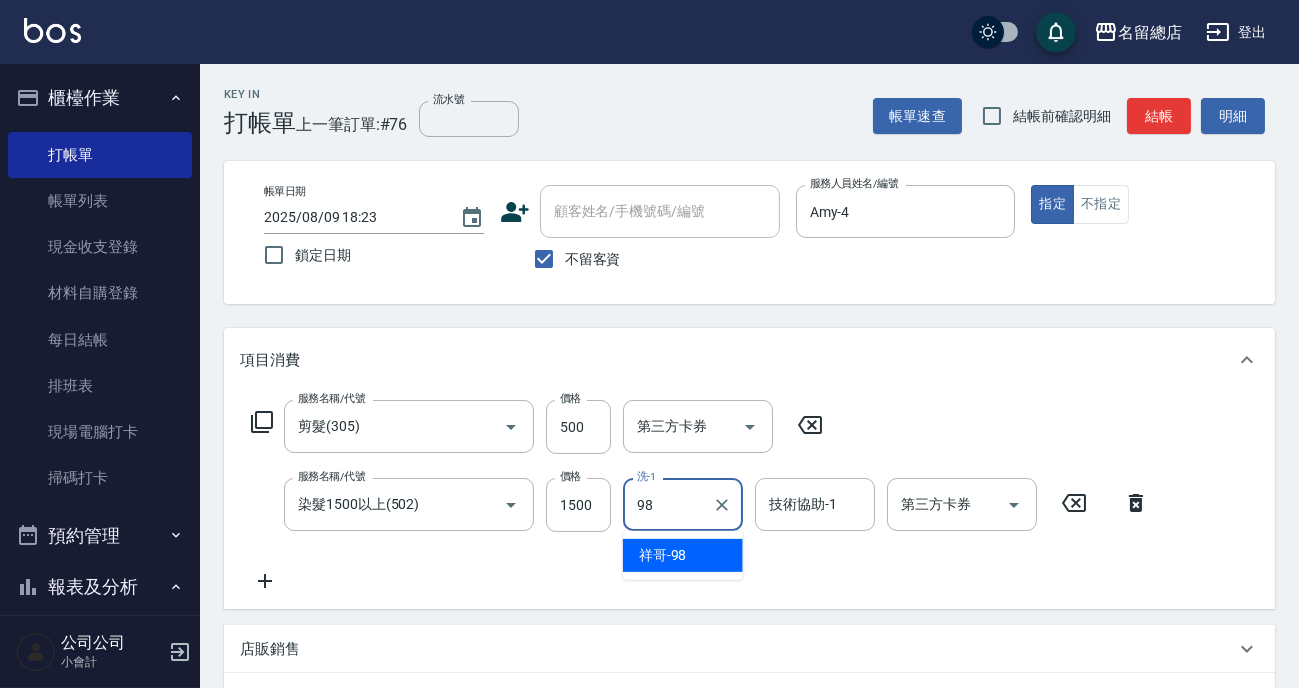 type on "[LAST]-98" 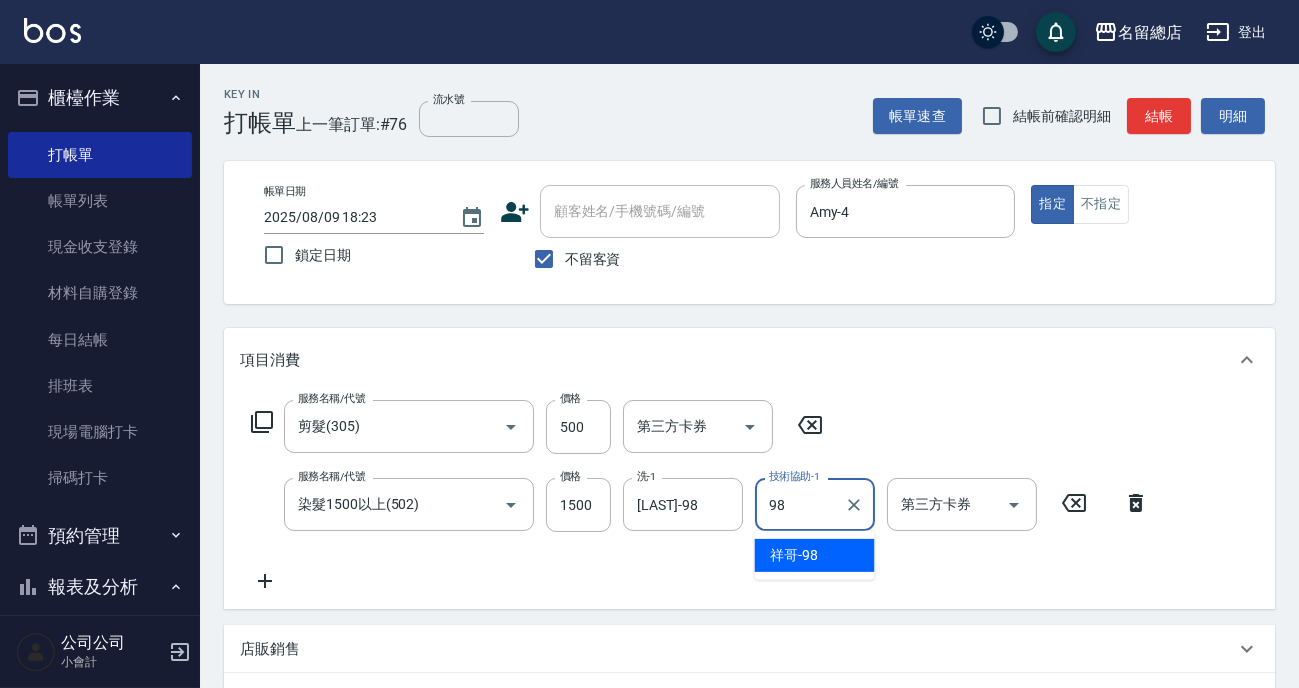 type on "[LAST]-98" 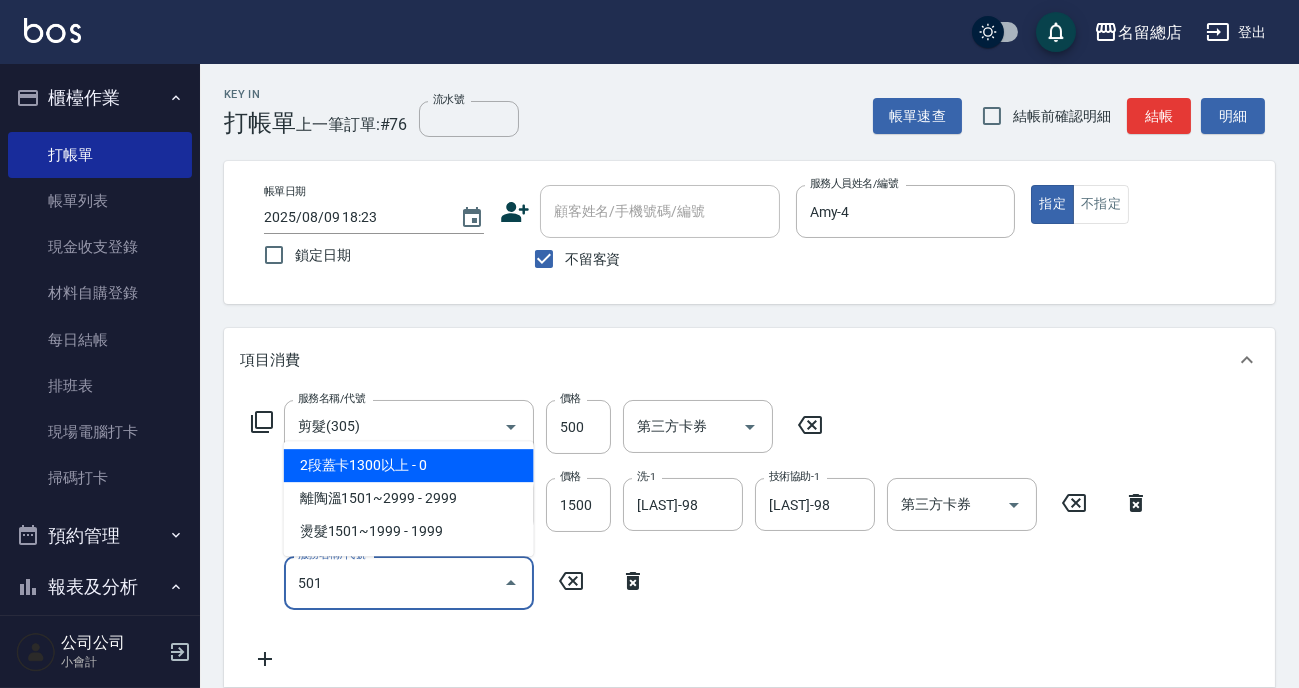 type on "2段蓋卡1300以上(501)" 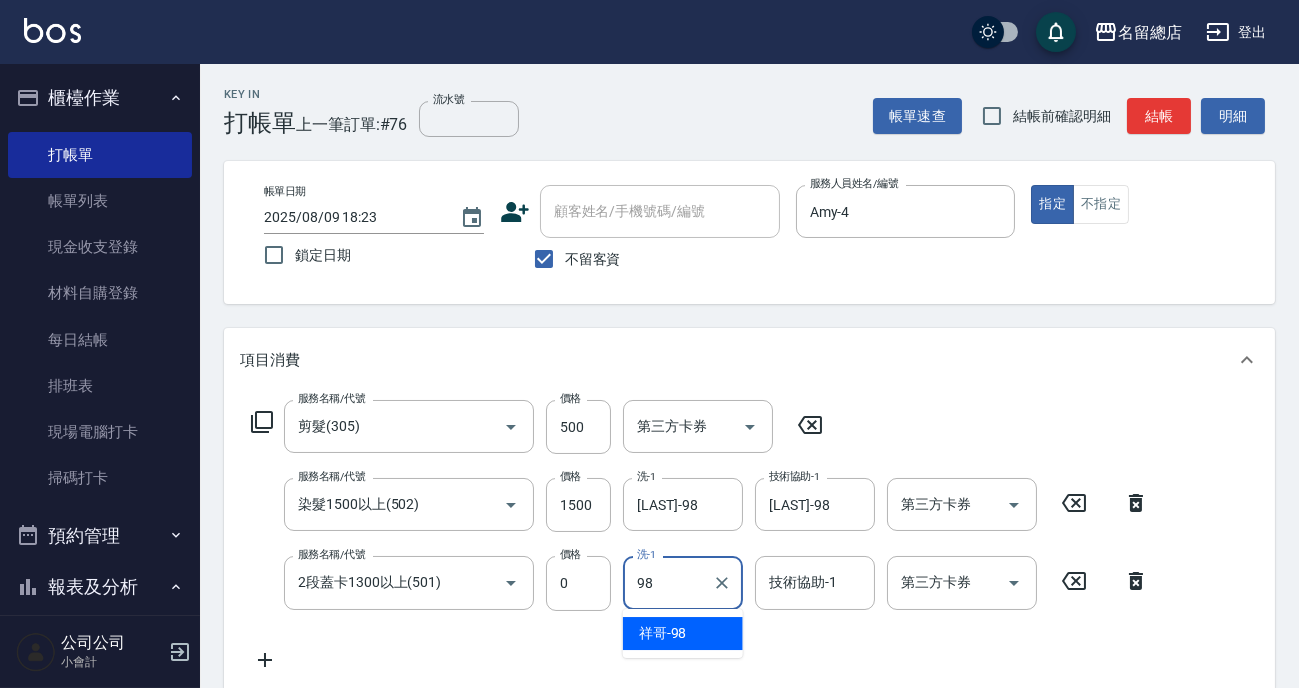 type on "[LAST]-98" 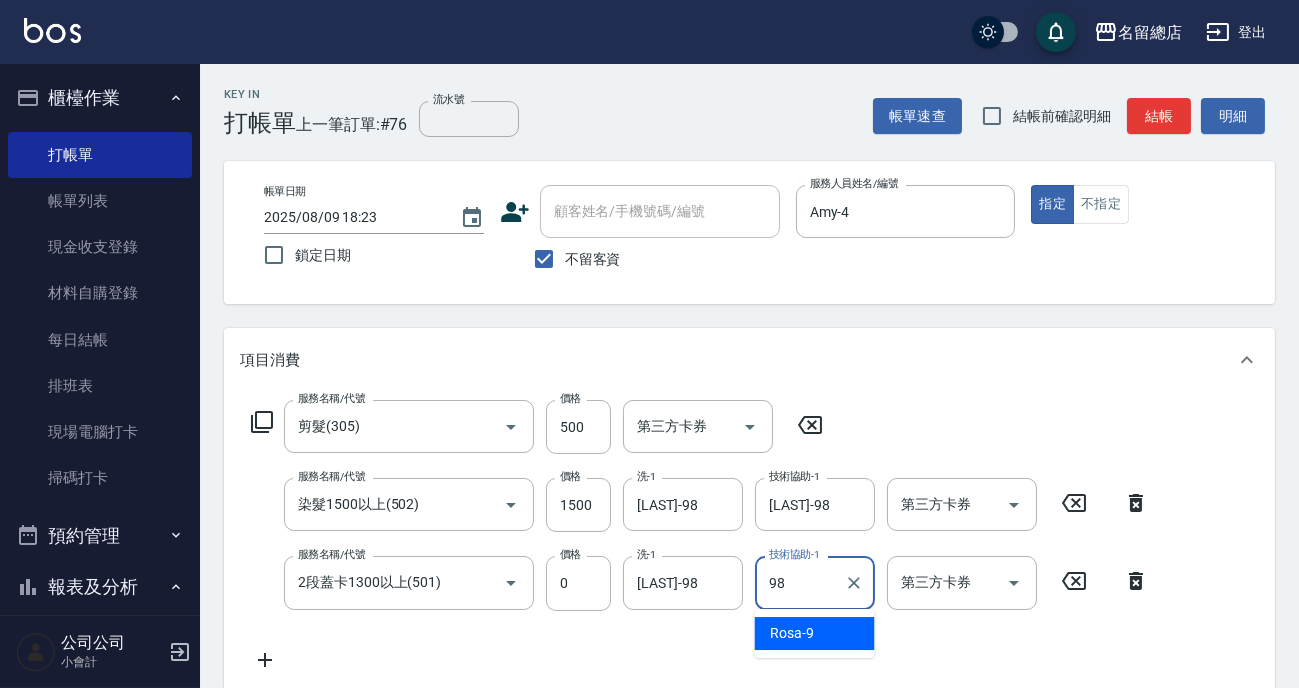 type on "[LAST]-98" 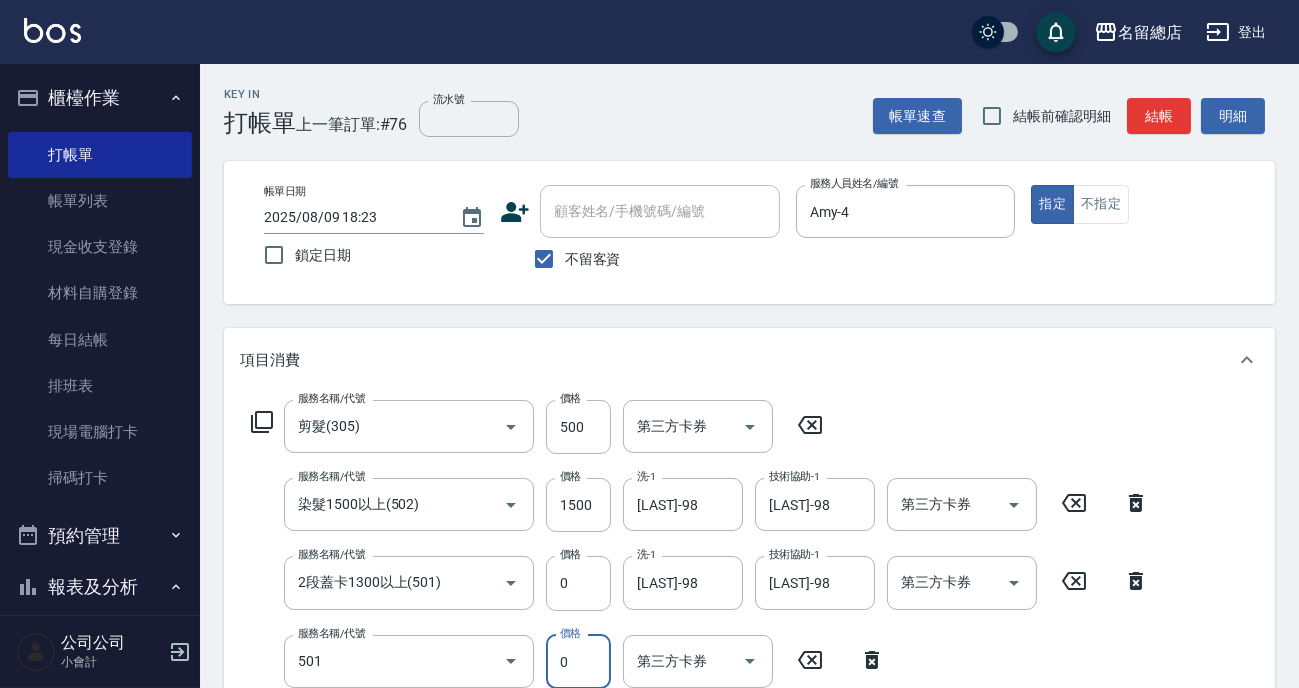 type on "2段蓋卡1300以上(501)" 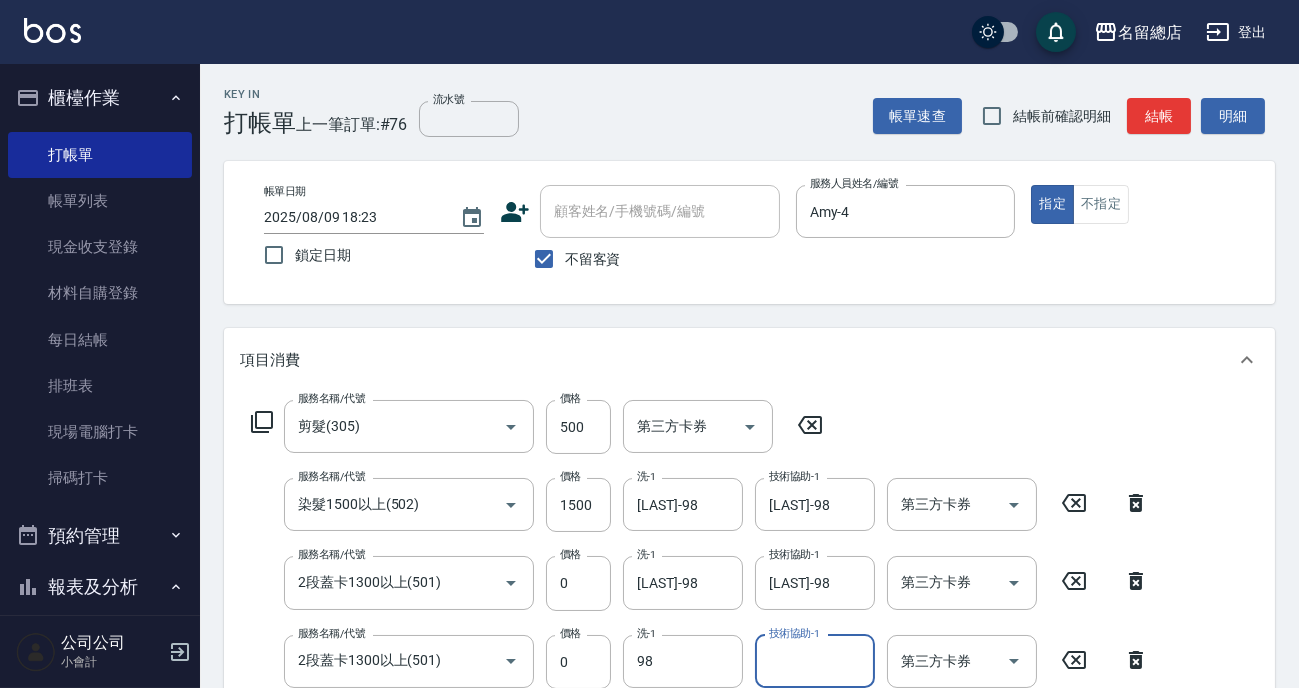 type on "[LAST]-98" 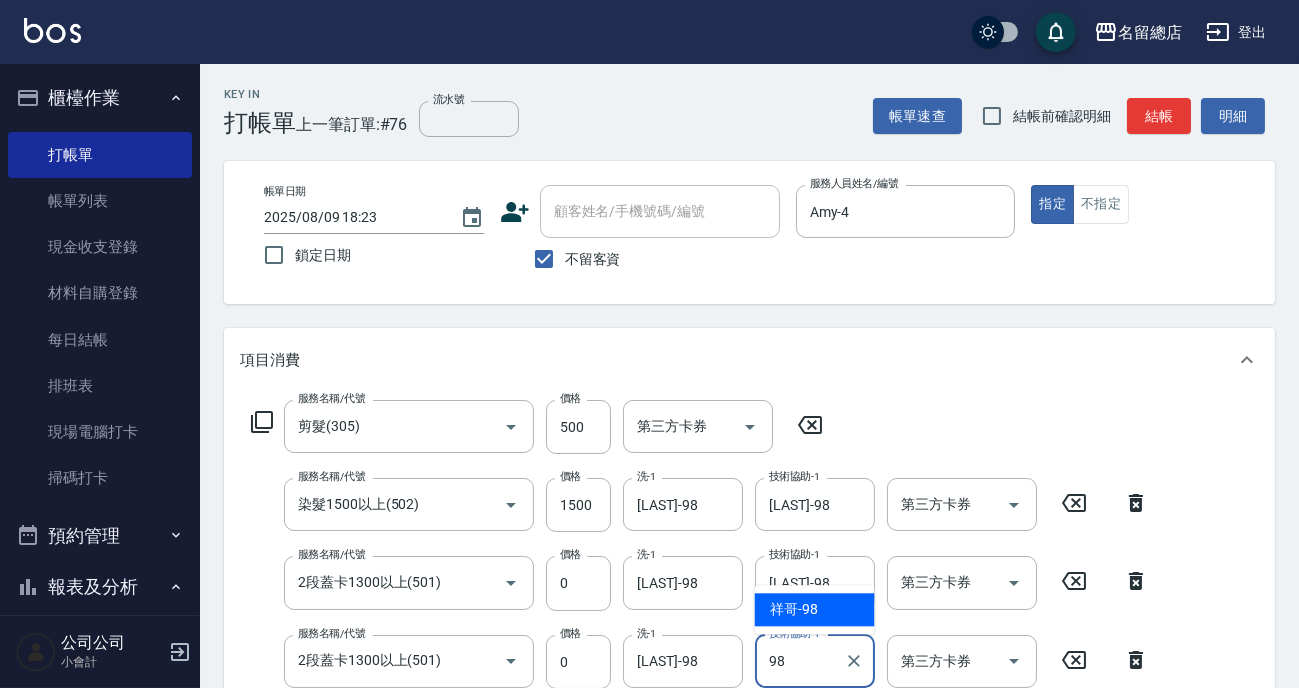 type on "[LAST]-98" 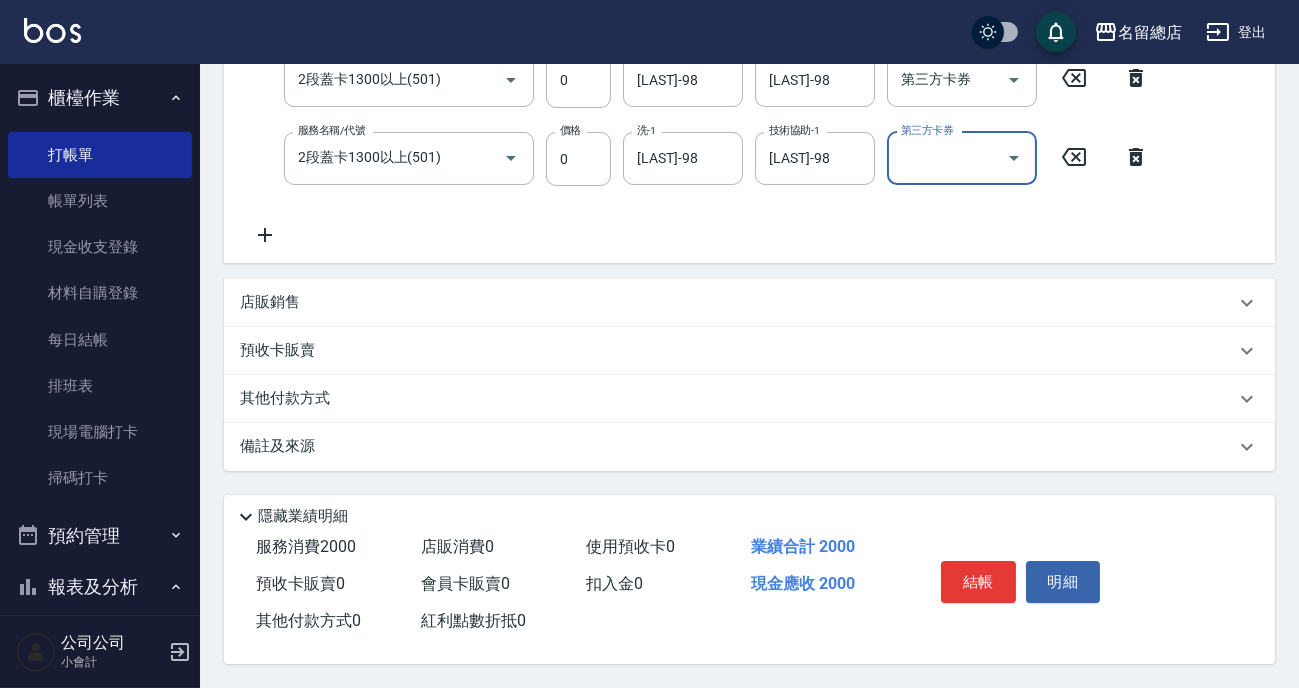 scroll, scrollTop: 0, scrollLeft: 0, axis: both 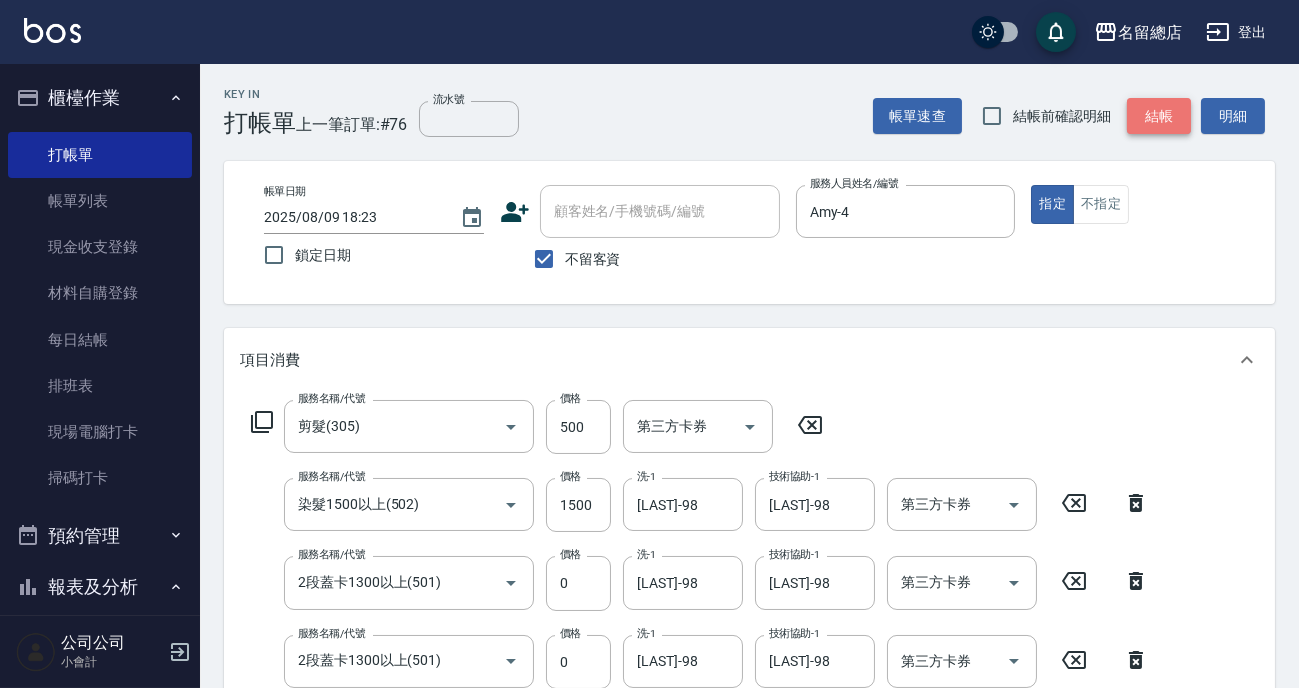 click on "結帳" at bounding box center (1159, 116) 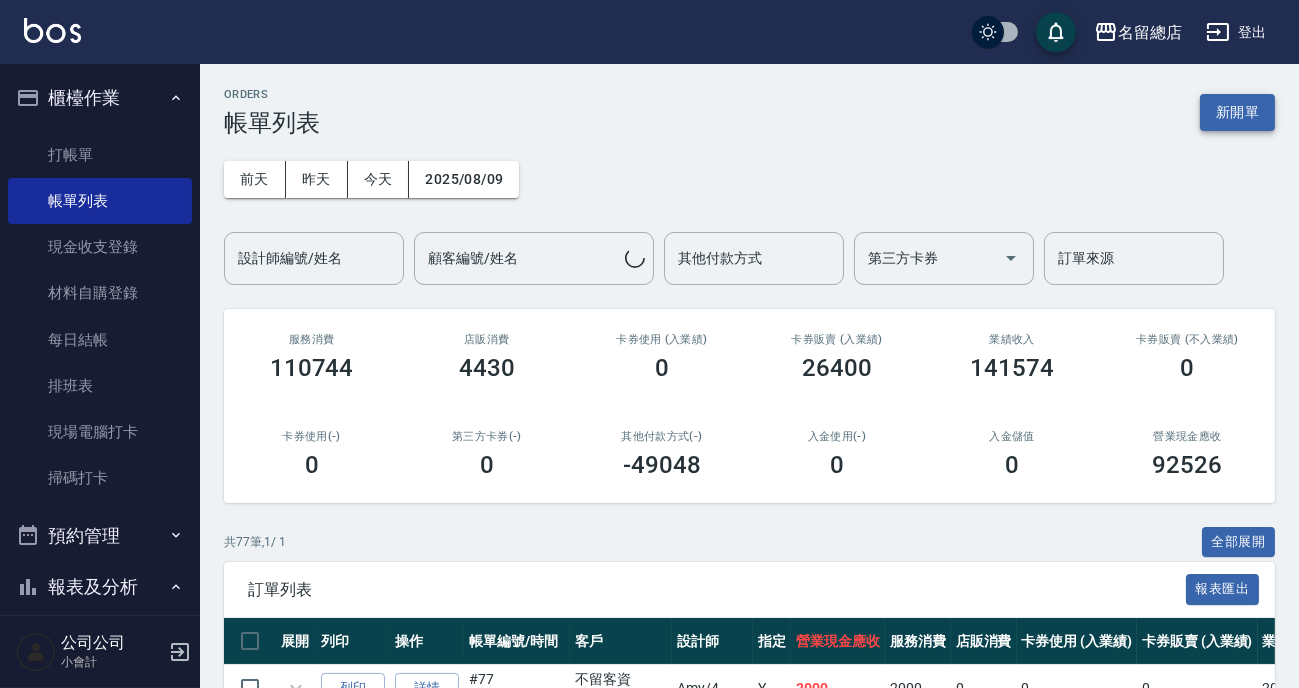 click on "新開單" at bounding box center [1237, 112] 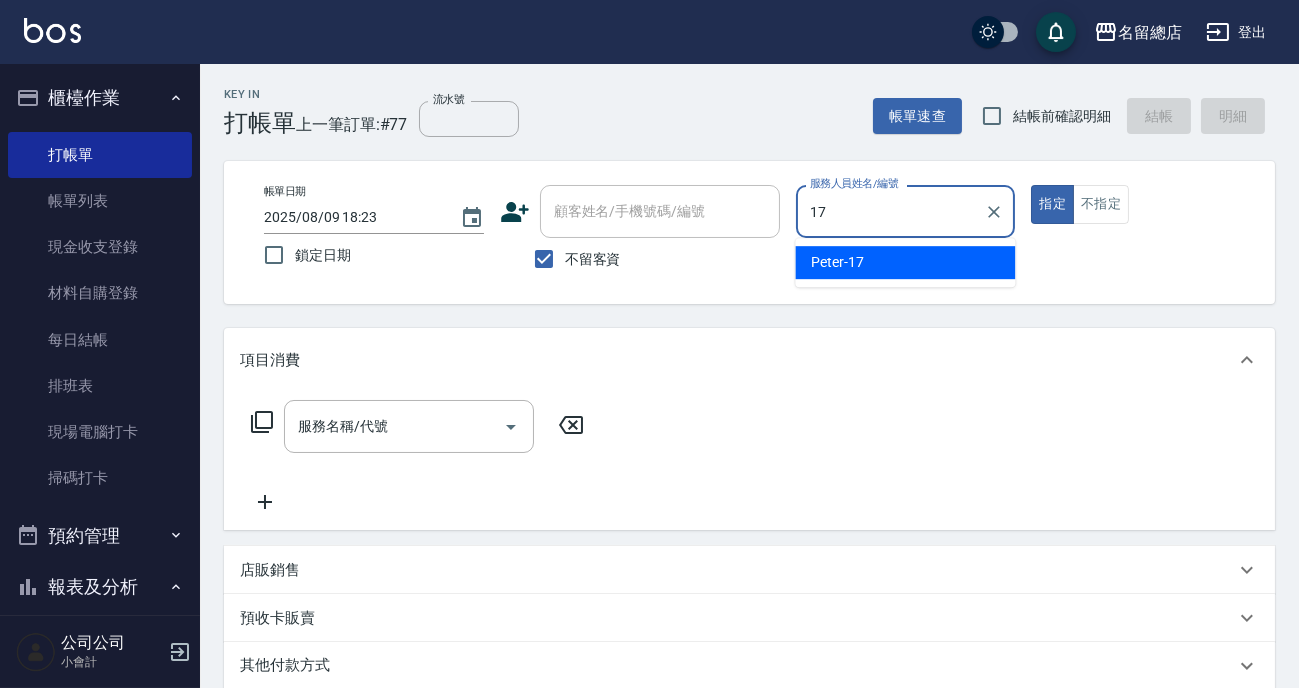 type on "Peter-17" 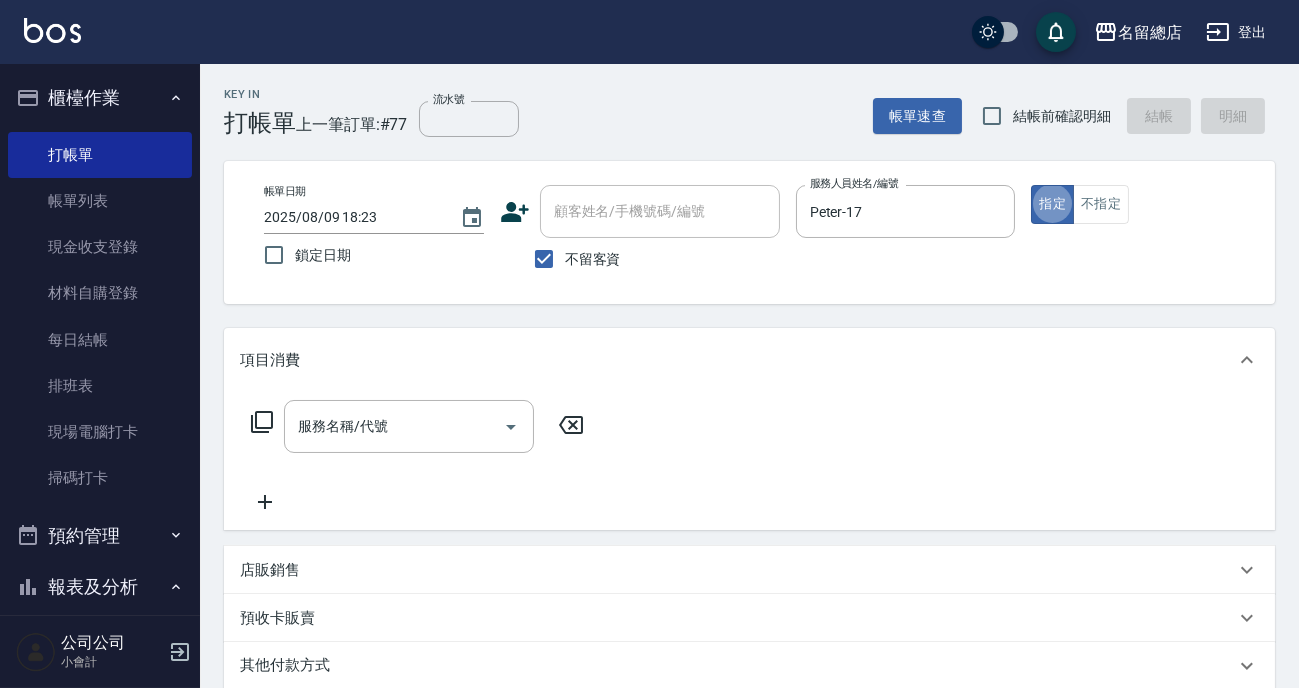 type on "true" 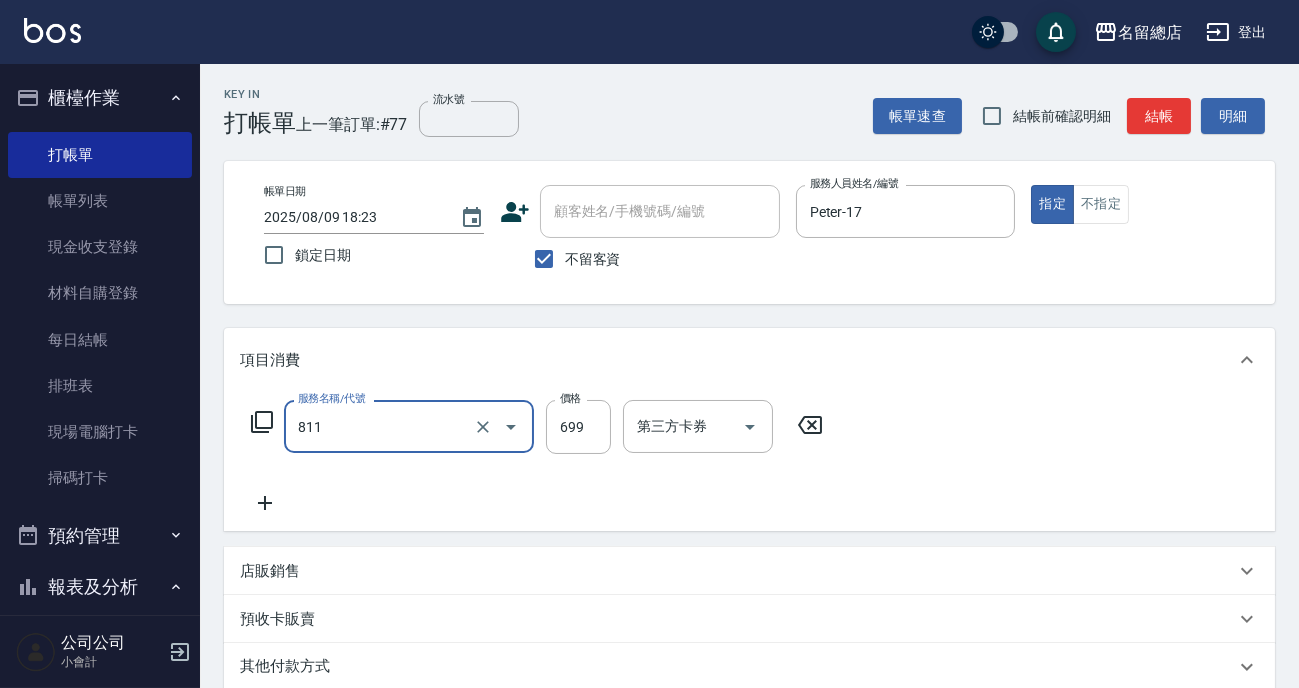 type on "洗+剪(811)" 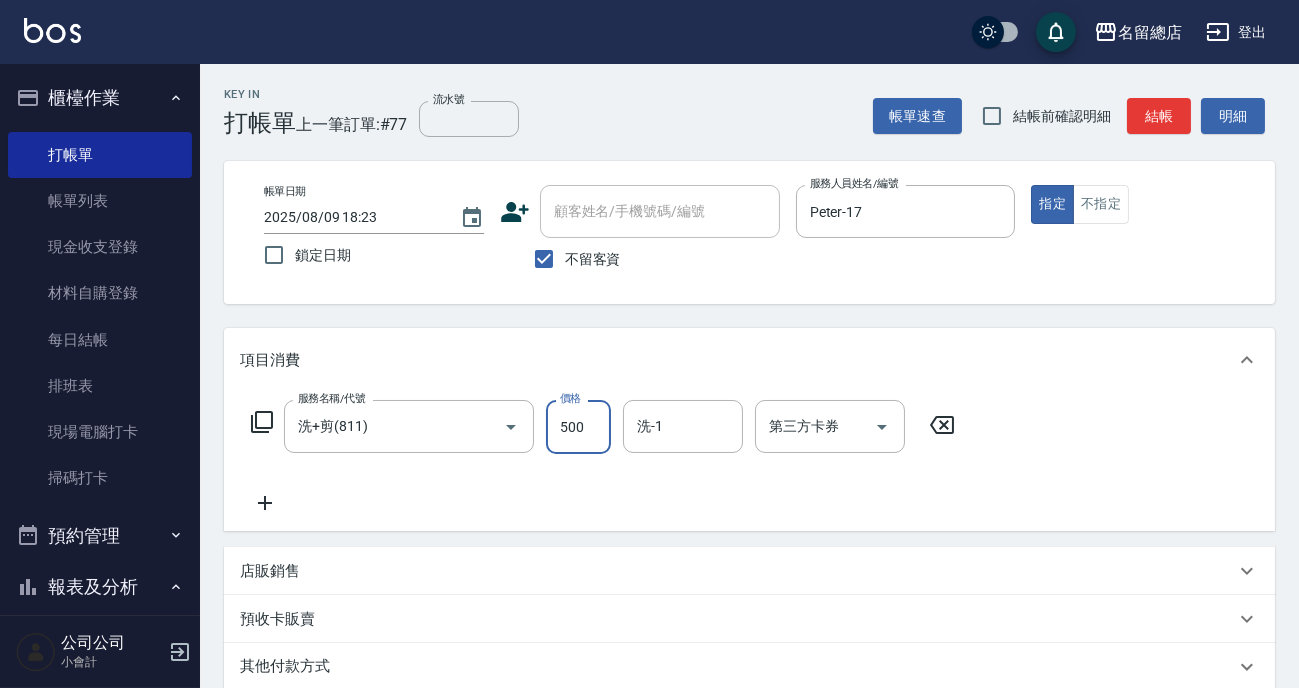 type on "500" 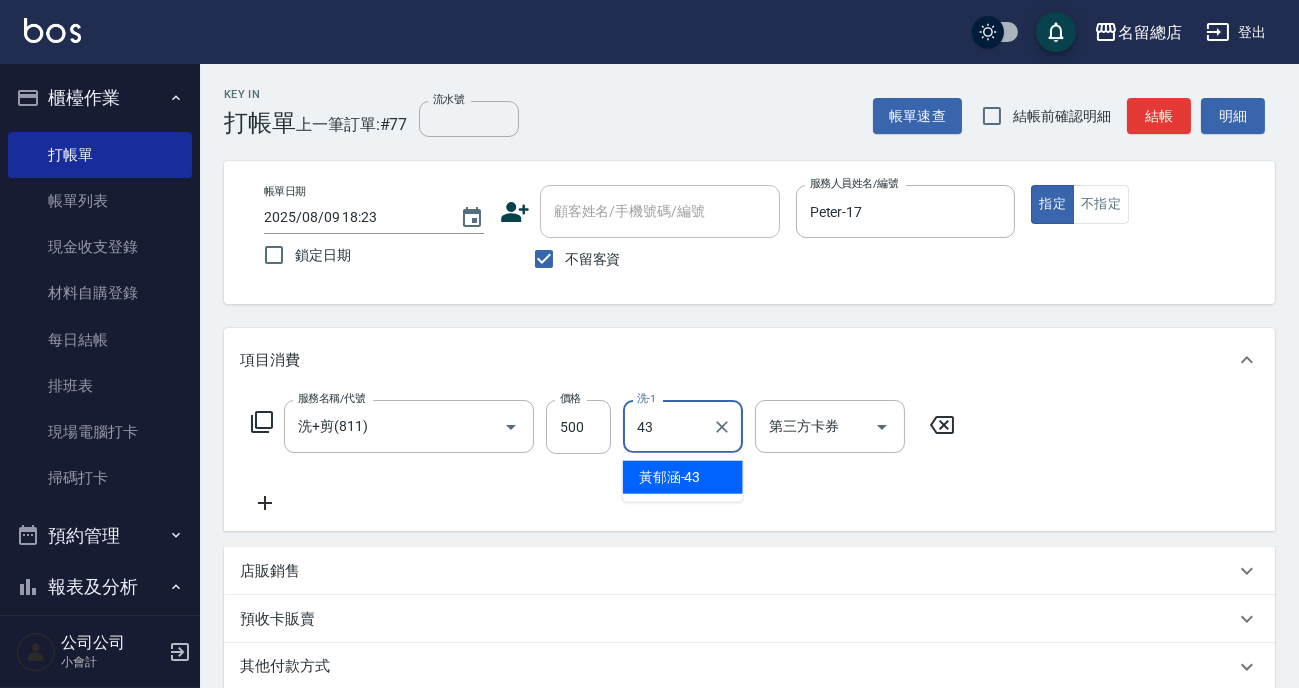 type on "[LAST]-43" 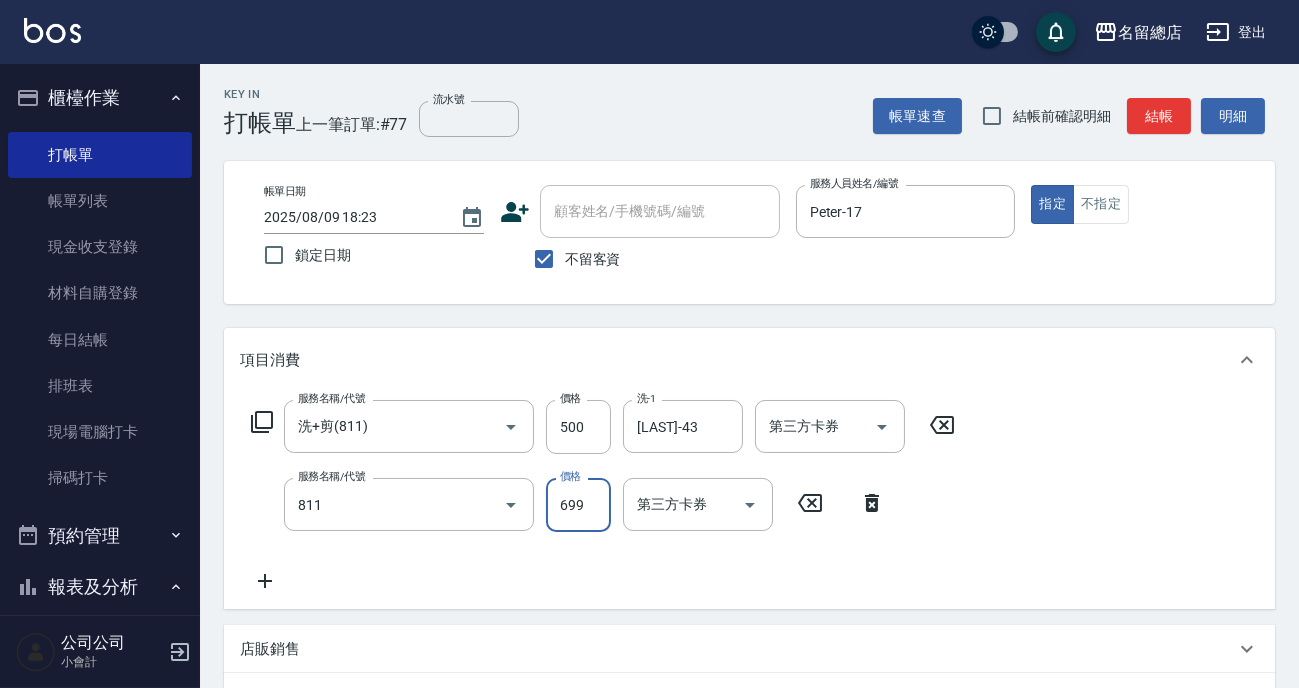 type on "洗+剪(811)" 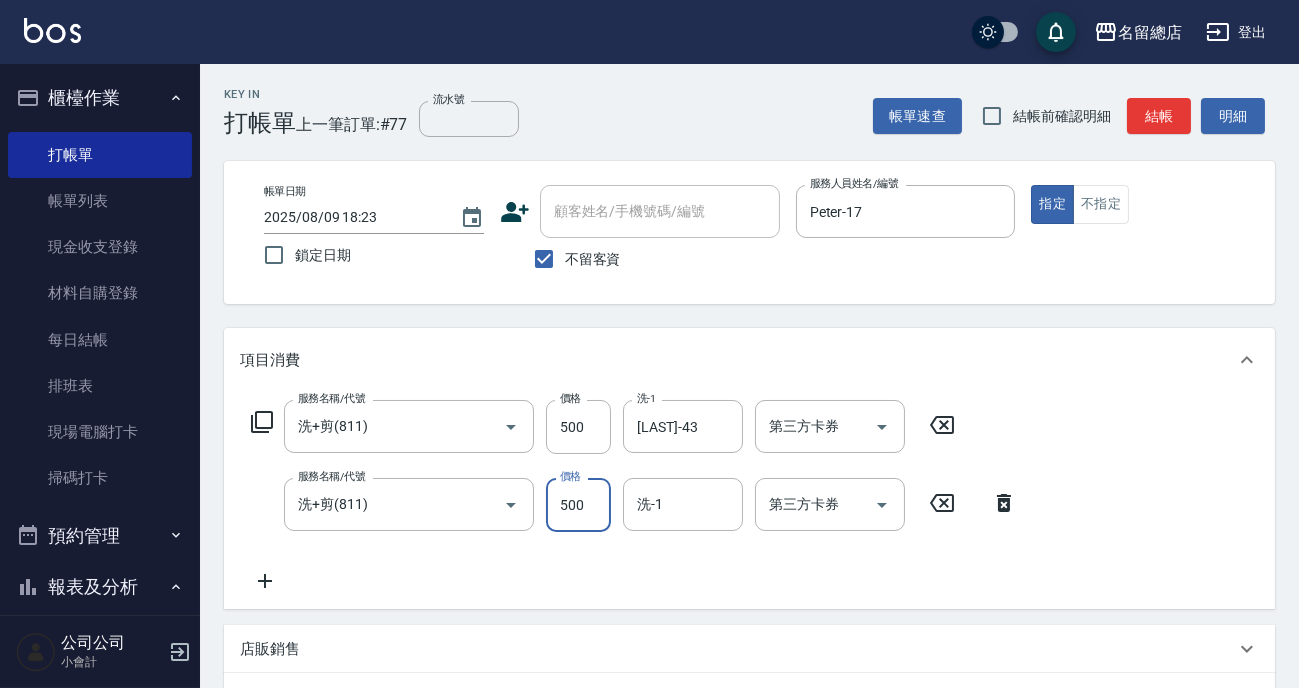 type on "500" 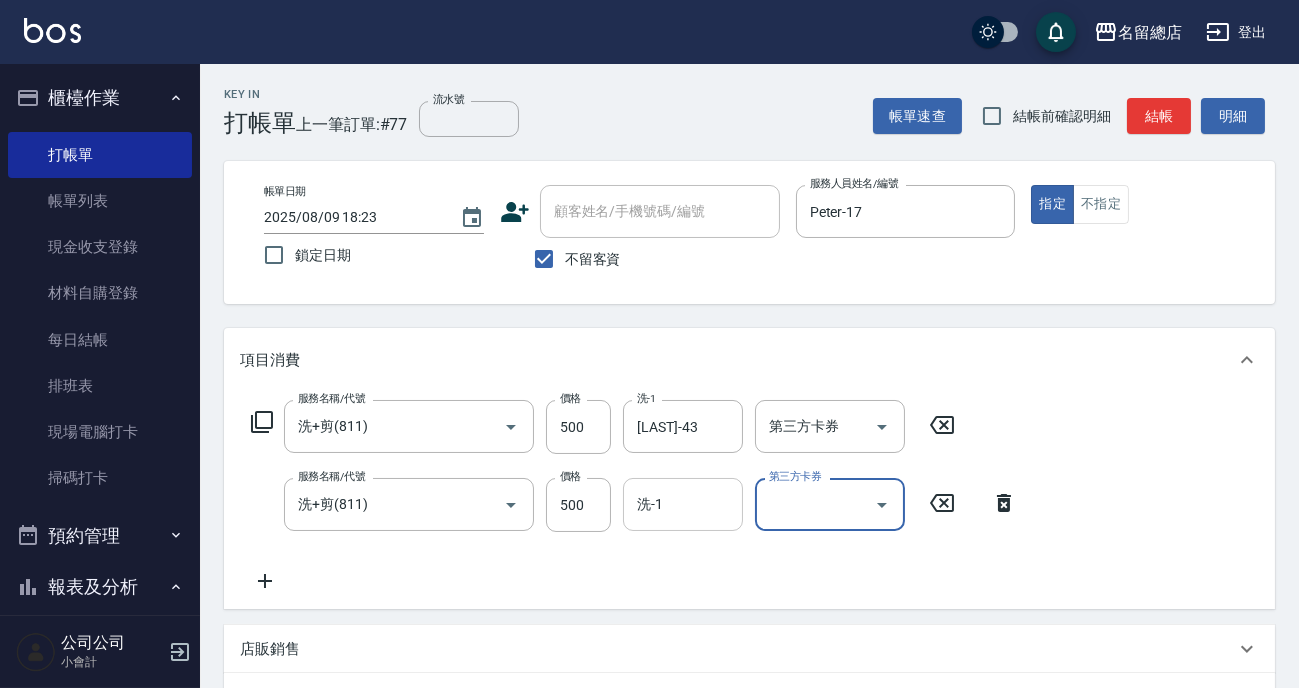 click on "洗-1 洗-1" at bounding box center (683, 504) 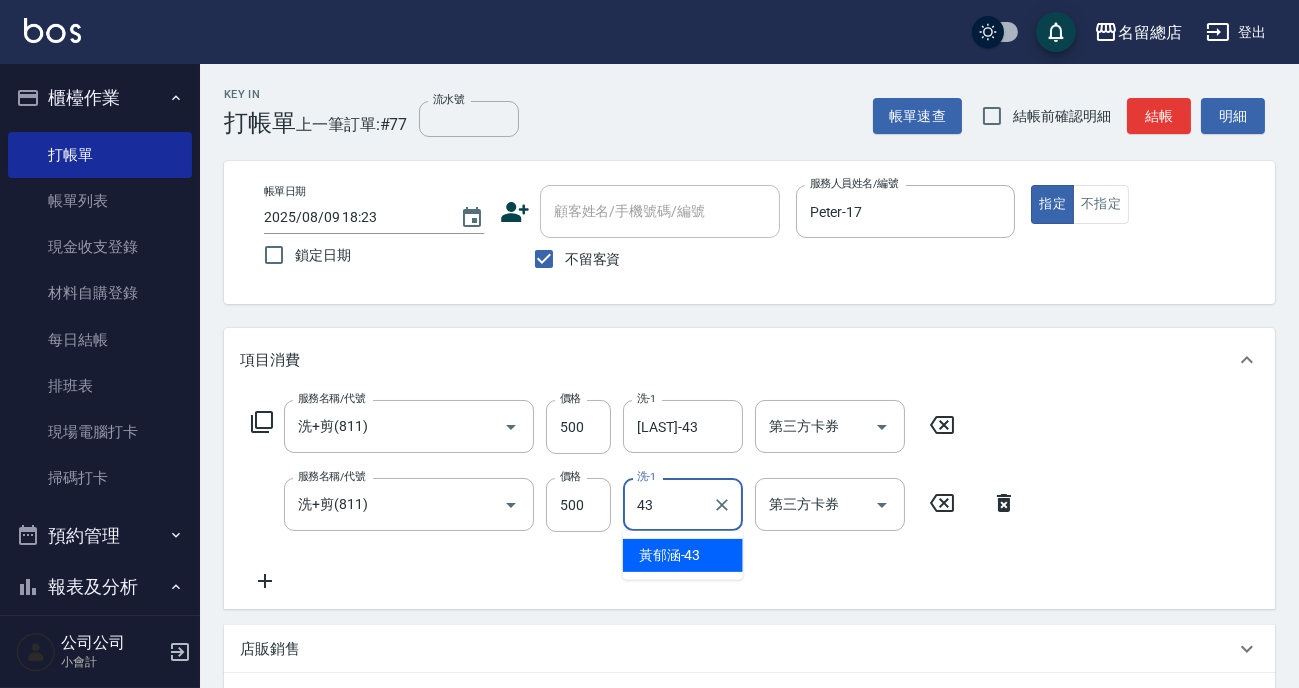 type on "[LAST]-43" 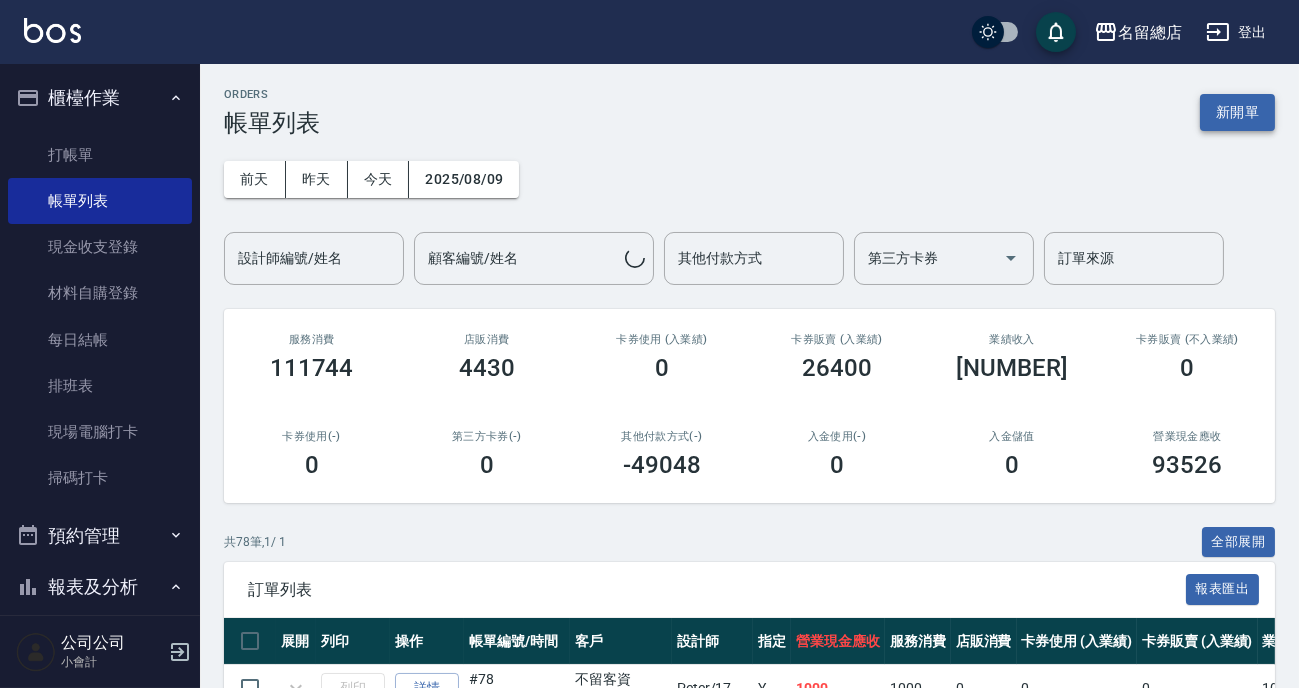 click on "新開單" at bounding box center (1237, 112) 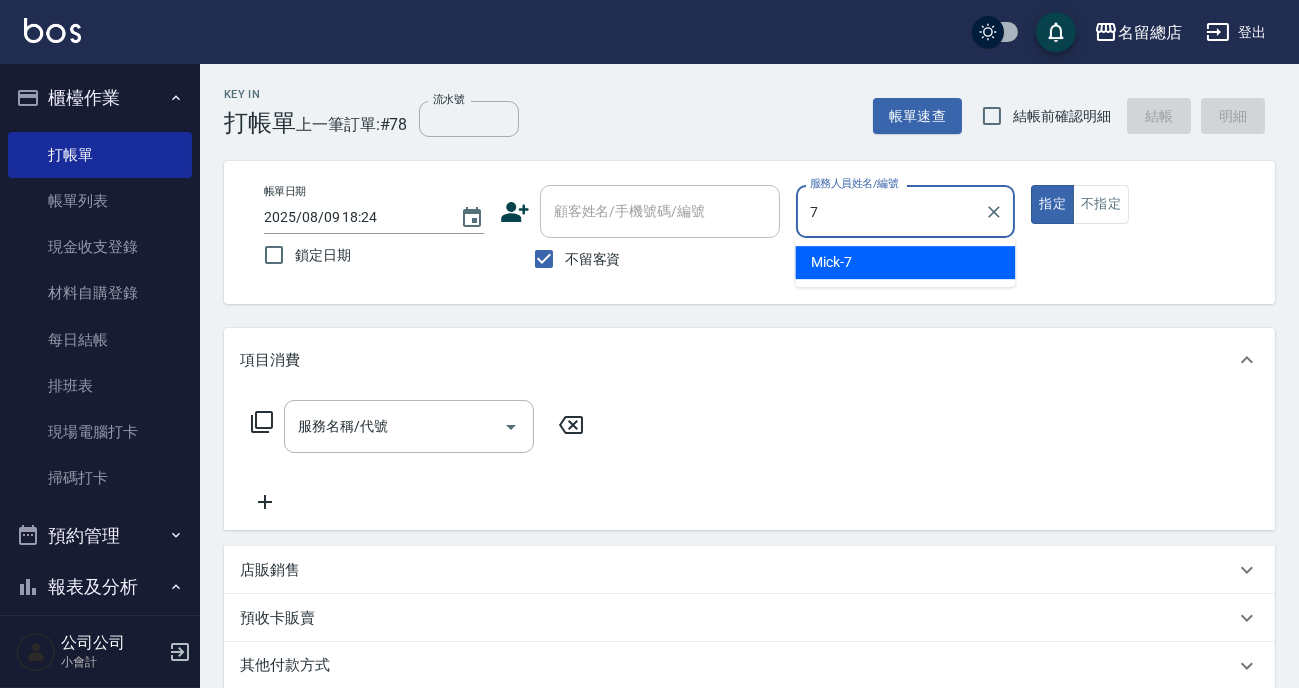 type on "Mick-7" 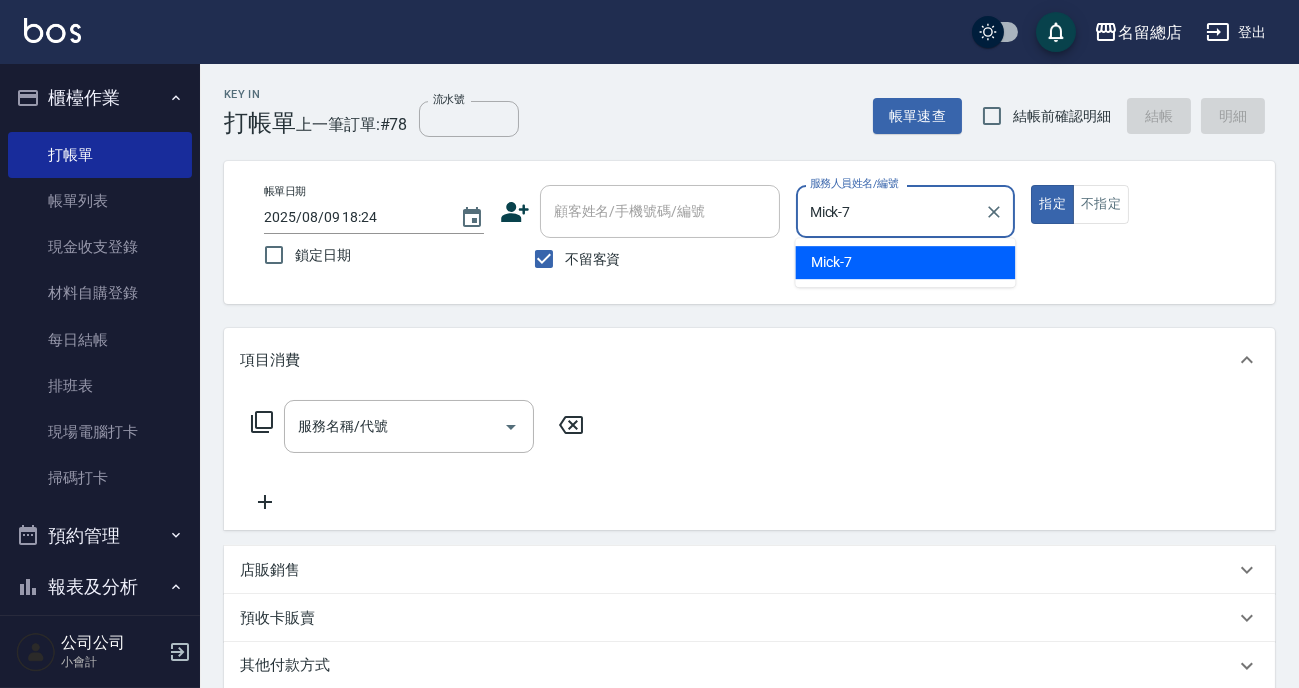 type on "true" 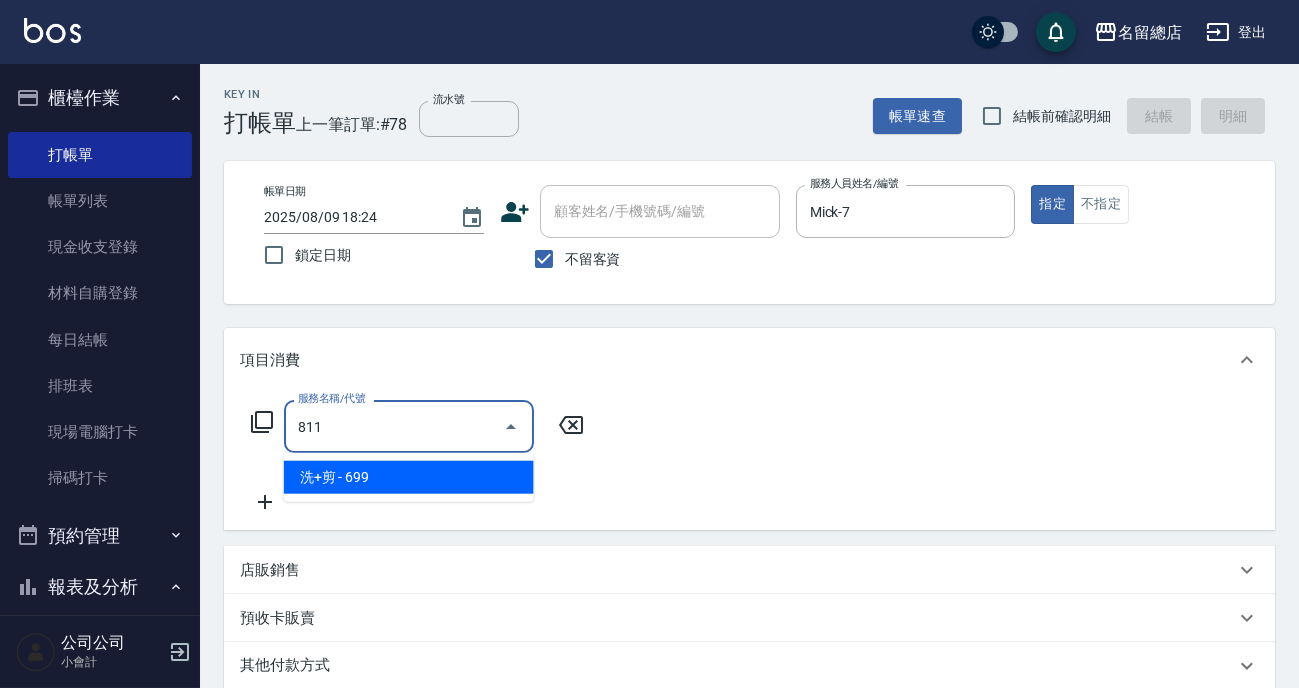 type on "洗+剪(811)" 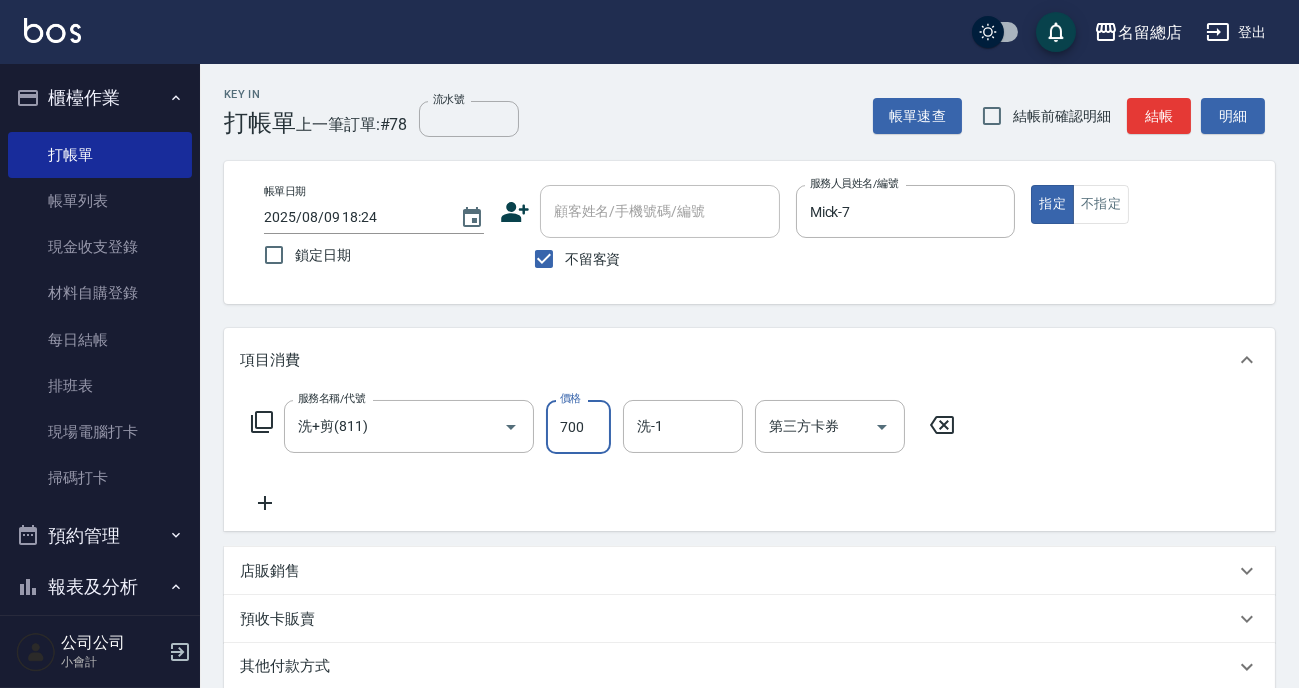 type on "700" 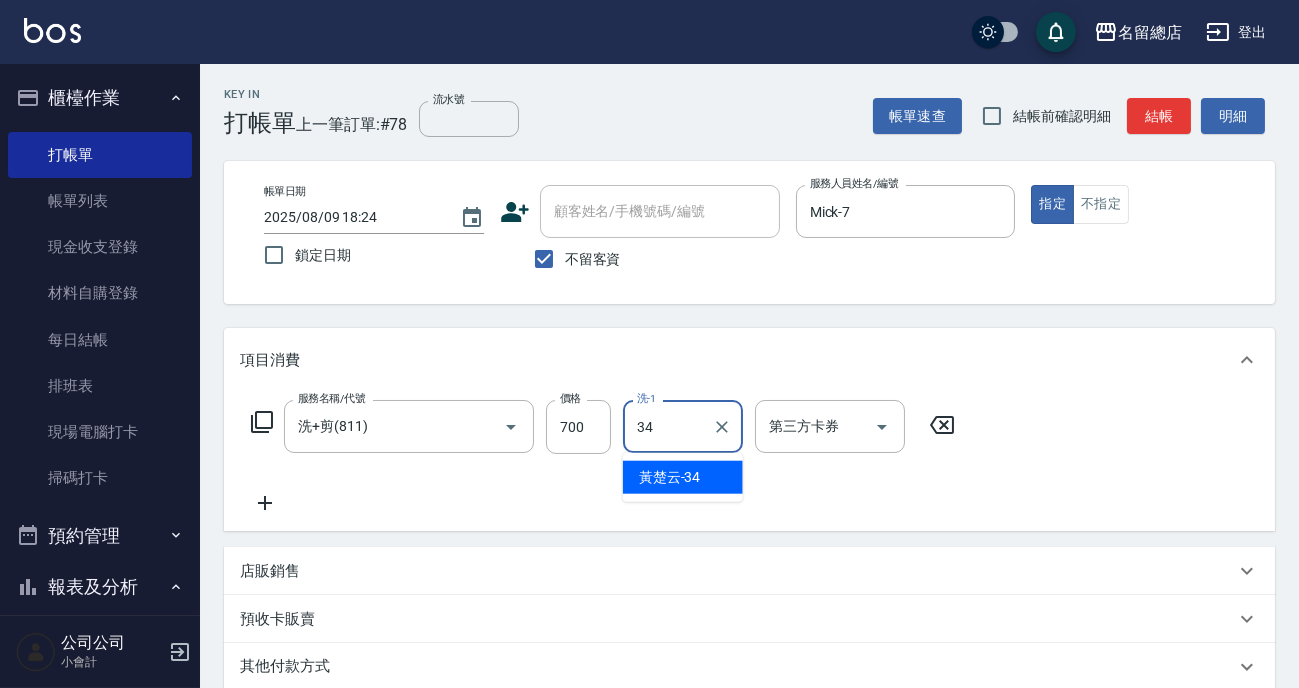 type on "[LAST]-34" 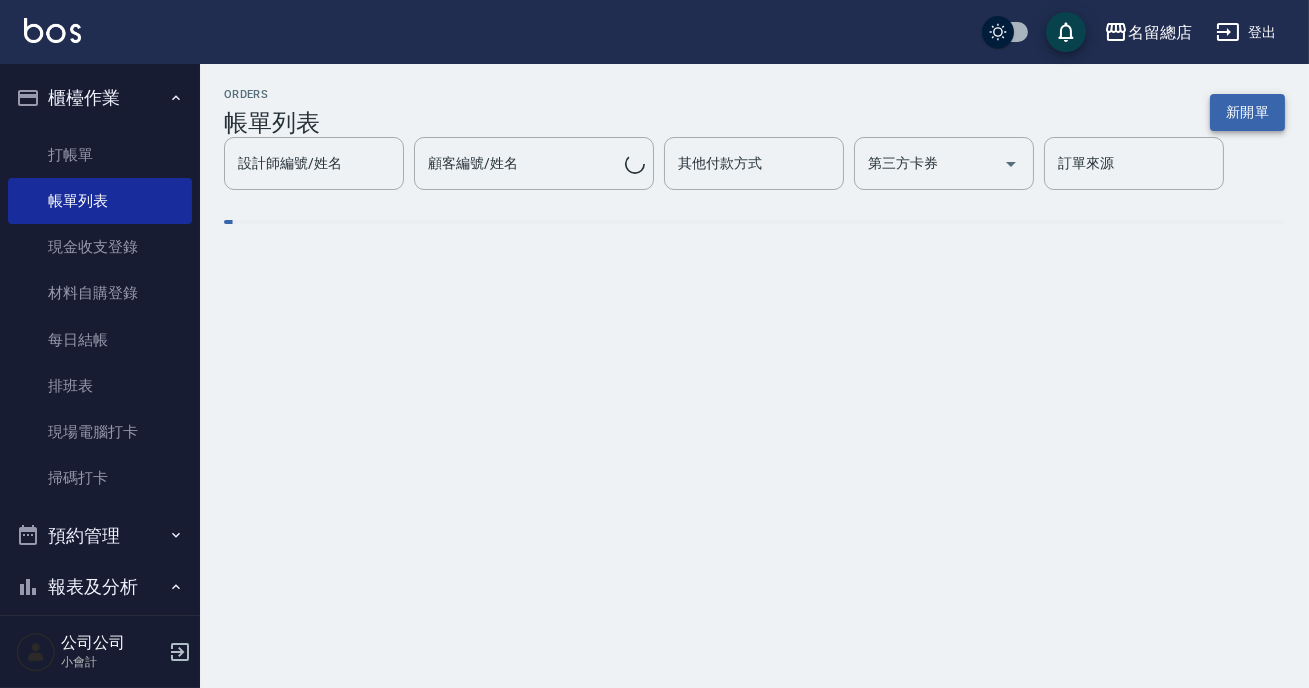 click on "新開單" at bounding box center (1247, 112) 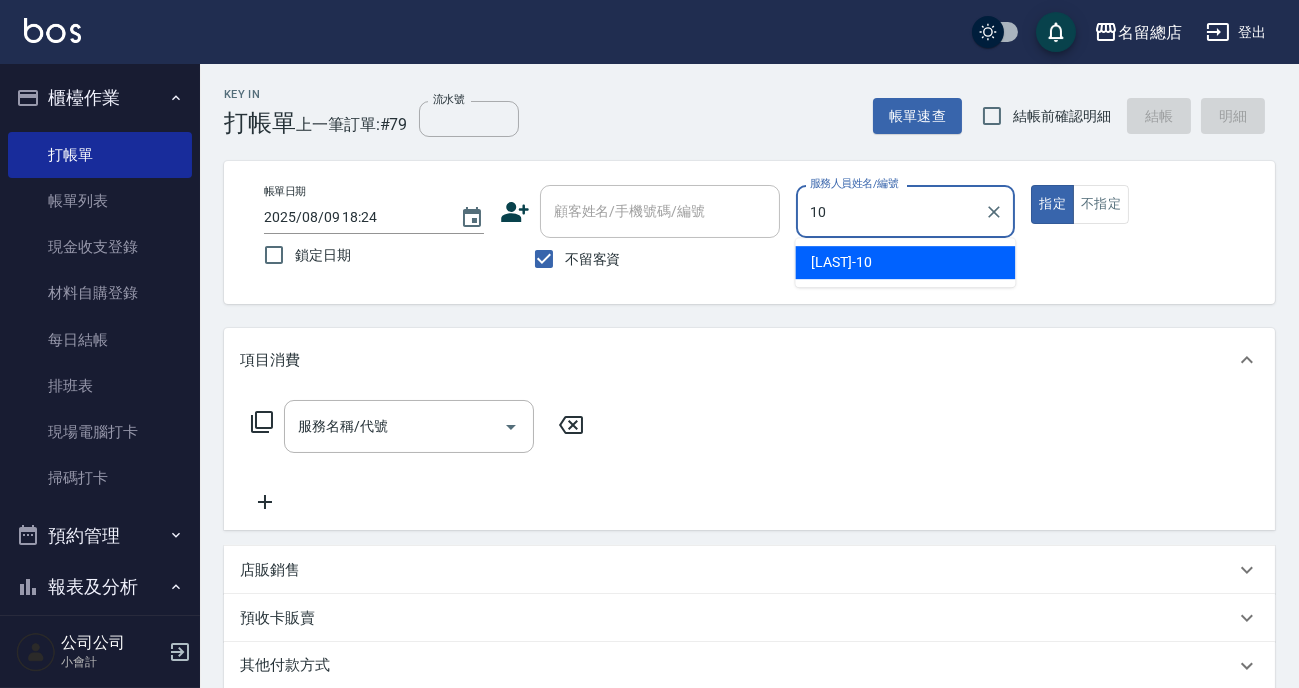 type on "Penny-10" 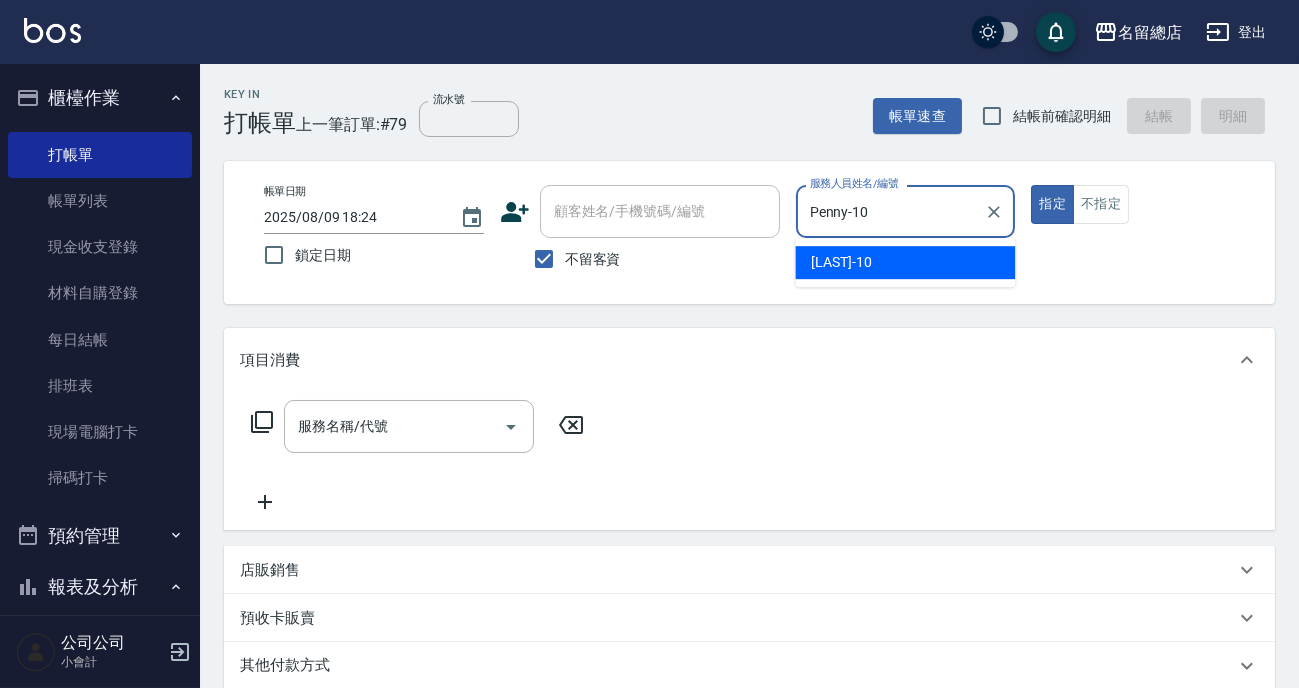 type on "true" 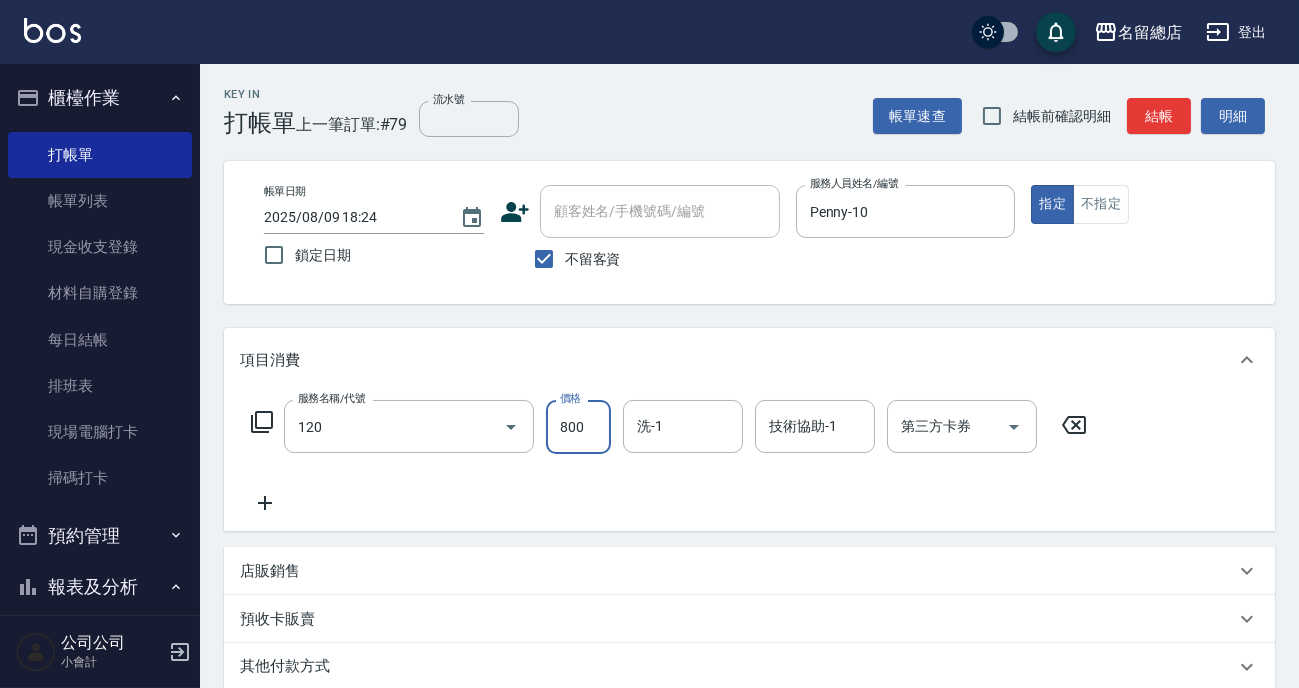 type on "自備頭皮(120)" 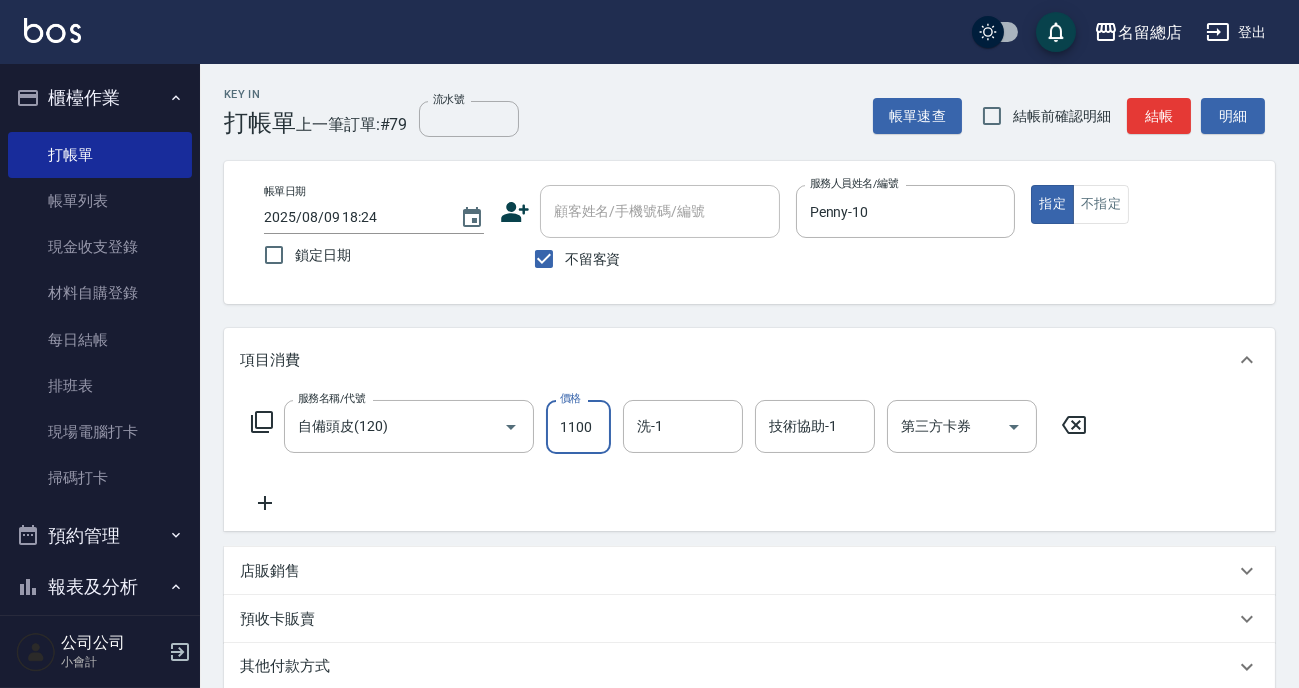 type on "1100" 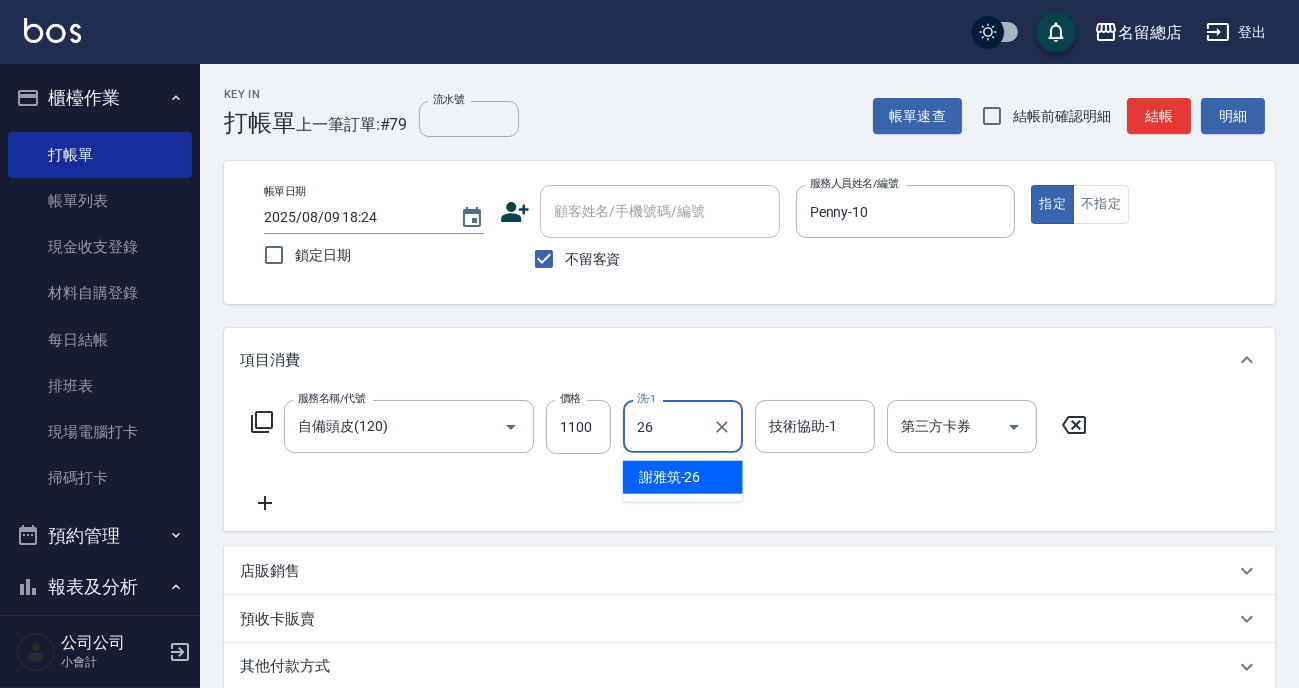 type on "謝雅筑-26" 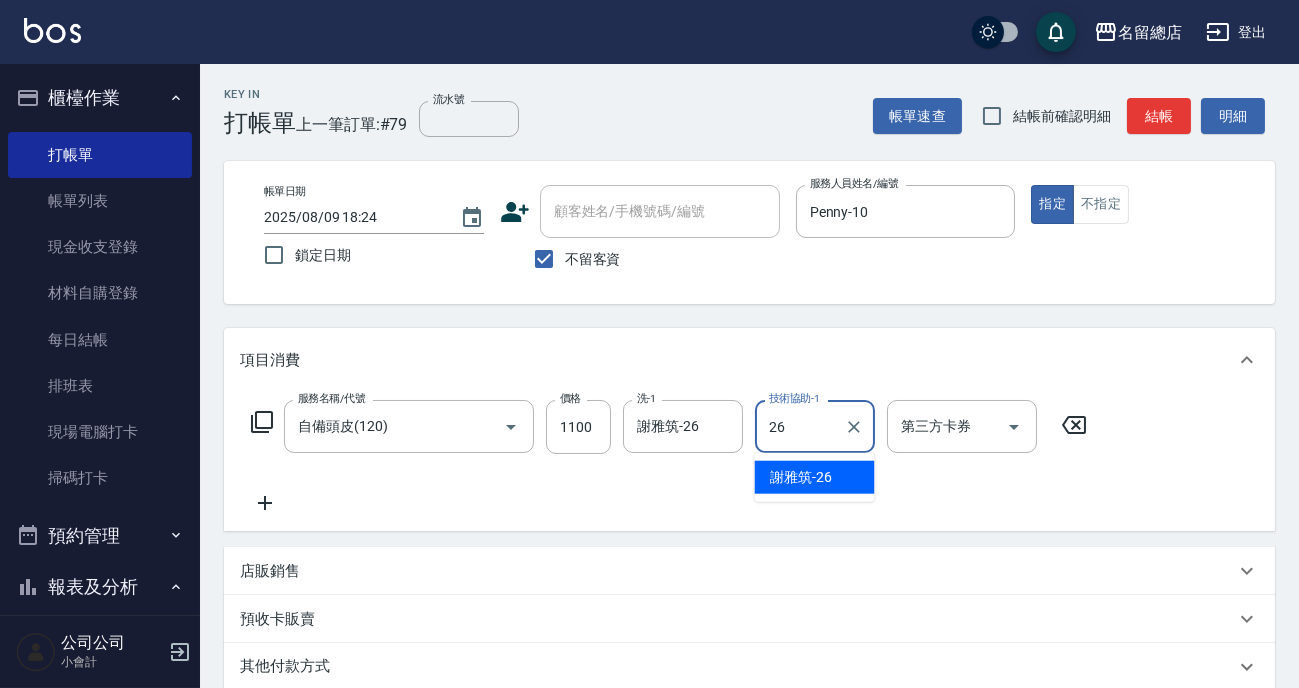 type on "謝雅筑-26" 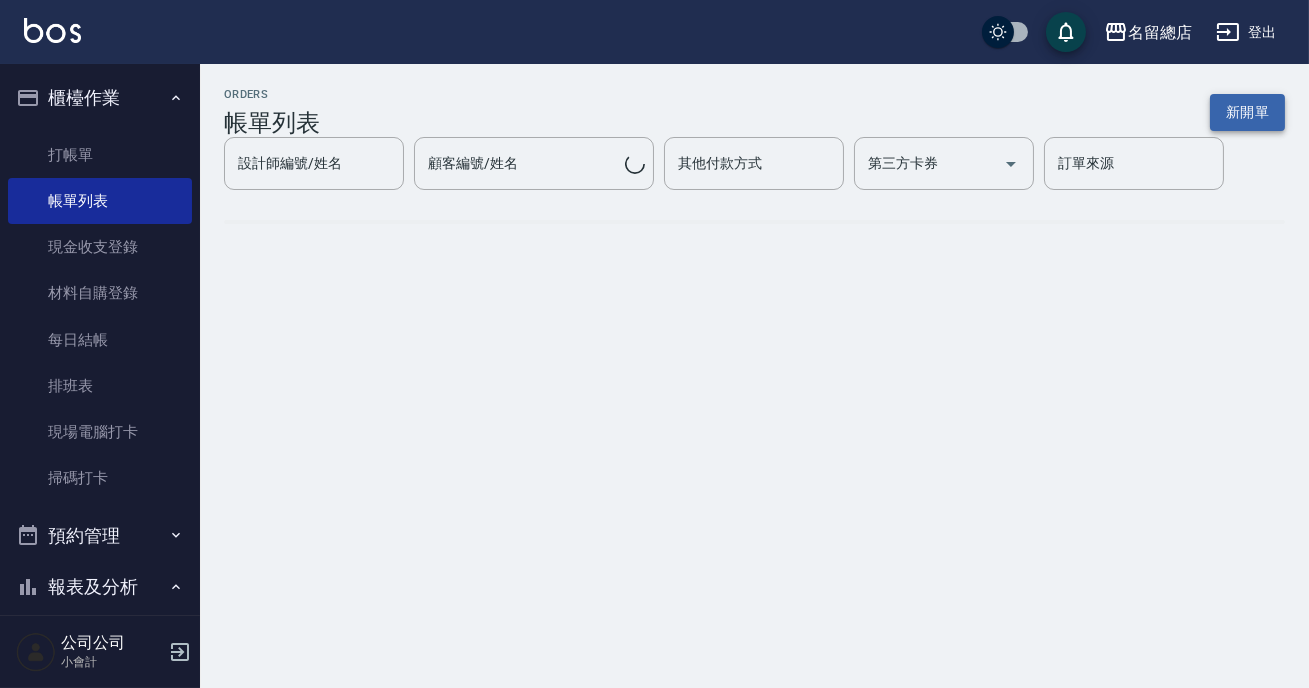 click on "新開單" at bounding box center (1247, 112) 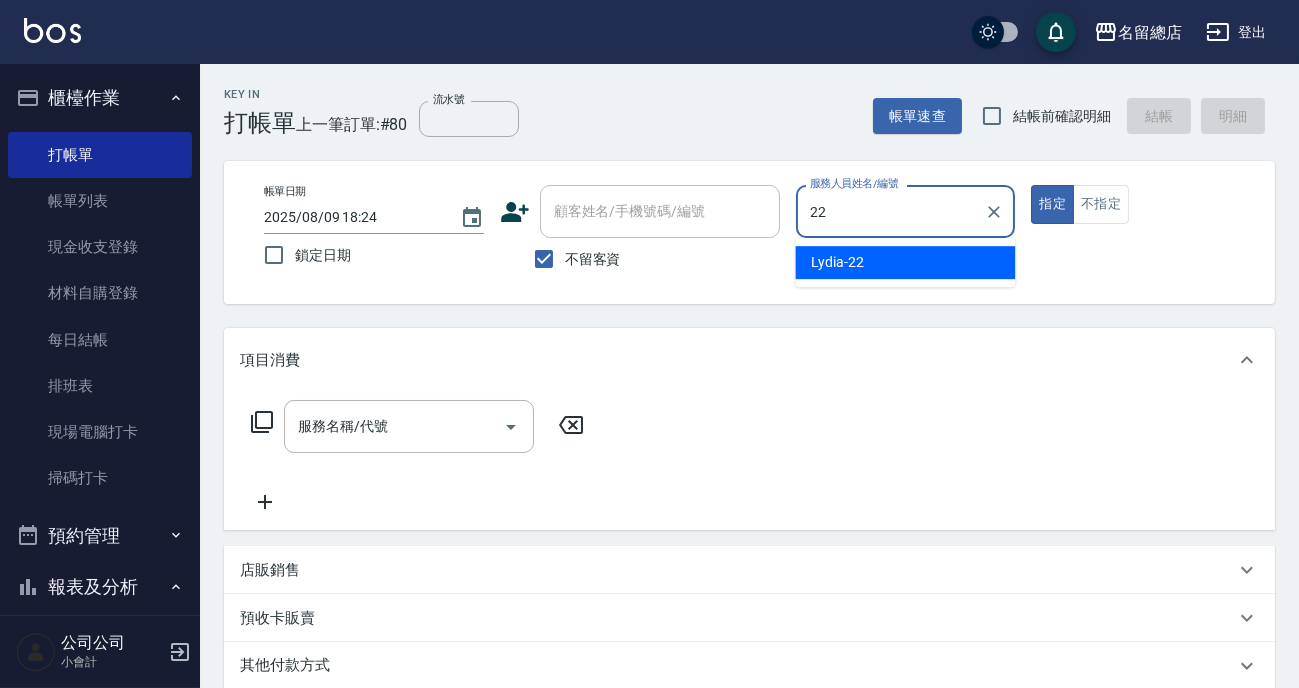 type on "[LAST]-22" 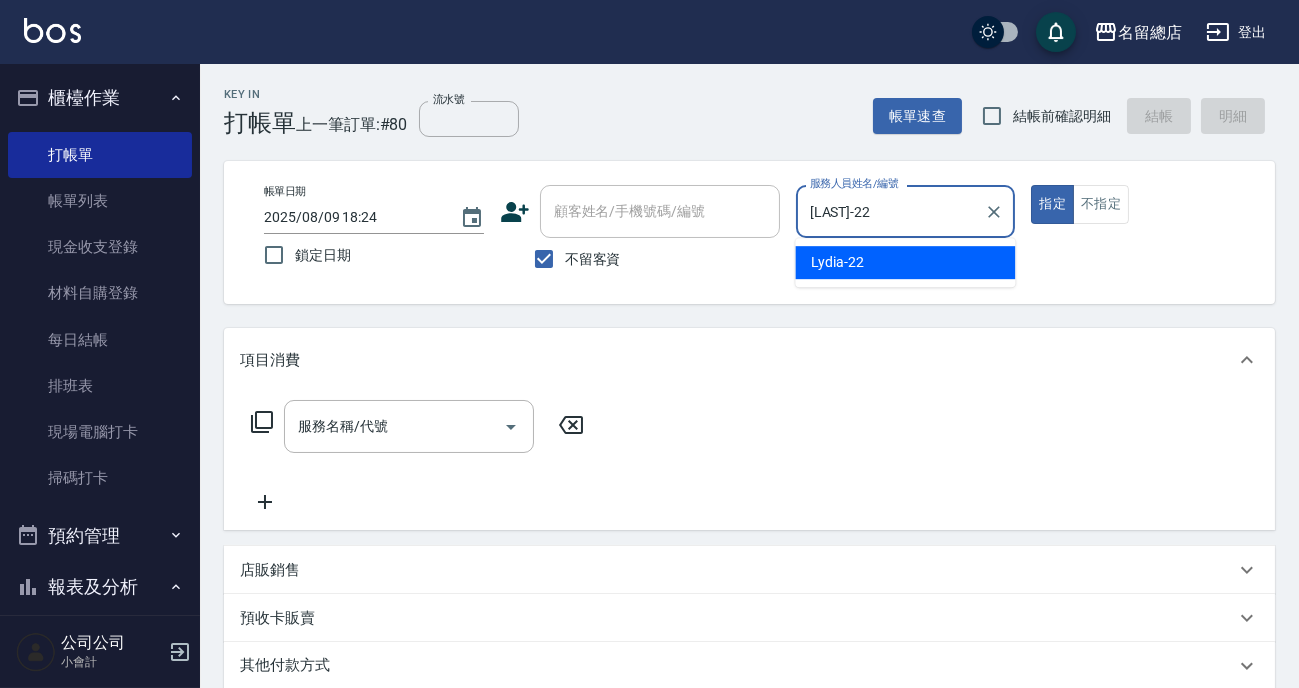 type 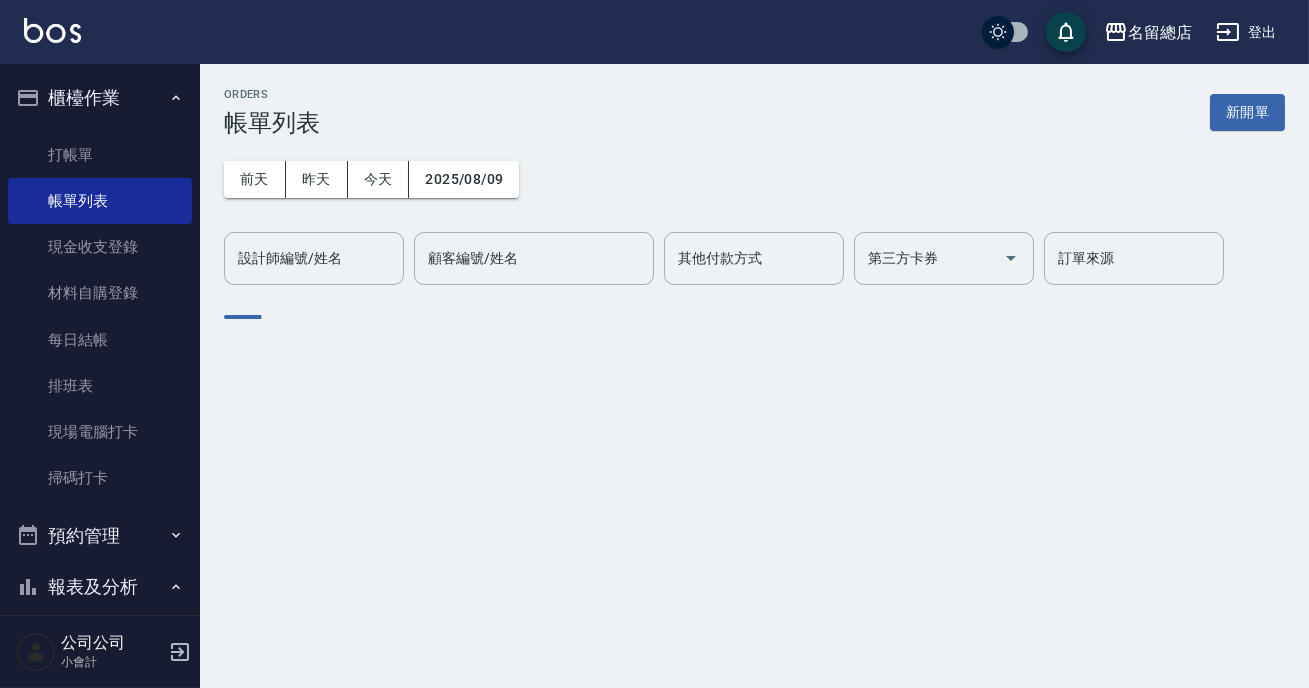click on "新開單" at bounding box center [1247, 112] 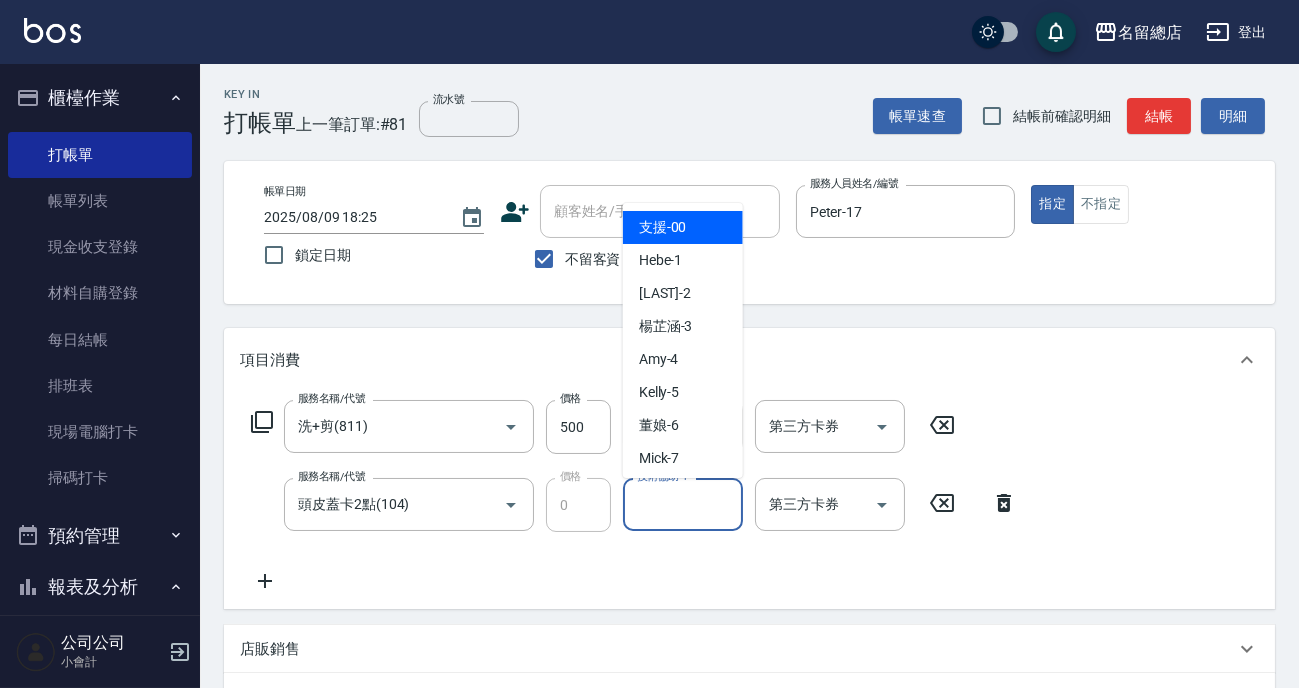 click on "技術協助-1 技術協助-1" at bounding box center [683, 504] 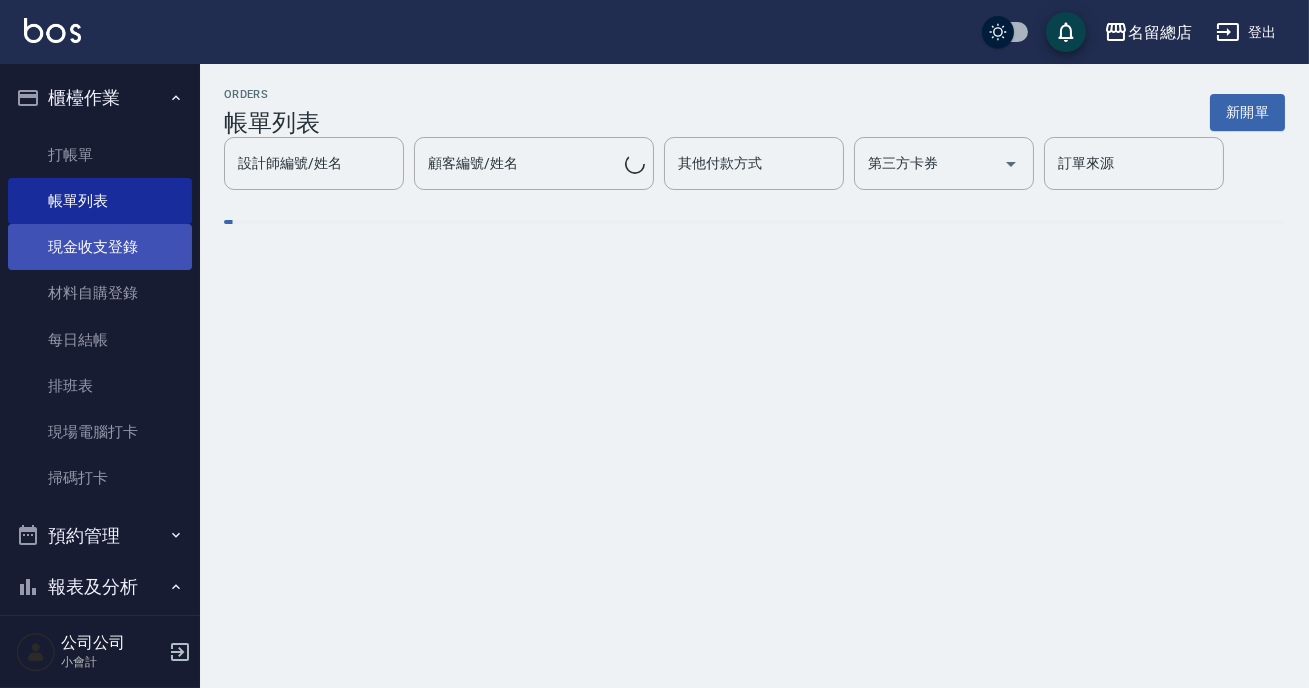 click on "新開單" at bounding box center [1247, 112] 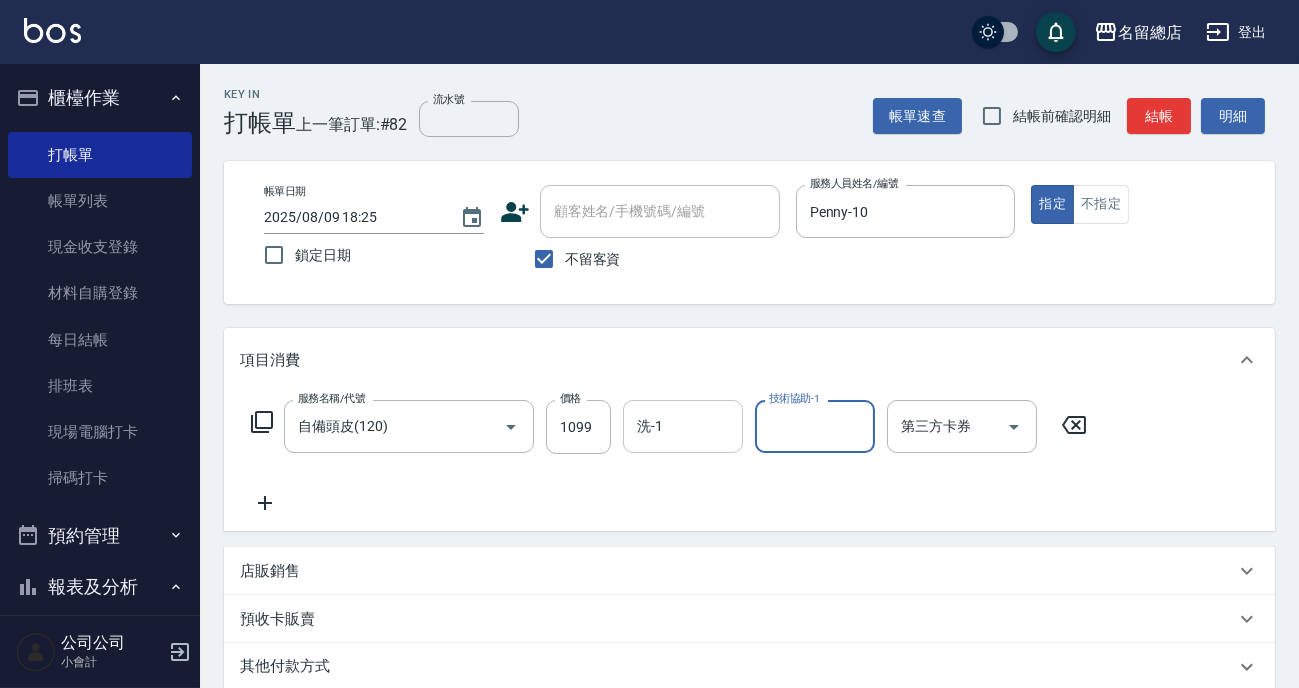 click on "洗-1" at bounding box center [683, 426] 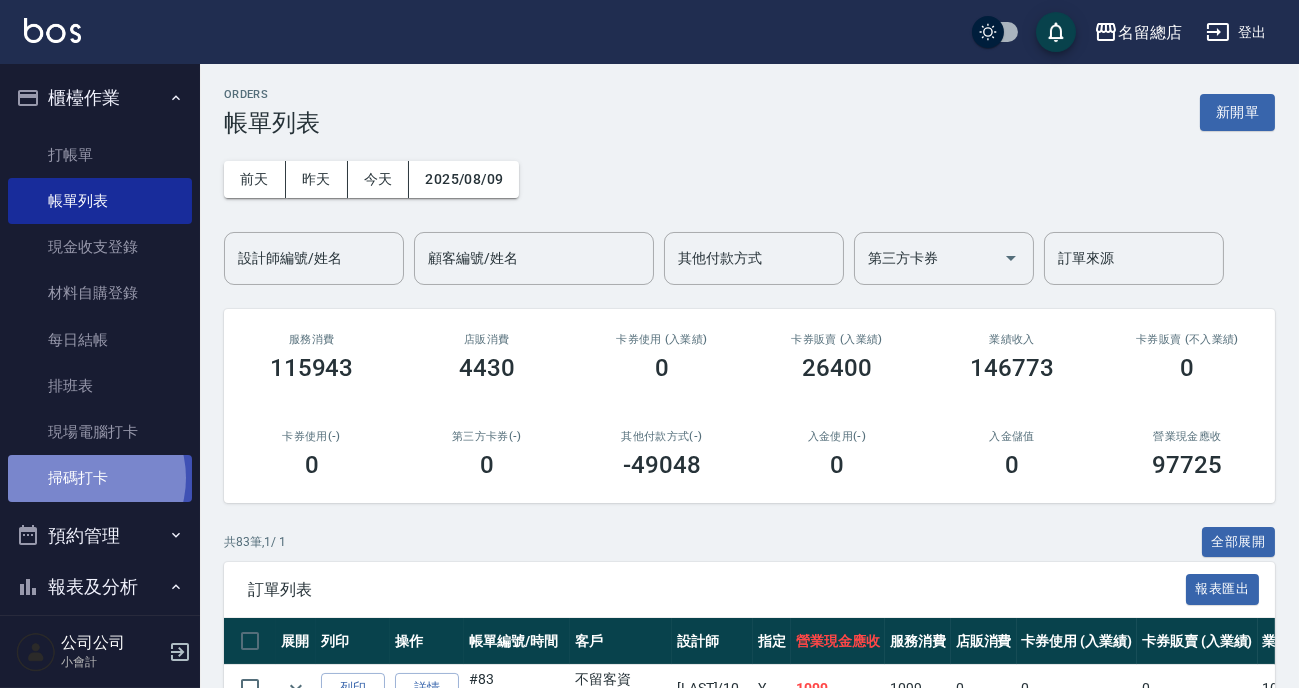 click on "掃碼打卡" at bounding box center [100, 478] 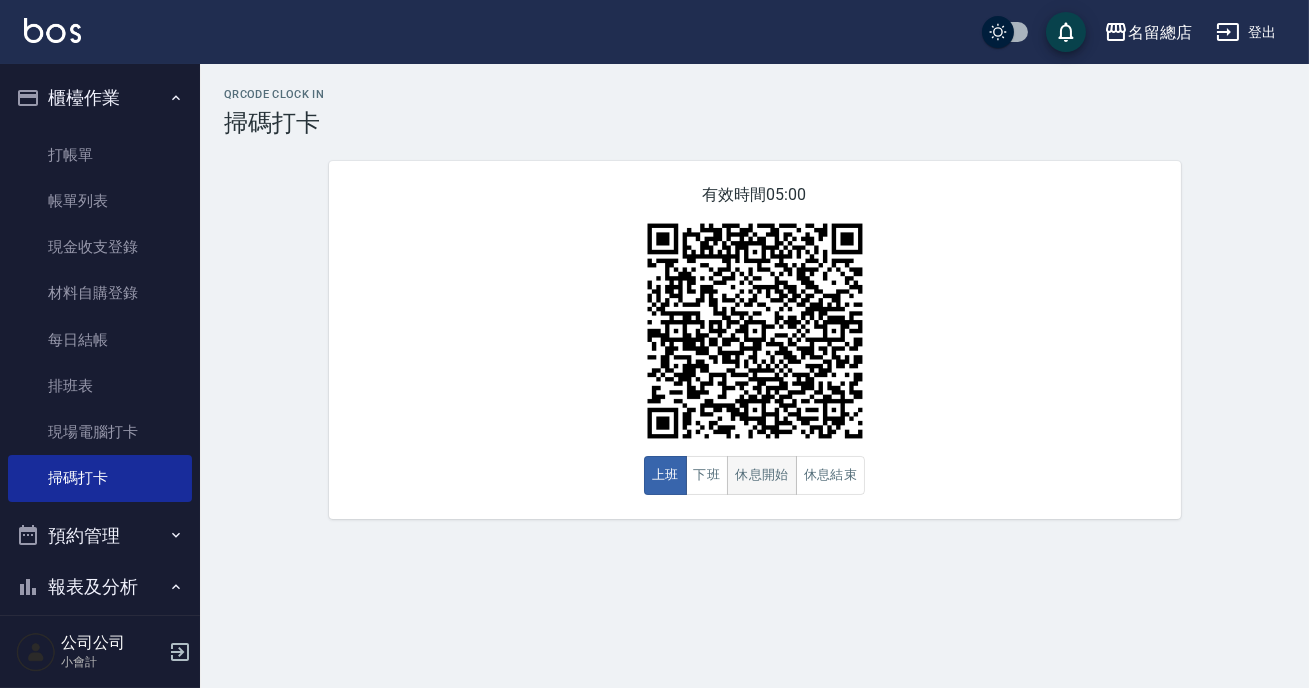 click on "休息開始" at bounding box center [762, 475] 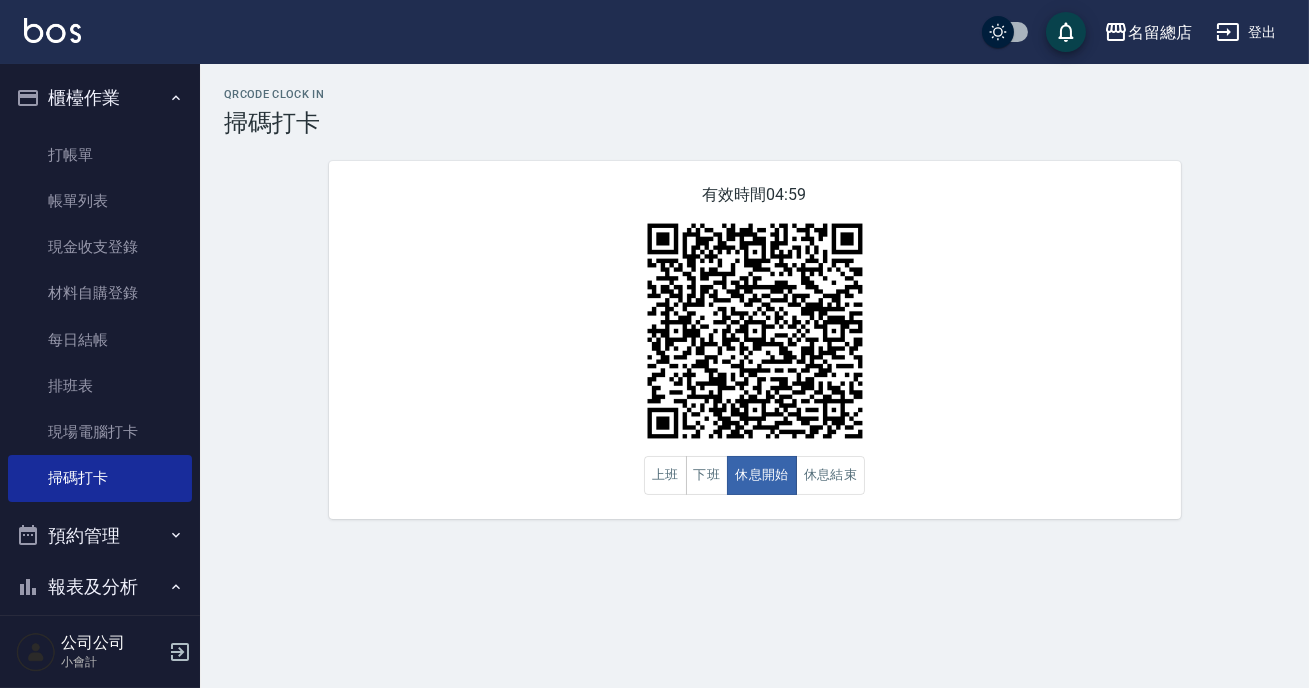 click on "有效時間 04:59 上班 下班 休息開始 休息結束" at bounding box center (755, 340) 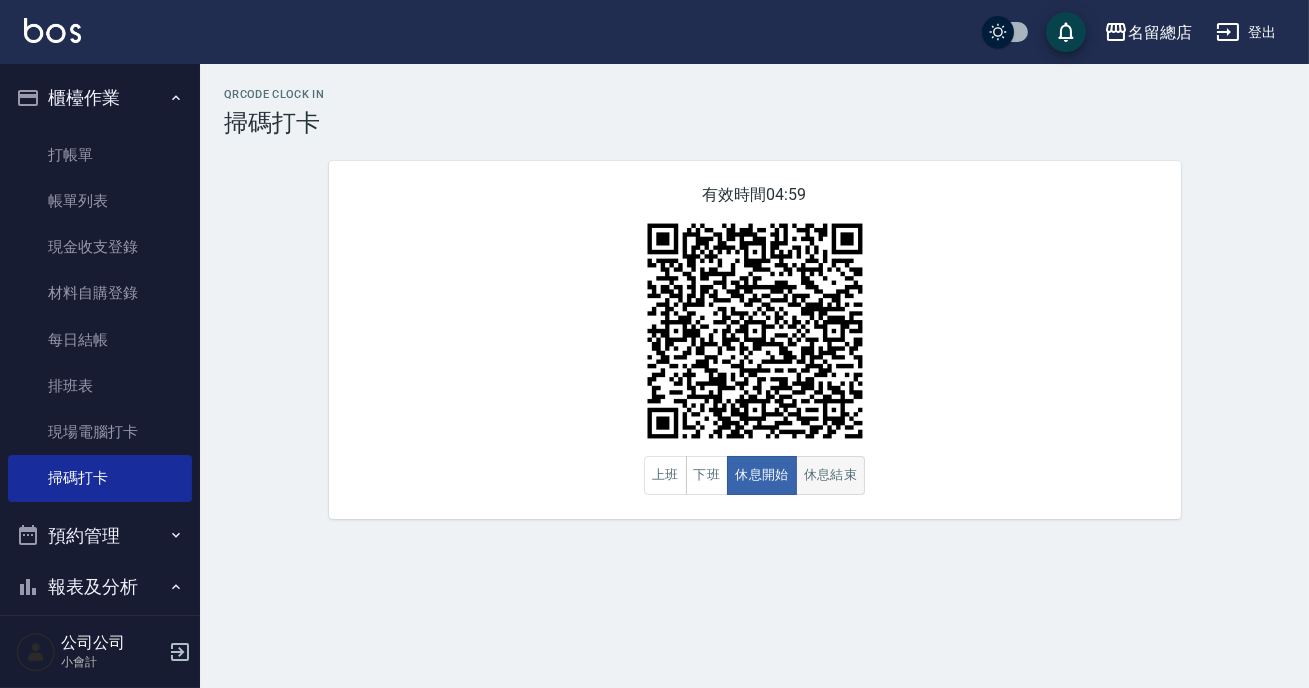 click on "休息結束" at bounding box center [831, 475] 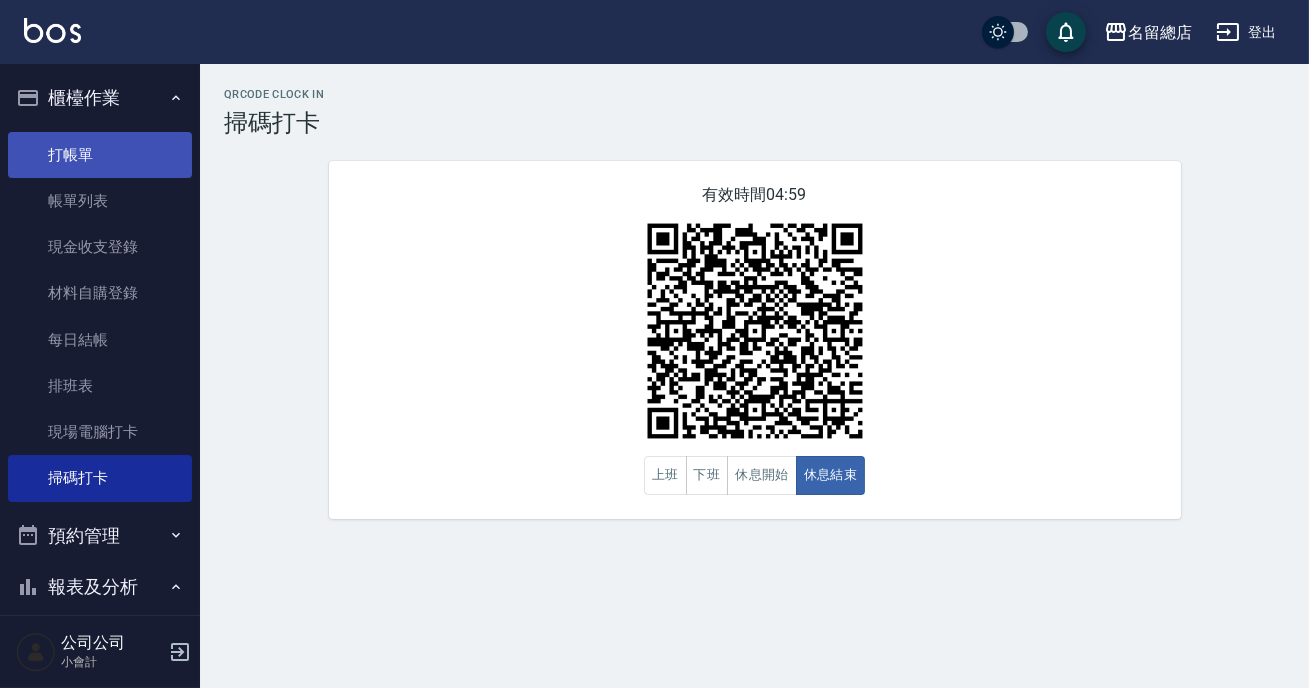 click on "打帳單" at bounding box center [100, 155] 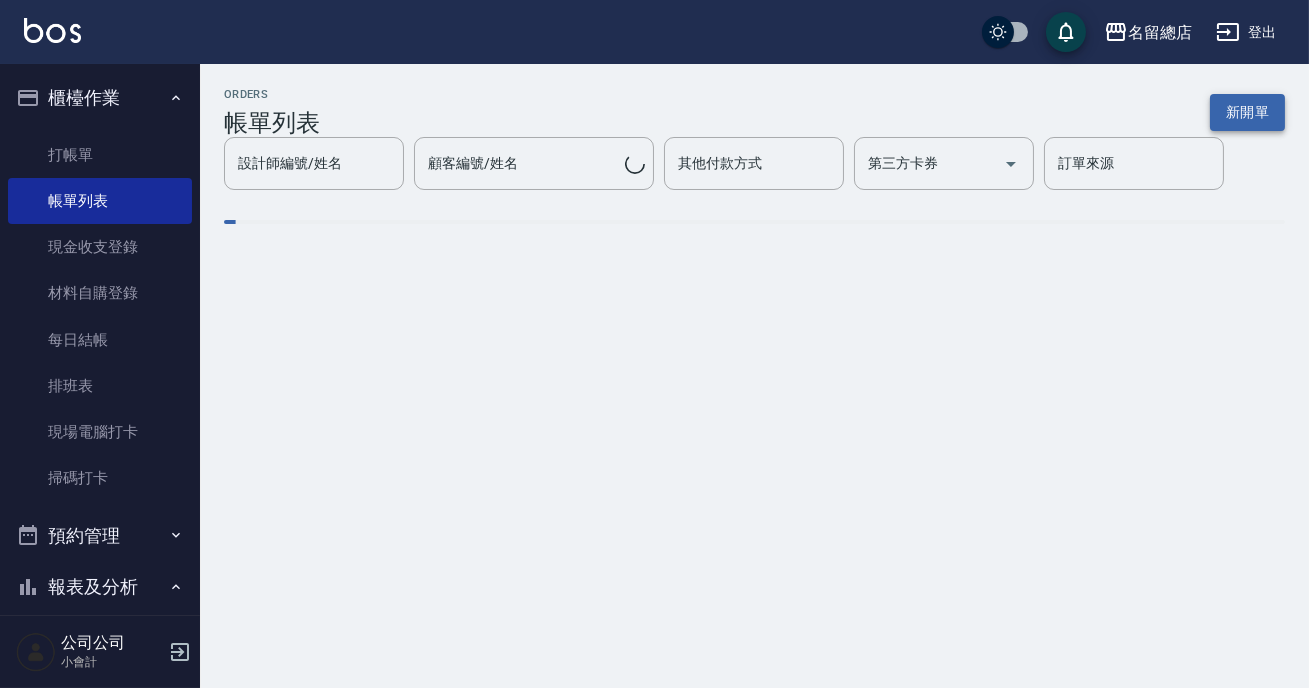 click on "新開單" at bounding box center [1247, 112] 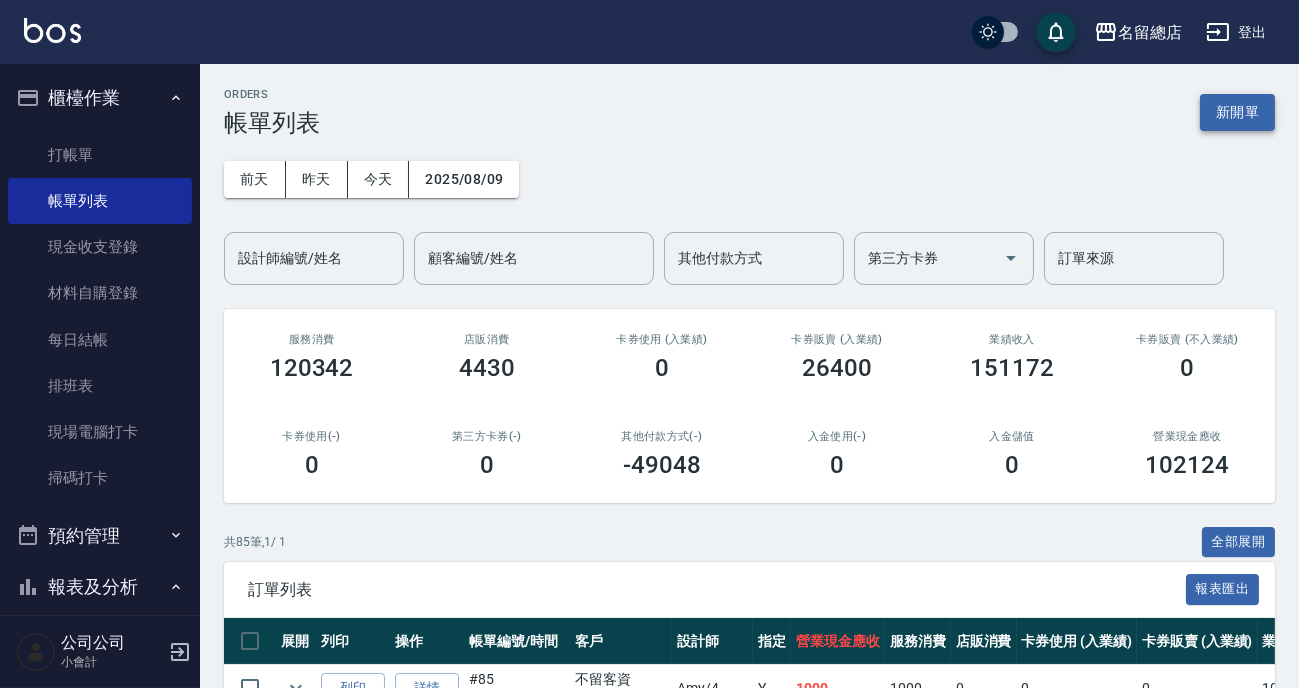 click on "新開單" at bounding box center [1237, 112] 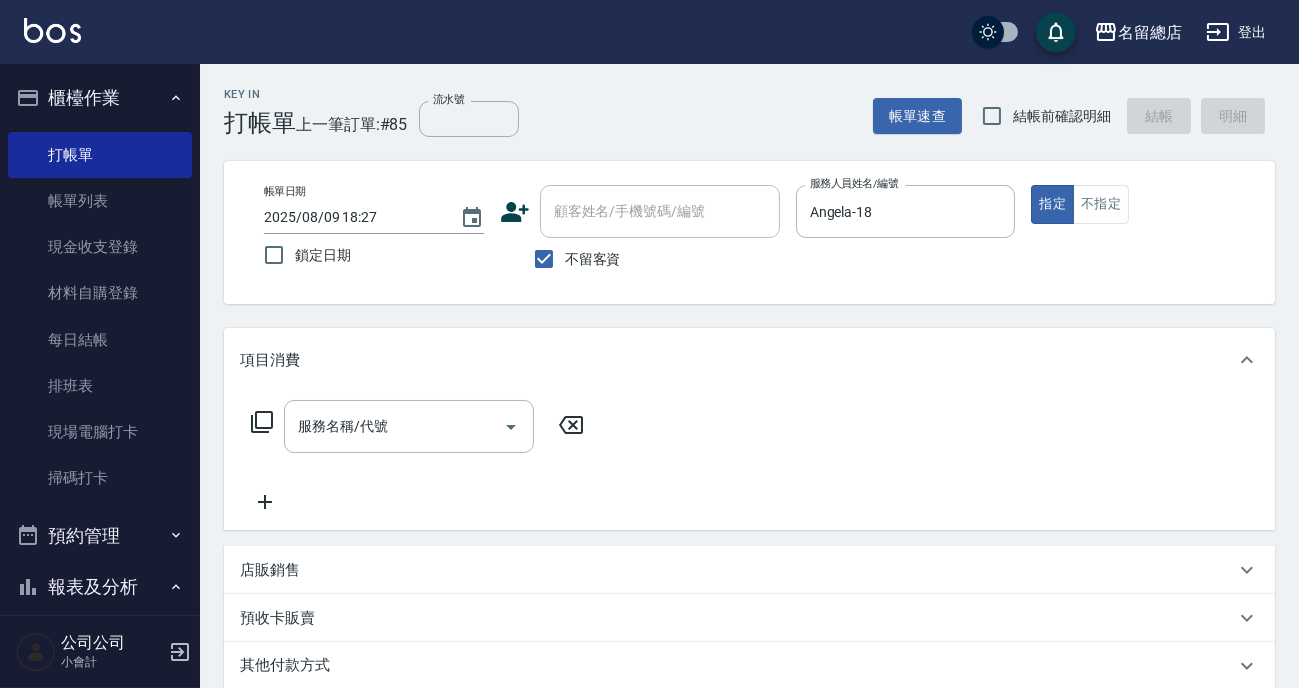 click on "不留客資" at bounding box center [593, 259] 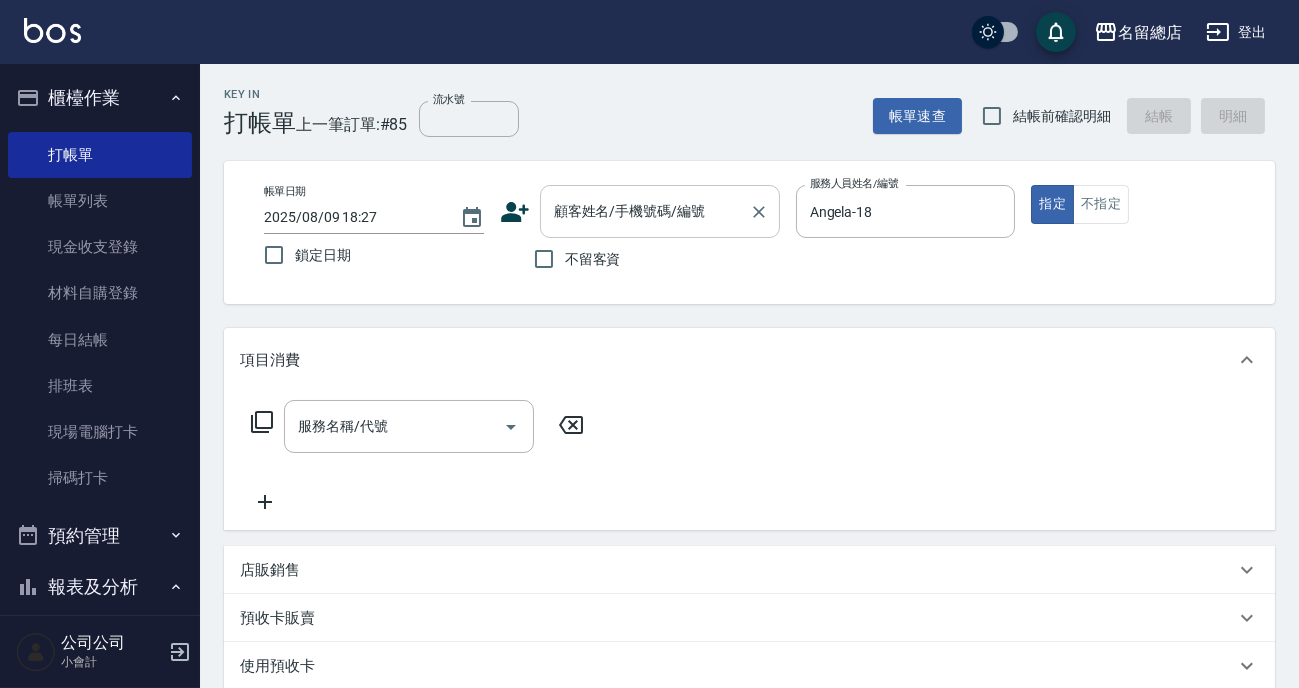 click on "顧客姓名/手機號碼/編號 顧客姓名/手機號碼/編號" at bounding box center [660, 211] 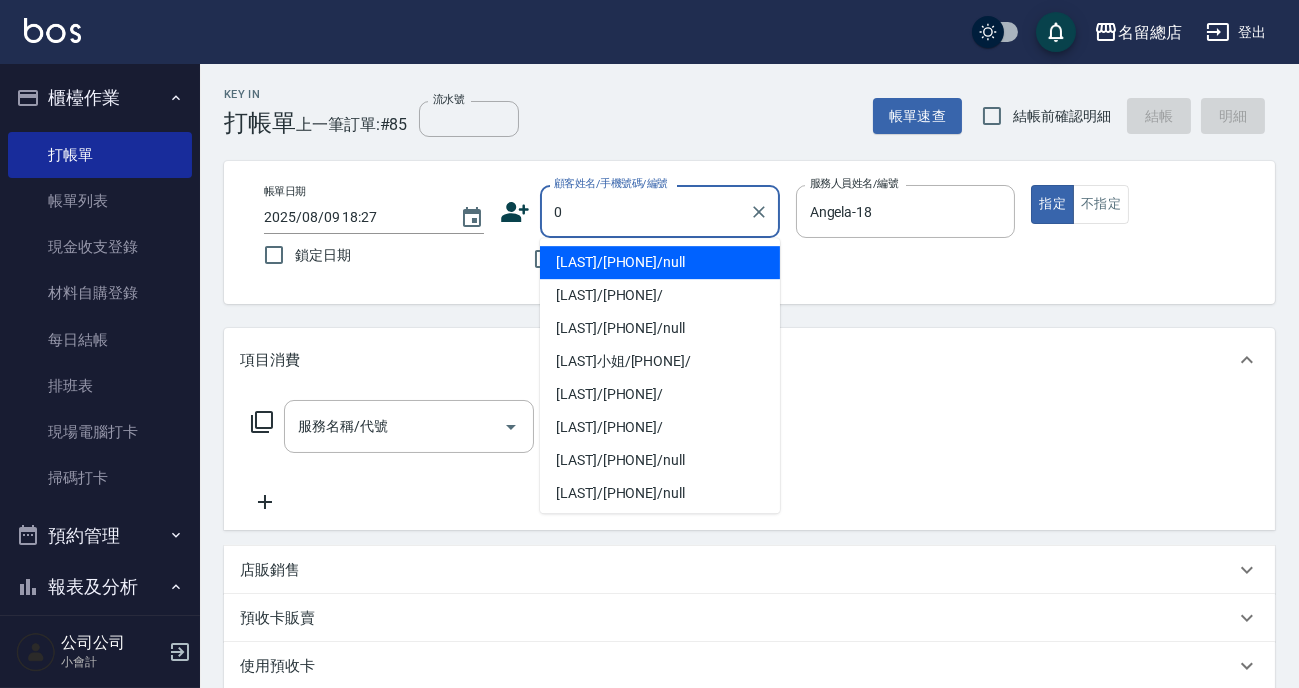 click on "[LAST]/[PHONE]/null" at bounding box center (660, 262) 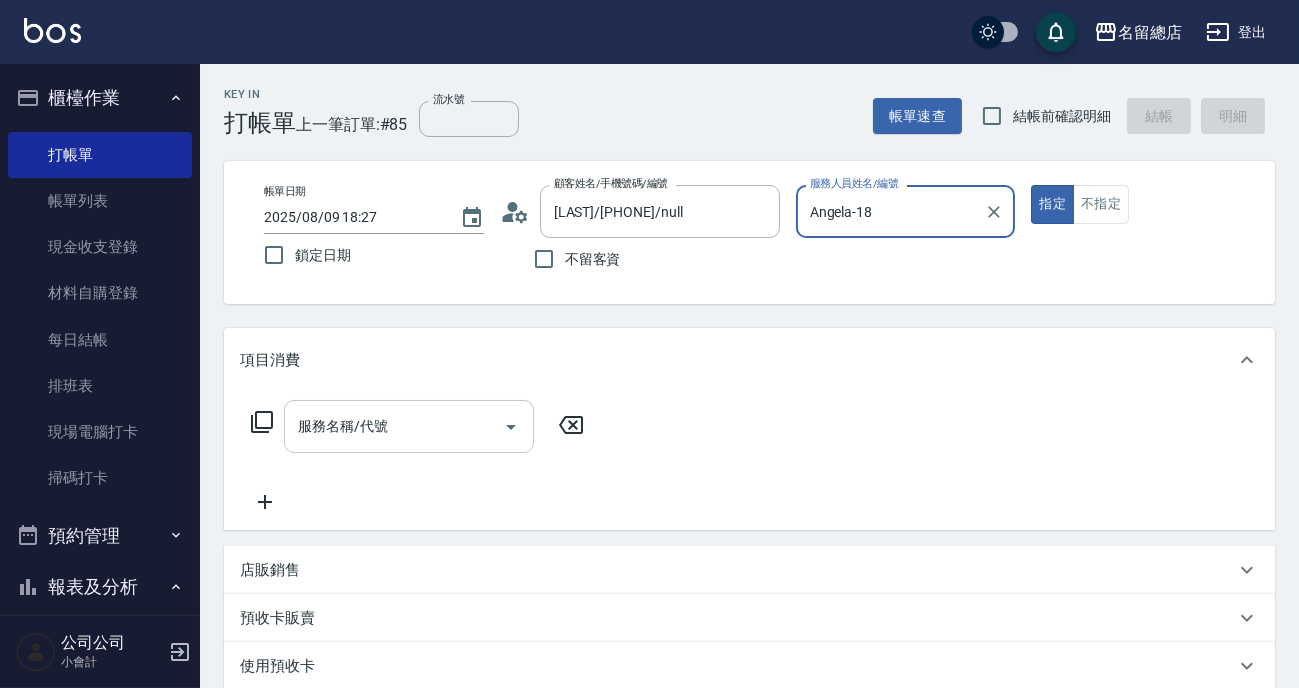 click on "服務名稱/代號" at bounding box center (394, 426) 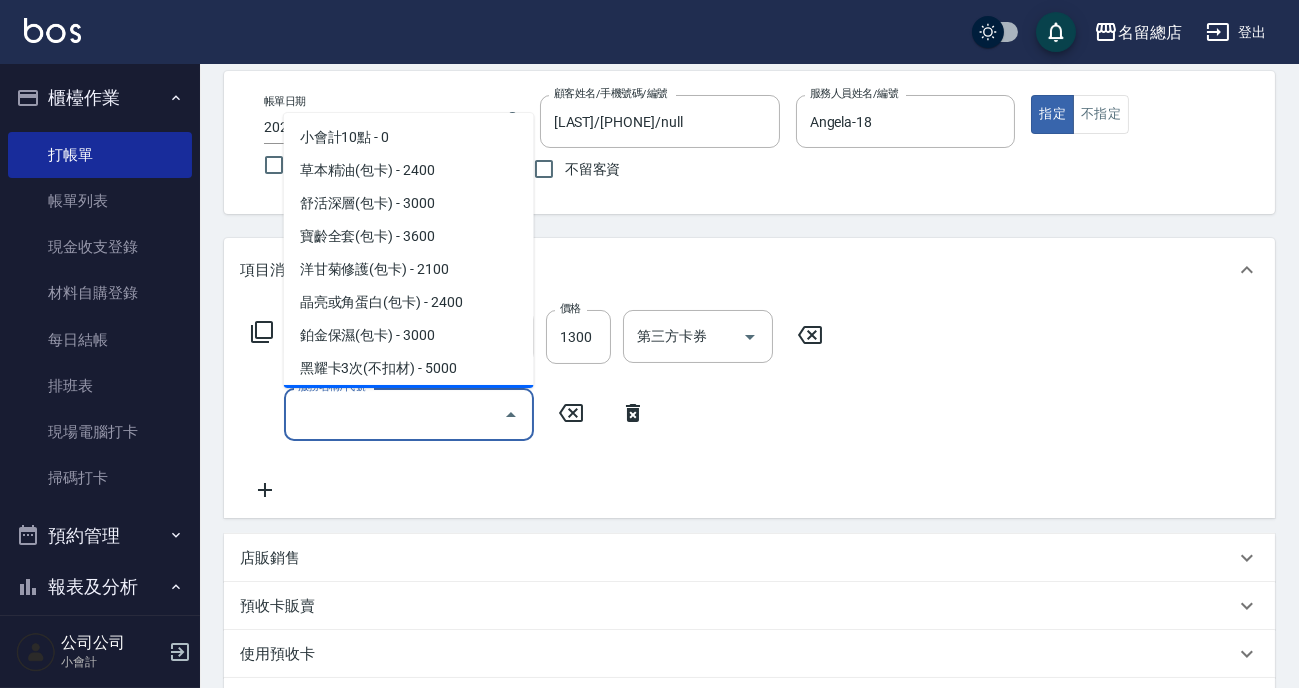 scroll, scrollTop: 181, scrollLeft: 0, axis: vertical 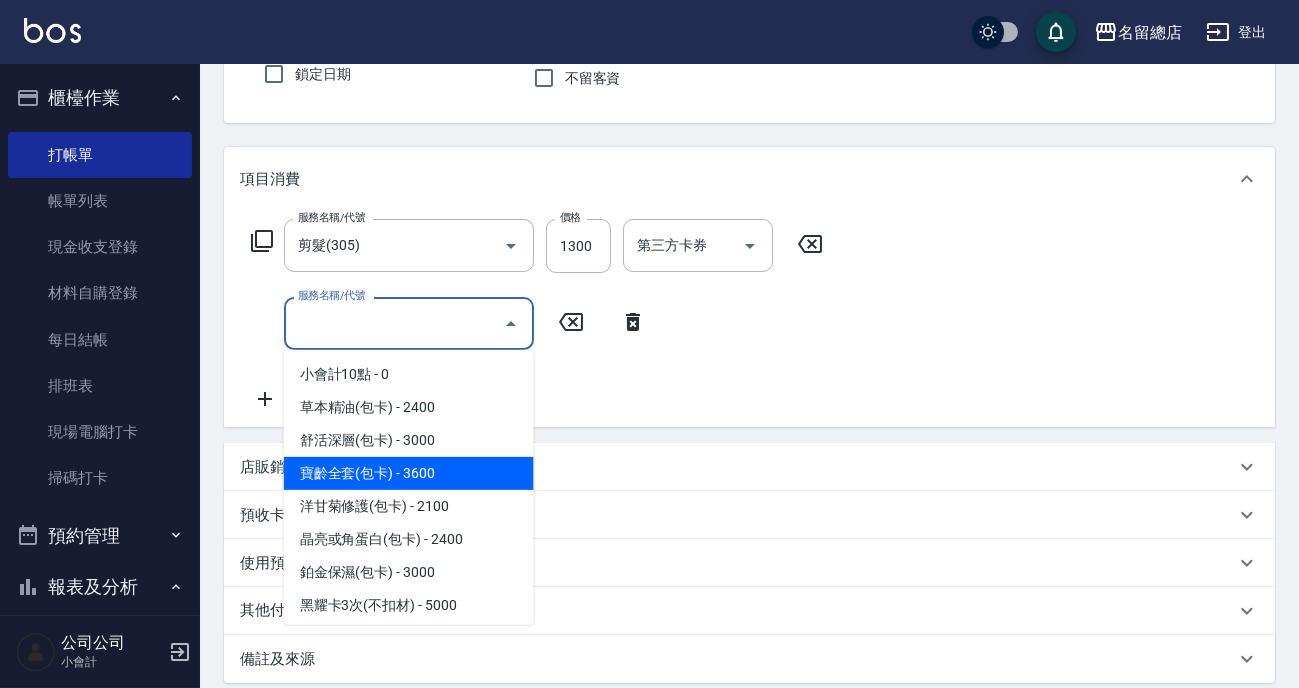 click on "服務名稱/代號 剪髮(305) 服務名稱/代號 價格 1300 價格 第三方卡券 第三方卡券 服務名稱/代號 服務名稱/代號" at bounding box center [537, 315] 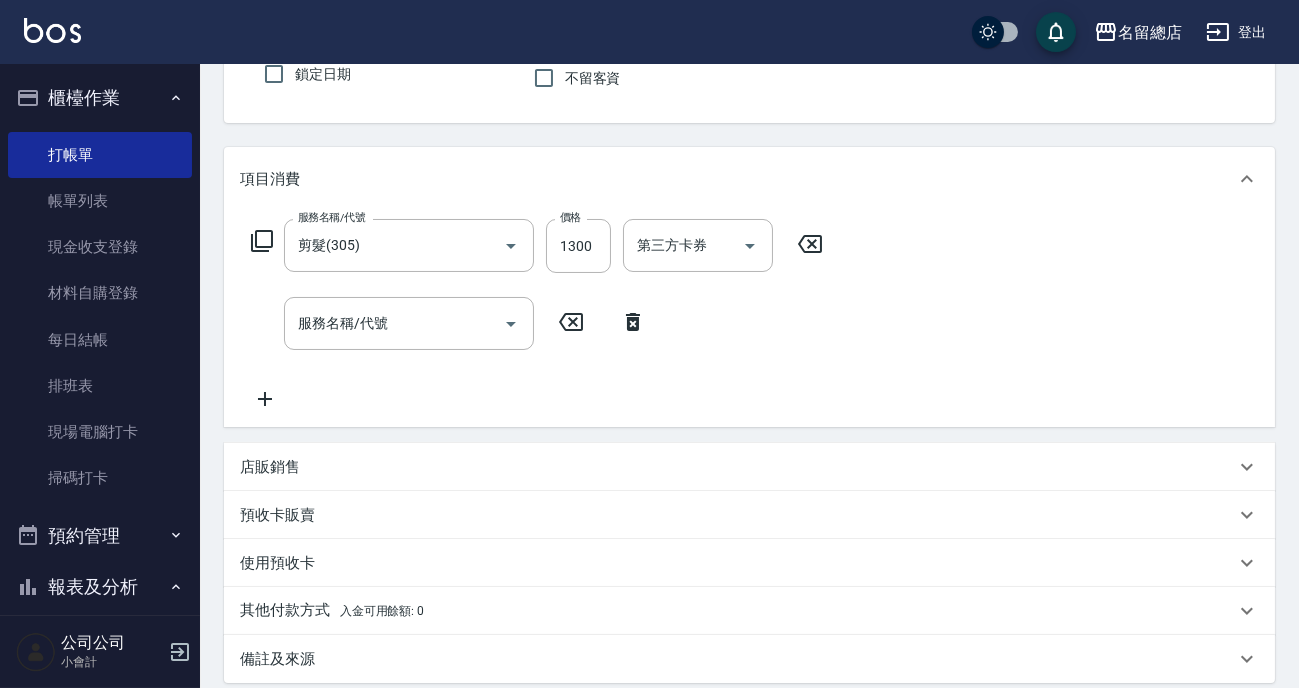 click on "預收卡販賣" at bounding box center [737, 515] 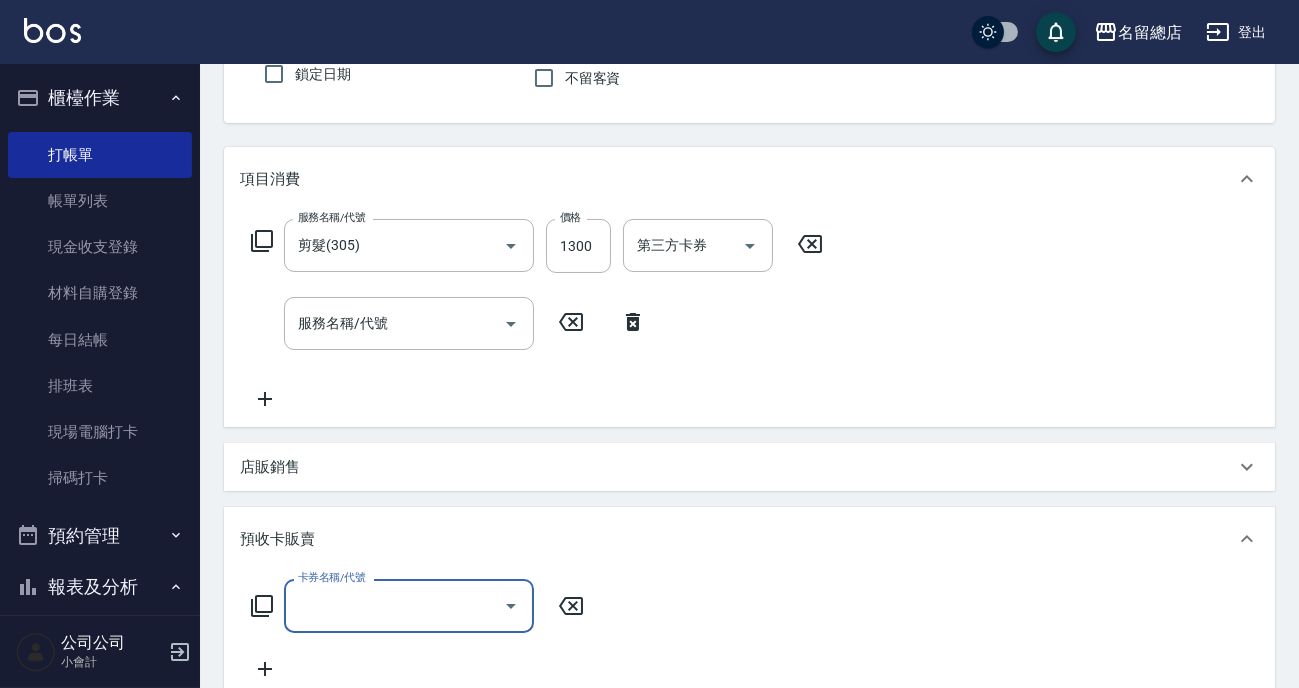 scroll, scrollTop: 0, scrollLeft: 0, axis: both 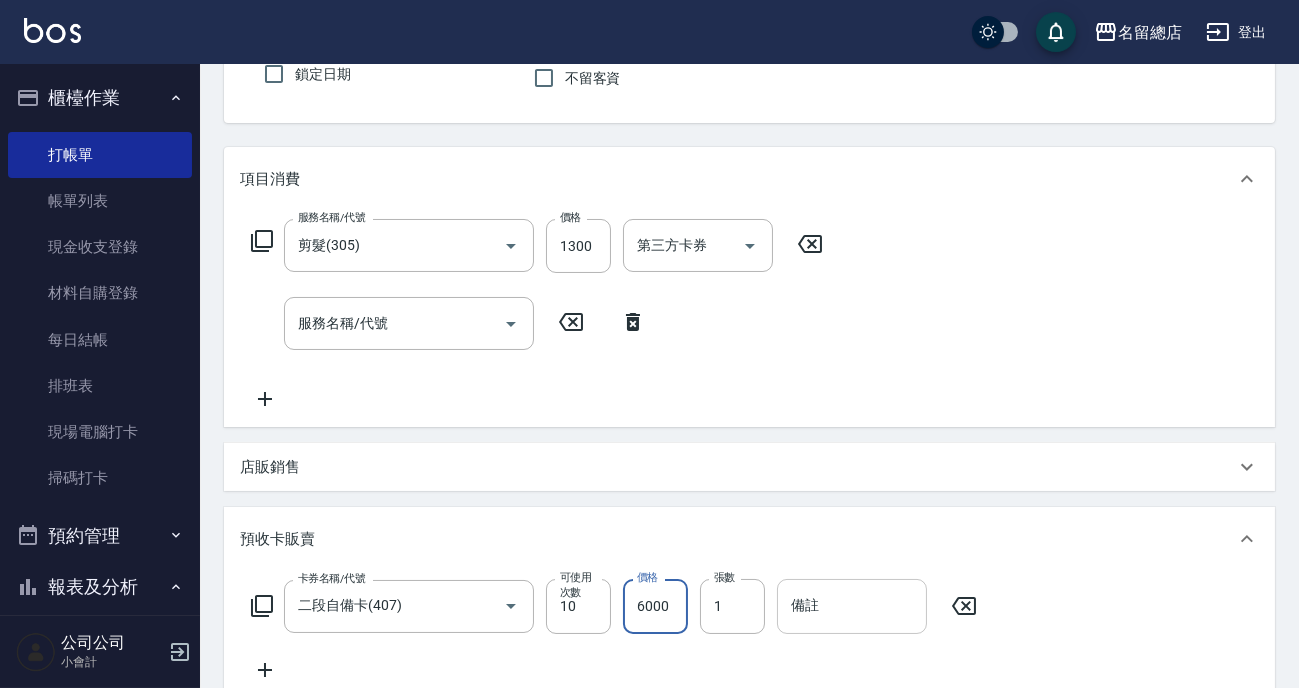 click on "備註" at bounding box center (852, 606) 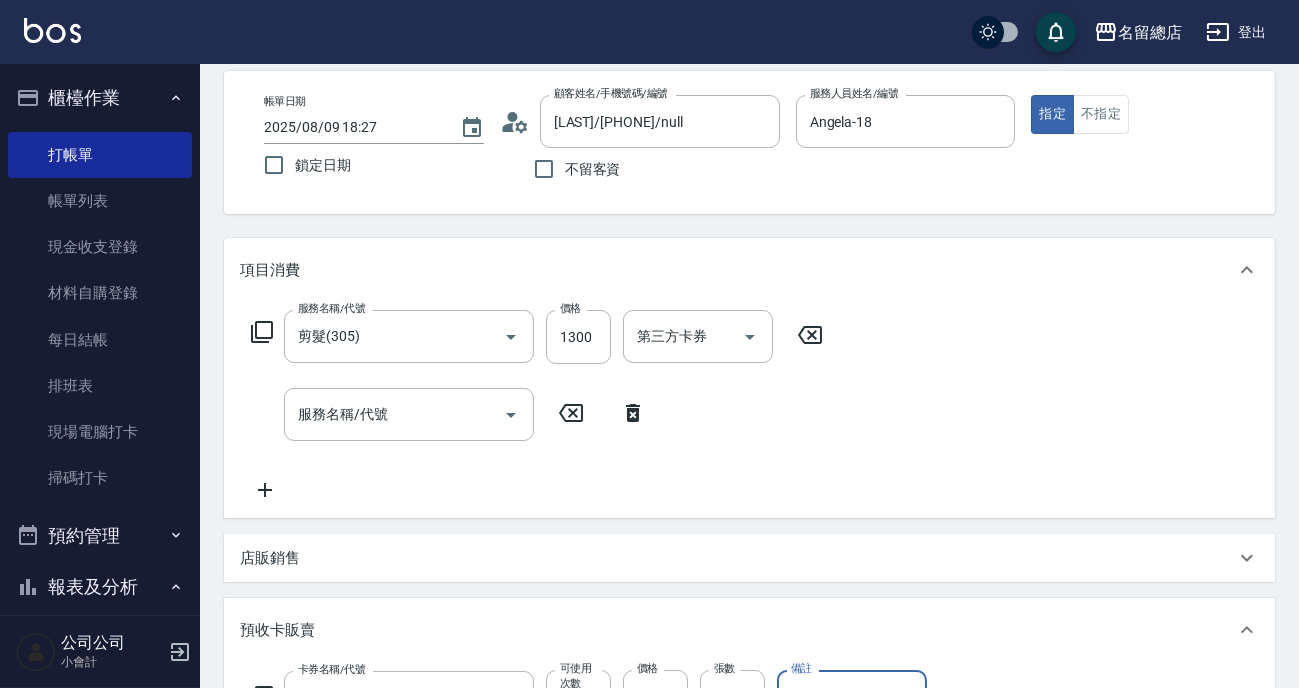 scroll, scrollTop: 0, scrollLeft: 0, axis: both 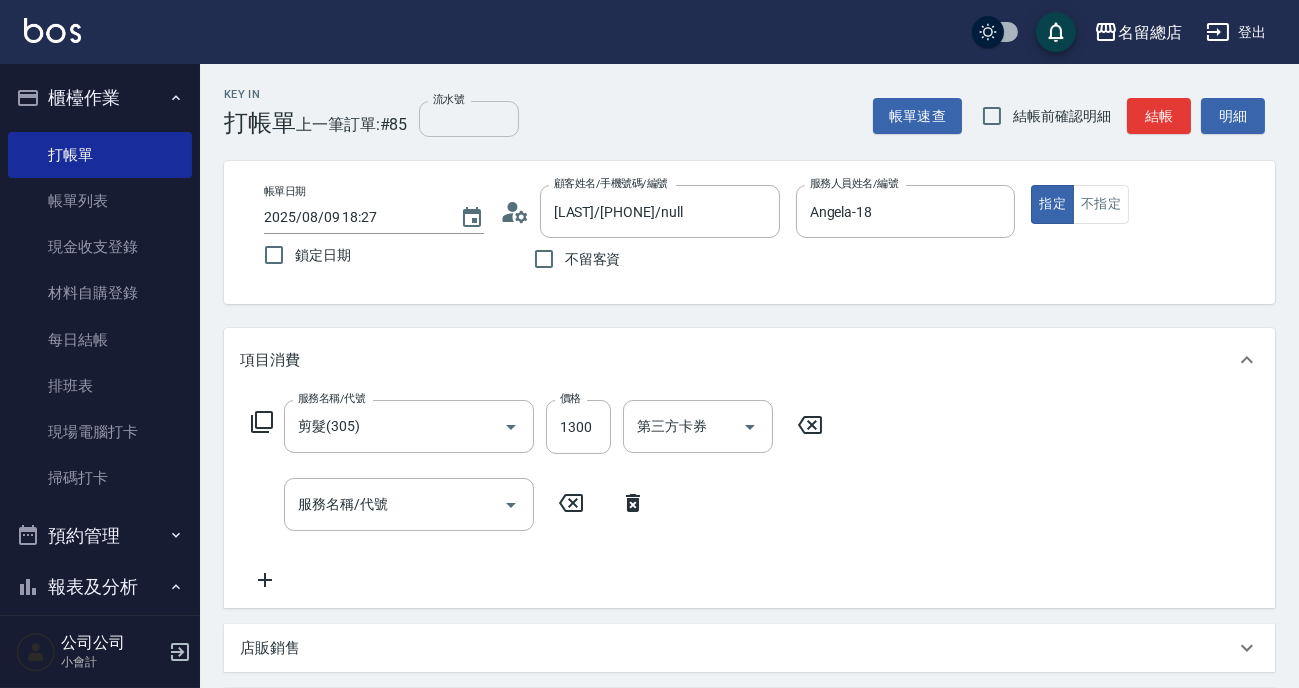click on "流水號" at bounding box center (469, 119) 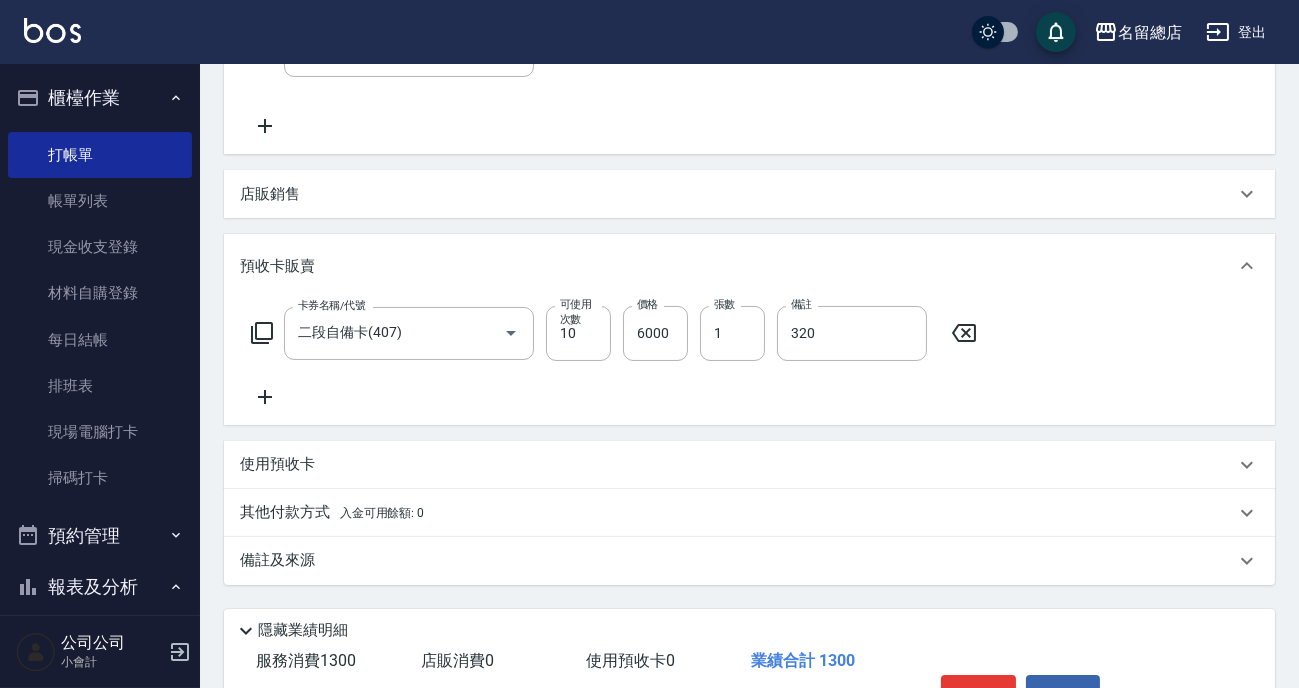 scroll, scrollTop: 545, scrollLeft: 0, axis: vertical 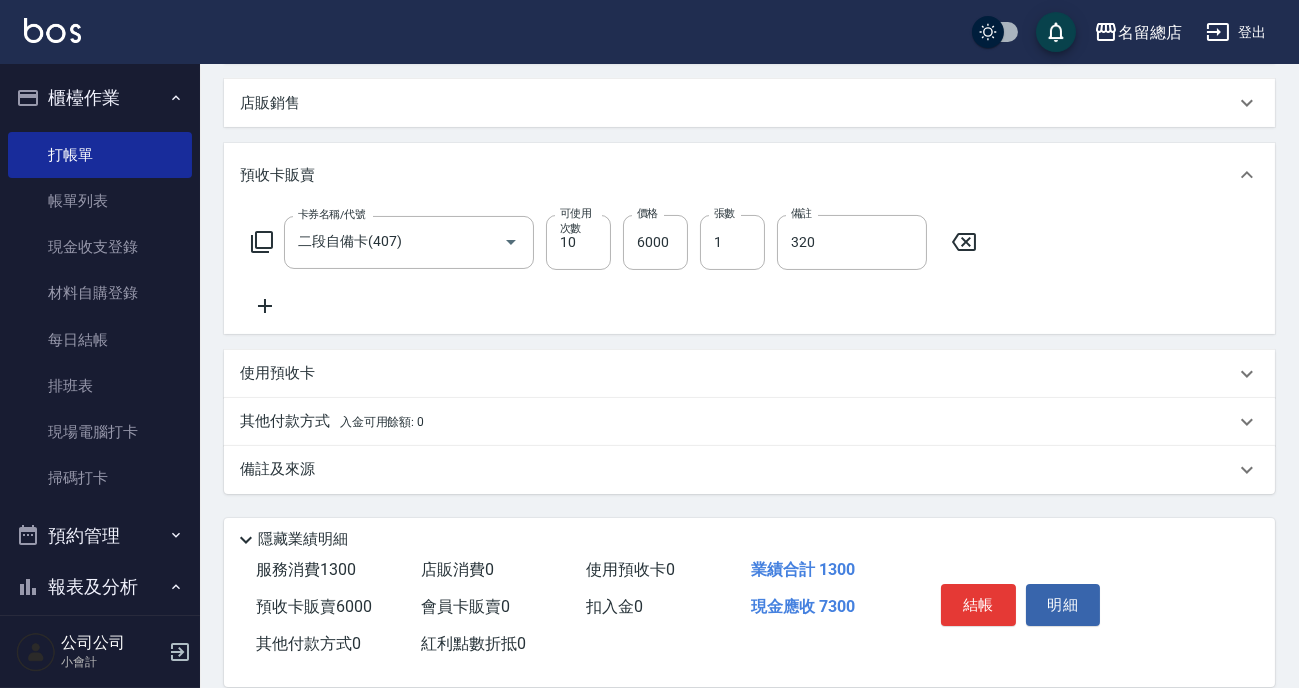 click on "其他付款方式 入金可用餘額: 0" at bounding box center [737, 422] 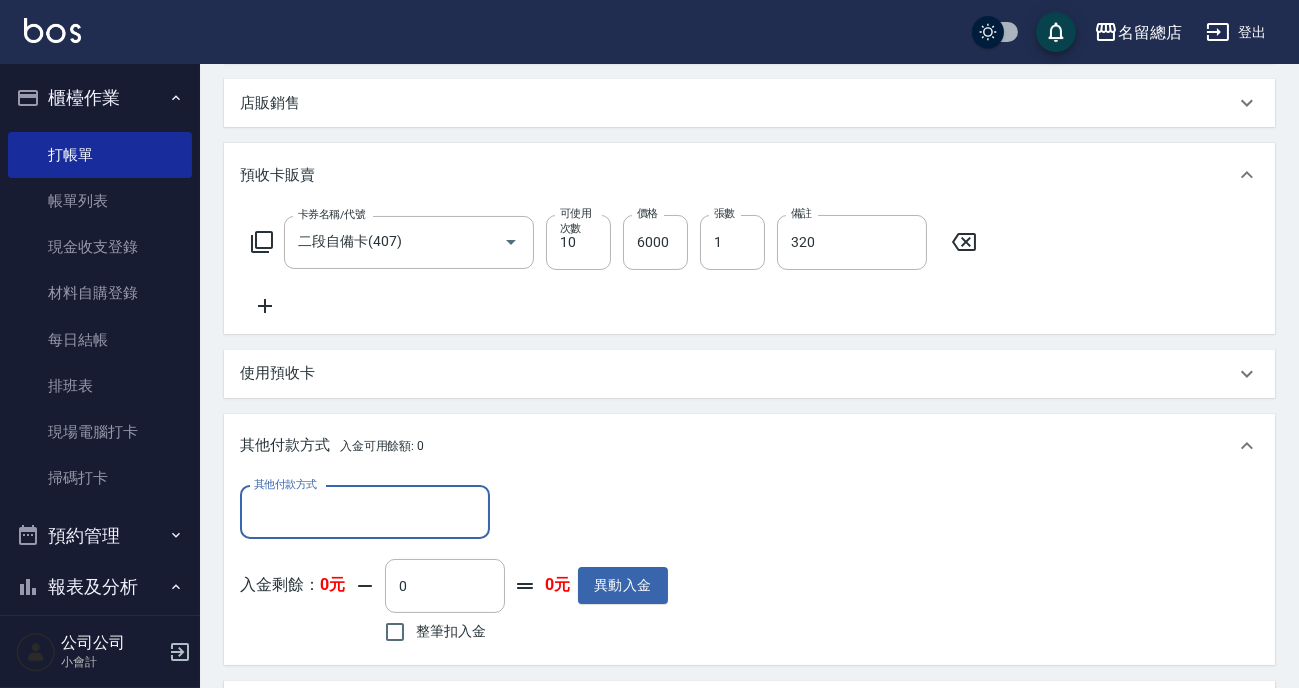 scroll, scrollTop: 0, scrollLeft: 0, axis: both 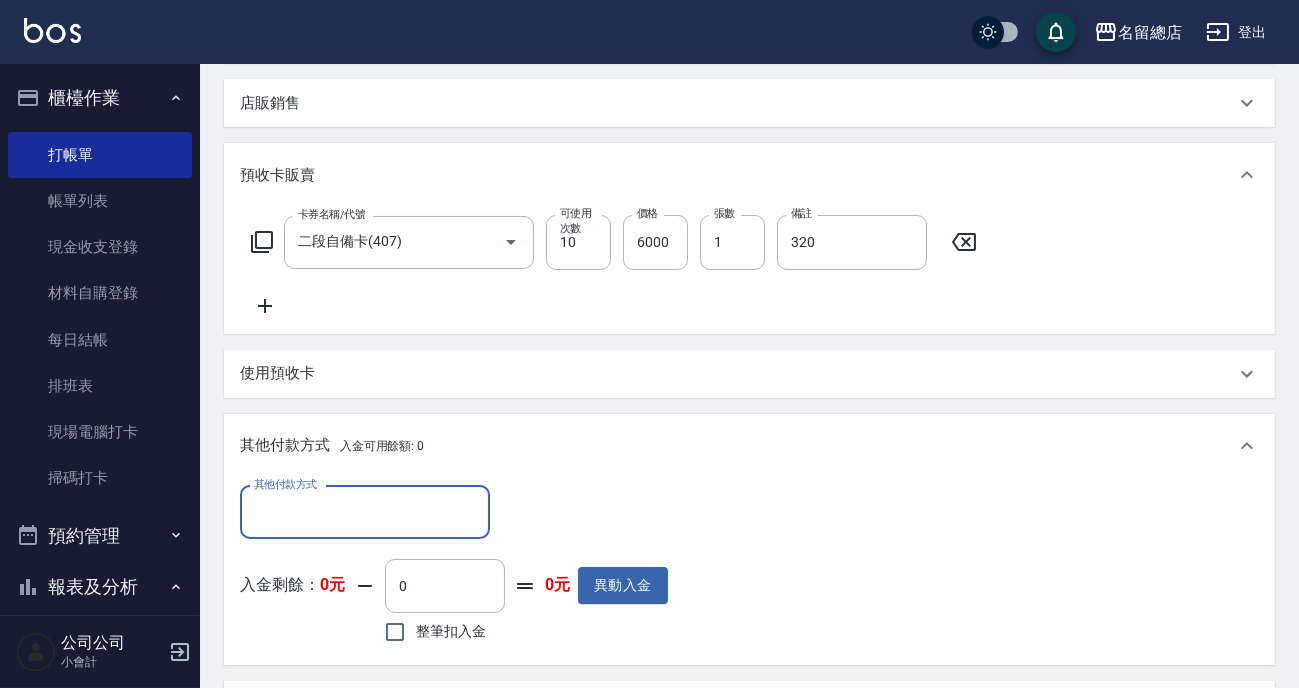click on "其他付款方式" at bounding box center (365, 512) 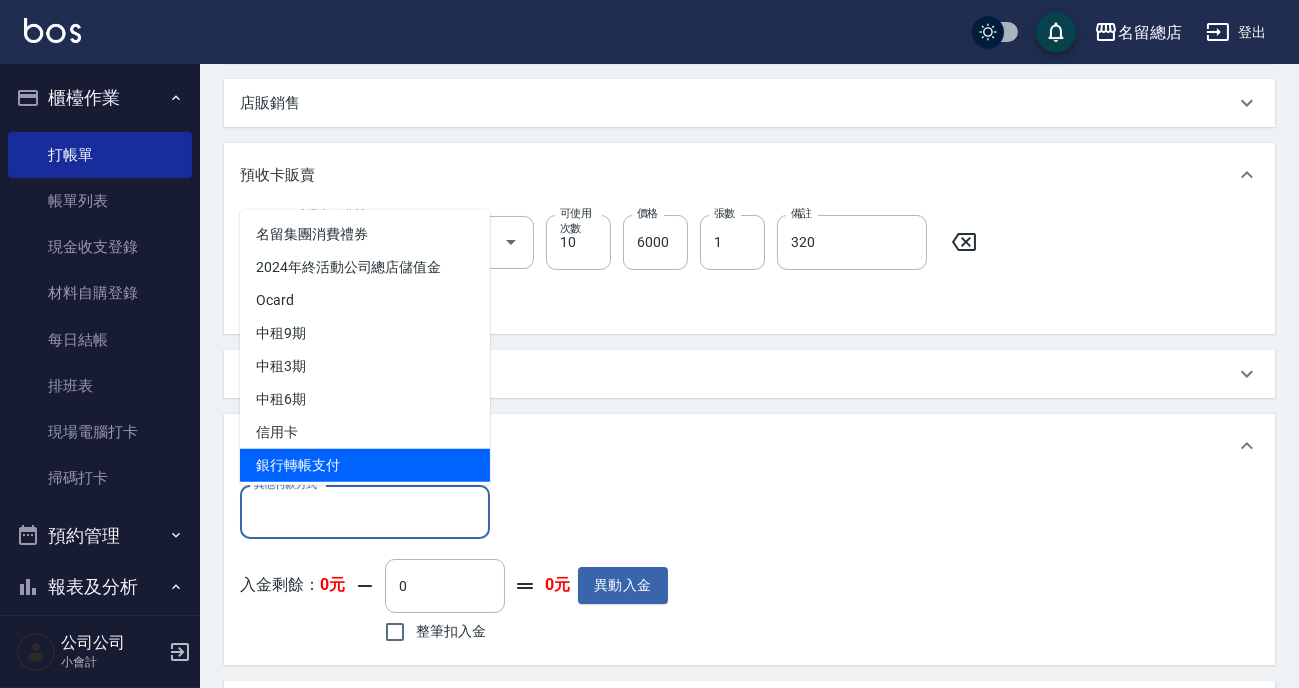 click on "銀行轉帳支付" at bounding box center (365, 465) 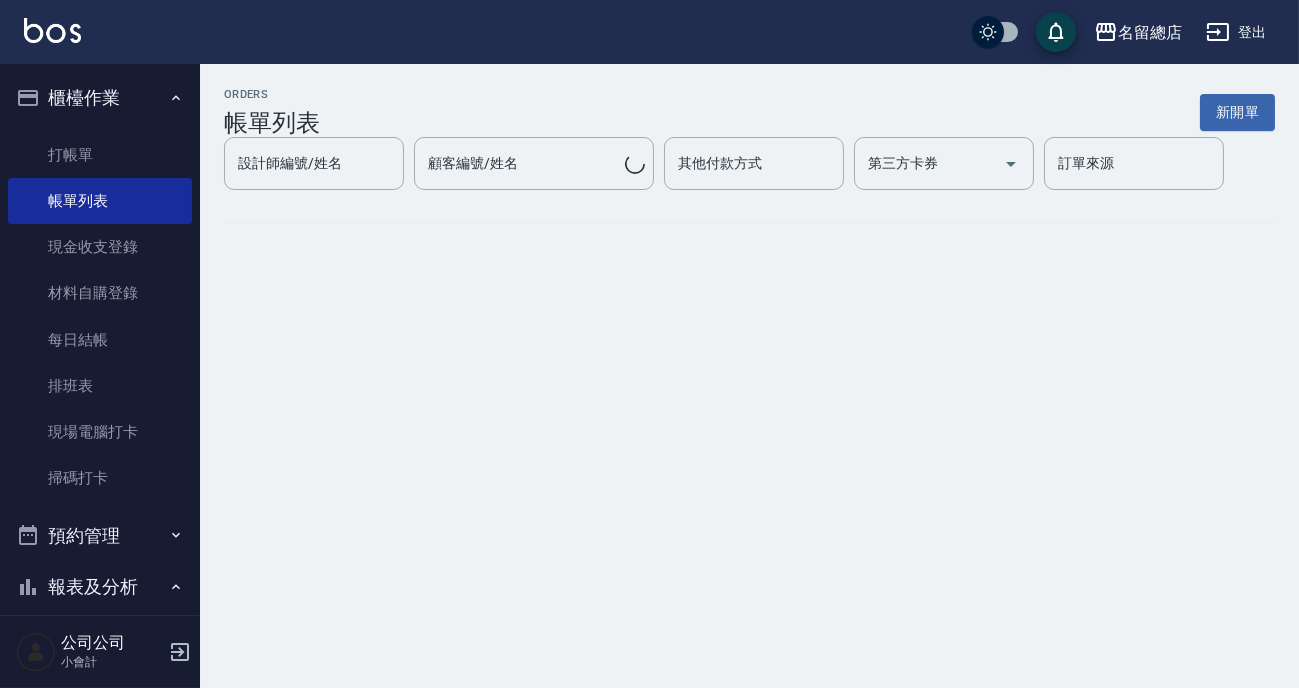 scroll, scrollTop: 0, scrollLeft: 0, axis: both 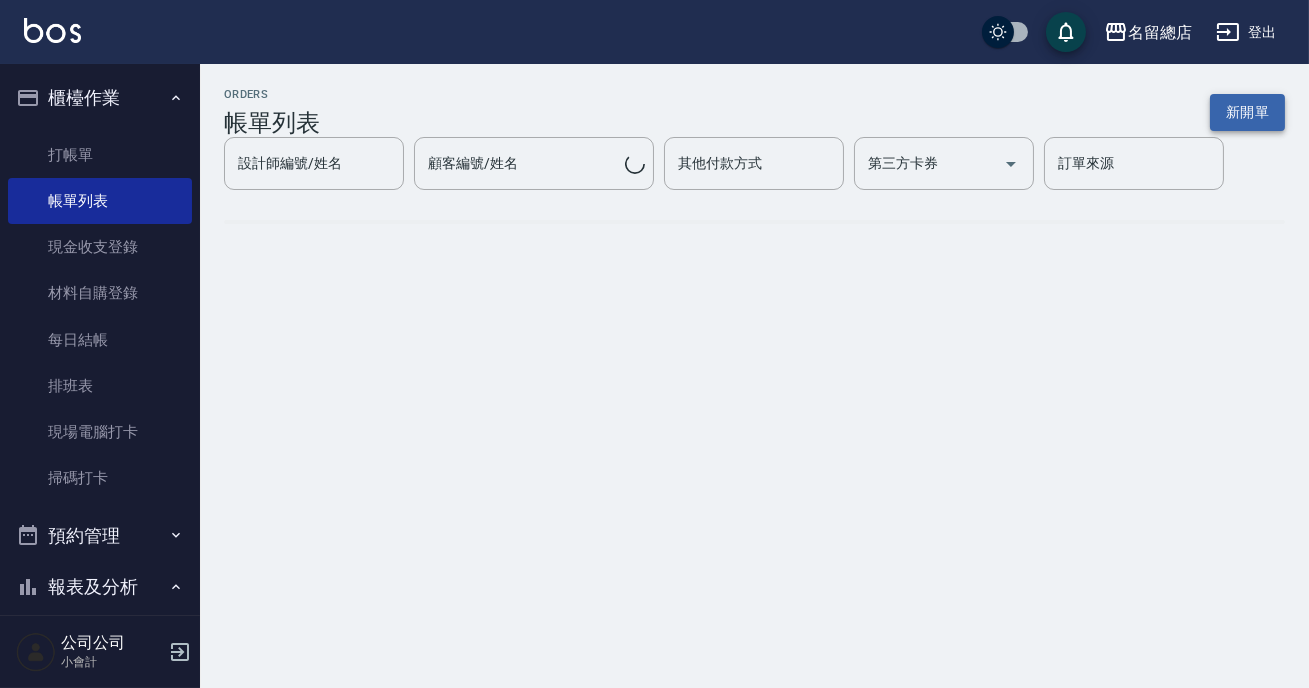 click on "新開單" at bounding box center [1247, 112] 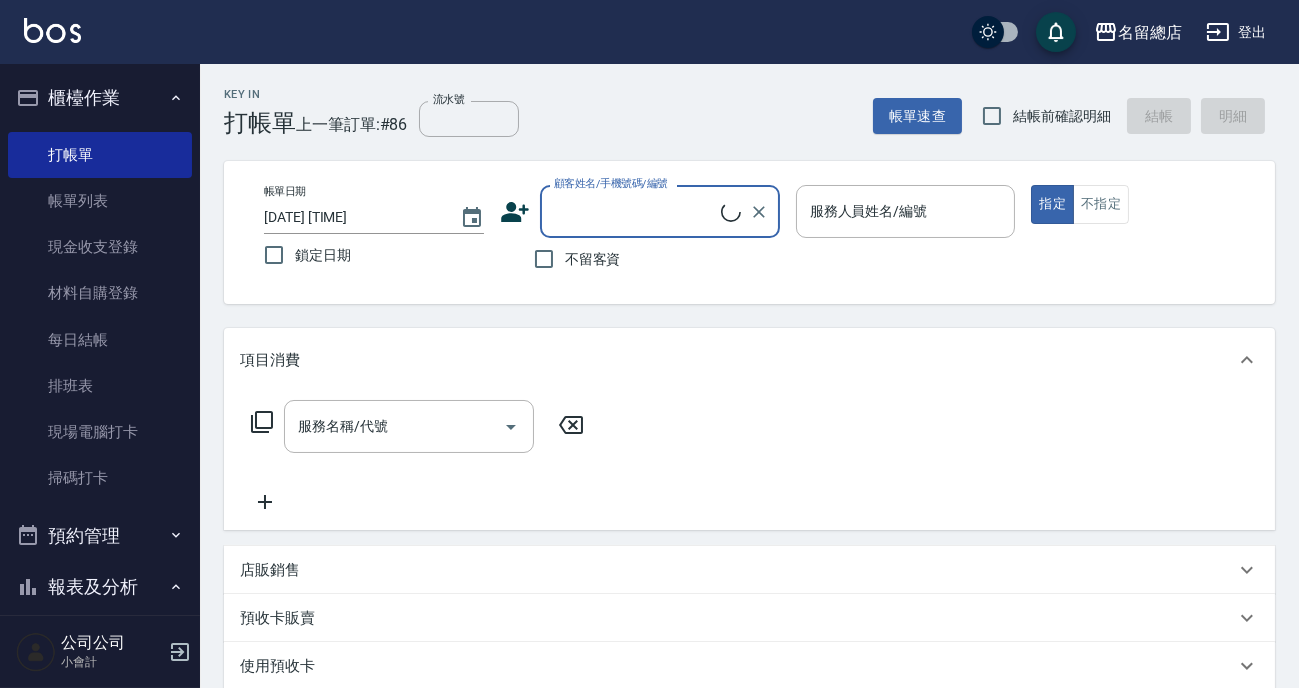 click on "顧客姓名/手機號碼/編號" at bounding box center (635, 211) 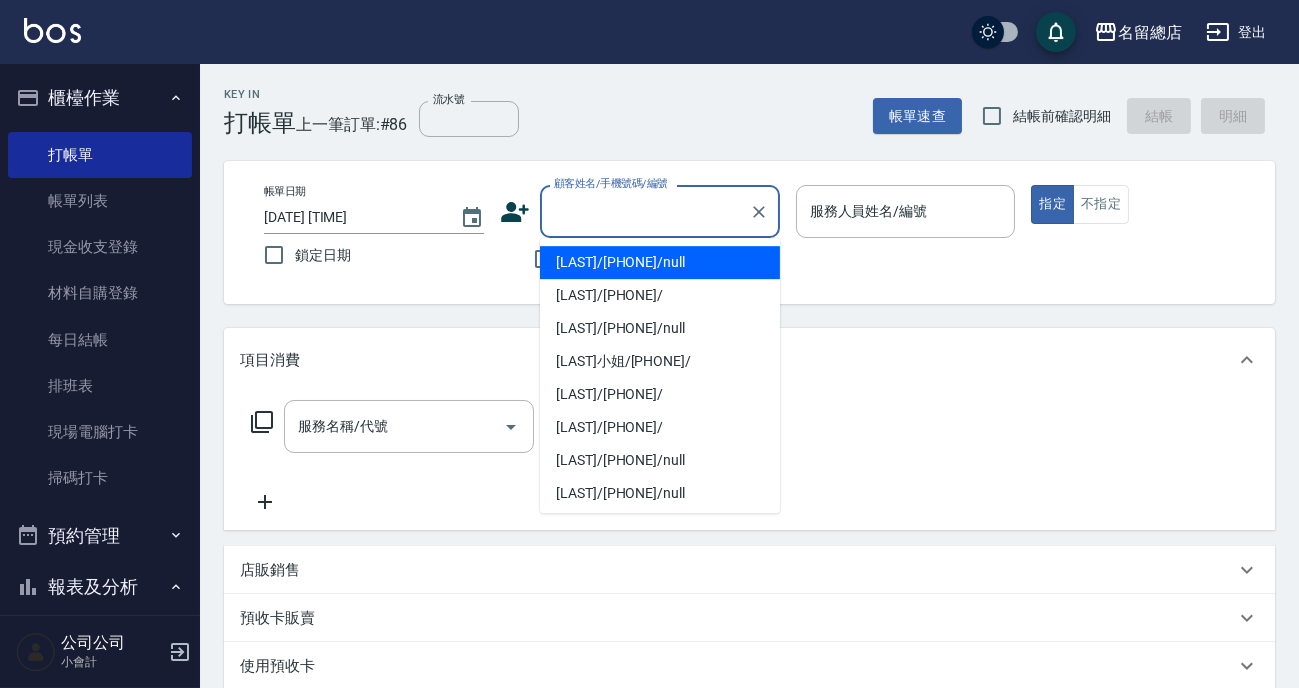 click on "[LAST]/[PHONE]/null" at bounding box center [660, 262] 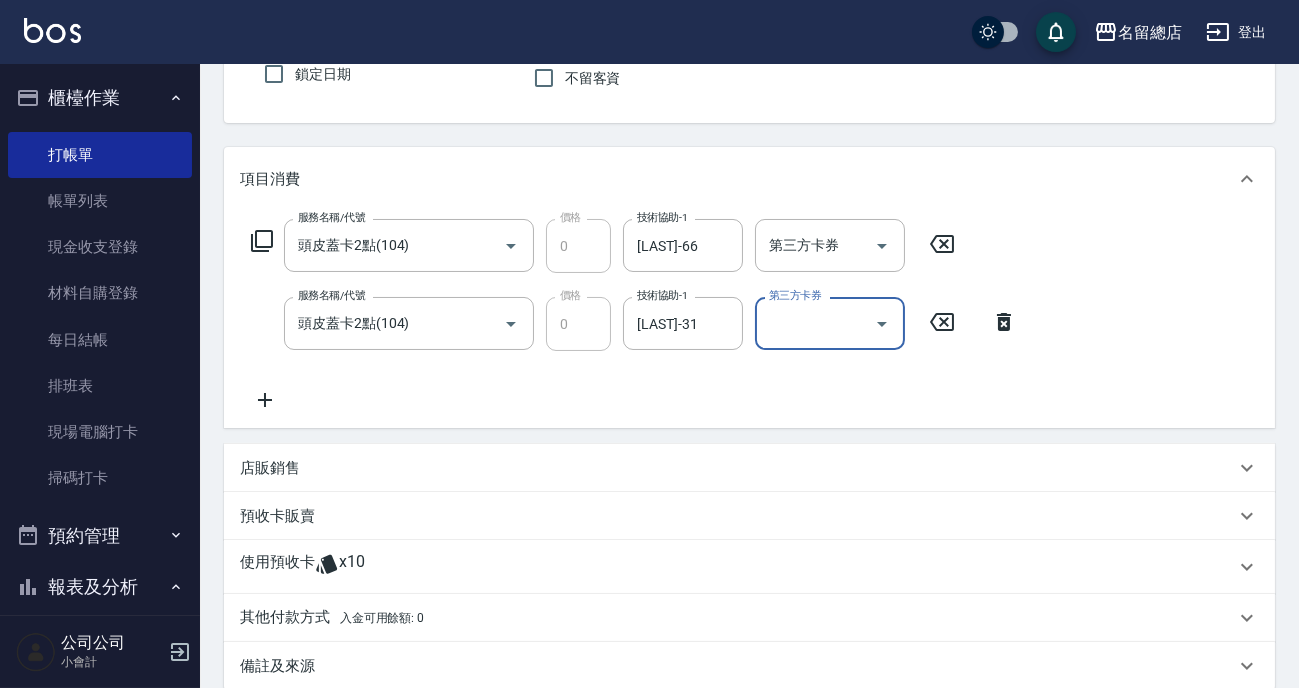 scroll, scrollTop: 272, scrollLeft: 0, axis: vertical 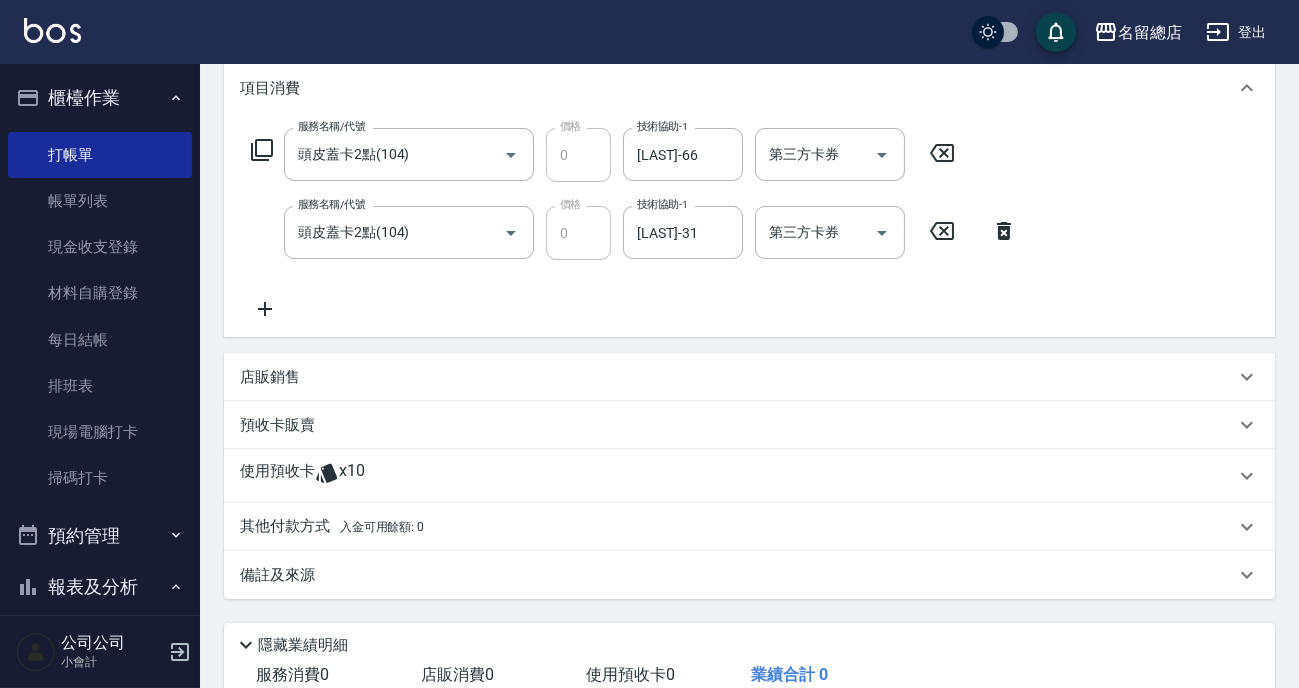 click on "使用預收卡 x10" at bounding box center [737, 476] 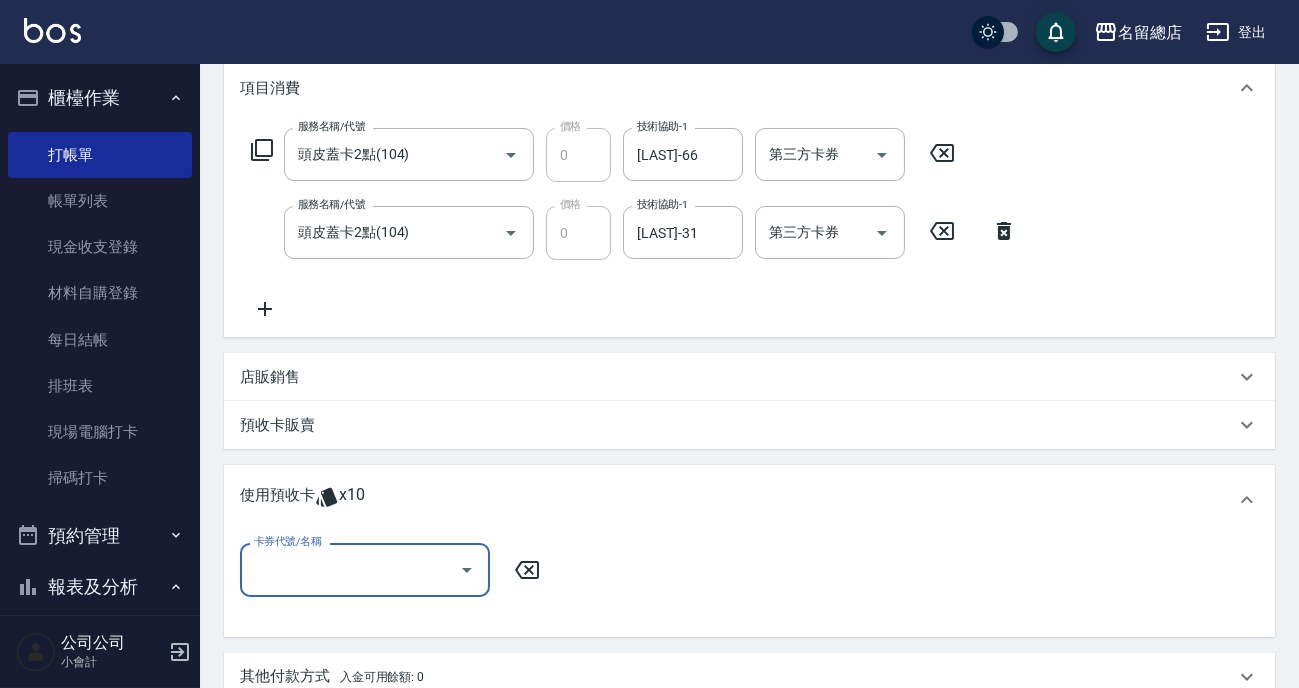 click on "卡券代號/名稱" at bounding box center (350, 569) 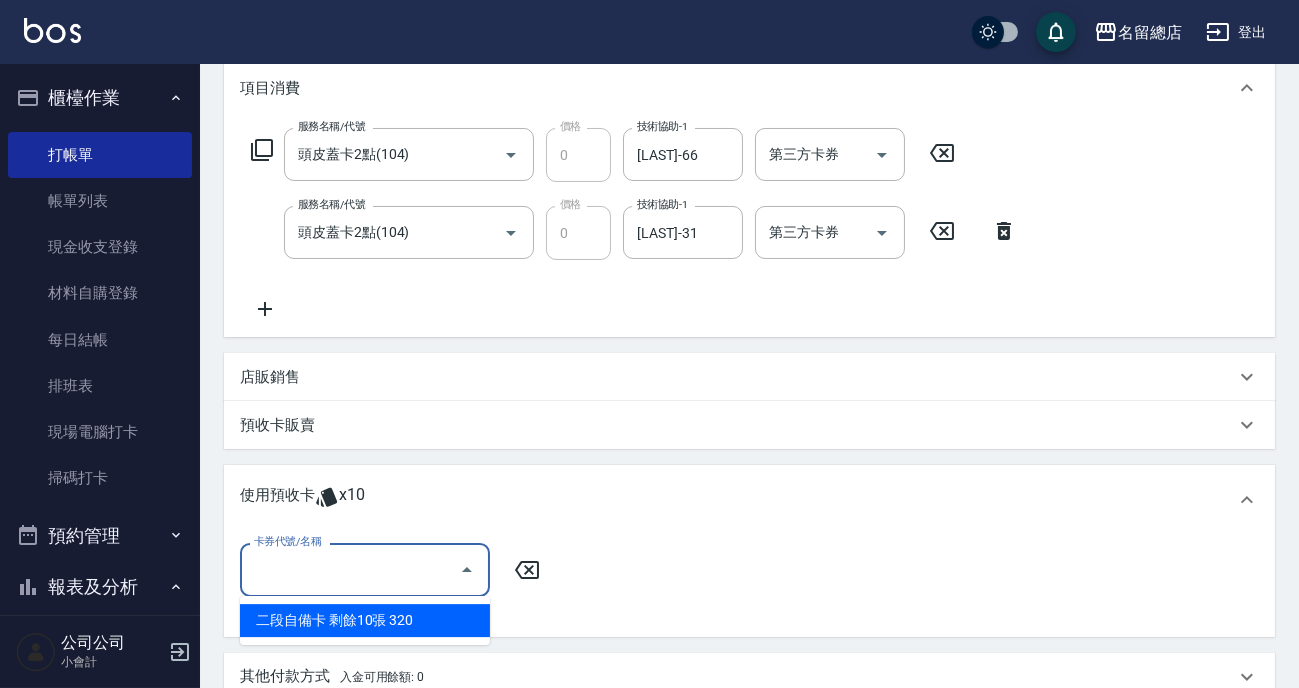 click on "二段自備卡 剩餘10張 320" at bounding box center [365, 620] 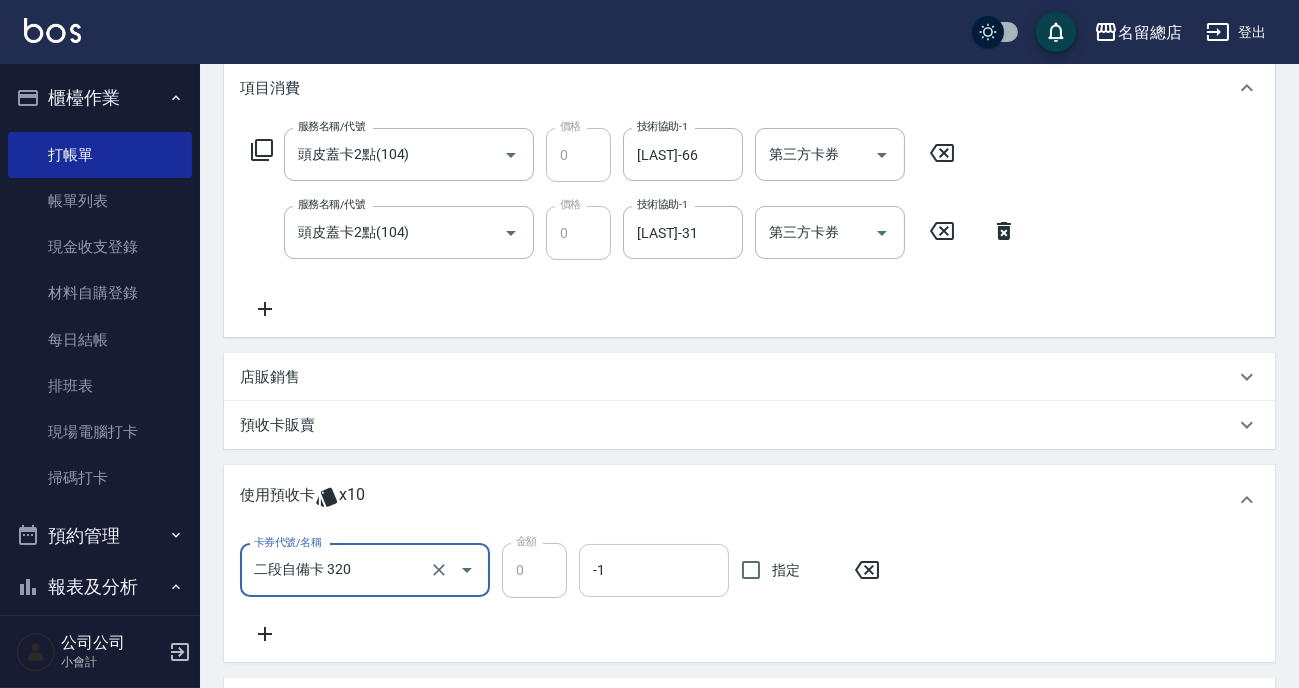 click on "-1" at bounding box center [654, 570] 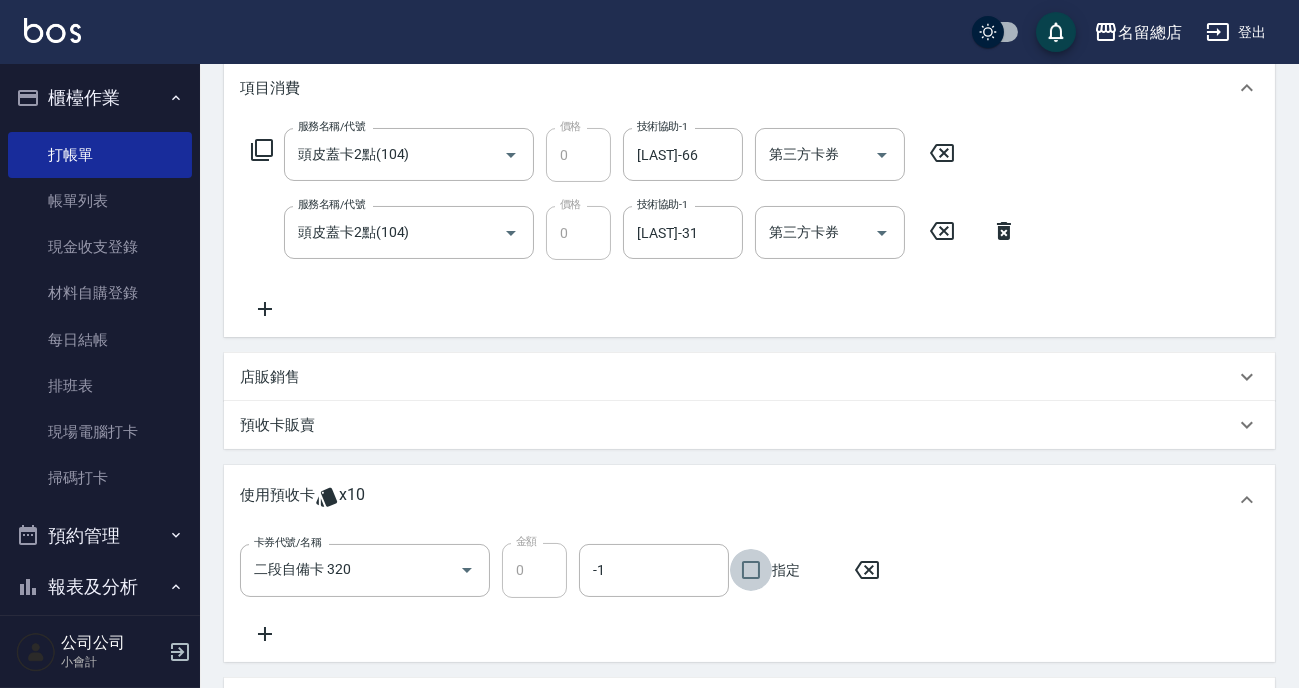 click on "指定" at bounding box center [751, 570] 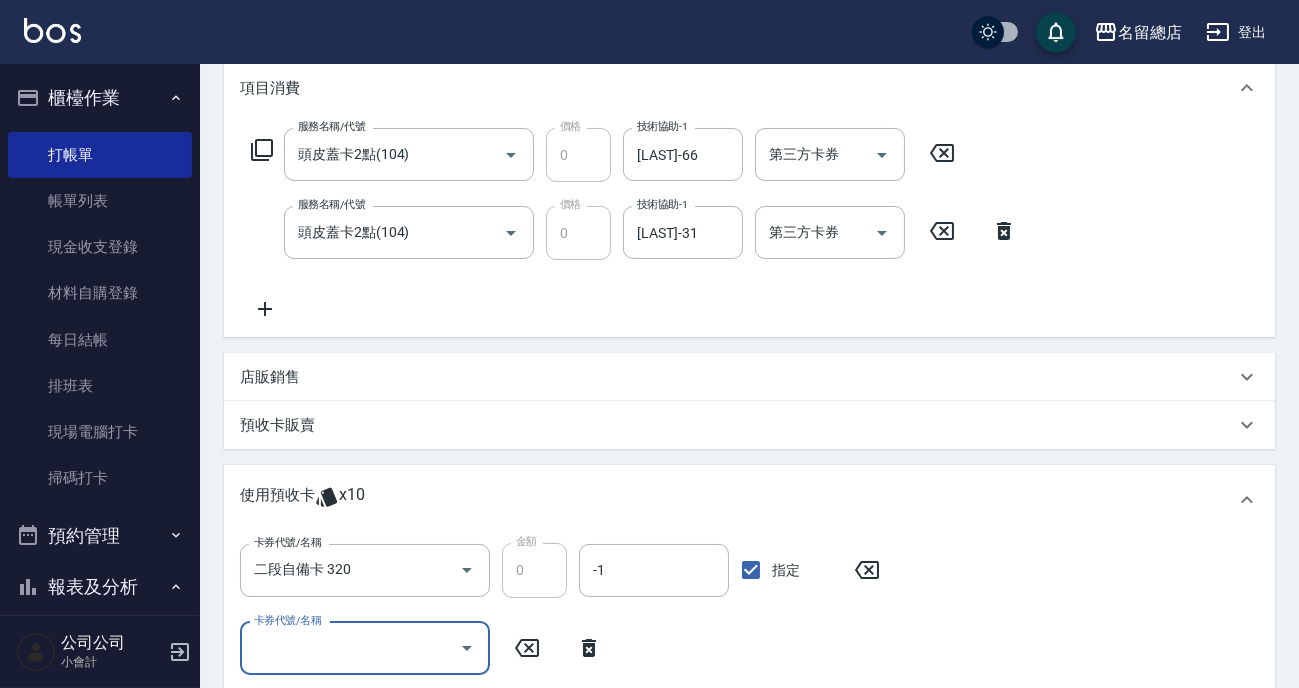 click on "卡券代號/名稱" at bounding box center [350, 648] 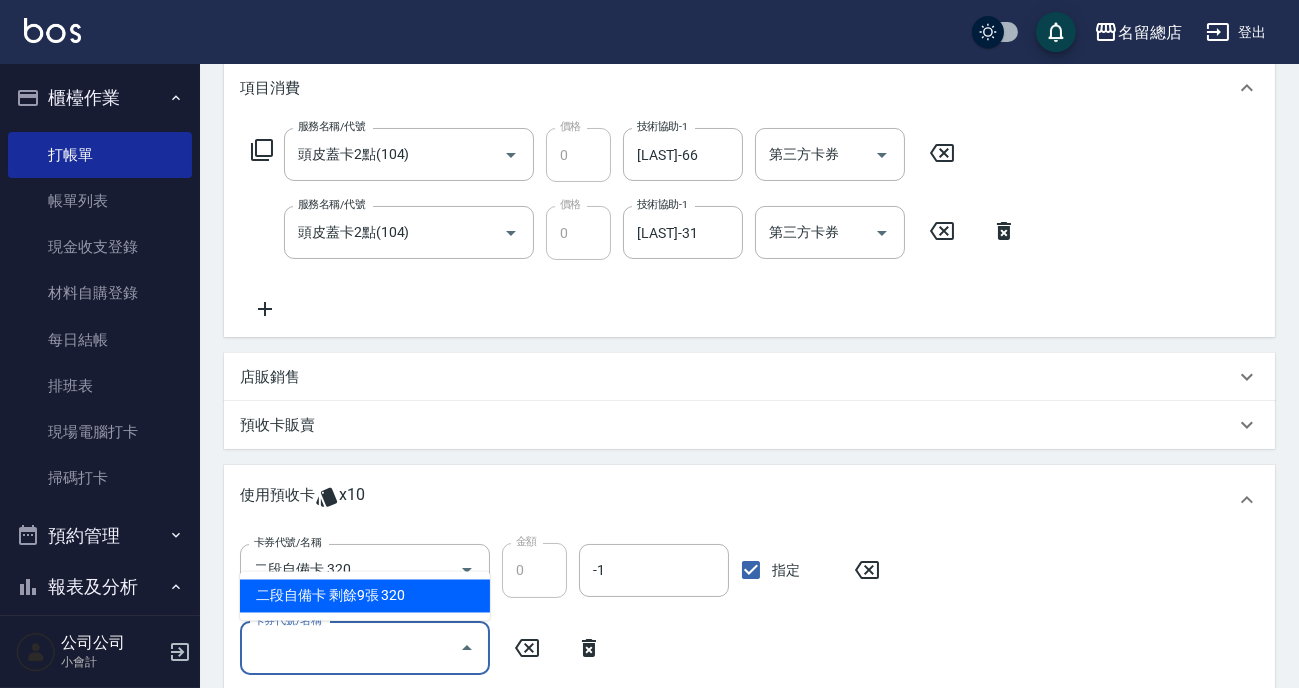 click on "二段自備卡 剩餘9張 320" at bounding box center [365, 596] 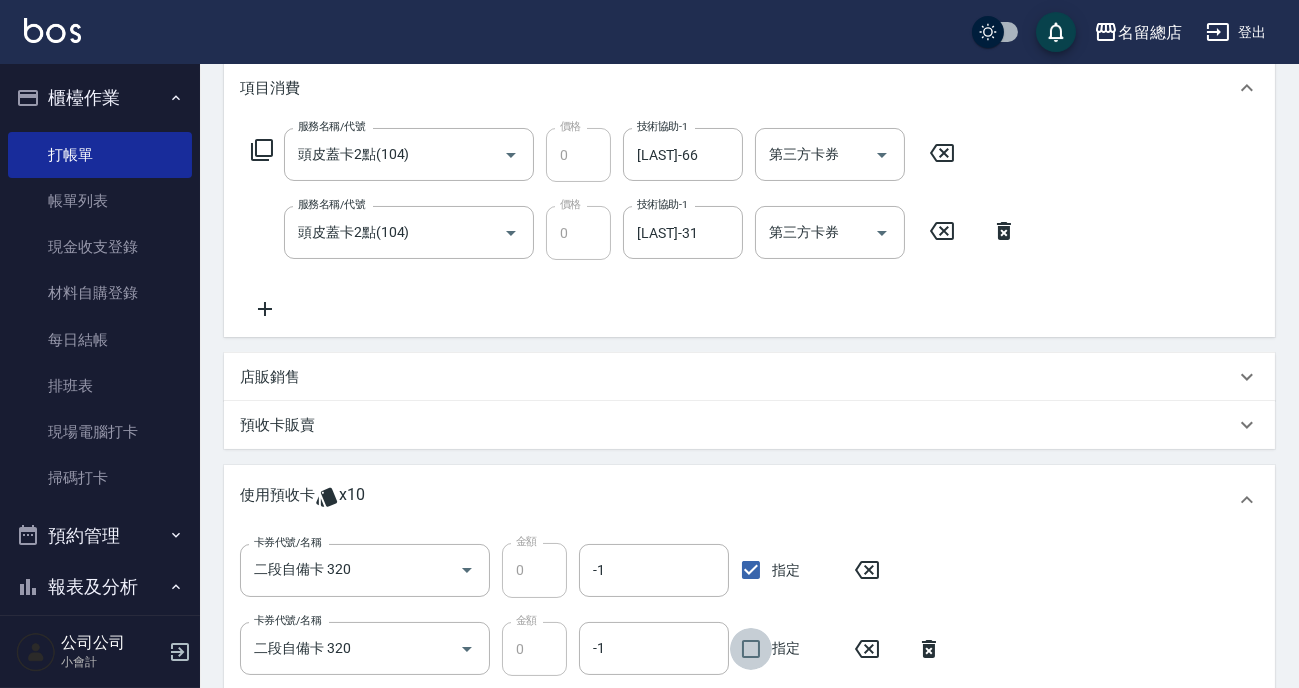 click on "指定" at bounding box center [751, 649] 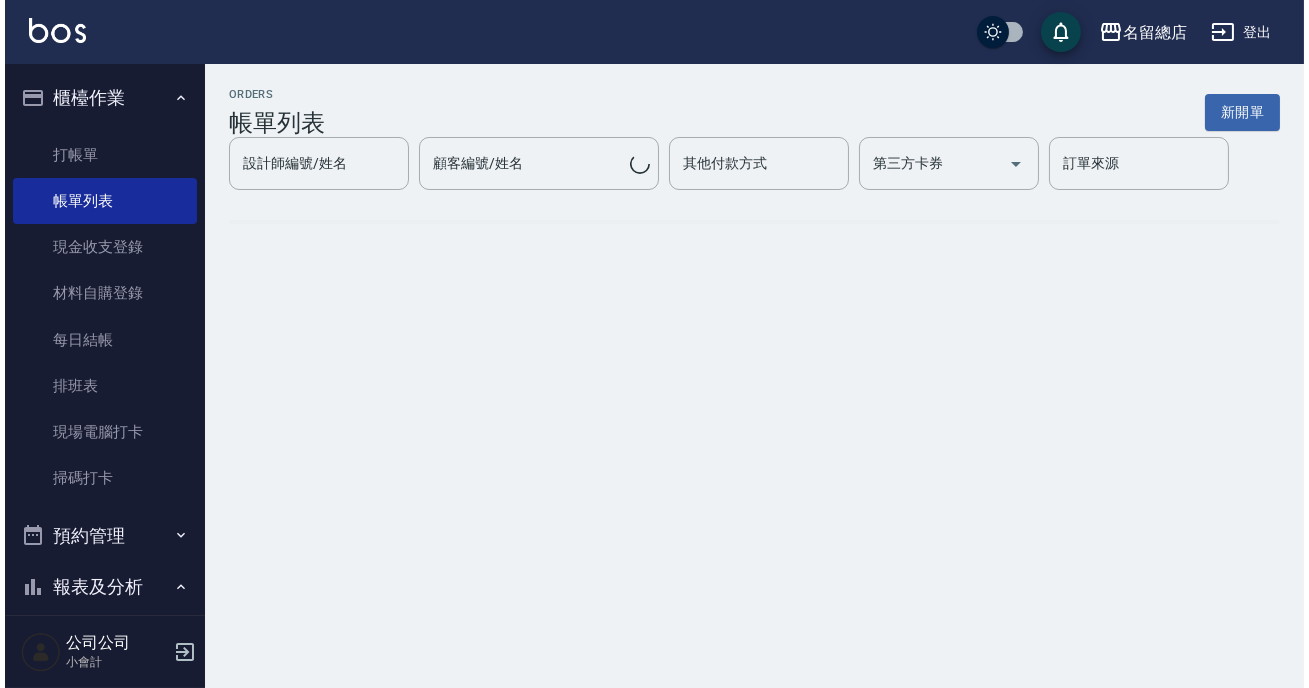 scroll, scrollTop: 0, scrollLeft: 0, axis: both 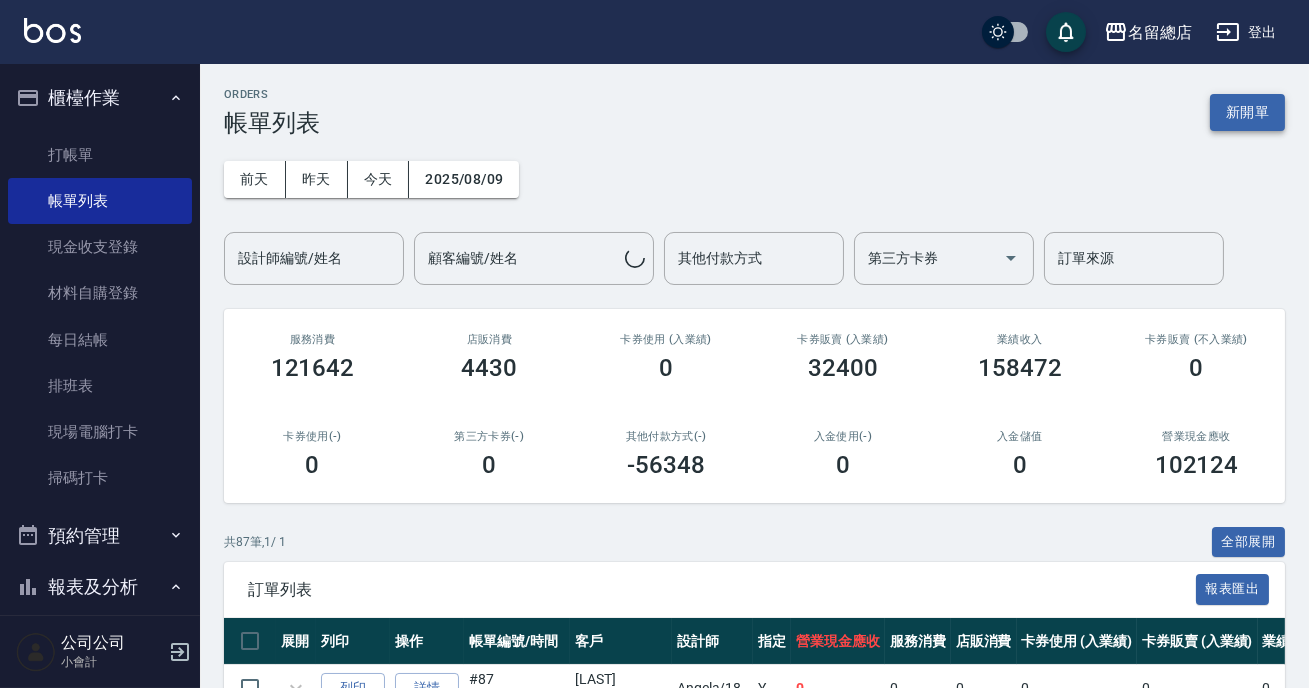 click on "新開單" at bounding box center [1247, 112] 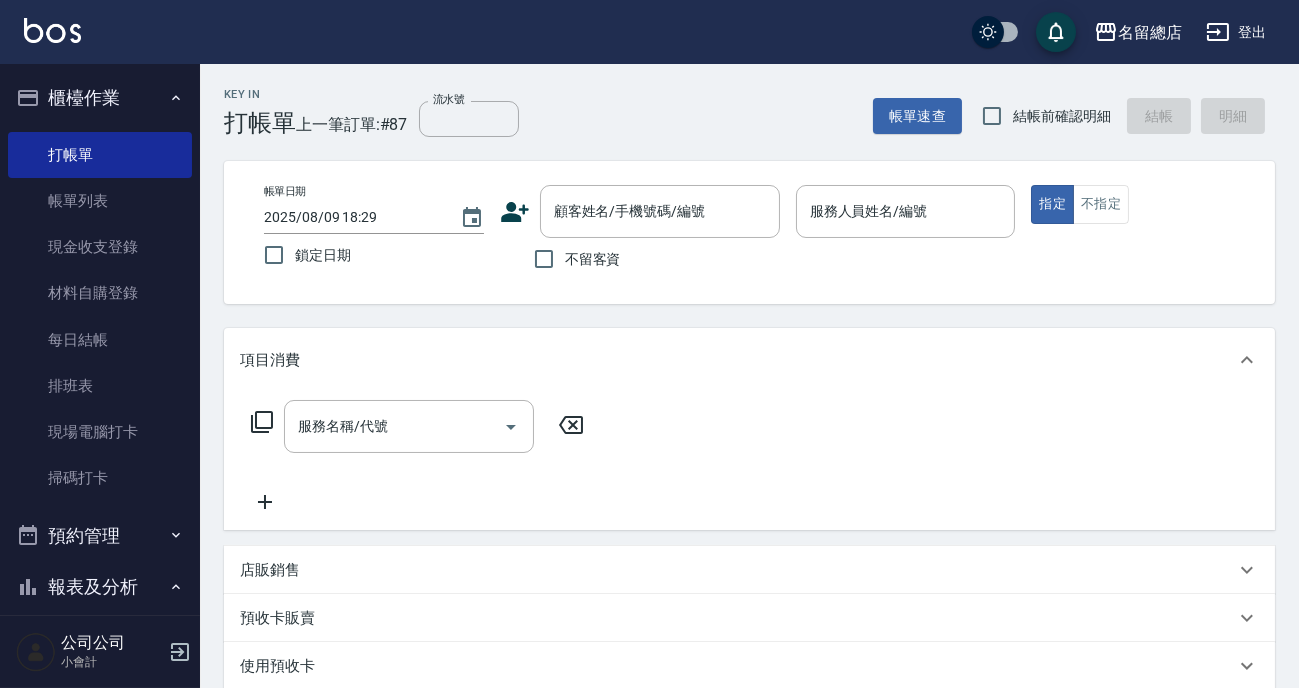 click on "不留客資" at bounding box center (593, 259) 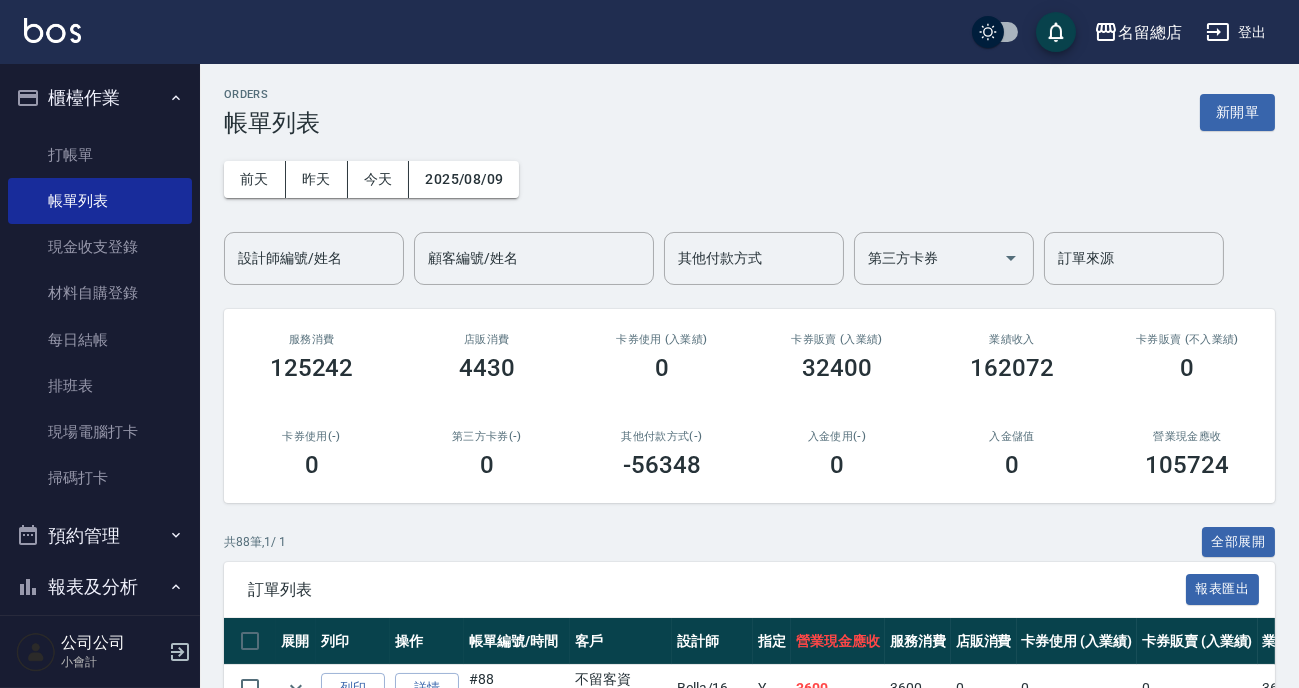 click on "小會計" at bounding box center (112, 662) 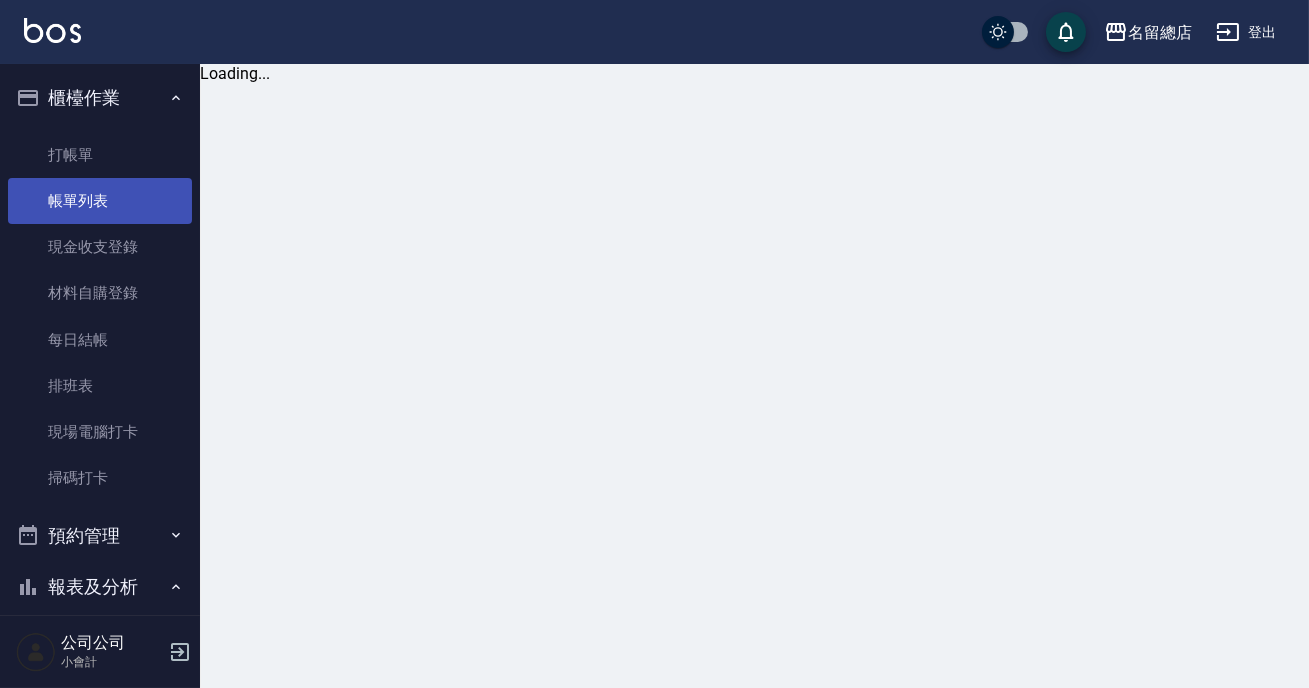 click on "帳單列表" at bounding box center [100, 201] 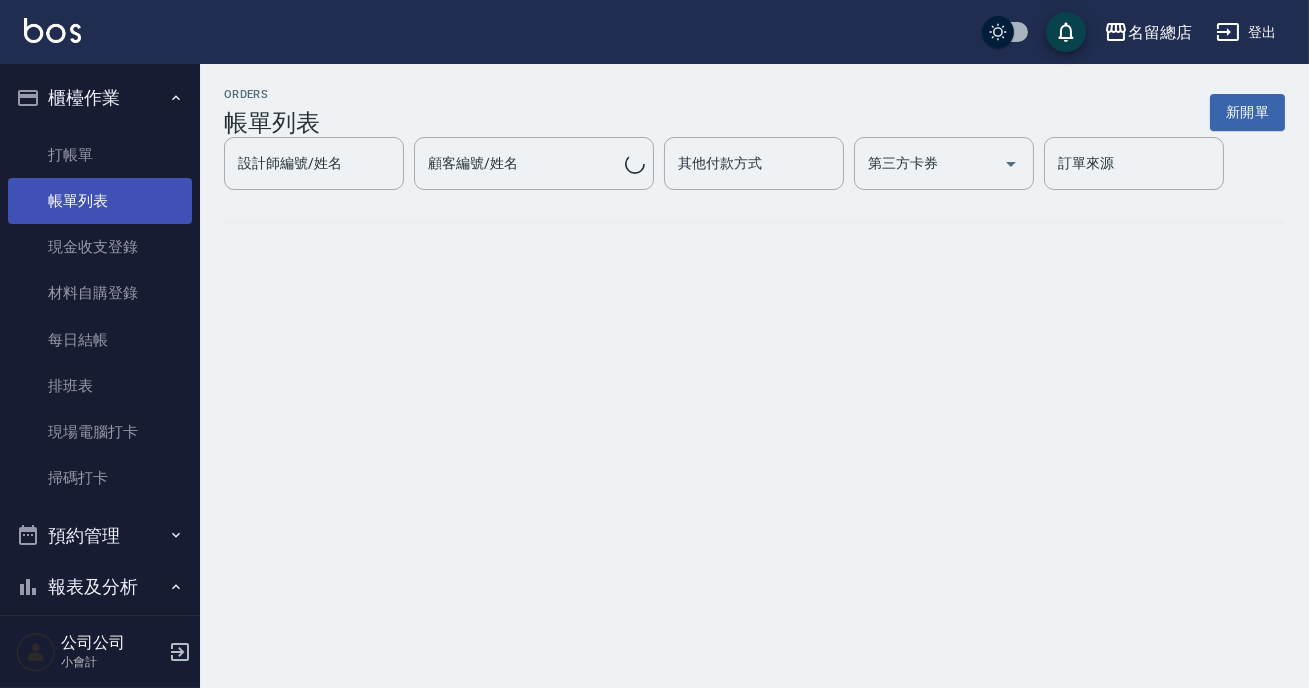 click on "帳單列表" at bounding box center [100, 201] 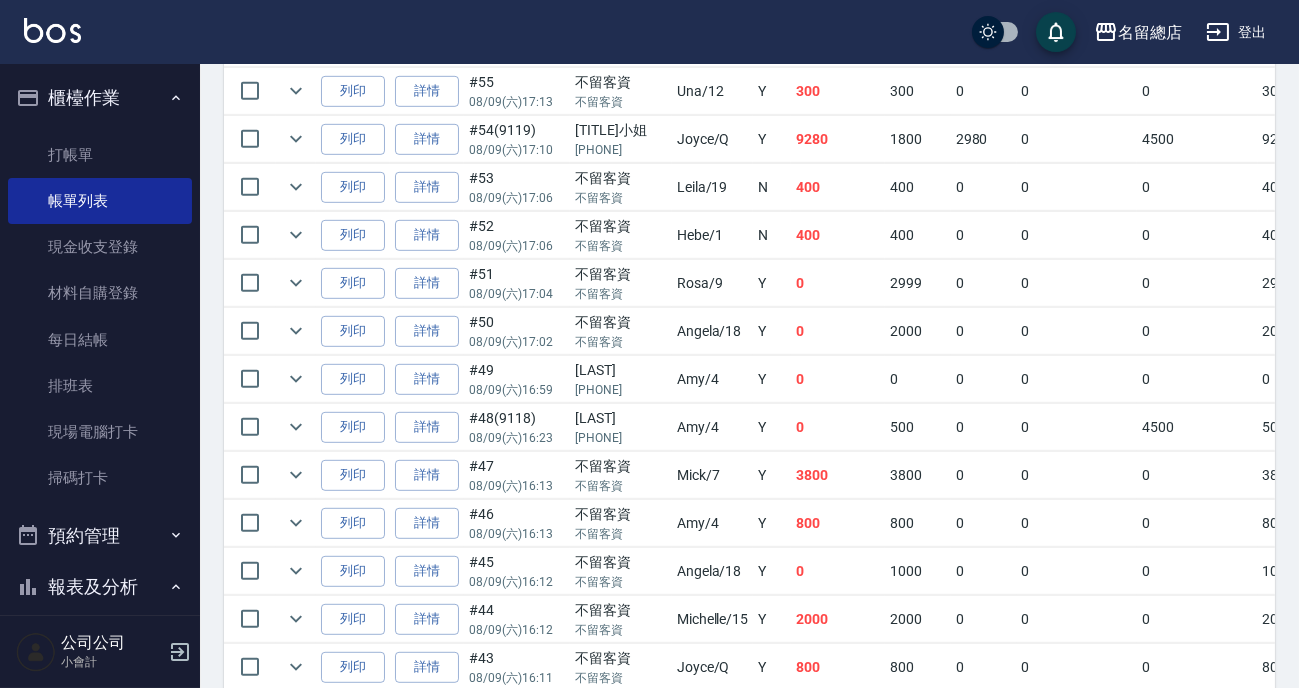 scroll, scrollTop: 2272, scrollLeft: 0, axis: vertical 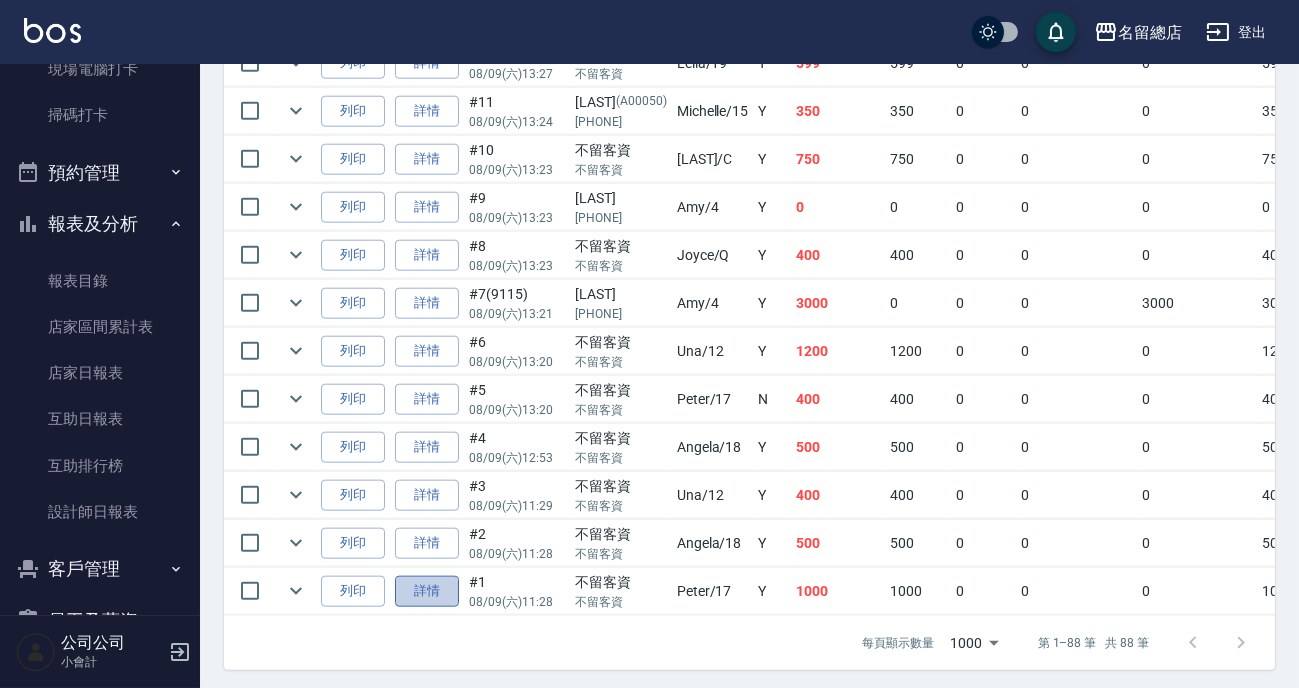 click on "詳情" at bounding box center (427, 591) 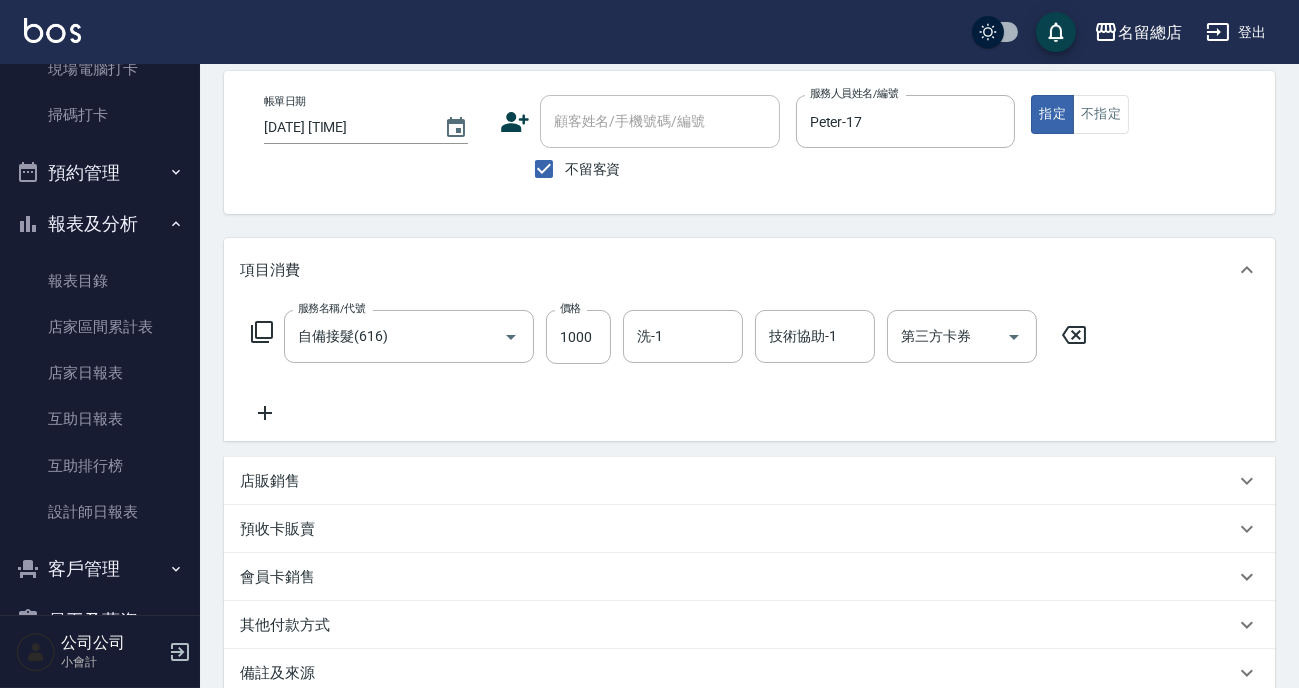 scroll, scrollTop: 0, scrollLeft: 0, axis: both 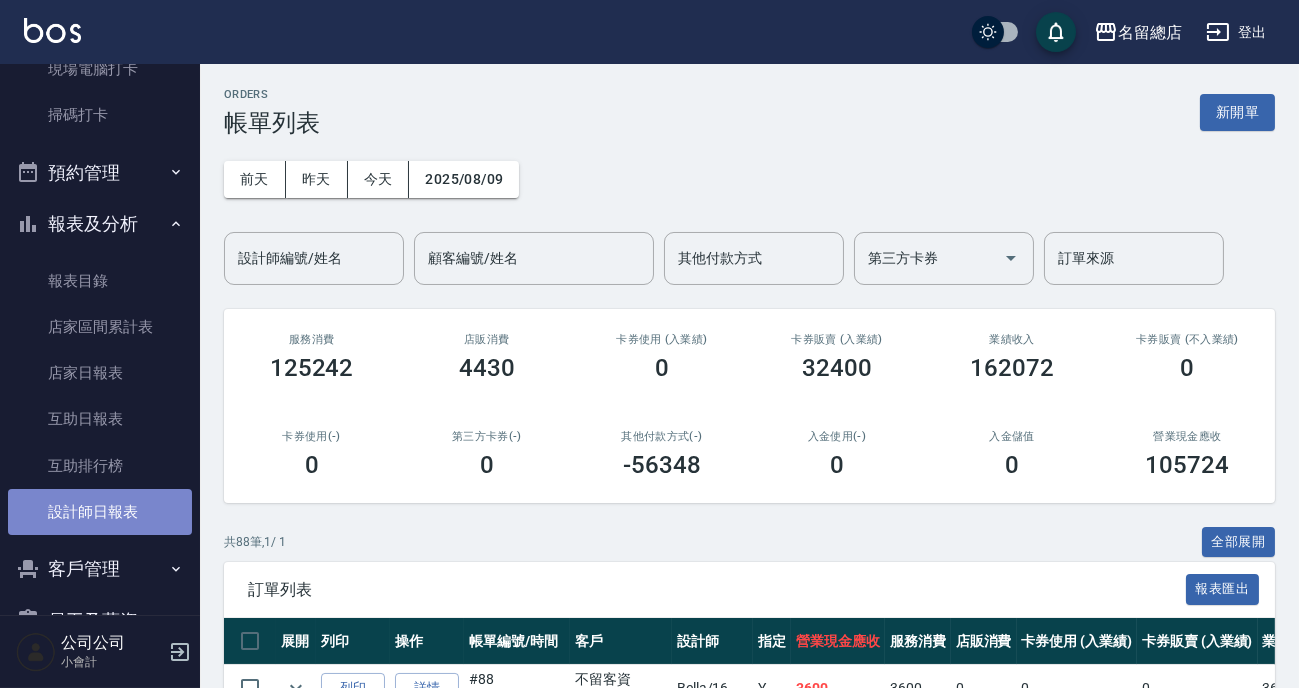 click on "設計師日報表" at bounding box center (100, 512) 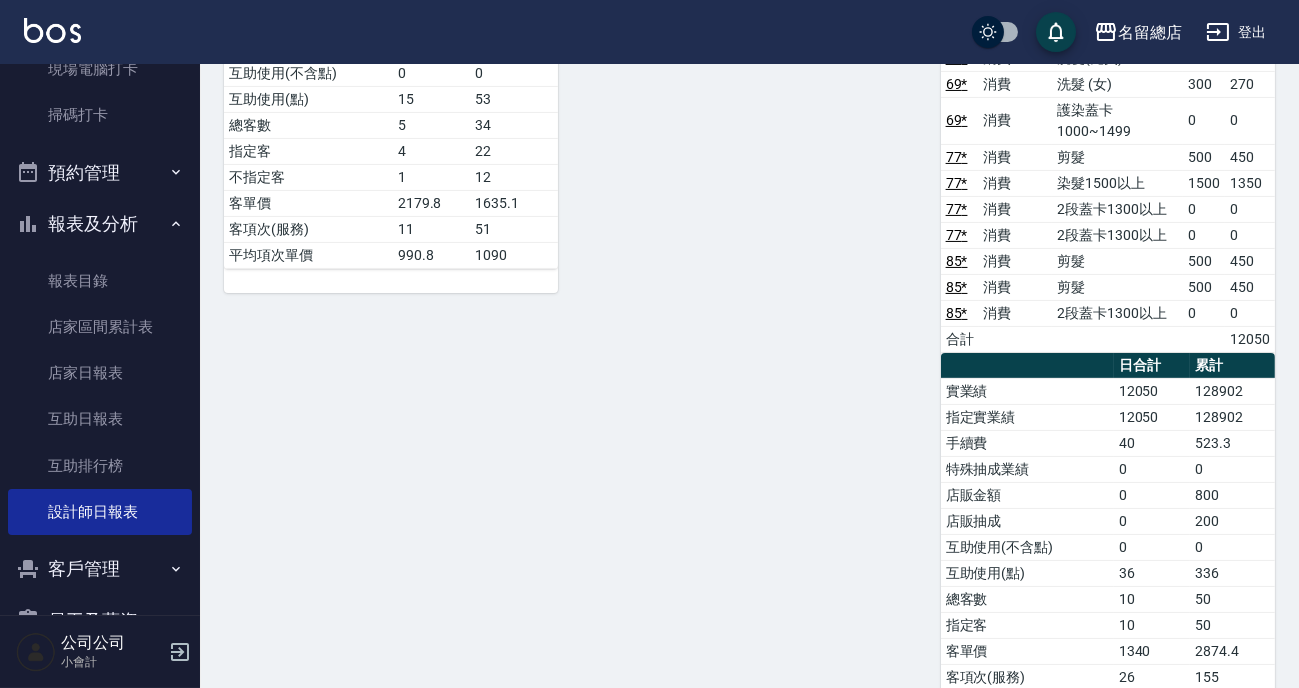 scroll, scrollTop: 1000, scrollLeft: 0, axis: vertical 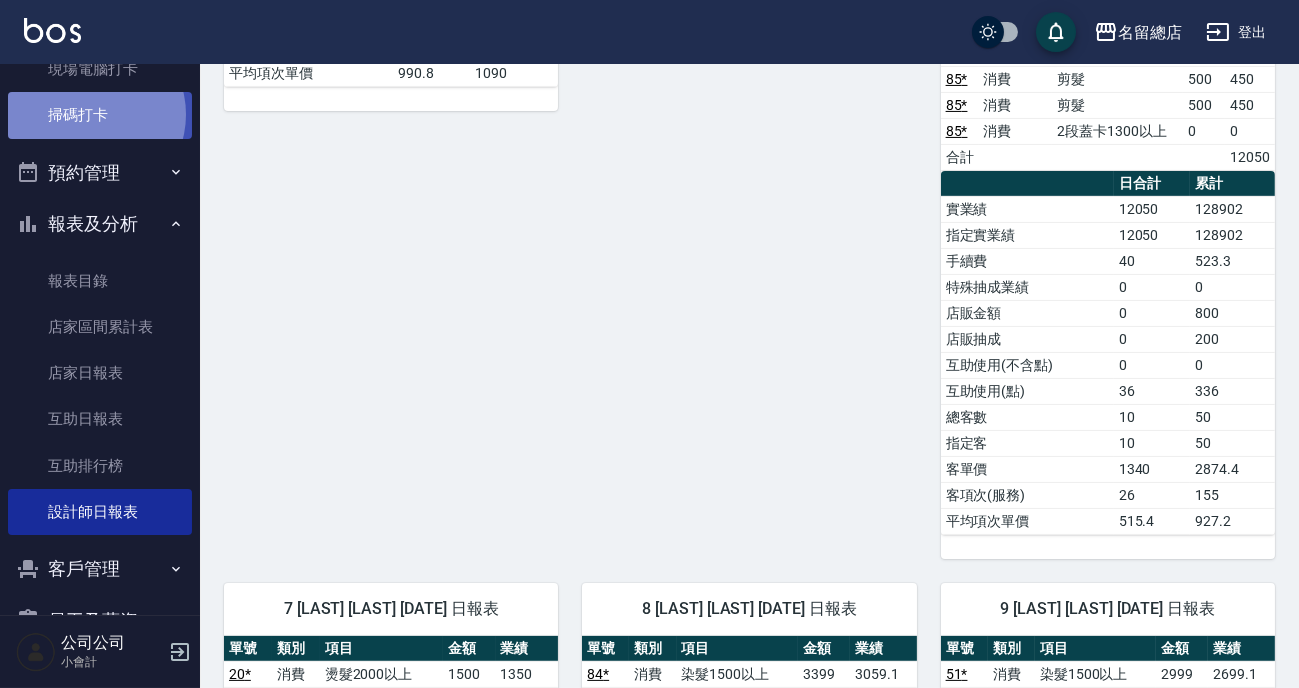 click on "掃碼打卡" at bounding box center (100, 115) 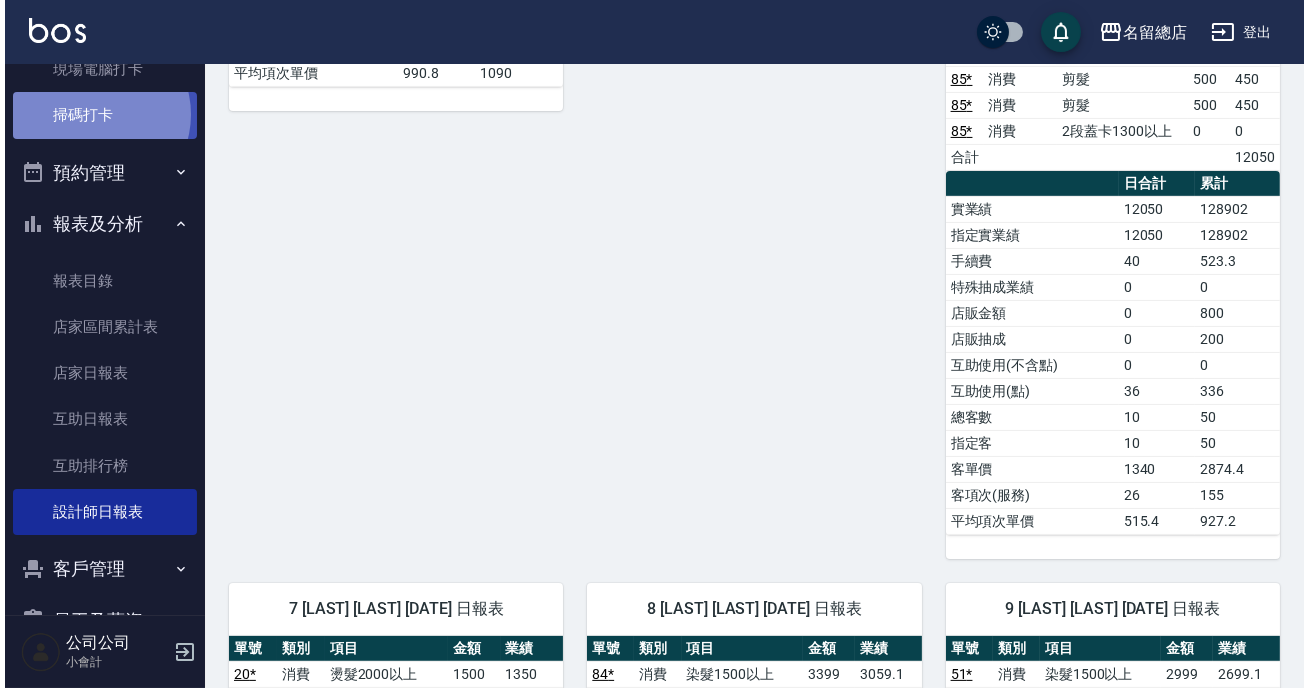 scroll, scrollTop: 0, scrollLeft: 0, axis: both 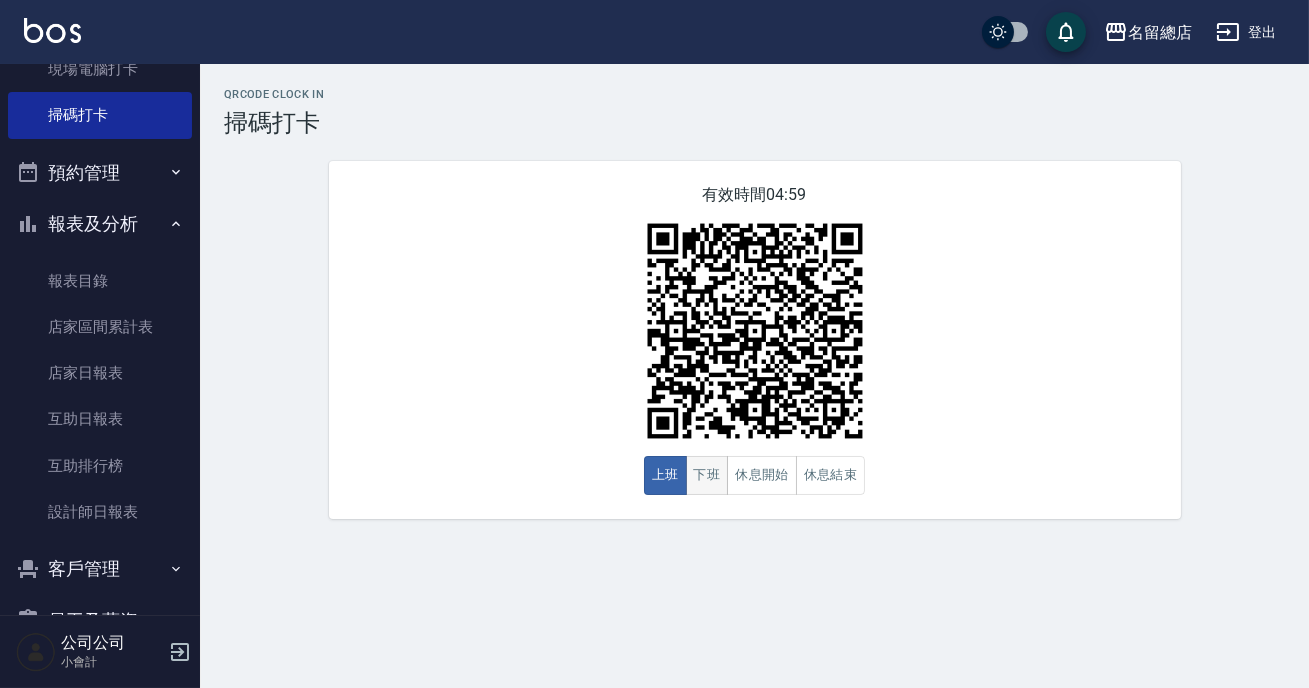 click on "下班" at bounding box center (707, 475) 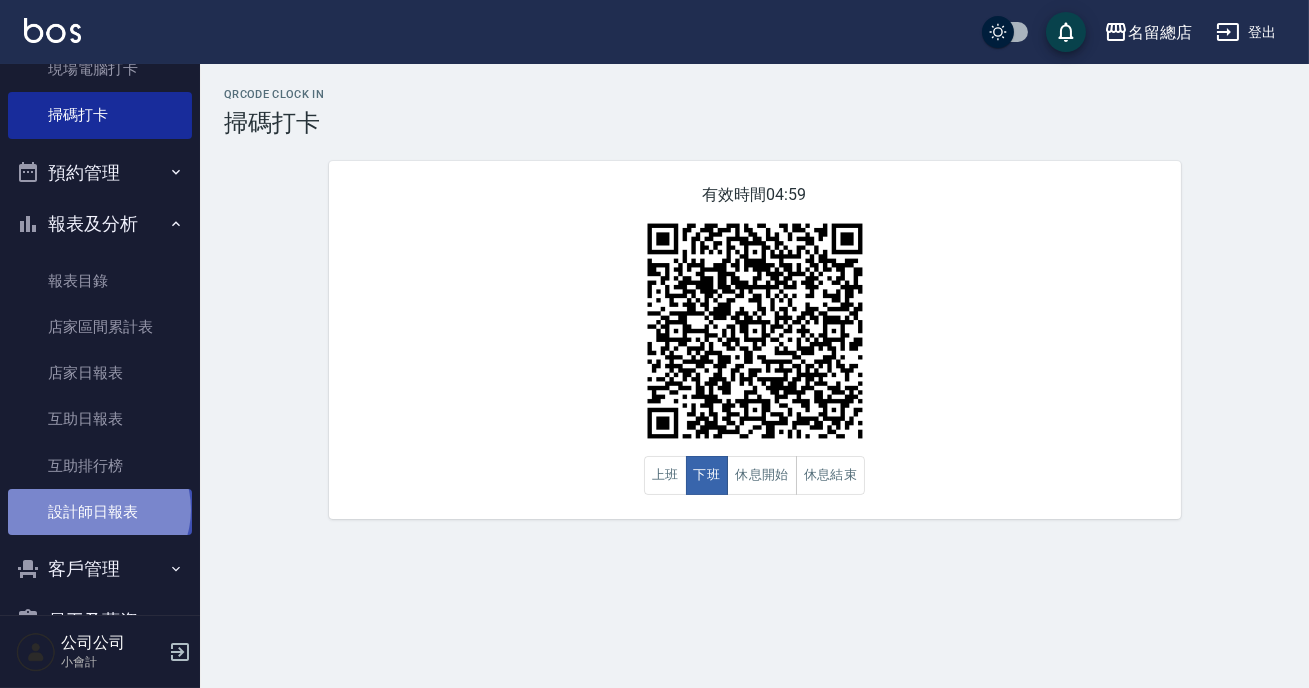 click on "設計師日報表" at bounding box center (100, 512) 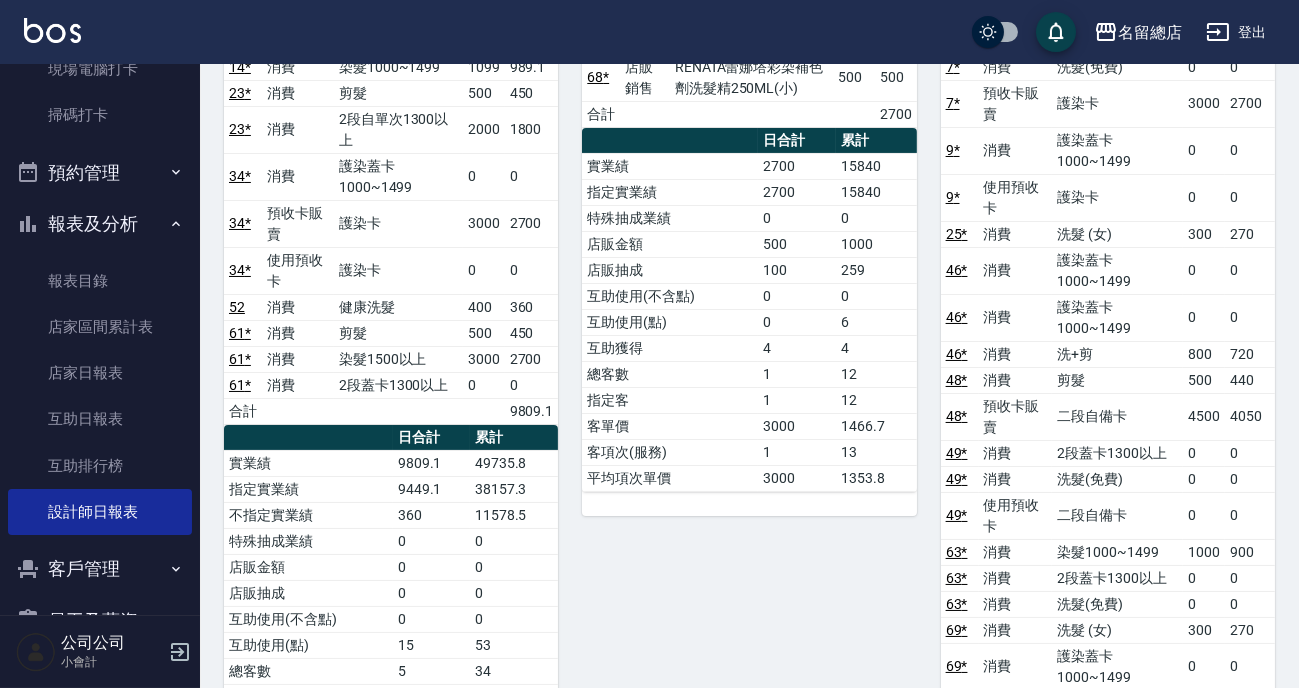 scroll, scrollTop: 454, scrollLeft: 0, axis: vertical 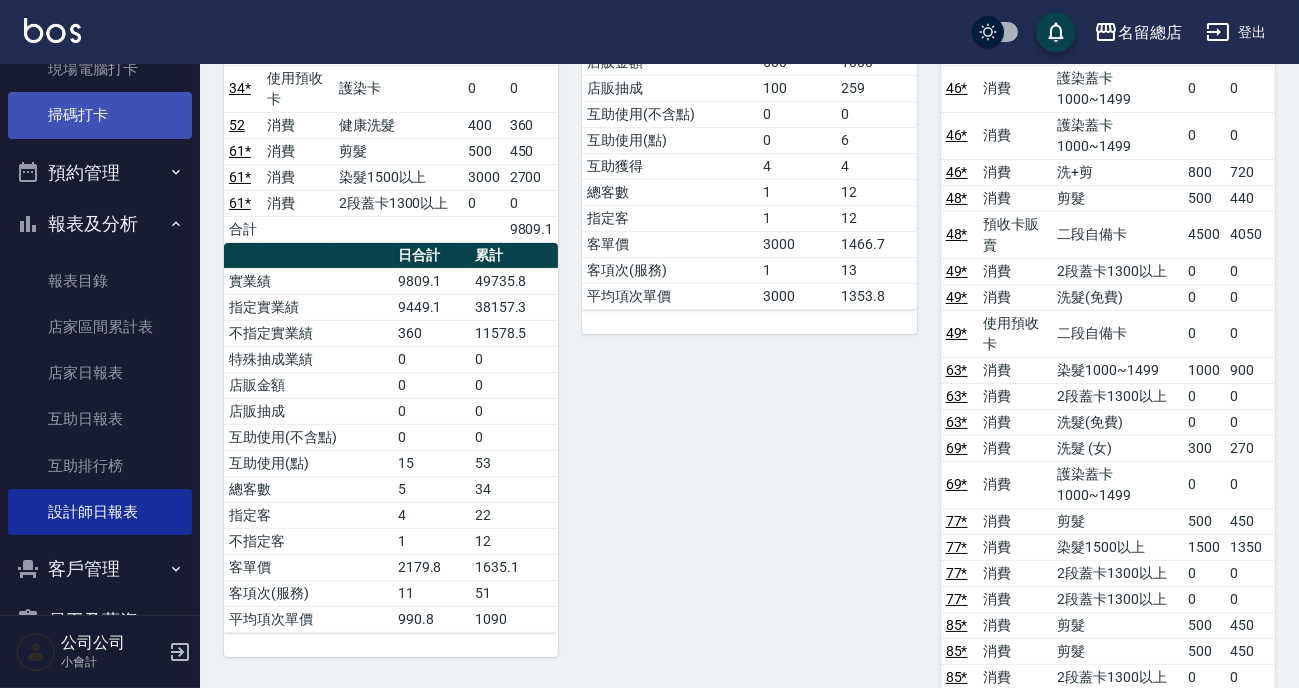 click on "掃碼打卡" at bounding box center (100, 115) 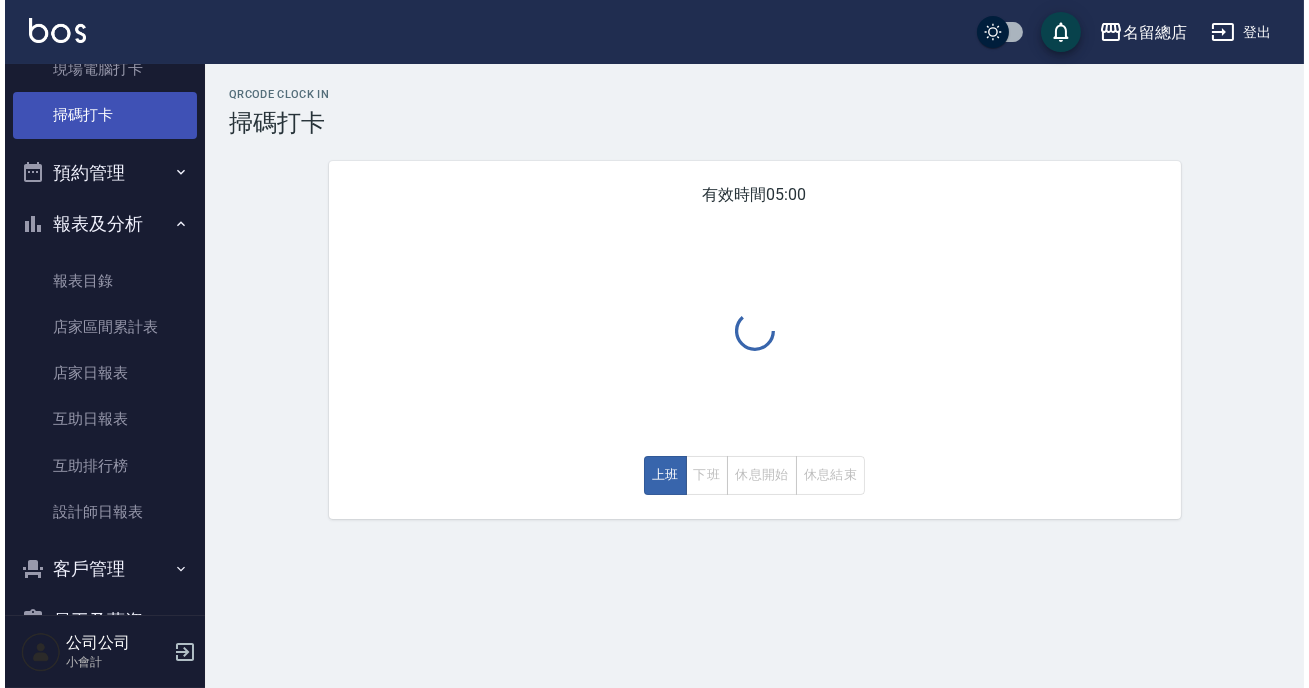 scroll, scrollTop: 0, scrollLeft: 0, axis: both 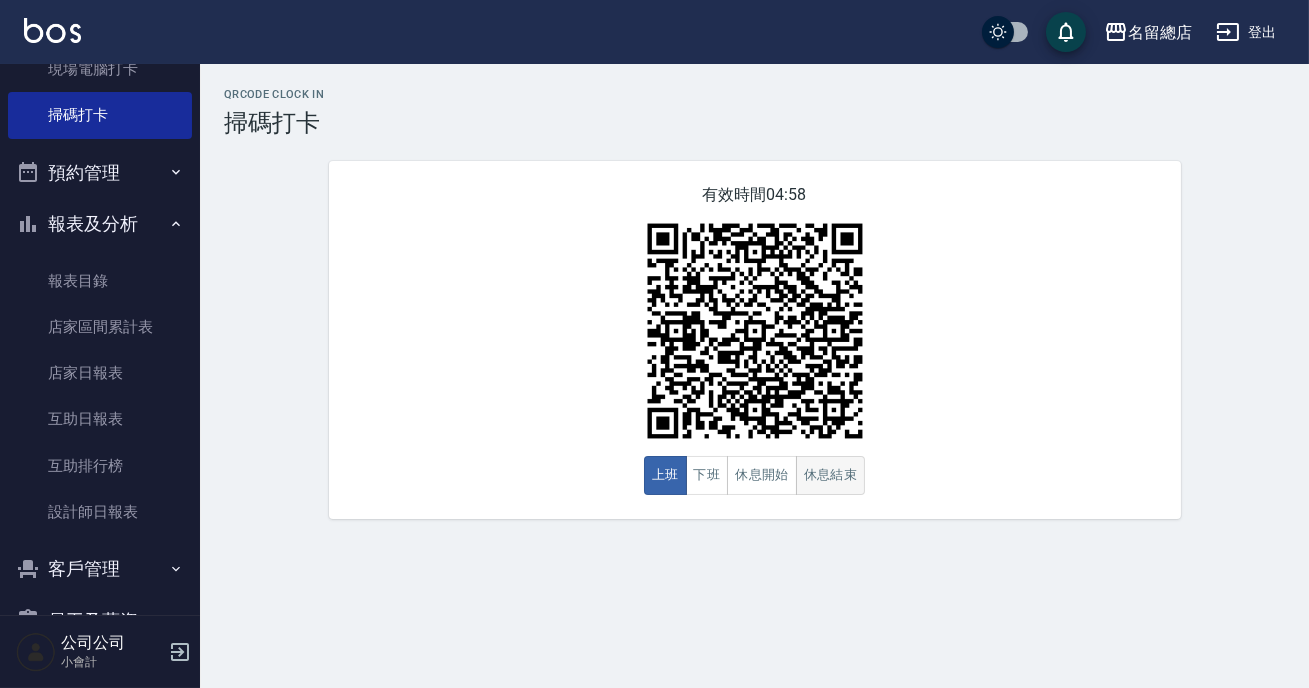 click on "休息結束" at bounding box center (831, 475) 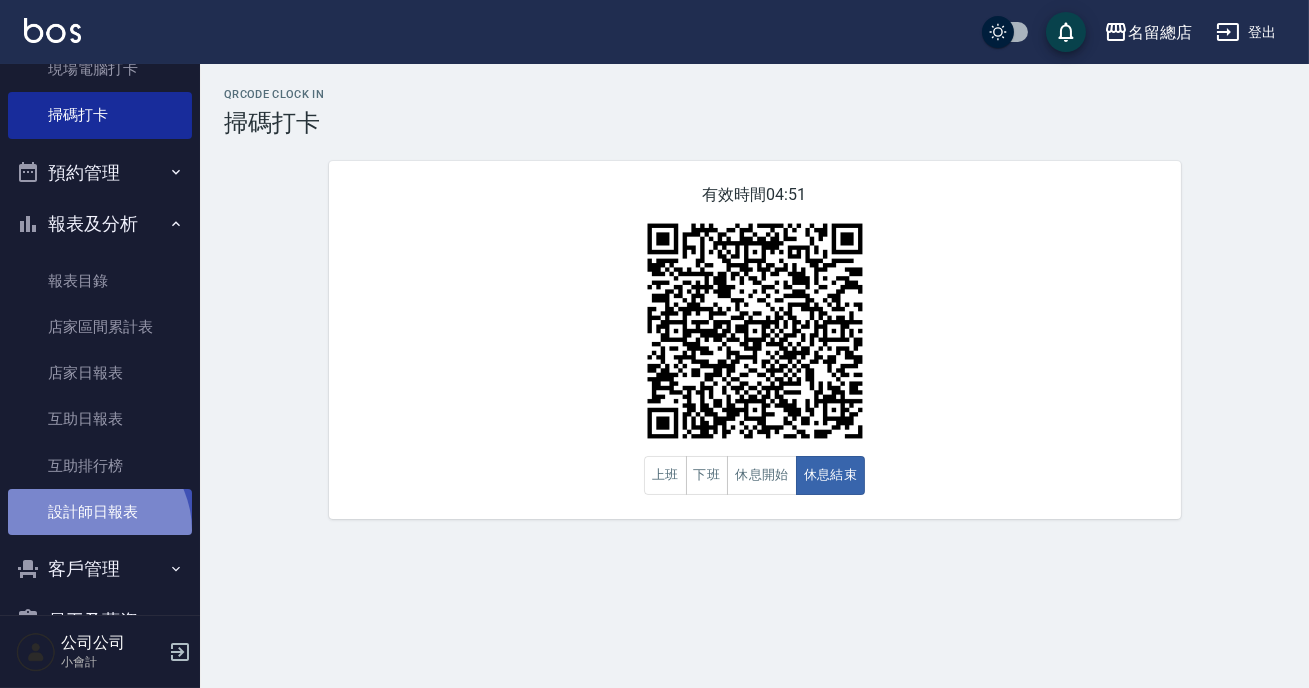 click on "設計師日報表" at bounding box center [100, 512] 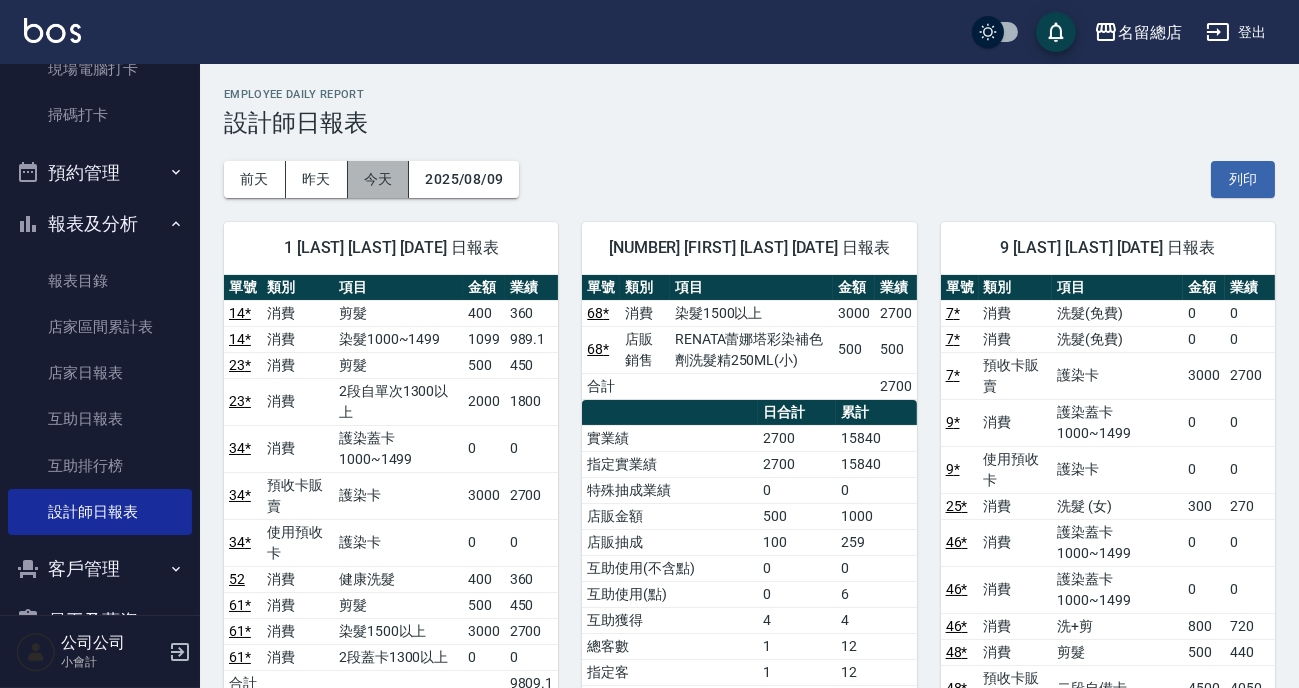 click on "今天" at bounding box center (379, 179) 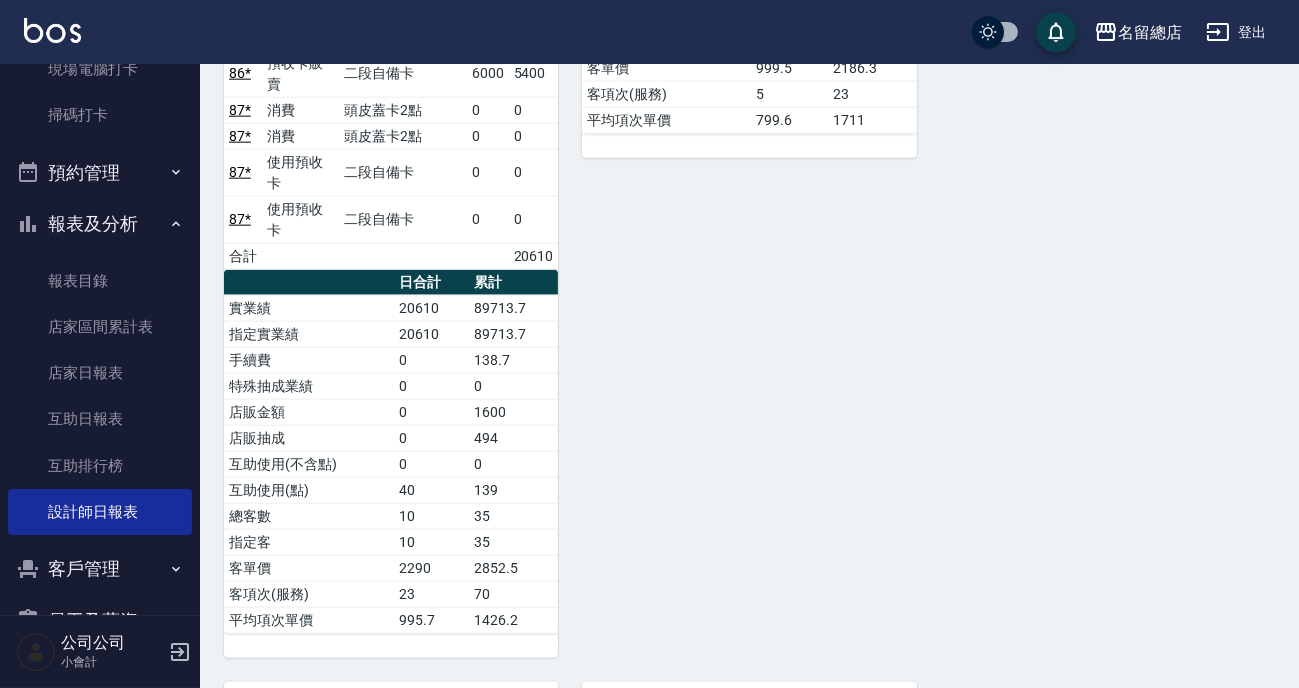 scroll, scrollTop: 5159, scrollLeft: 0, axis: vertical 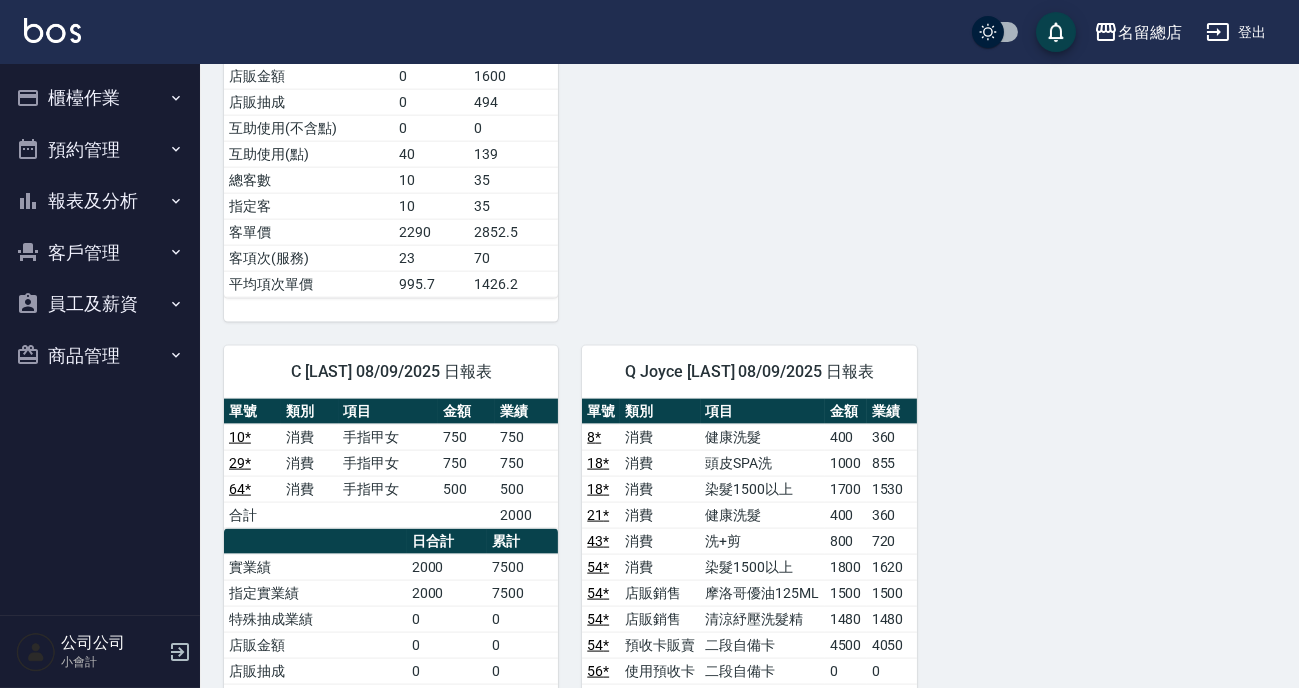 click on "C [LAST] 08/09/2025 日報表 單號 類別 項目 金額 業績 10 * 消費 手指甲女 750 750 29 * 消費 手指甲女 750 750 64 * 消費 手指甲女 500 500 合計 2000 日合計 累計 實業績 2000 7500 指定實業績 2000 7500 特殊抽成業績 0 0 店販金額 0 0 店販抽成 0 0 互助使用(不含點) 0 0 互助使用(點) 0 0 總客數 3 11 指定客 3 11 客單價 666.7 681.8 客項次(服務) 3 11 平均項次單價 666.7 681.8" at bounding box center (379, 749) 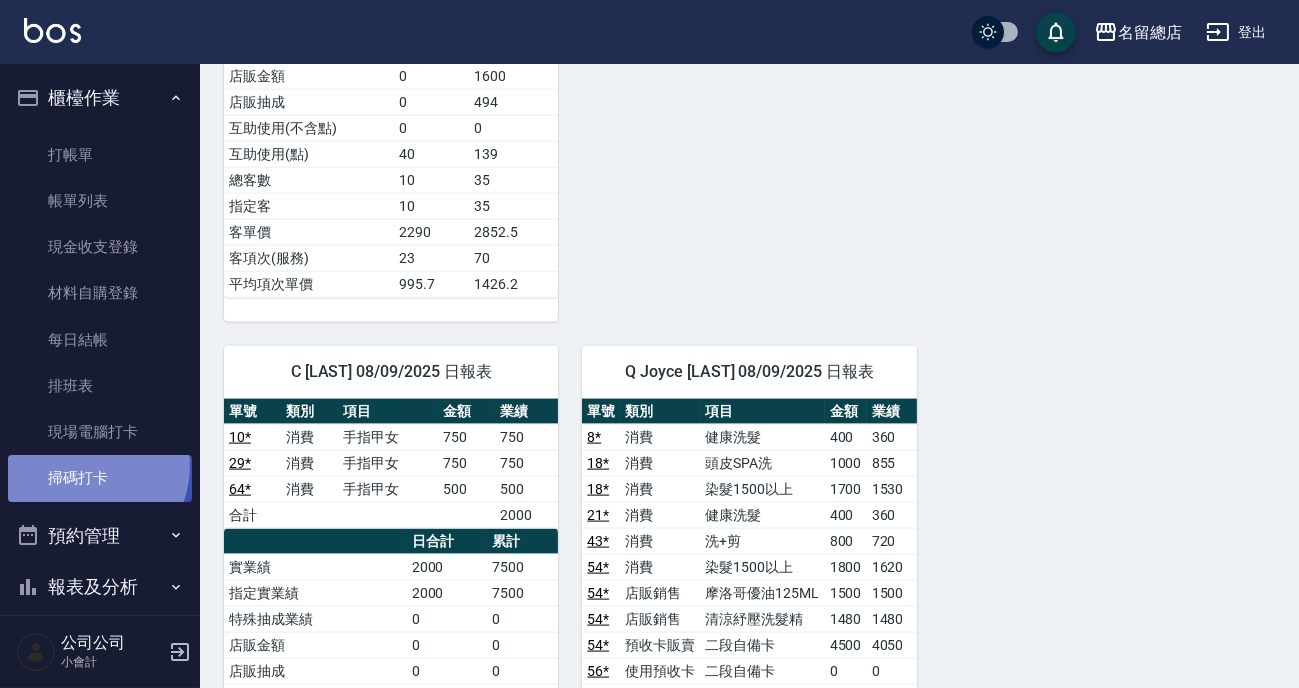 click on "掃碼打卡" at bounding box center (100, 478) 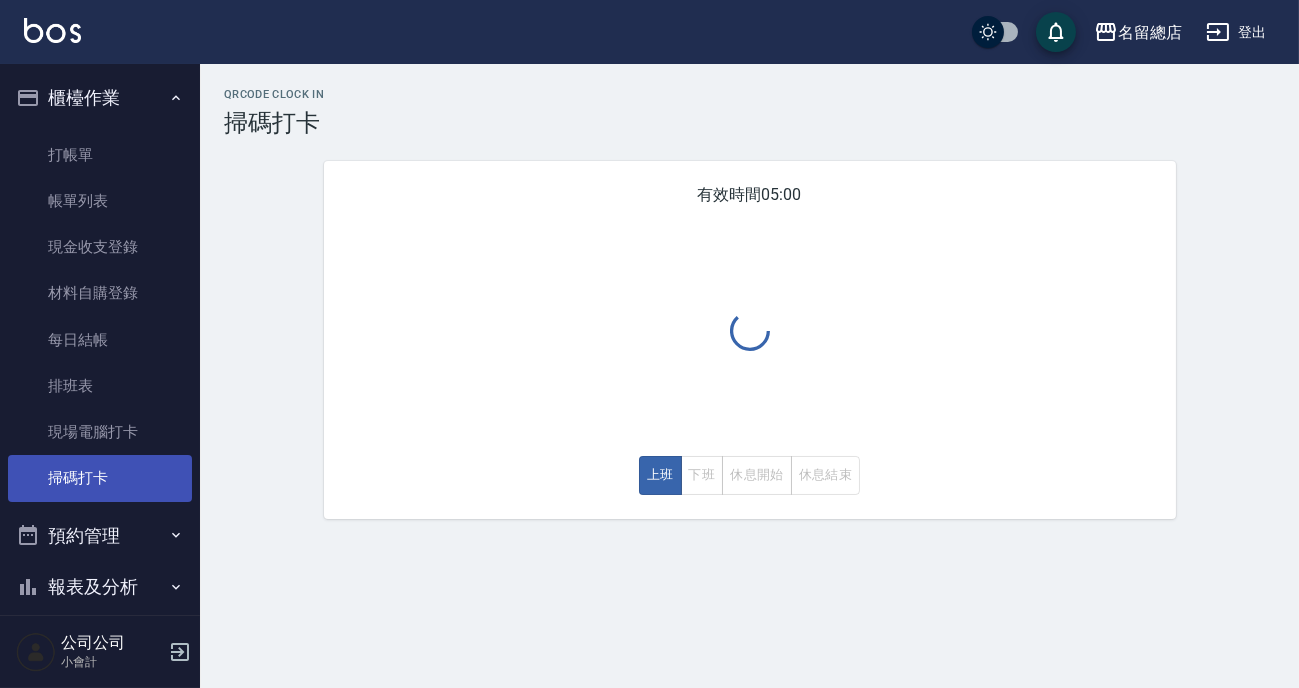 scroll, scrollTop: 0, scrollLeft: 0, axis: both 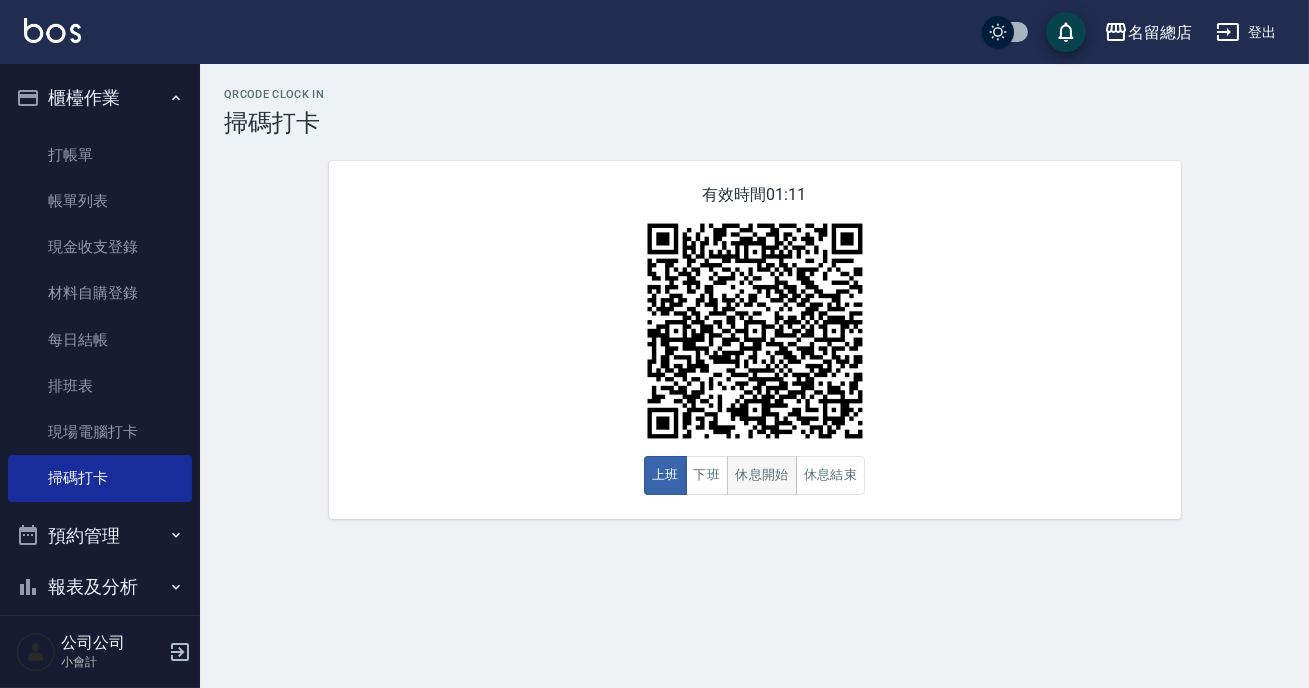 click on "休息開始" at bounding box center (762, 475) 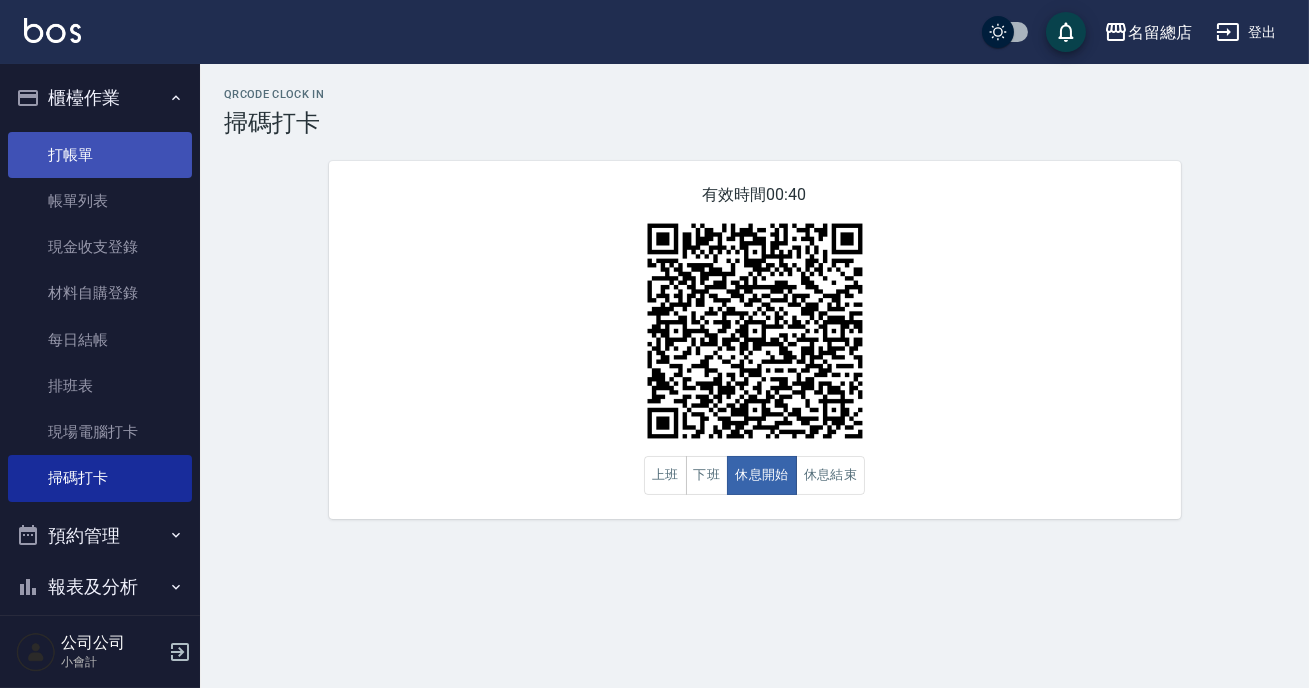 click on "打帳單" at bounding box center (100, 155) 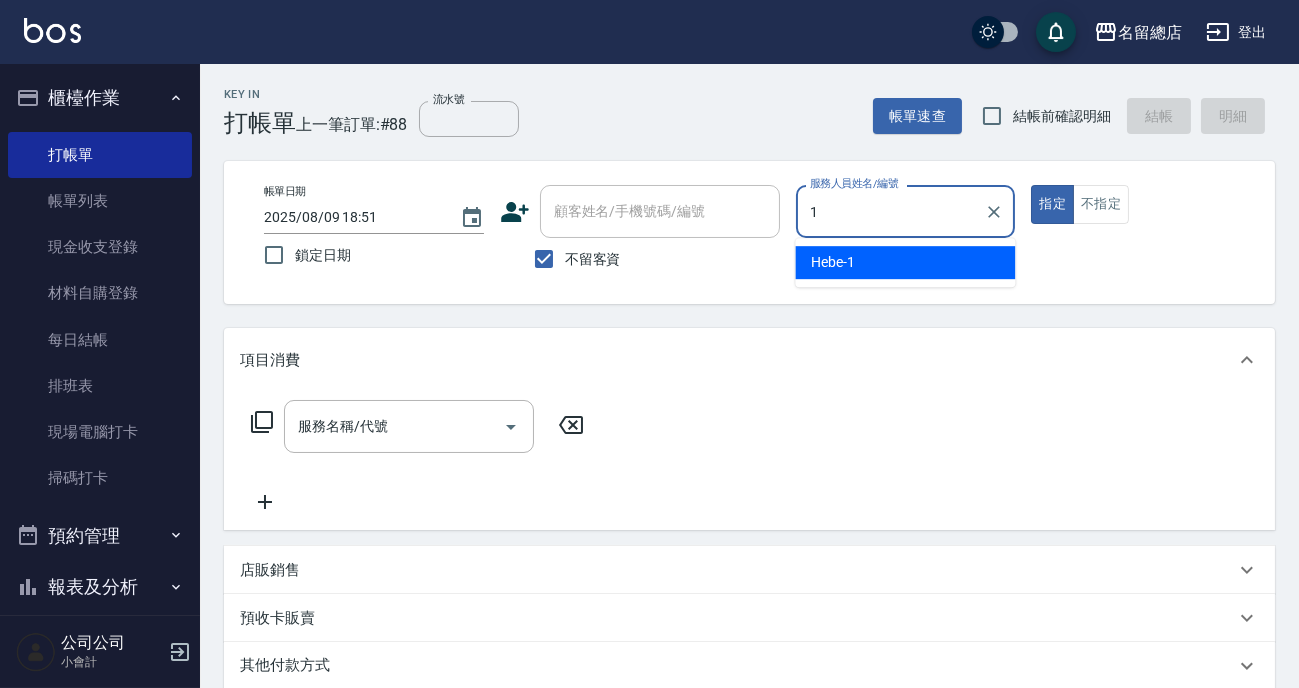 type on "Hebe-1" 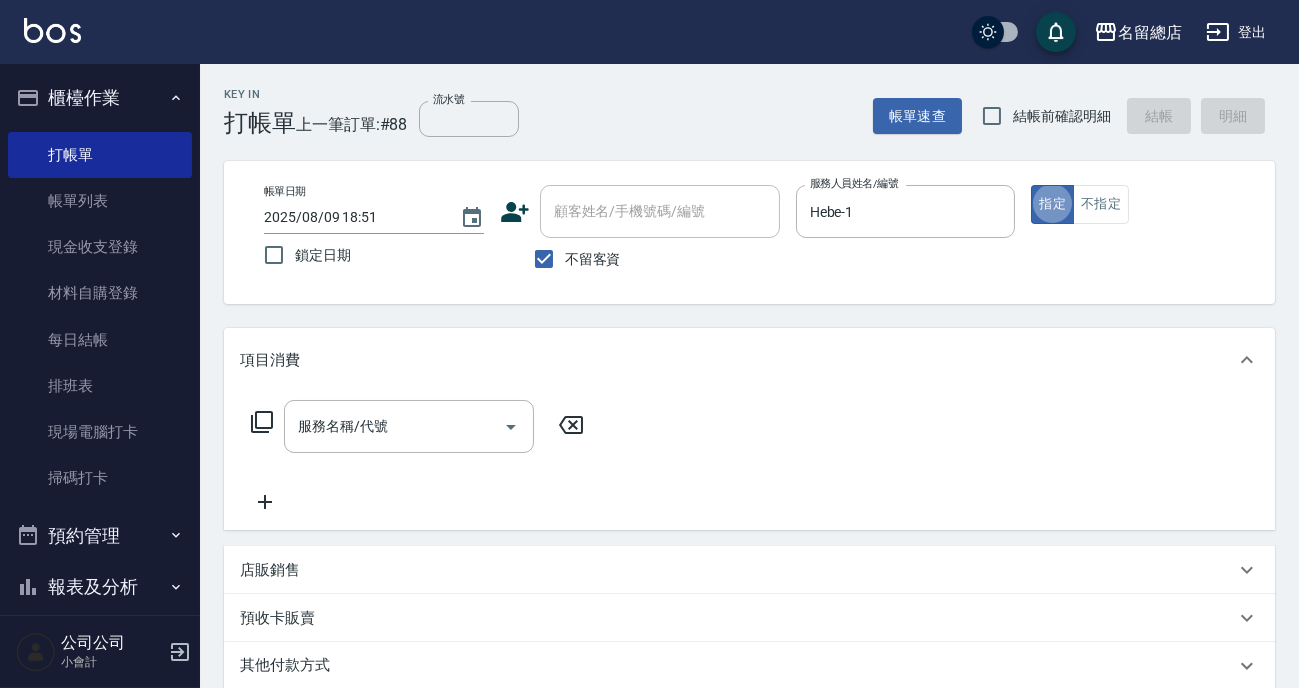 type on "true" 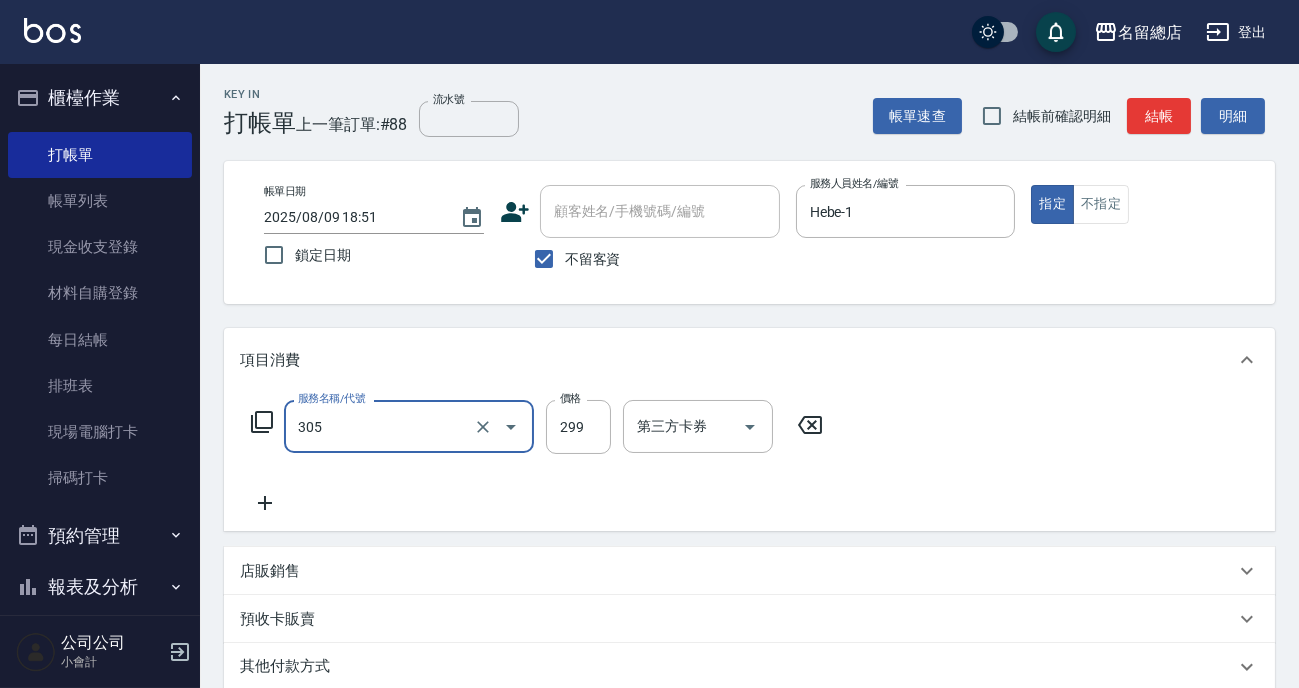 type on "剪髮(305)" 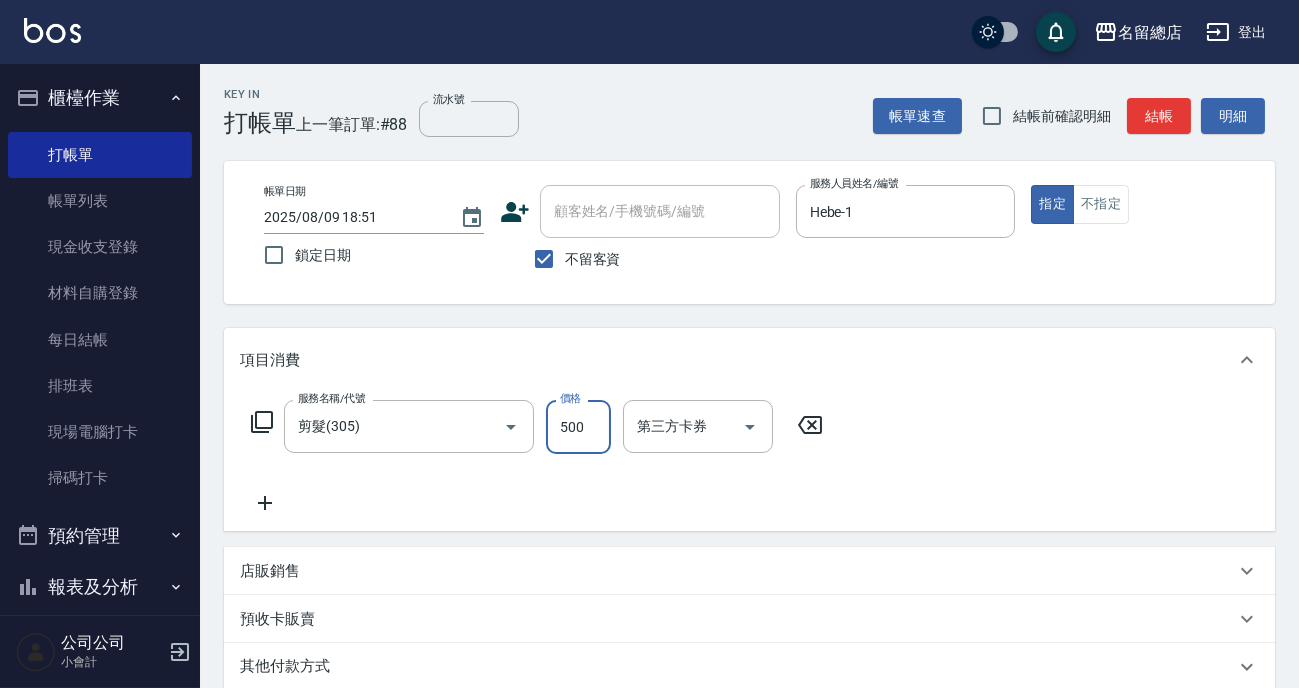 type on "500" 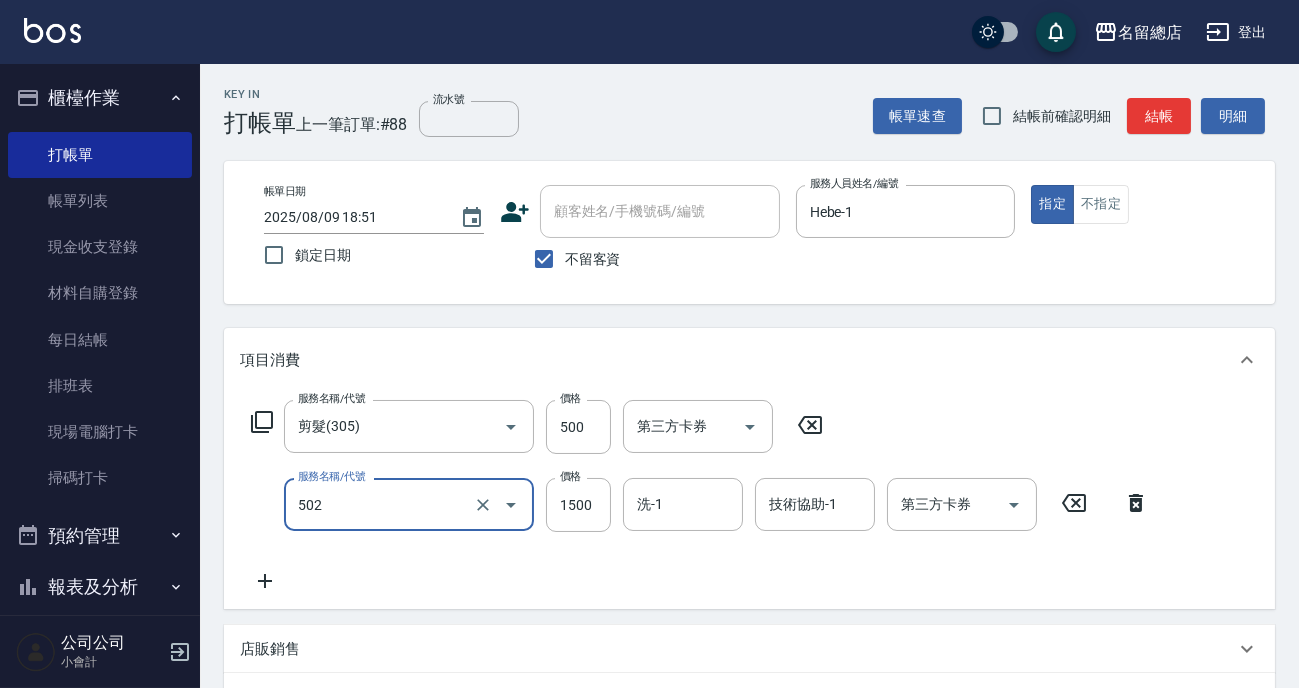 type on "染髮1500以上(502)" 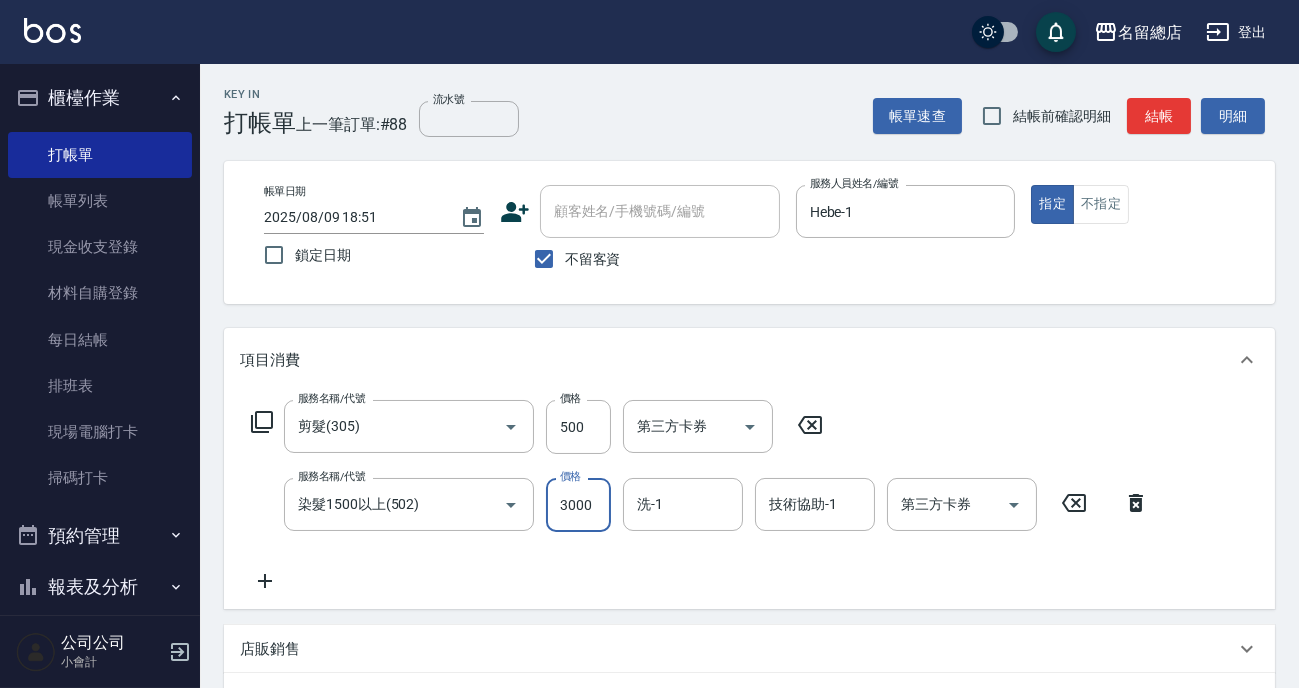 type on "3000" 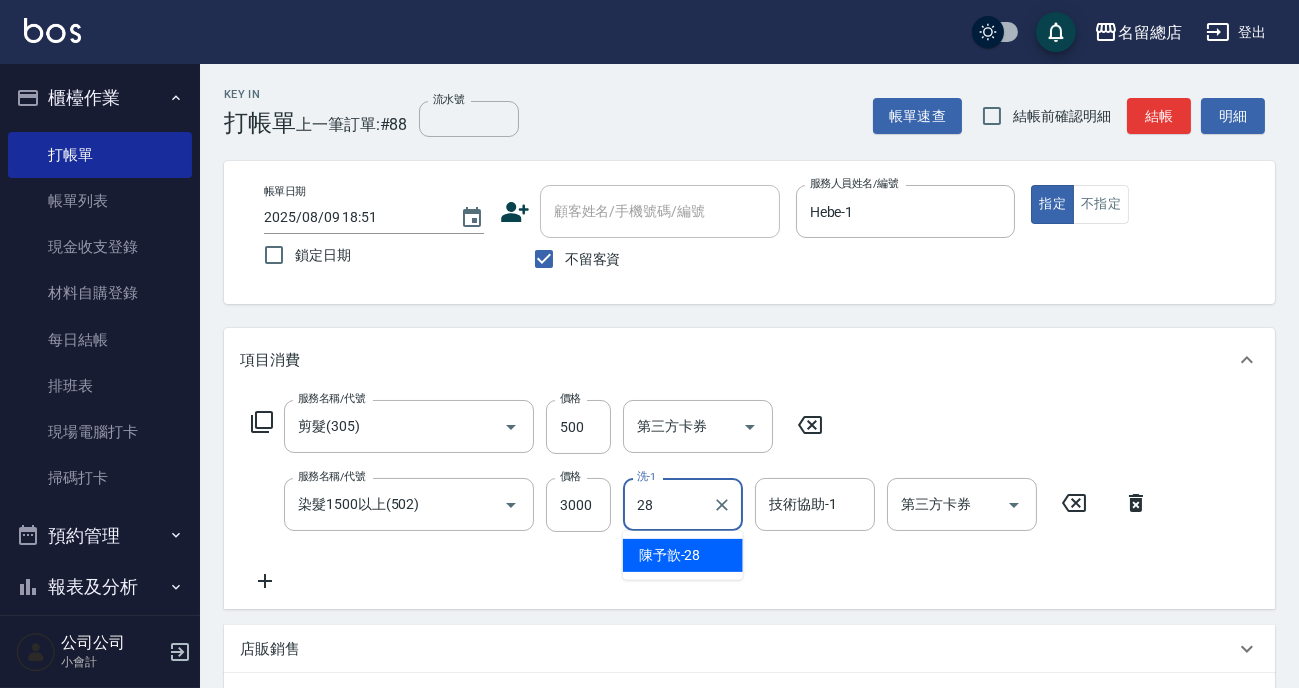 type on "陳予歆-28" 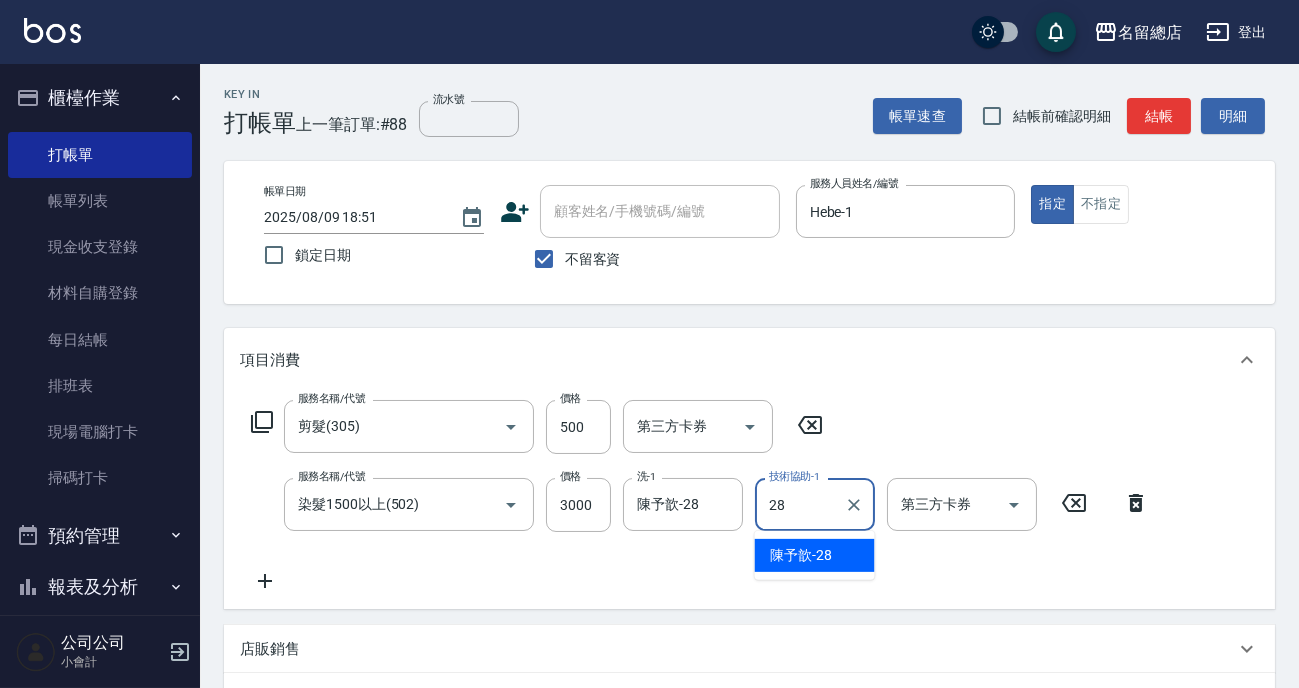 type on "陳予歆-28" 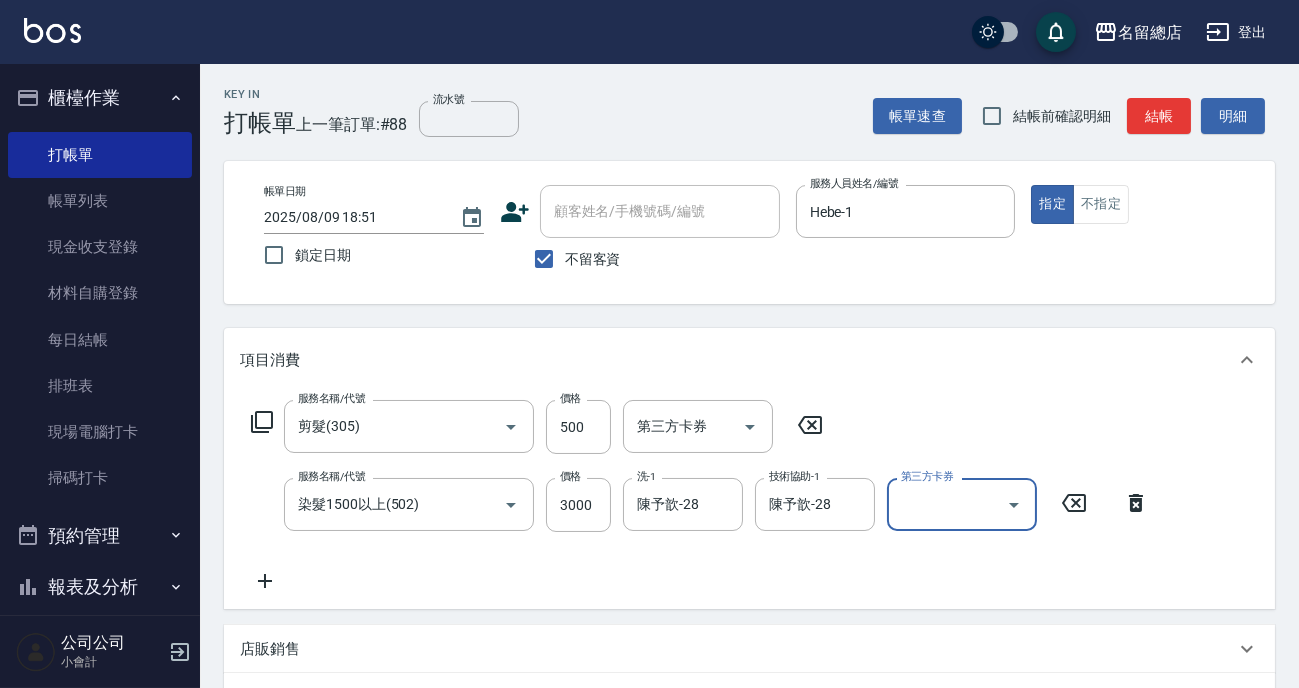 scroll, scrollTop: 272, scrollLeft: 0, axis: vertical 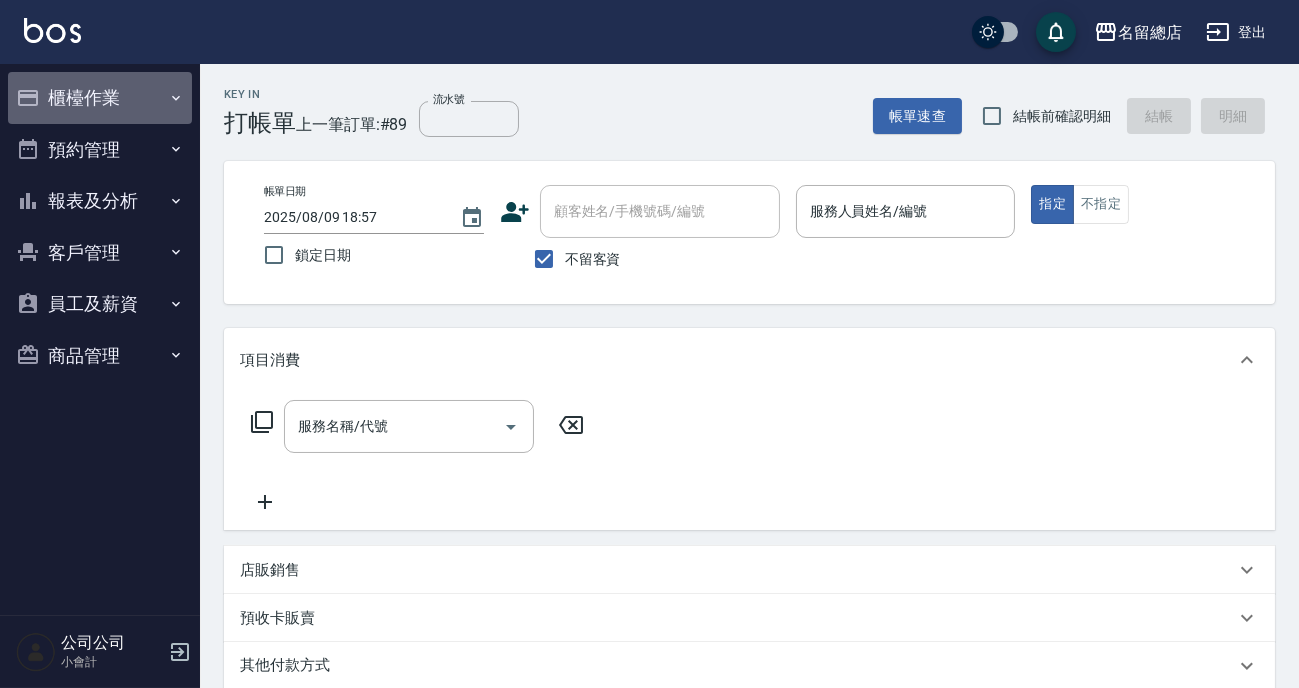 click on "櫃檯作業" at bounding box center [100, 98] 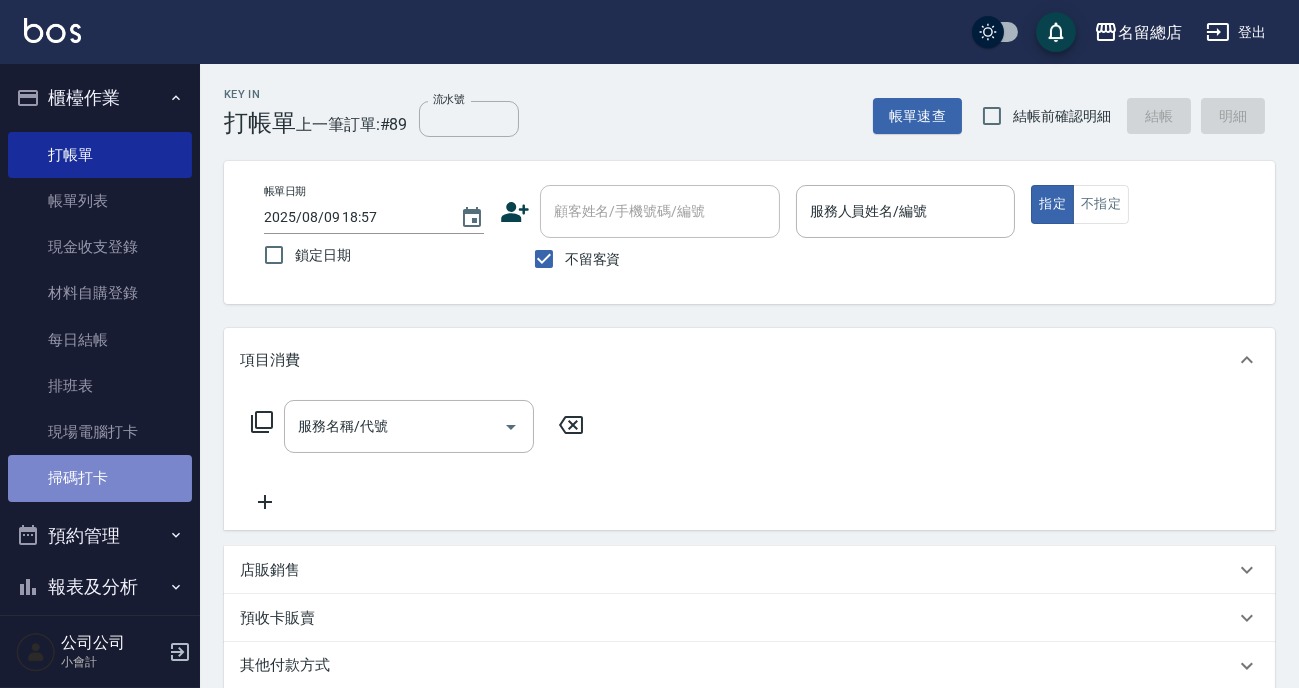 click on "掃碼打卡" at bounding box center [100, 478] 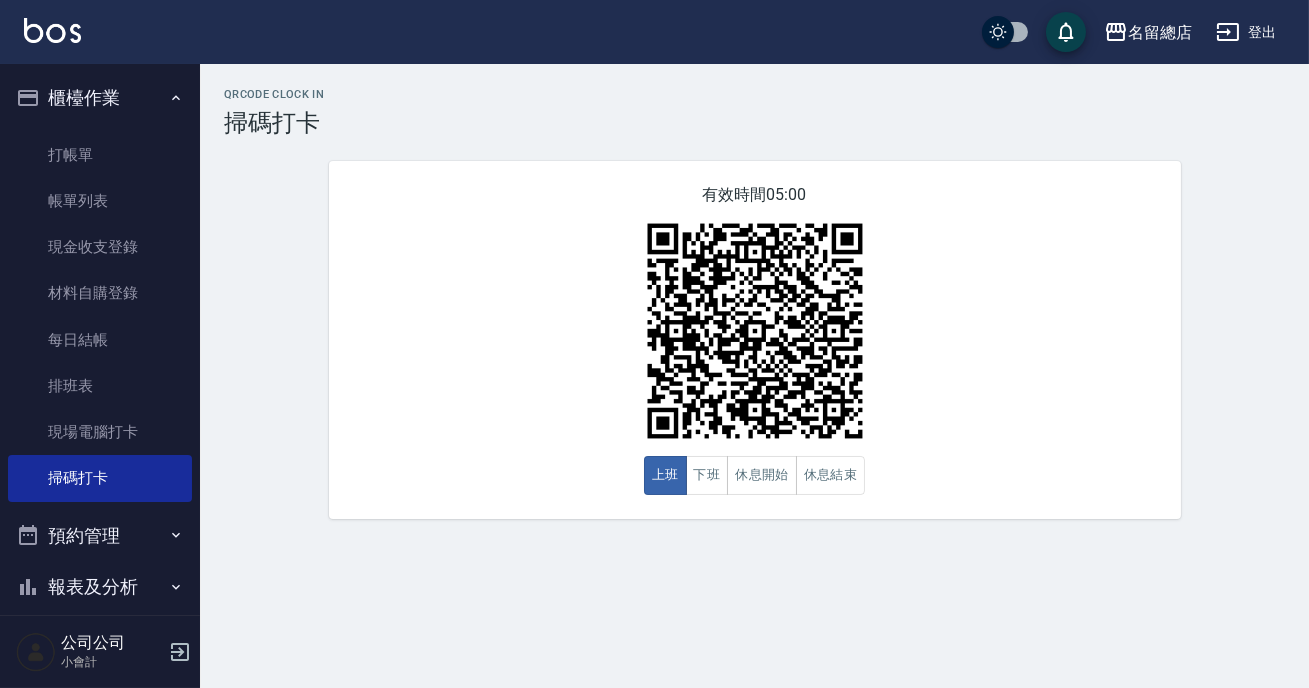 click on "有效時間 05:00 上班 下班 休息開始 休息結束" at bounding box center (755, 340) 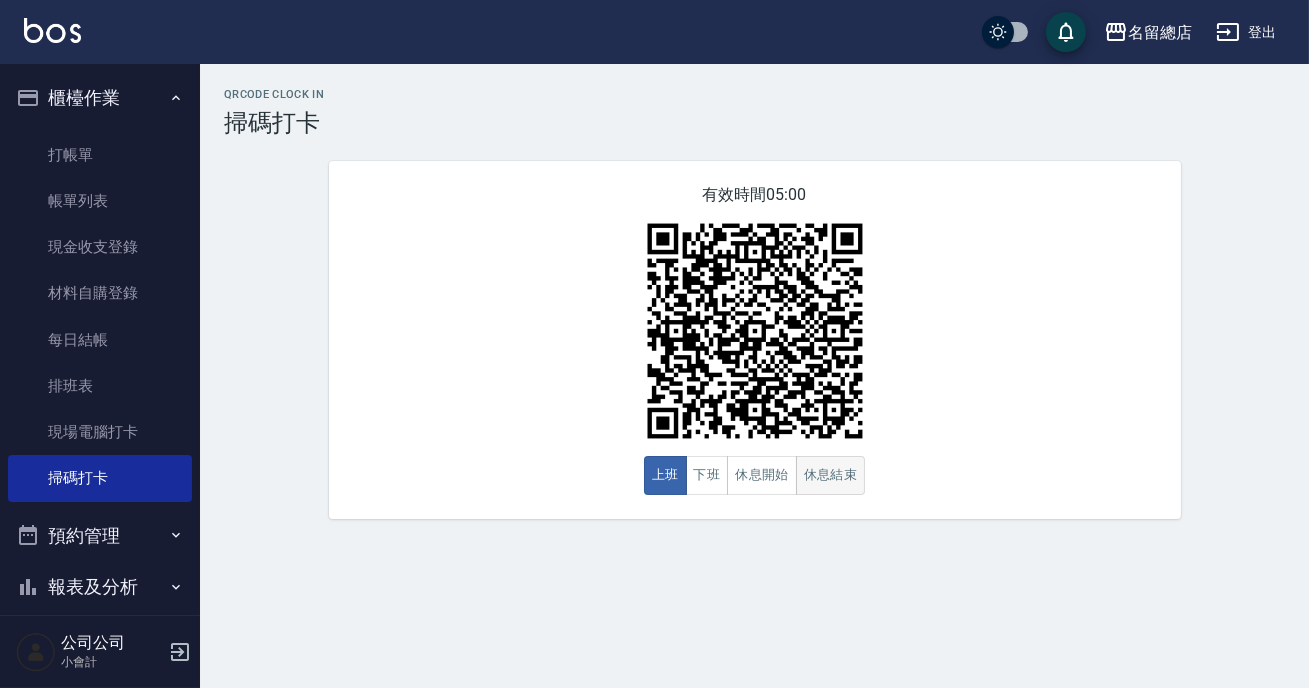 click on "休息結束" at bounding box center [831, 475] 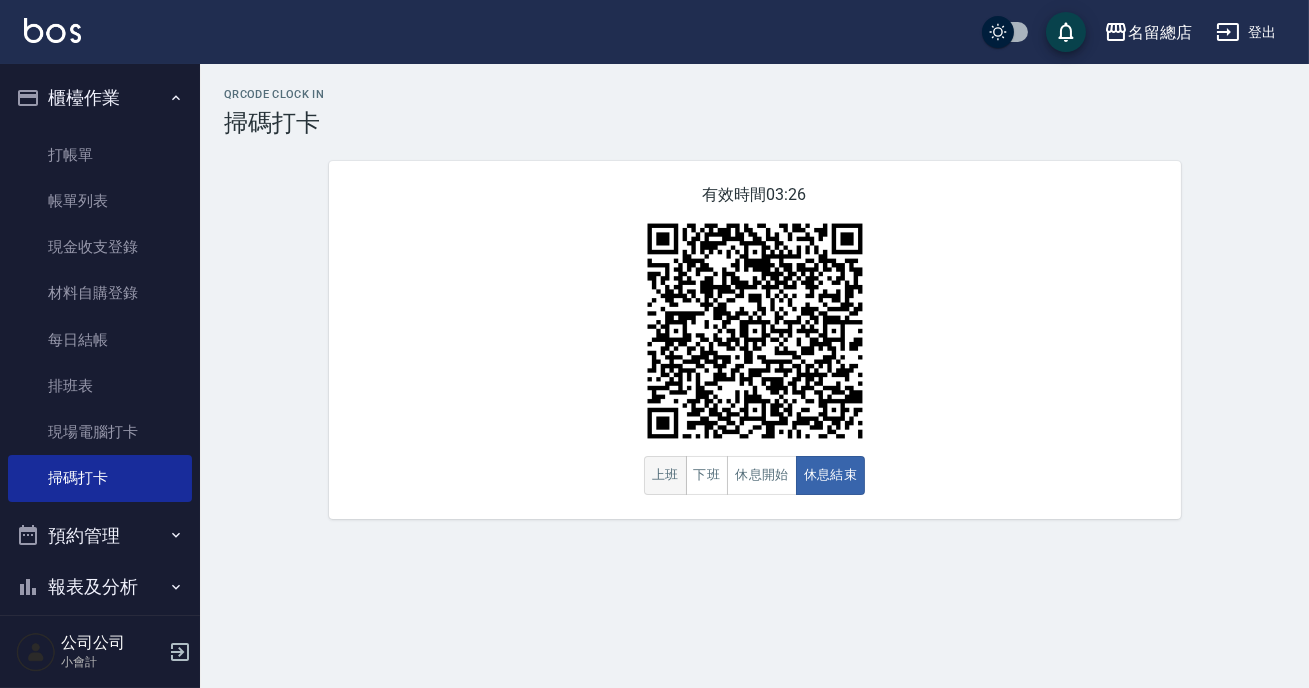 click on "上班" at bounding box center (665, 475) 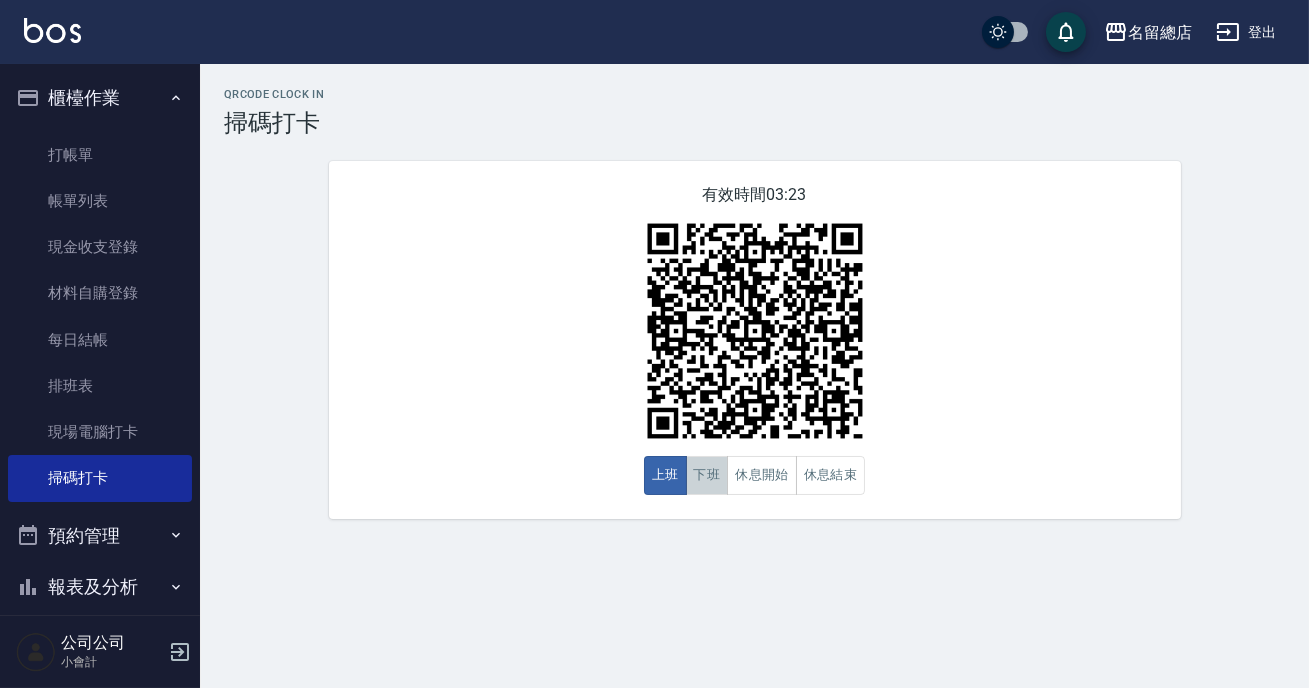drag, startPoint x: 694, startPoint y: 480, endPoint x: 691, endPoint y: 524, distance: 44.102154 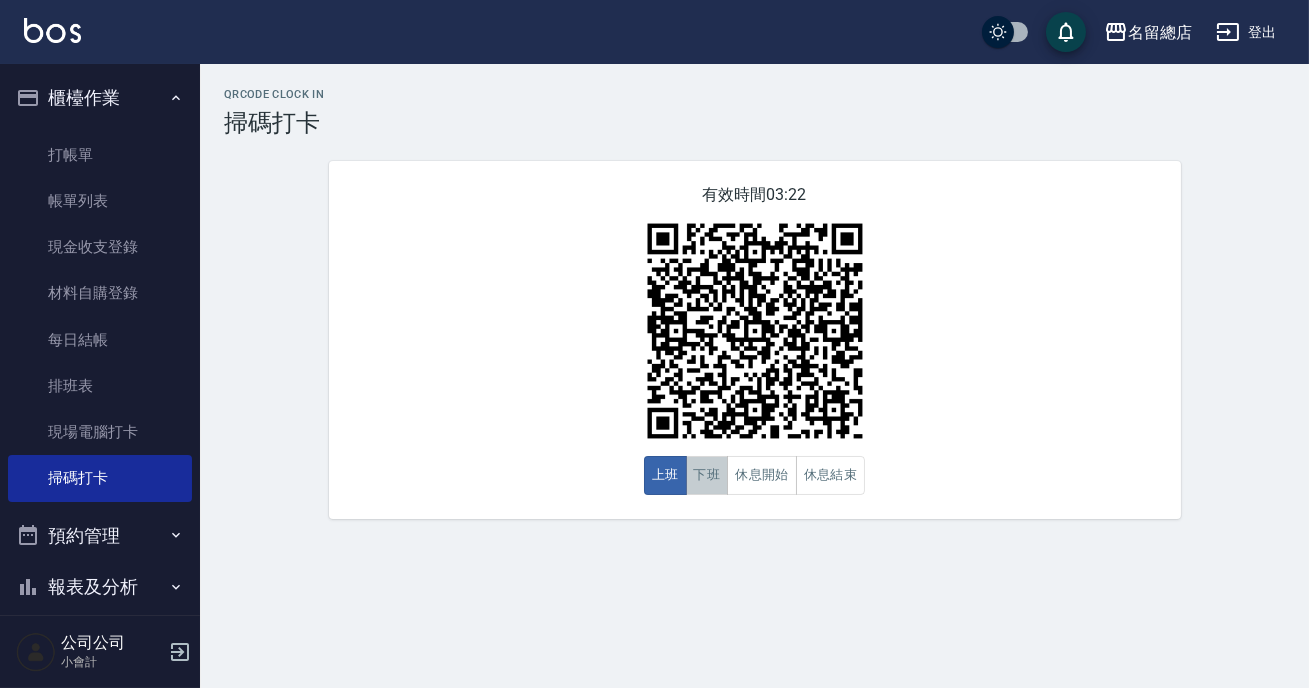 click on "下班" at bounding box center [707, 475] 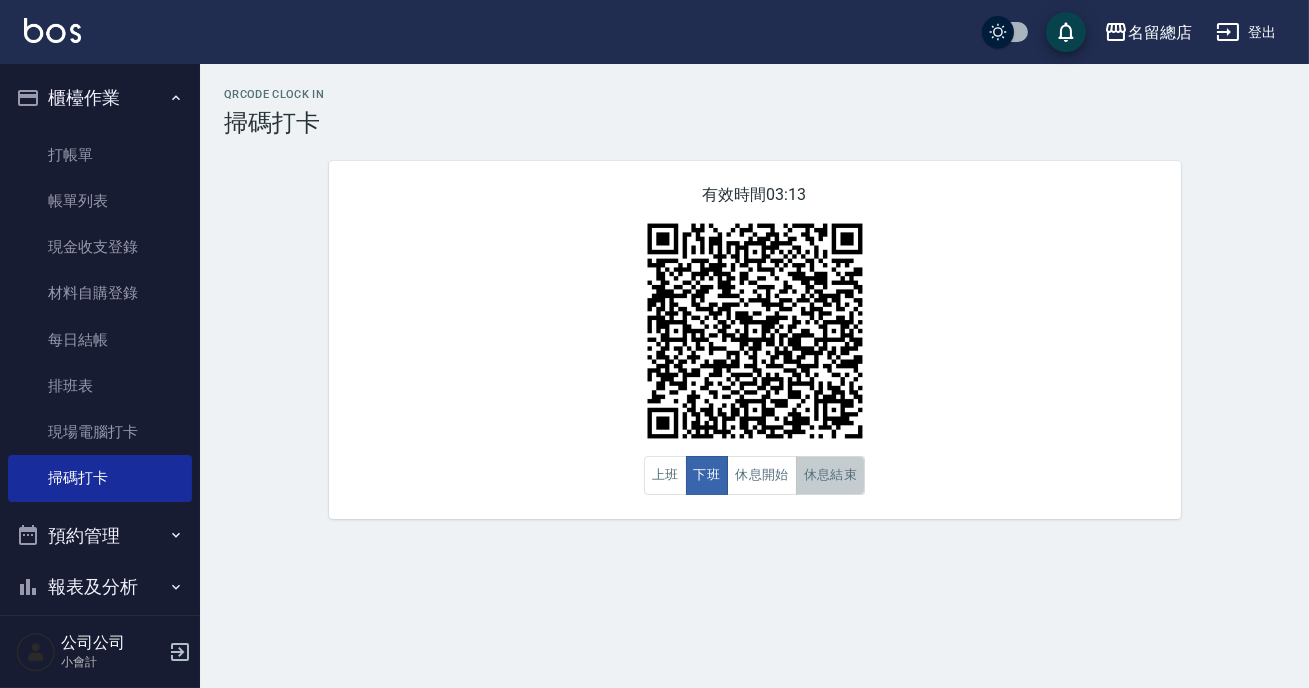 click on "休息結束" at bounding box center (831, 475) 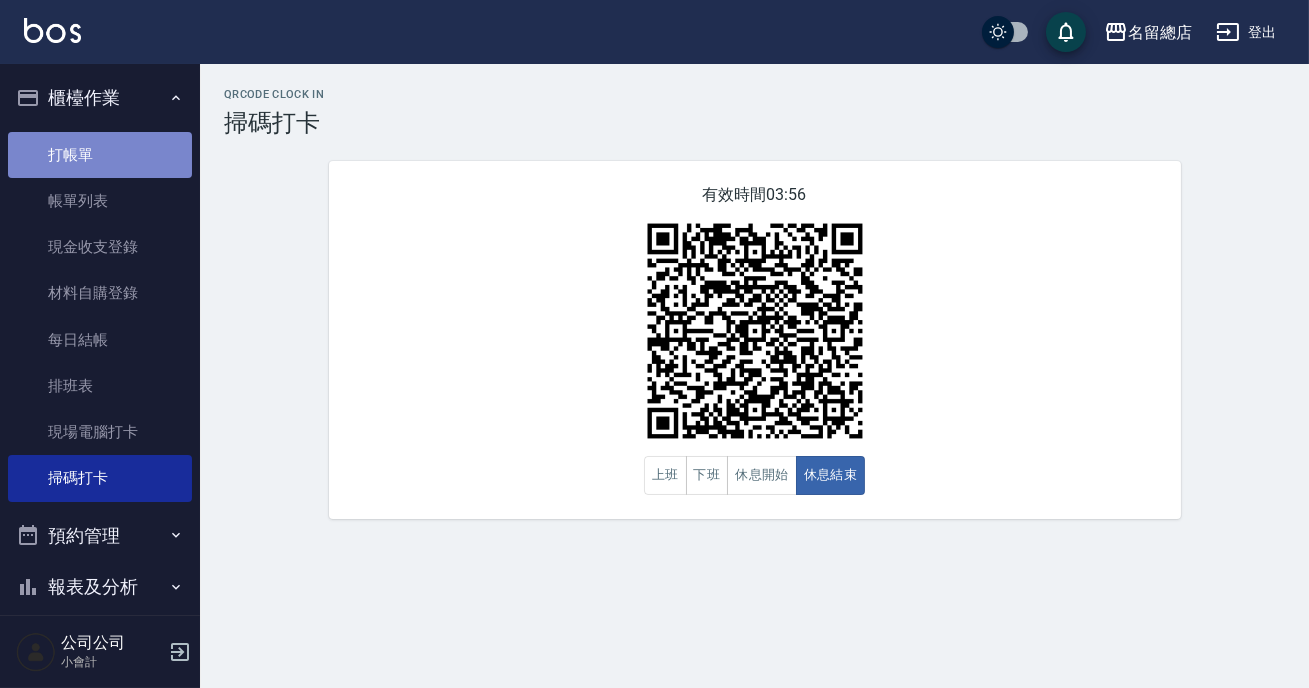 click on "打帳單" at bounding box center [100, 155] 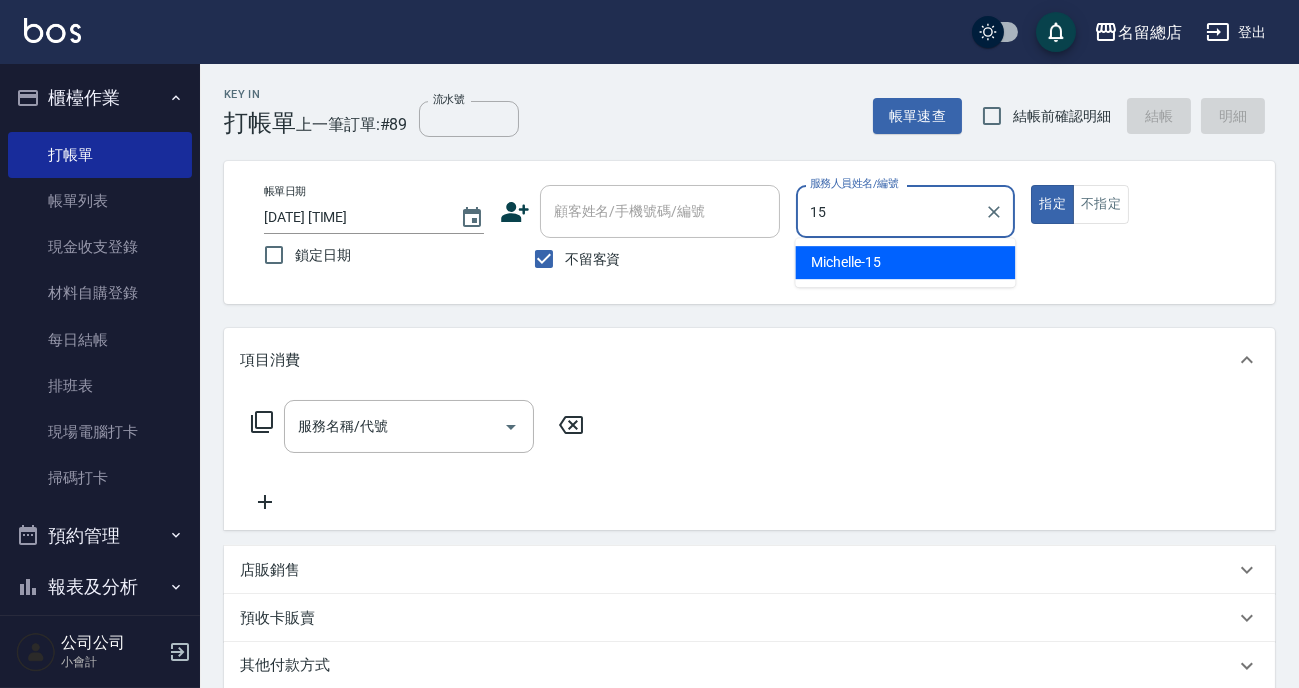 type on "Michelle-15" 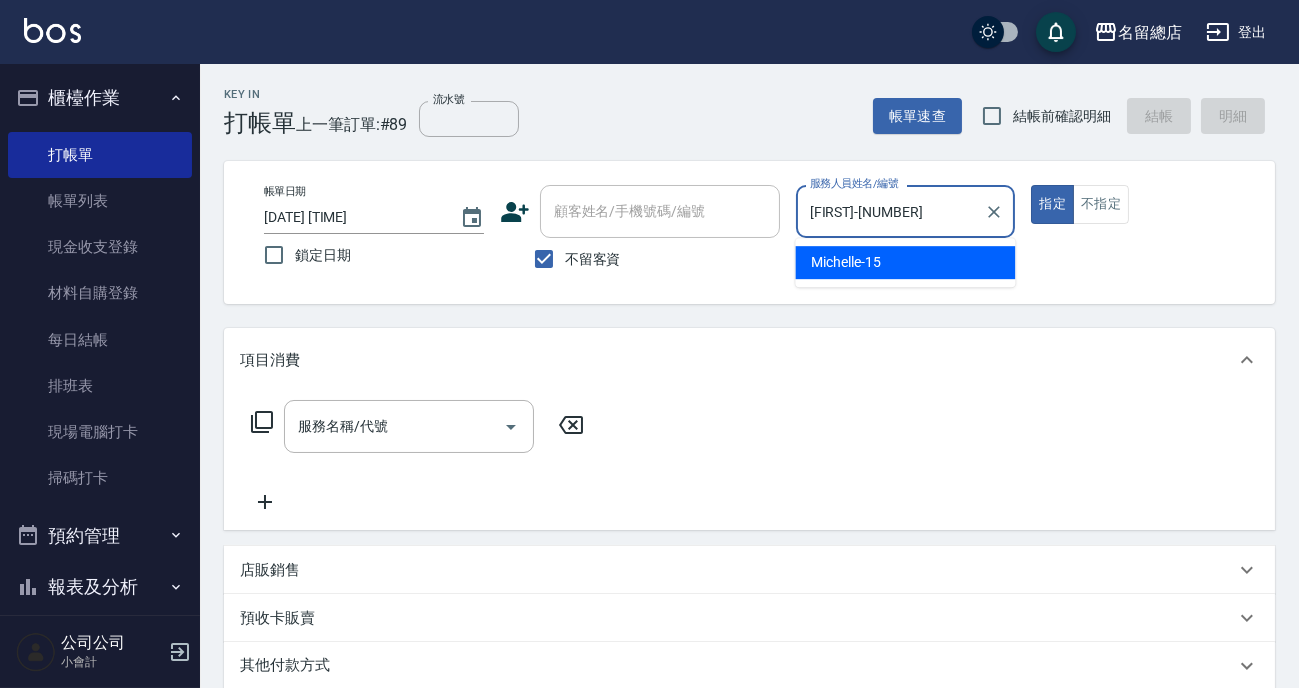 type on "true" 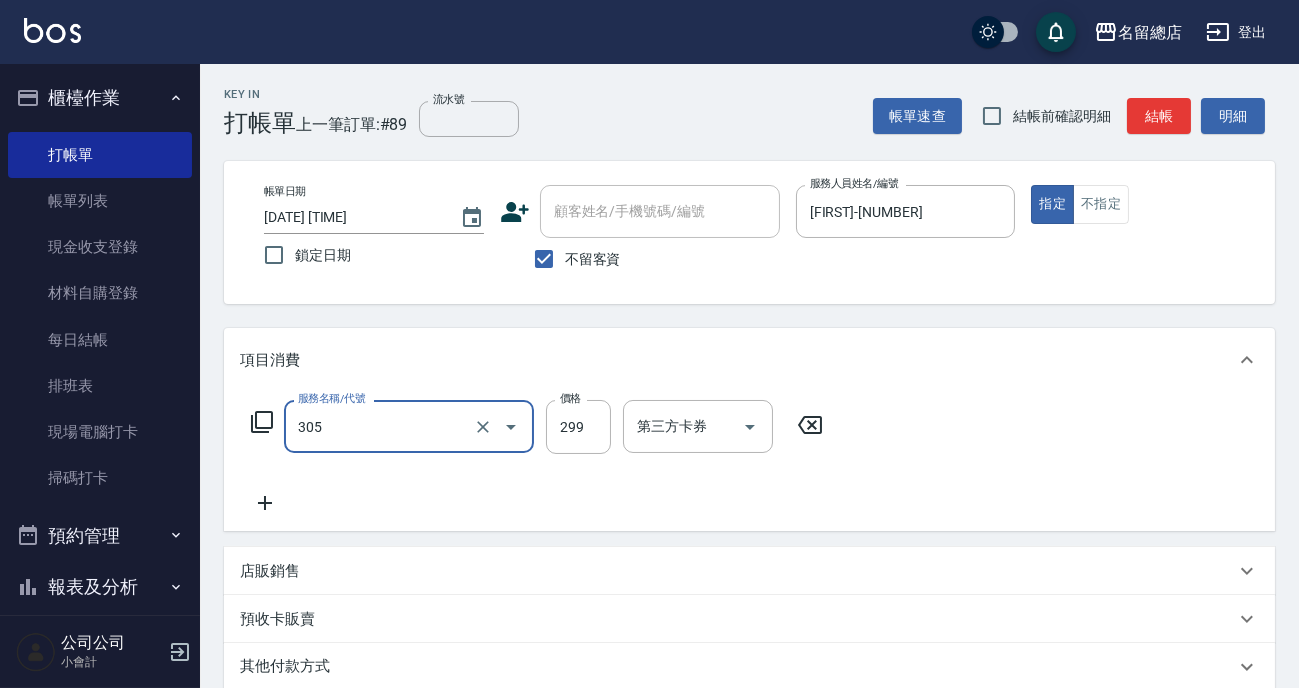 type on "剪髮(305)" 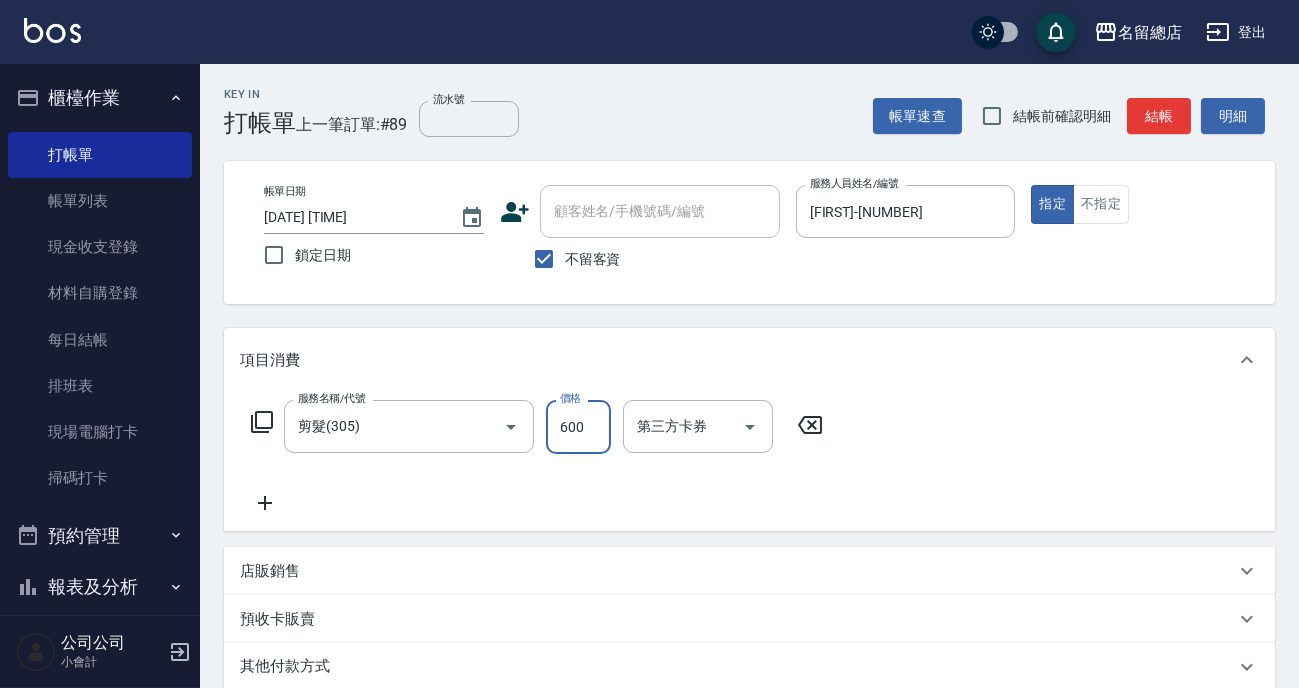 type on "600" 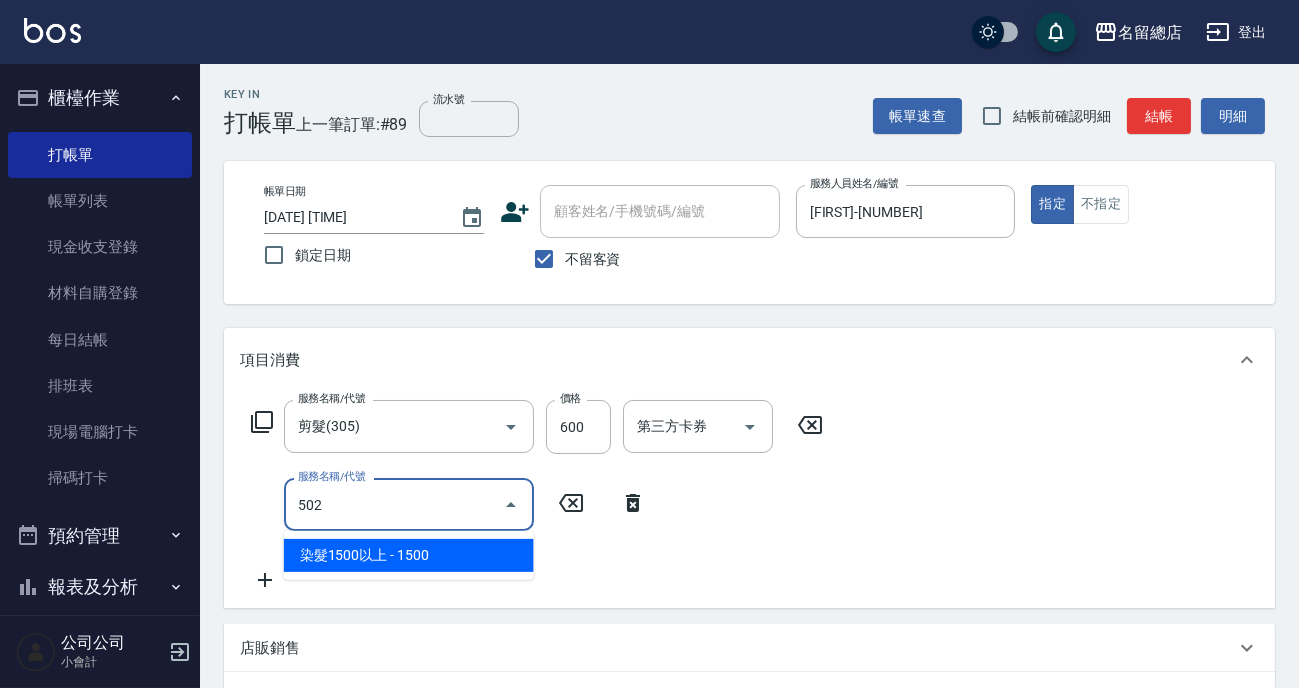 type on "染髮1500以上(502)" 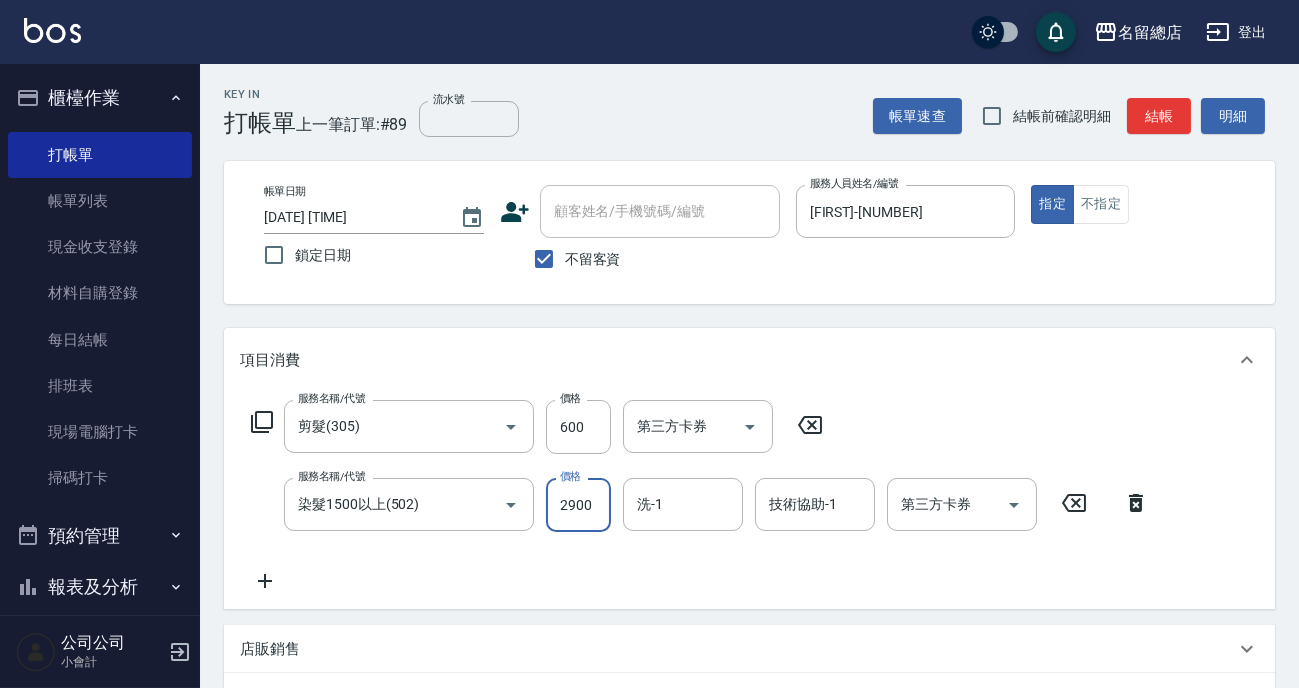 type on "2900" 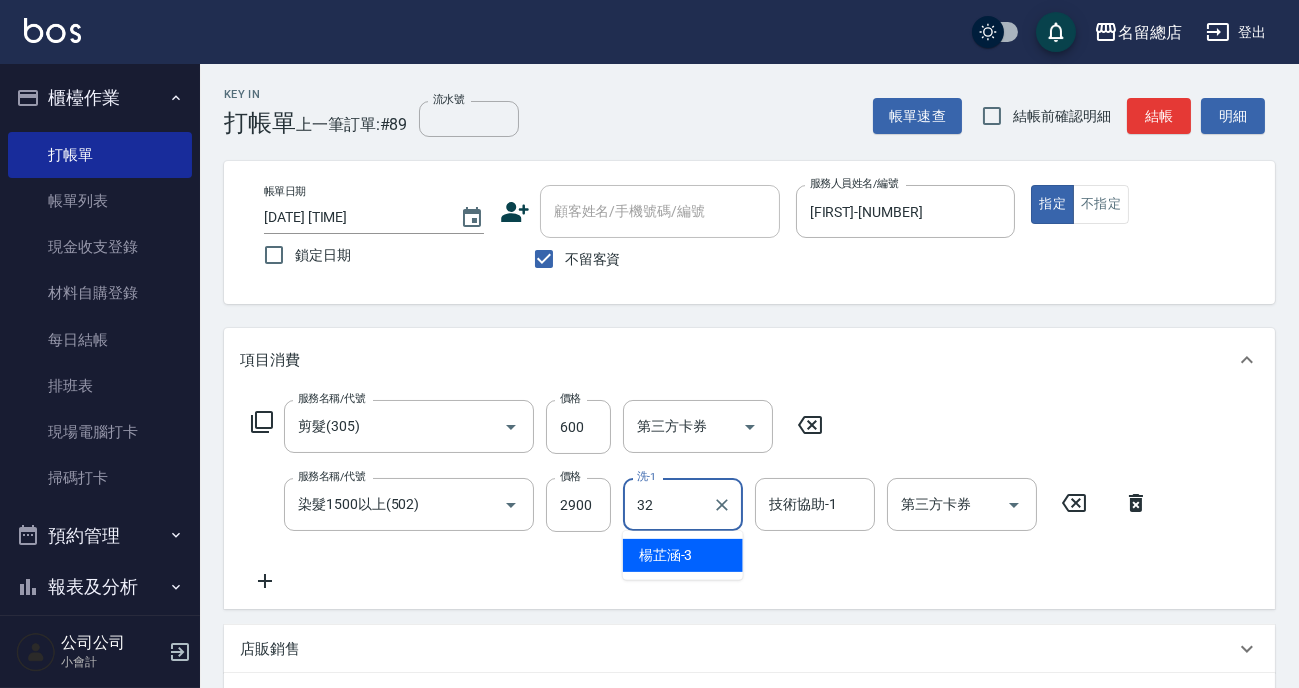 type on "王筱婷-32" 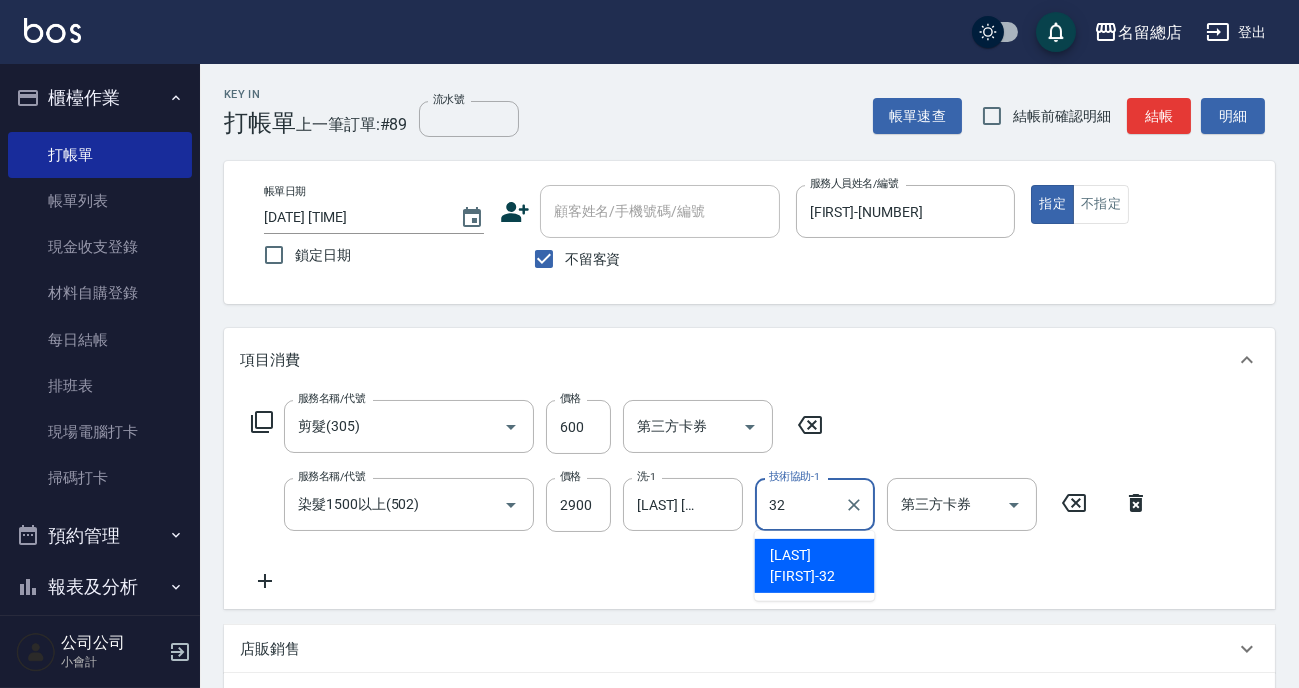 type on "王筱婷-32" 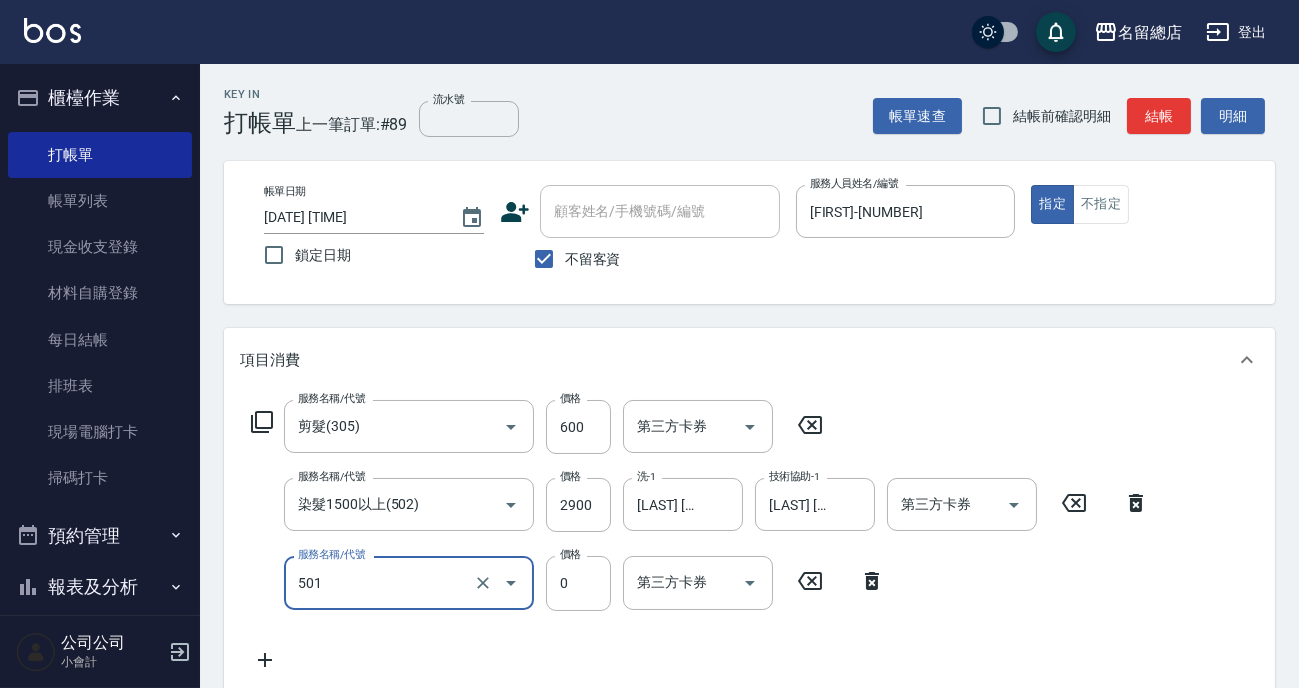 type on "2段蓋卡1300以上(501)" 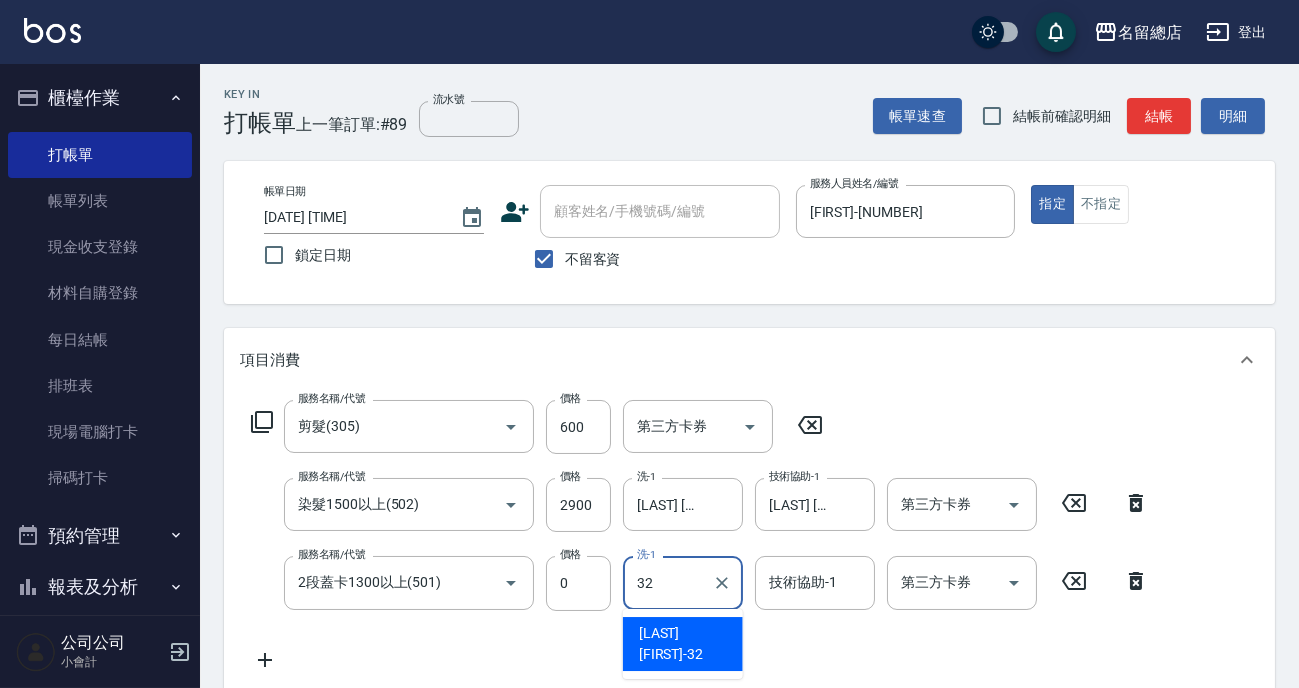 type on "王筱婷-32" 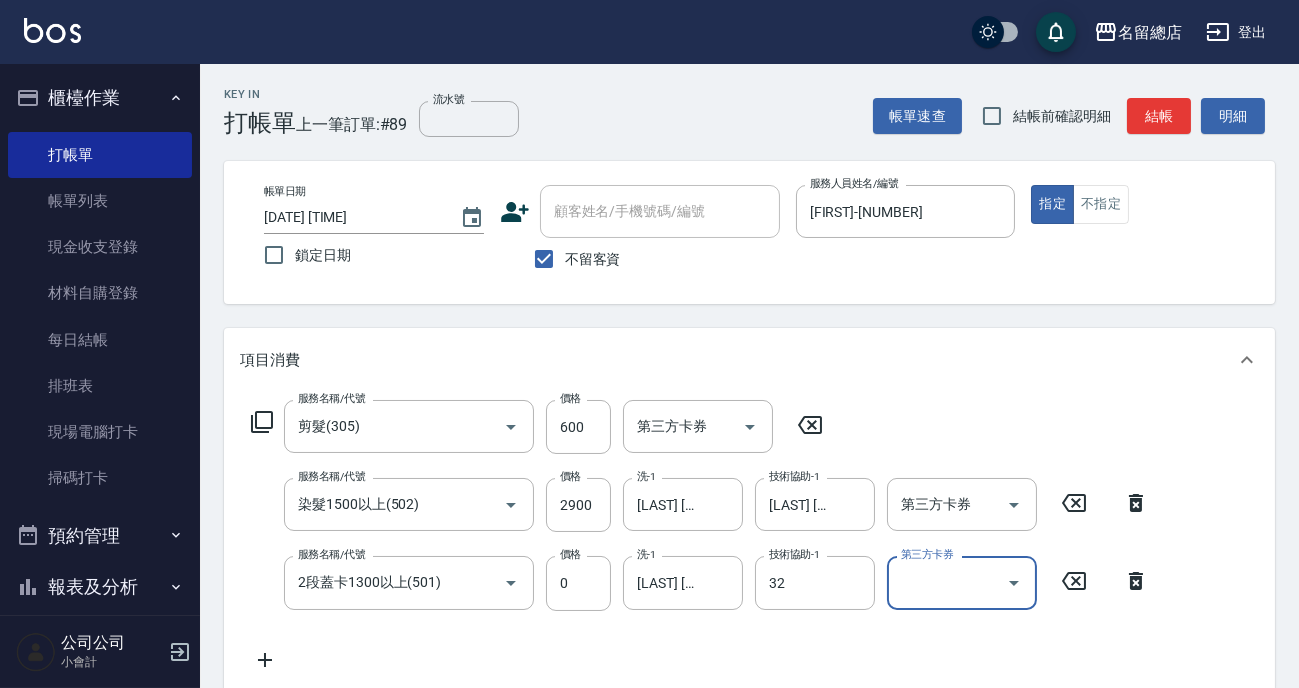 type on "王筱婷-32" 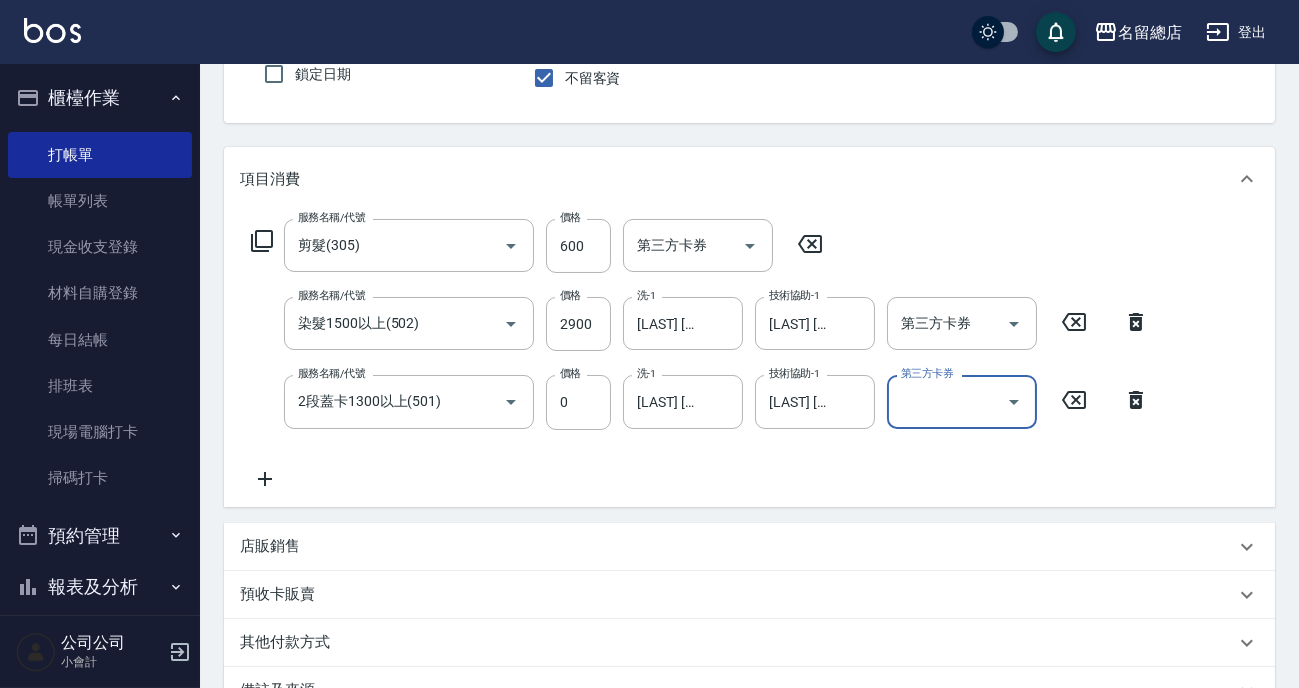 scroll, scrollTop: 363, scrollLeft: 0, axis: vertical 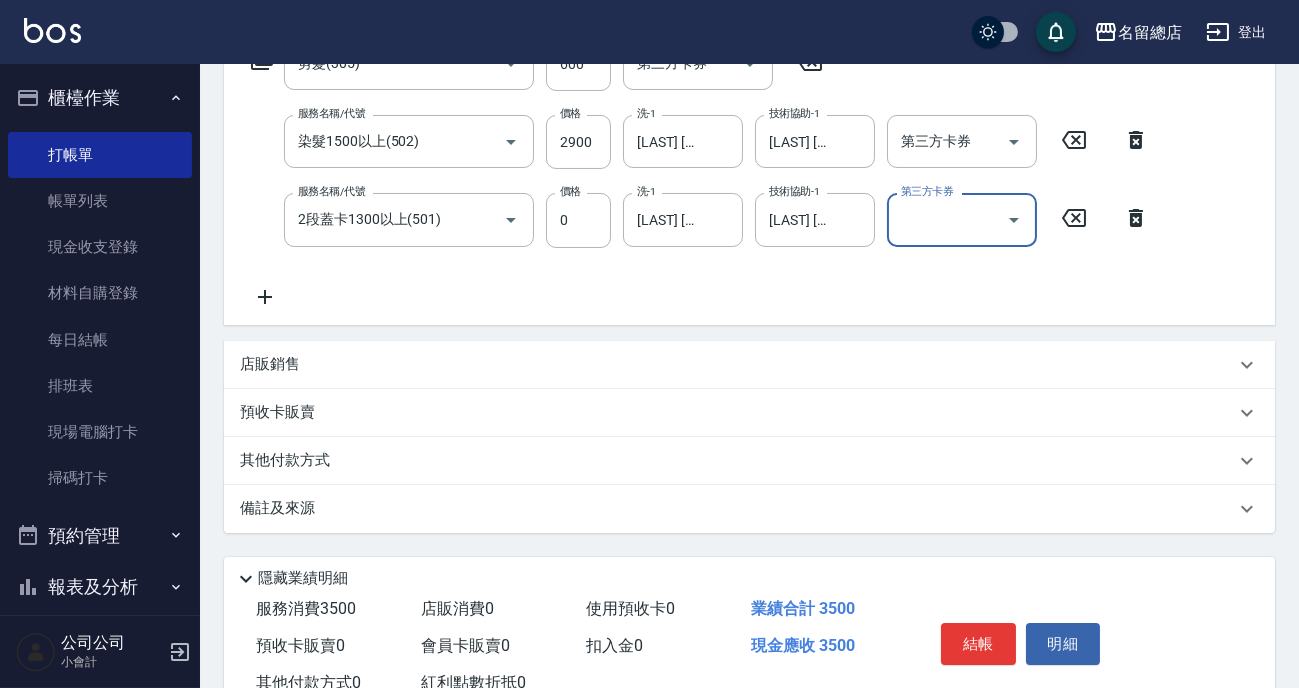 click on "其他付款方式" at bounding box center [737, 461] 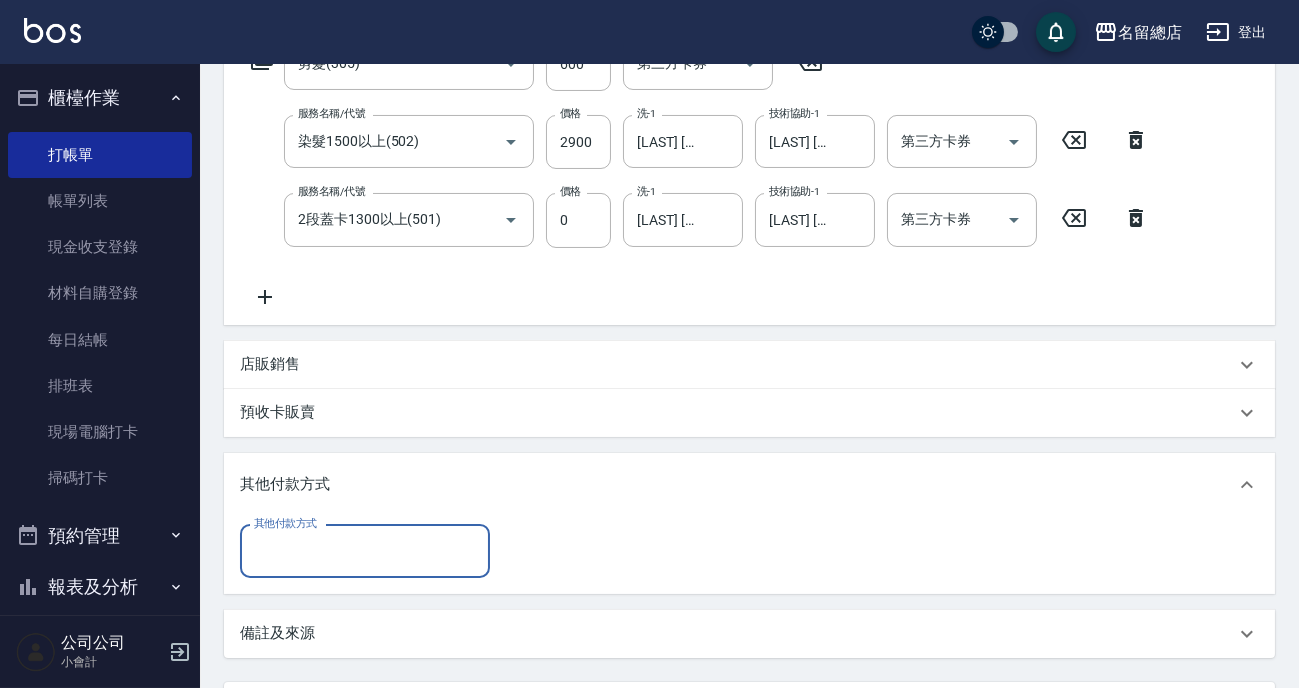 scroll, scrollTop: 0, scrollLeft: 0, axis: both 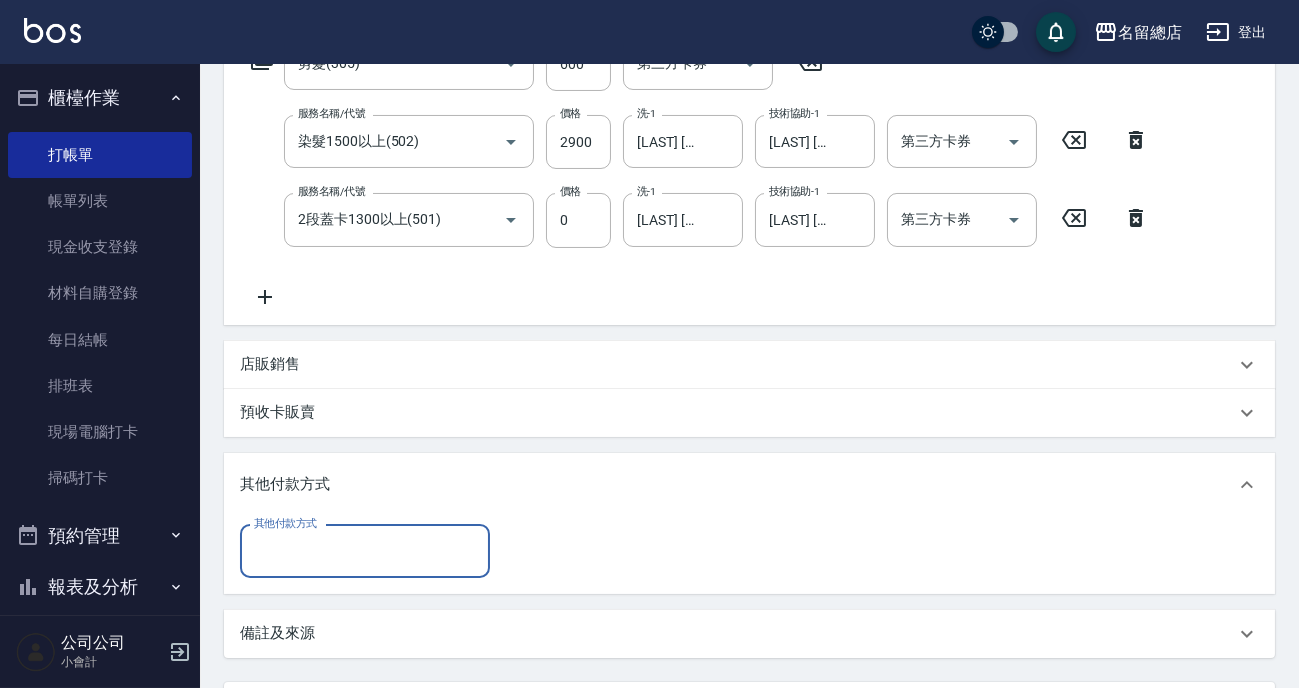 click on "其他付款方式" at bounding box center [365, 551] 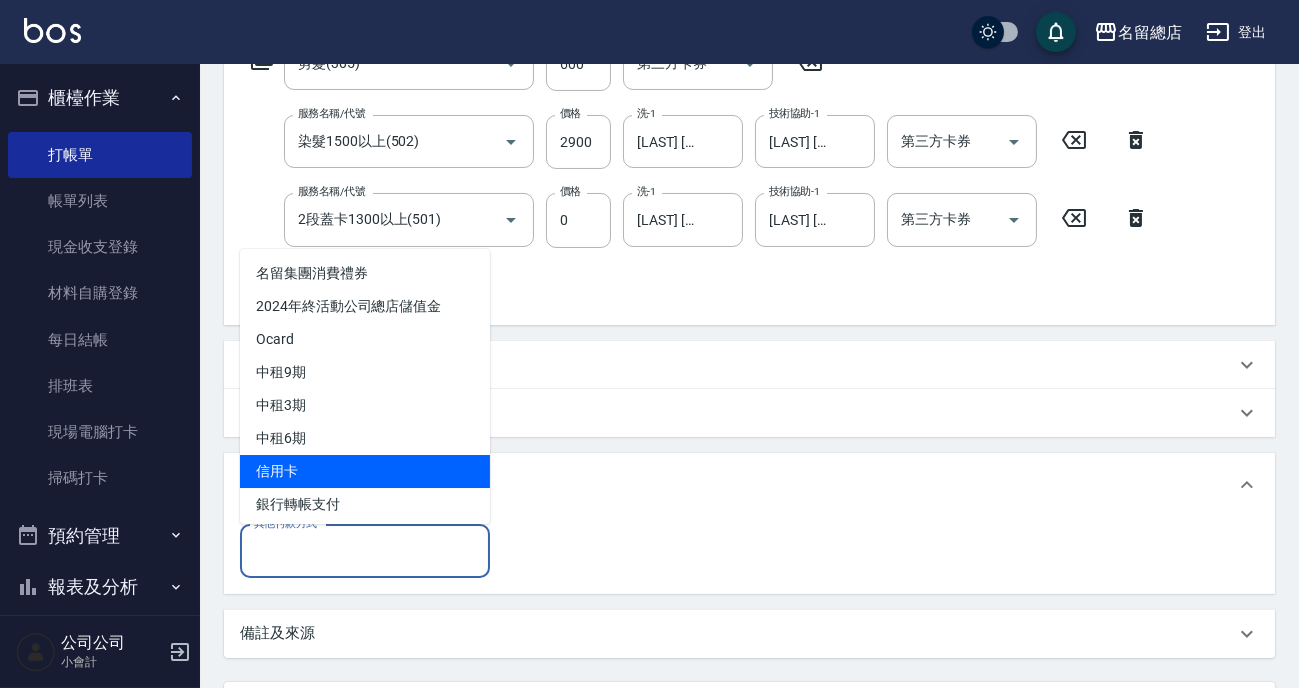 click on "信用卡" at bounding box center [365, 471] 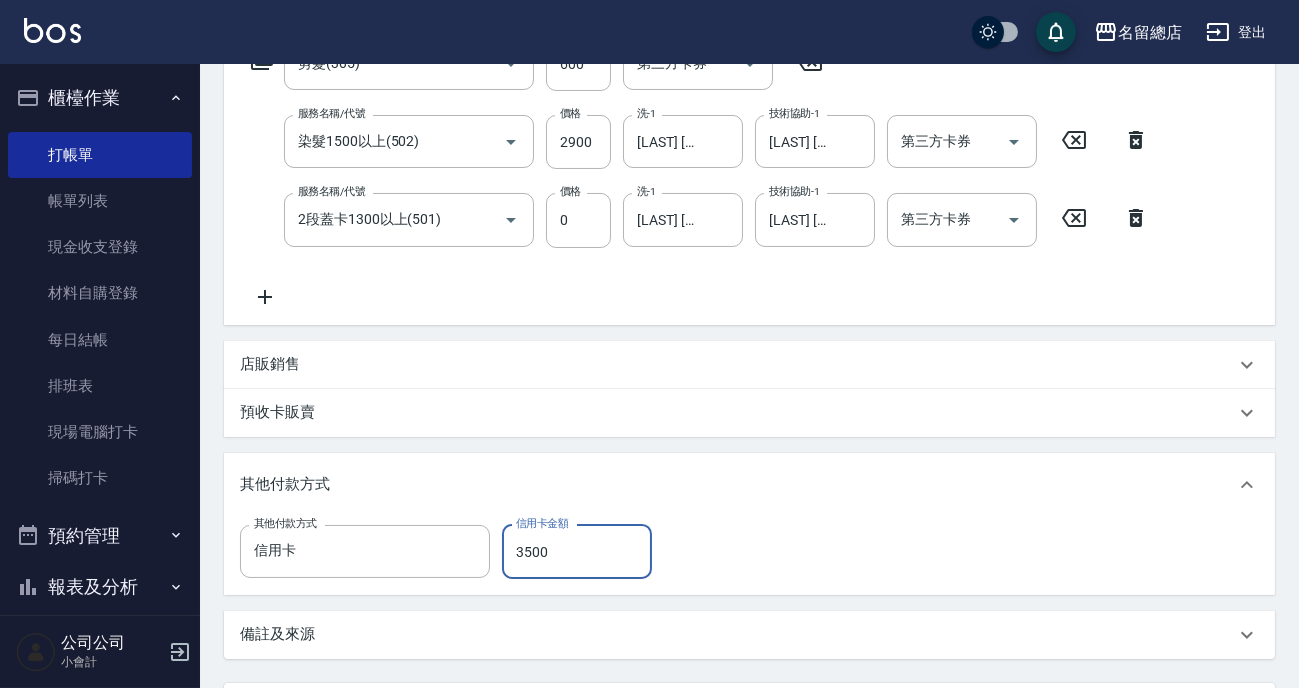 type on "3500" 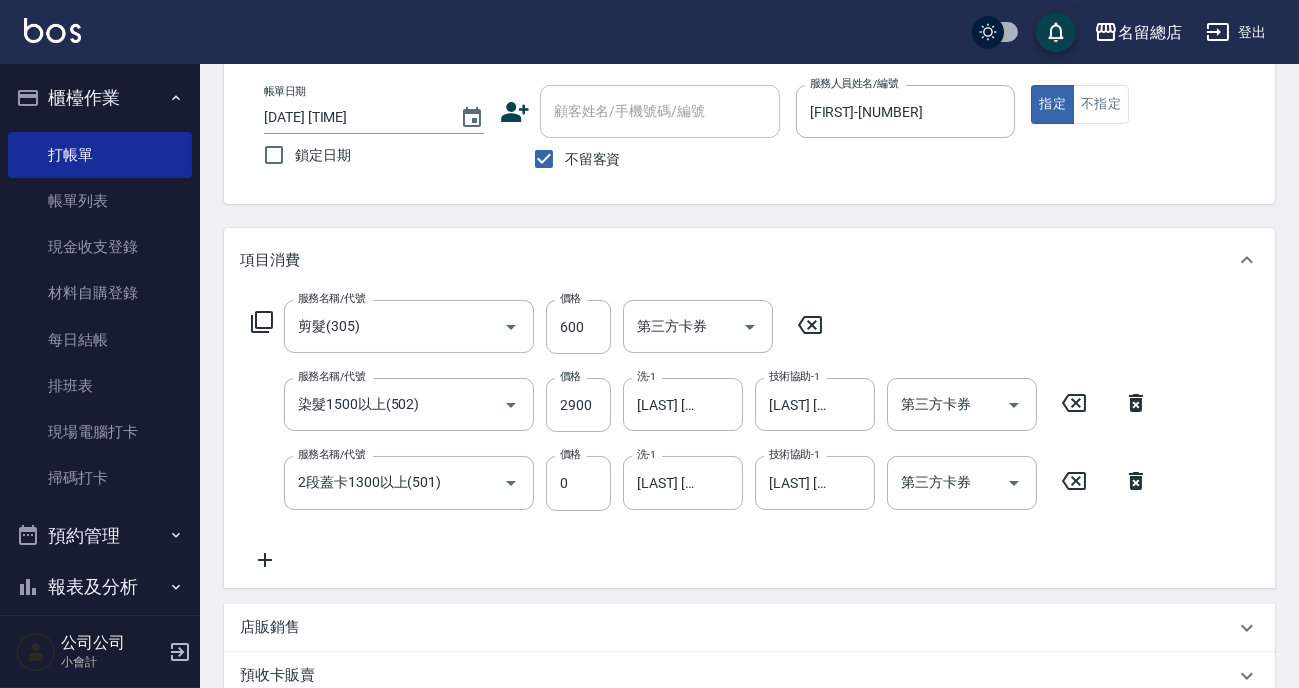 scroll, scrollTop: 10, scrollLeft: 0, axis: vertical 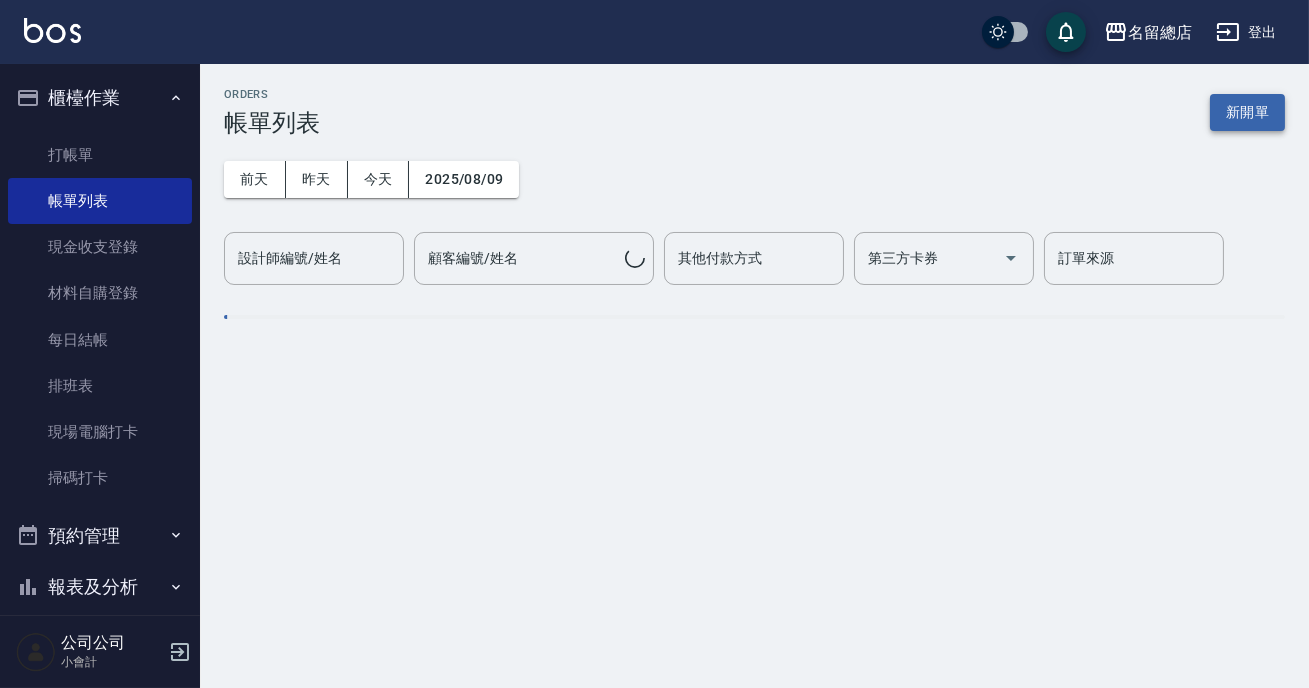 click on "新開單" at bounding box center [1247, 112] 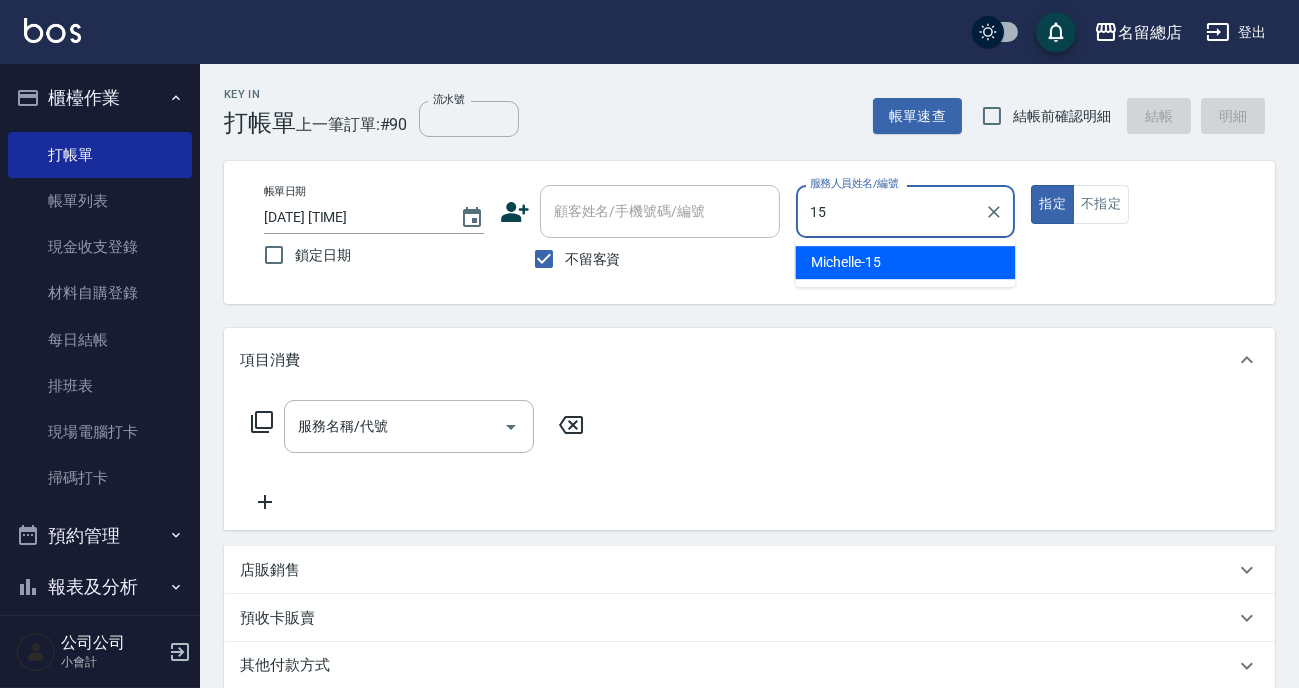 type on "Michelle-15" 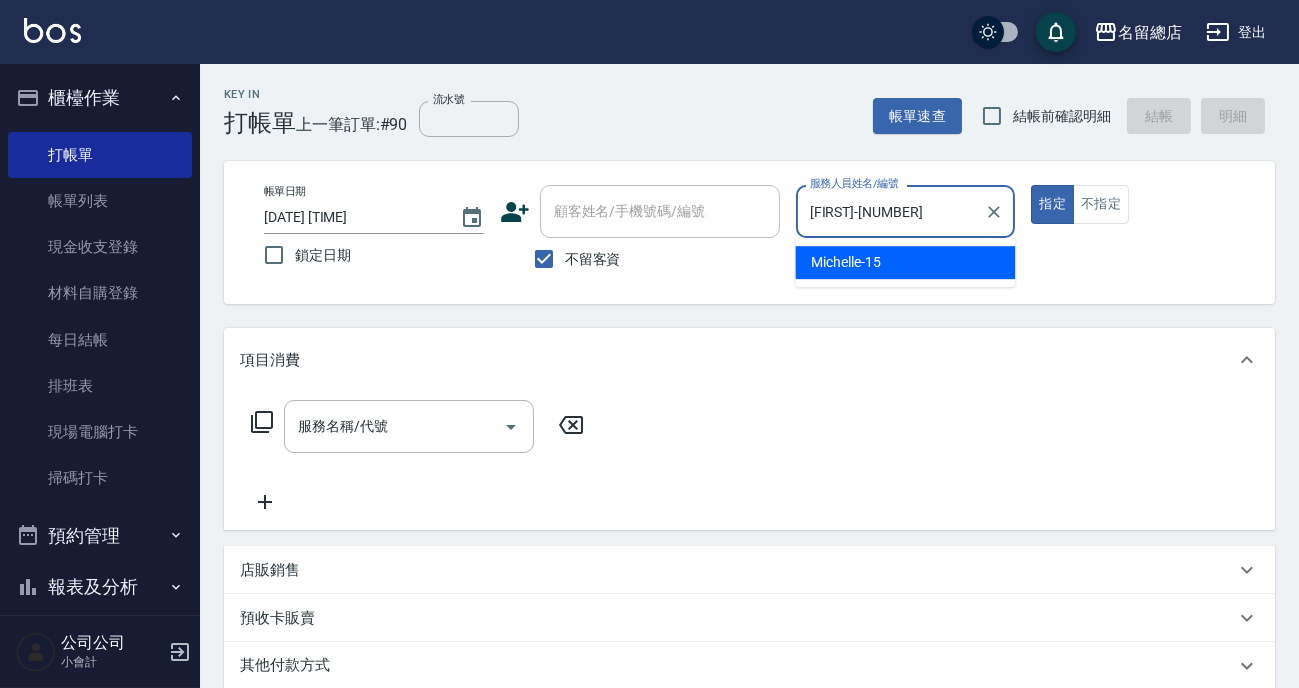type on "true" 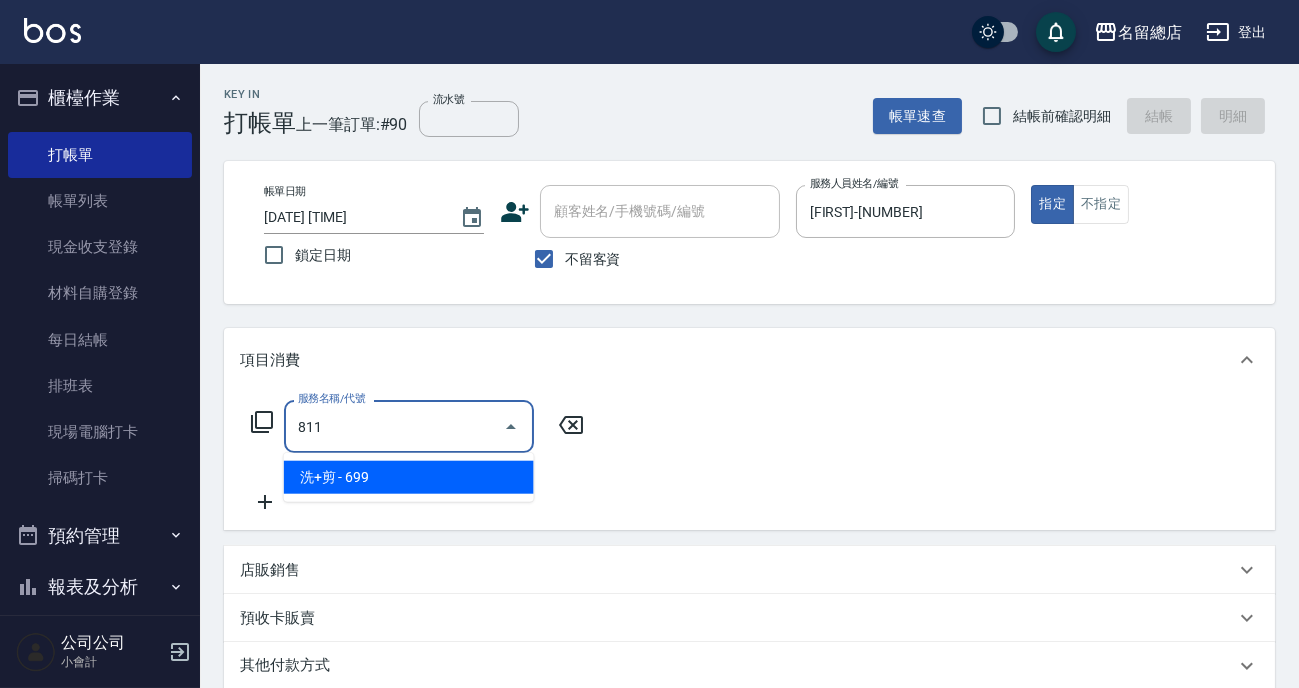 type on "洗+剪(811)" 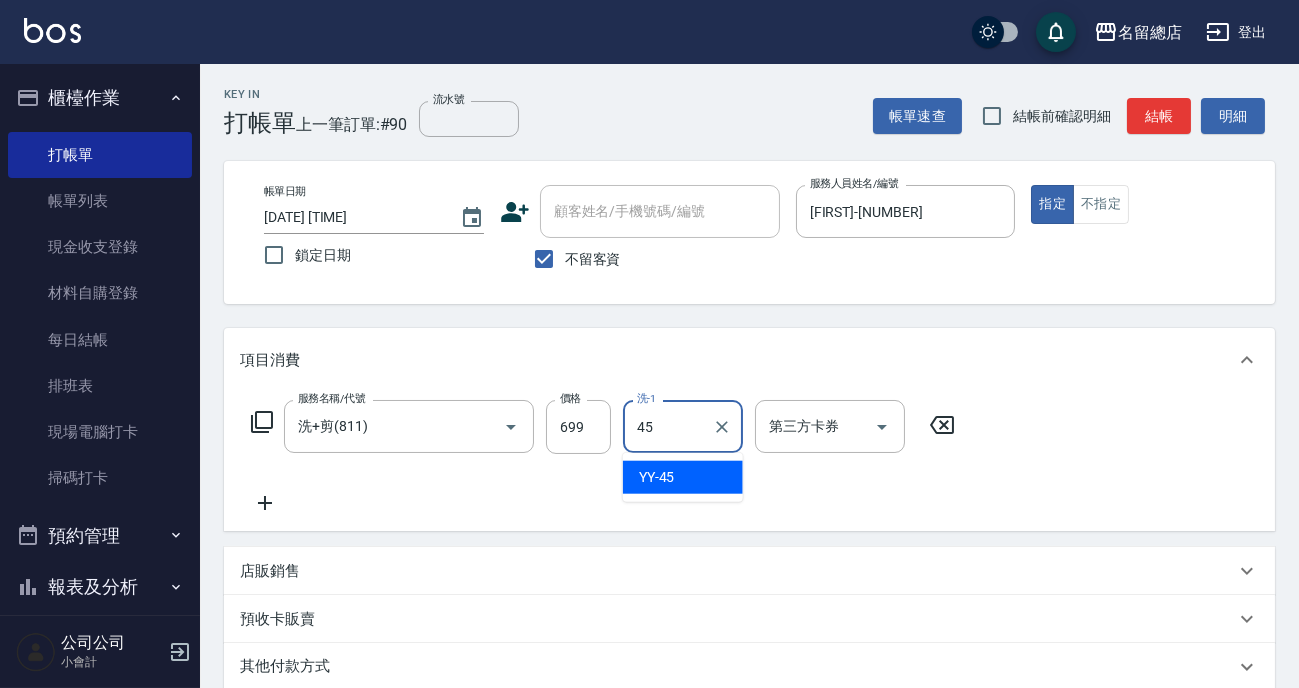 type on "YY-45" 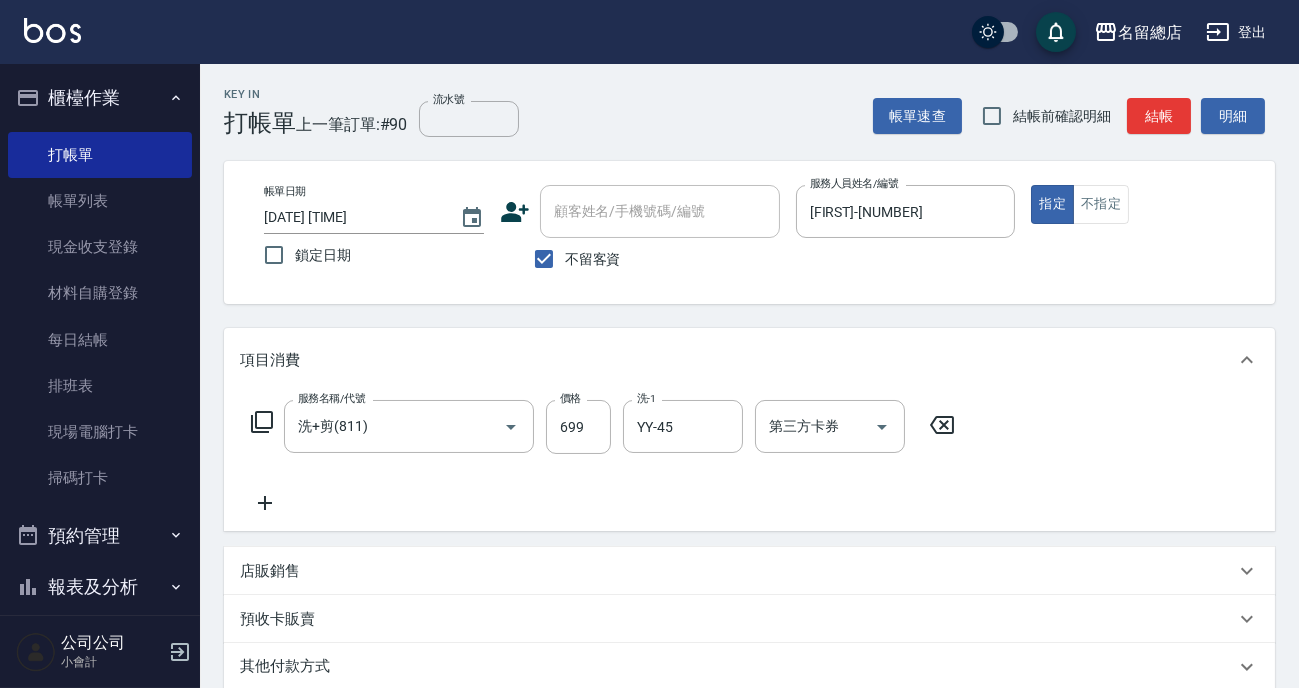 click on "其他付款方式" at bounding box center [290, 667] 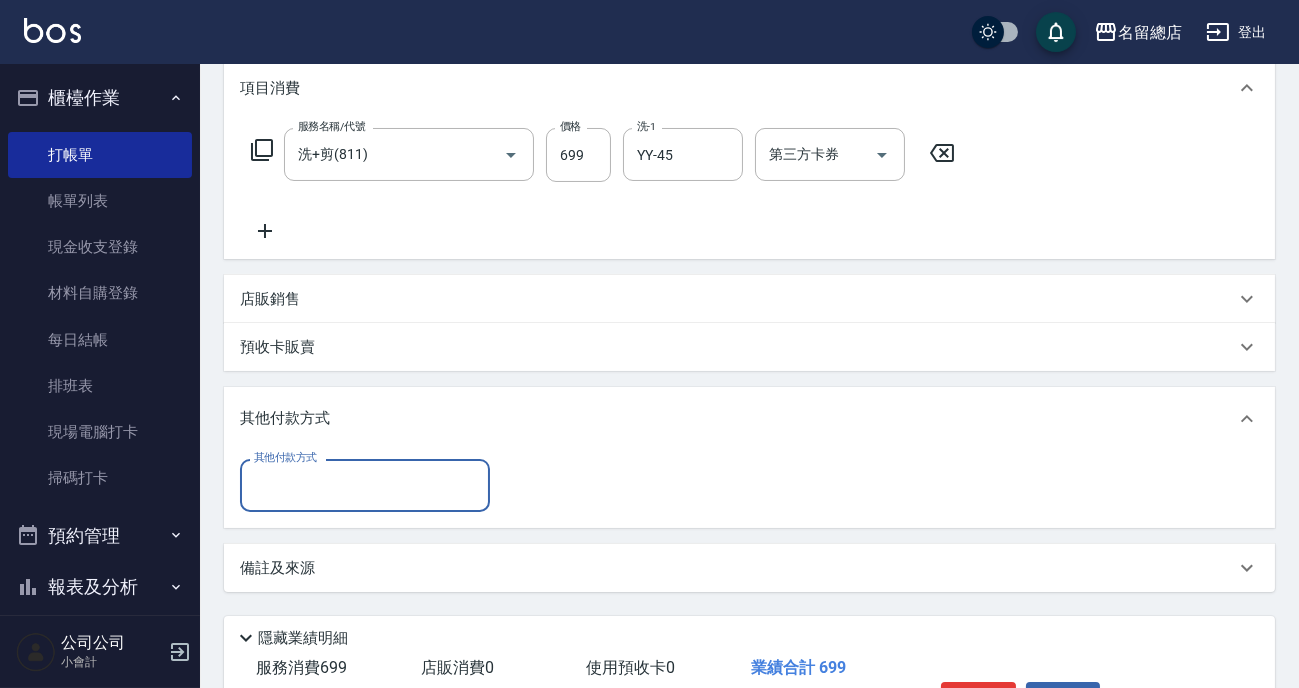 scroll, scrollTop: 0, scrollLeft: 0, axis: both 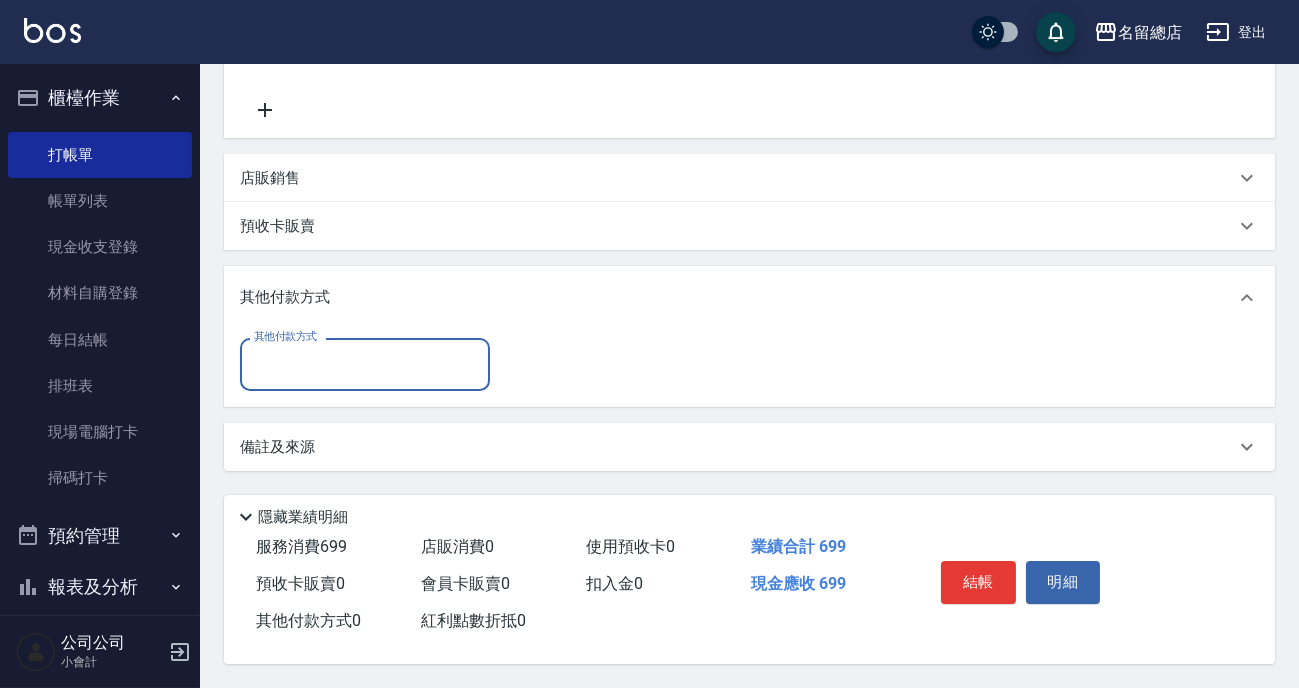 click on "其他付款方式" at bounding box center (365, 364) 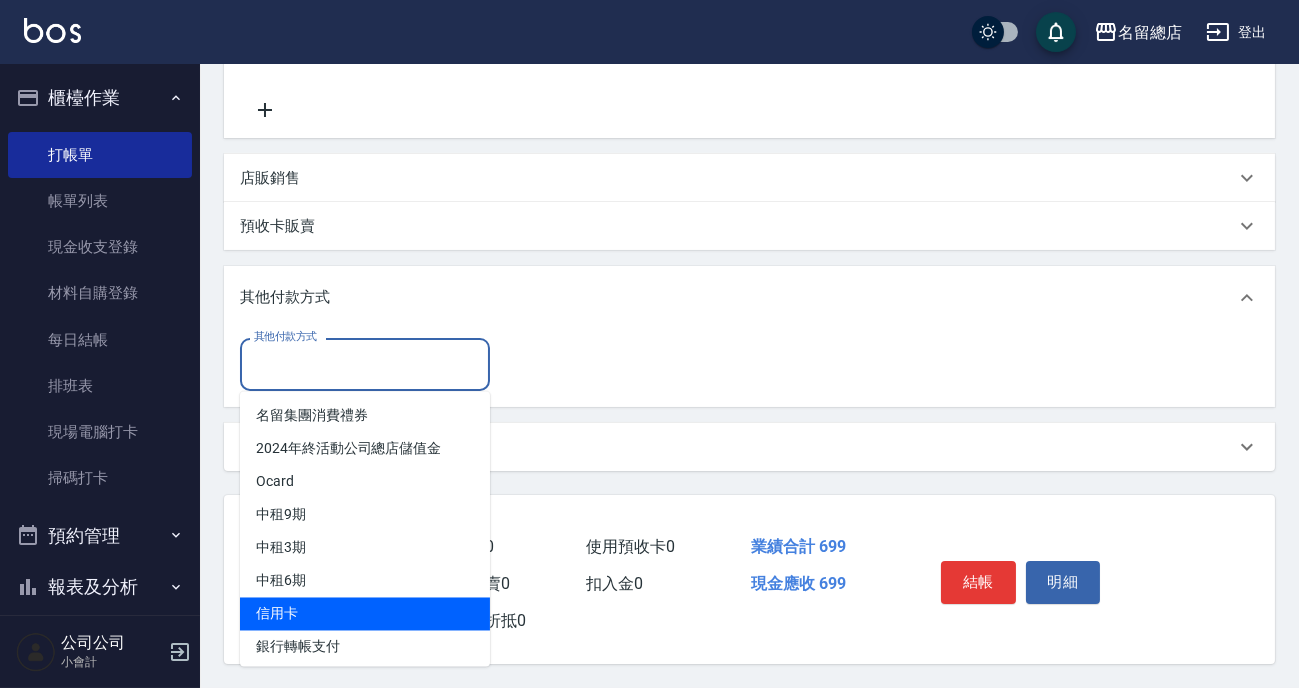 click on "信用卡" at bounding box center [365, 614] 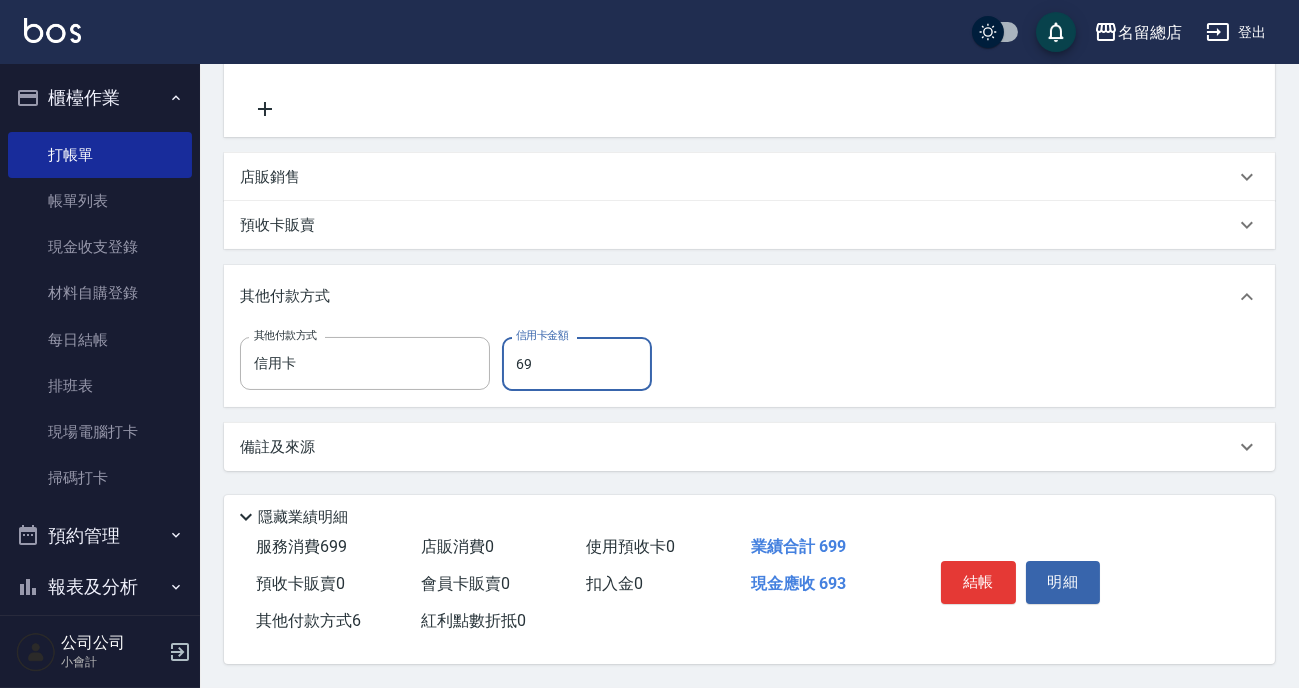type on "699" 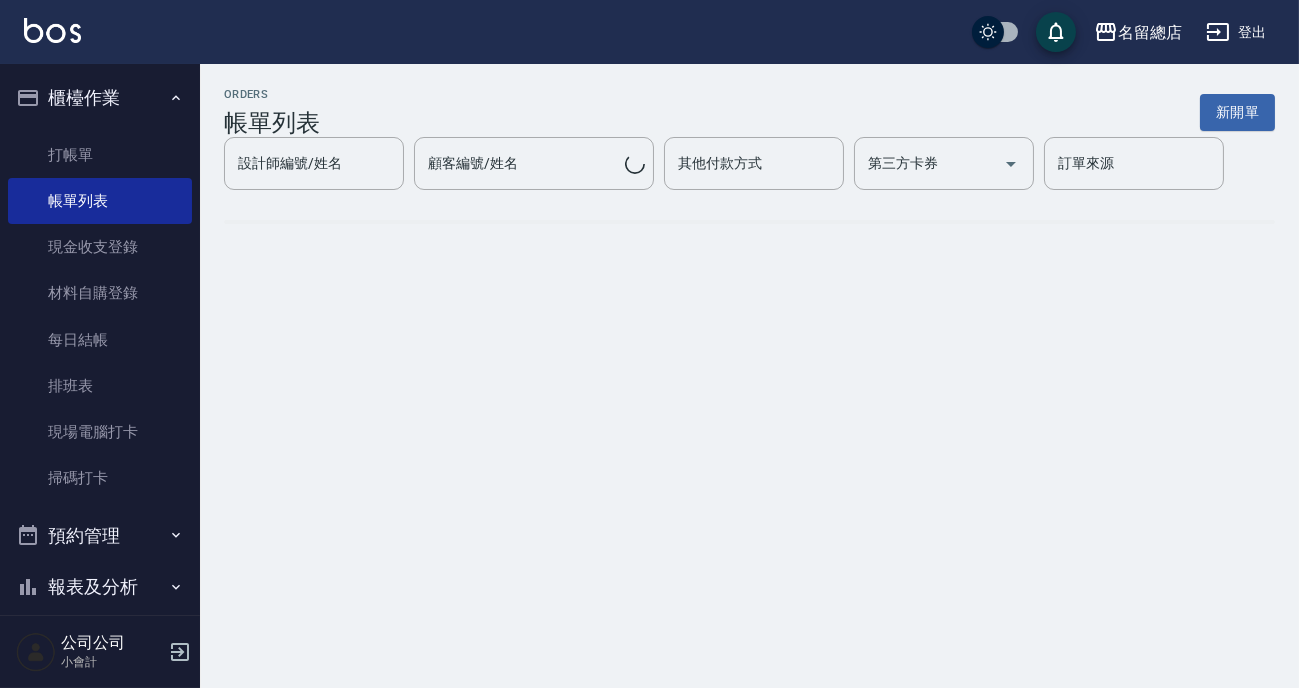 scroll, scrollTop: 0, scrollLeft: 0, axis: both 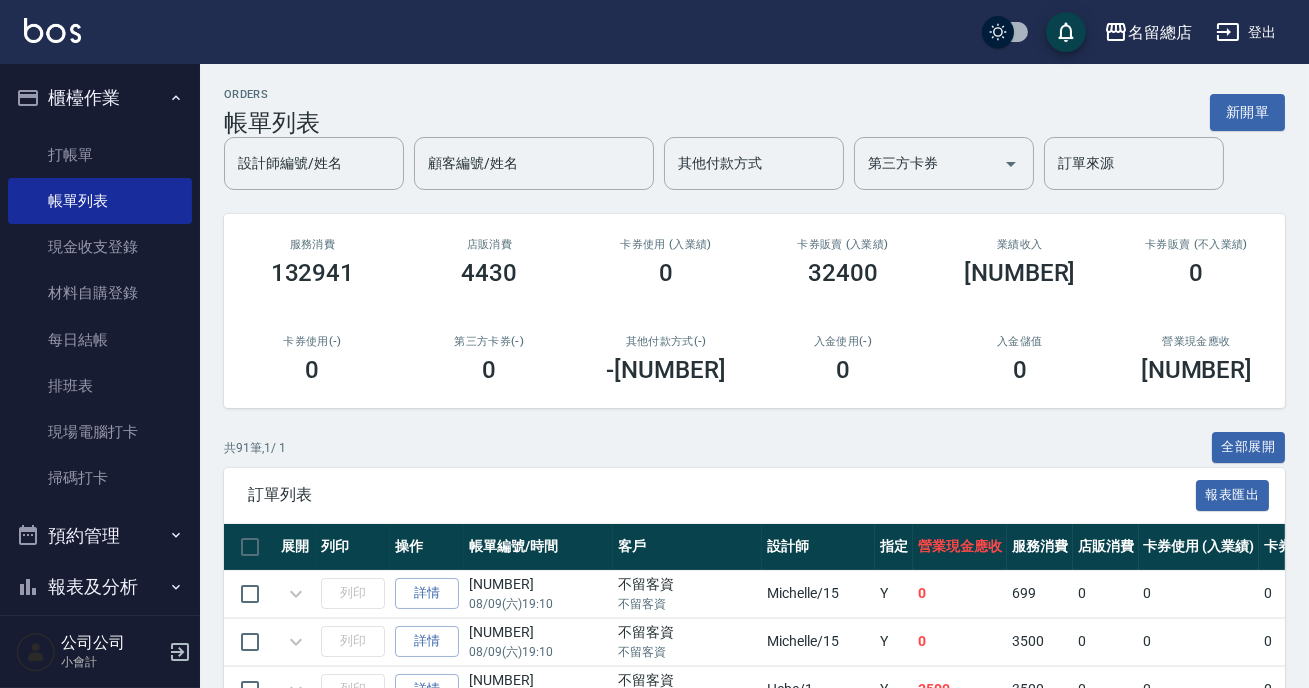 click on "新開單" at bounding box center [1247, 112] 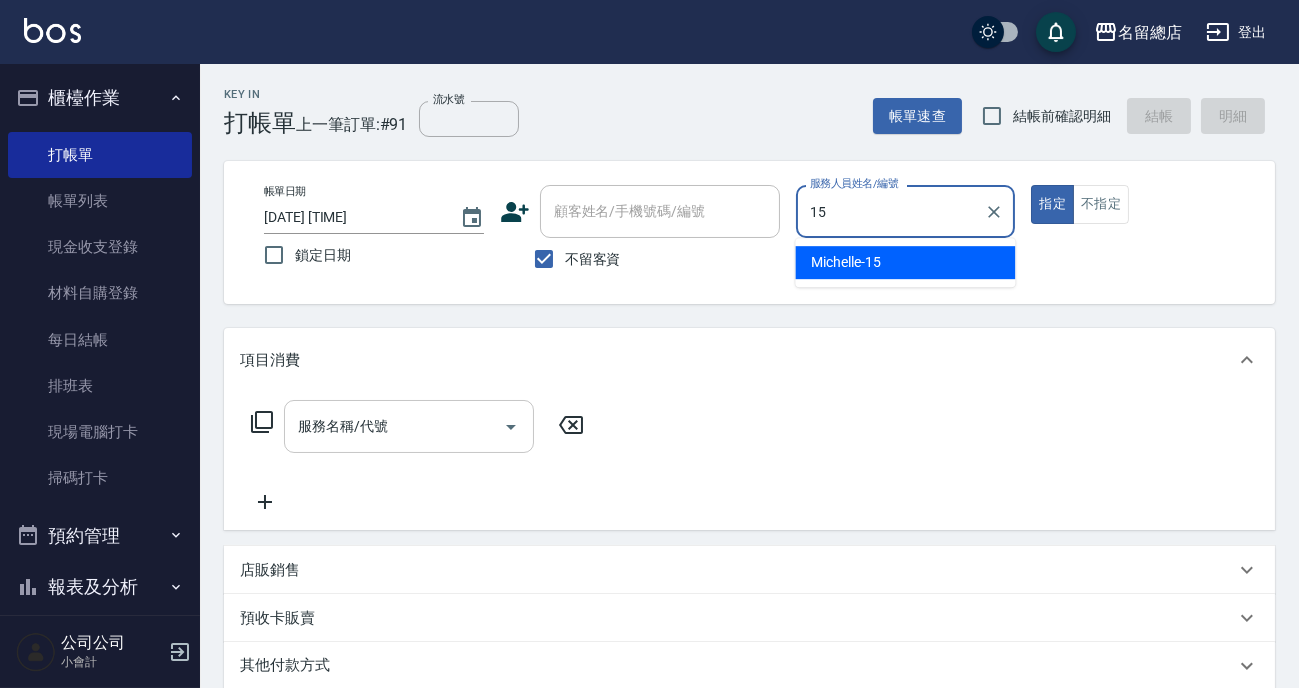type on "Michelle-15" 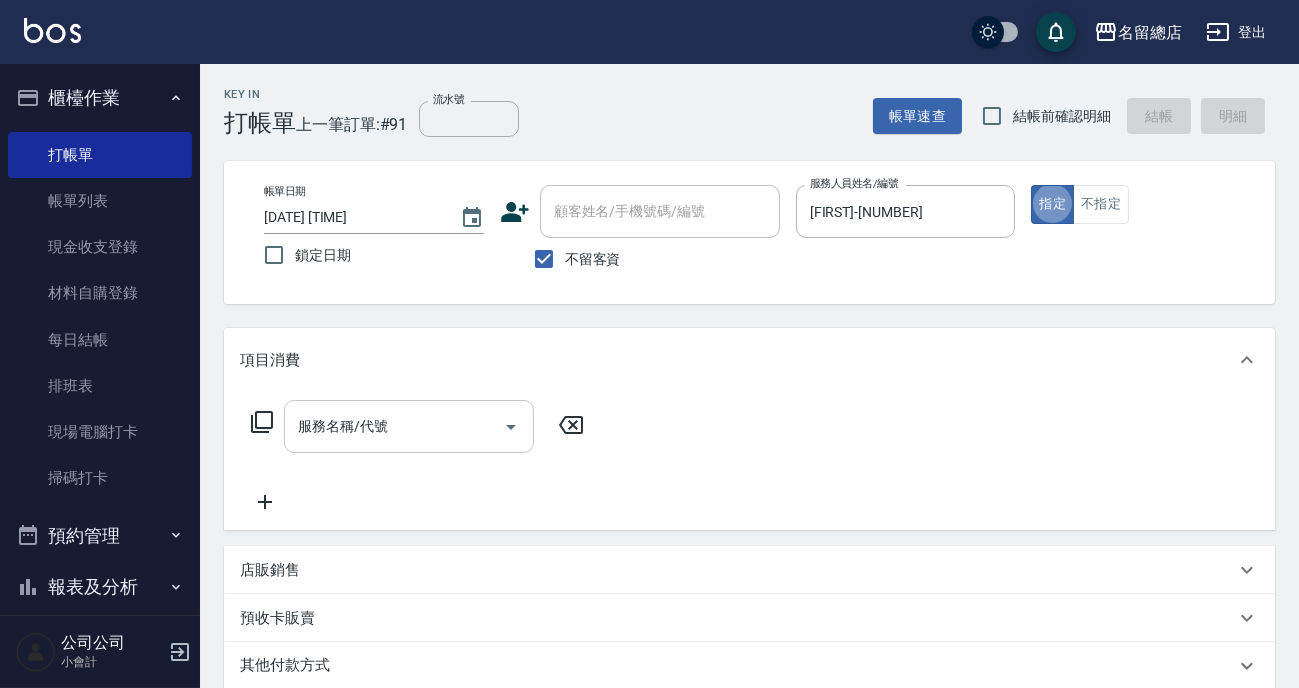 type on "true" 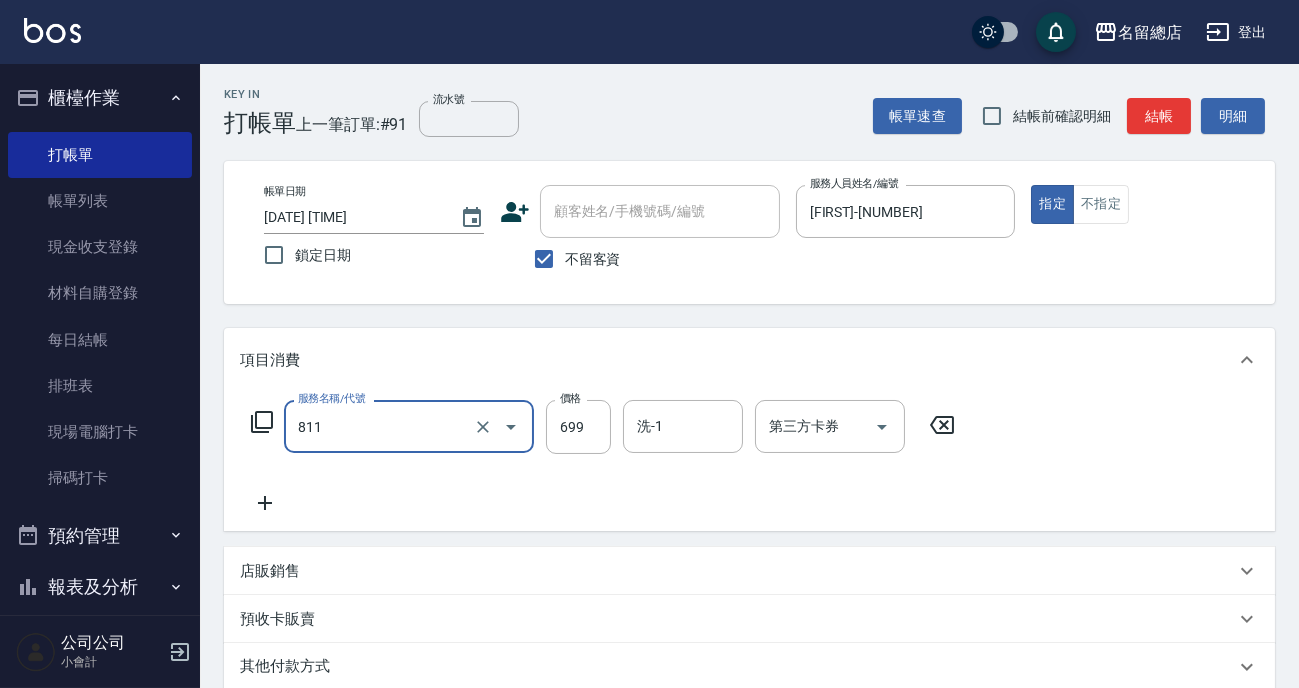 type on "洗+剪(811)" 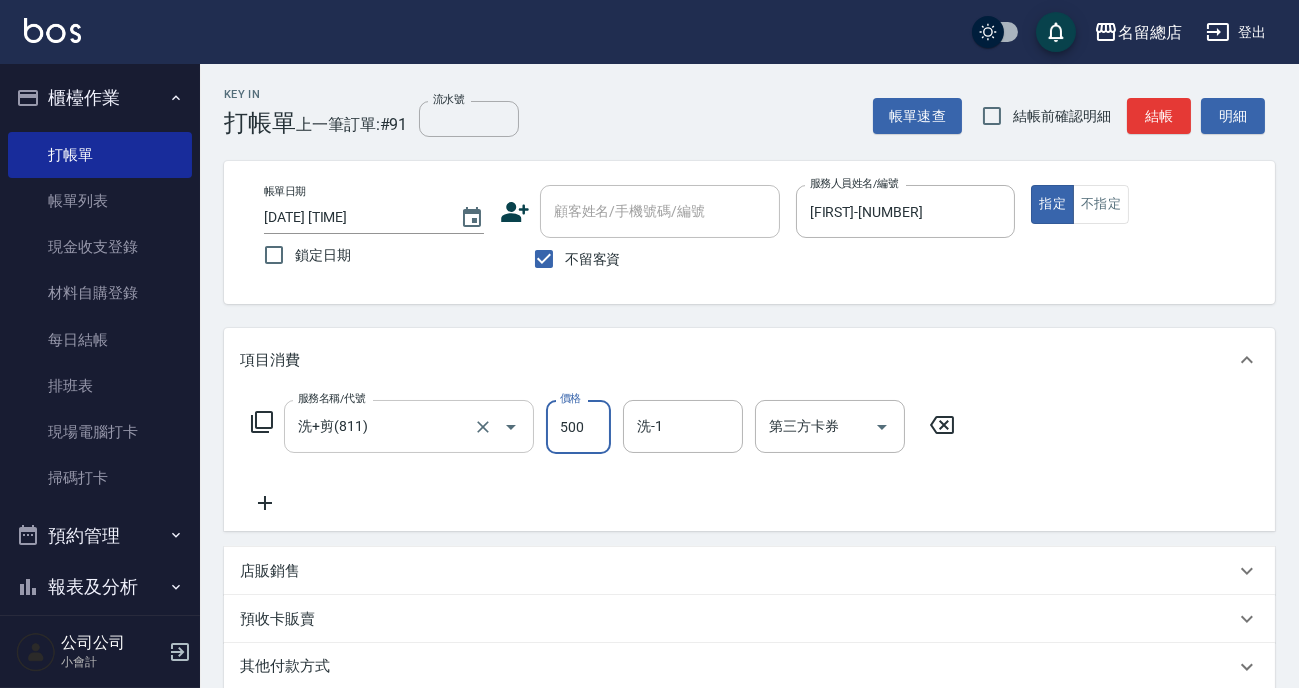 type on "500" 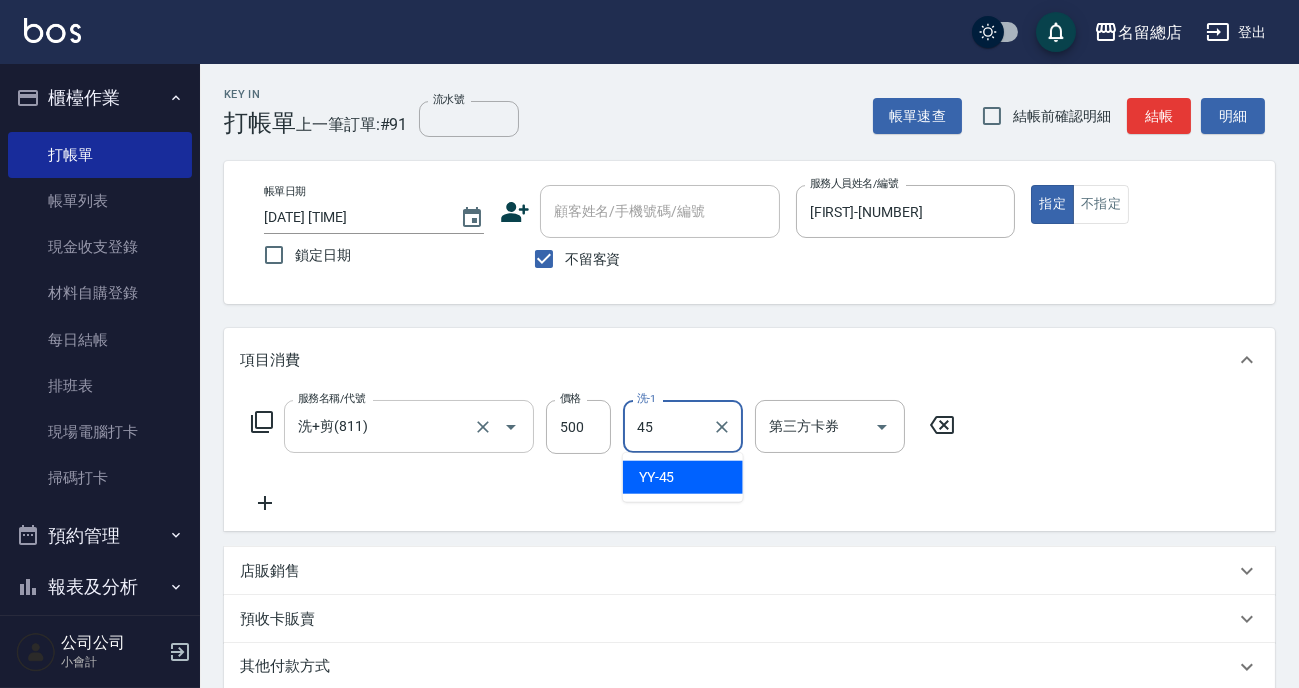type on "YY-45" 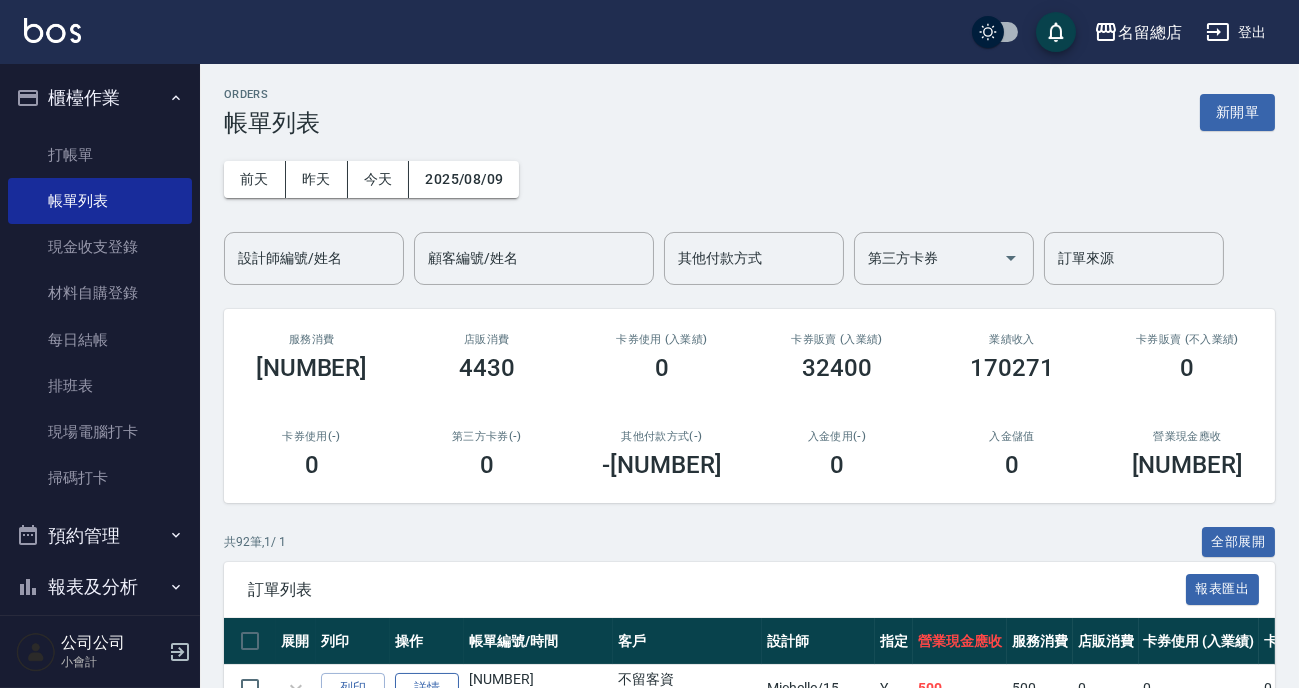 click on "詳情" at bounding box center (427, 688) 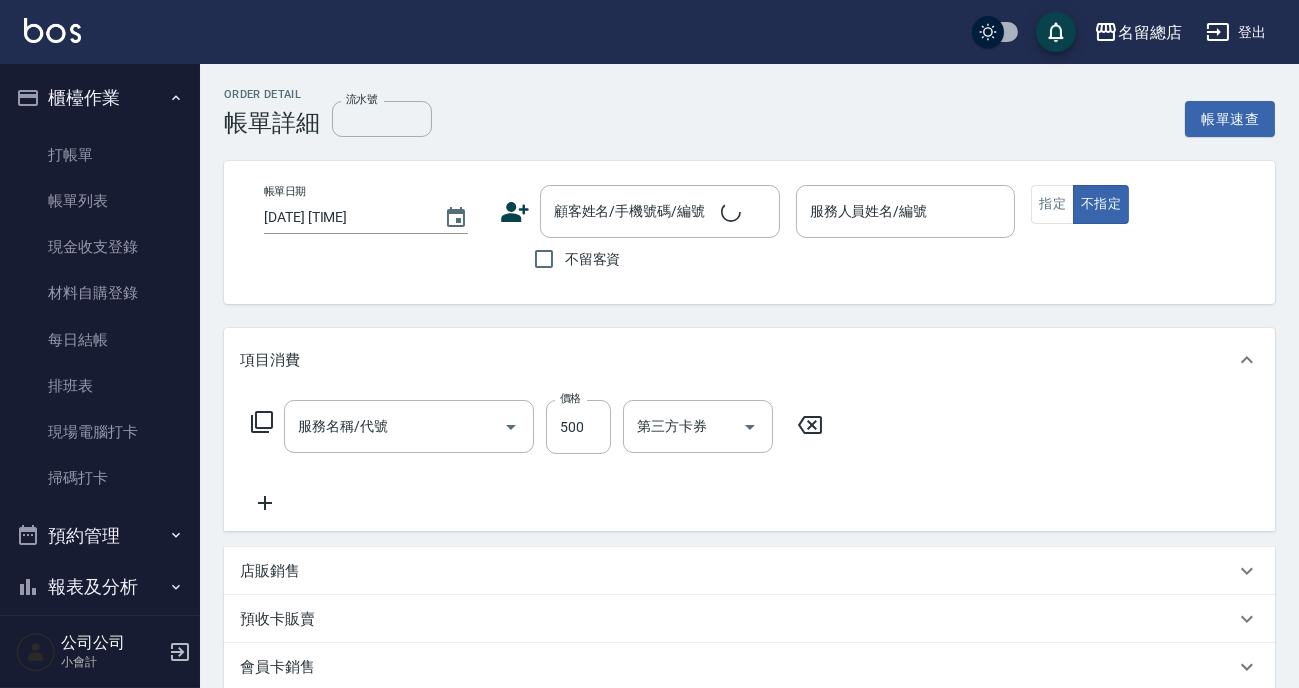 type on "洗+剪(811)" 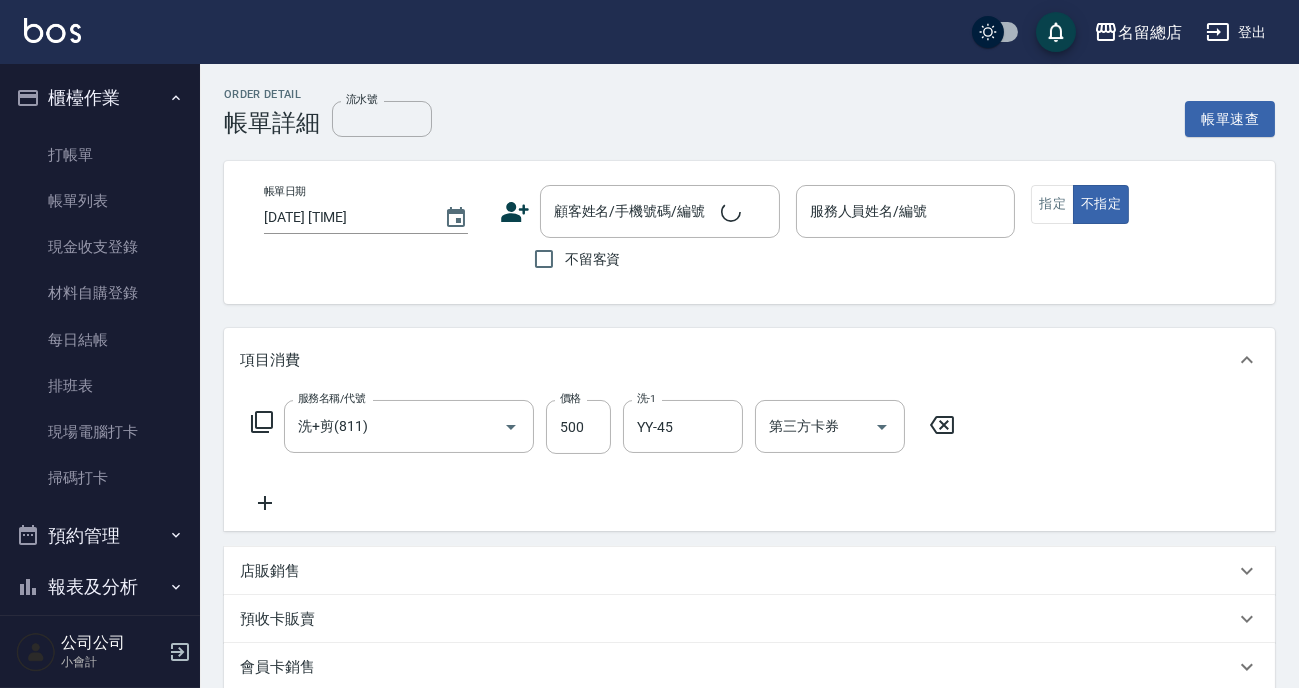 checkbox on "true" 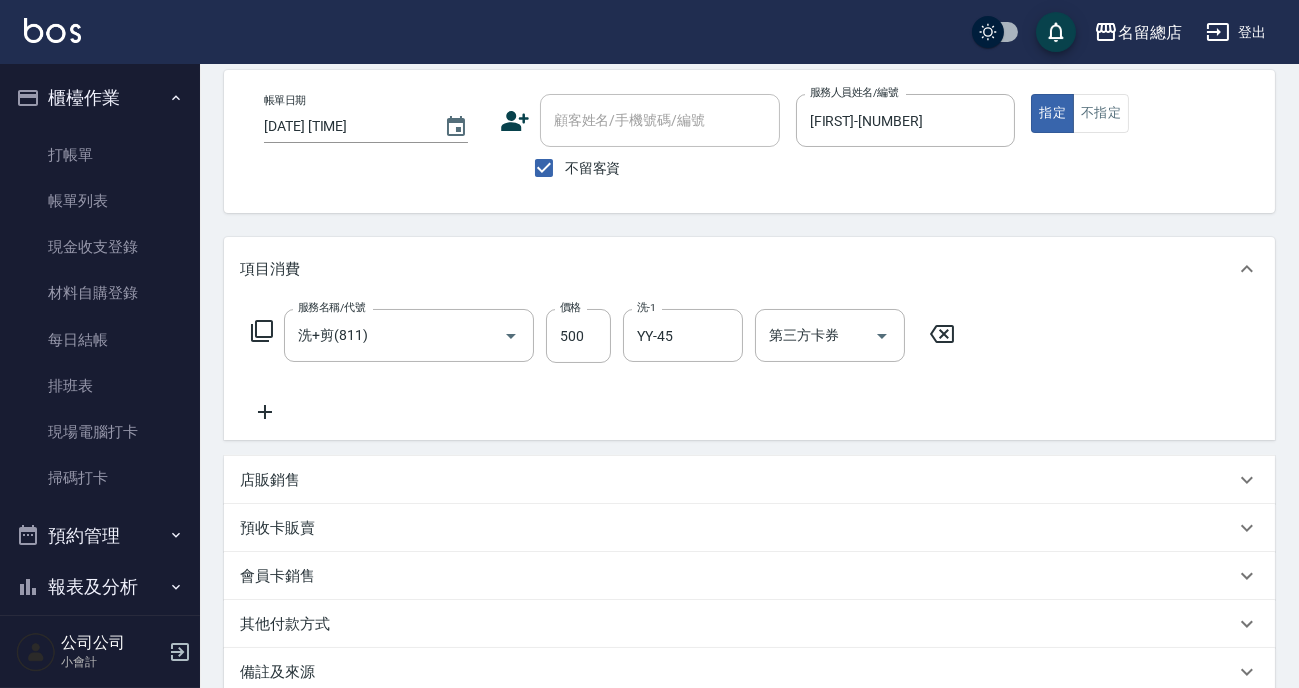 scroll, scrollTop: 273, scrollLeft: 0, axis: vertical 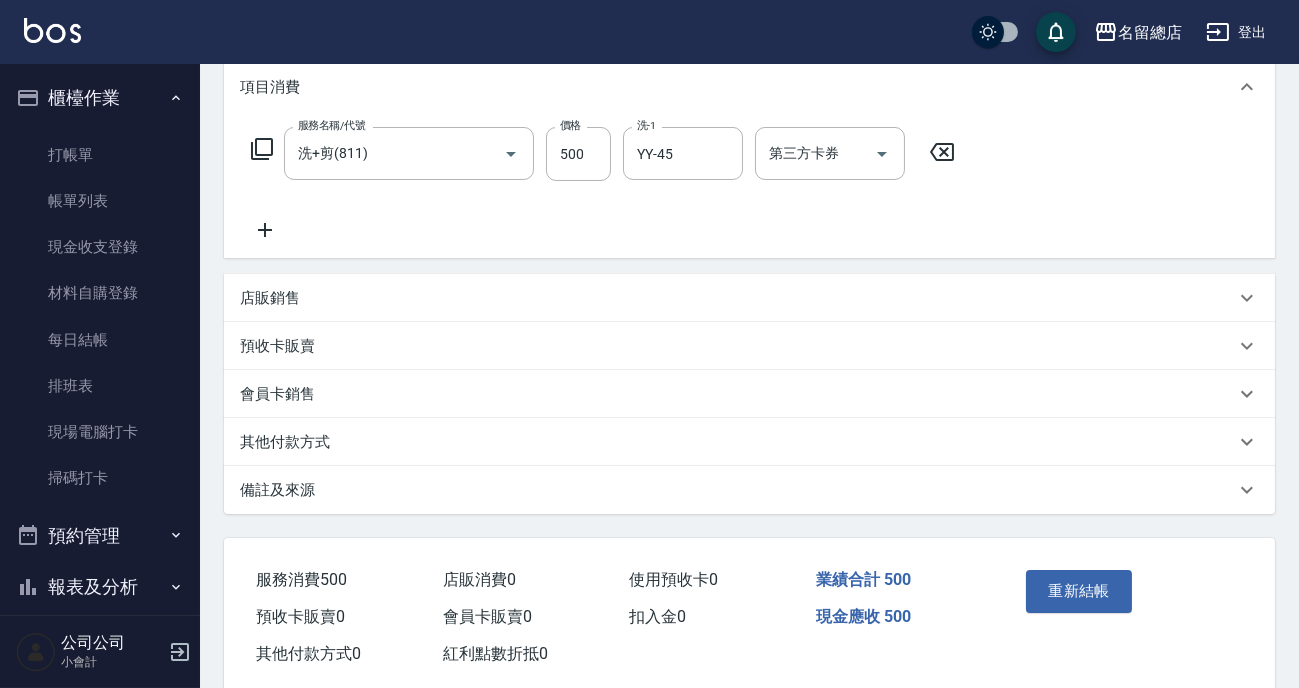click on "其他付款方式" at bounding box center (749, 442) 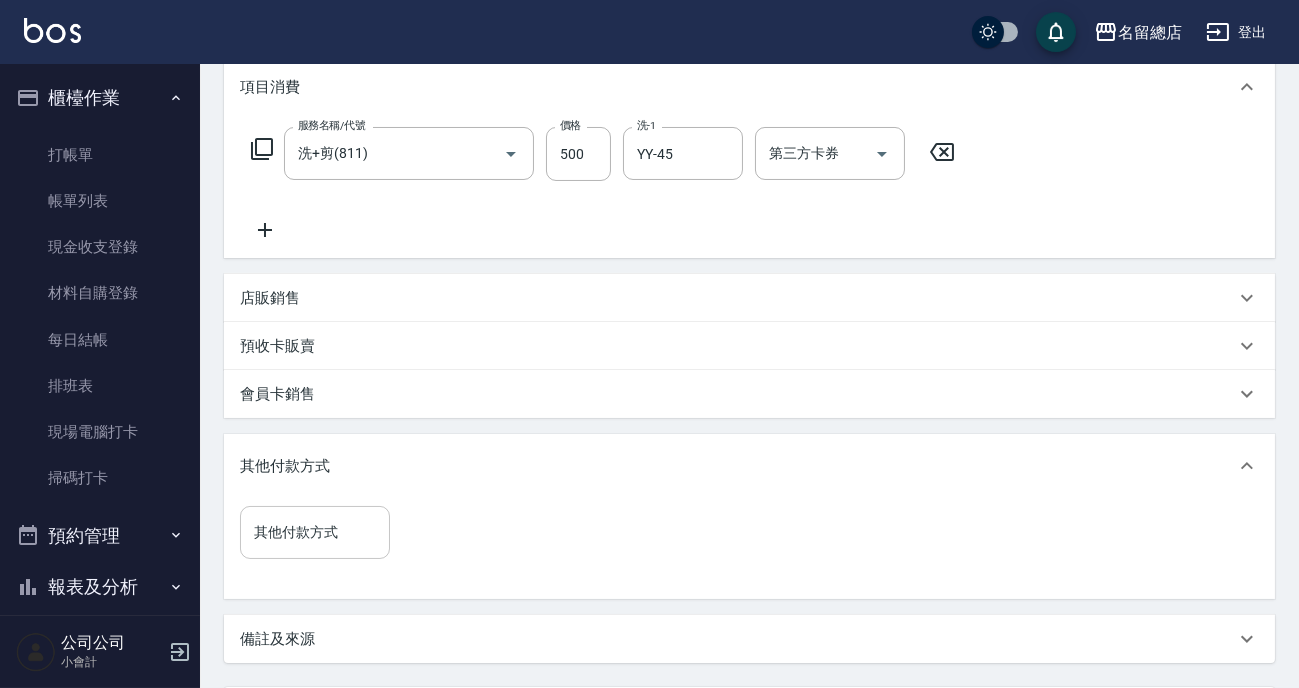 click on "其他付款方式" at bounding box center (315, 532) 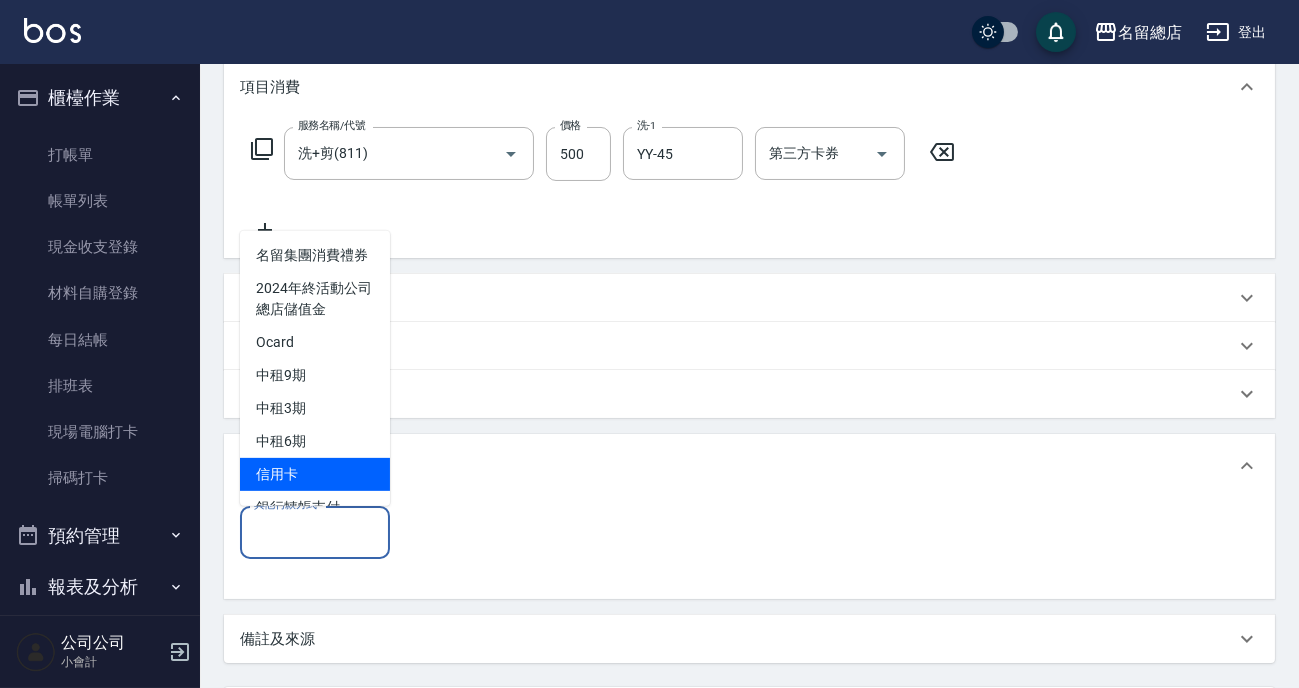 click on "信用卡" at bounding box center [315, 474] 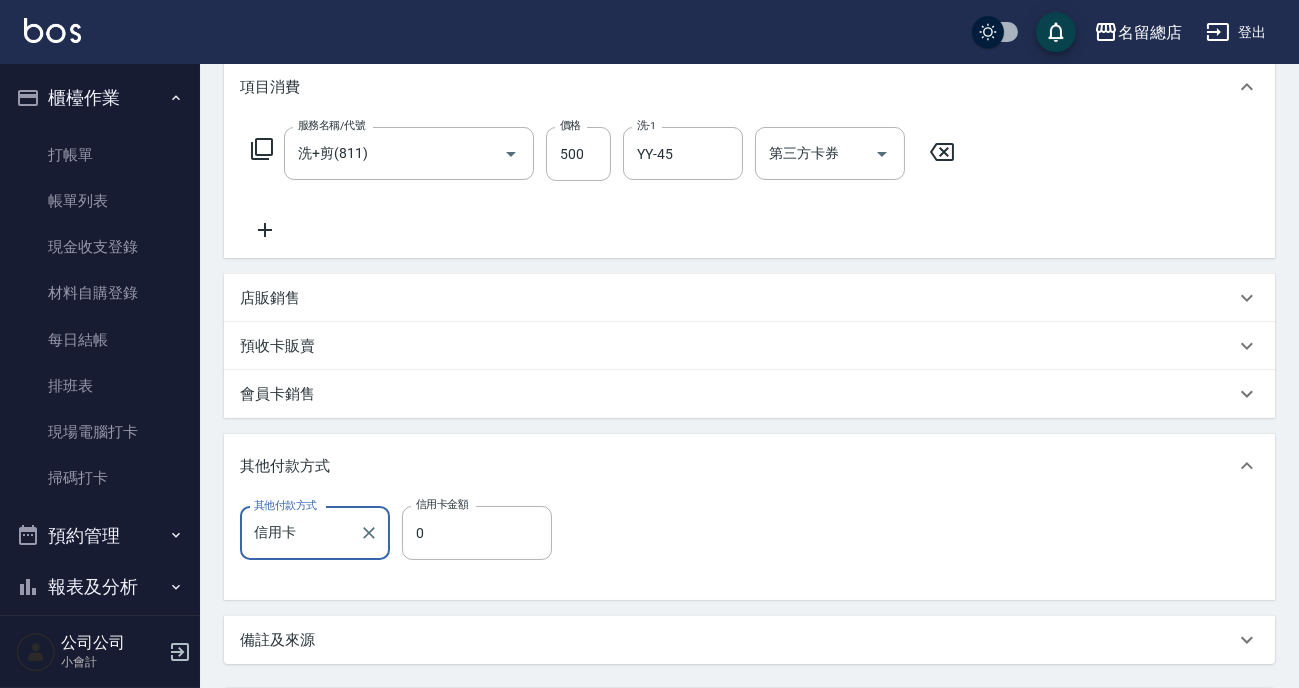 type on "信用卡" 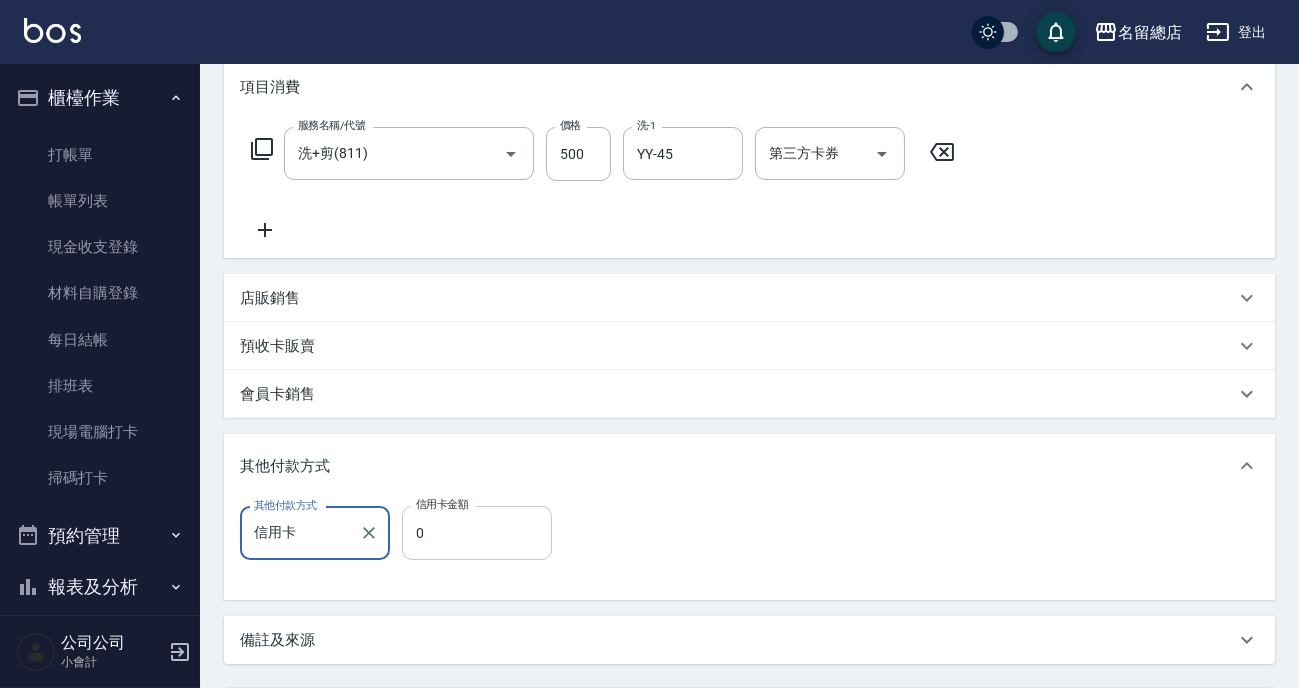 click on "0" at bounding box center (477, 533) 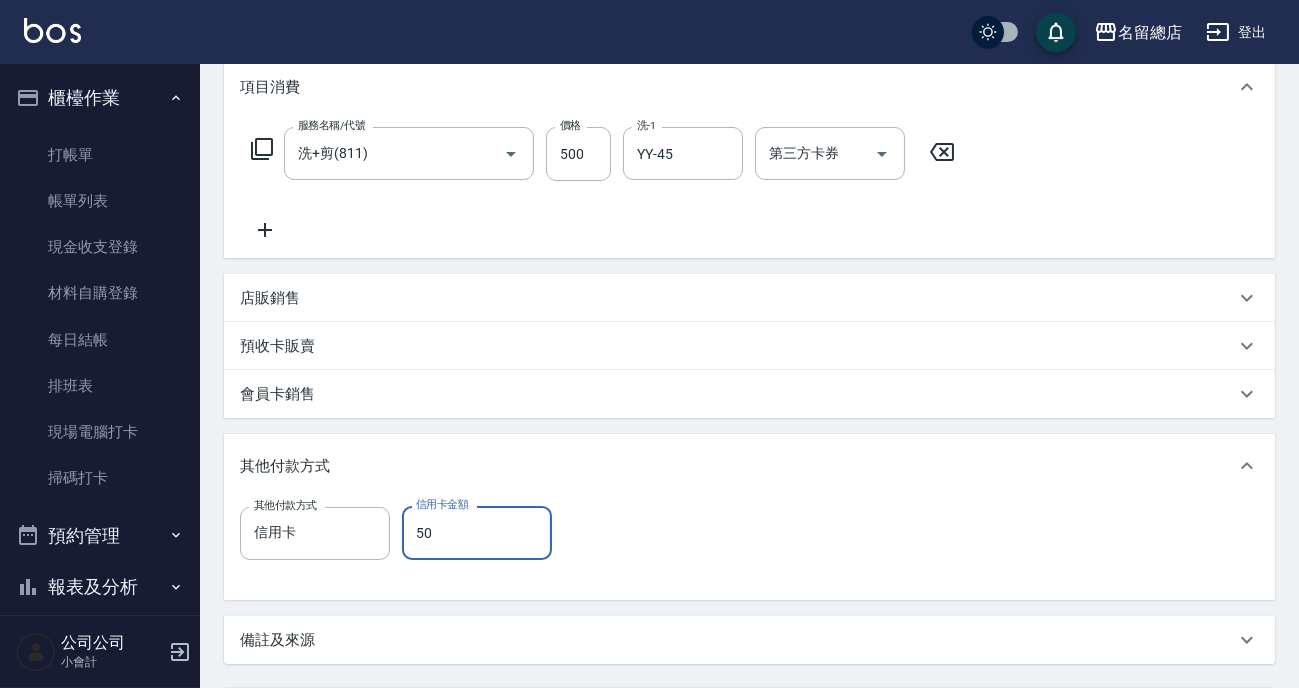 type on "500" 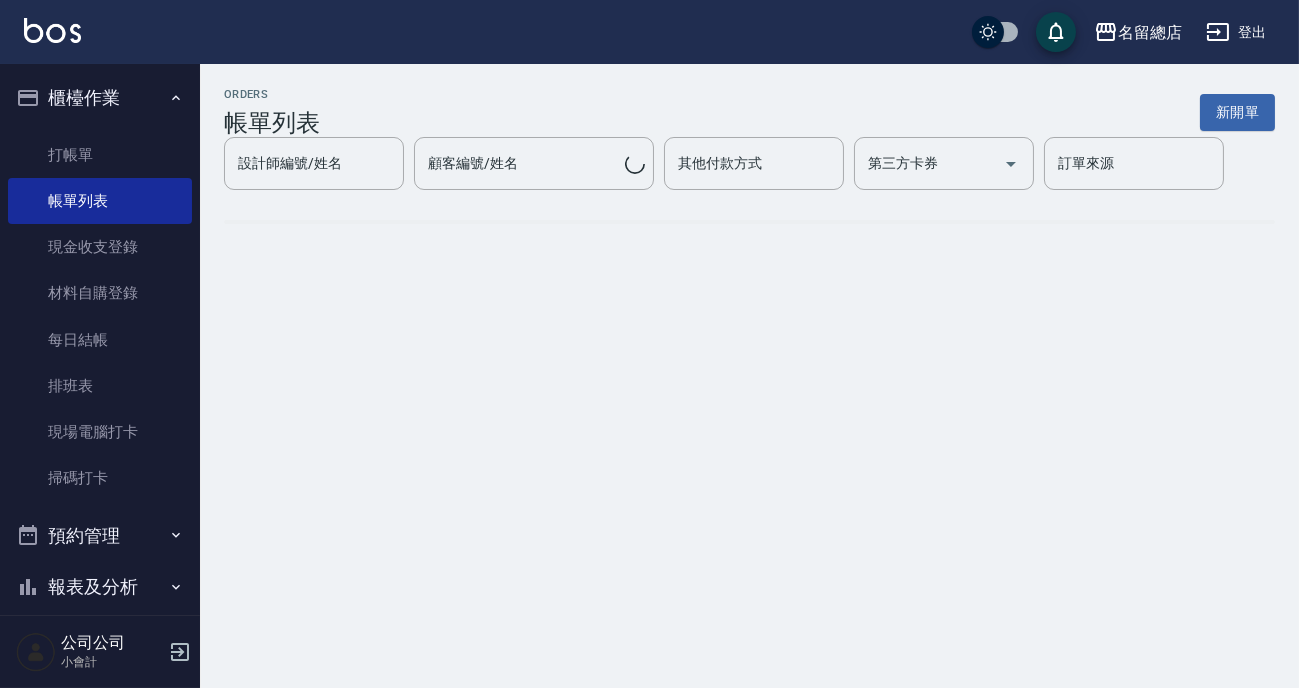 scroll, scrollTop: 0, scrollLeft: 0, axis: both 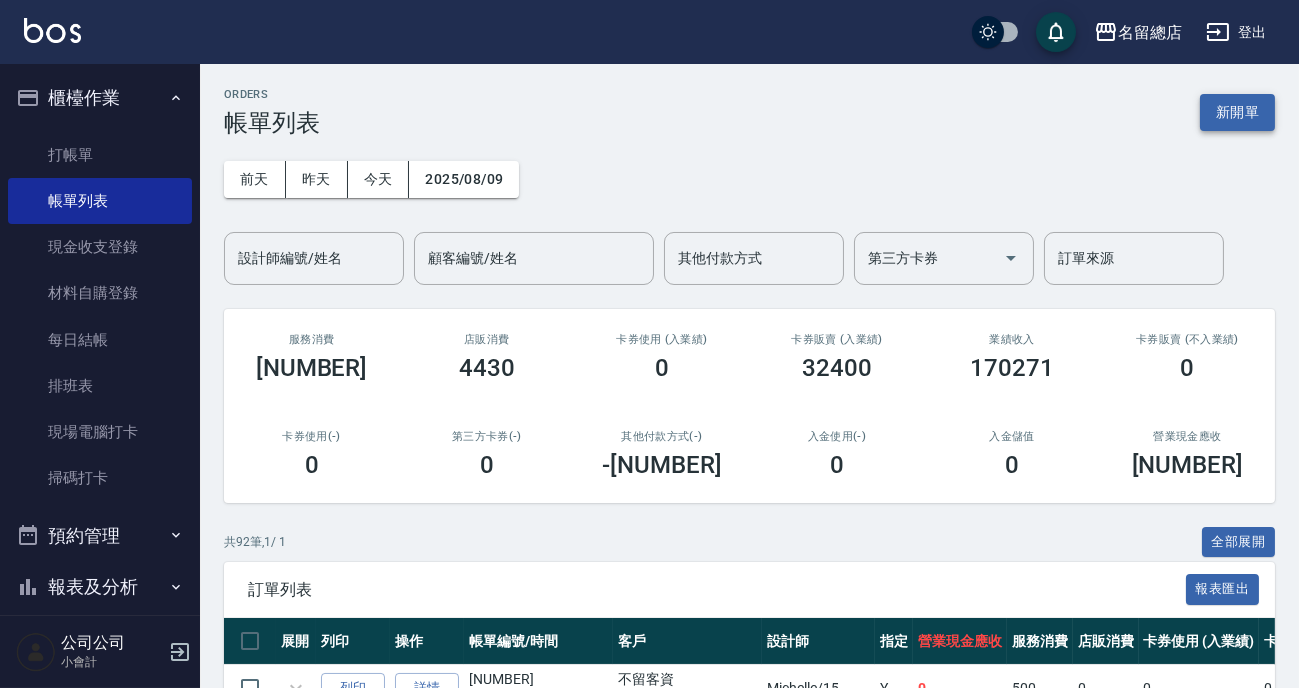 click on "新開單" at bounding box center [1237, 112] 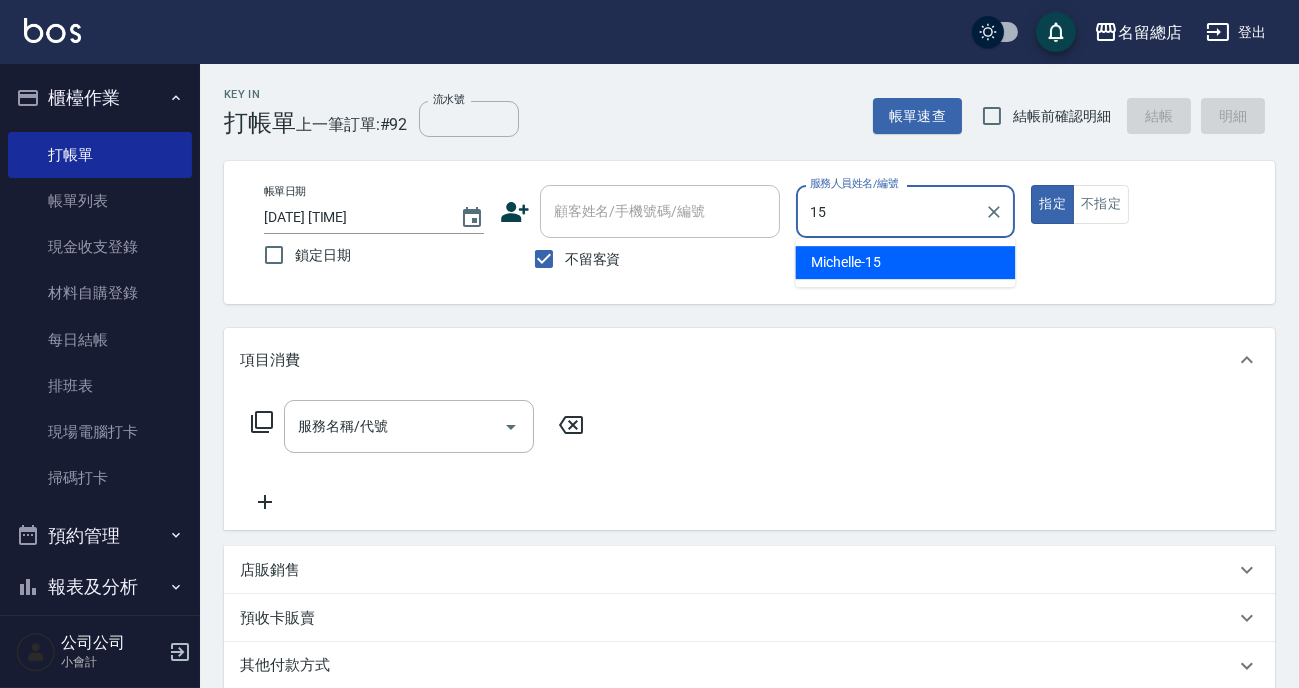 type on "Michelle-15" 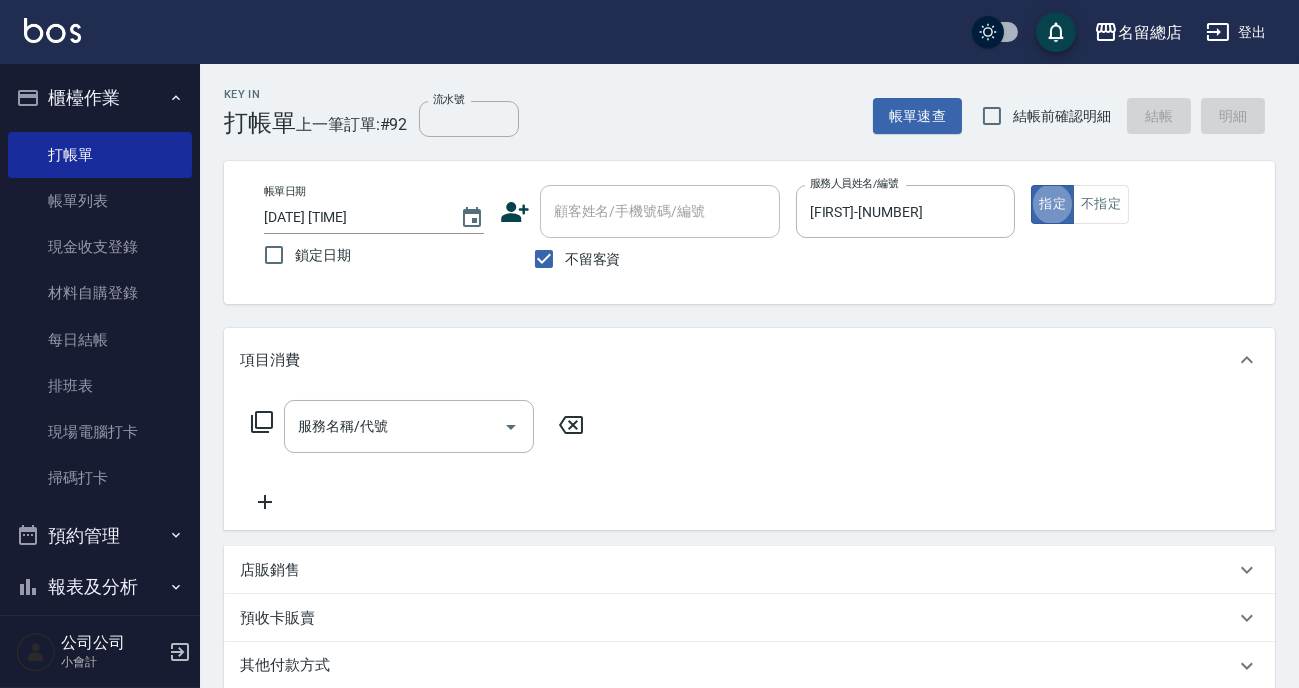 type on "true" 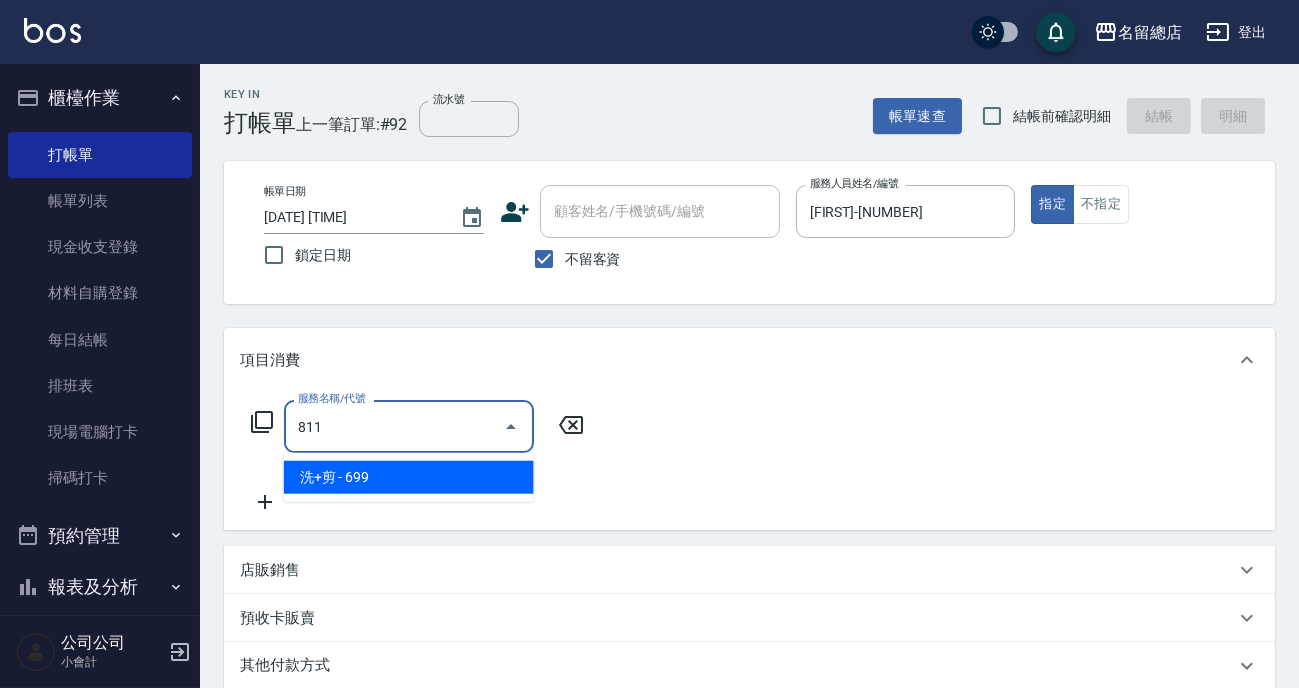 type on "洗+剪(811)" 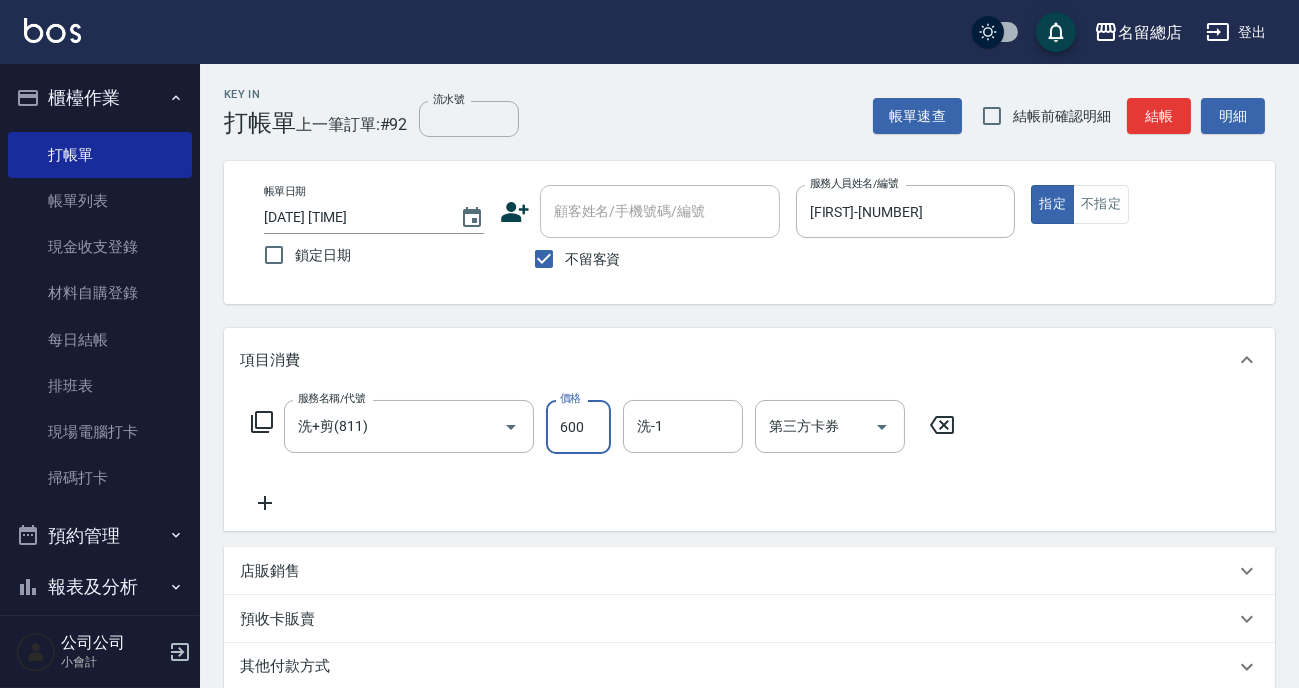 type on "600" 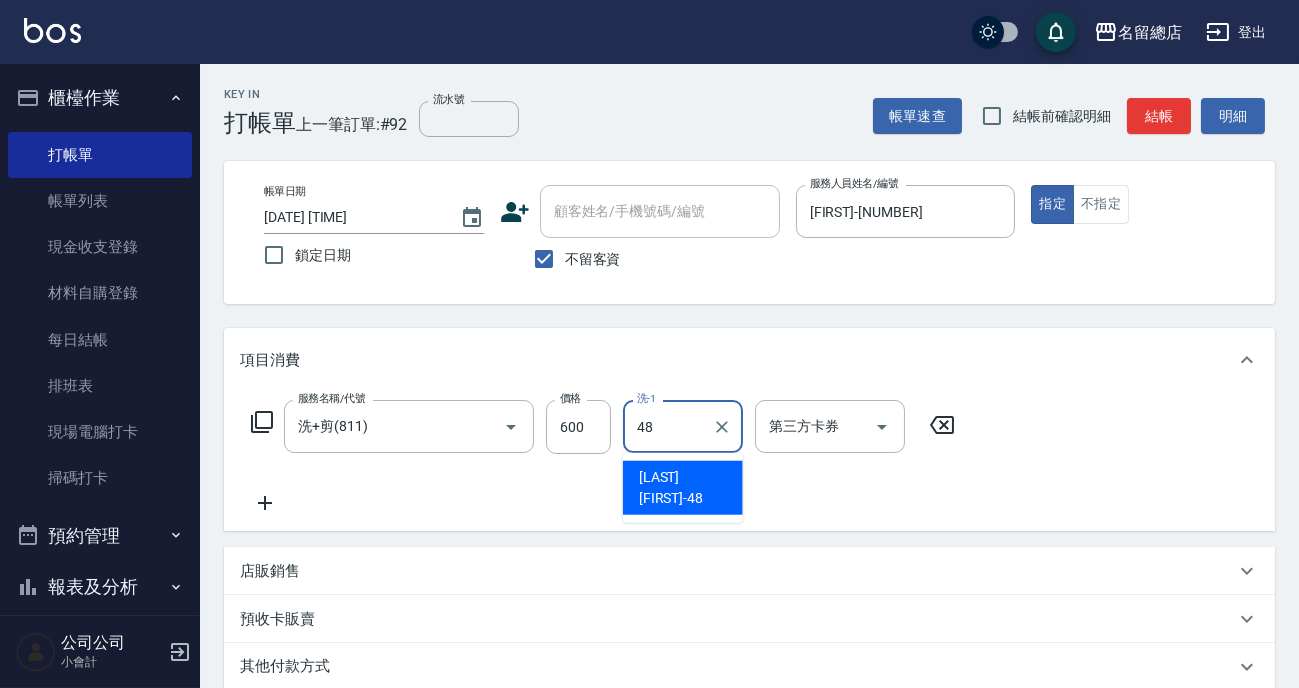 type on "游之語-48" 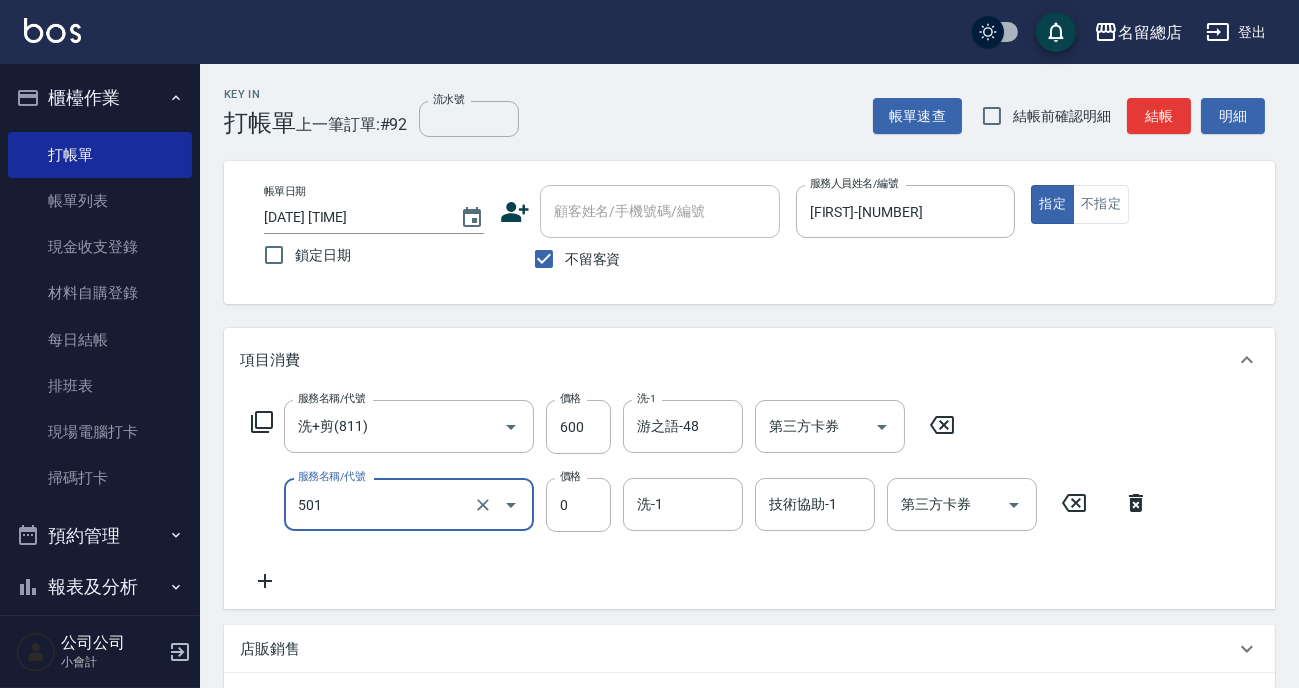 type on "2段蓋卡1300以上(501)" 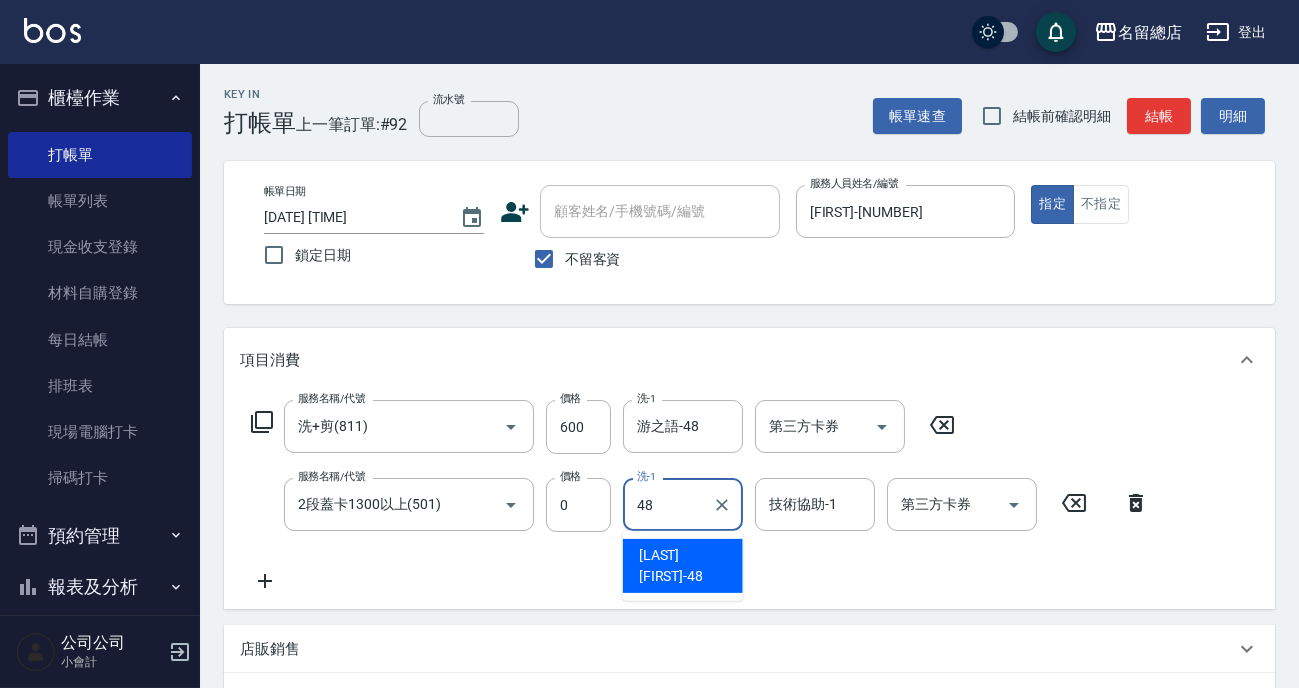type on "游之語-48" 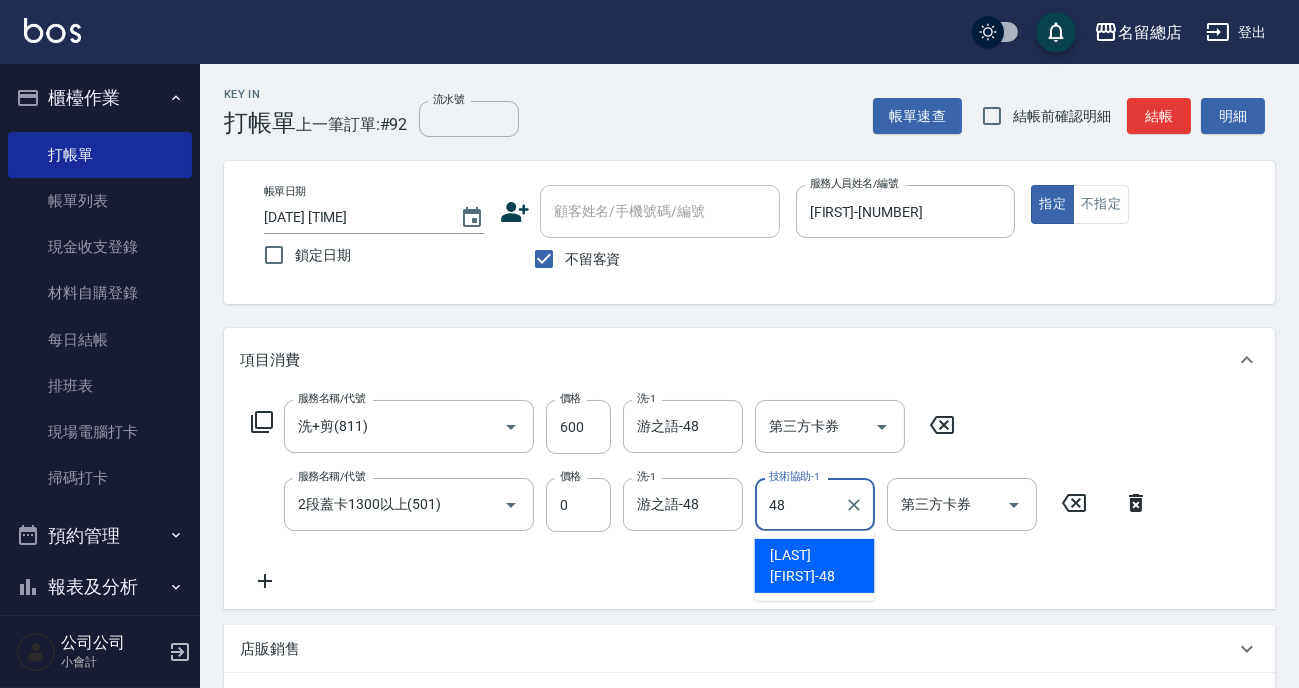 type on "游之語-48" 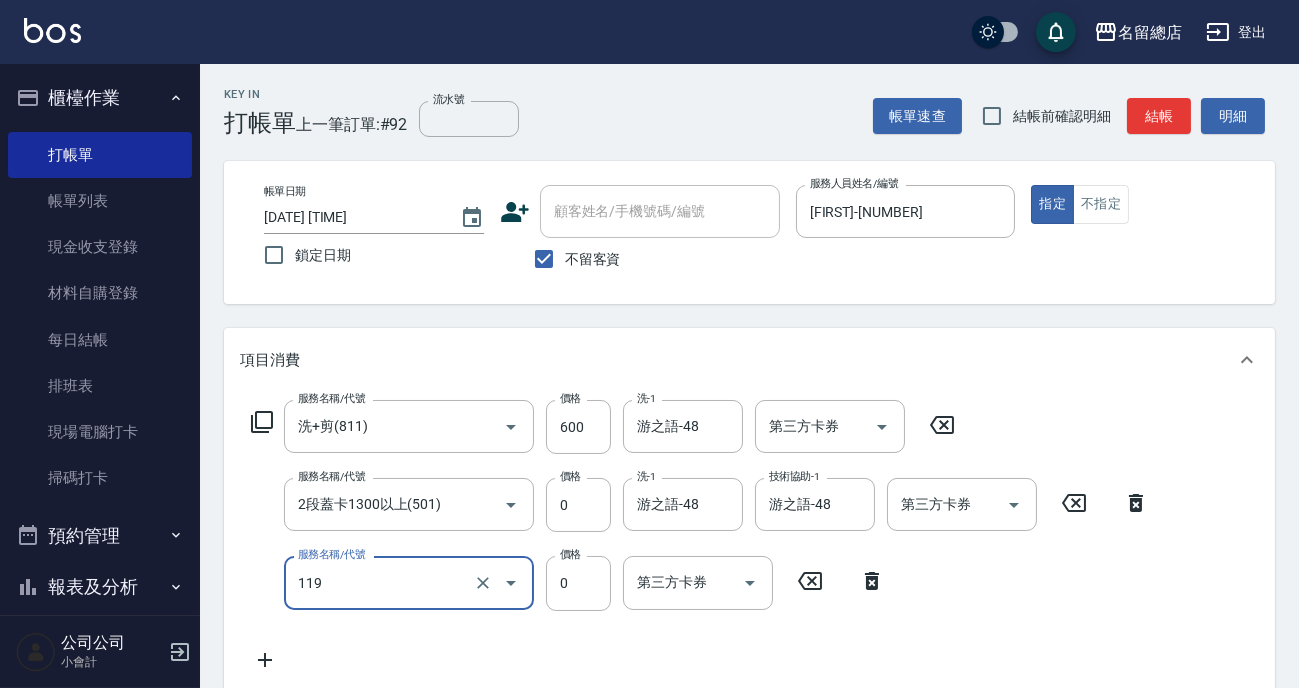 type on "頭皮蓋卡5點(119)" 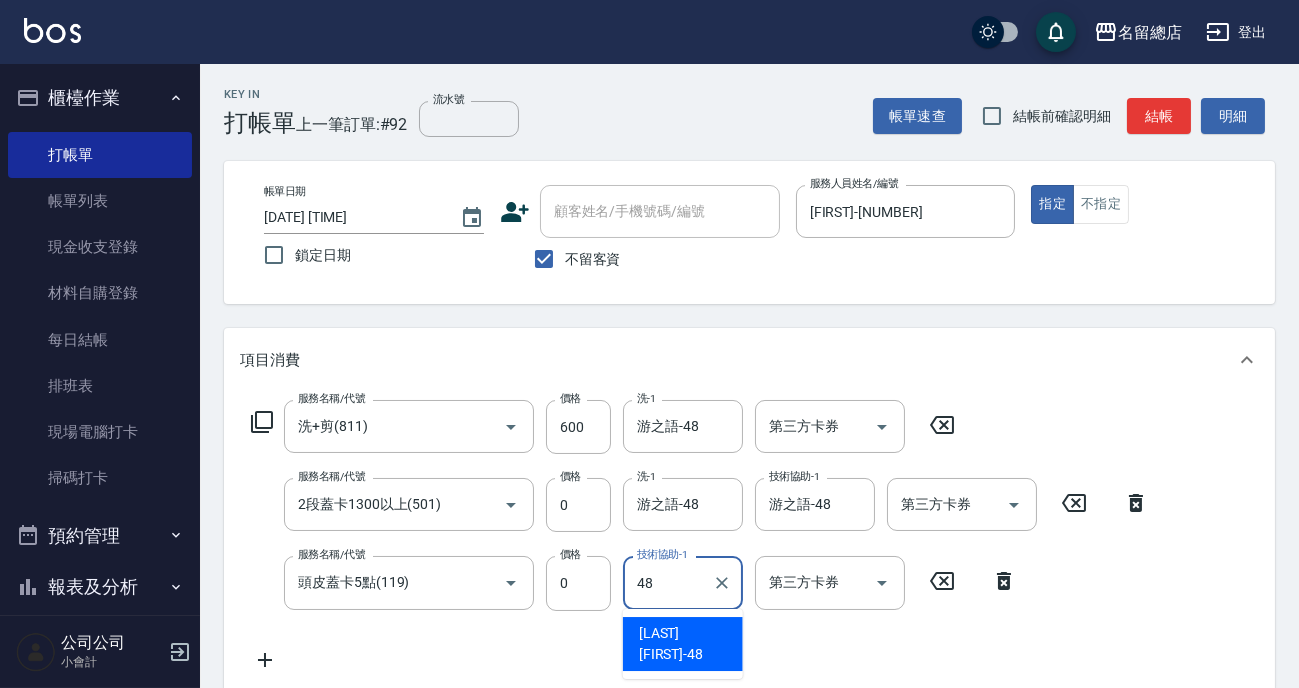 type on "游之語-48" 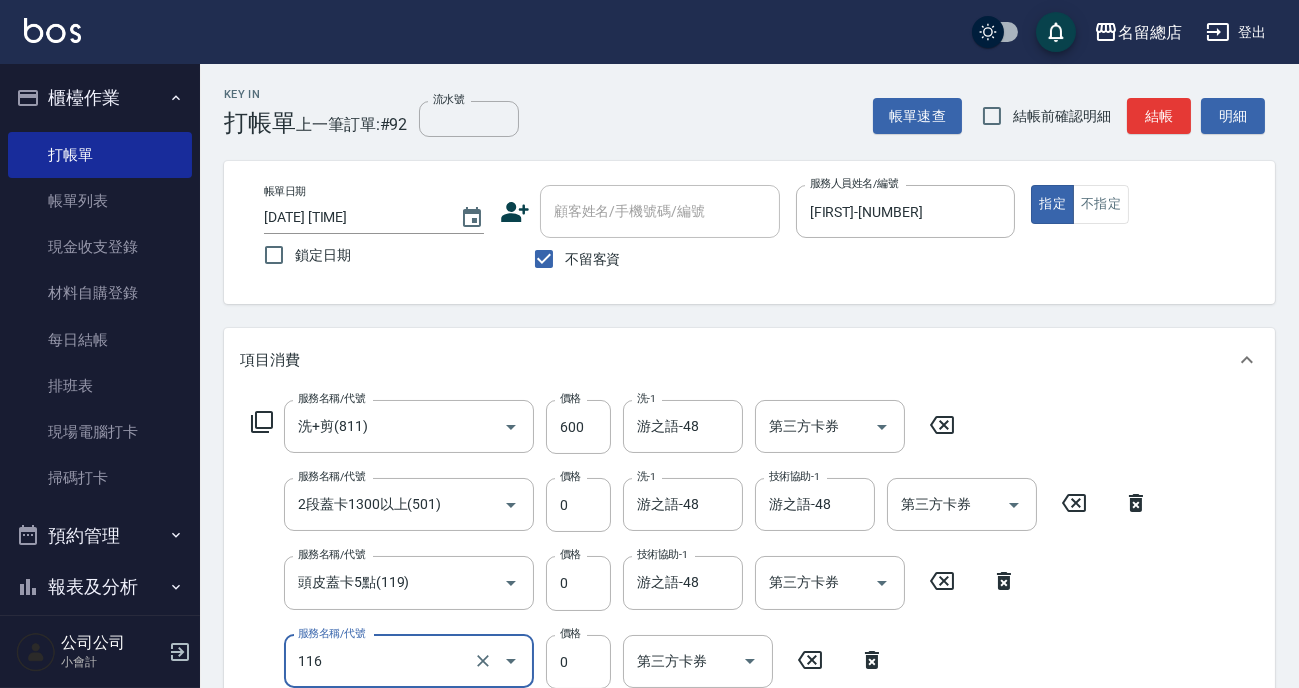 type on "頭皮蓋卡3點(116)" 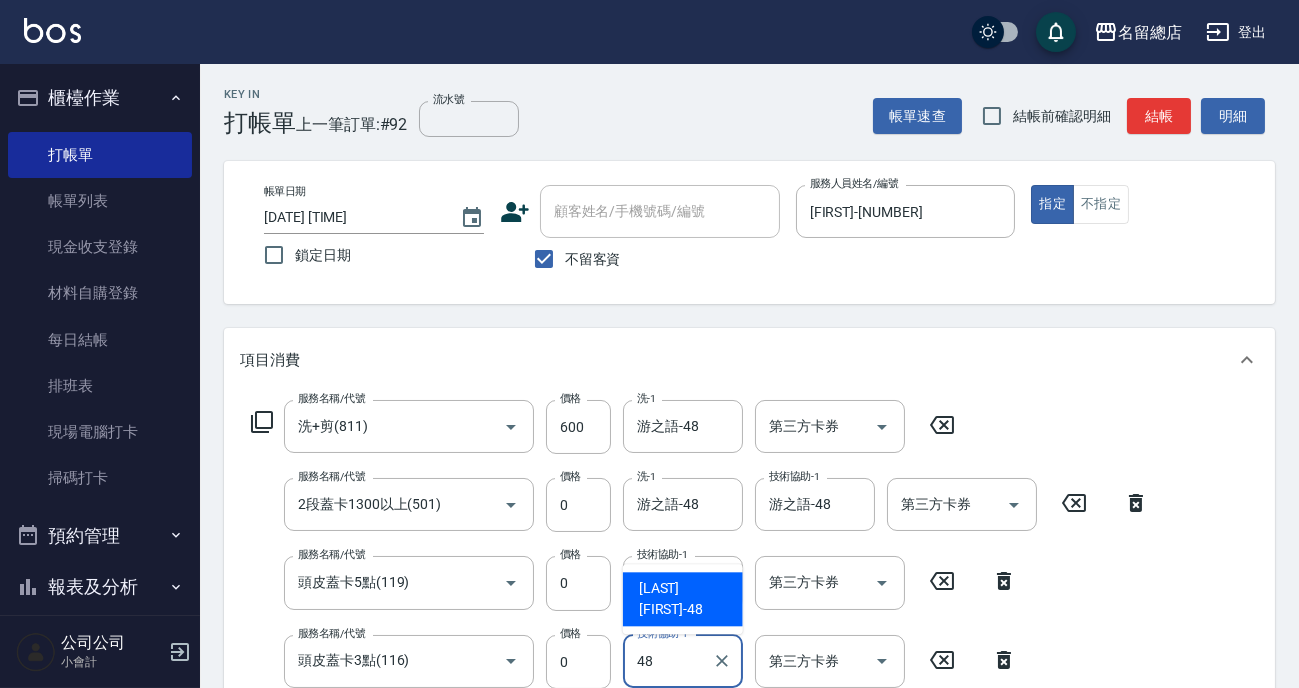 type on "游之語-48" 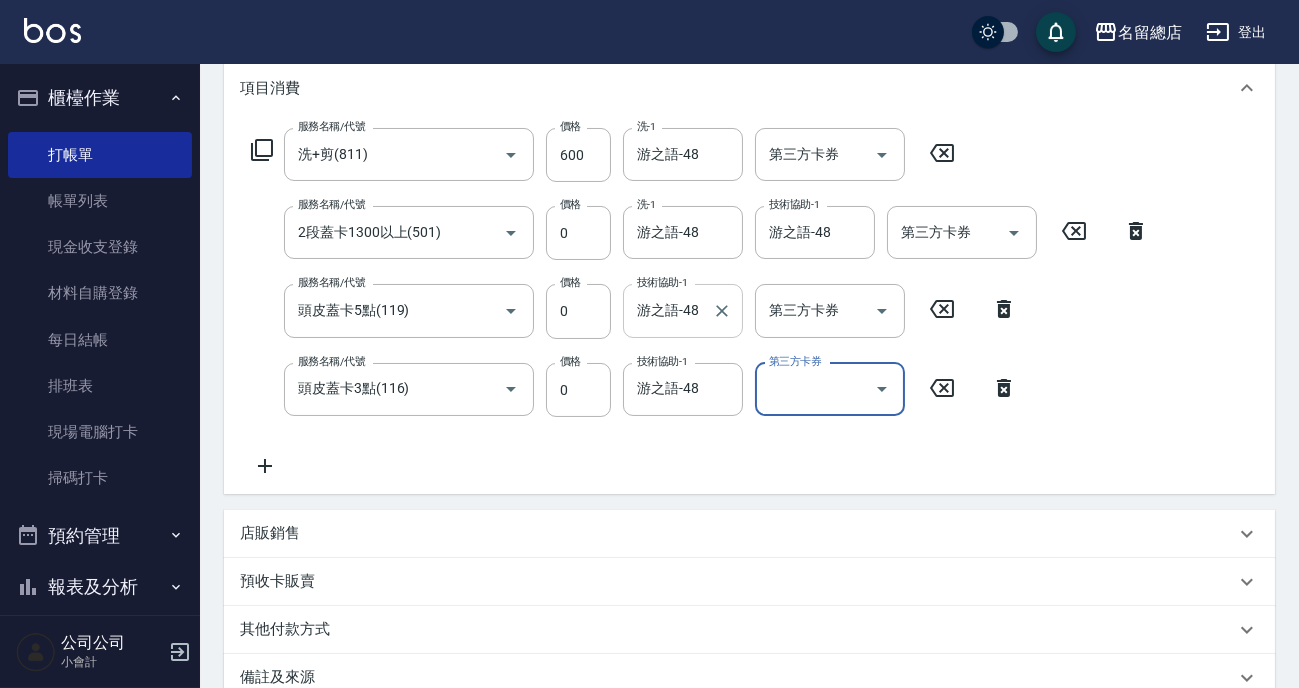 scroll, scrollTop: 454, scrollLeft: 0, axis: vertical 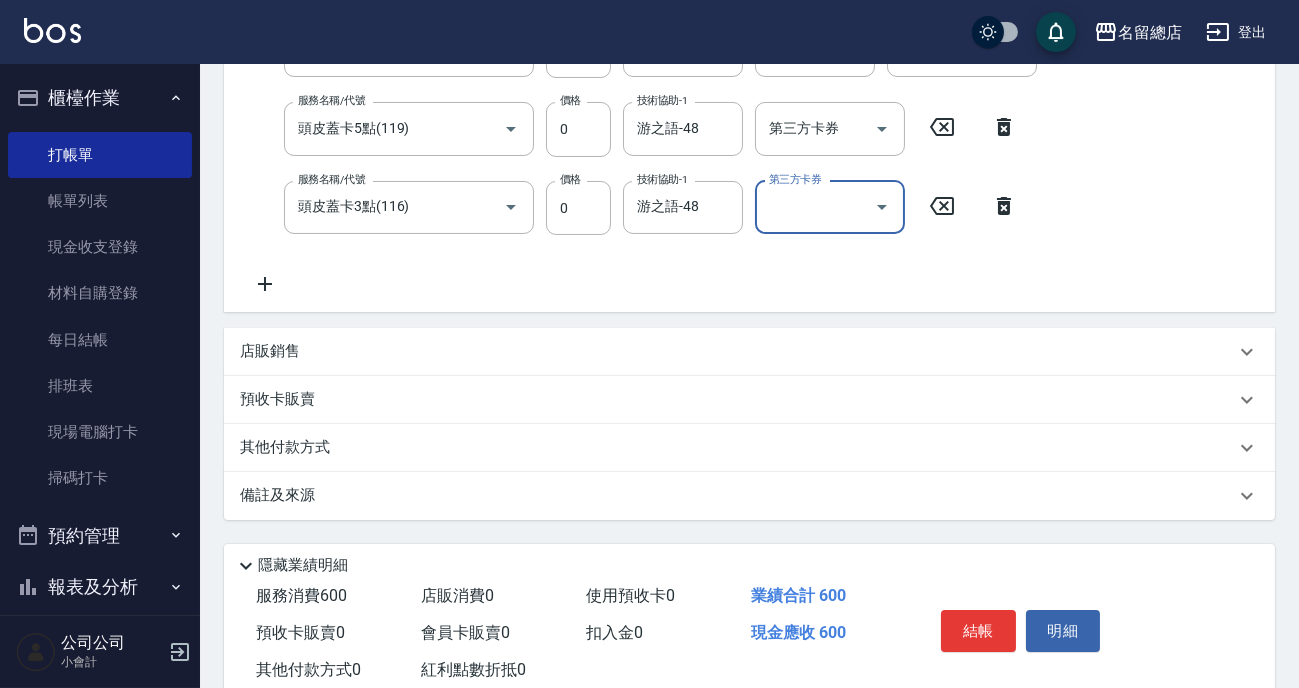 click on "其他付款方式" at bounding box center [749, 448] 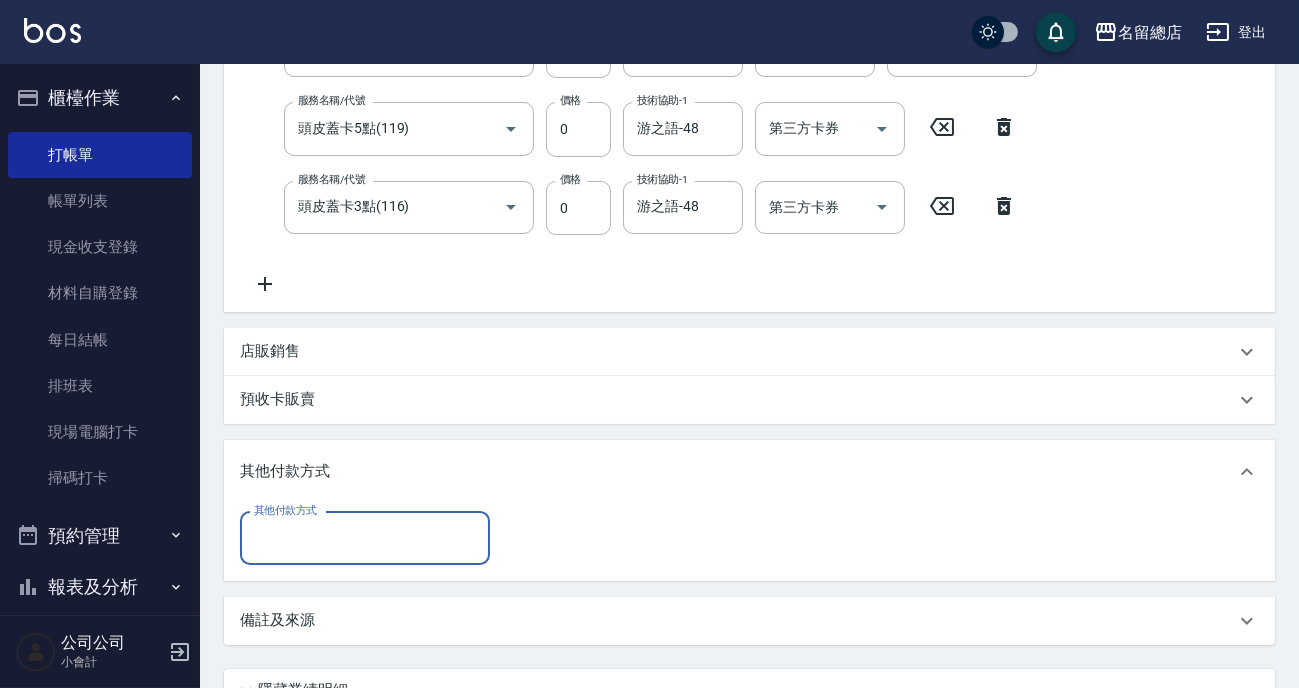 scroll, scrollTop: 0, scrollLeft: 0, axis: both 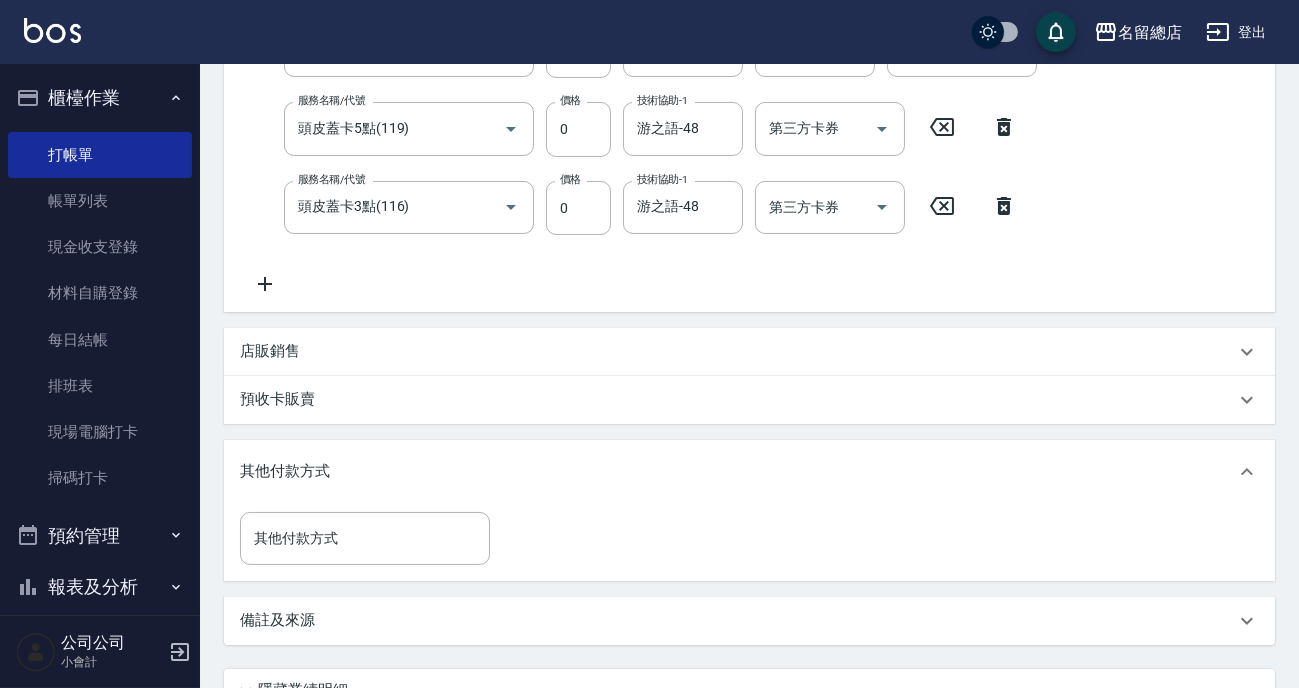 click on "其他付款方式 其他付款方式" at bounding box center [749, 542] 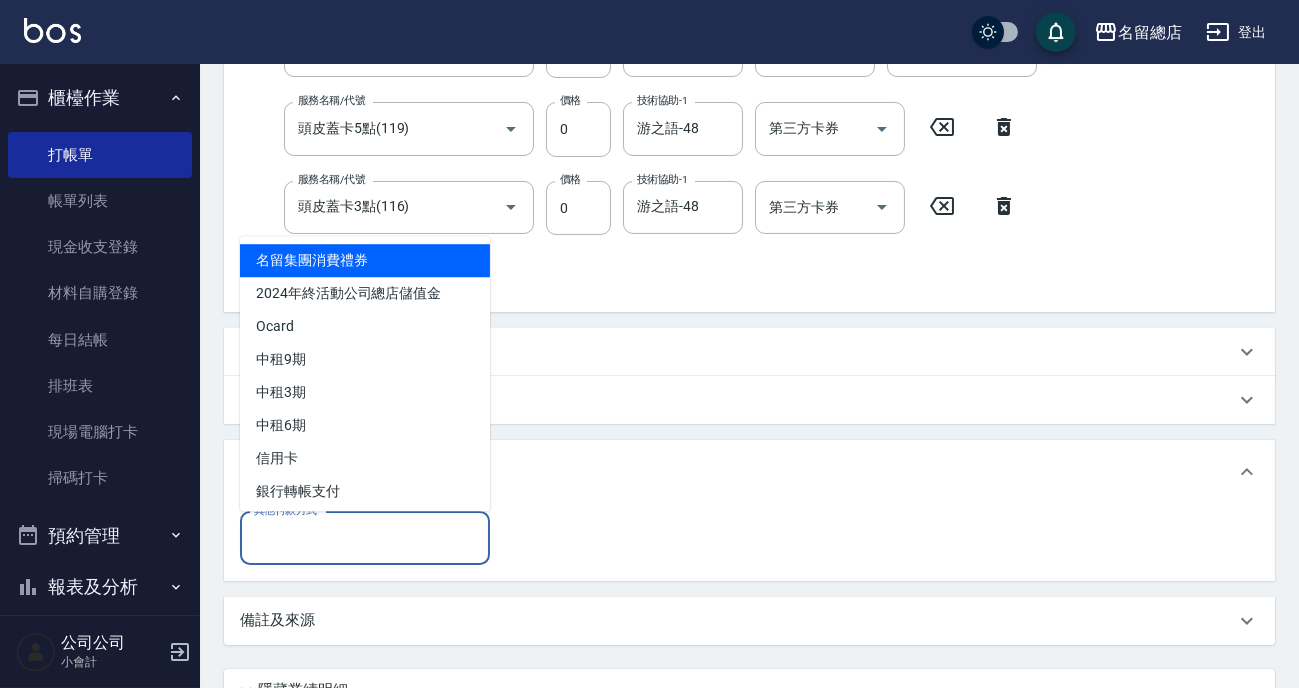 click on "其他付款方式" at bounding box center [365, 538] 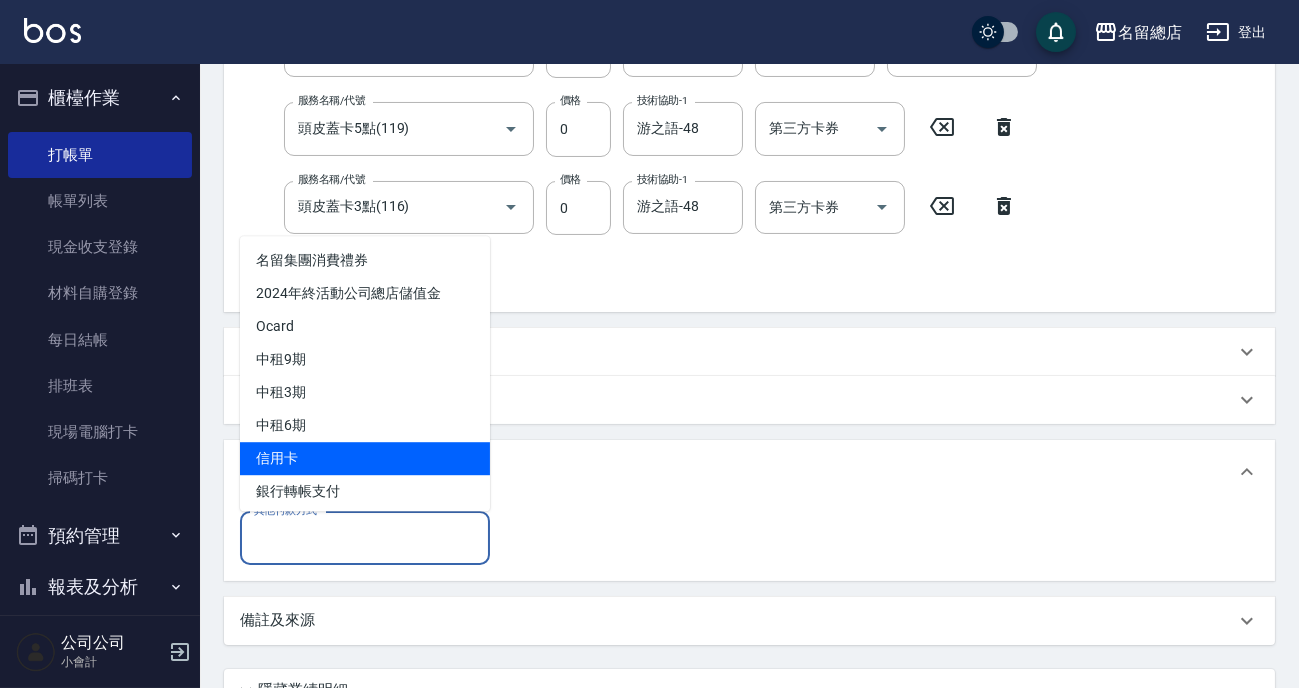 click on "信用卡" at bounding box center (365, 458) 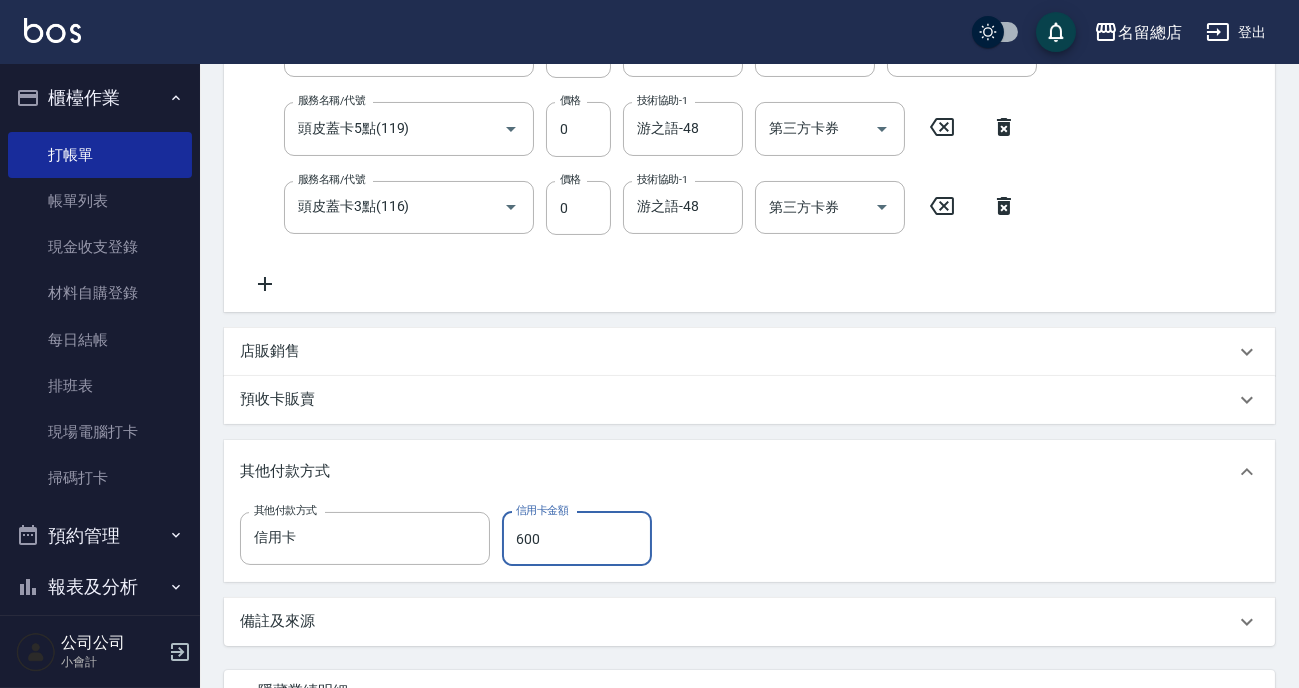 type on "600" 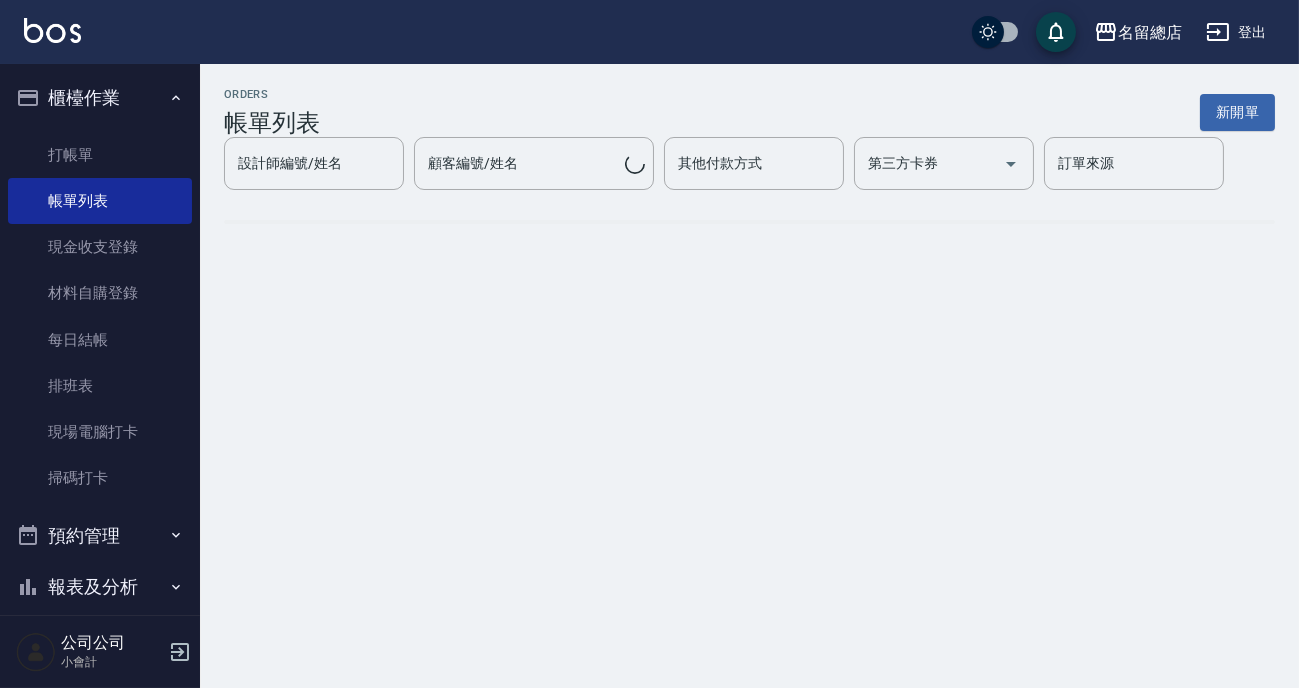 scroll, scrollTop: 0, scrollLeft: 0, axis: both 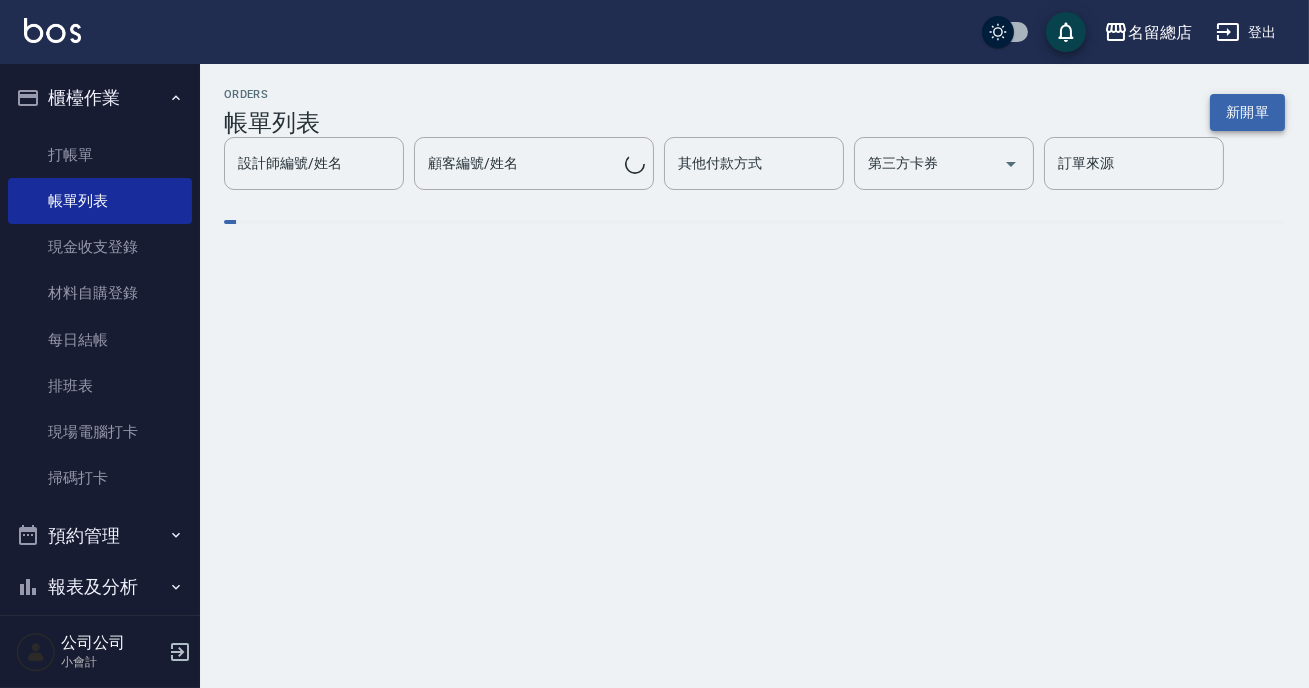 click on "新開單" at bounding box center [1247, 112] 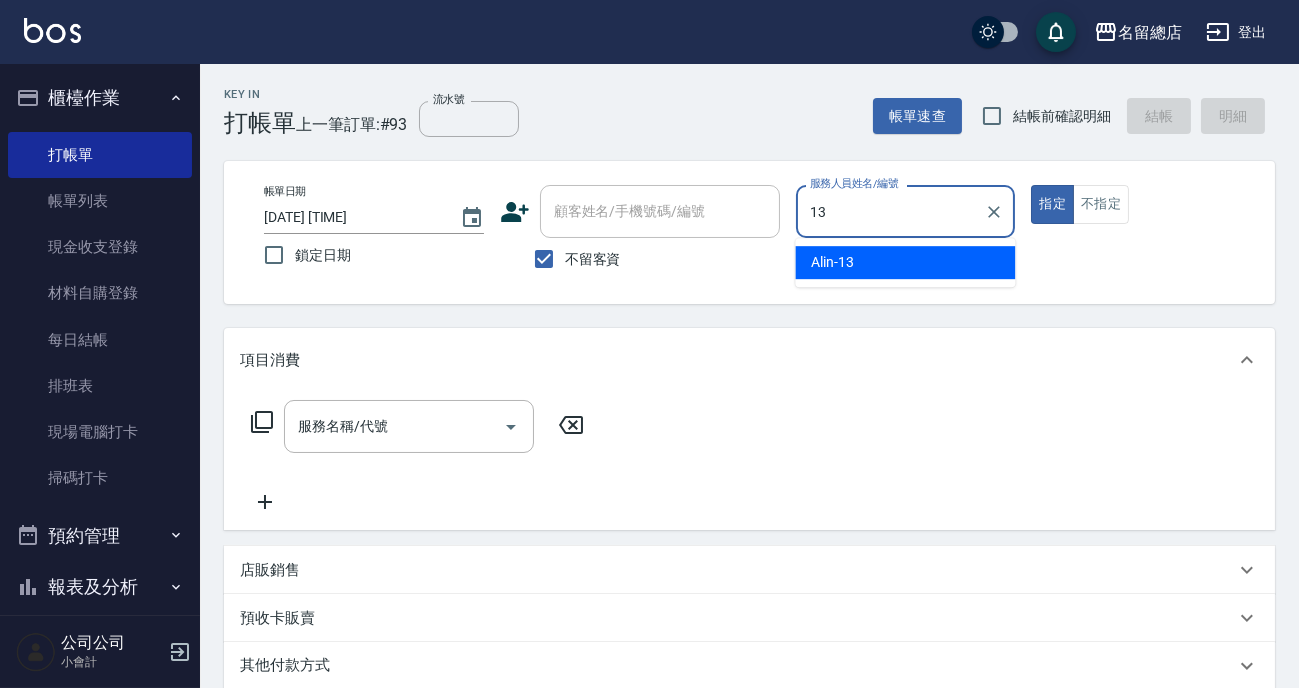 type on "Alin-13" 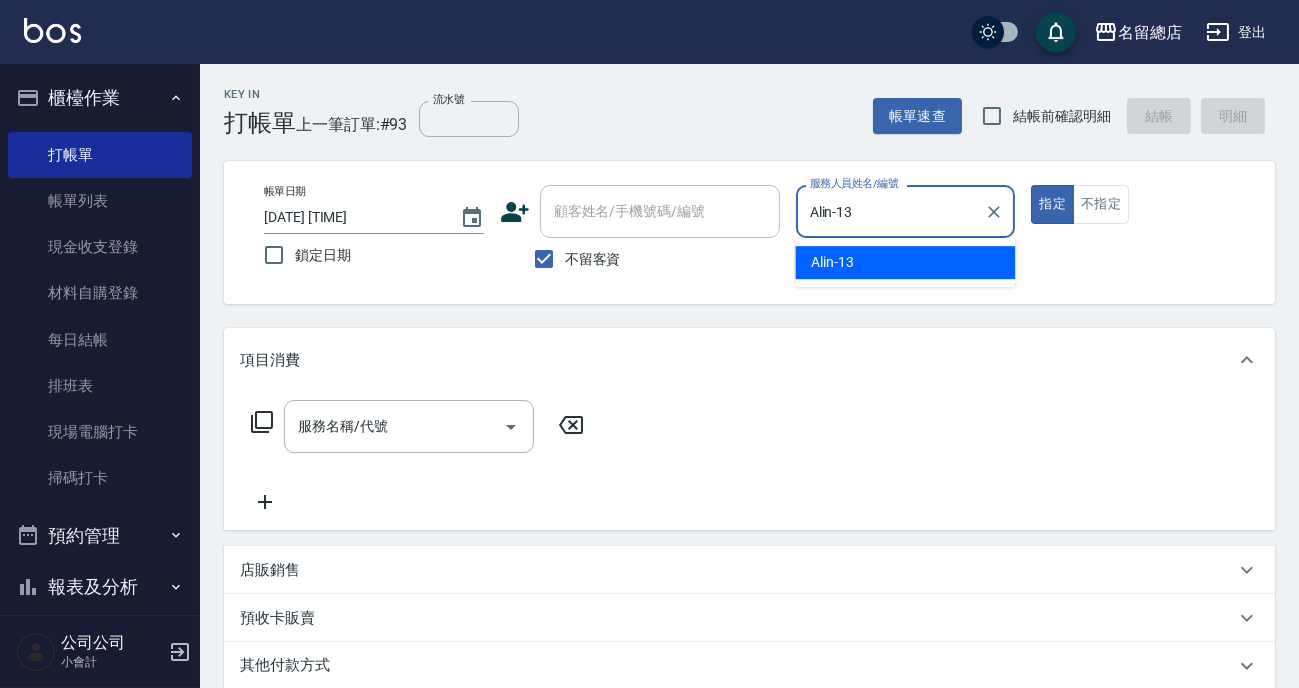 type on "true" 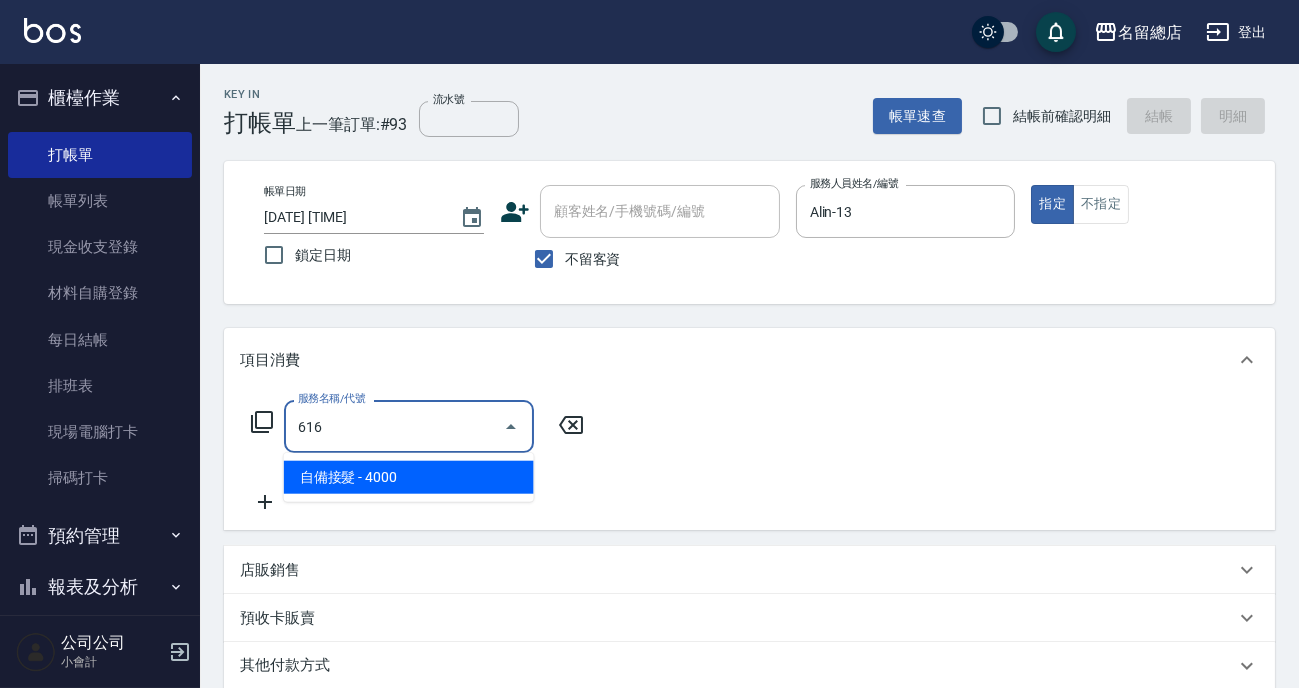 type on "自備接髮(616)" 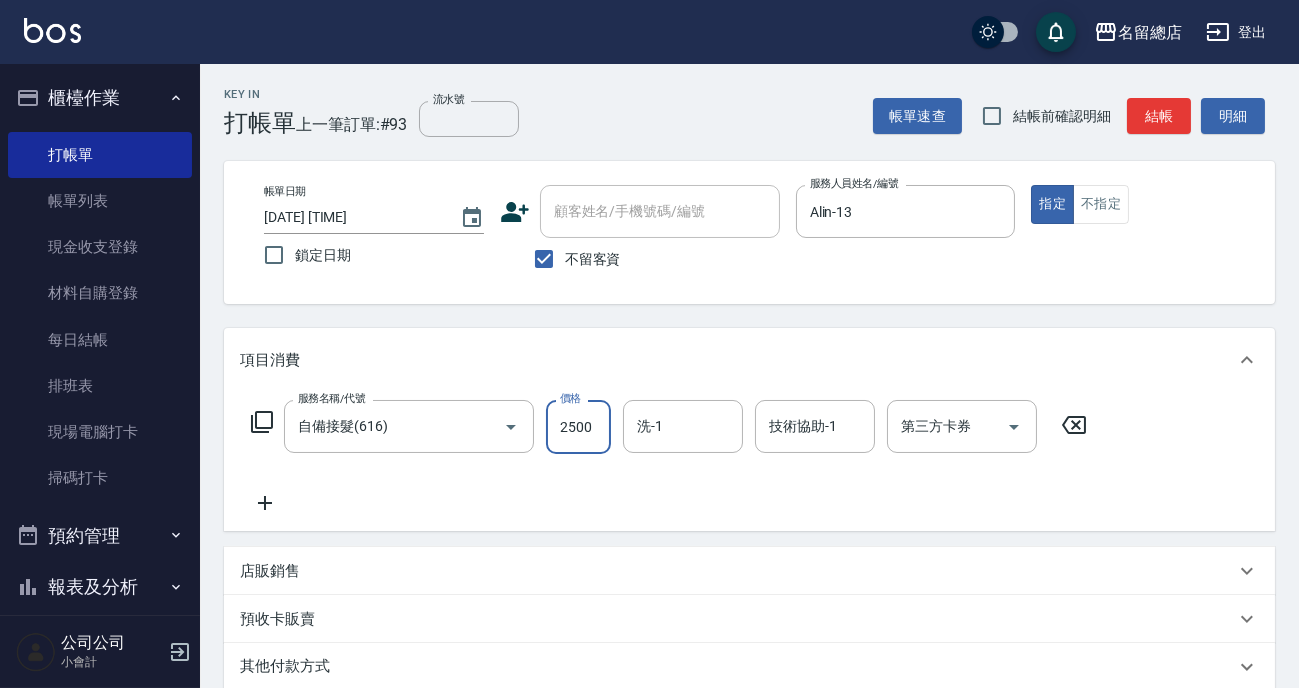 type on "2500" 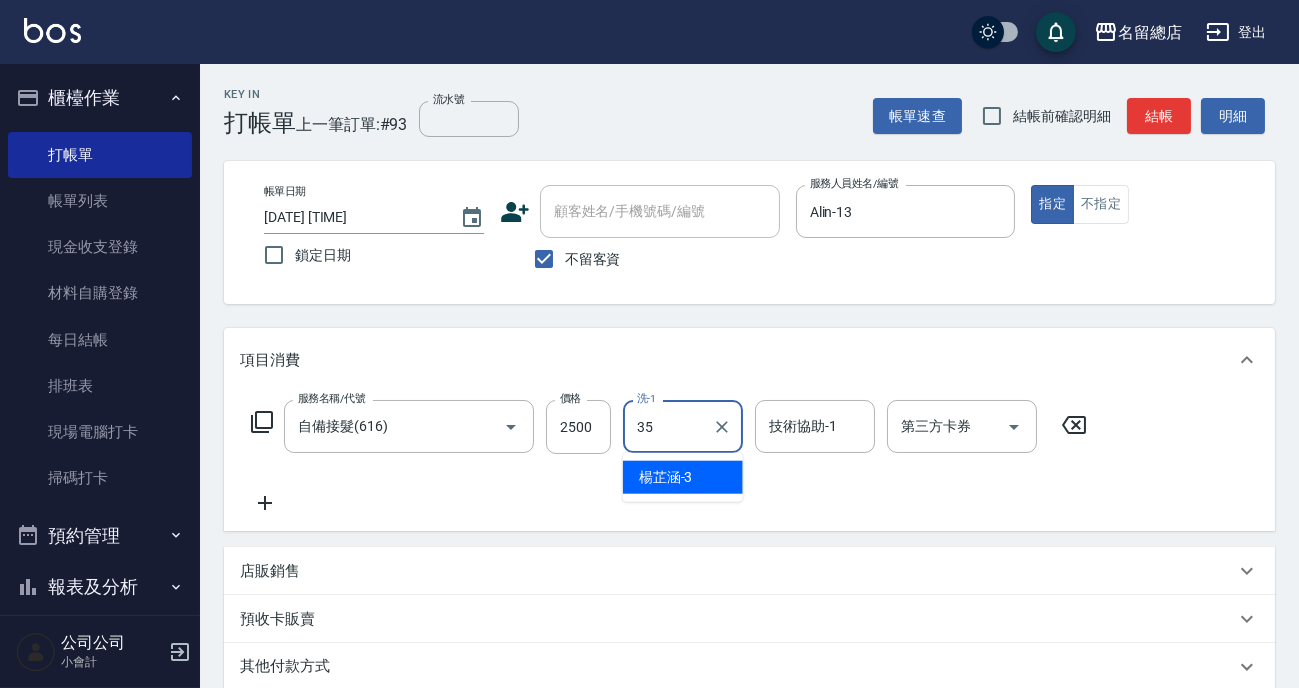 type on "陳鳳儀-35" 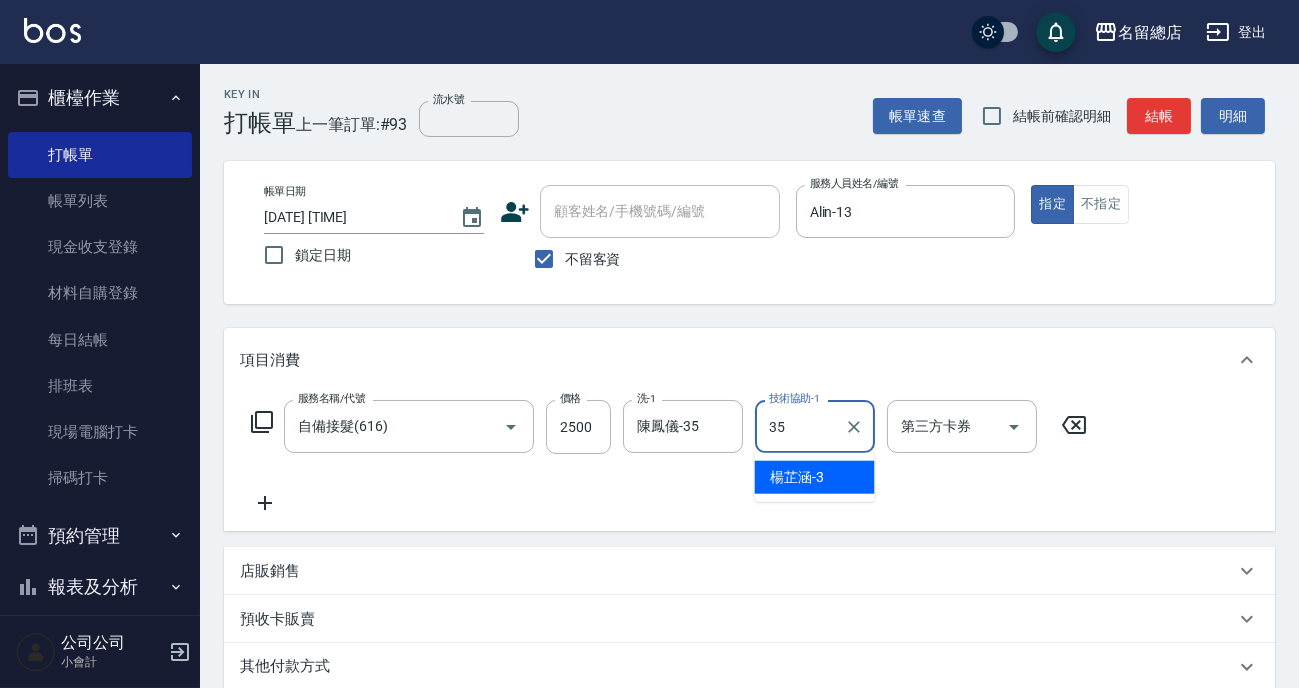 type on "陳鳳儀-35" 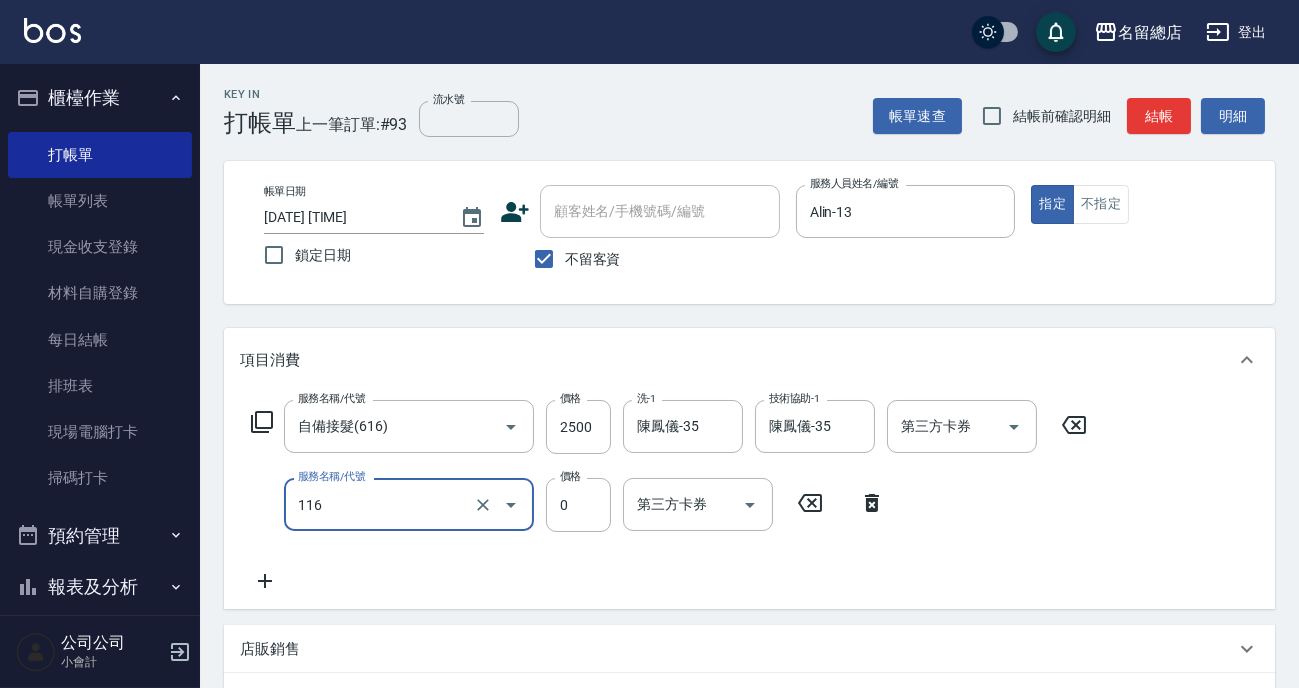 type on "頭皮蓋卡3點(116)" 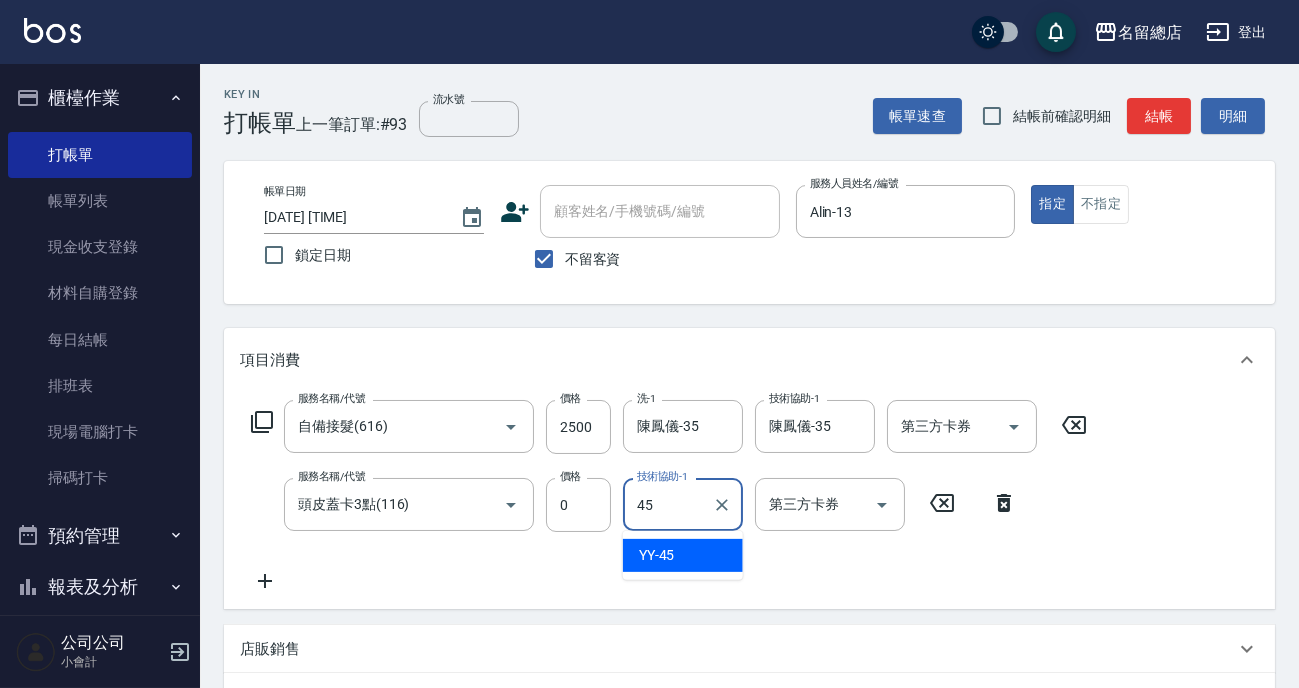 type on "YY-45" 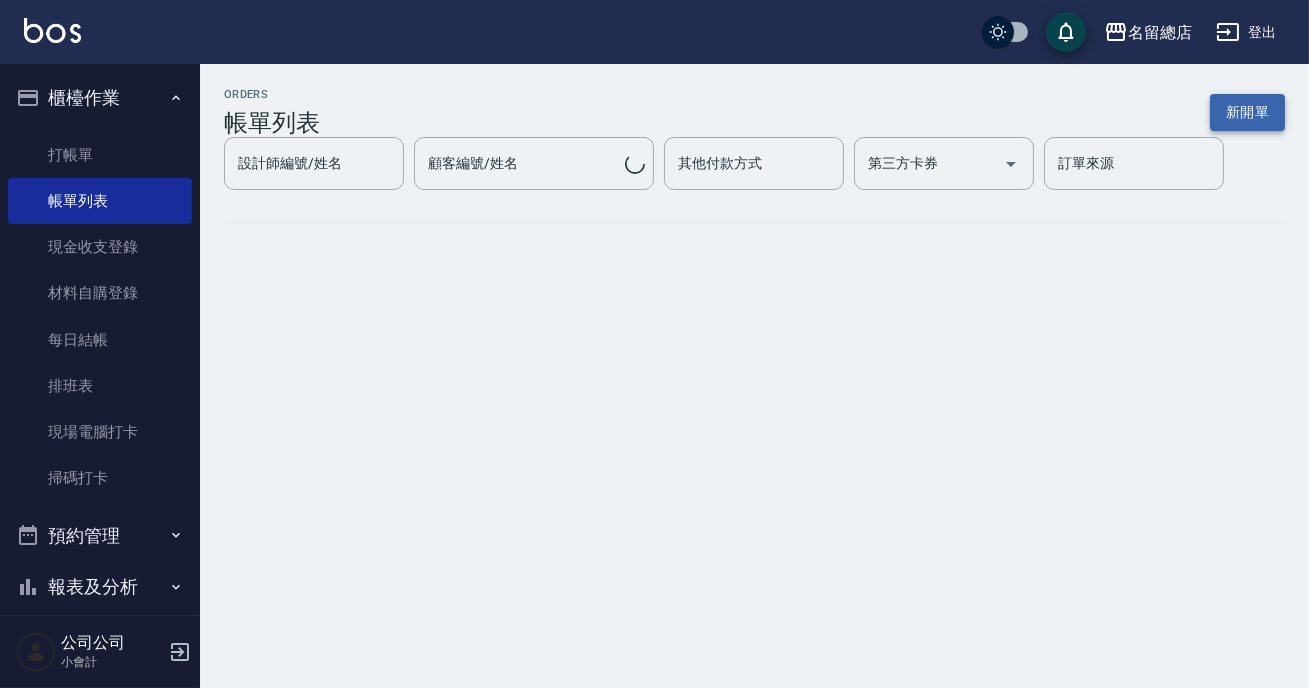 click on "新開單" at bounding box center (1247, 112) 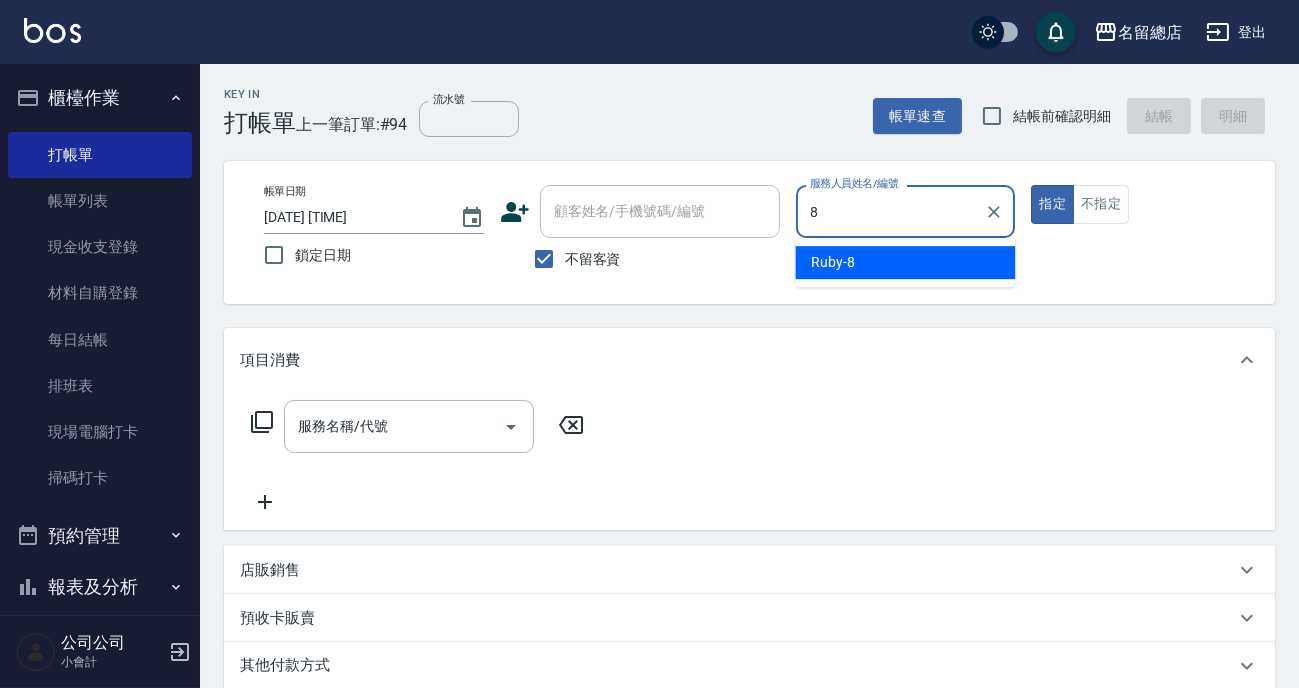 type on "Ruby-8" 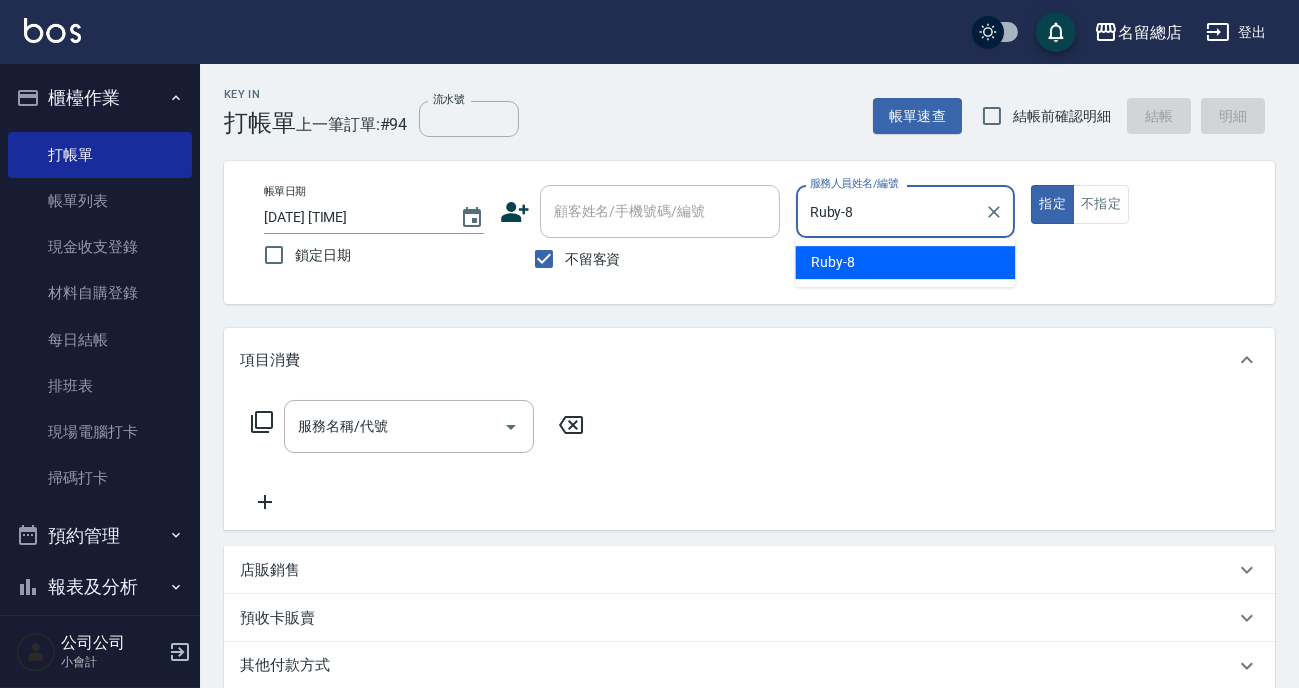 type on "true" 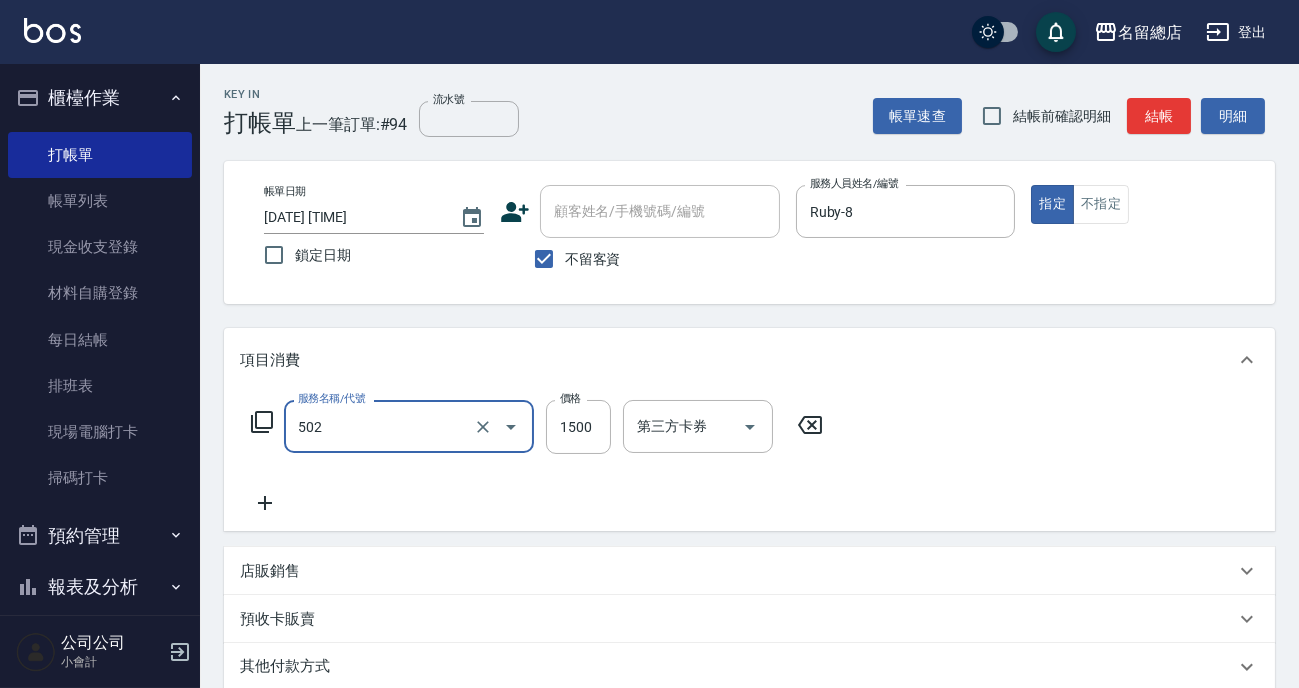 type on "染髮1500以上(502)" 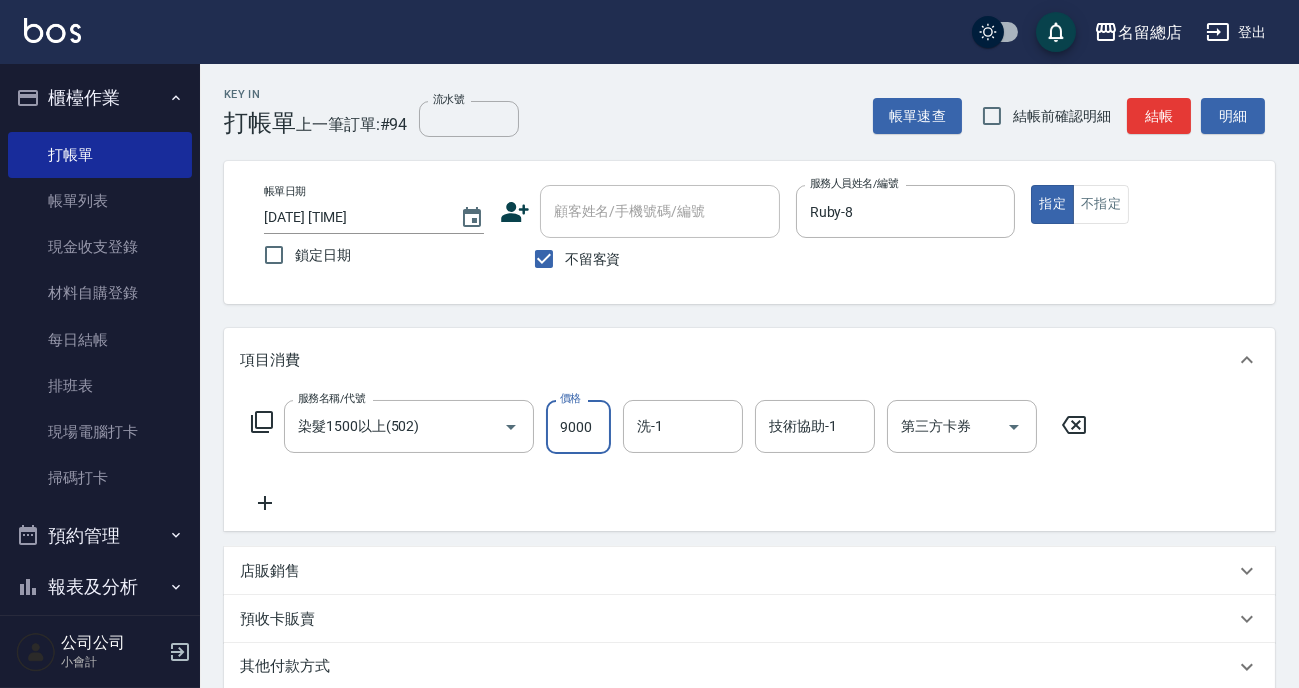 type on "9000" 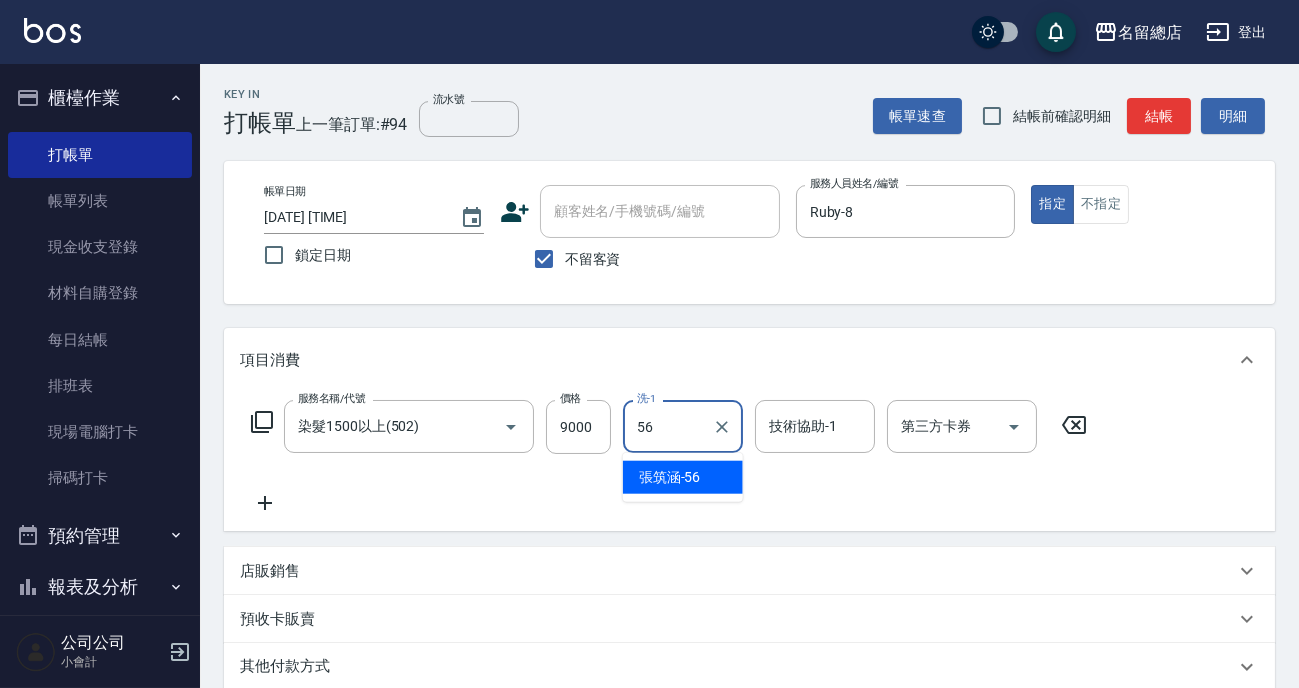 type on "[LAST]-56" 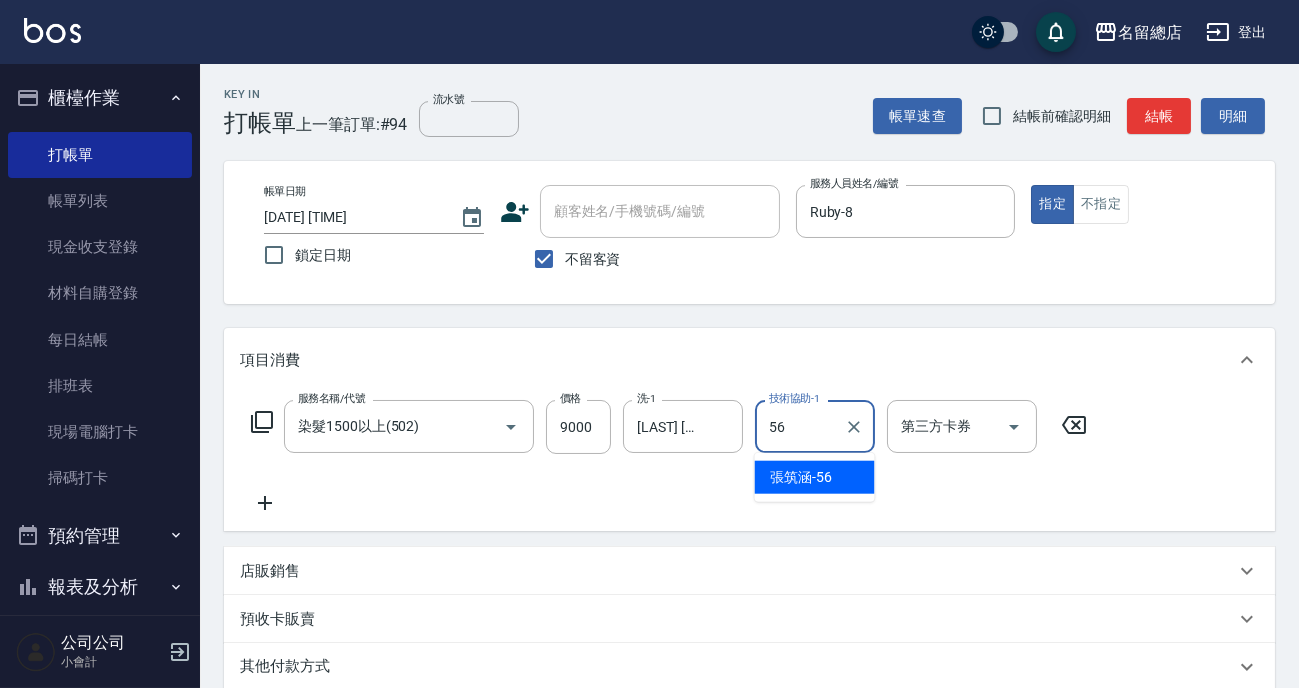 type on "[LAST]-56" 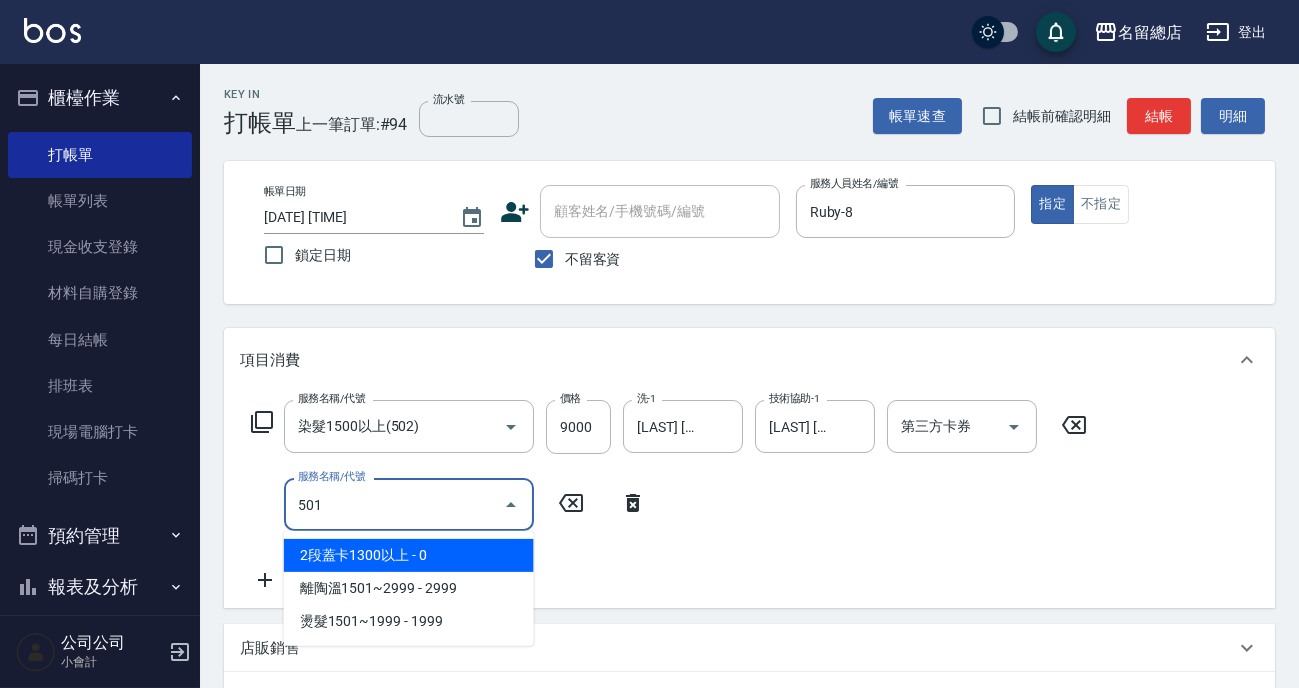 type on "2段蓋卡1300以上(501)" 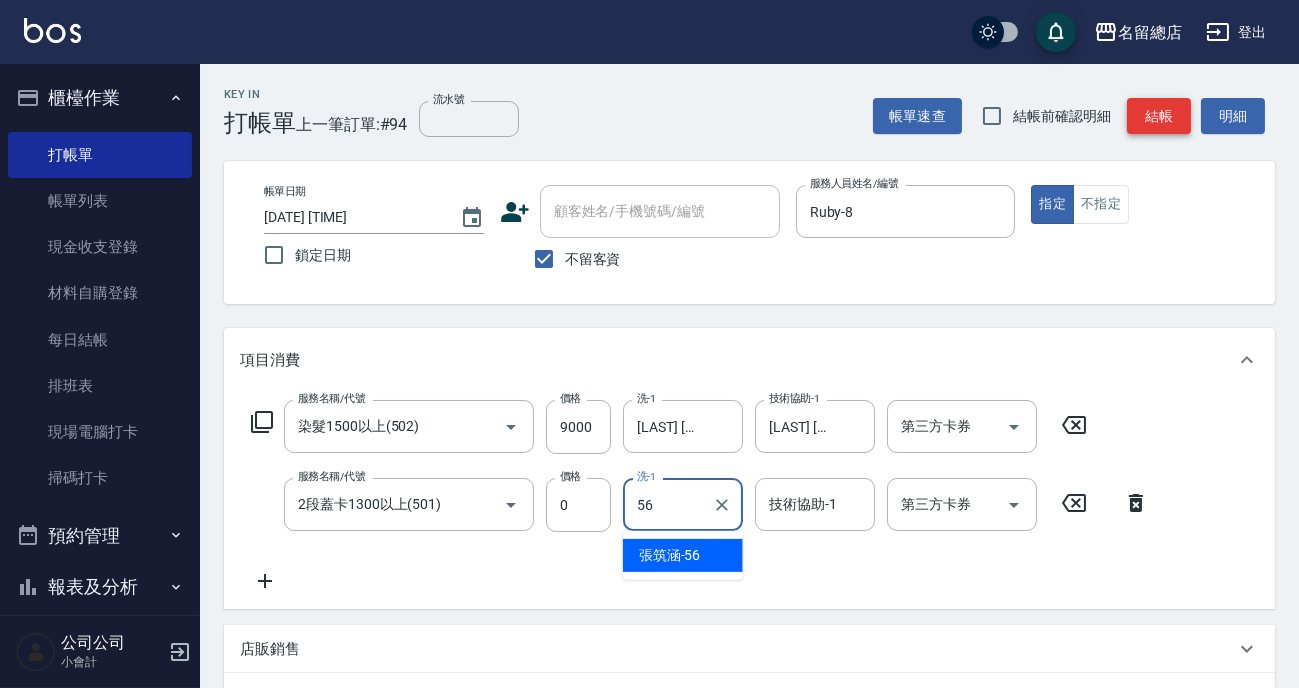 type on "[LAST]-56" 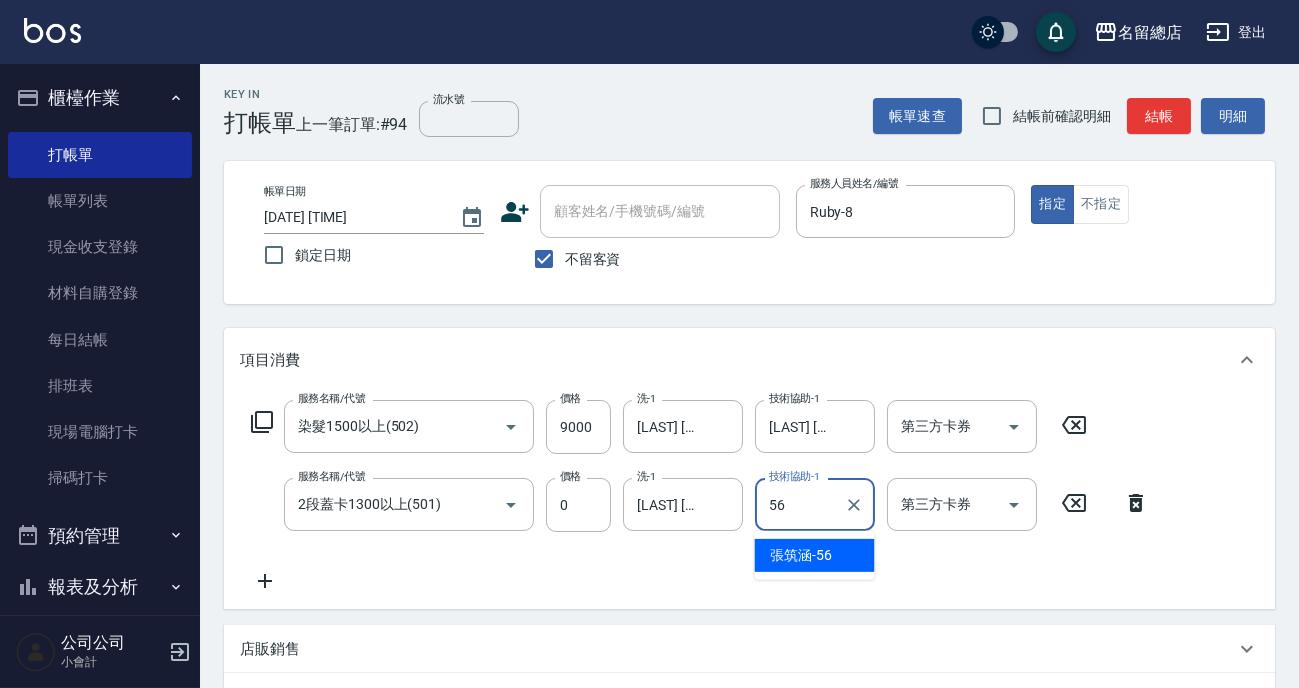 type on "[LAST]-56" 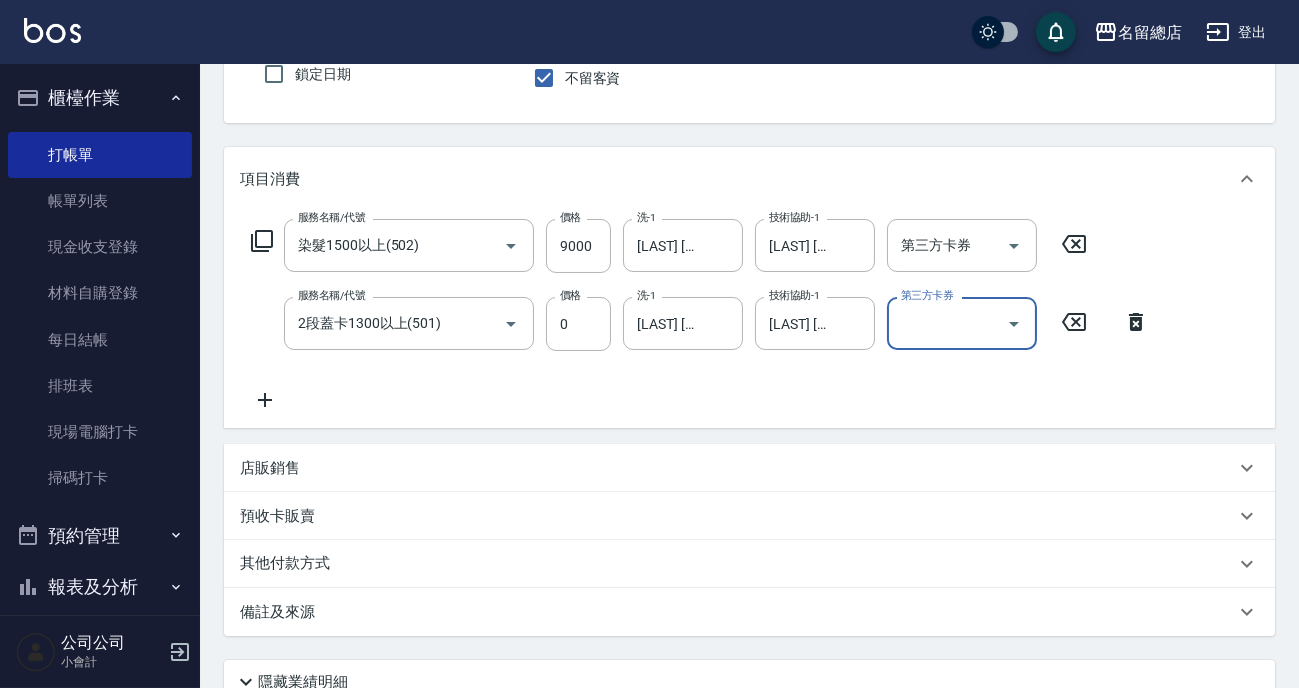 scroll, scrollTop: 272, scrollLeft: 0, axis: vertical 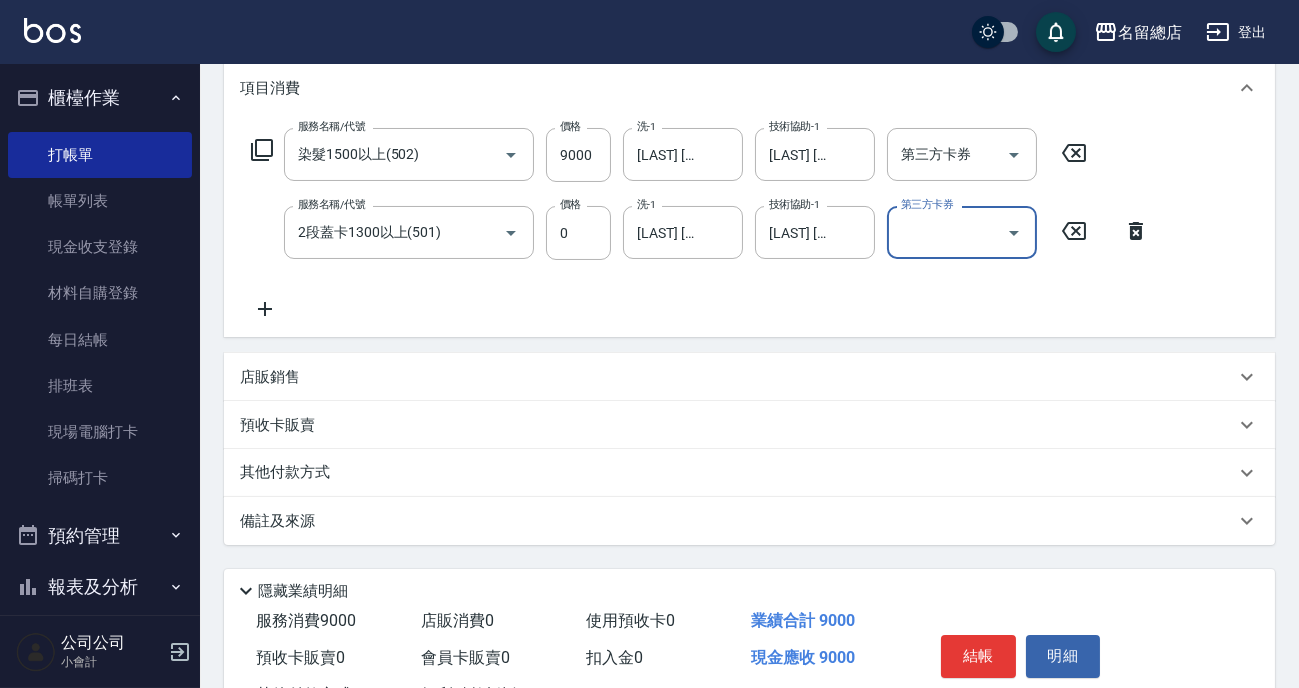 click on "其他付款方式" at bounding box center [290, 473] 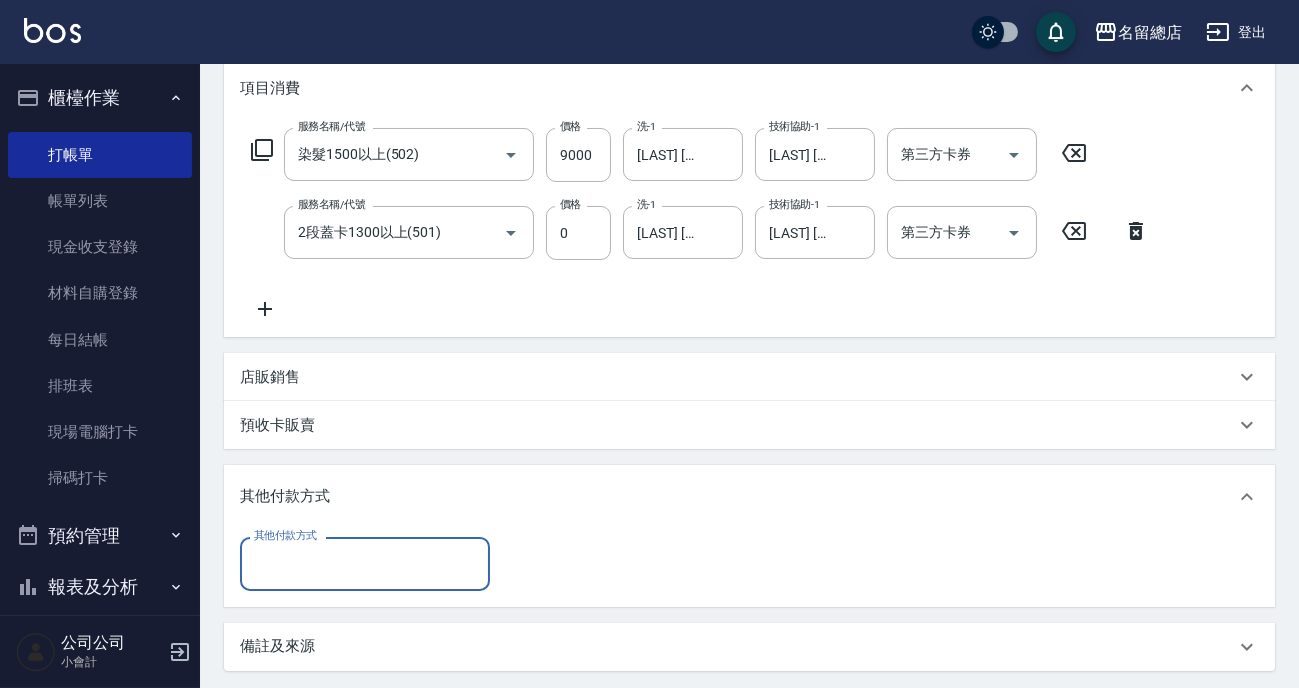 scroll, scrollTop: 0, scrollLeft: 0, axis: both 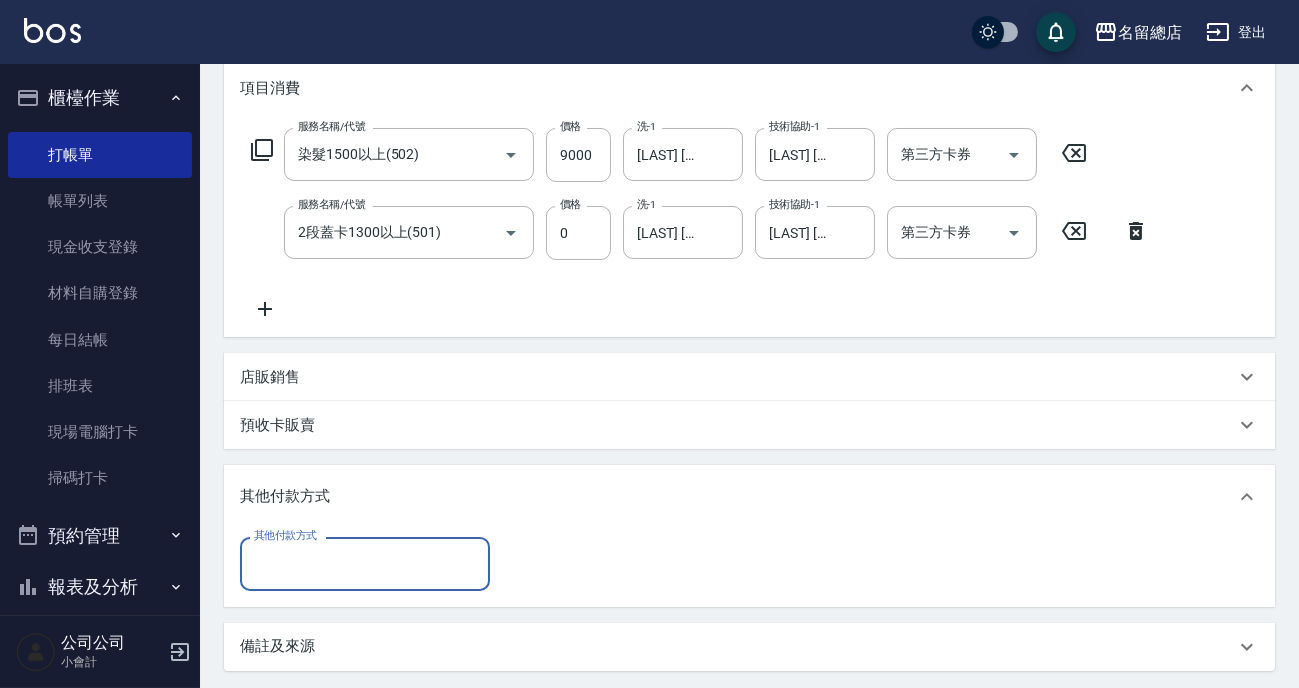 click on "其他付款方式" at bounding box center [365, 563] 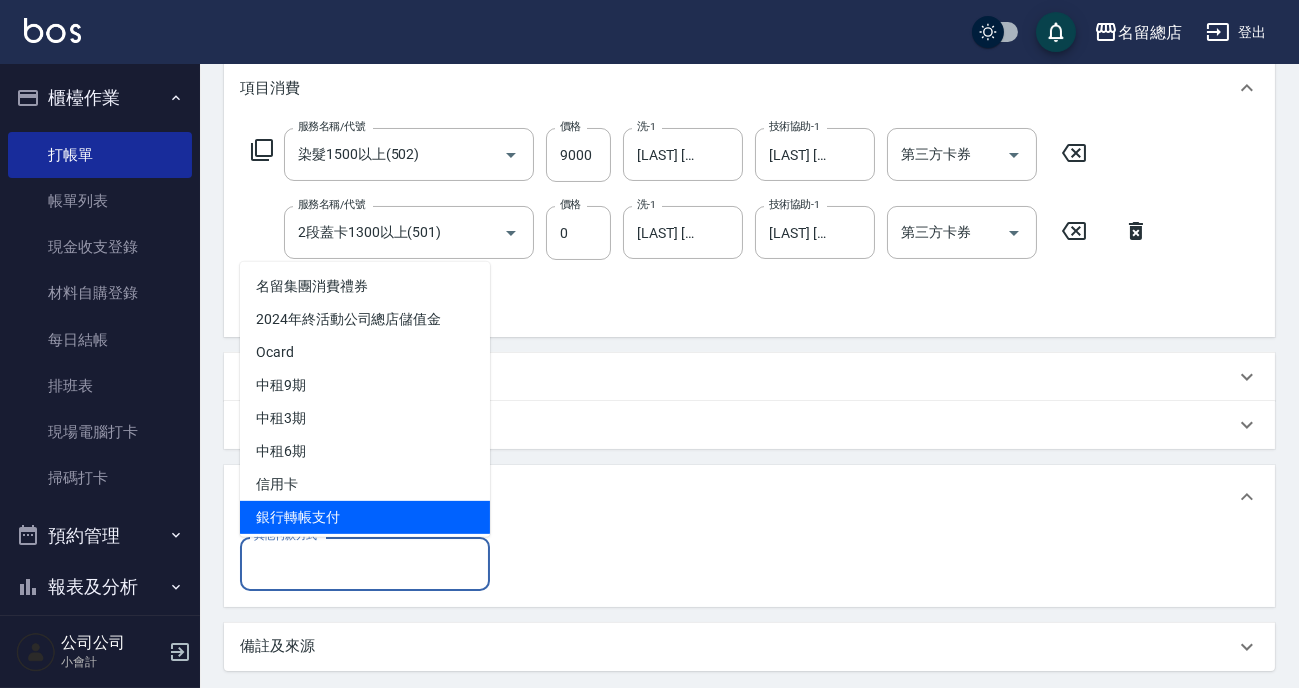 click on "銀行轉帳支付" at bounding box center (365, 517) 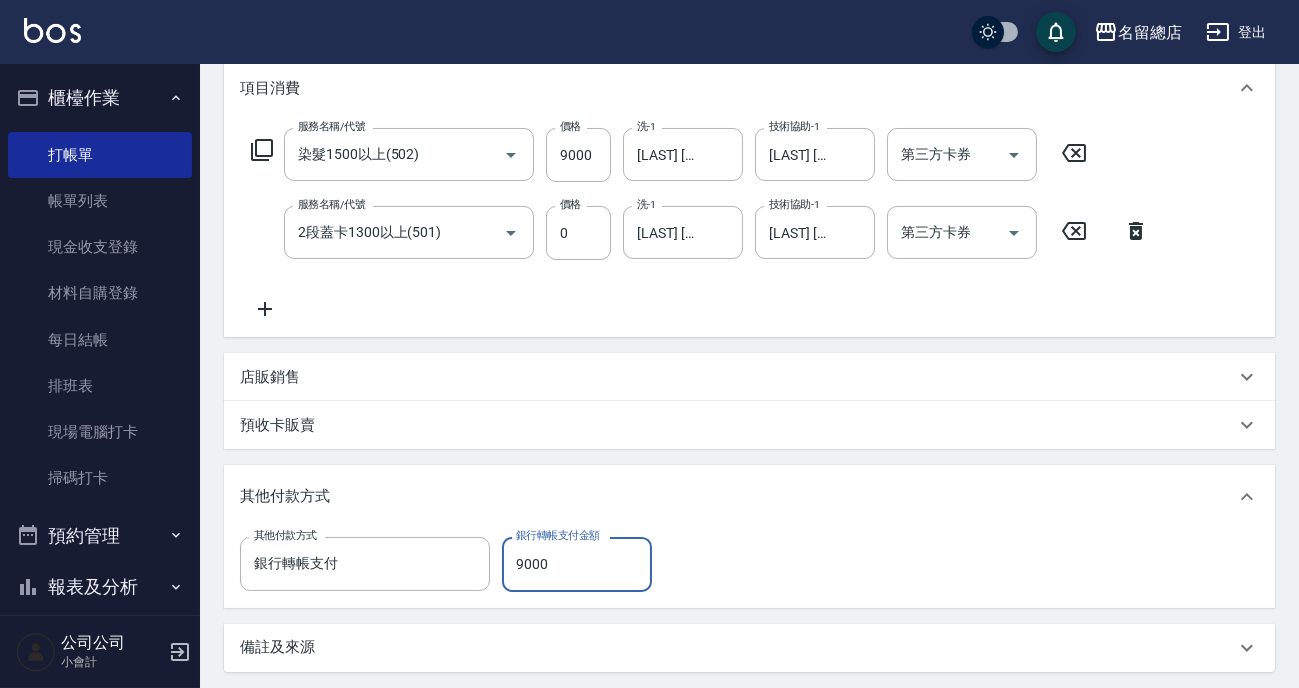 type on "9000" 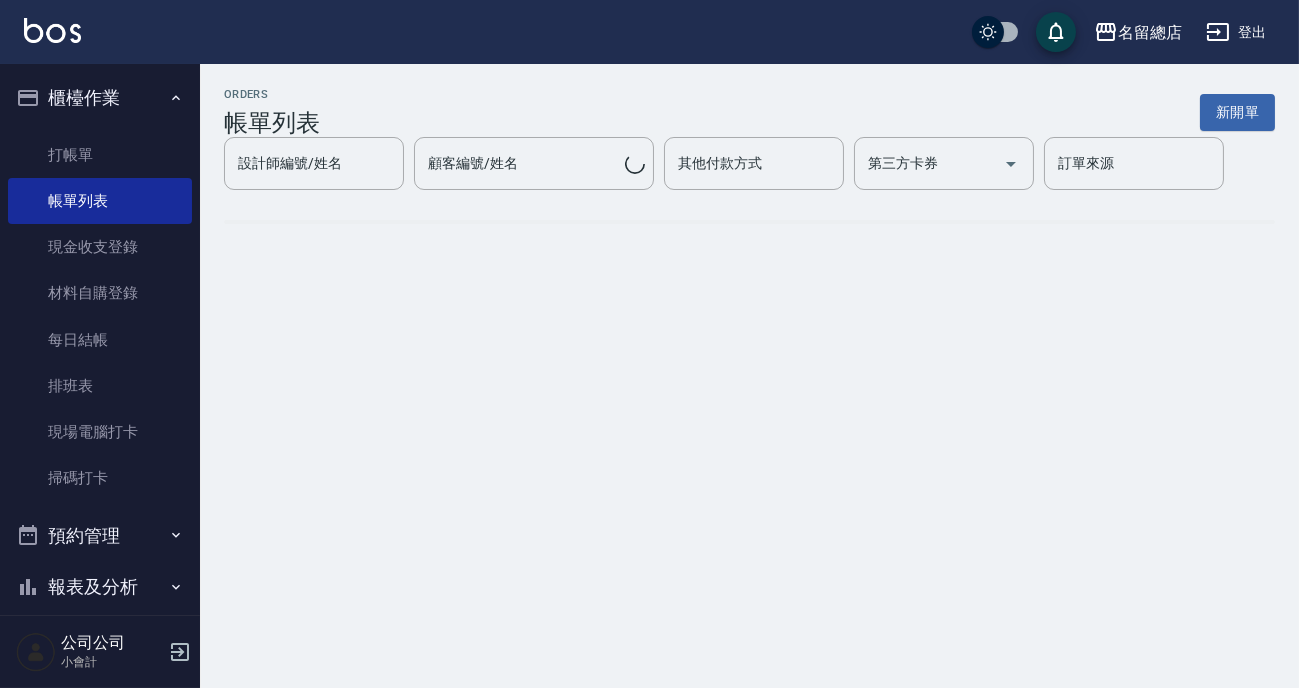scroll, scrollTop: 0, scrollLeft: 0, axis: both 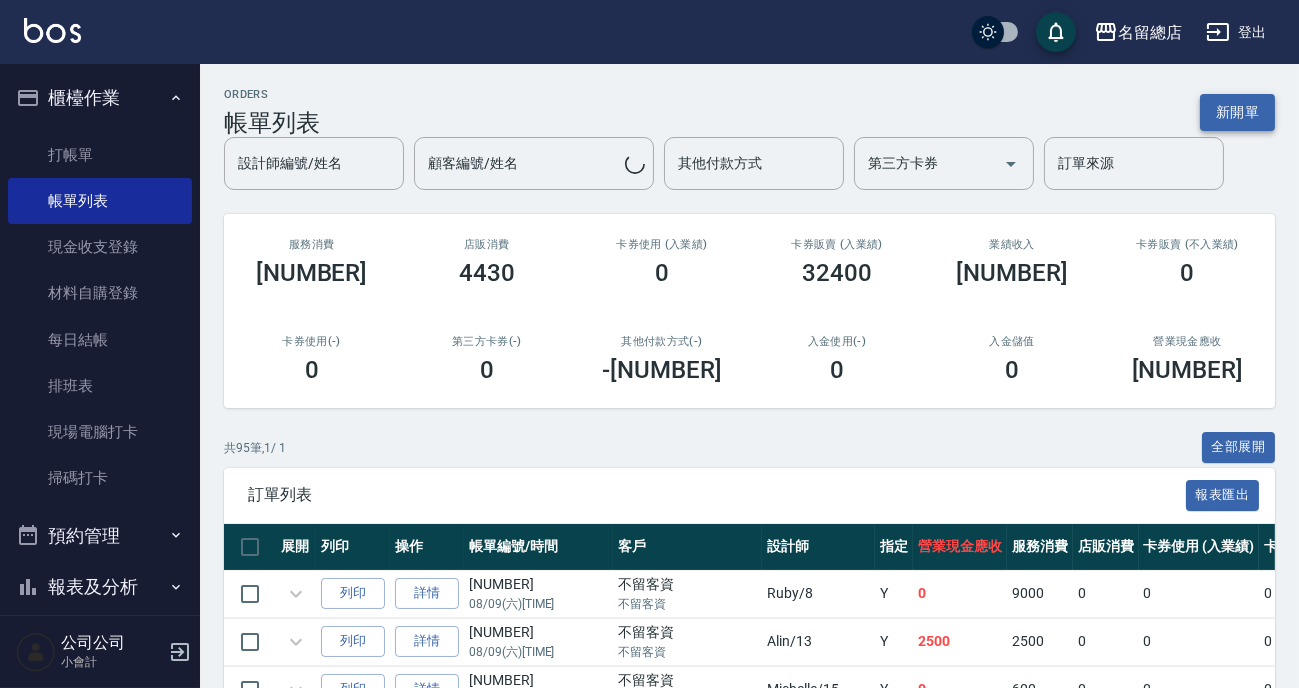 click on "新開單" at bounding box center [1237, 112] 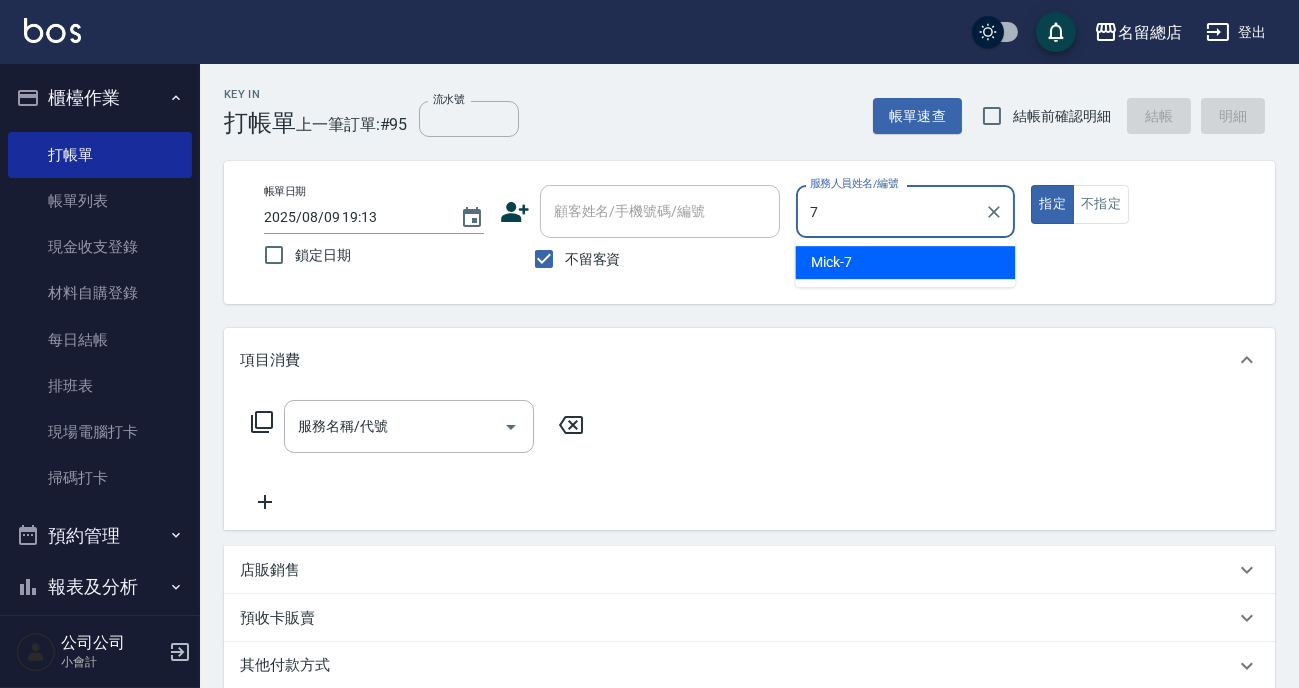 type on "Mick-7" 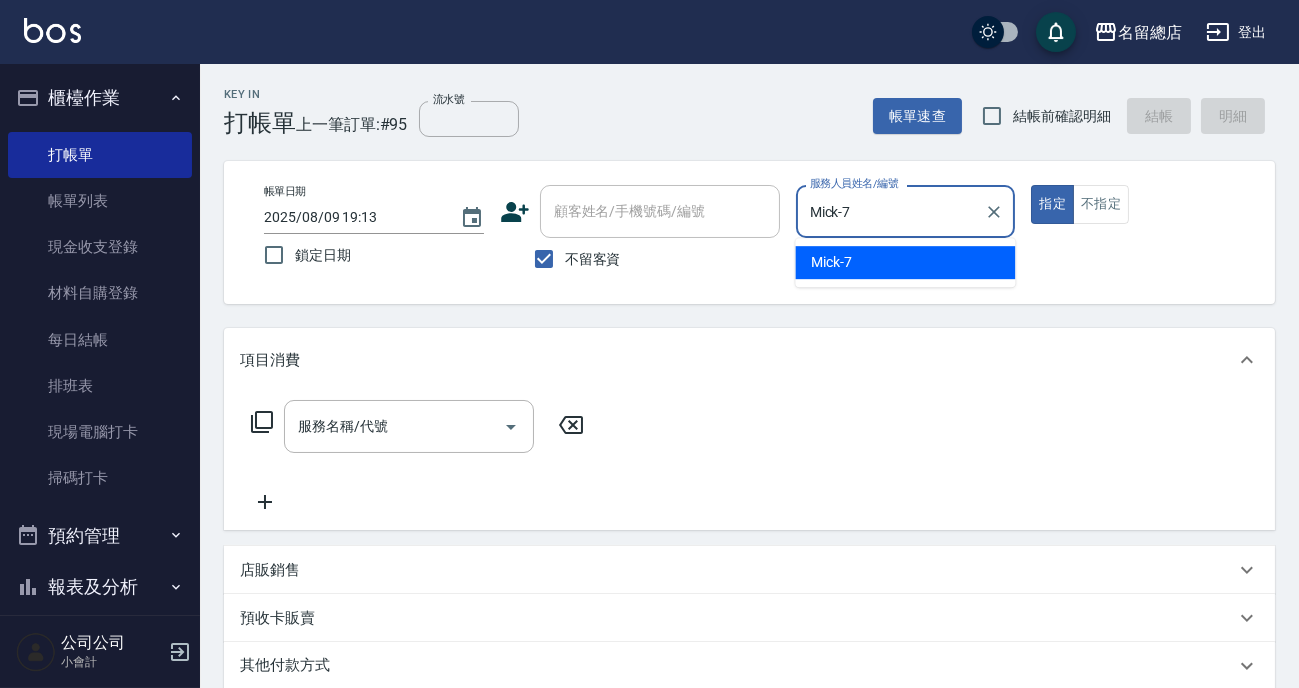 type on "true" 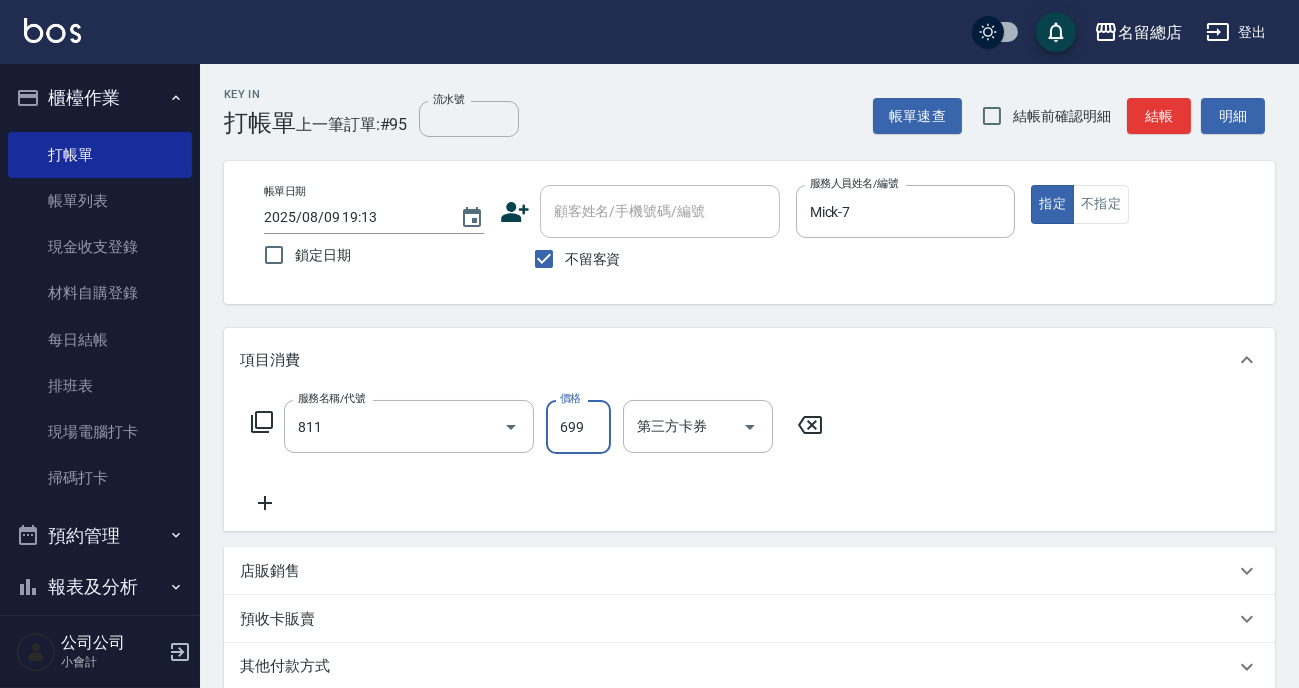 type on "洗+剪(811)" 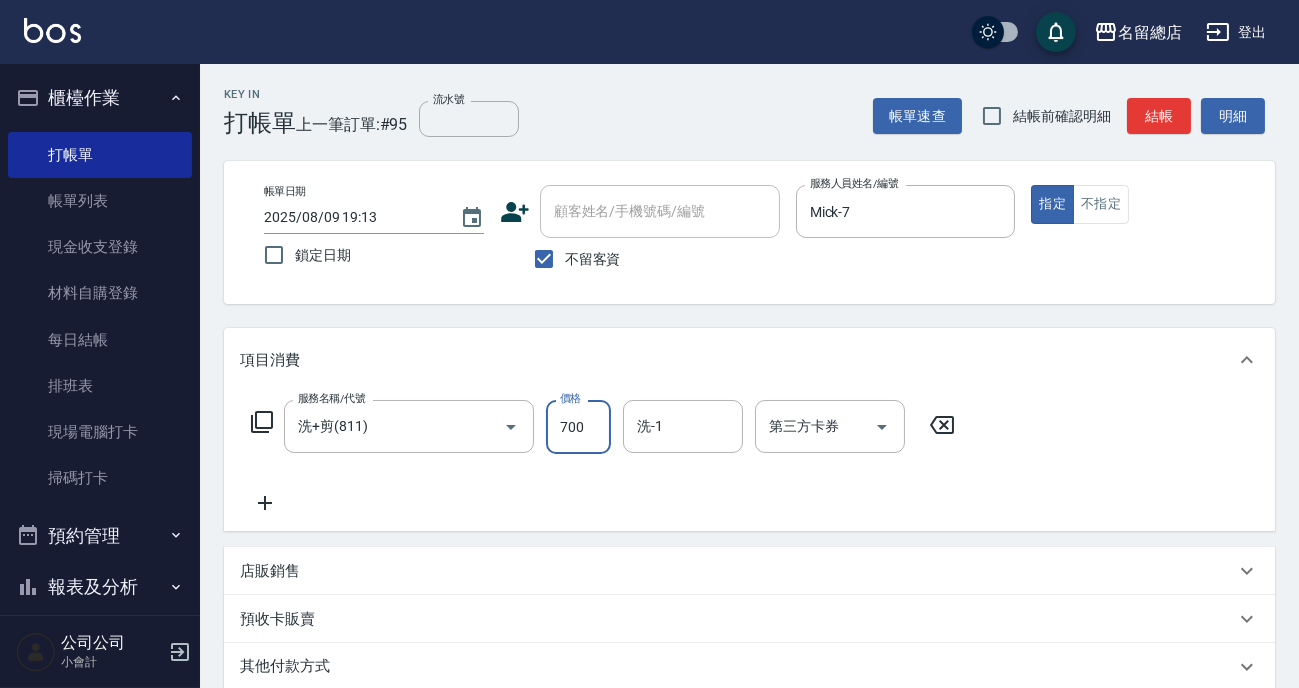 type on "700" 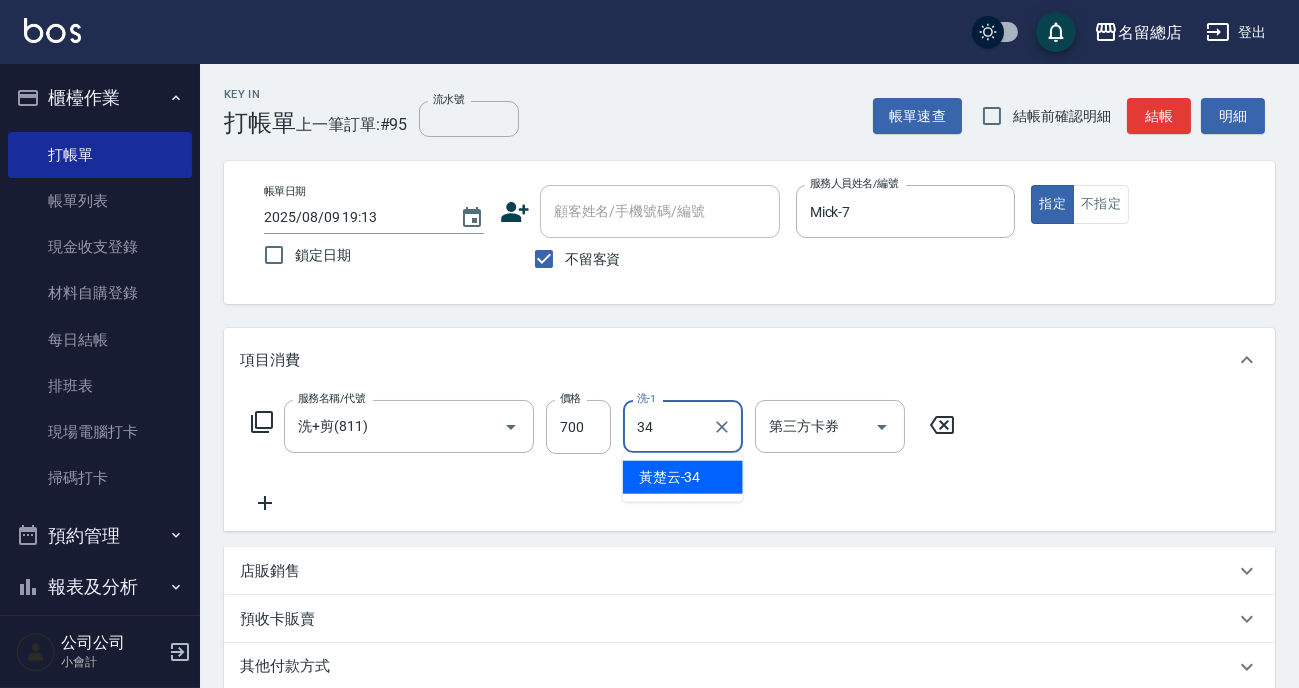 type on "[LAST]-34" 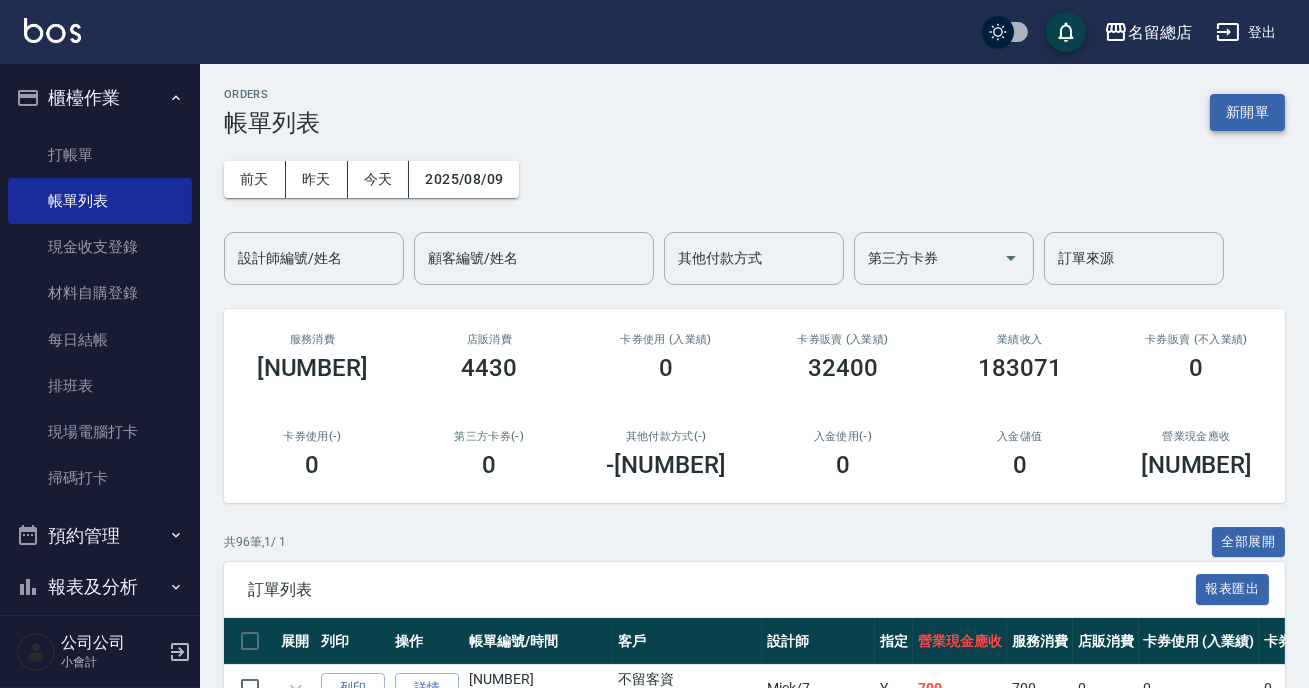 click on "新開單" at bounding box center (1247, 112) 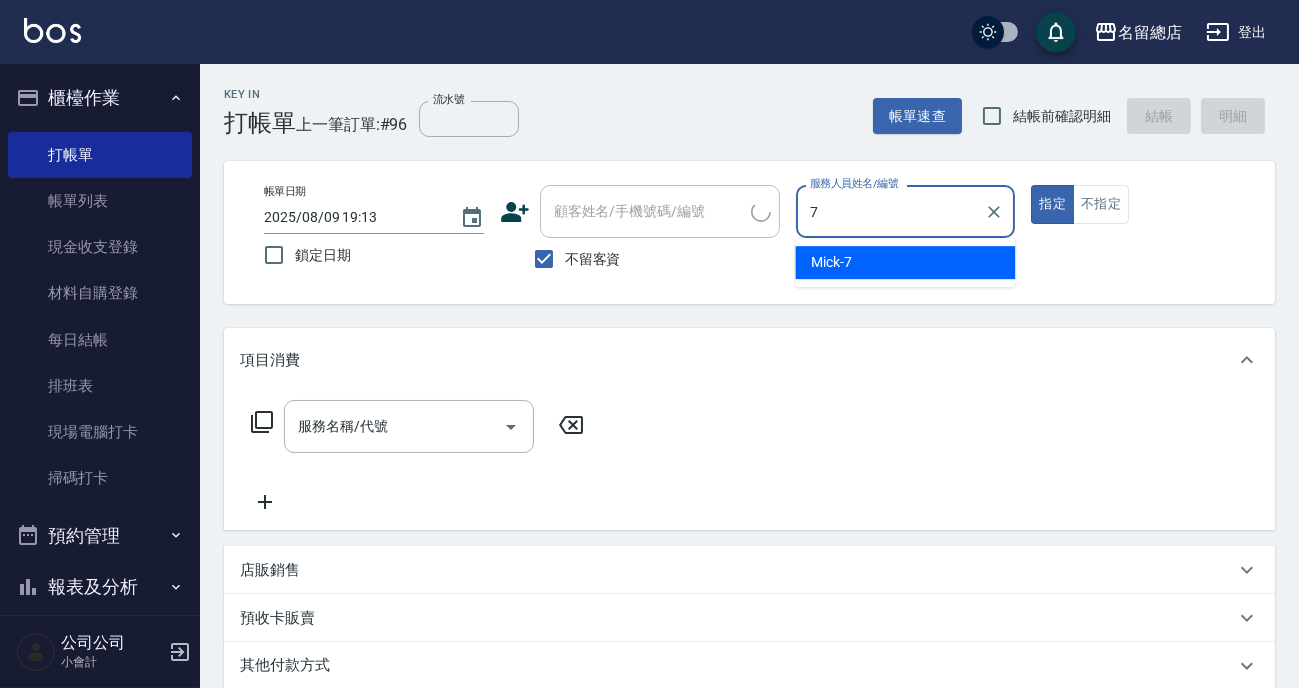type on "7" 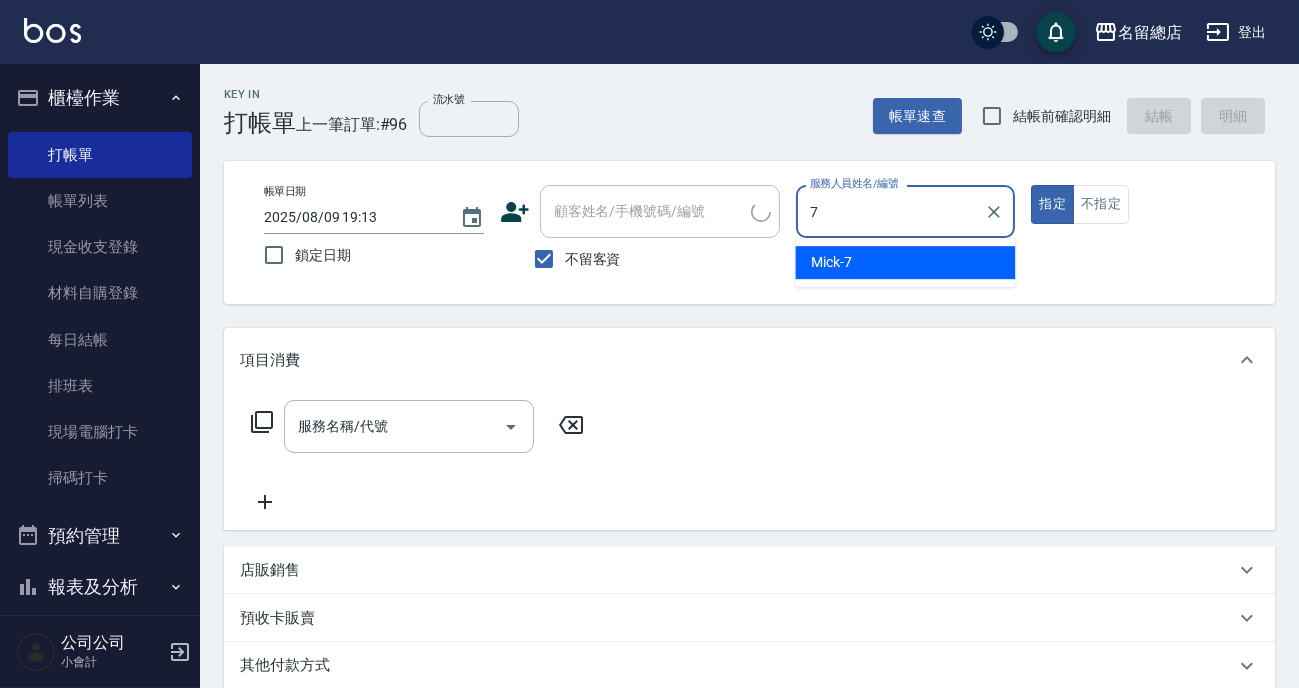type on "true" 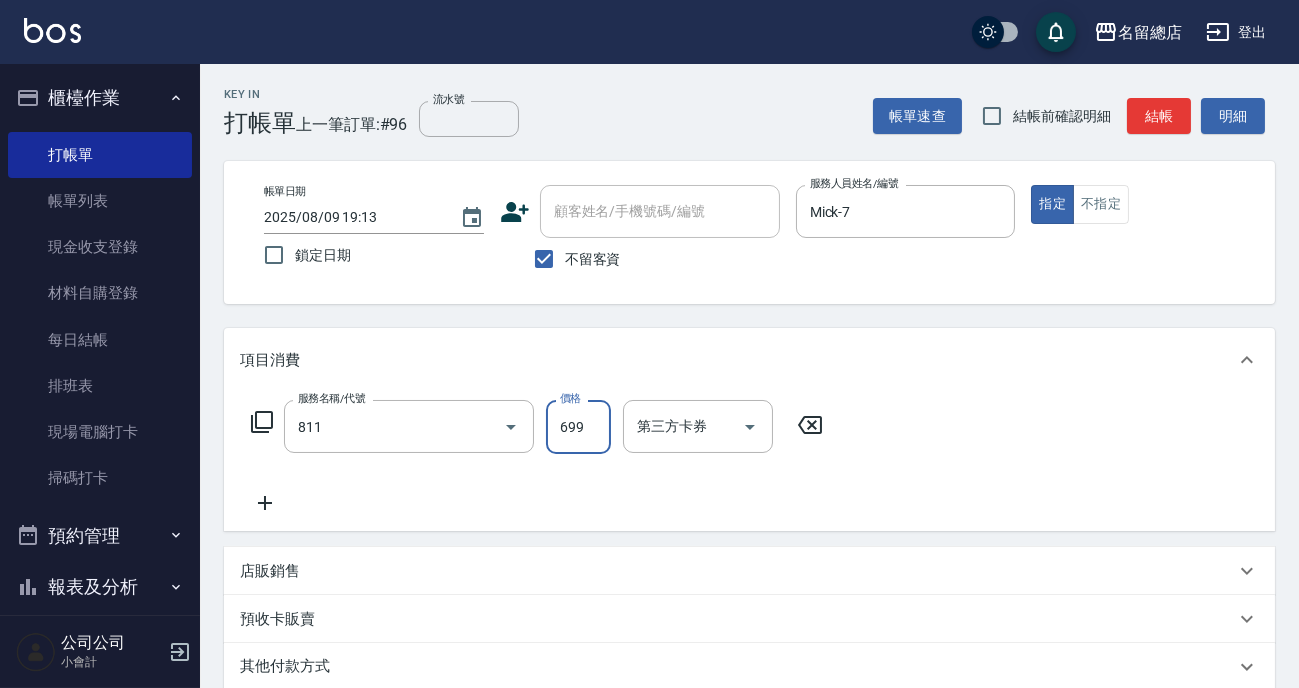 type on "洗+剪(811)" 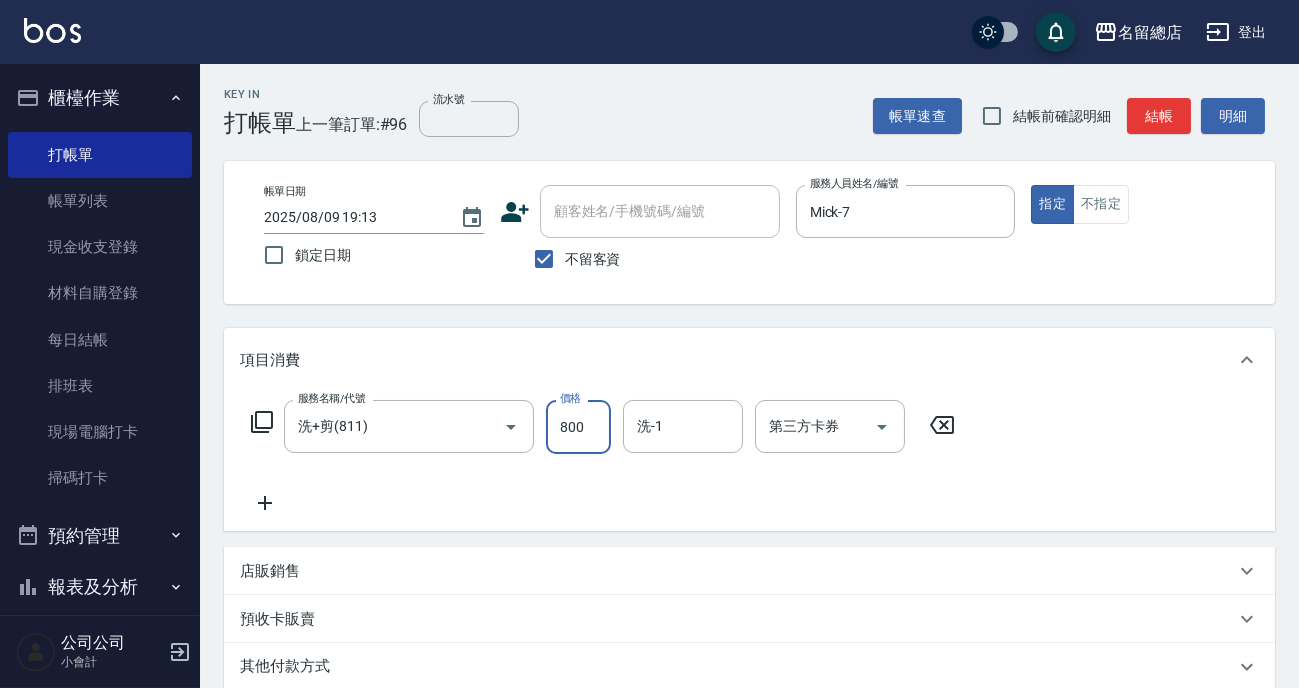 type on "800" 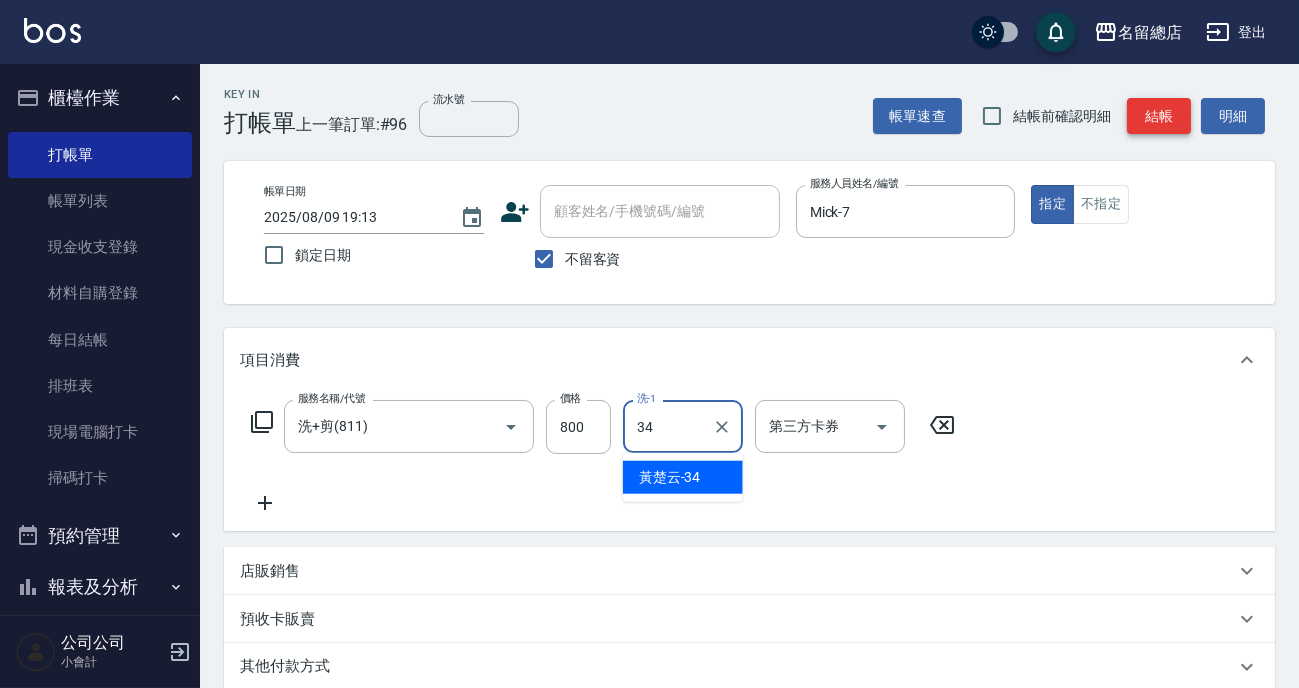type on "[LAST]-34" 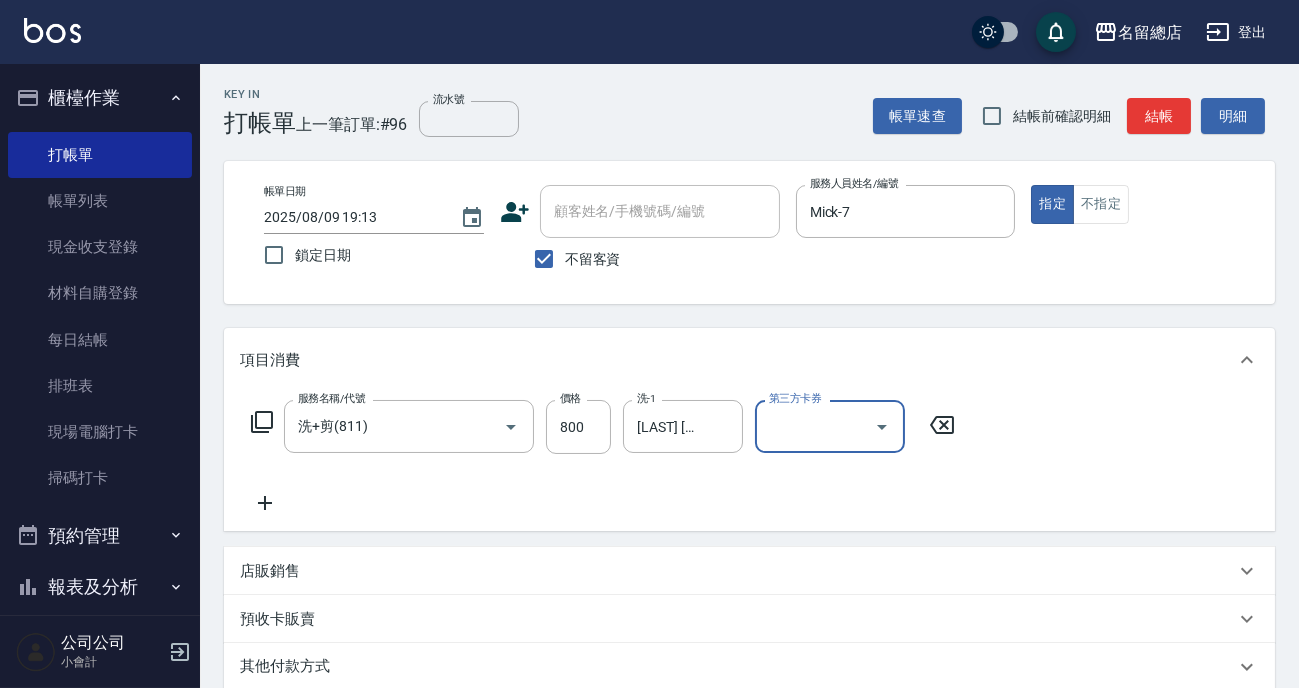 scroll, scrollTop: 90, scrollLeft: 0, axis: vertical 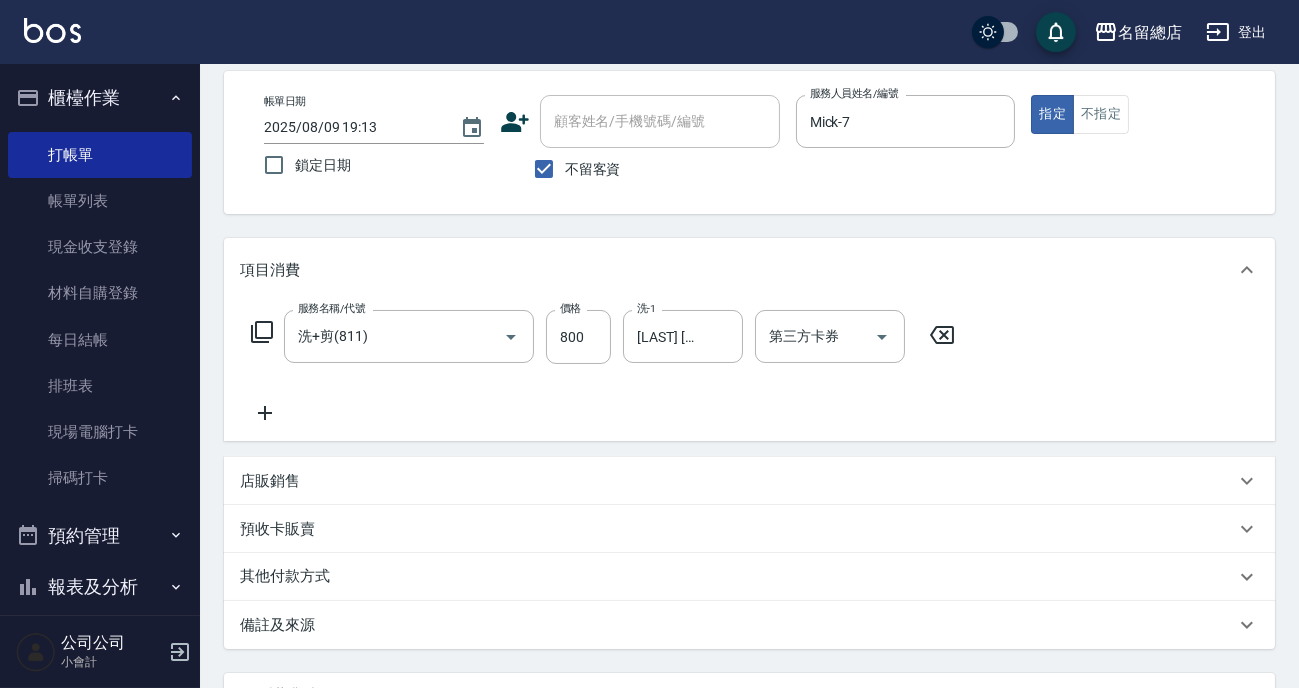 click on "其他付款方式" at bounding box center (290, 577) 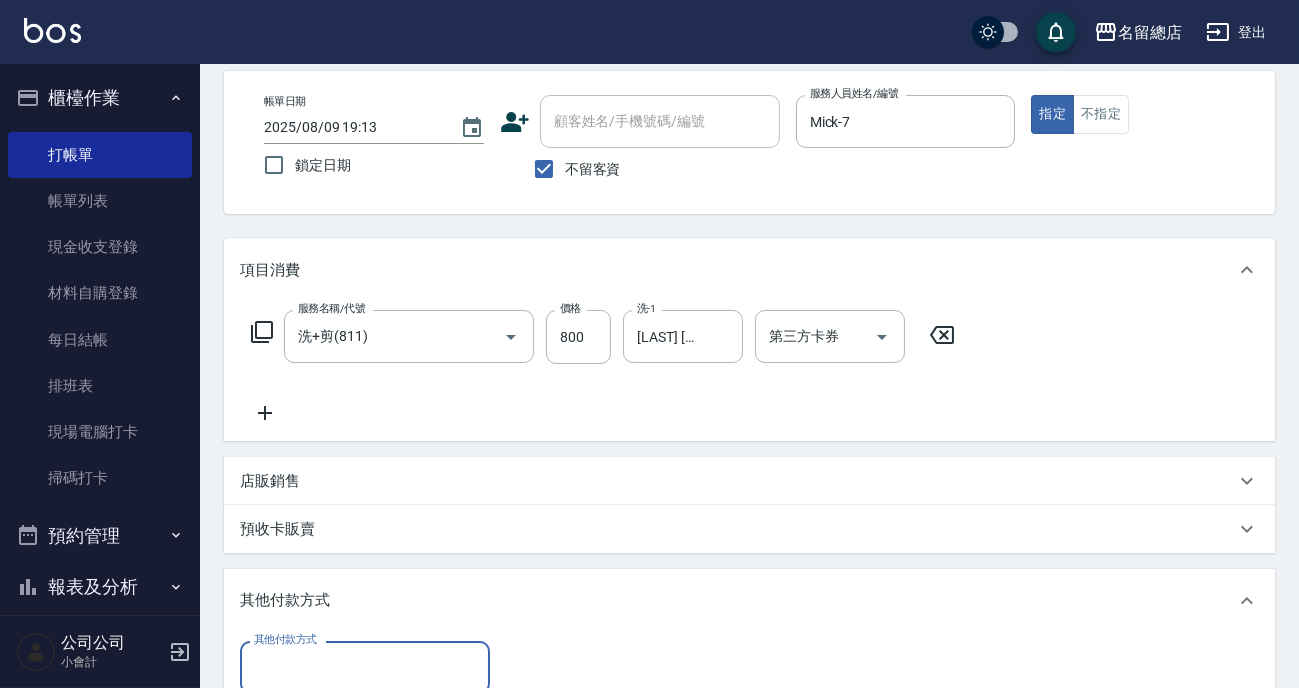 scroll, scrollTop: 0, scrollLeft: 0, axis: both 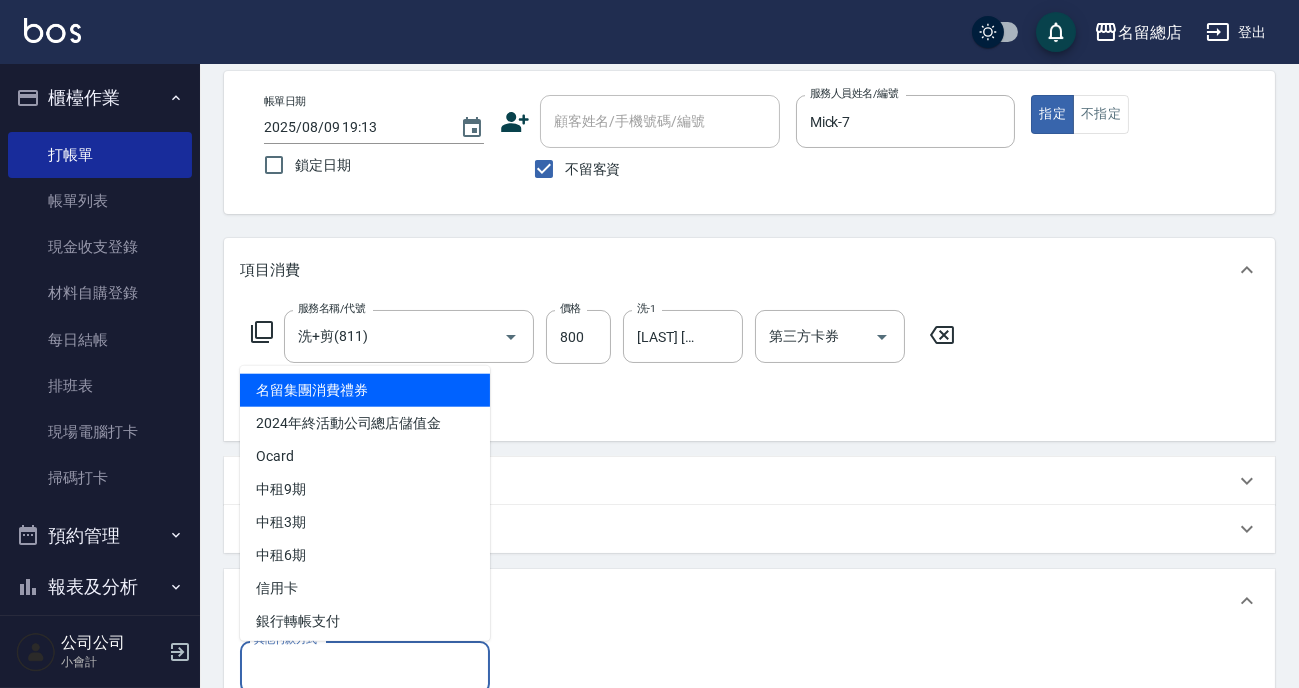 click on "其他付款方式" at bounding box center (365, 667) 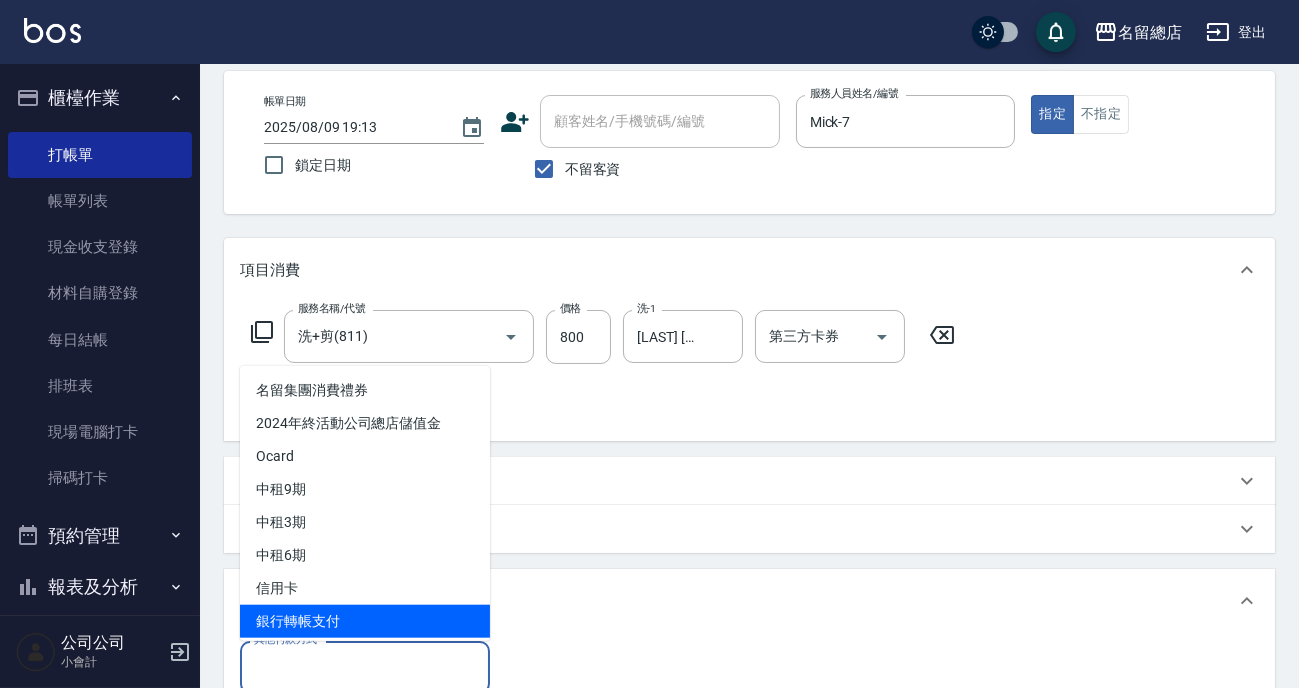 click on "銀行轉帳支付" at bounding box center (365, 621) 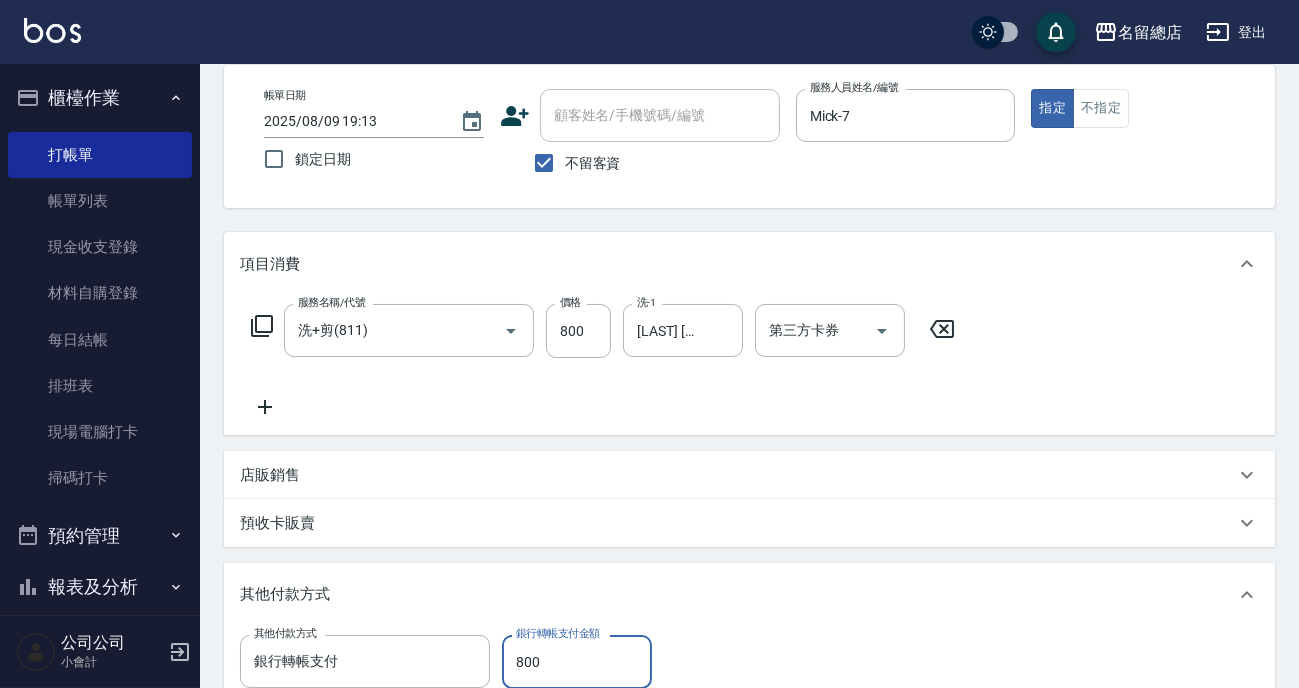 type on "800" 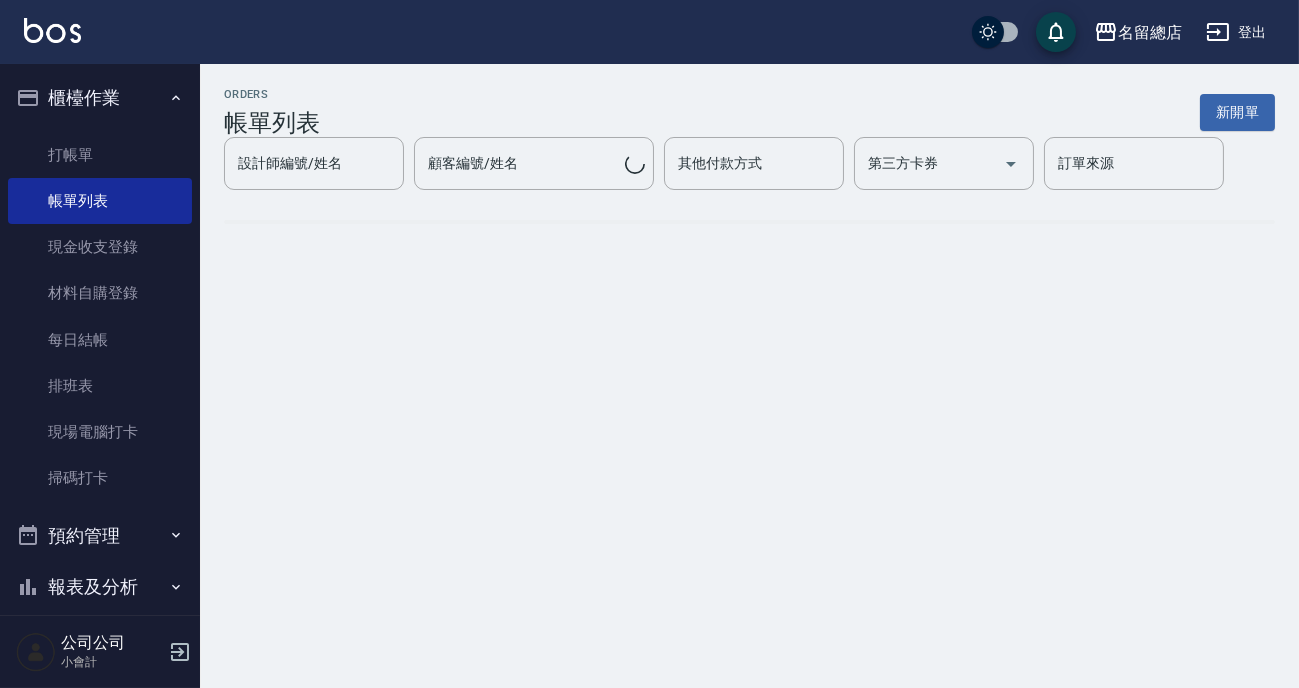 scroll, scrollTop: 0, scrollLeft: 0, axis: both 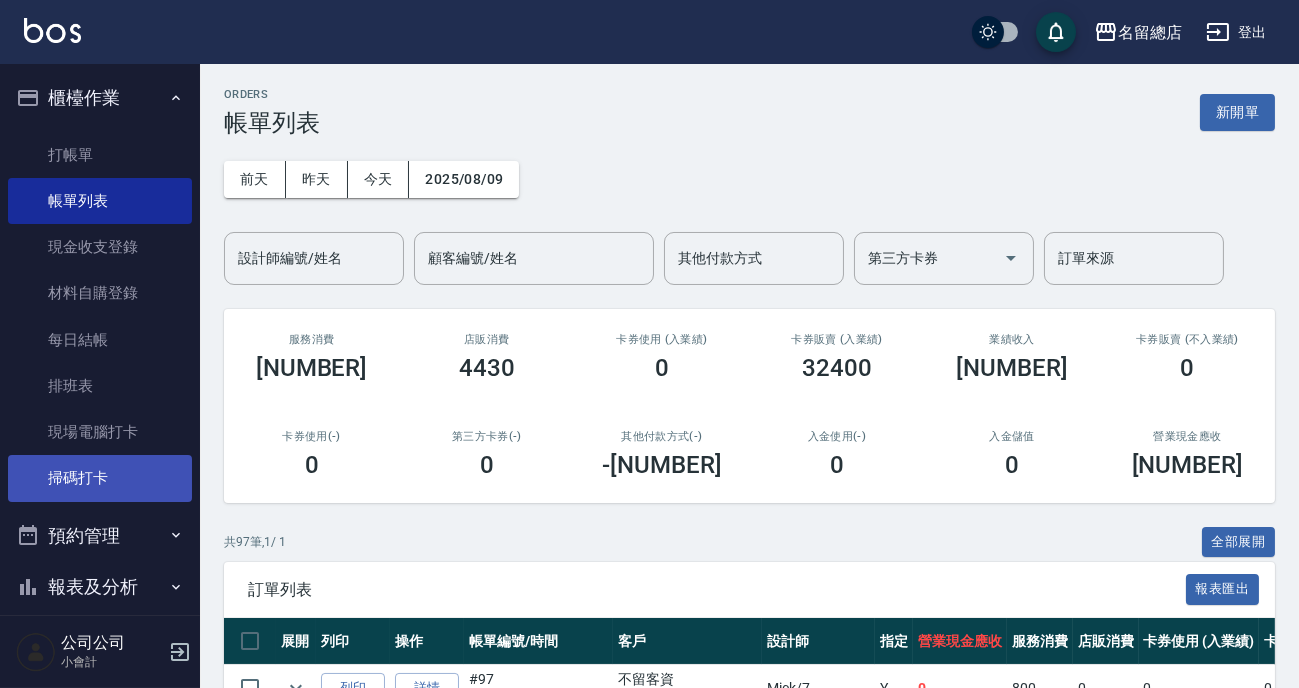 click on "掃碼打卡" at bounding box center (100, 478) 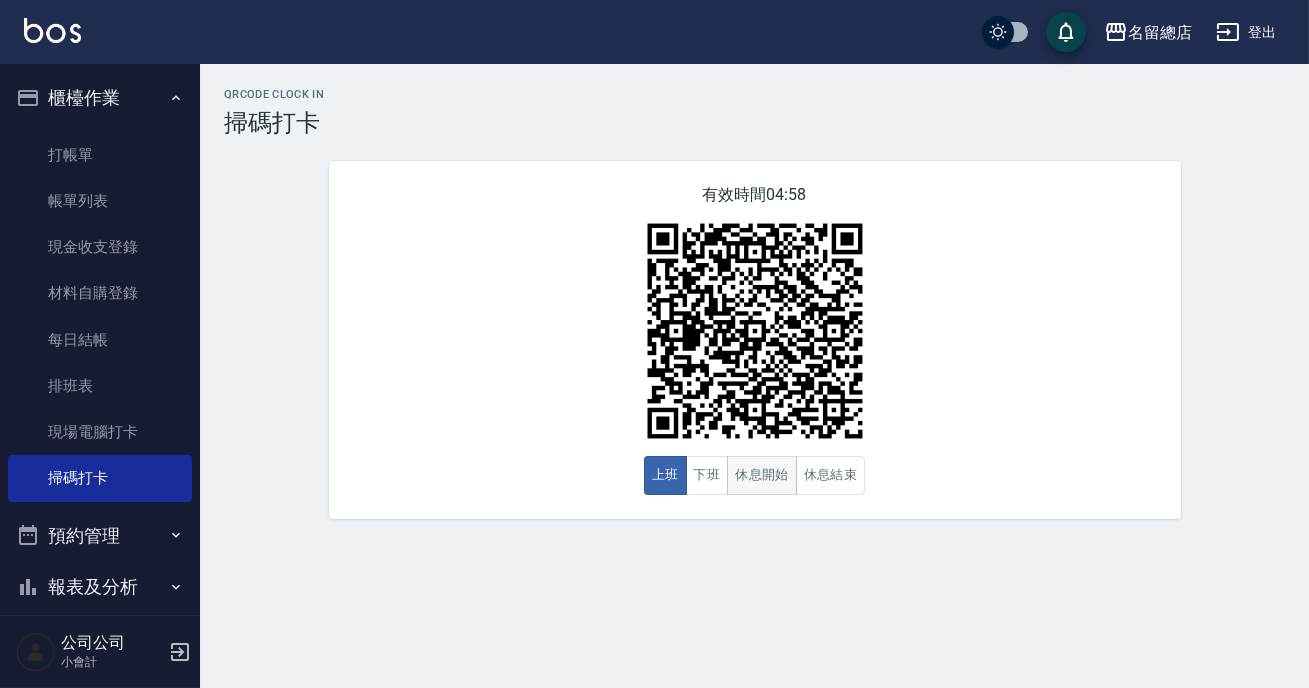 click on "休息開始" at bounding box center (762, 475) 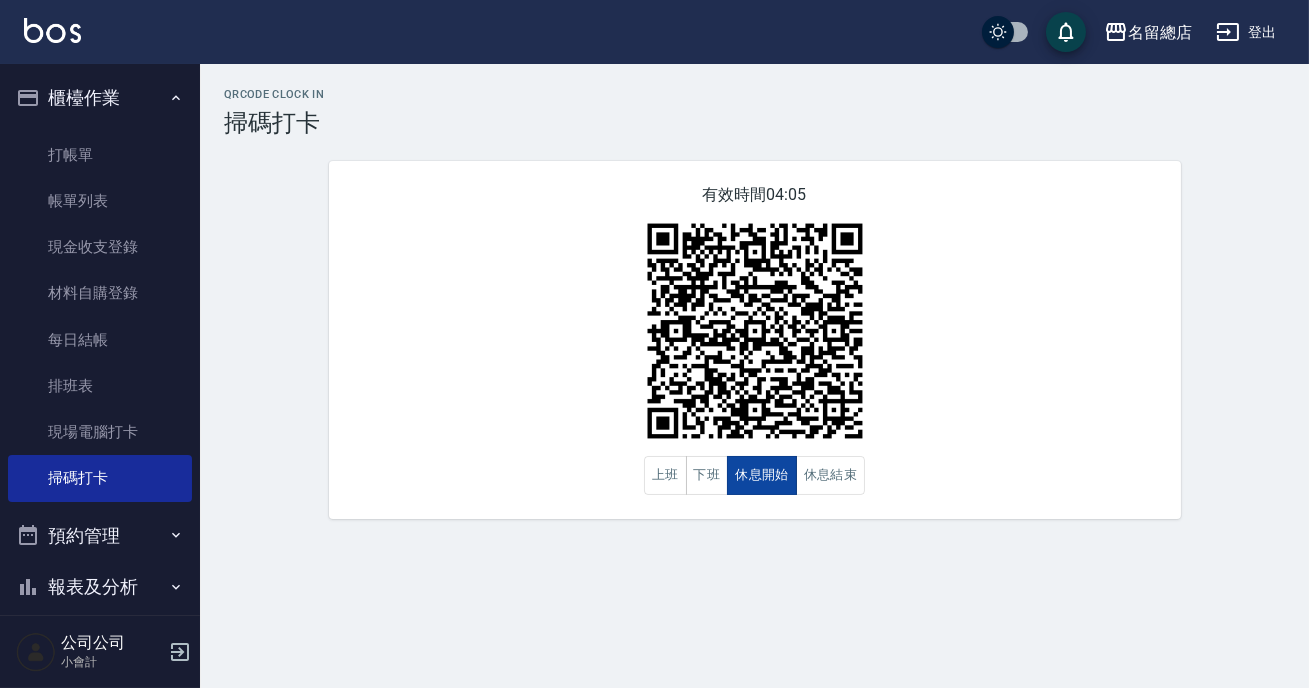 click on "休息開始" at bounding box center [762, 475] 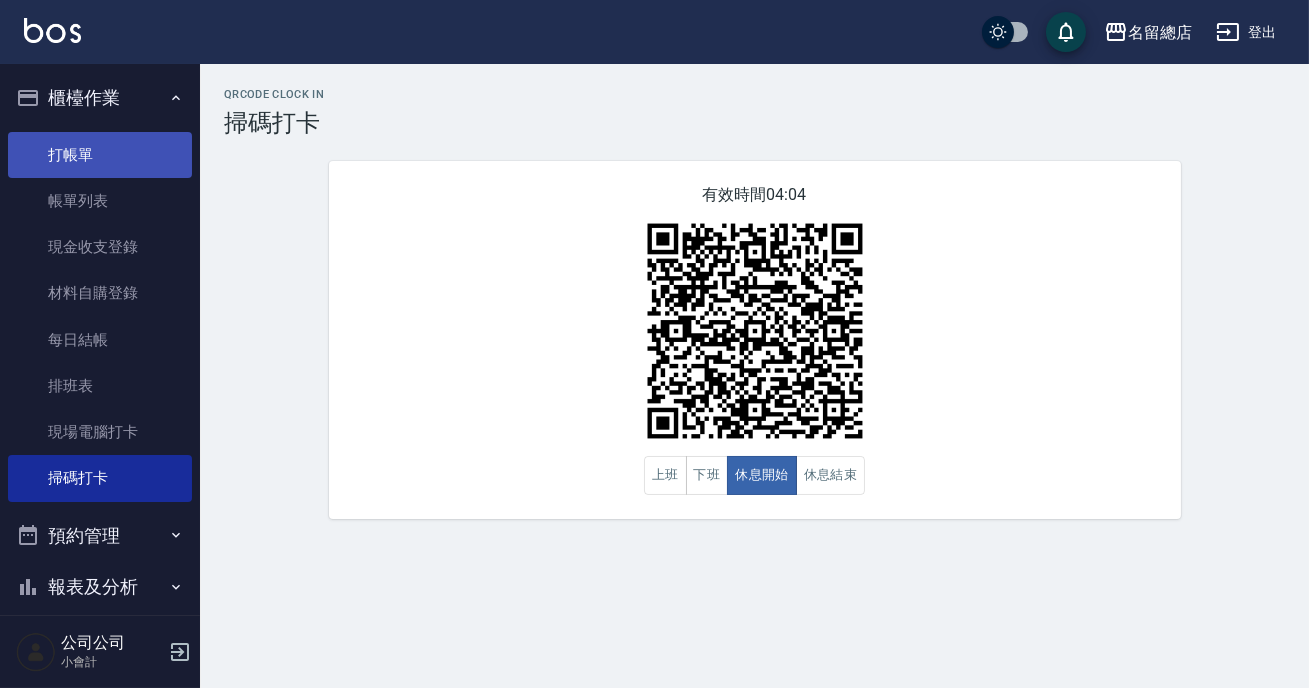 click on "打帳單" at bounding box center [100, 155] 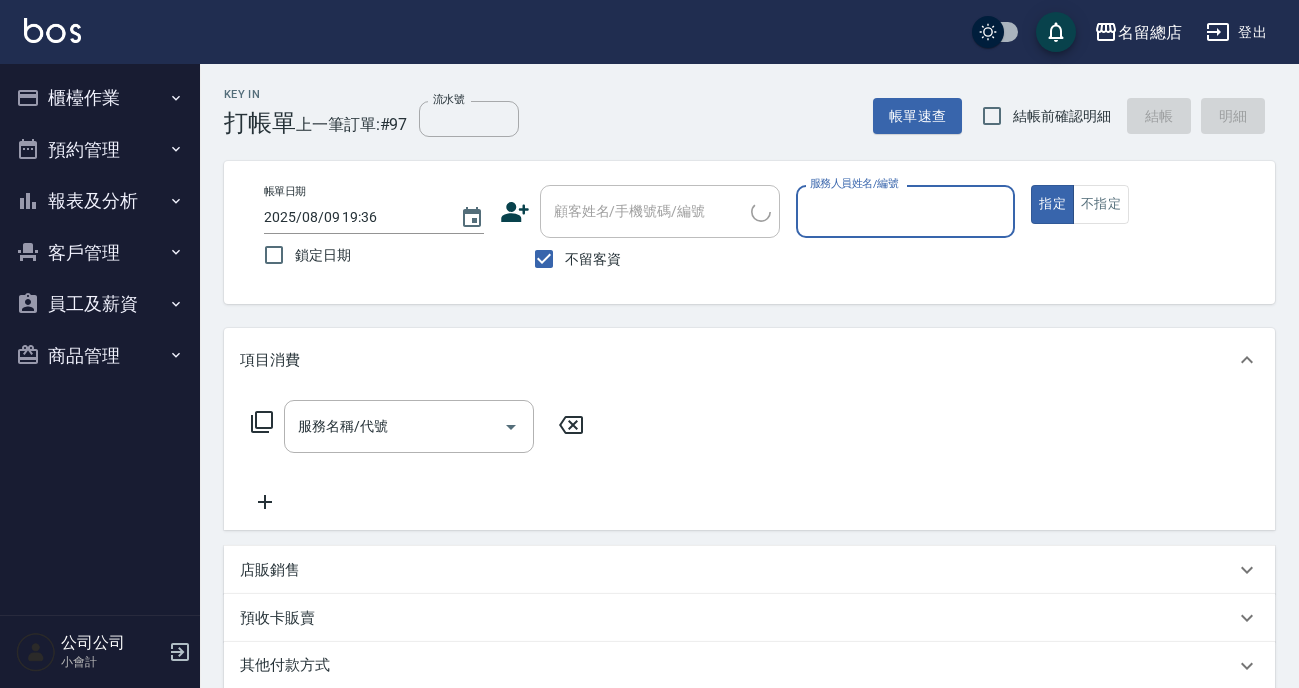 scroll, scrollTop: 0, scrollLeft: 0, axis: both 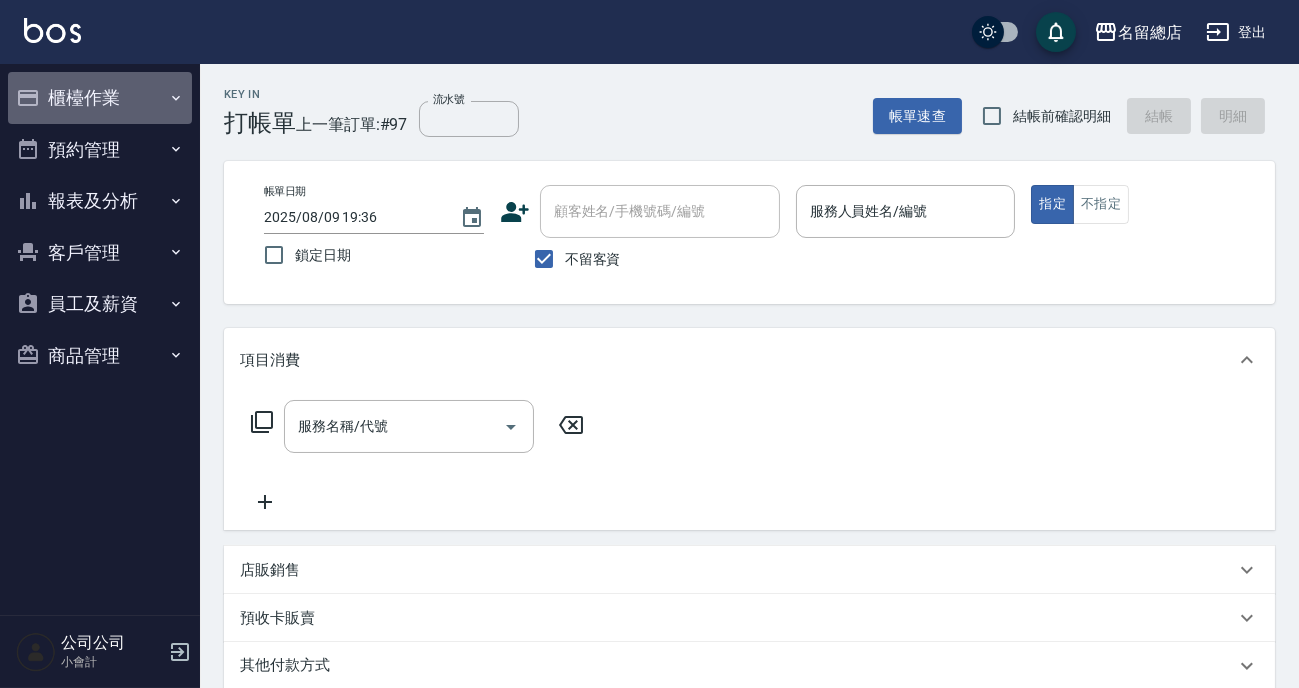 click on "櫃檯作業" at bounding box center (100, 98) 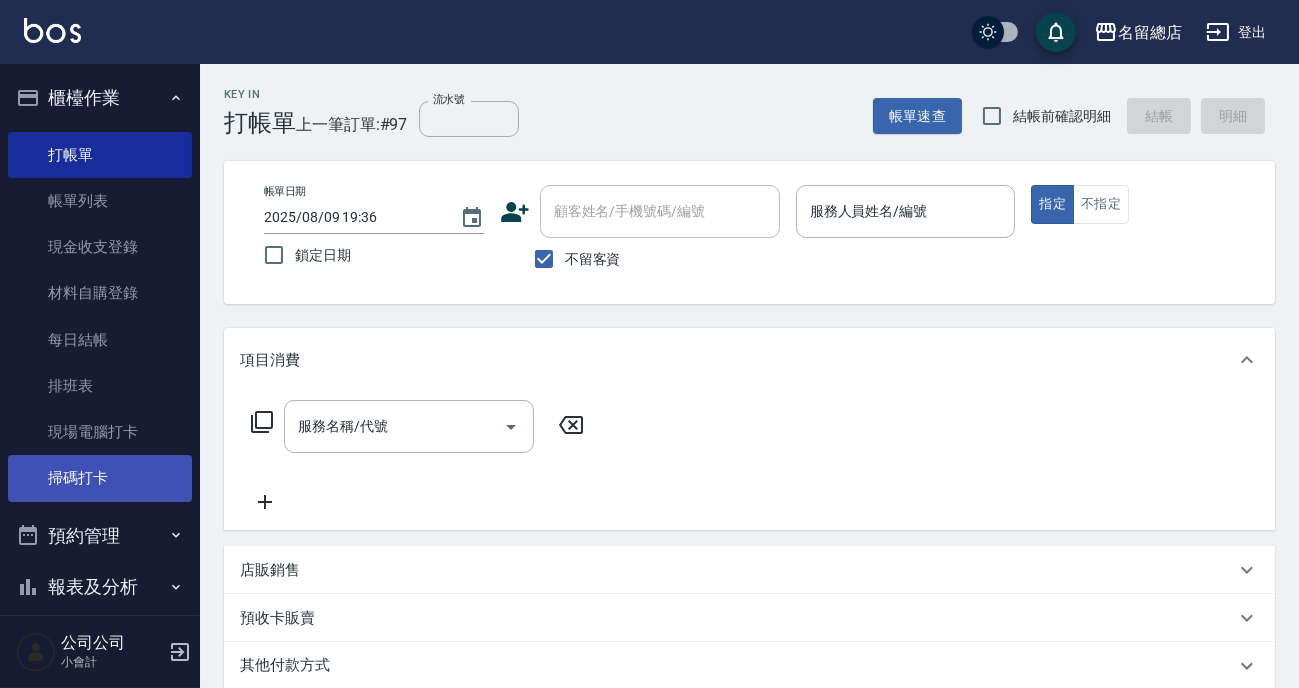 click on "掃碼打卡" at bounding box center [100, 478] 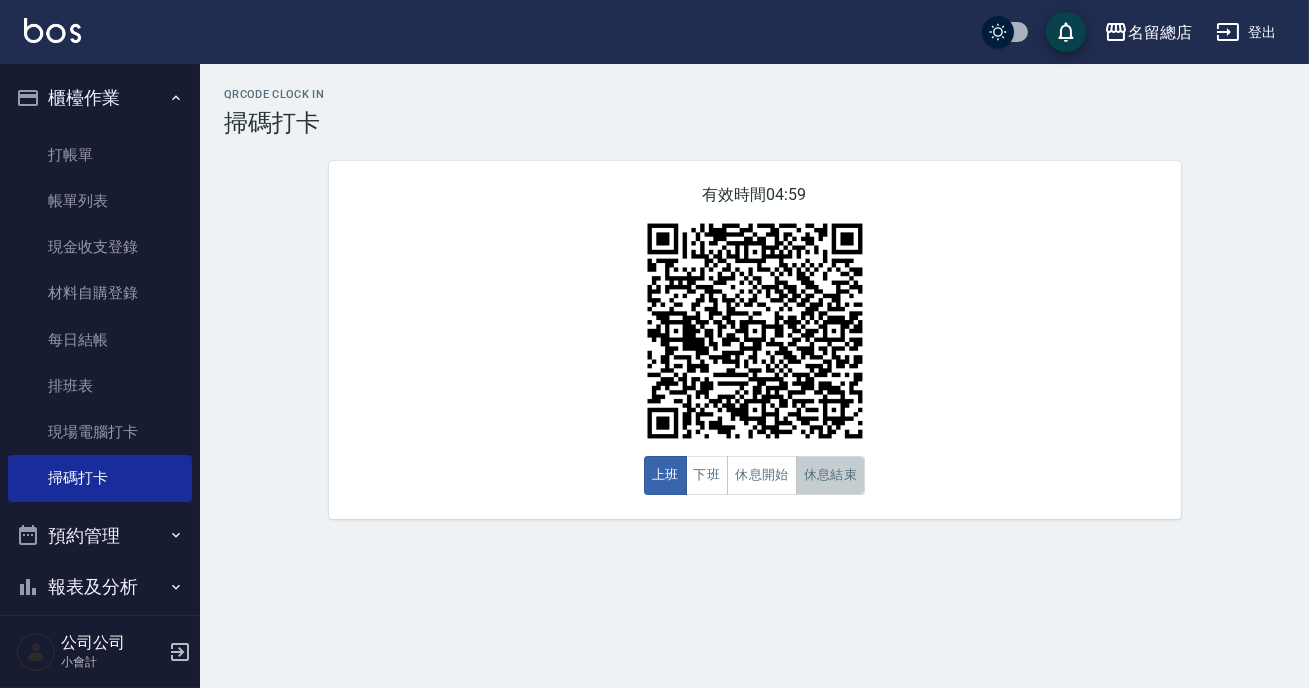 click on "休息結束" at bounding box center [831, 475] 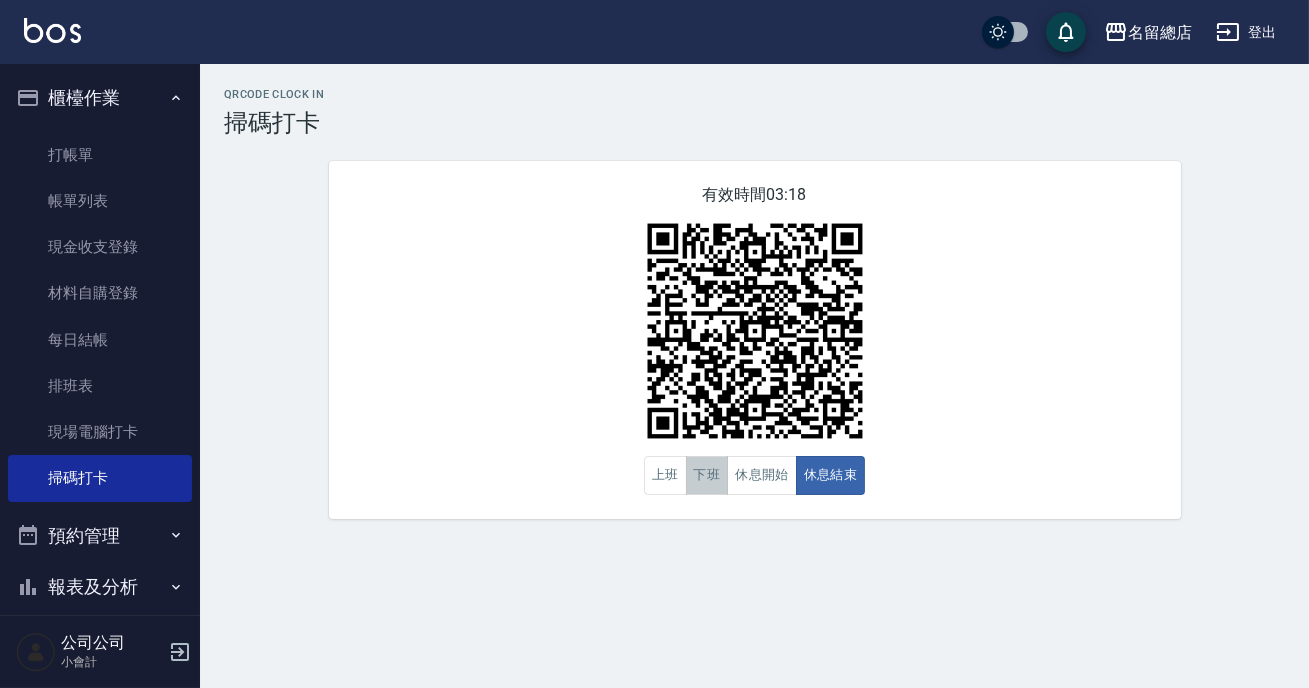 click on "下班" at bounding box center (707, 475) 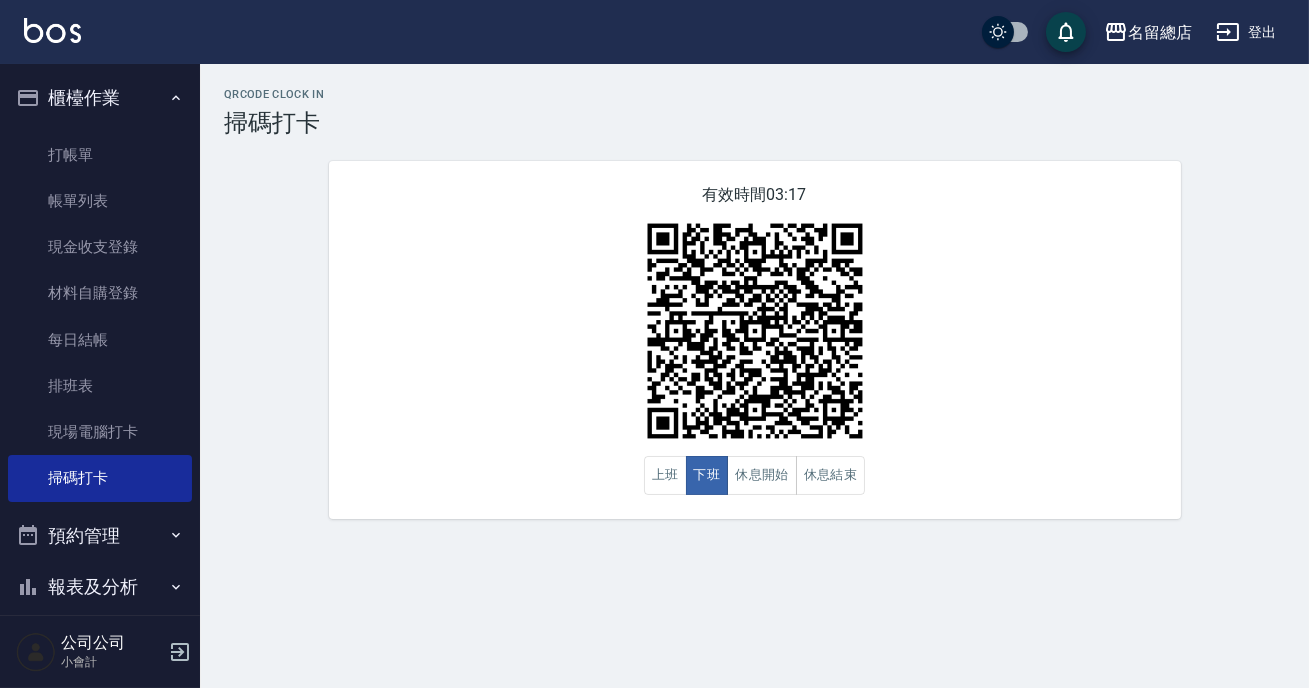 click on "QRcode Clock In 掃碼打卡 有效時間 03:17 上班 下班 休息開始 休息結束" at bounding box center (654, 344) 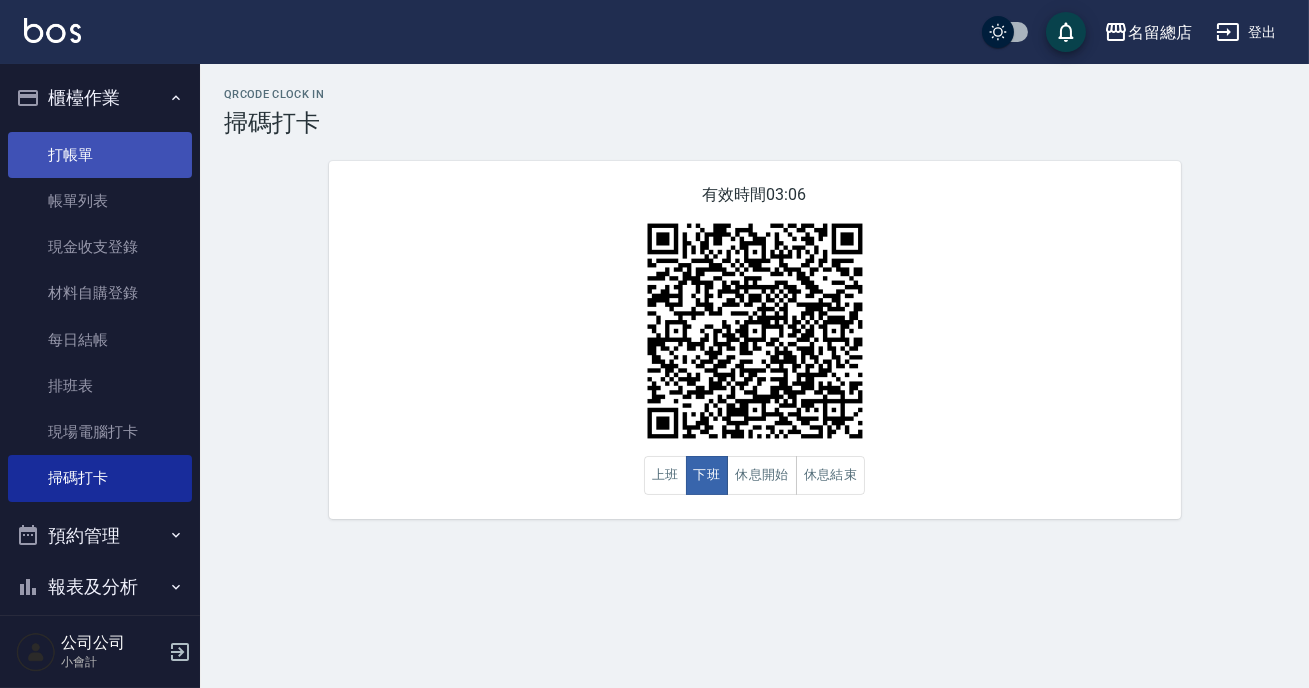 click on "打帳單" at bounding box center [100, 155] 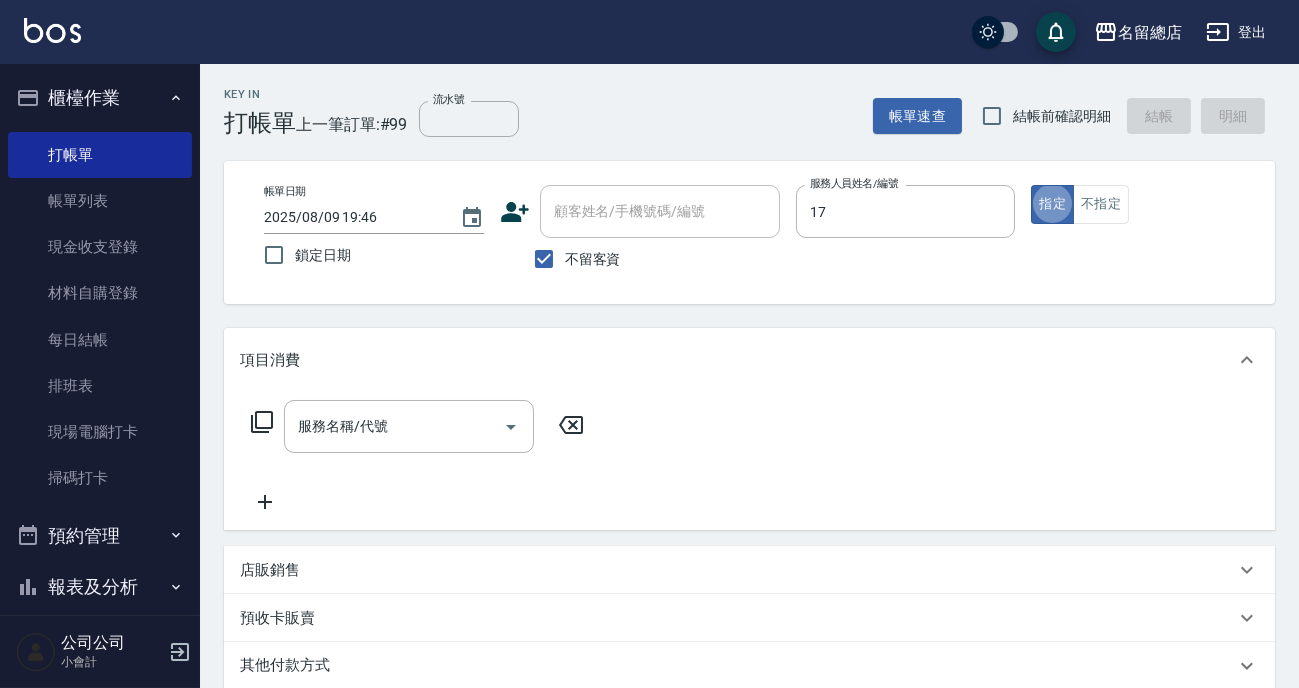type on "Peter-17" 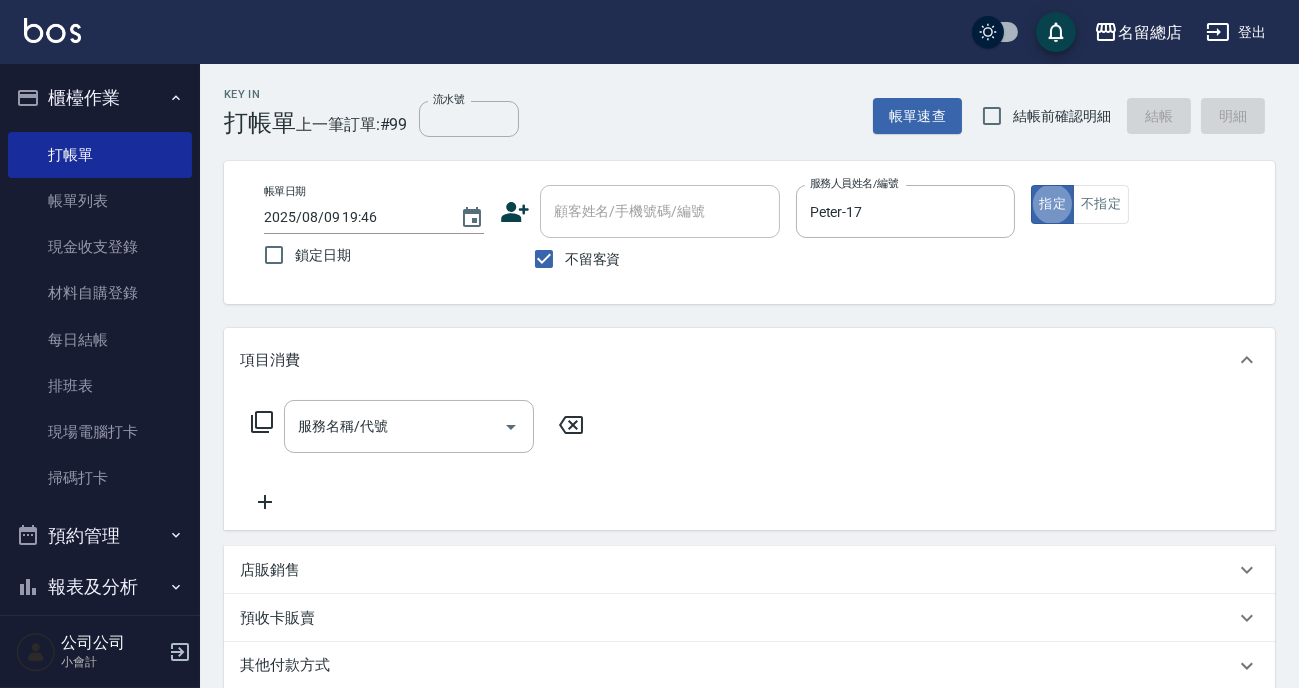 type on "true" 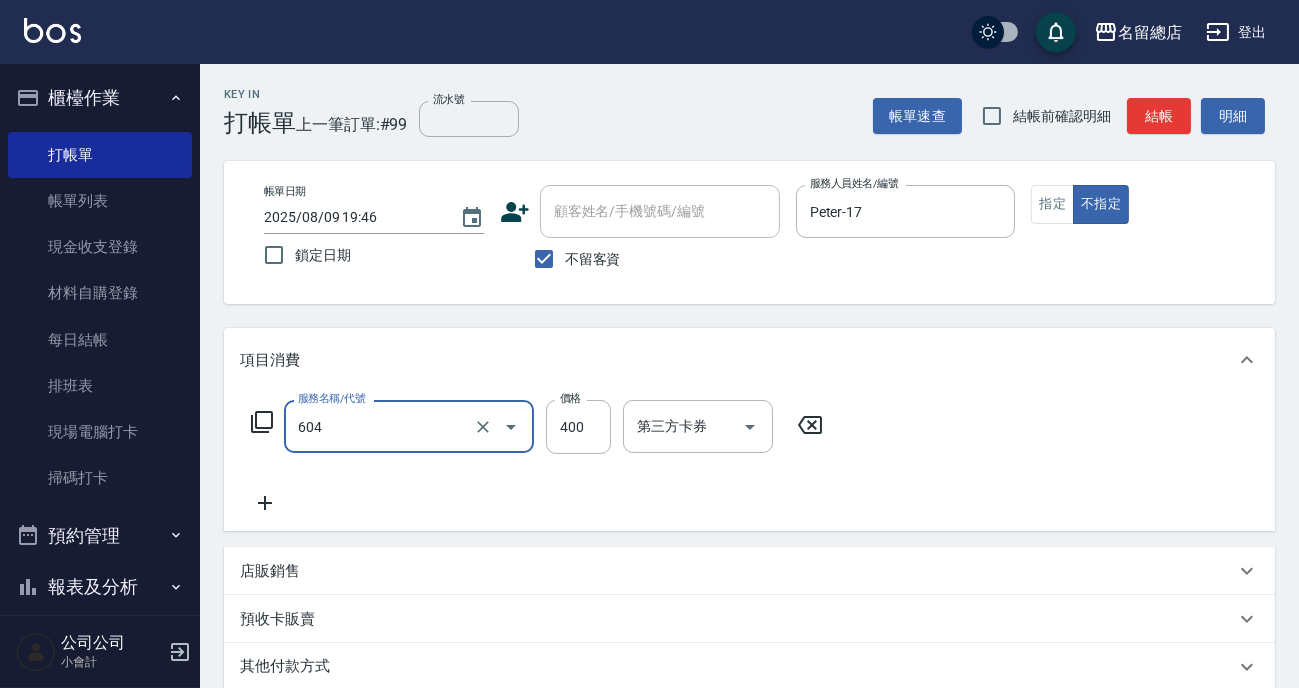 type on "健康洗髮(604)" 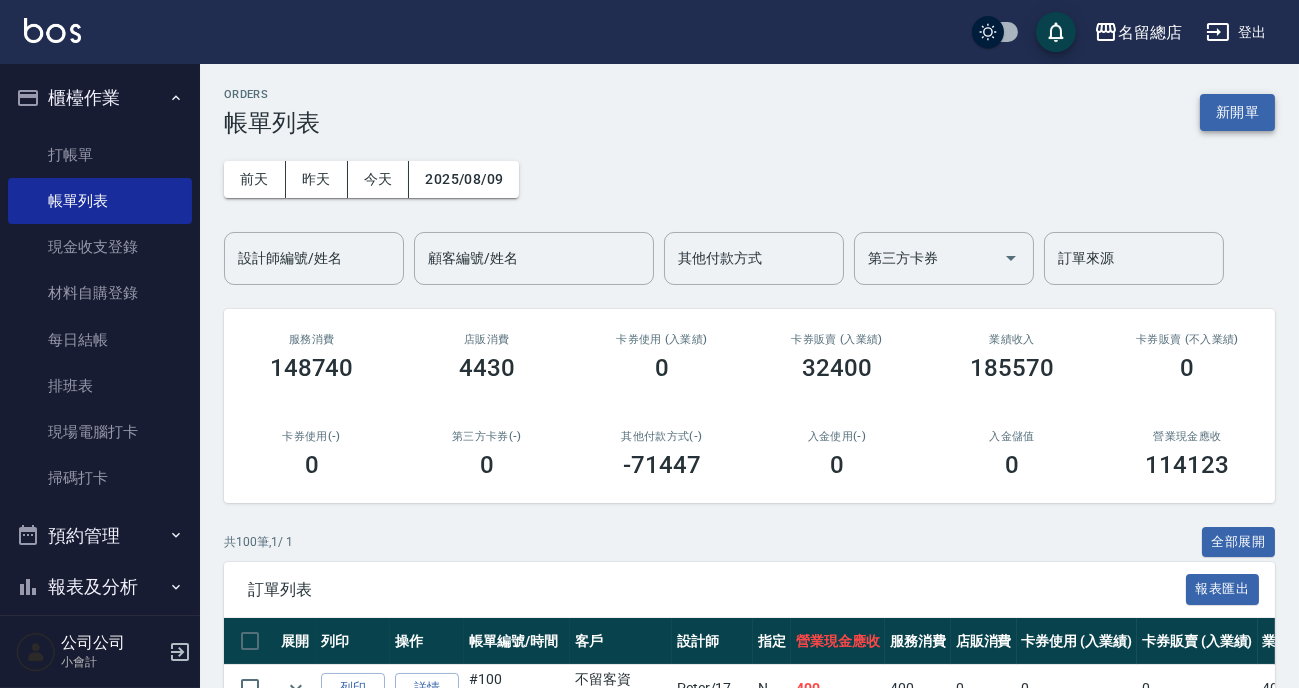 click on "新開單" at bounding box center [1237, 112] 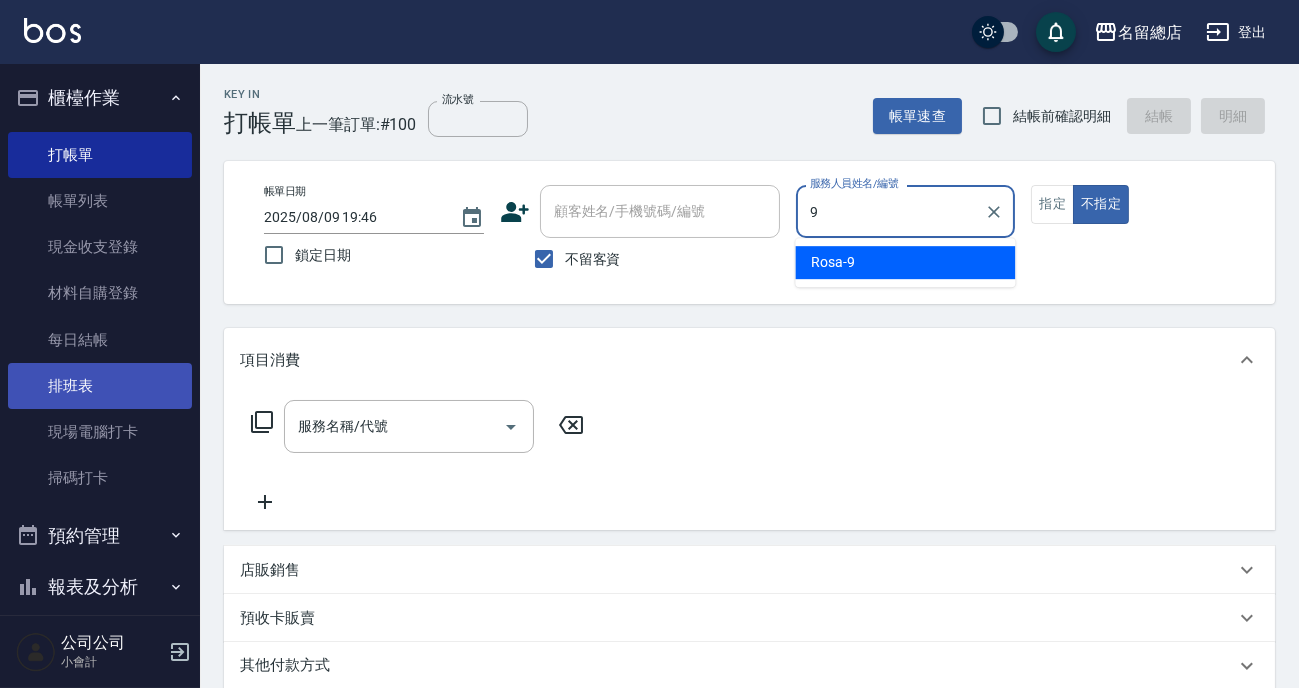 type on "Rosa-9" 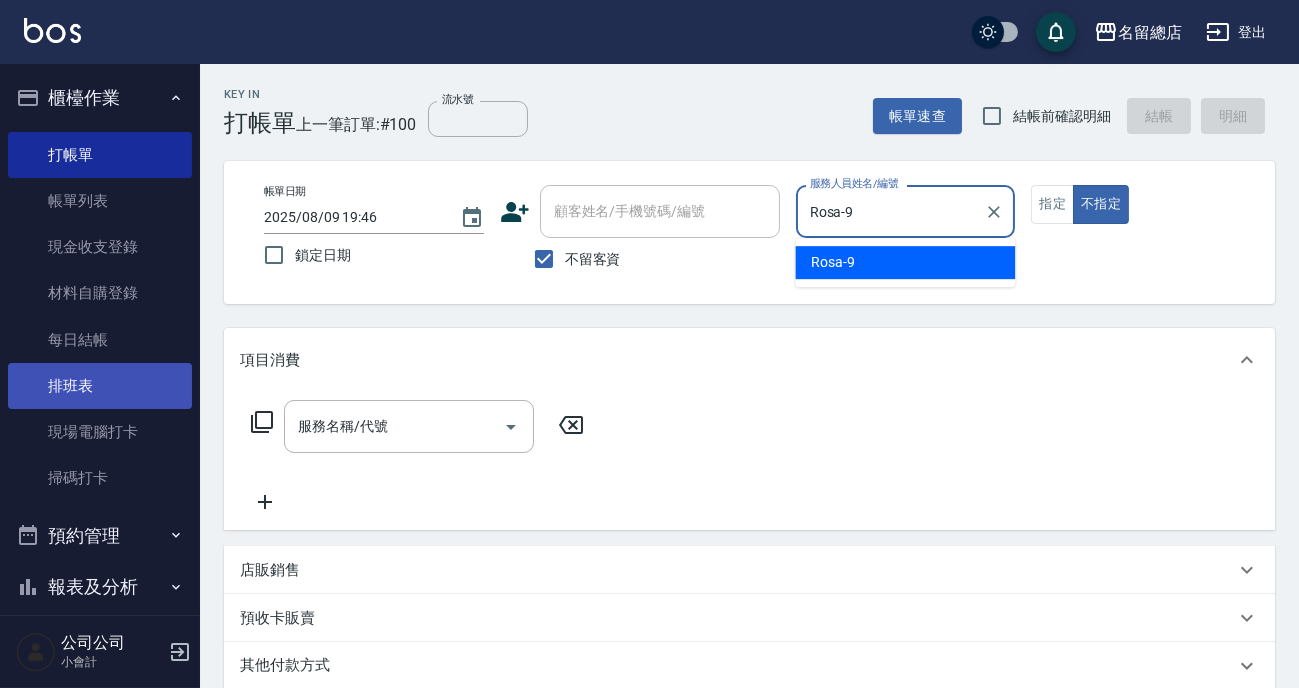 type on "false" 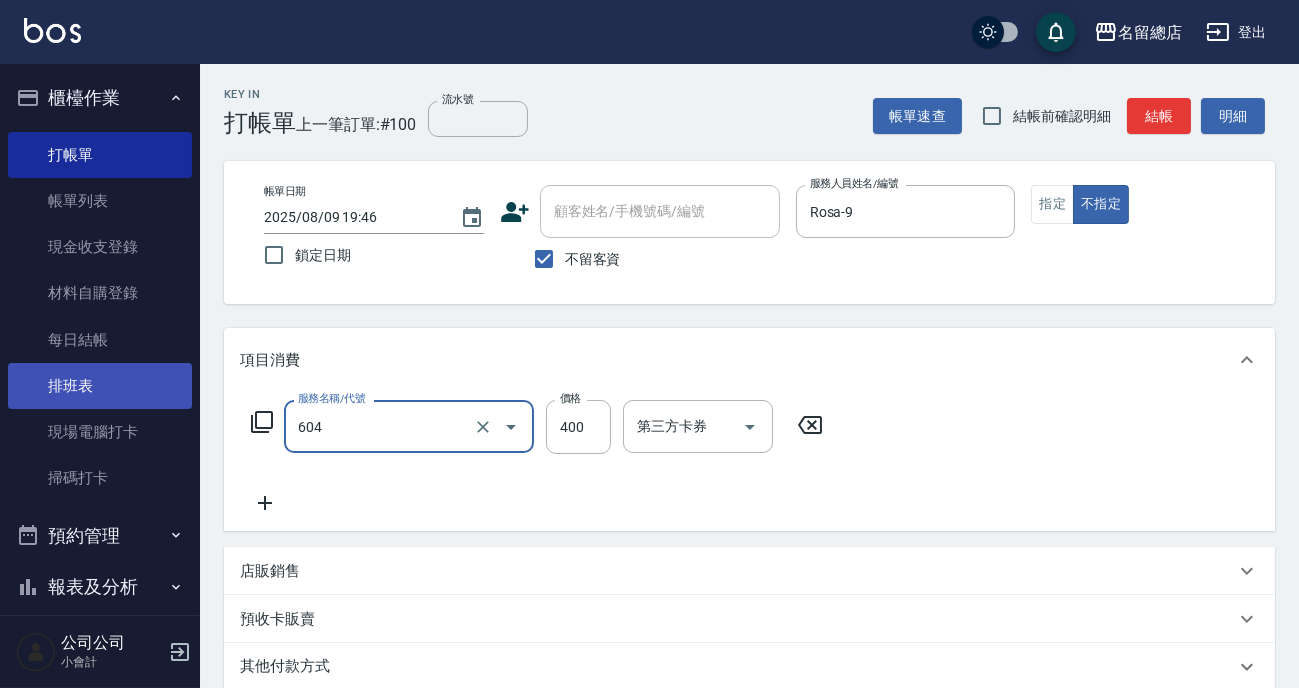 type on "健康洗髮(604)" 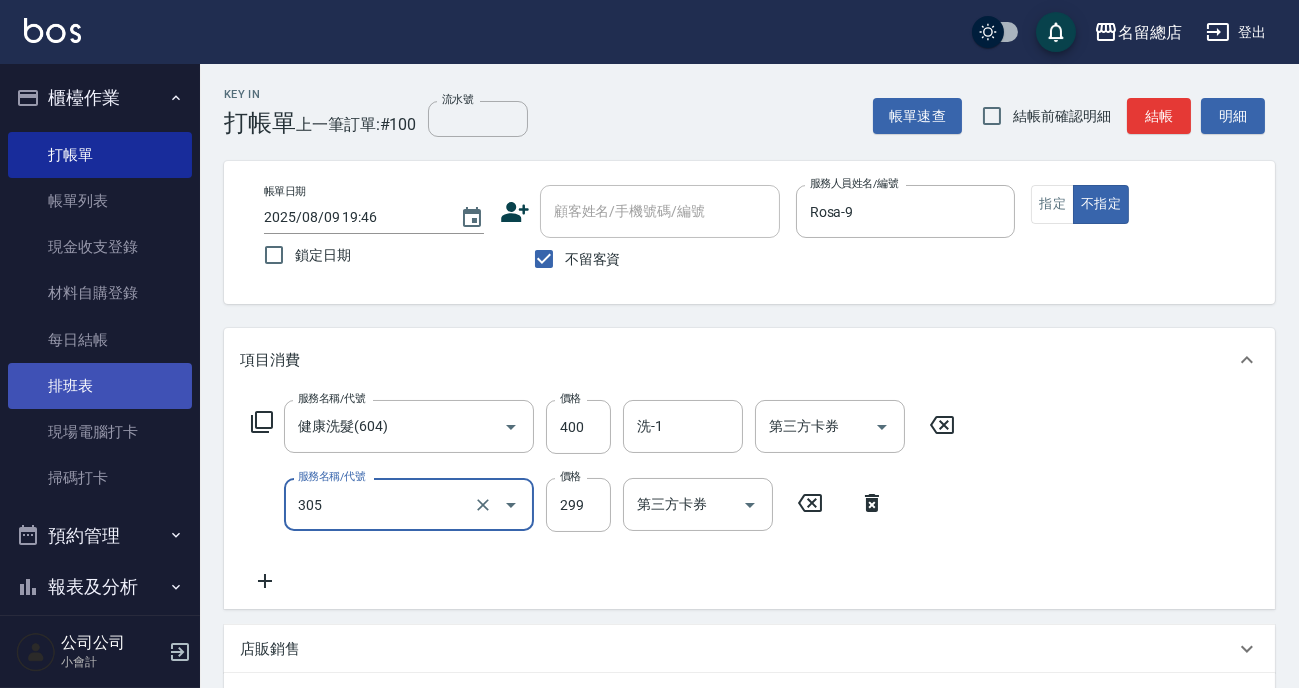 type on "剪髮(305)" 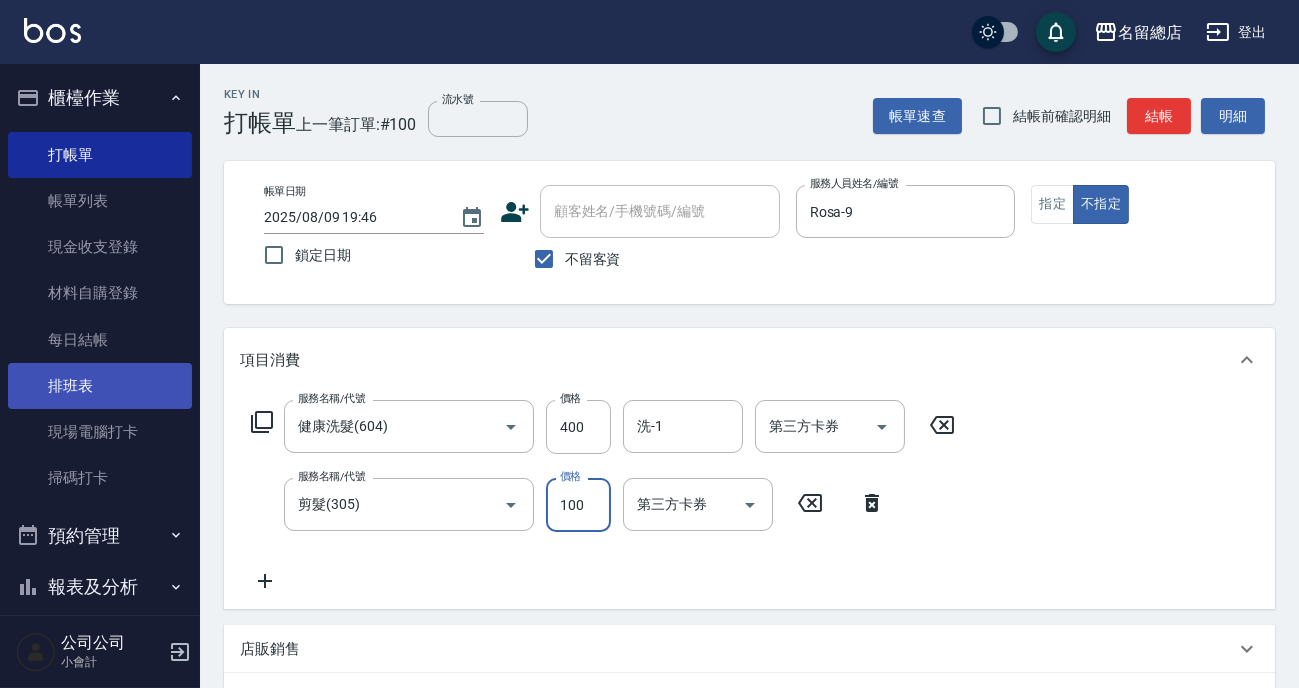 type on "100" 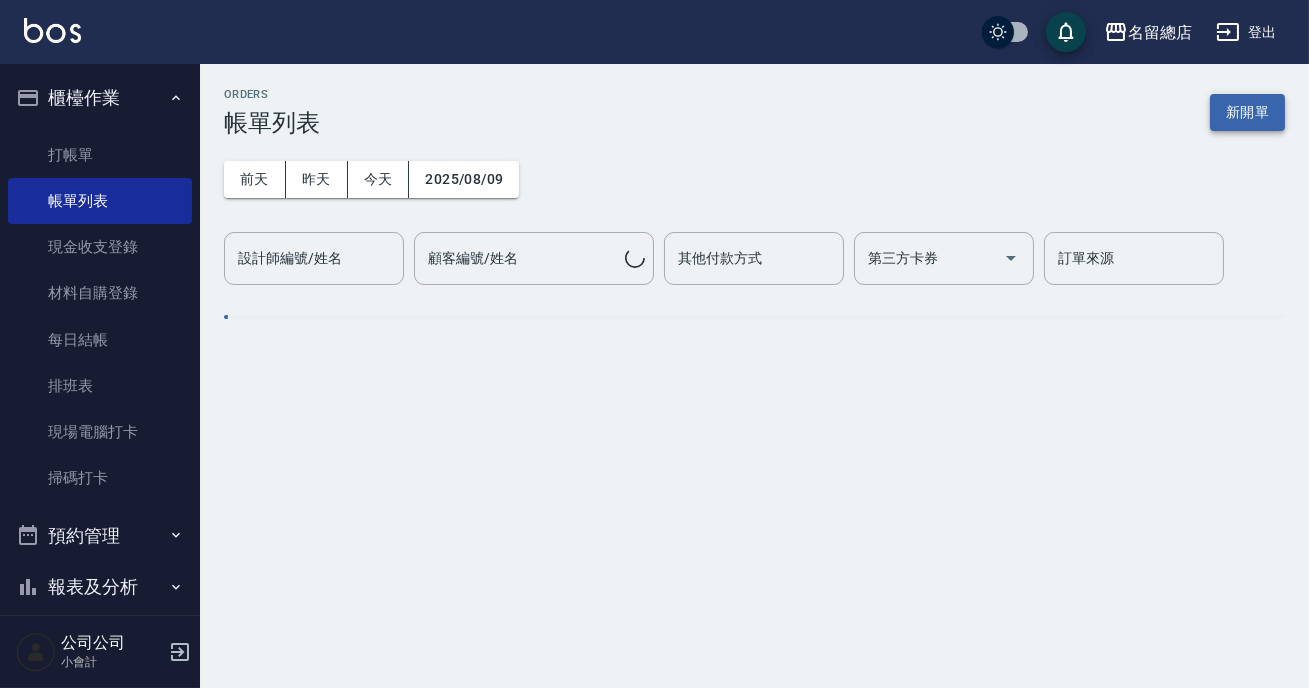 click on "ORDERS 帳單列表 新開單" at bounding box center (754, 112) 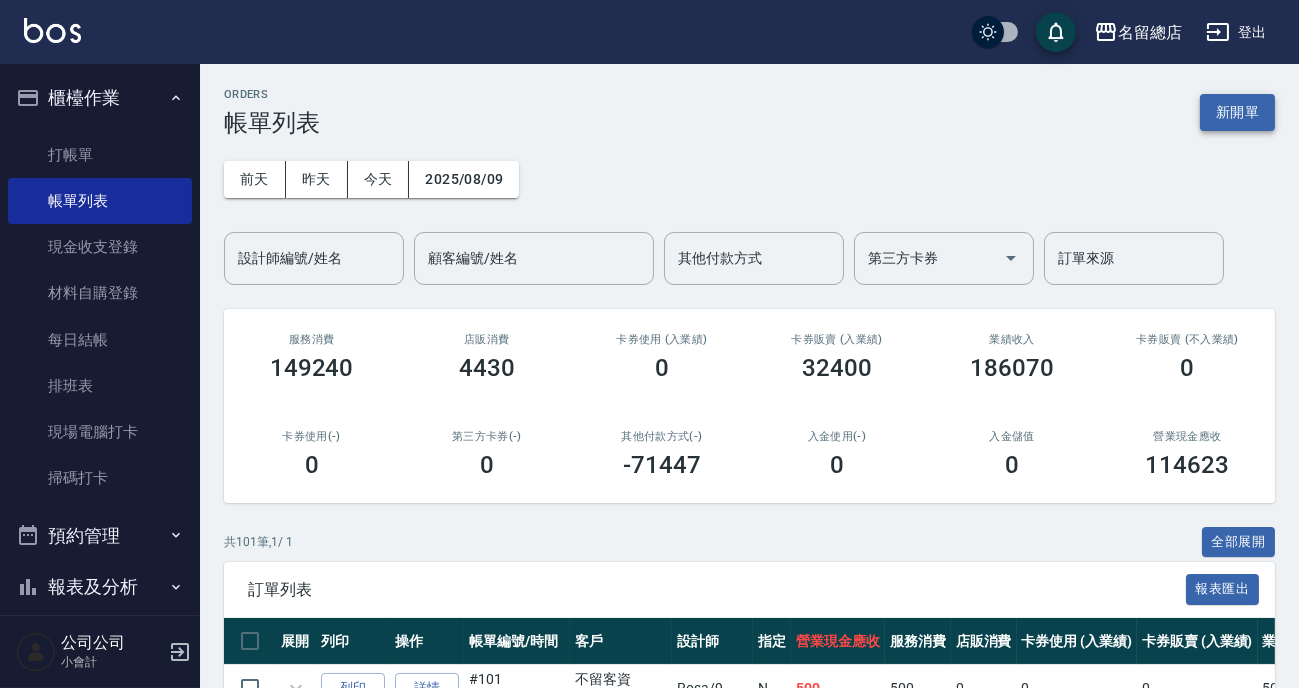 click on "新開單" at bounding box center [1237, 112] 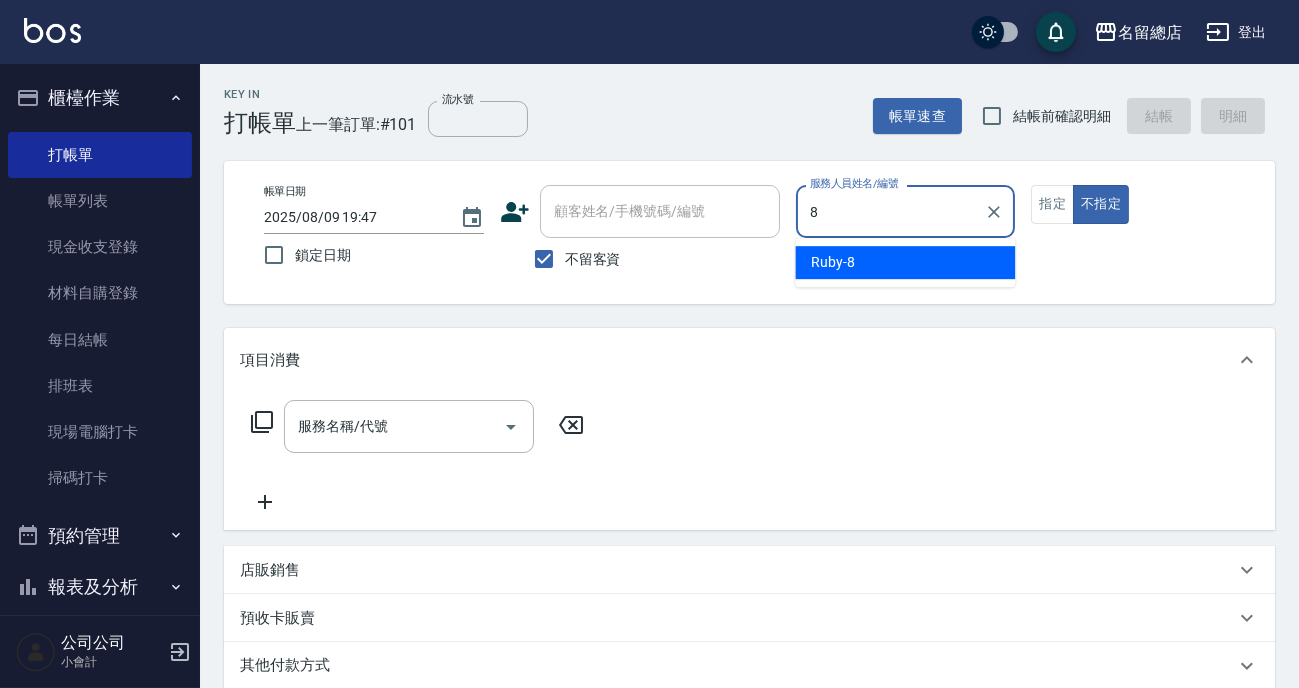 type on "Ruby-8" 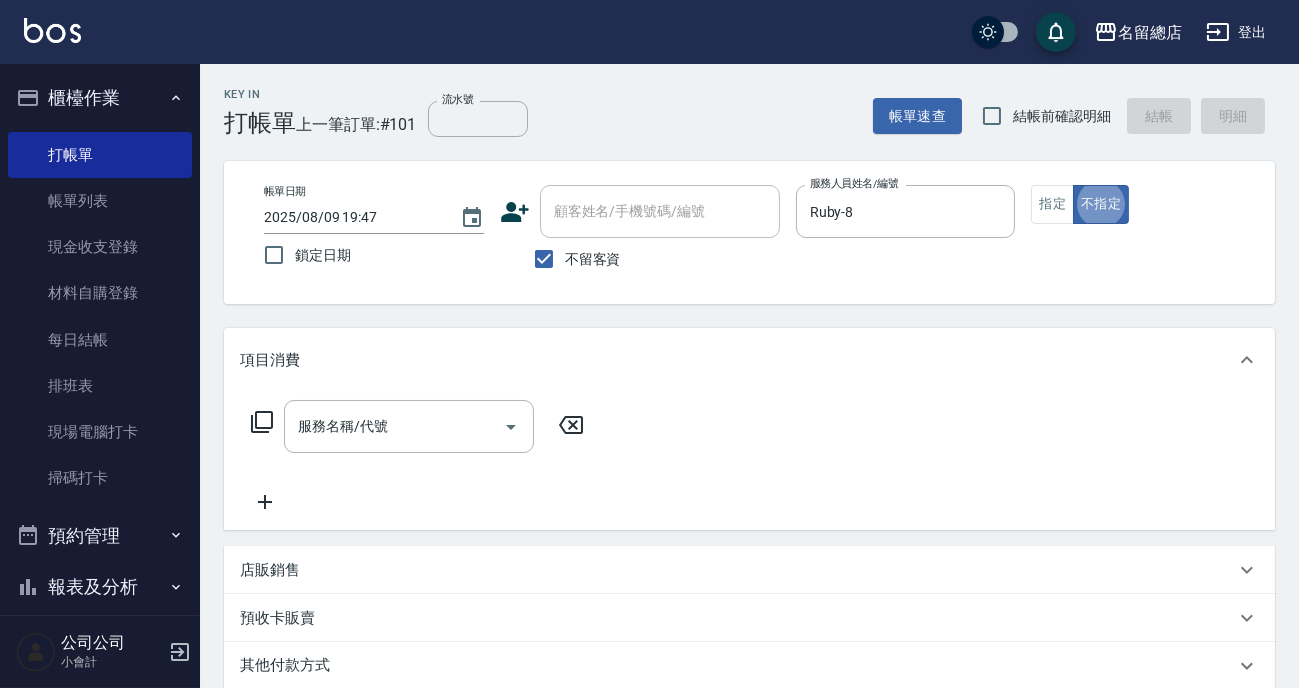 type on "false" 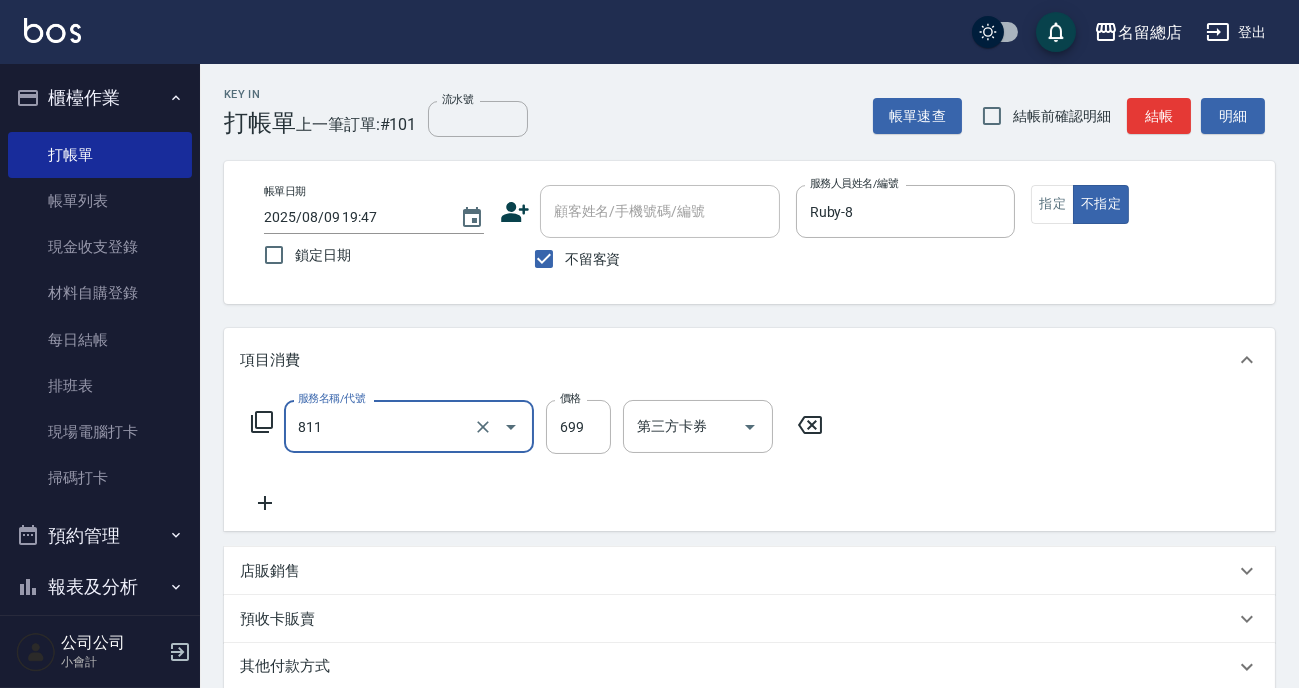 type on "洗+剪(811)" 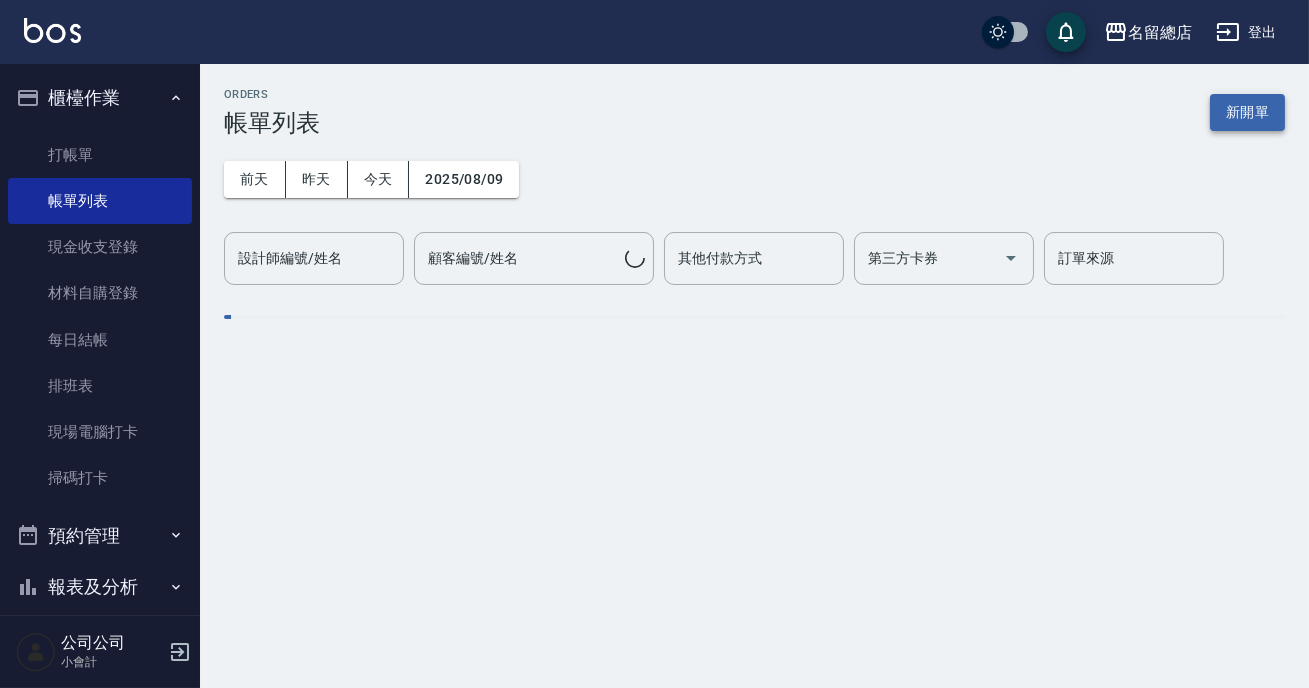 click on "新開單" at bounding box center [1247, 112] 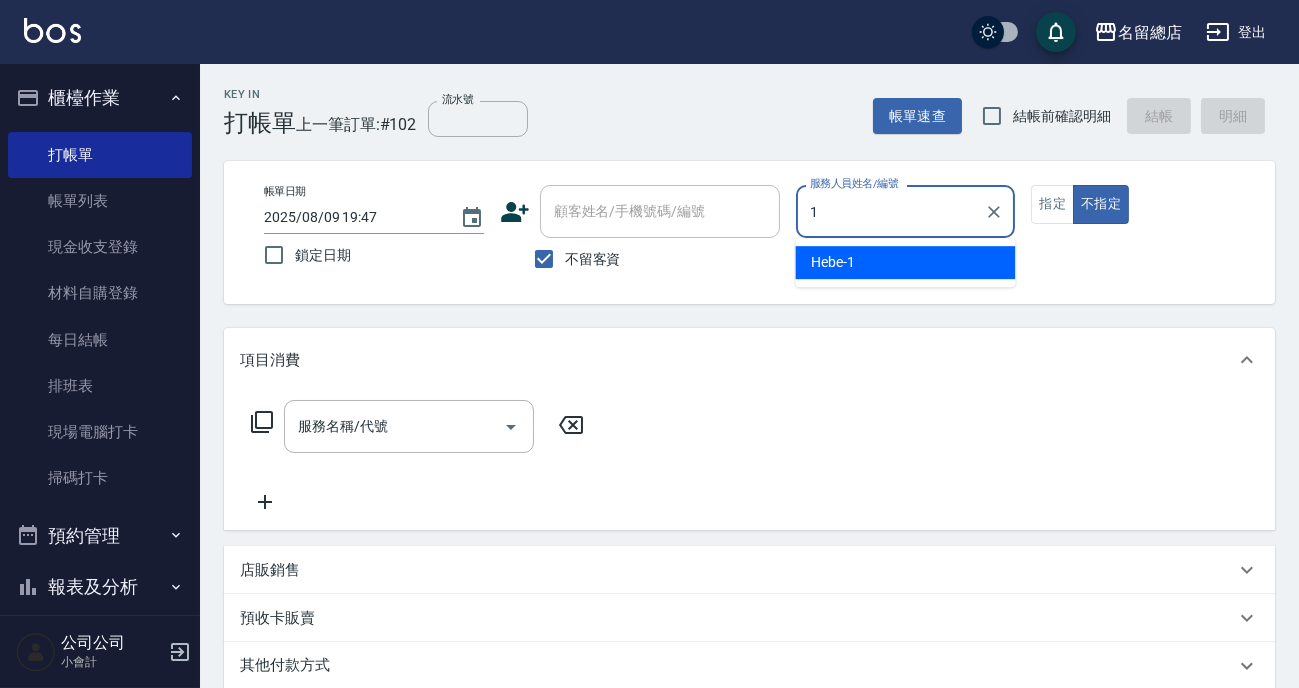 type on "Hebe-1" 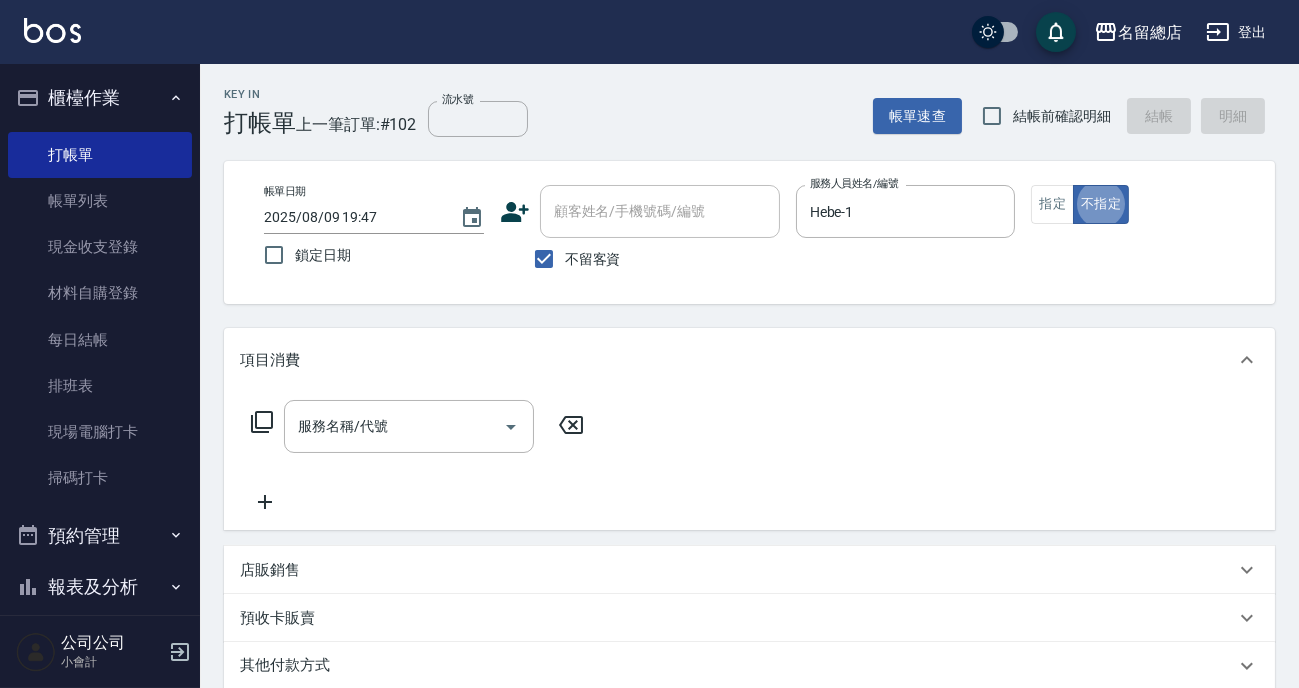 type on "false" 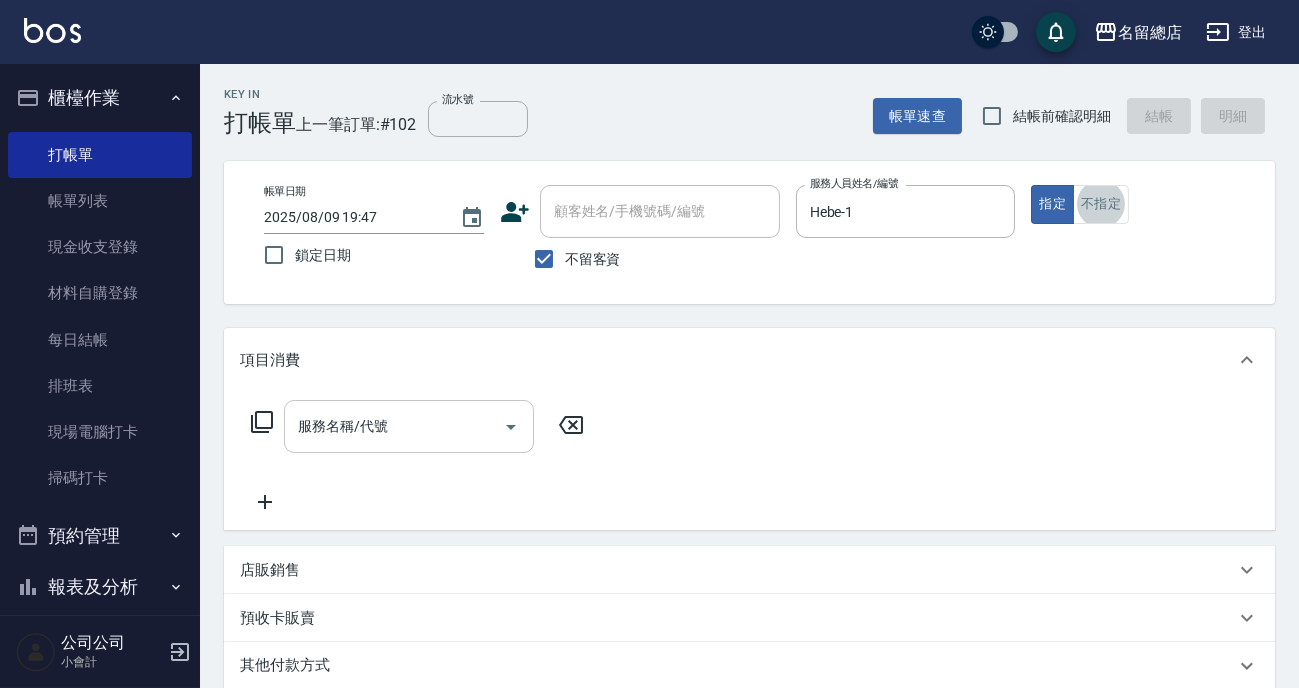 click on "服務名稱/代號" at bounding box center [409, 426] 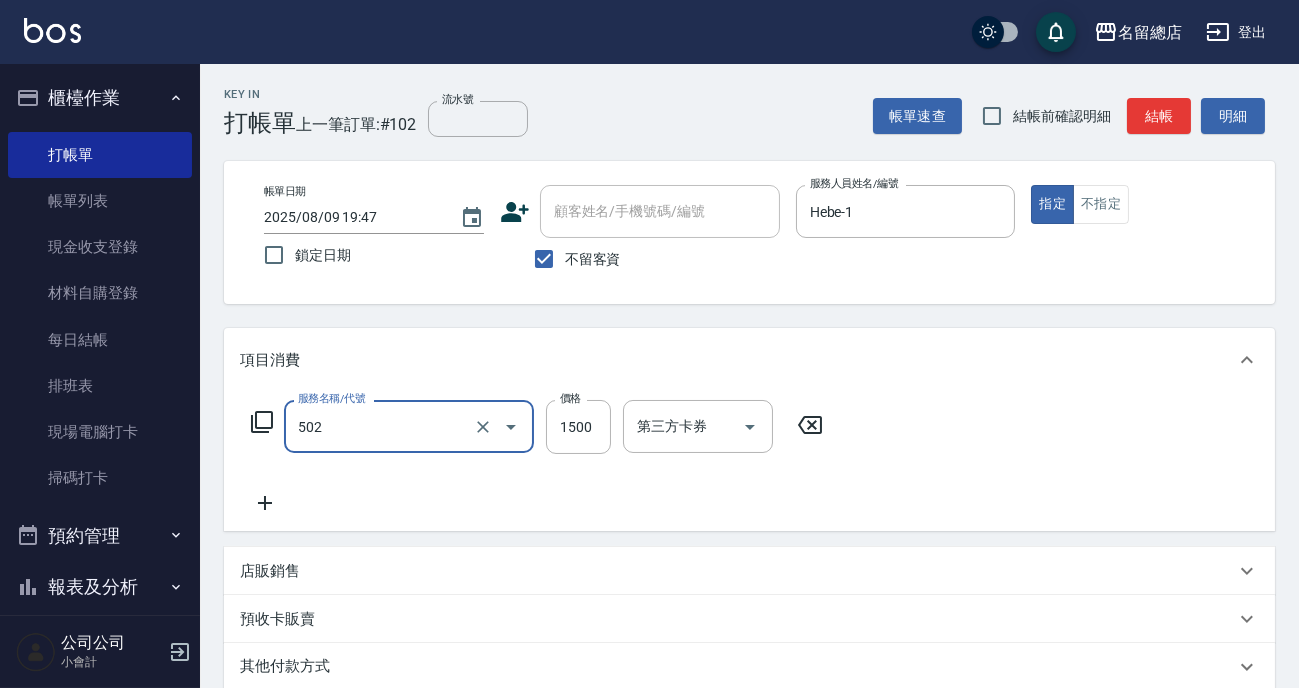 type on "染髮1500以上(502)" 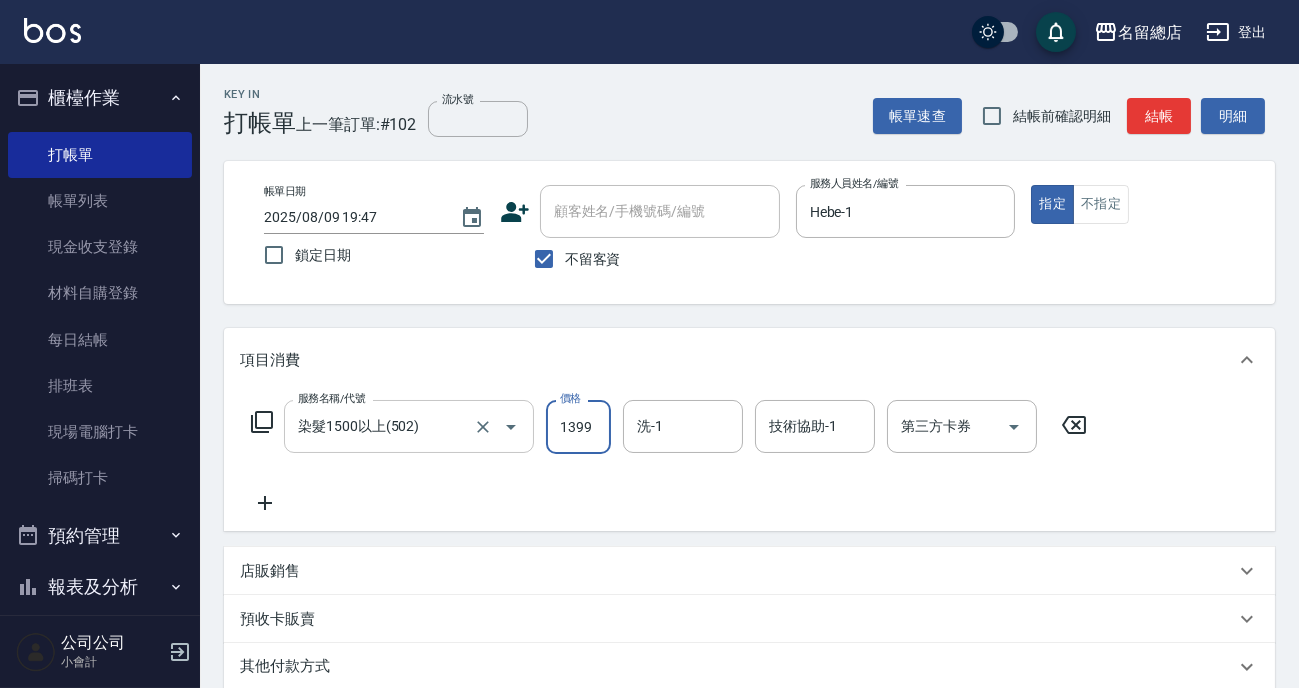 type on "1399" 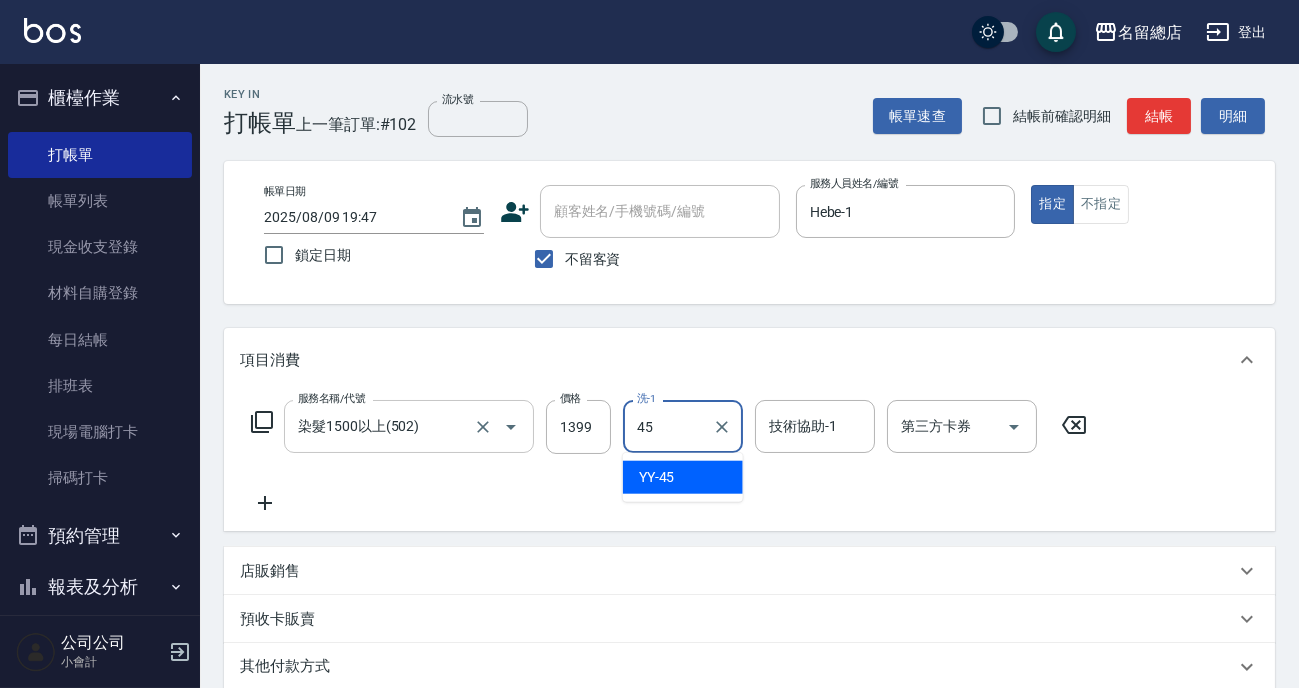 type on "YY-45" 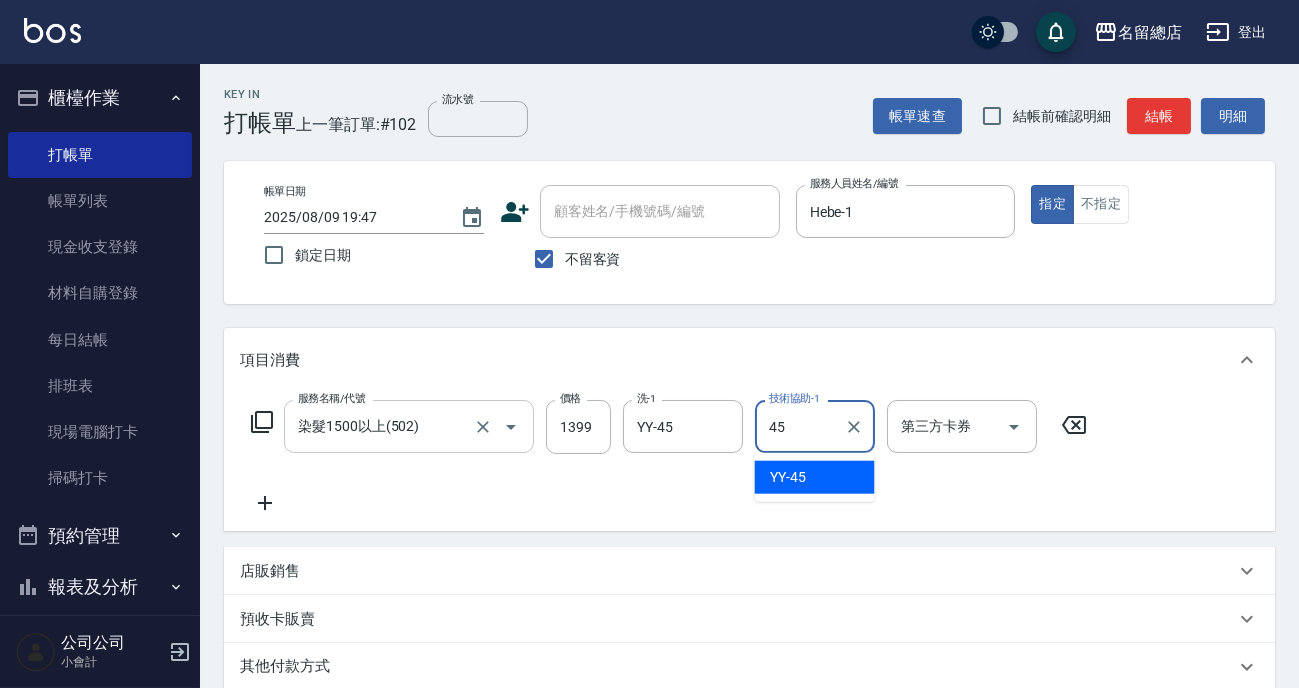 type on "YY-45" 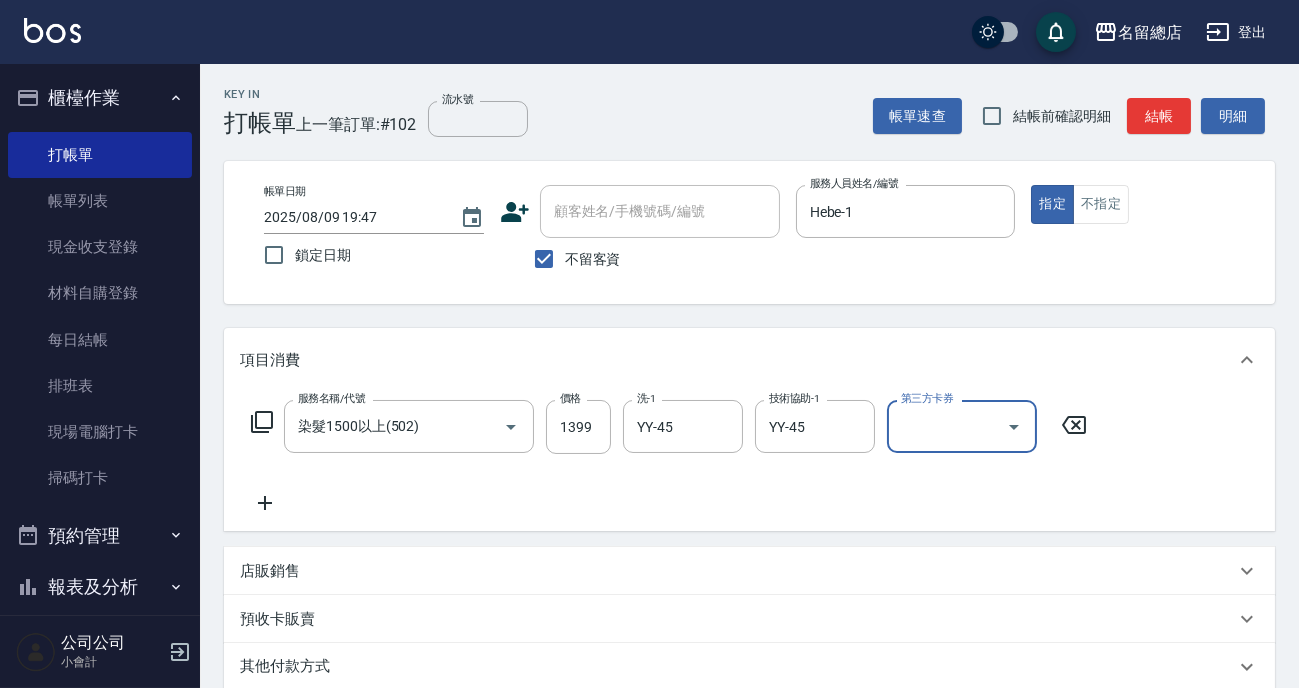 scroll, scrollTop: 90, scrollLeft: 0, axis: vertical 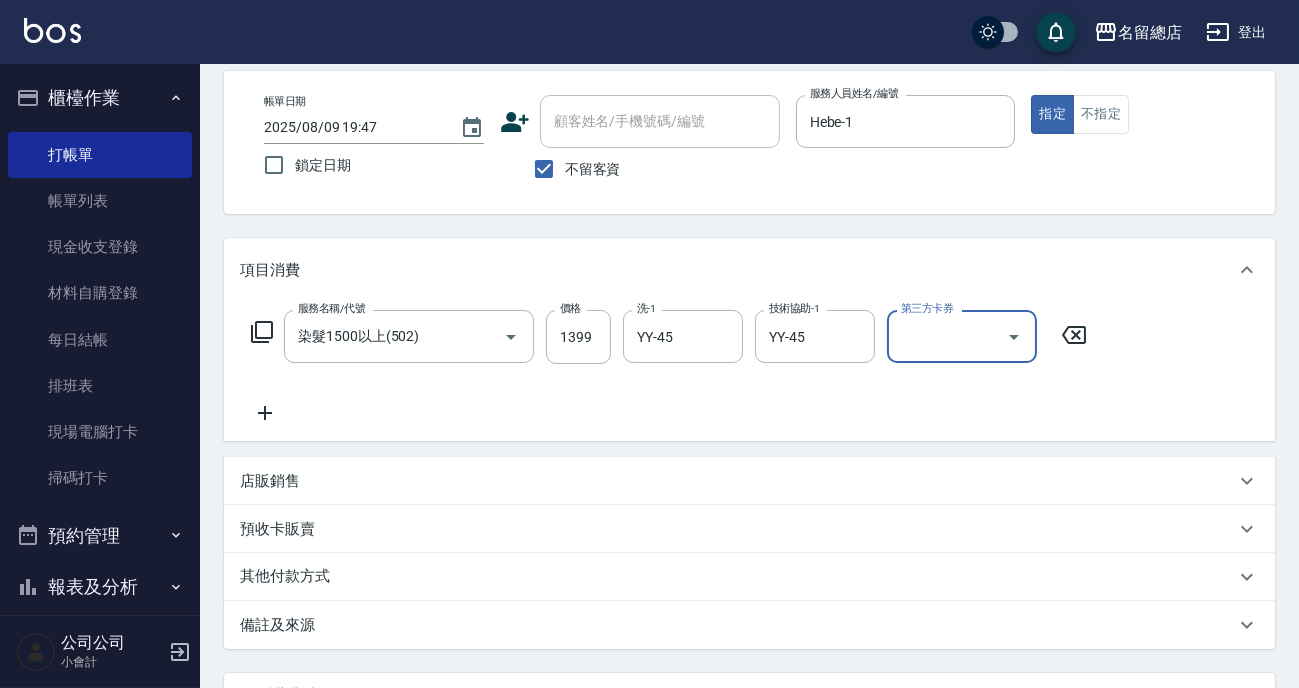 click on "備註及來源" at bounding box center (749, 625) 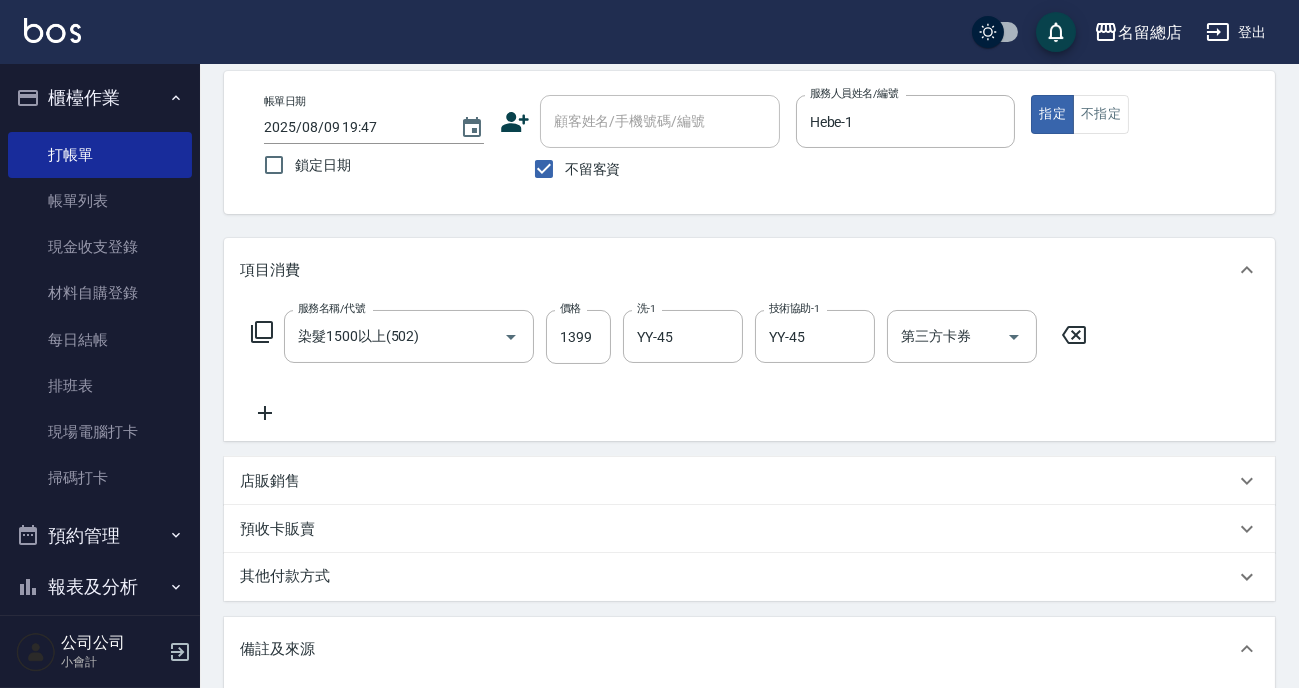 click on "其他付款方式" at bounding box center (737, 577) 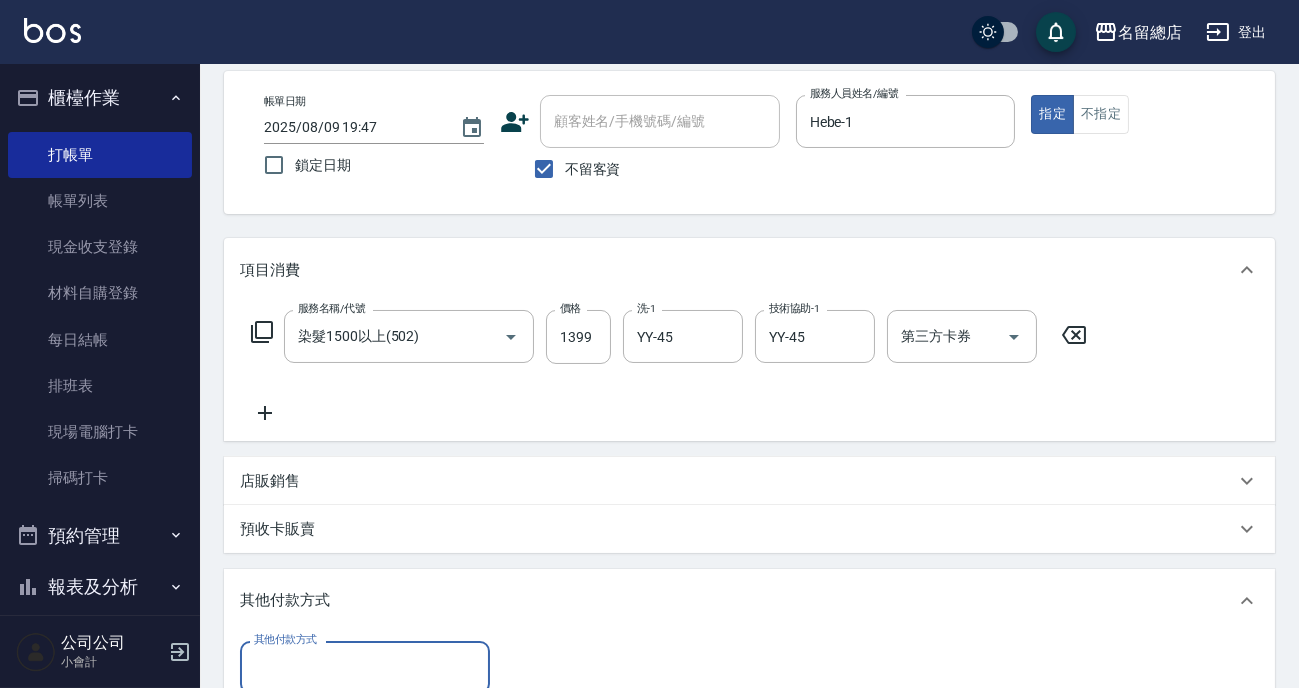 scroll, scrollTop: 0, scrollLeft: 0, axis: both 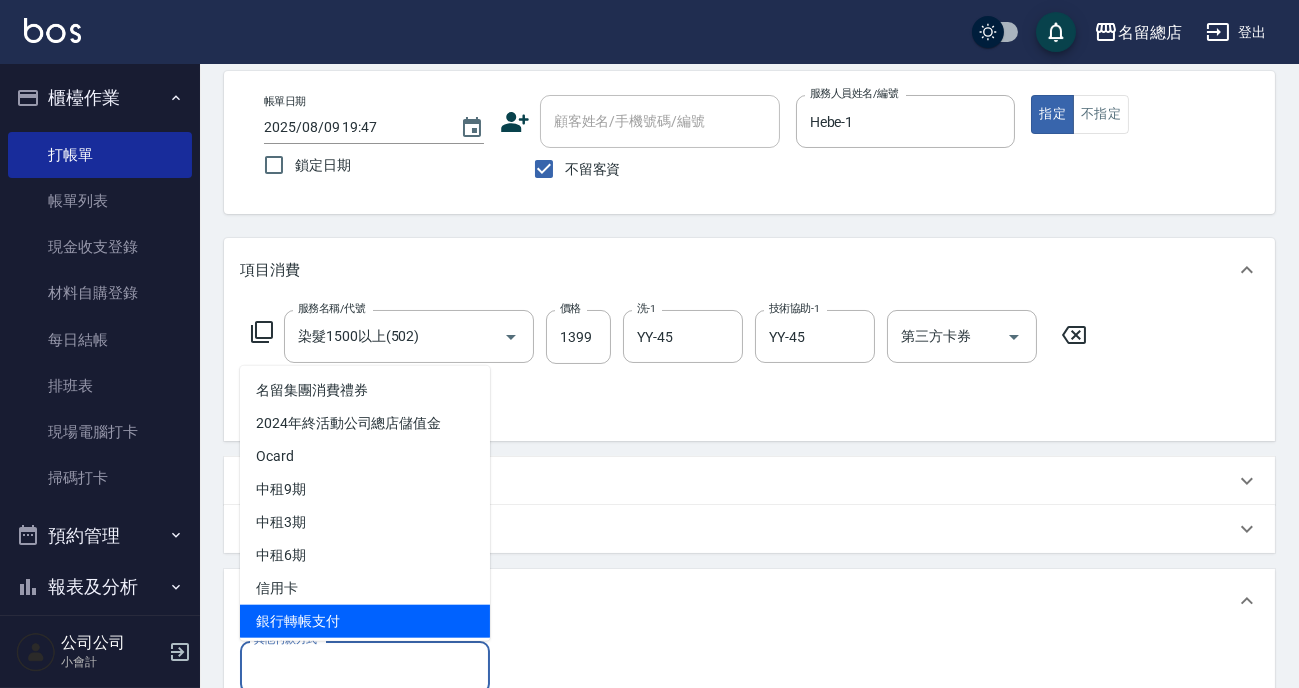 click on "銀行轉帳支付" at bounding box center [365, 621] 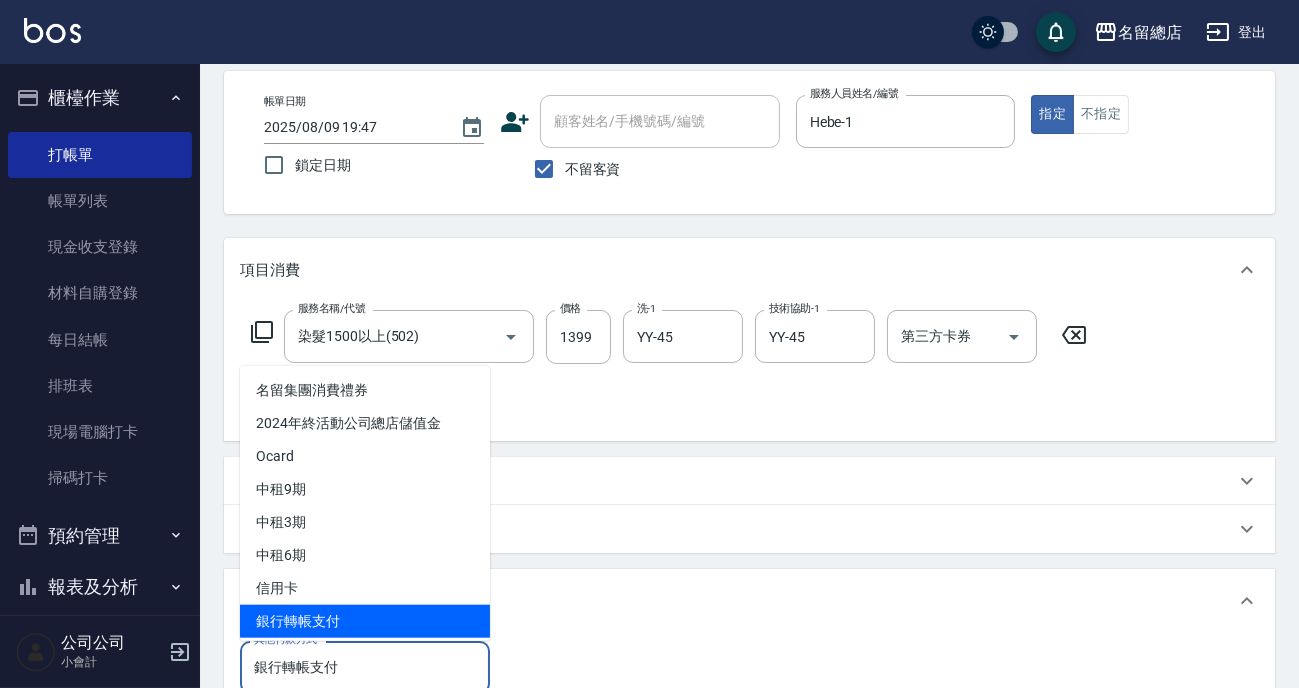 scroll, scrollTop: 96, scrollLeft: 0, axis: vertical 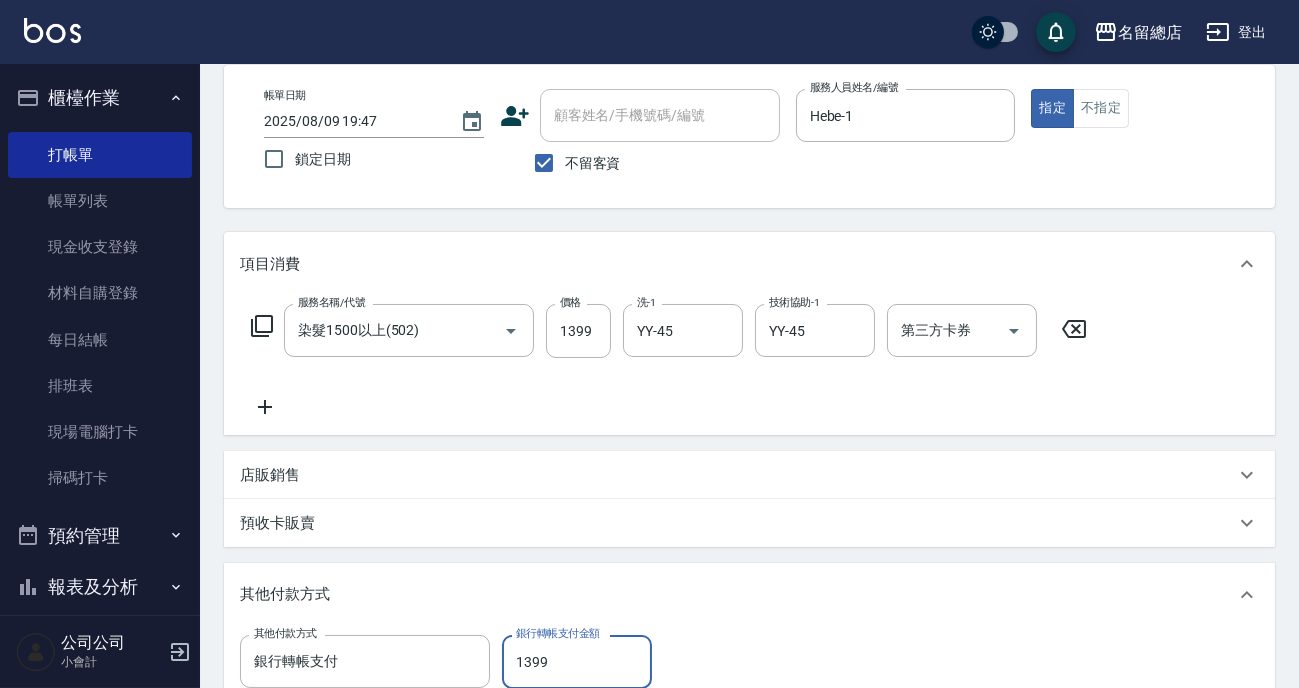 type on "1399" 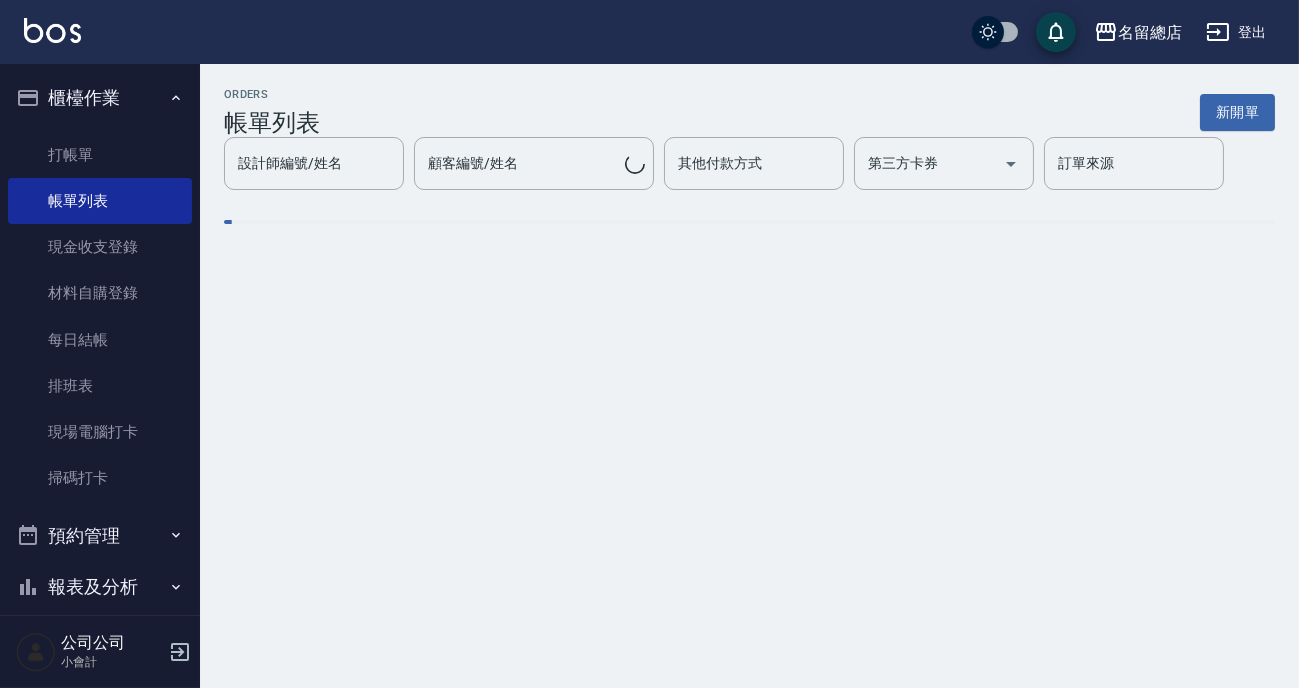 scroll, scrollTop: 0, scrollLeft: 0, axis: both 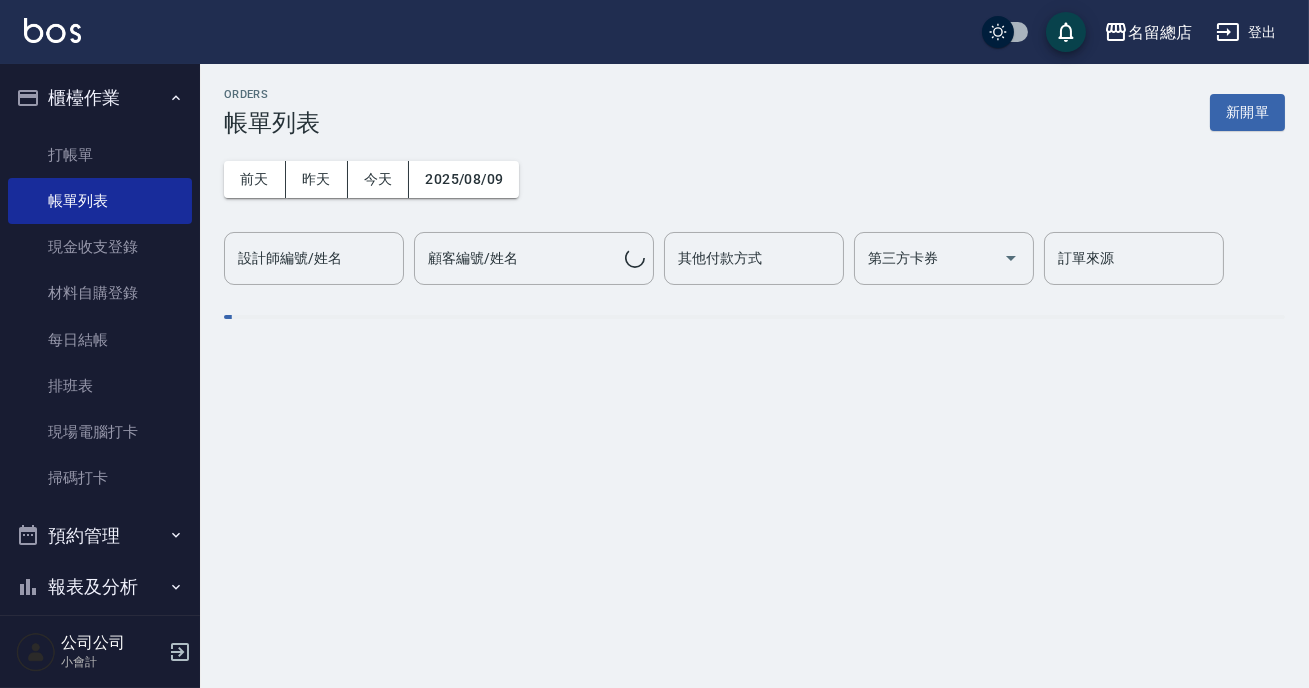 click on "ORDERS 帳單列表 新開單 前天 昨天 今天 2025/08/09 設計師編號/姓名 設計師編號/姓名 顧客編號/姓名 顧客編號/姓名 其他付款方式 其他付款方式 第三方卡券 第三方卡券 訂單來源 訂單來源" at bounding box center [754, 218] 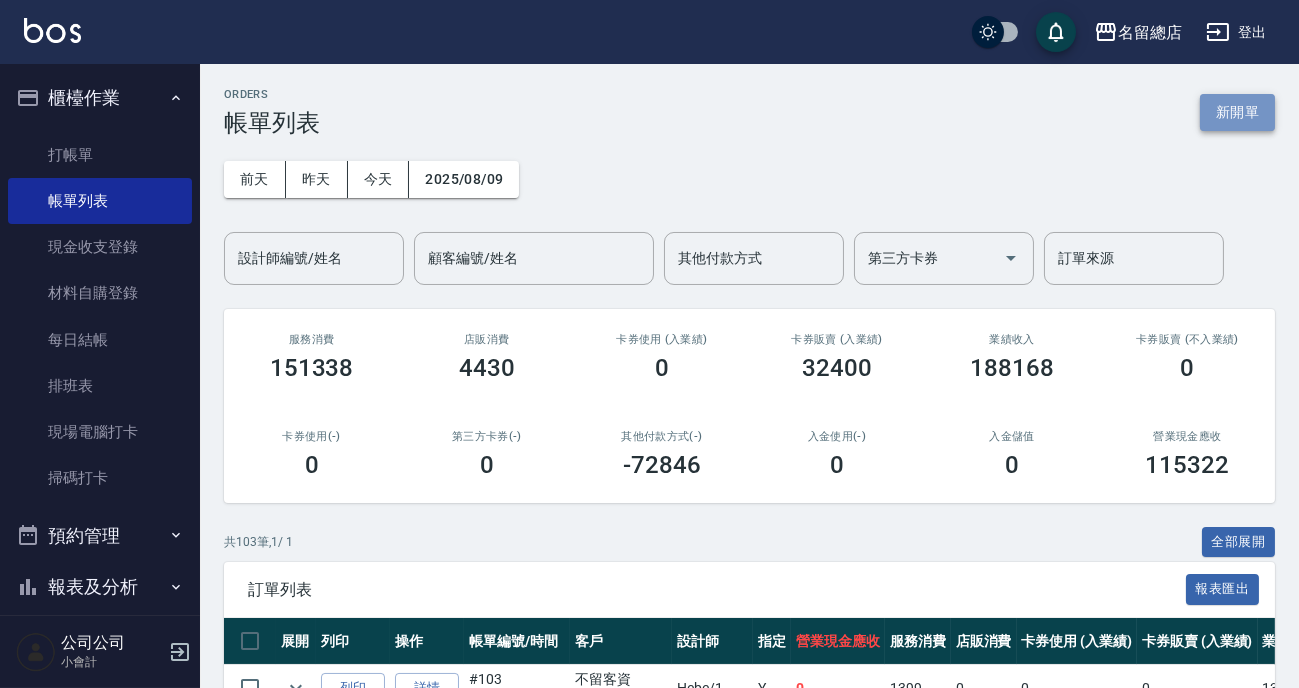 click on "新開單" at bounding box center [1237, 112] 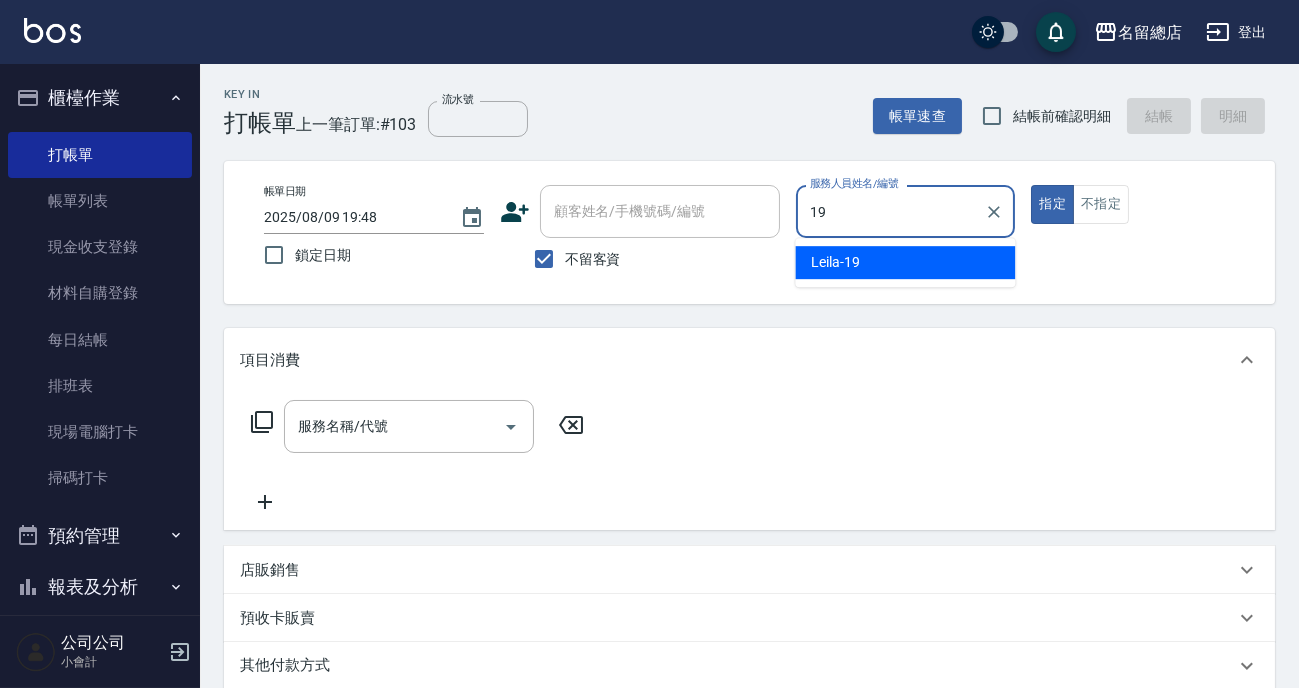 type on "Leila-19" 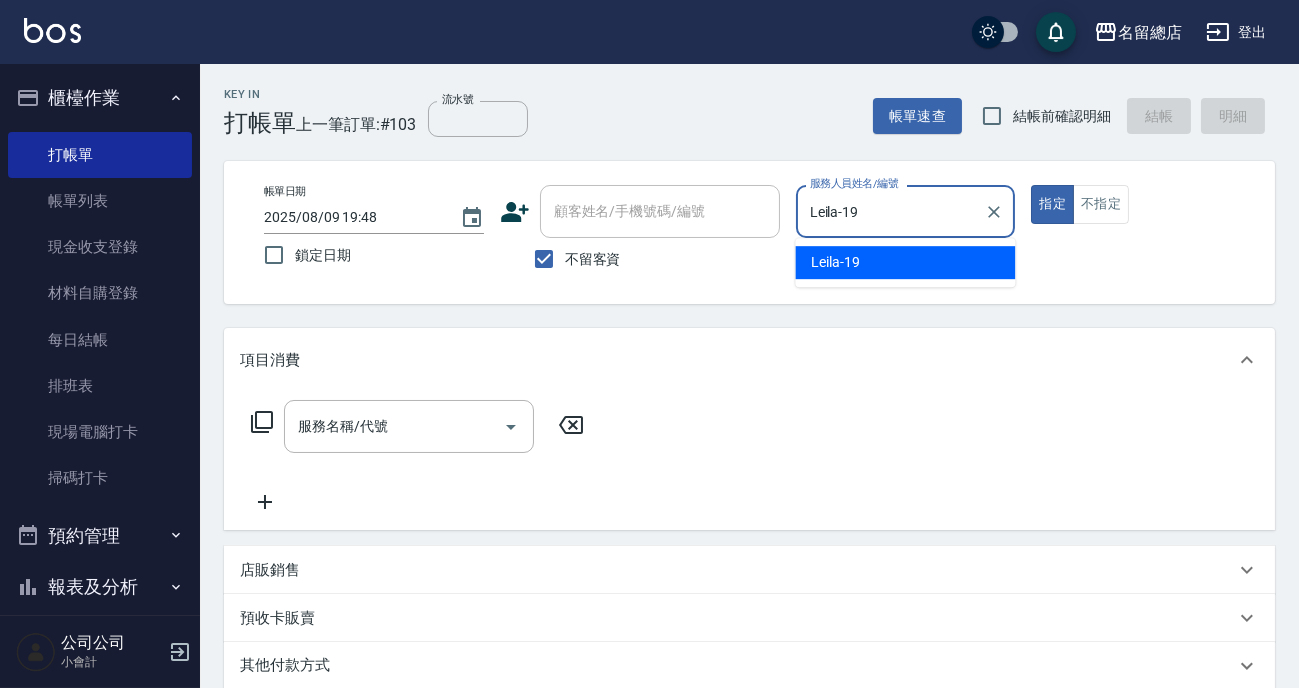 type on "true" 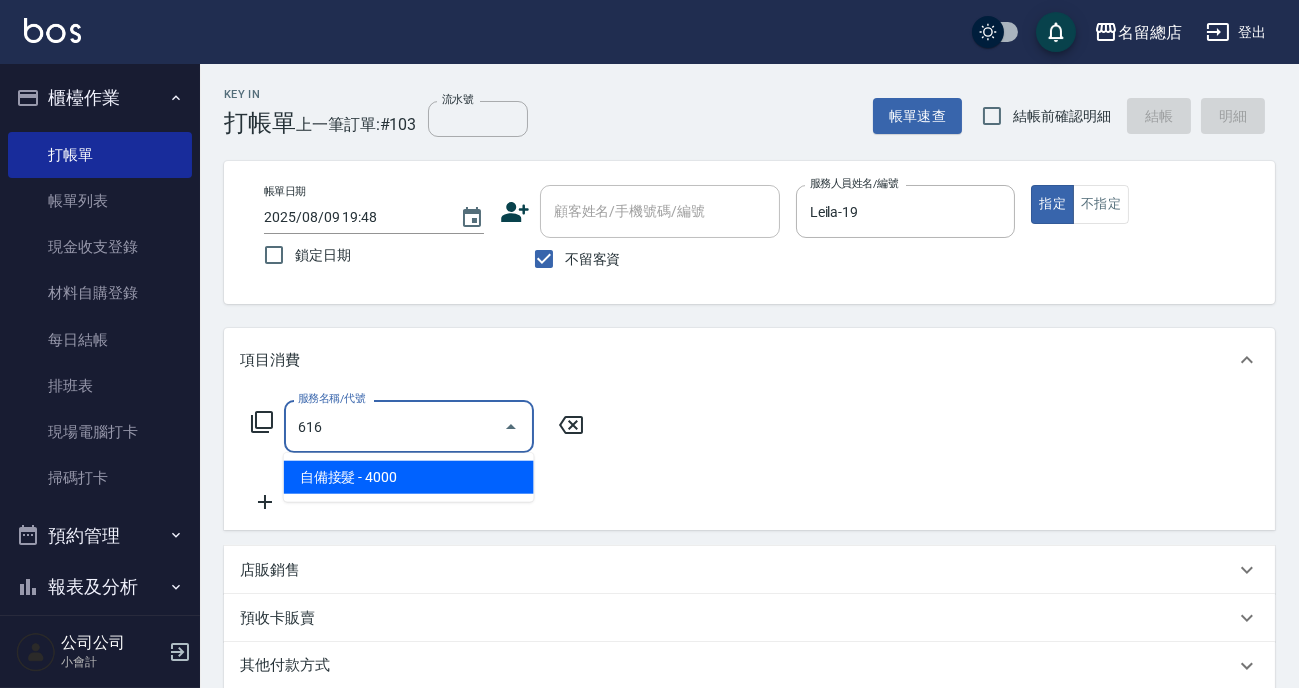 type on "自備接髮(616)" 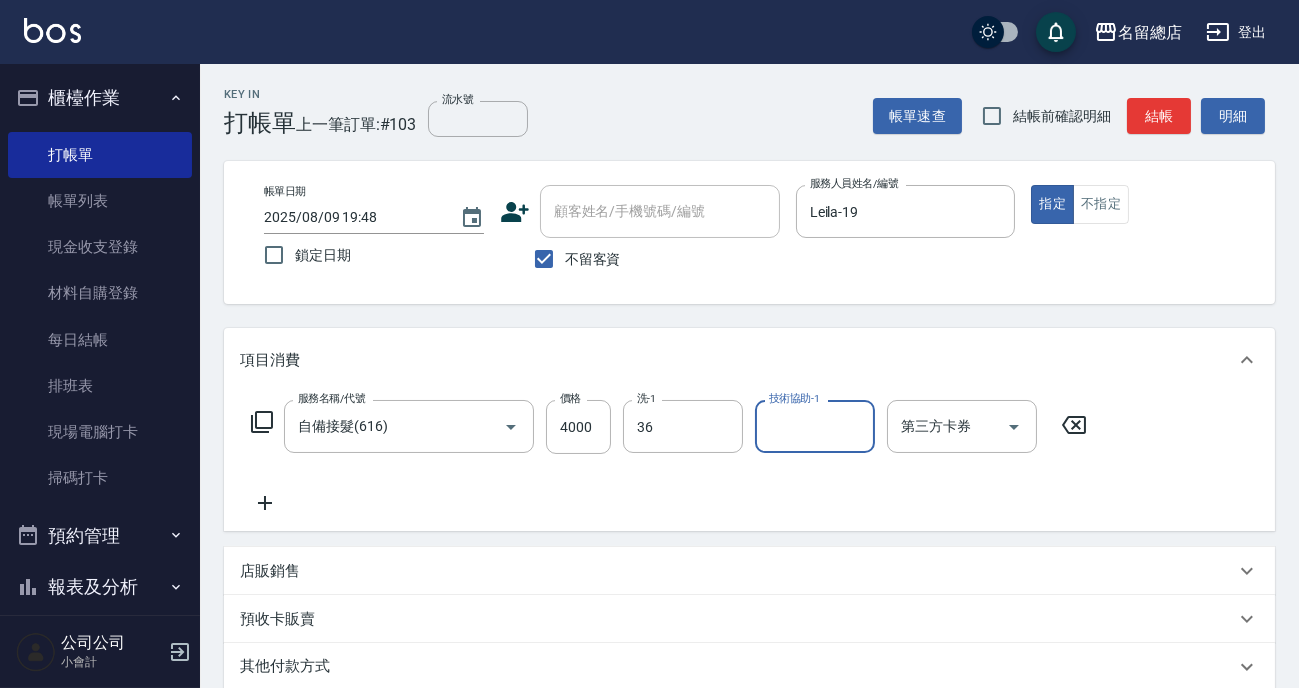 type on "[LAST]-36" 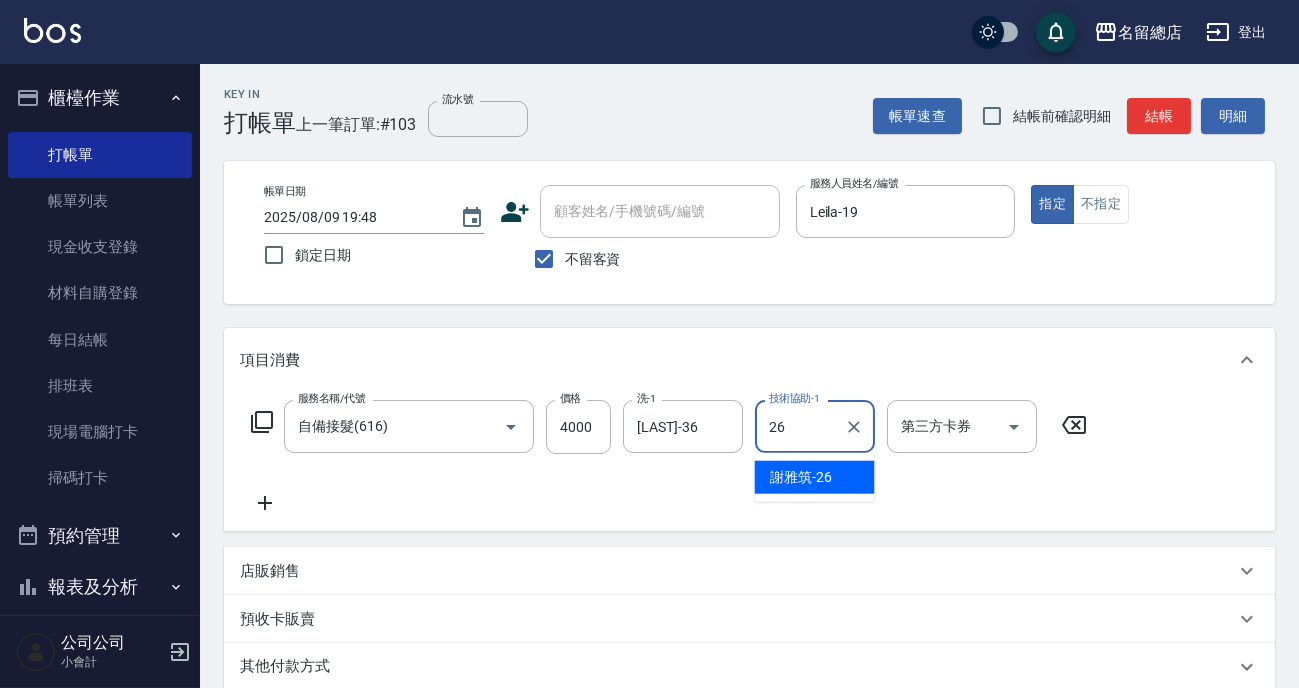 type on "謝雅筑-26" 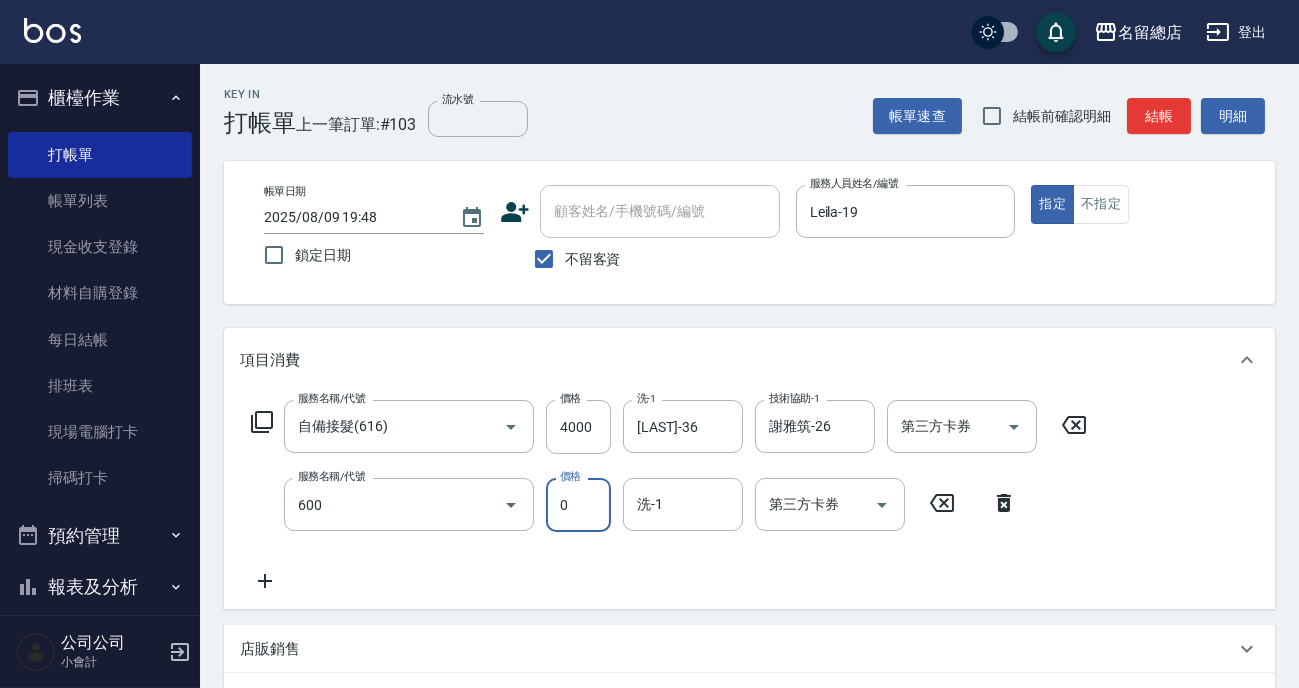 type on "洗髮(免費)(600)" 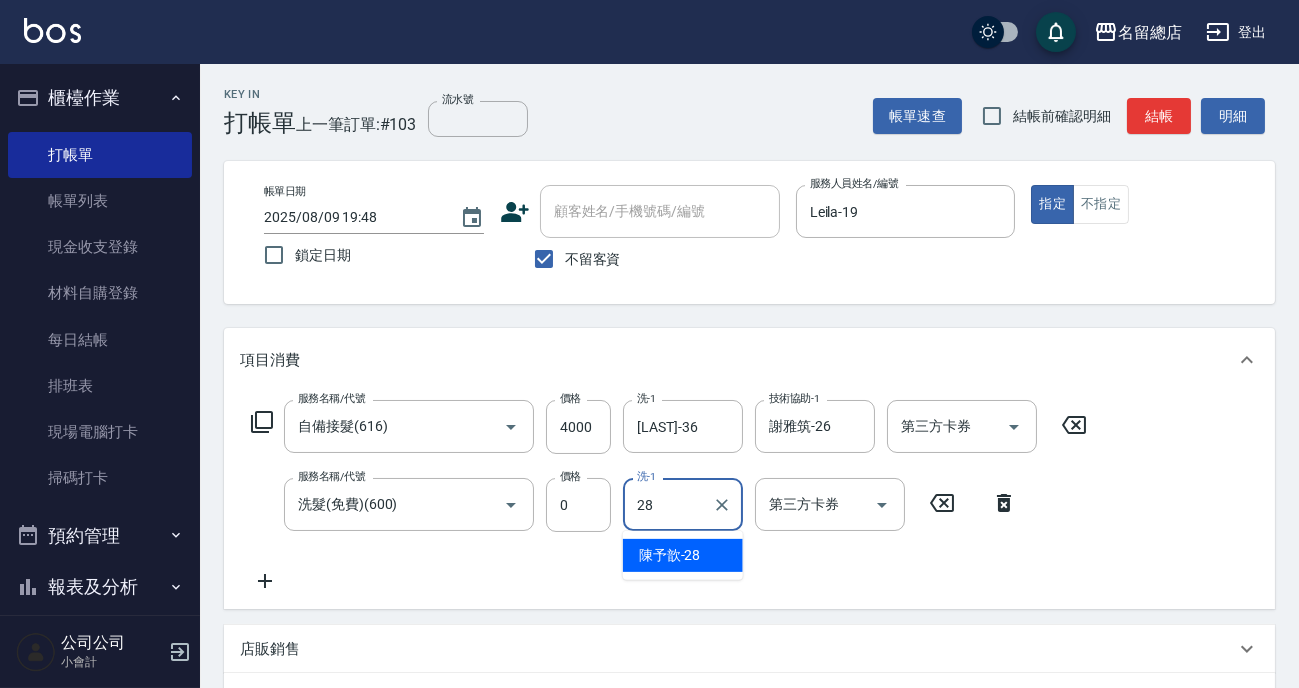 type on "陳予歆-28" 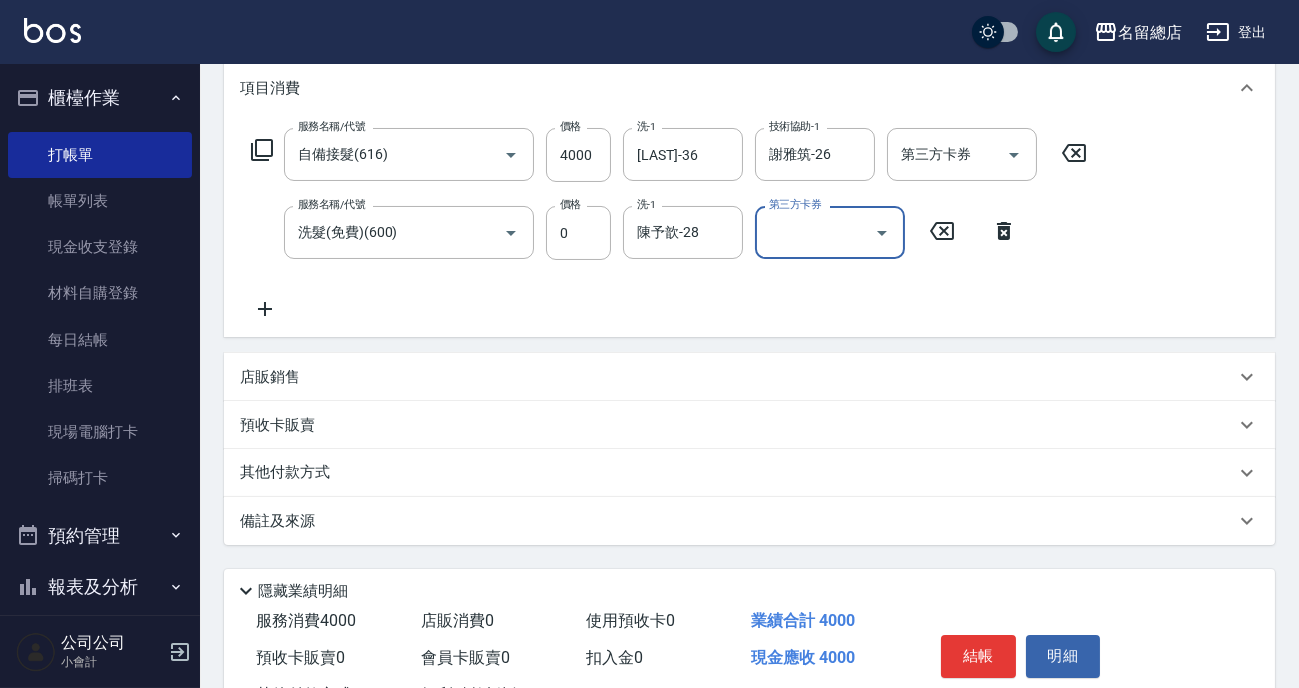 scroll, scrollTop: 350, scrollLeft: 0, axis: vertical 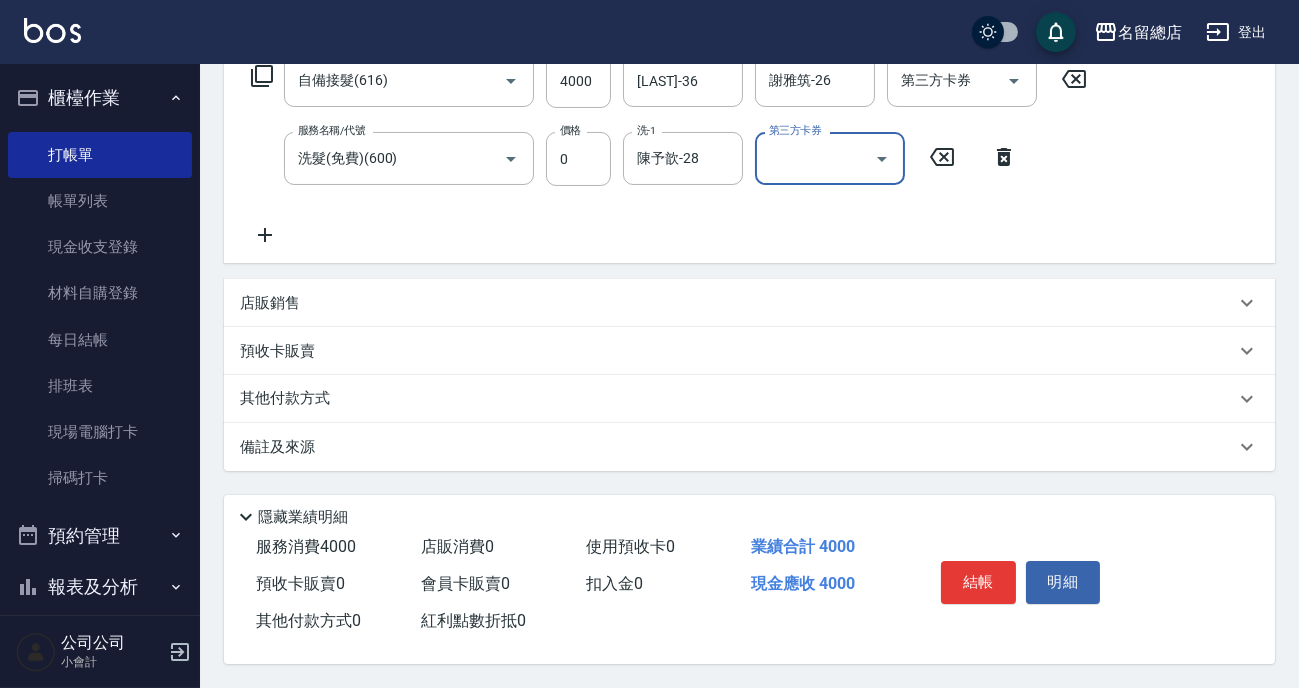 click on "其他付款方式" at bounding box center [737, 399] 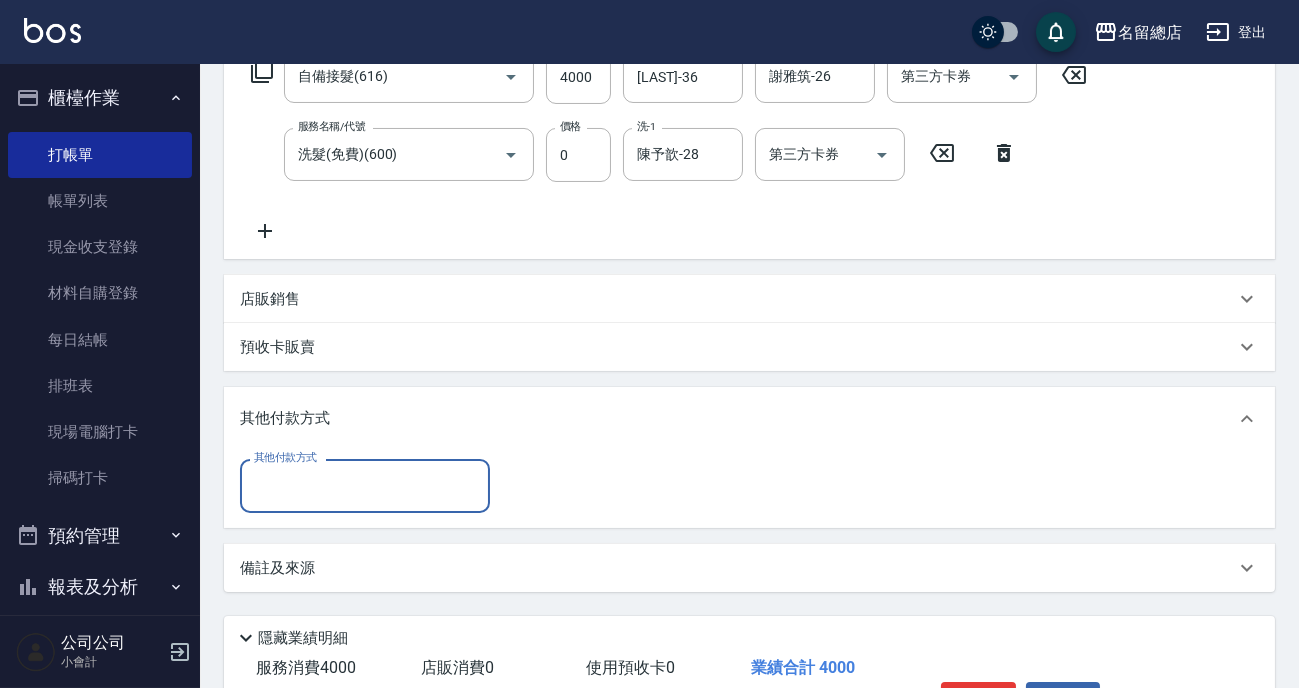 scroll, scrollTop: 0, scrollLeft: 0, axis: both 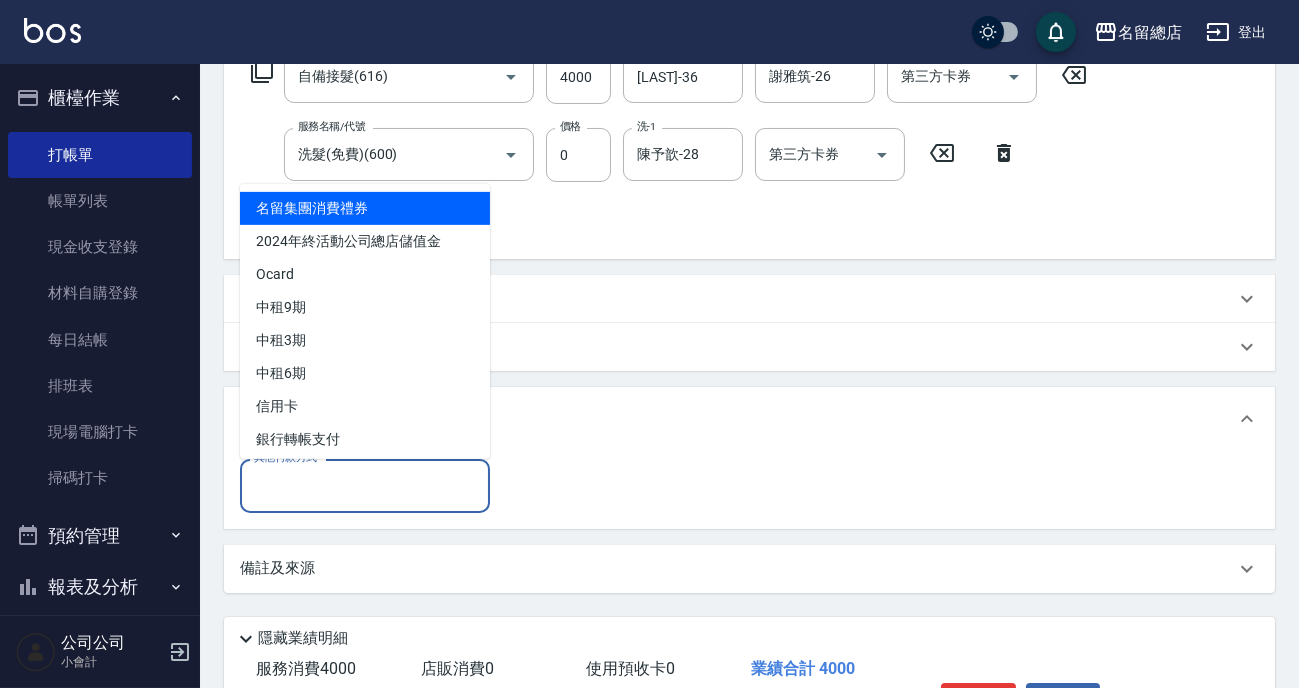 click on "其他付款方式" at bounding box center (365, 485) 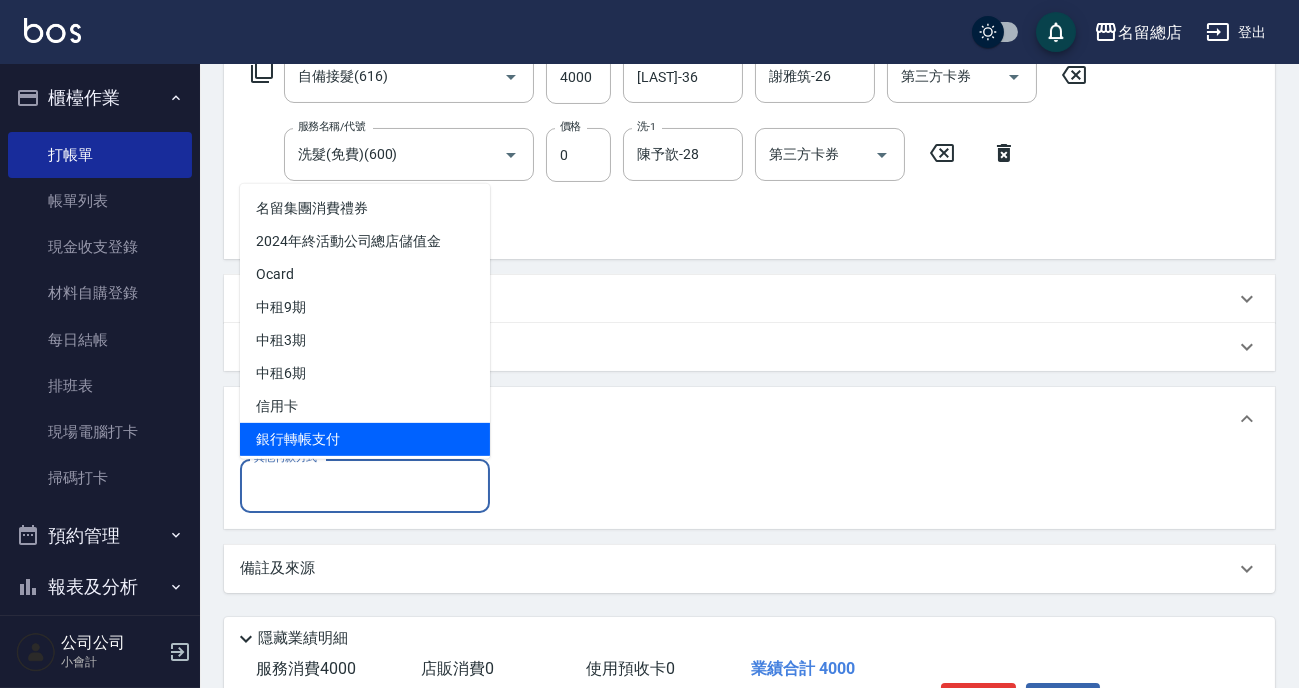 click on "銀行轉帳支付" at bounding box center [365, 439] 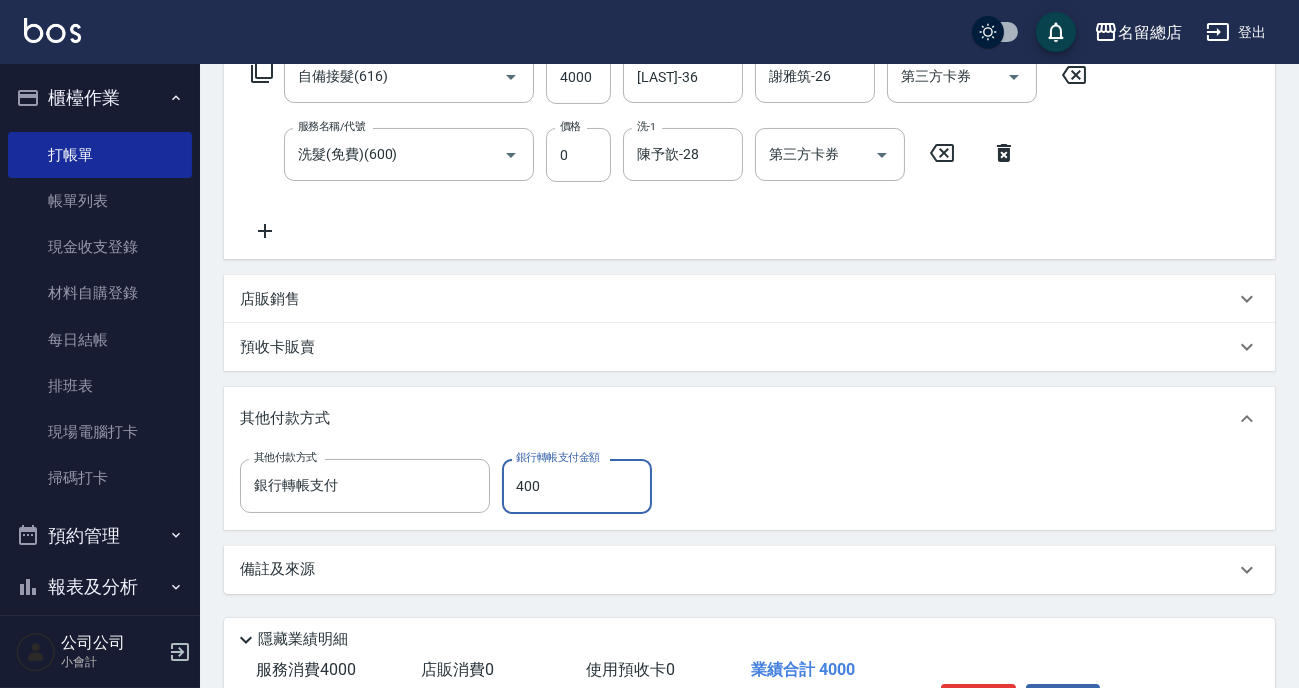 type on "4000" 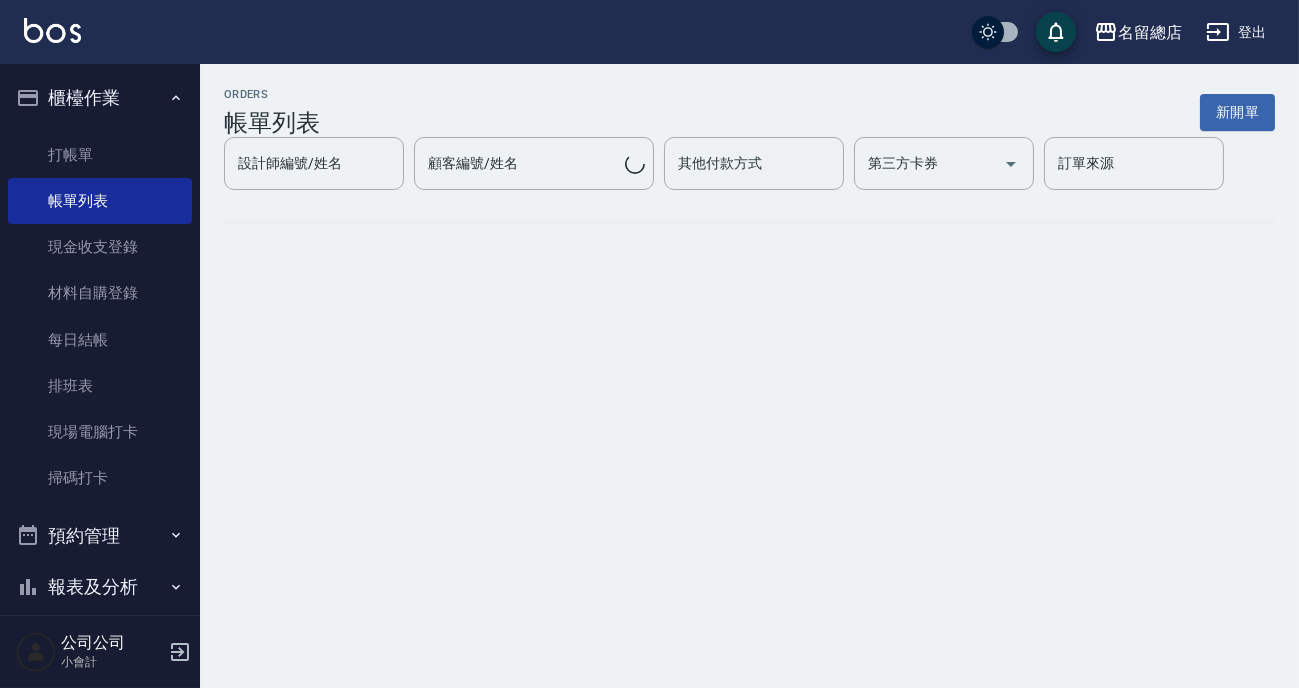 scroll, scrollTop: 0, scrollLeft: 0, axis: both 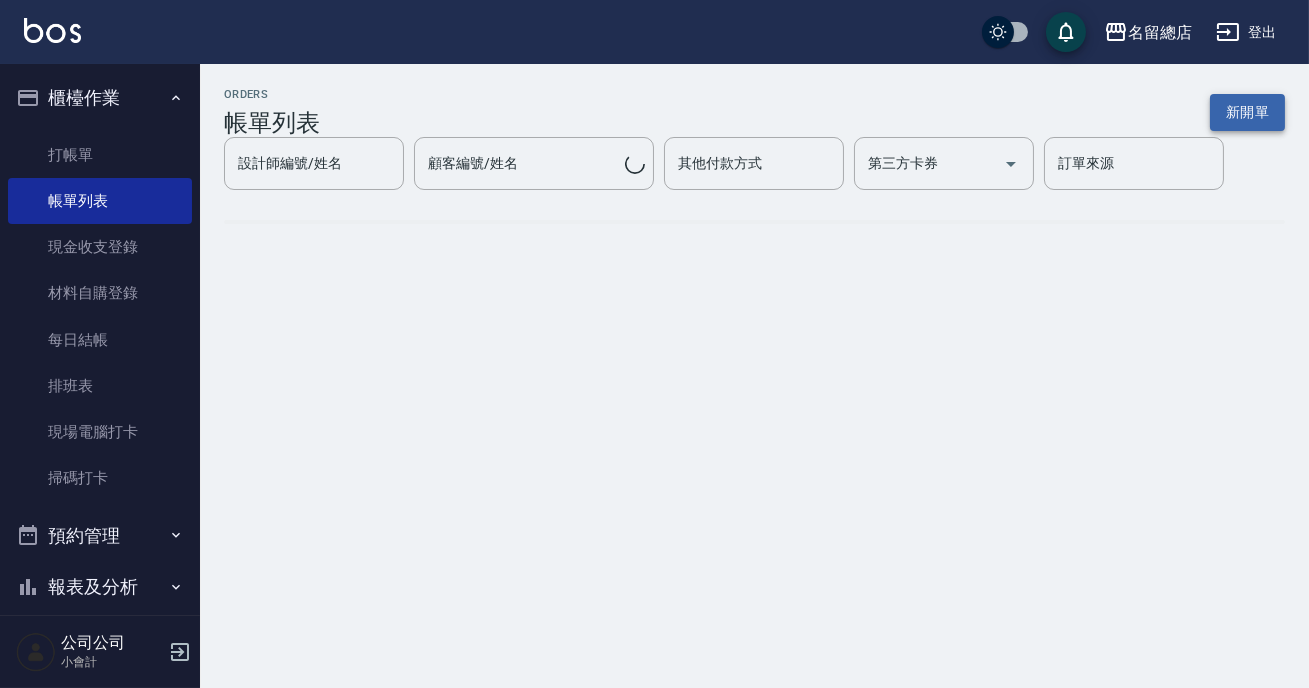 click on "新開單" at bounding box center (1247, 112) 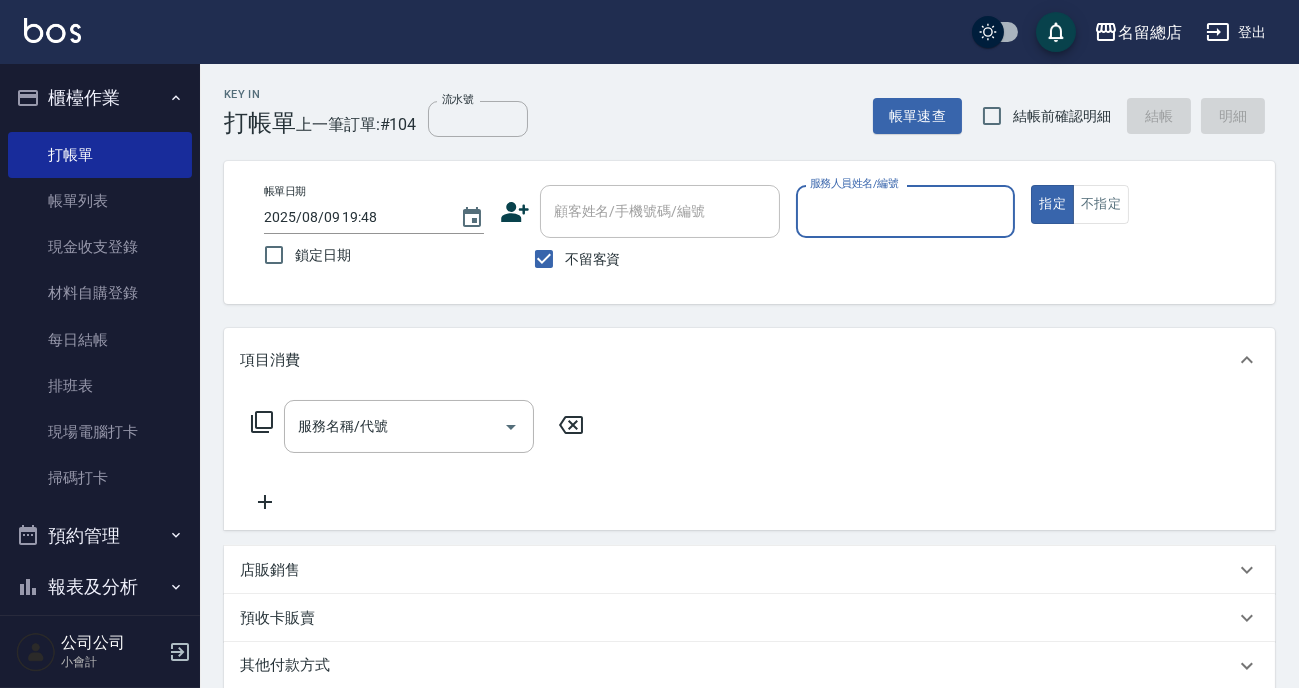 click on "不留客資" at bounding box center (593, 259) 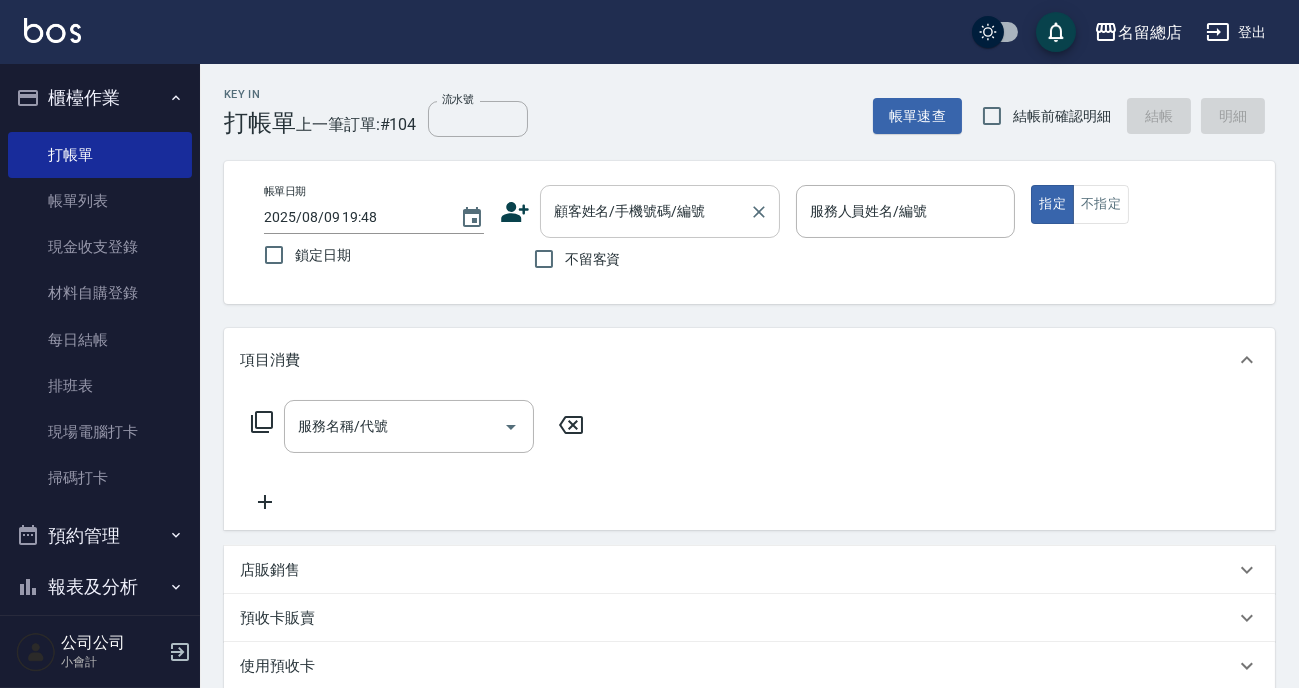 click on "顧客姓名/手機號碼/編號" at bounding box center [660, 211] 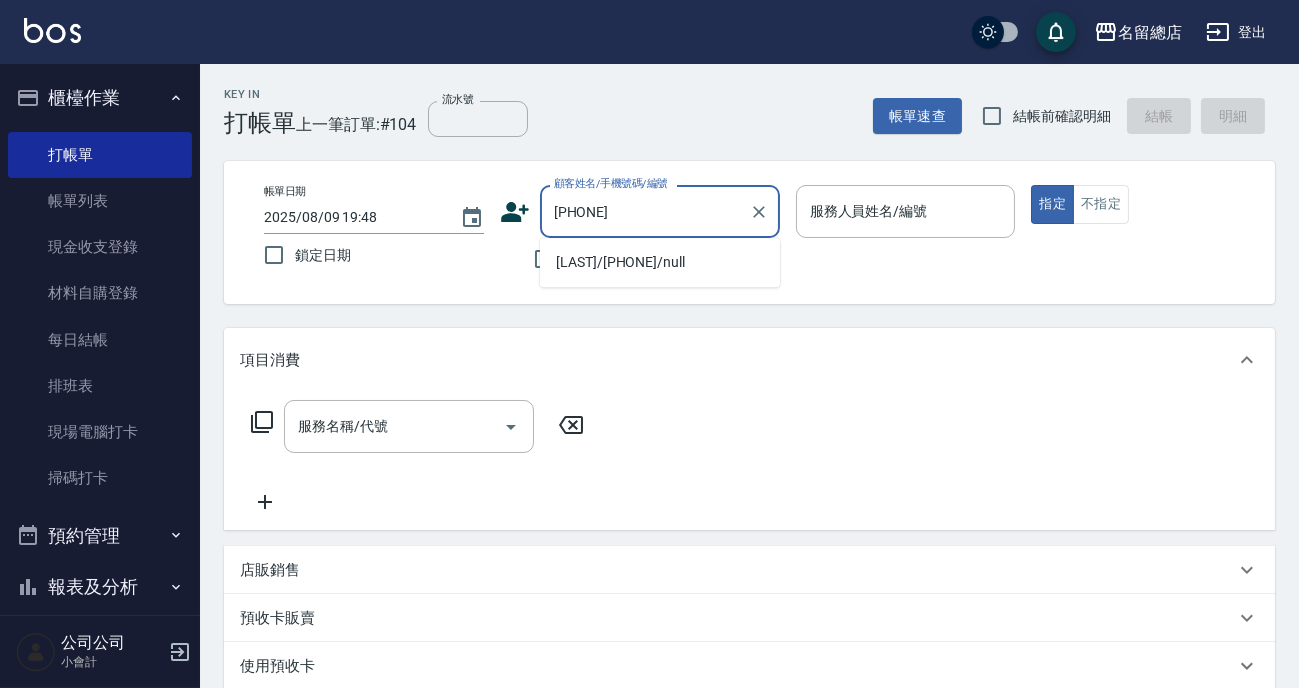 click on "許馨方/0908800195/null" at bounding box center (660, 262) 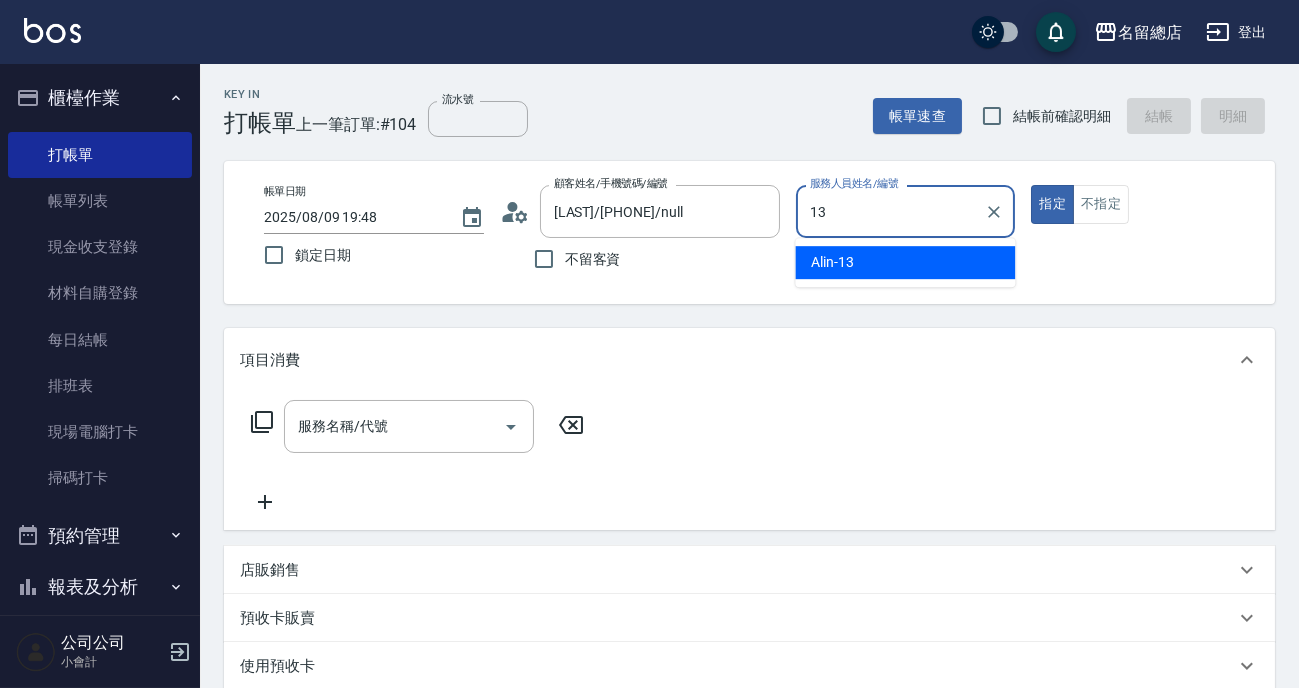 type on "Alin-13" 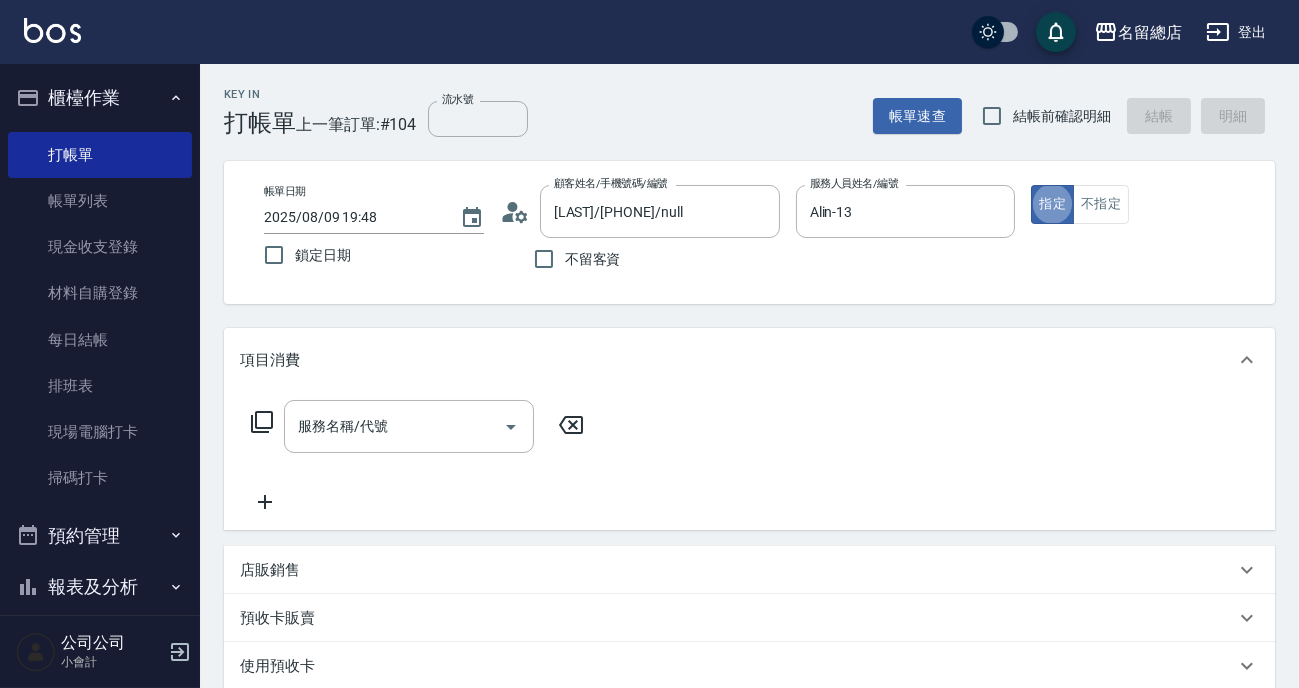 type on "true" 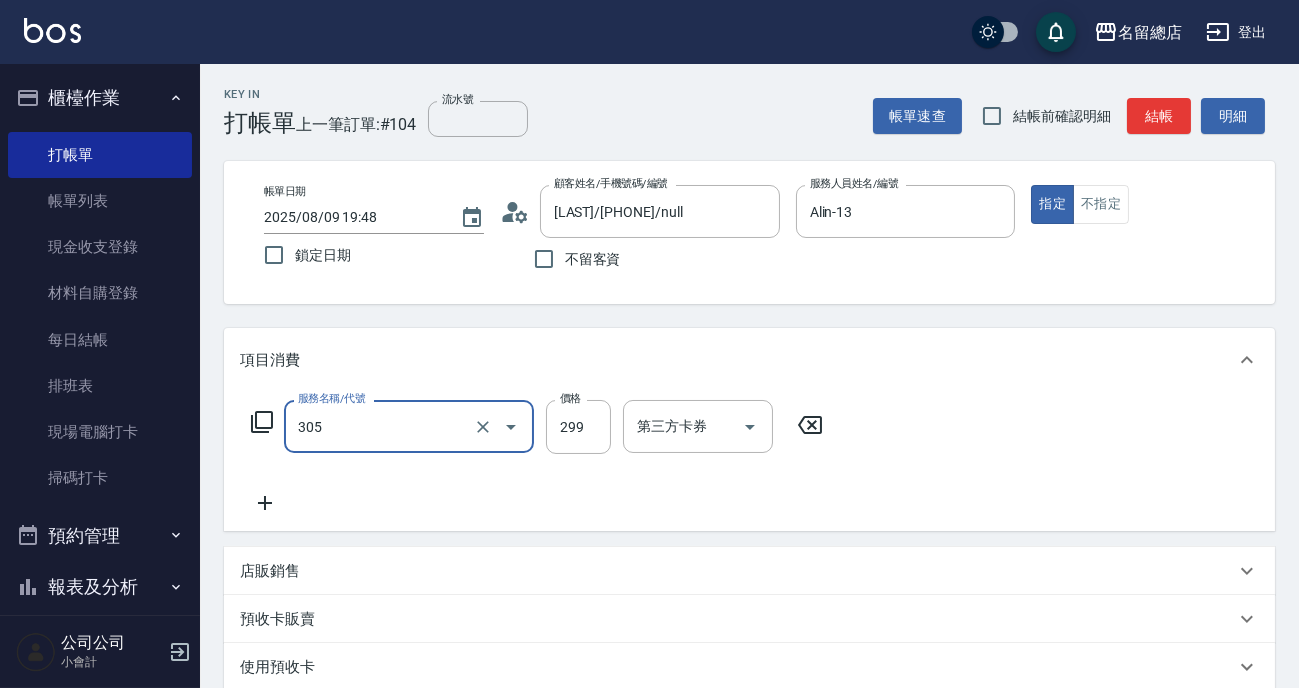 type on "剪髮(305)" 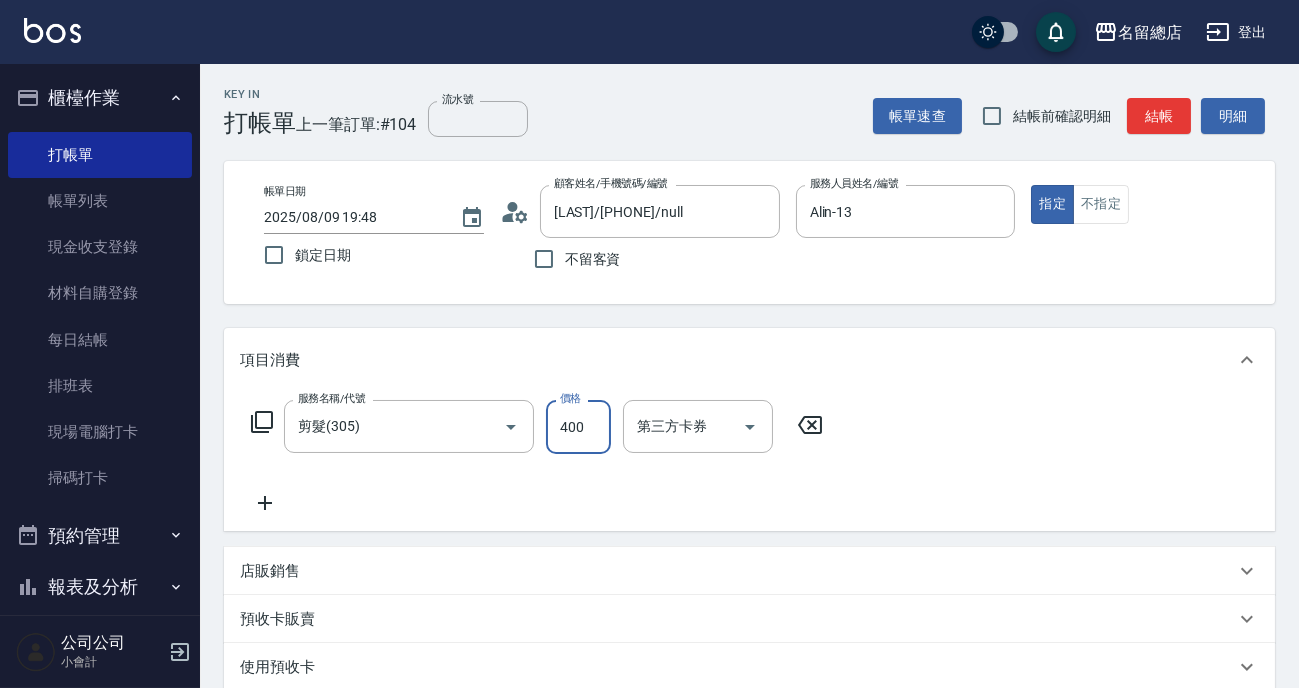 type on "400" 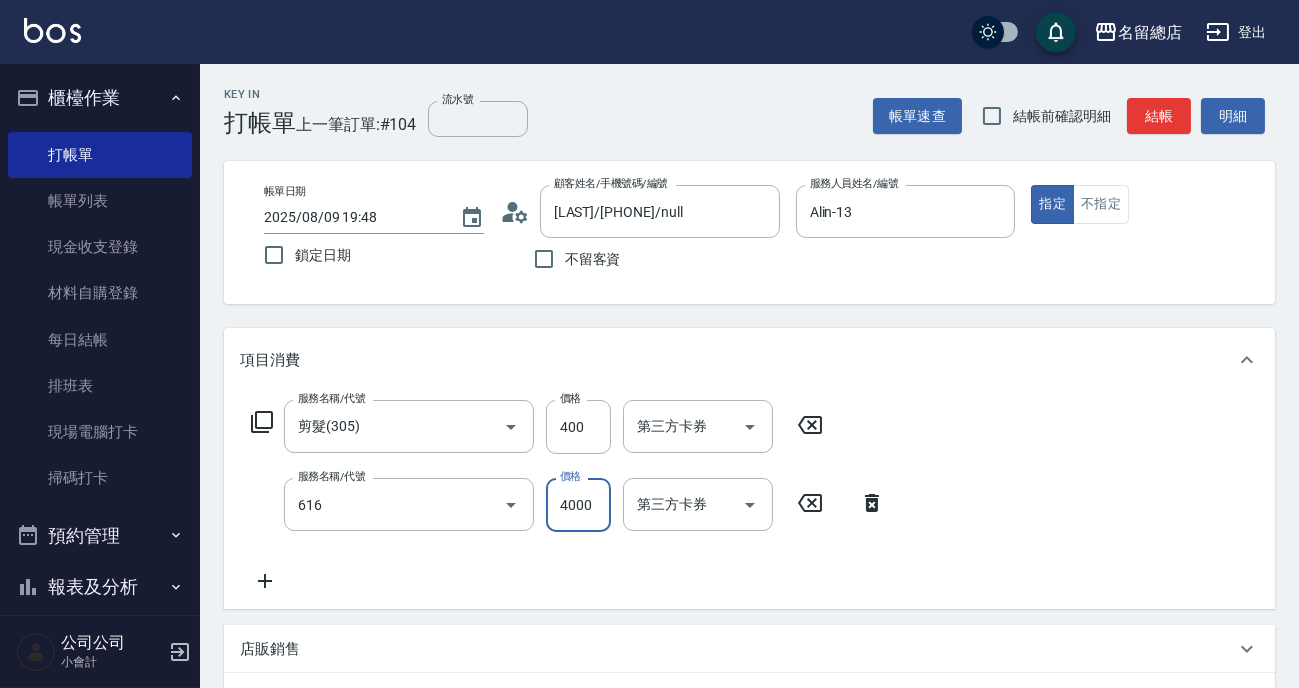 type on "自備接髮(616)" 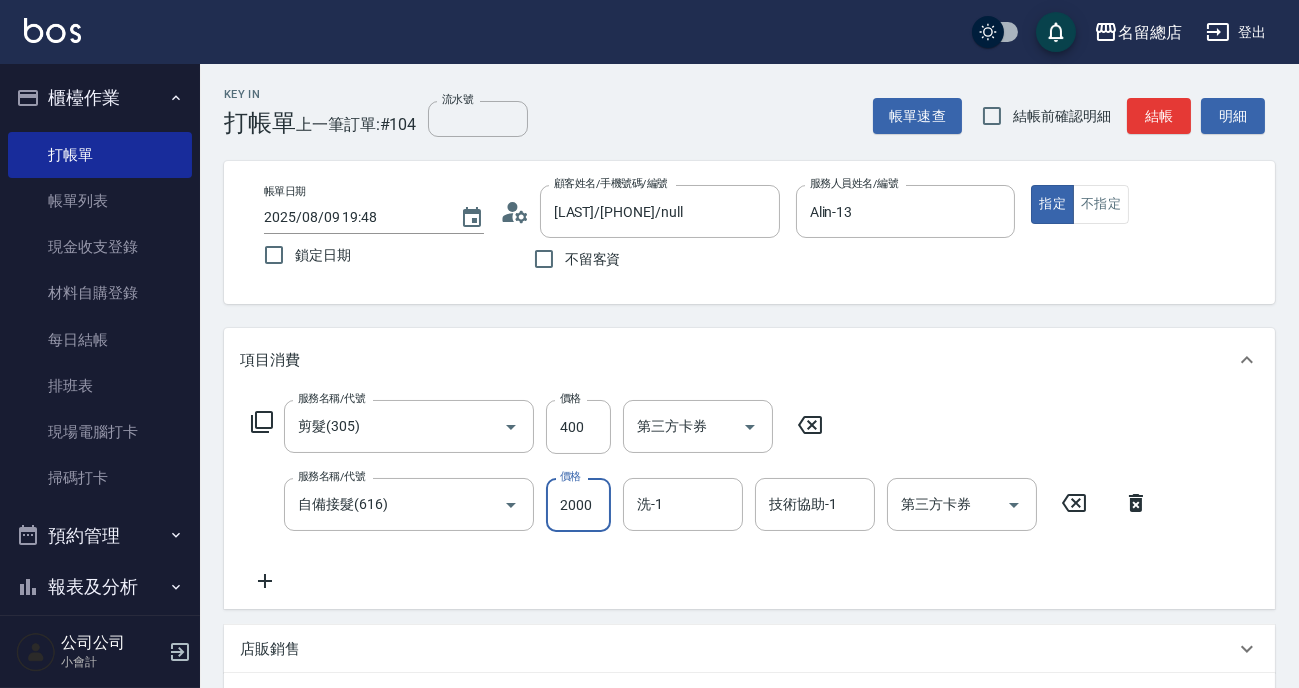 type on "2000" 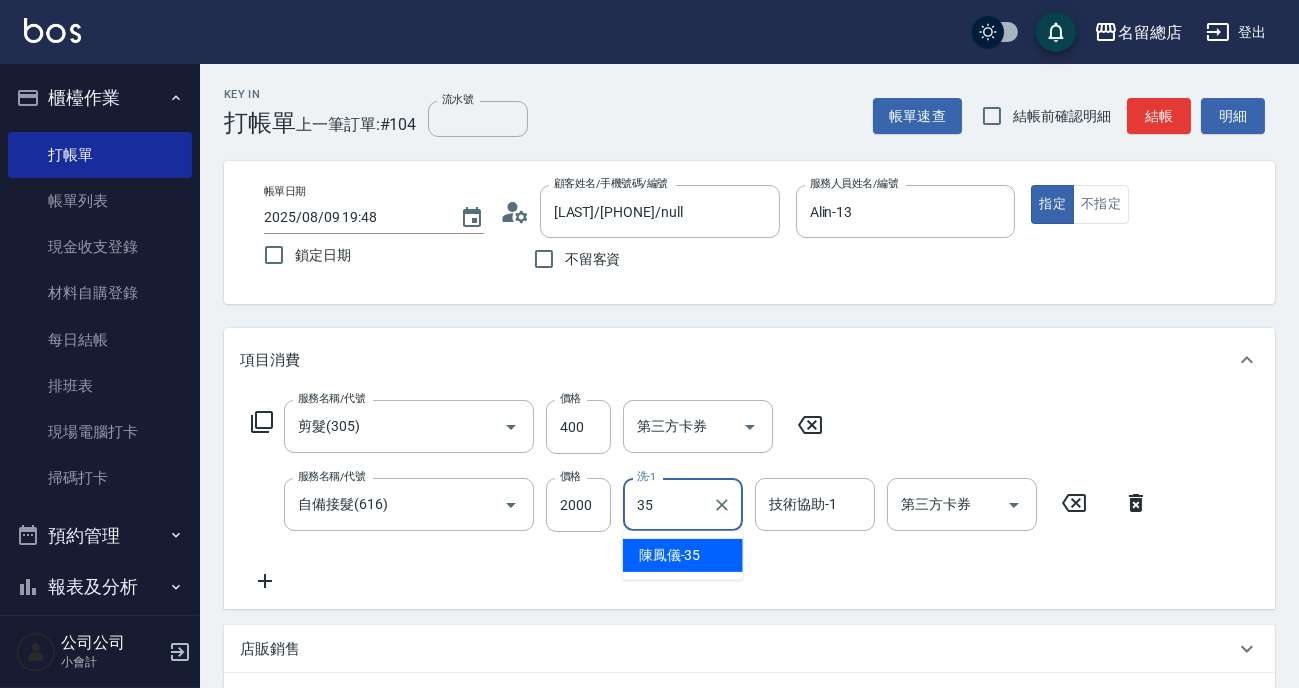 type on "陳鳳儀-35" 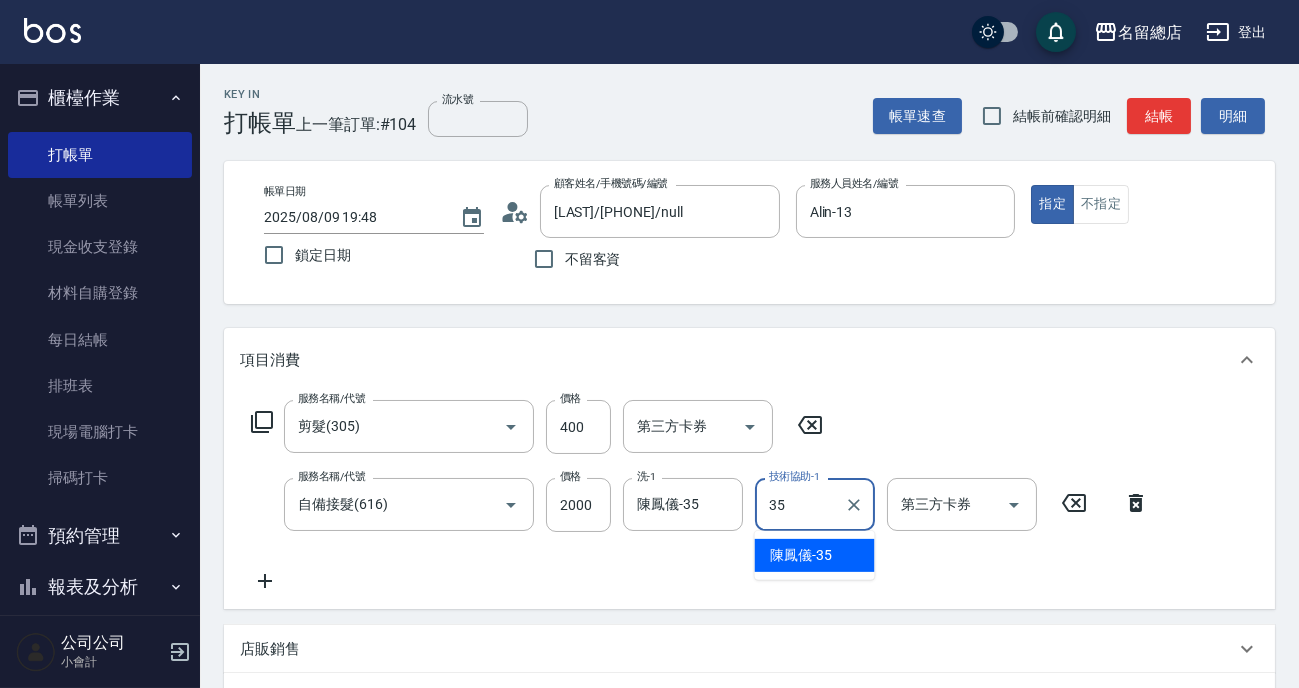 type on "陳鳳儀-35" 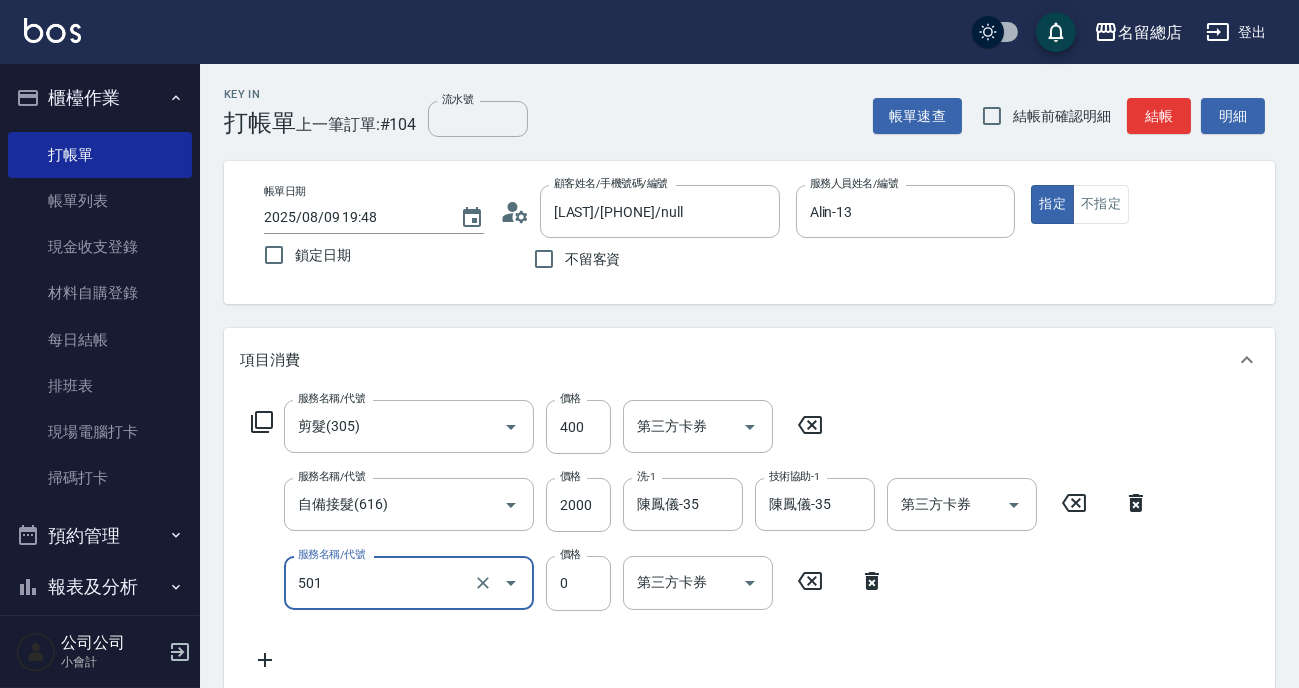 type on "2段蓋卡1300以上(501)" 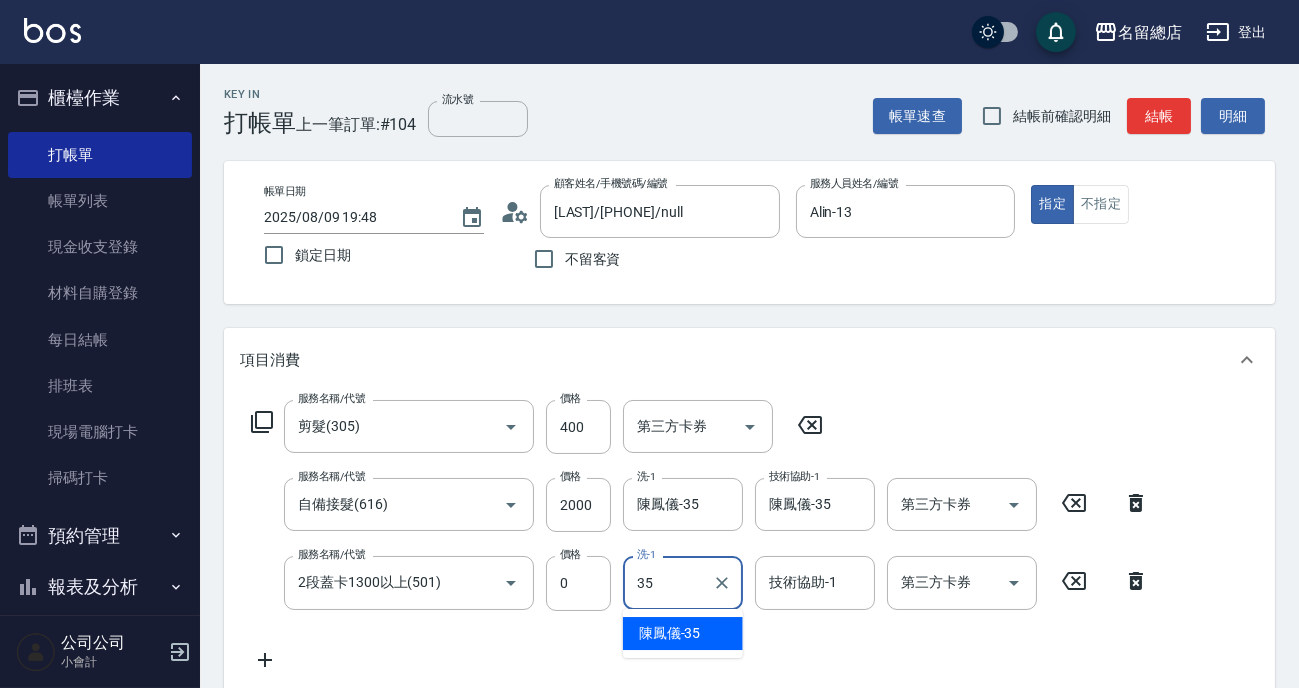 type on "陳鳳儀-35" 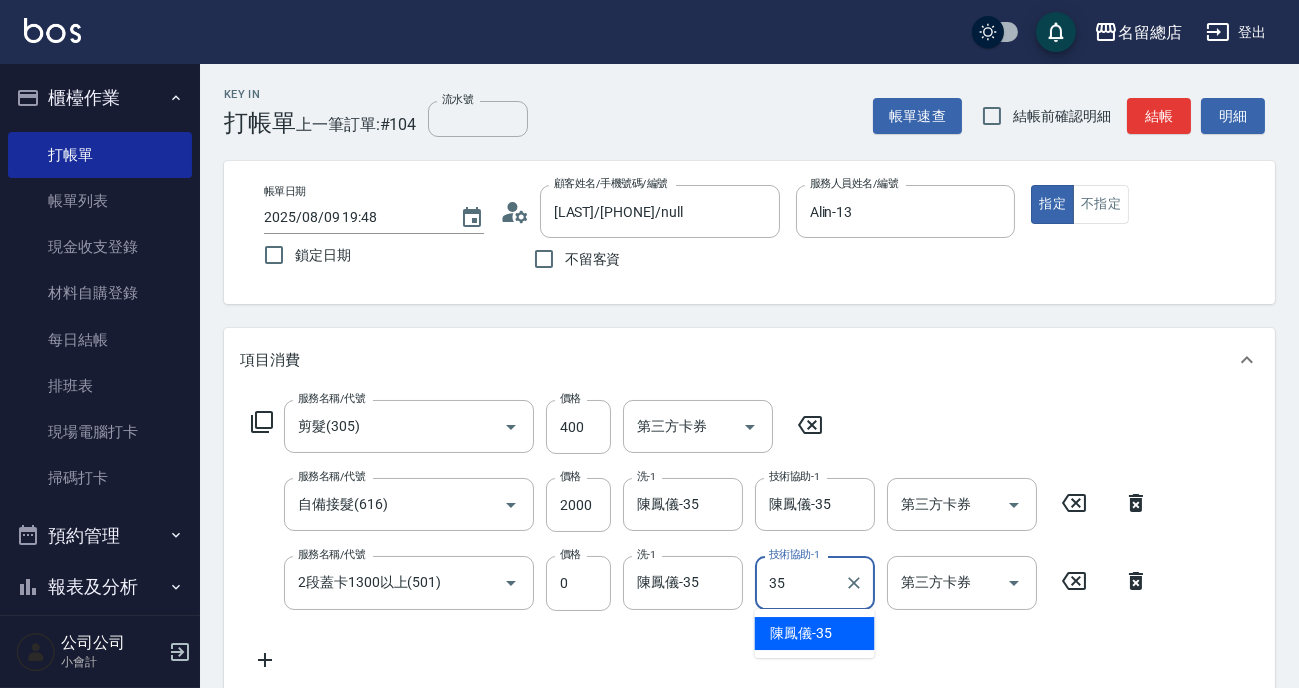 type on "陳鳳儀-35" 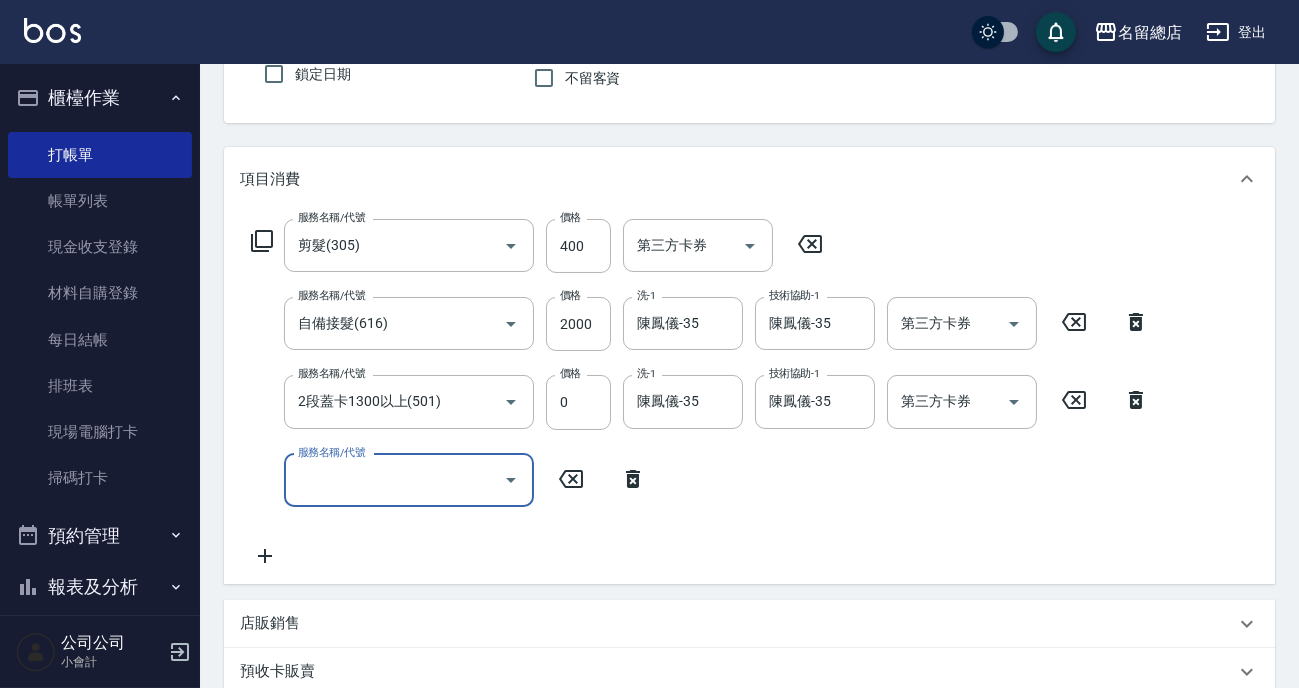 scroll, scrollTop: 363, scrollLeft: 0, axis: vertical 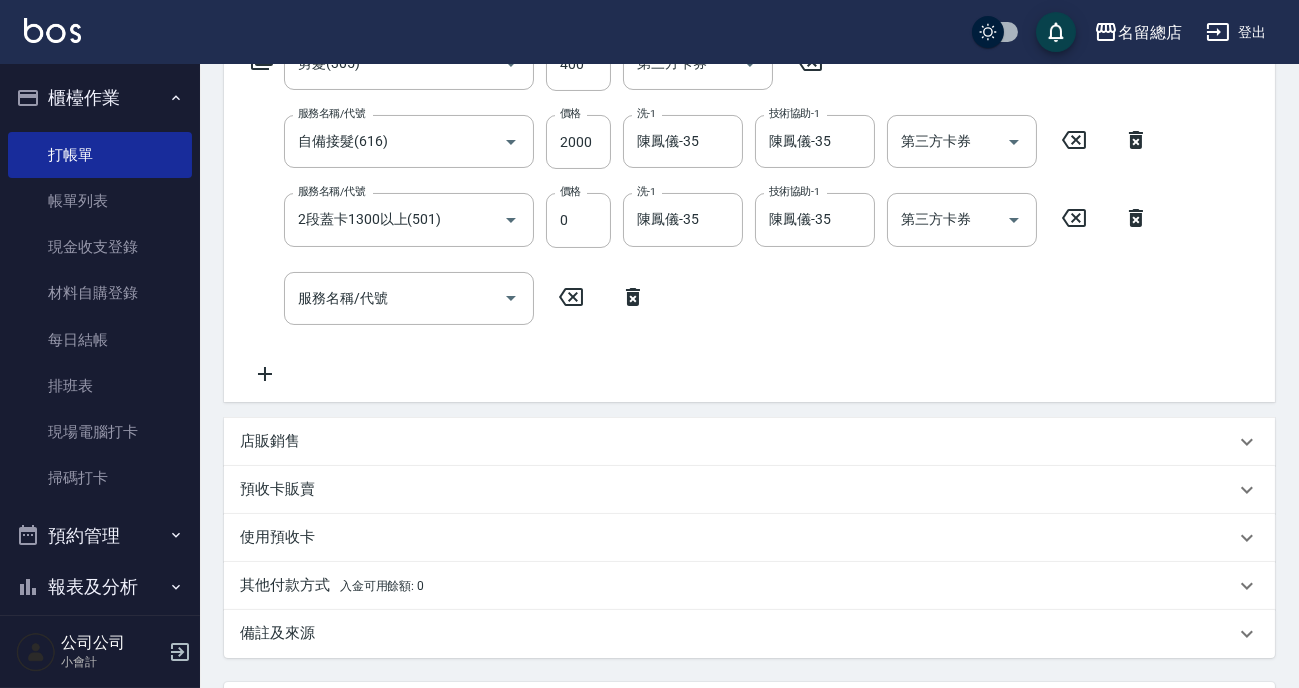 click on "預收卡販賣" at bounding box center (277, 489) 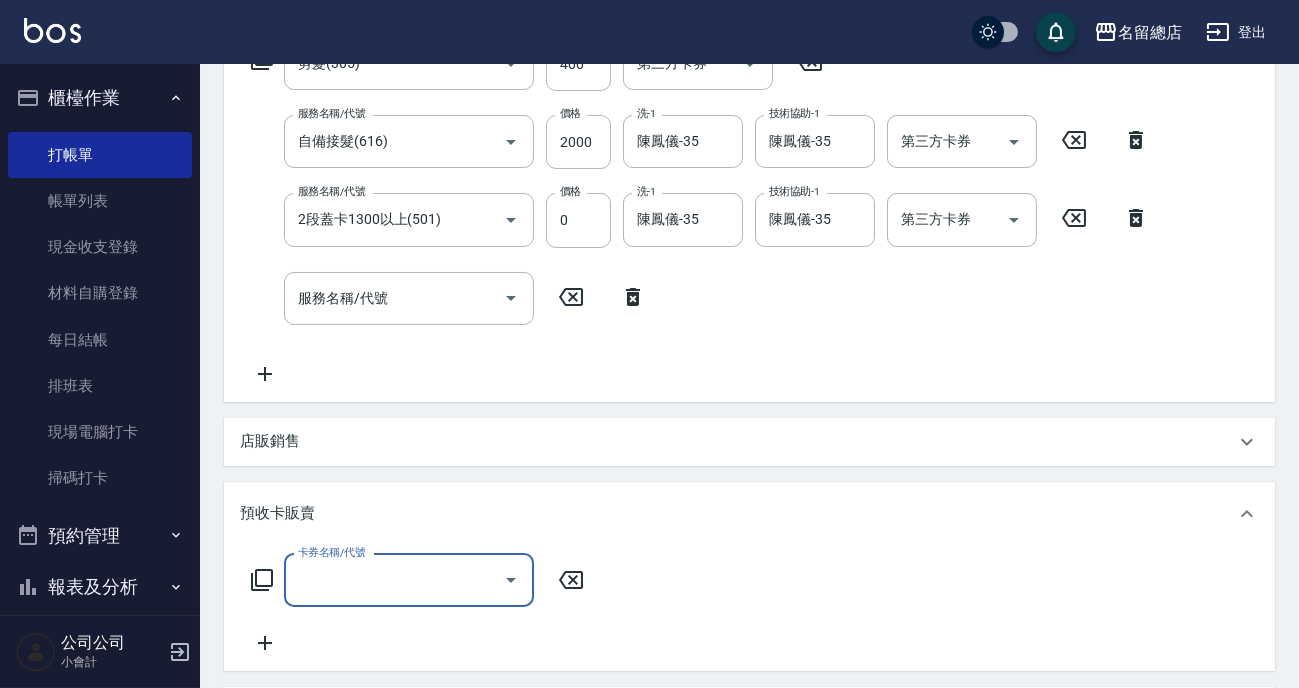scroll, scrollTop: 0, scrollLeft: 0, axis: both 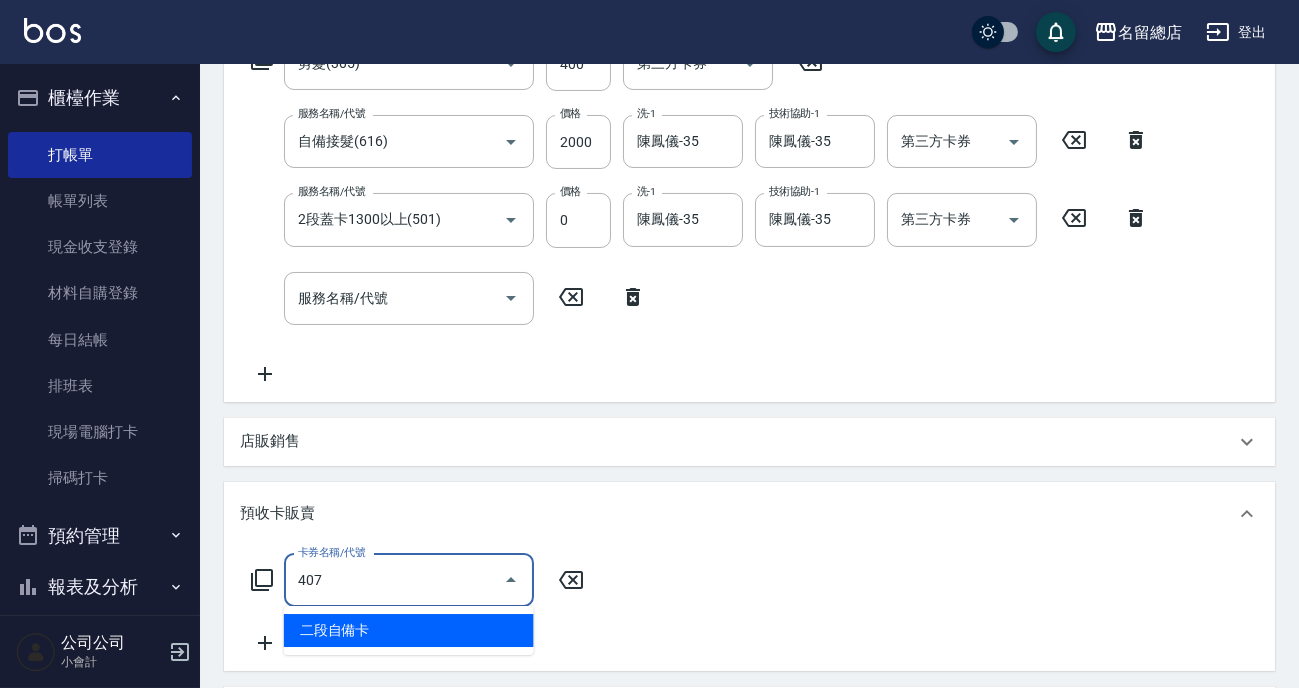 type on "二段自備卡(407)" 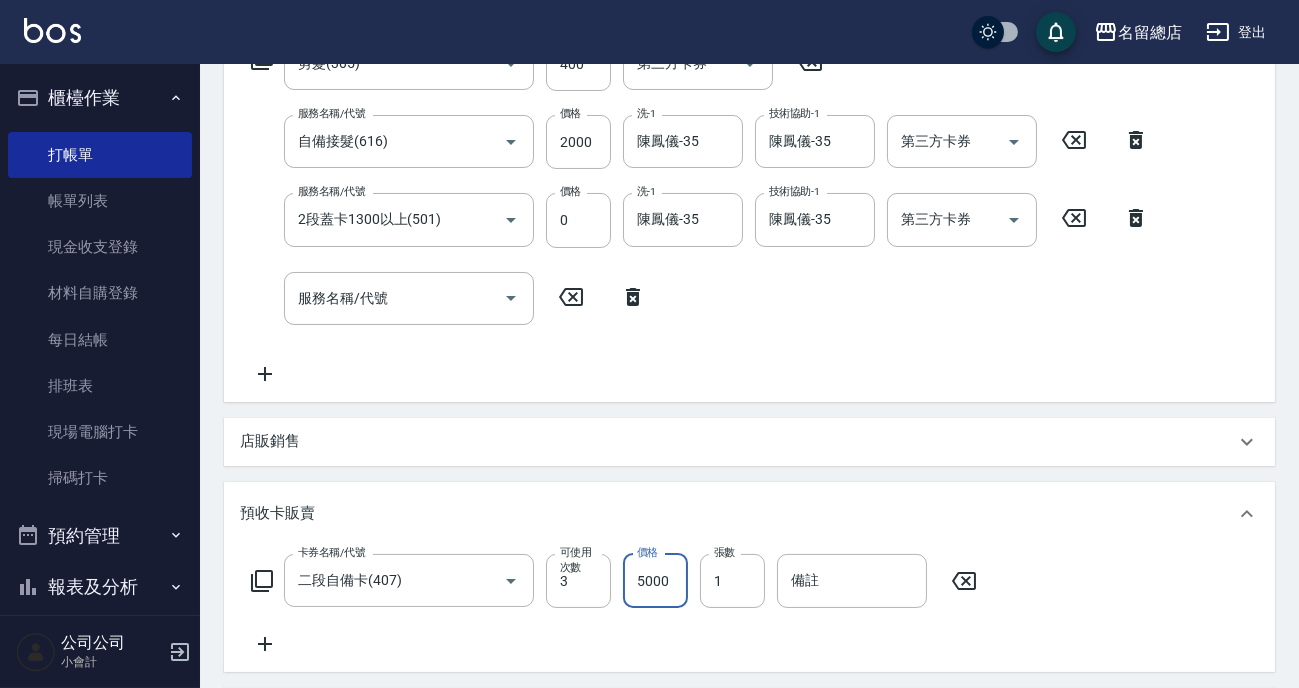 type on "5000" 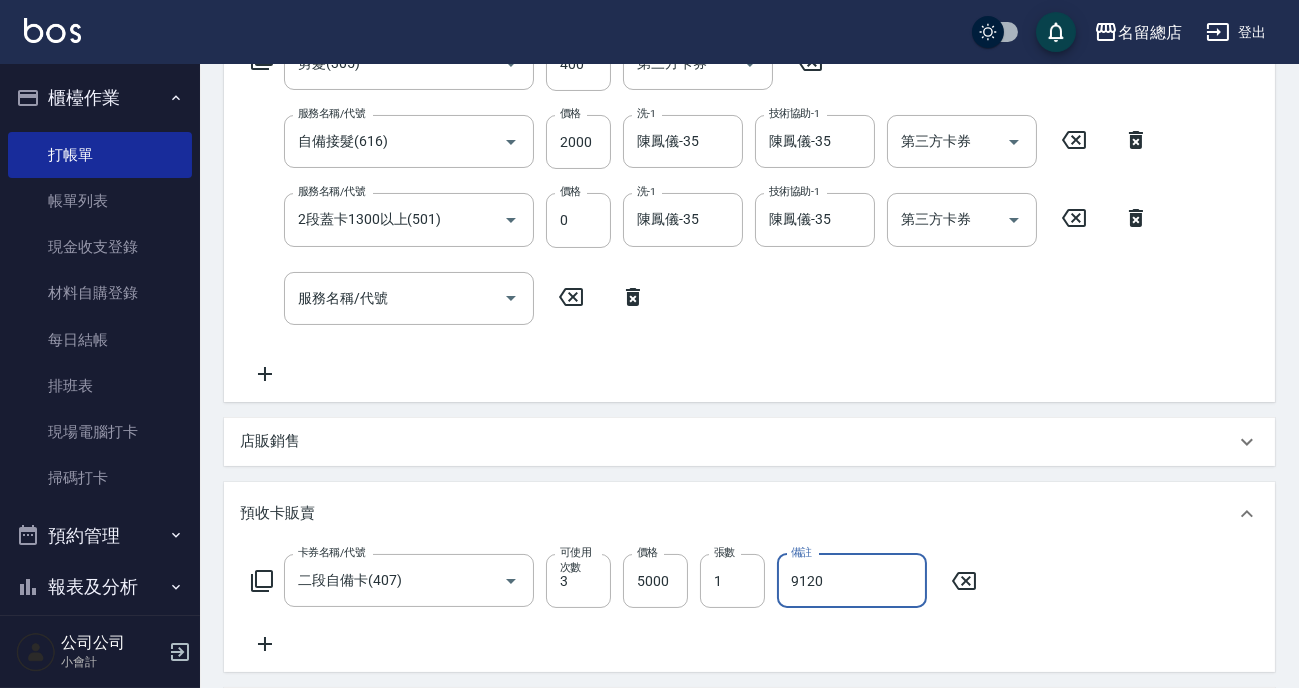 scroll, scrollTop: 0, scrollLeft: 0, axis: both 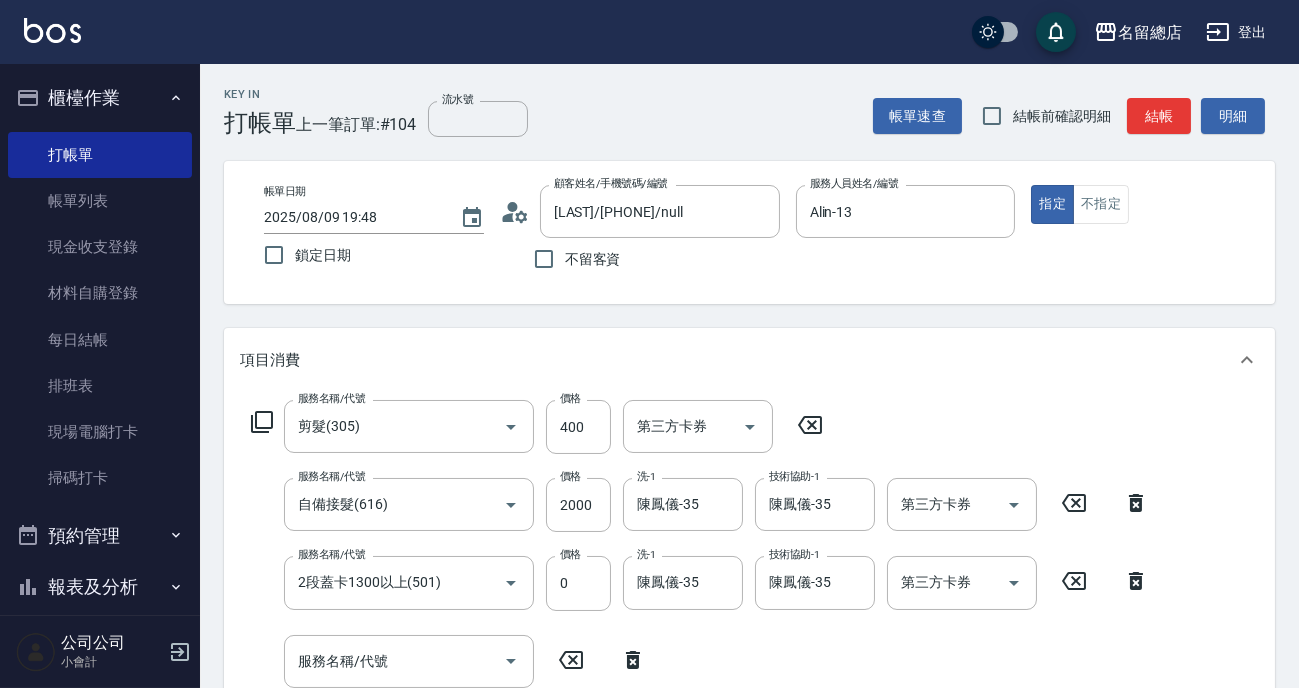 type on "9120" 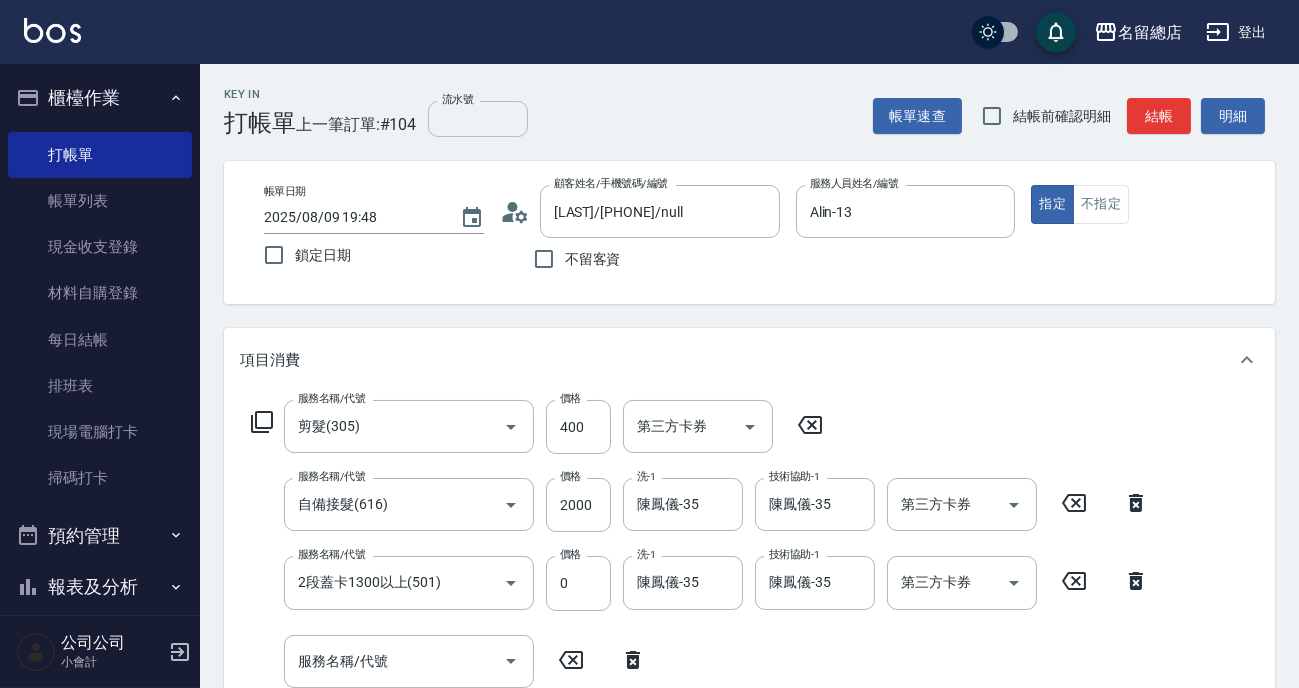 click on "流水號" at bounding box center [478, 119] 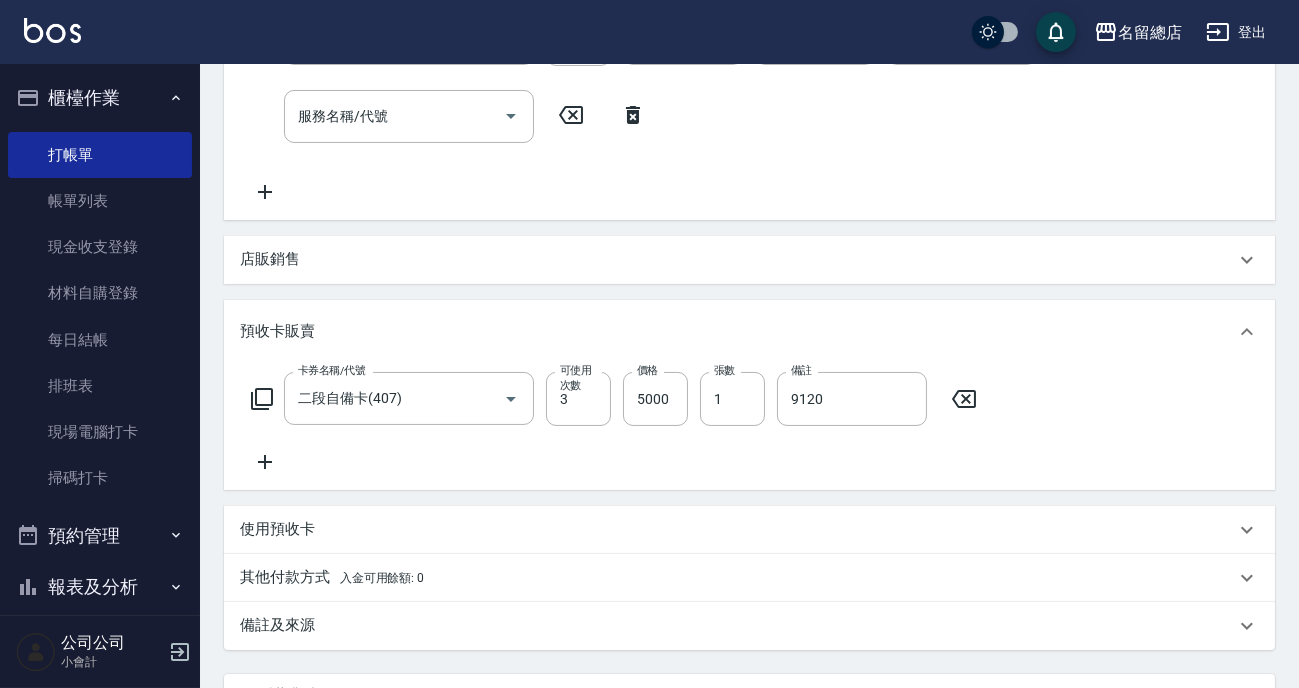 scroll, scrollTop: 636, scrollLeft: 0, axis: vertical 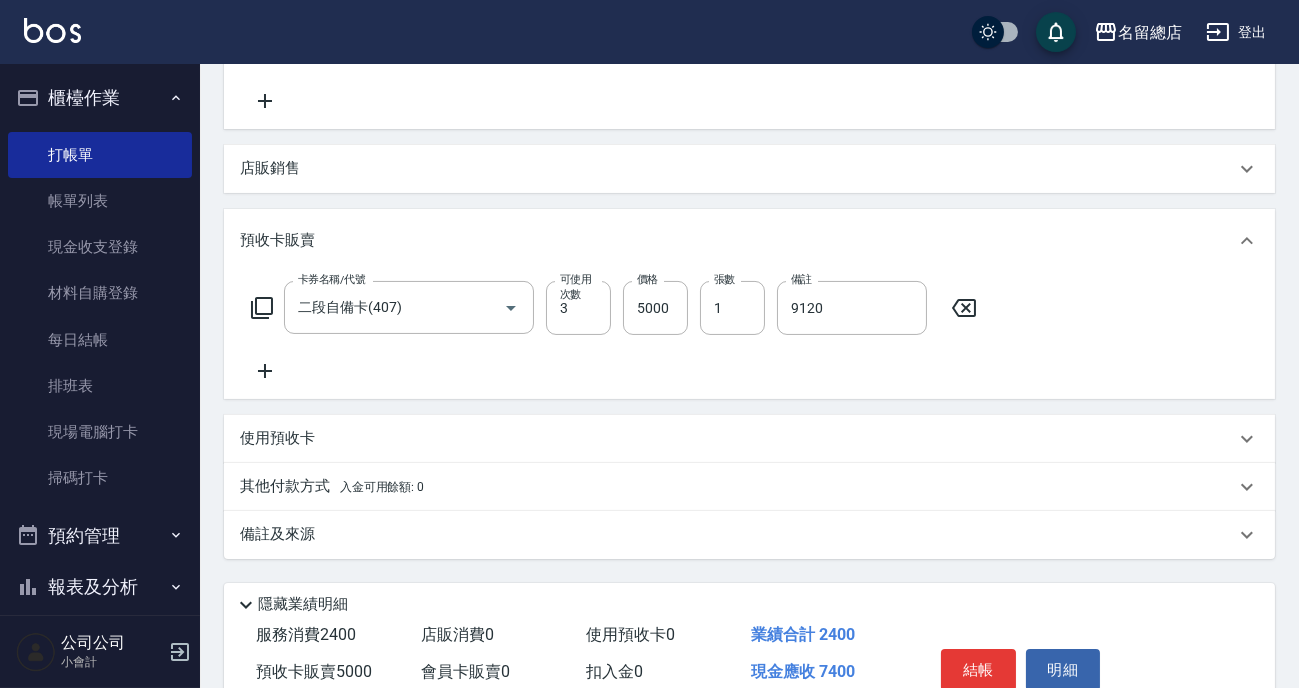 type on "9120" 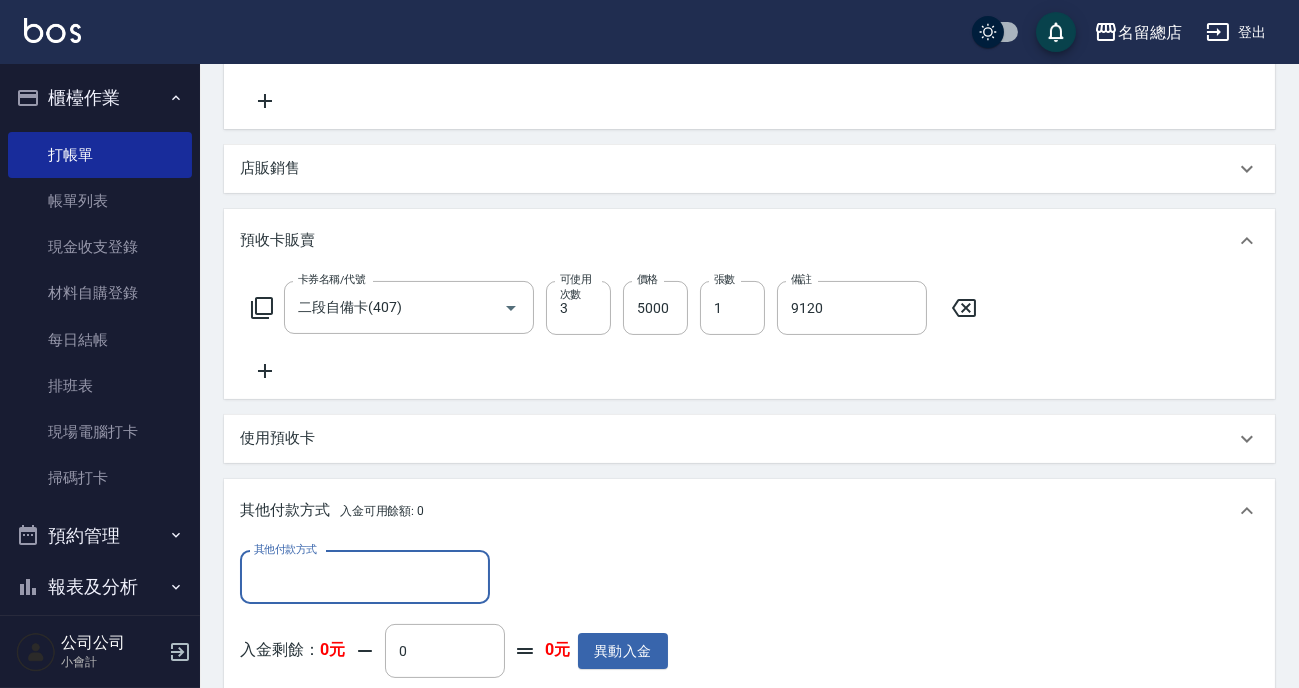 scroll, scrollTop: 0, scrollLeft: 0, axis: both 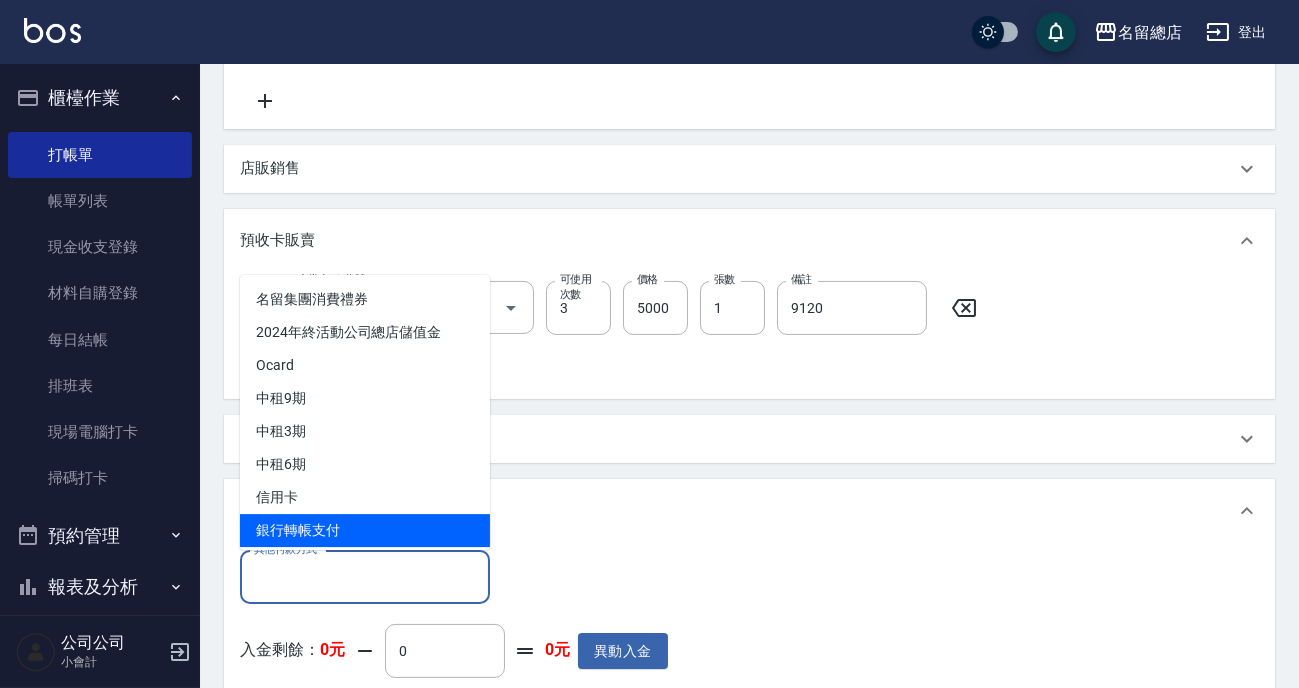 click on "銀行轉帳支付" at bounding box center (365, 530) 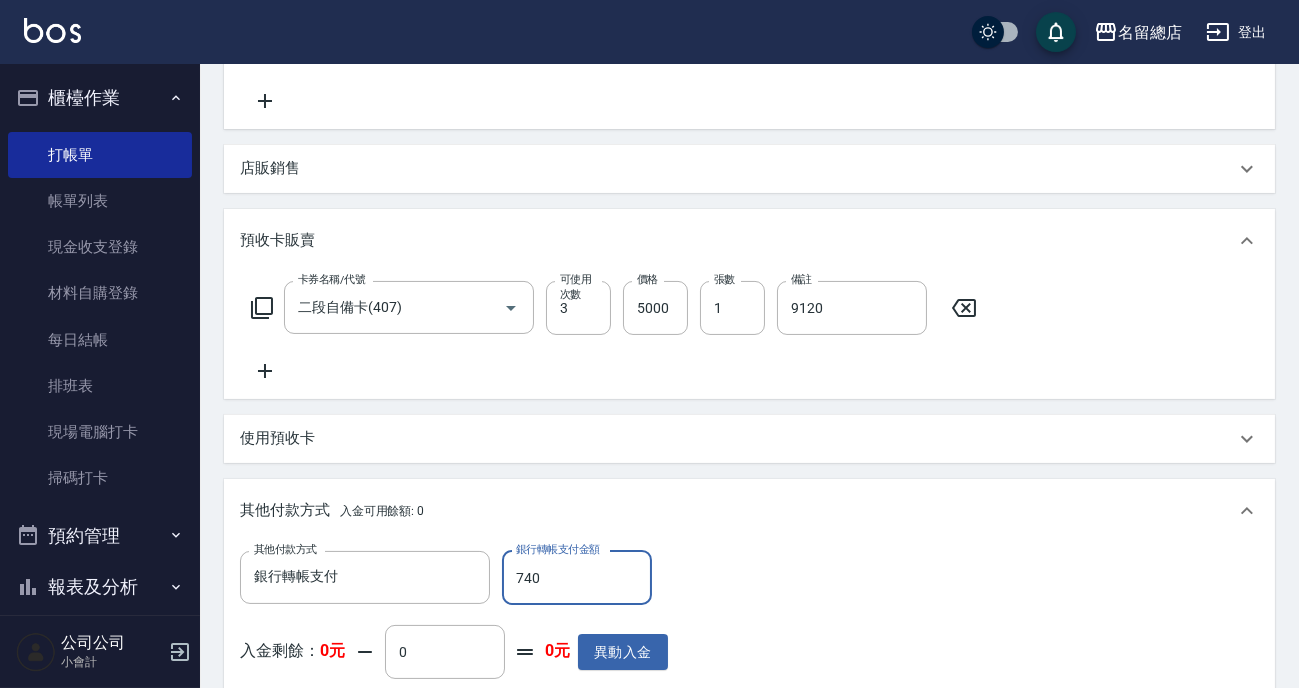 type on "7400" 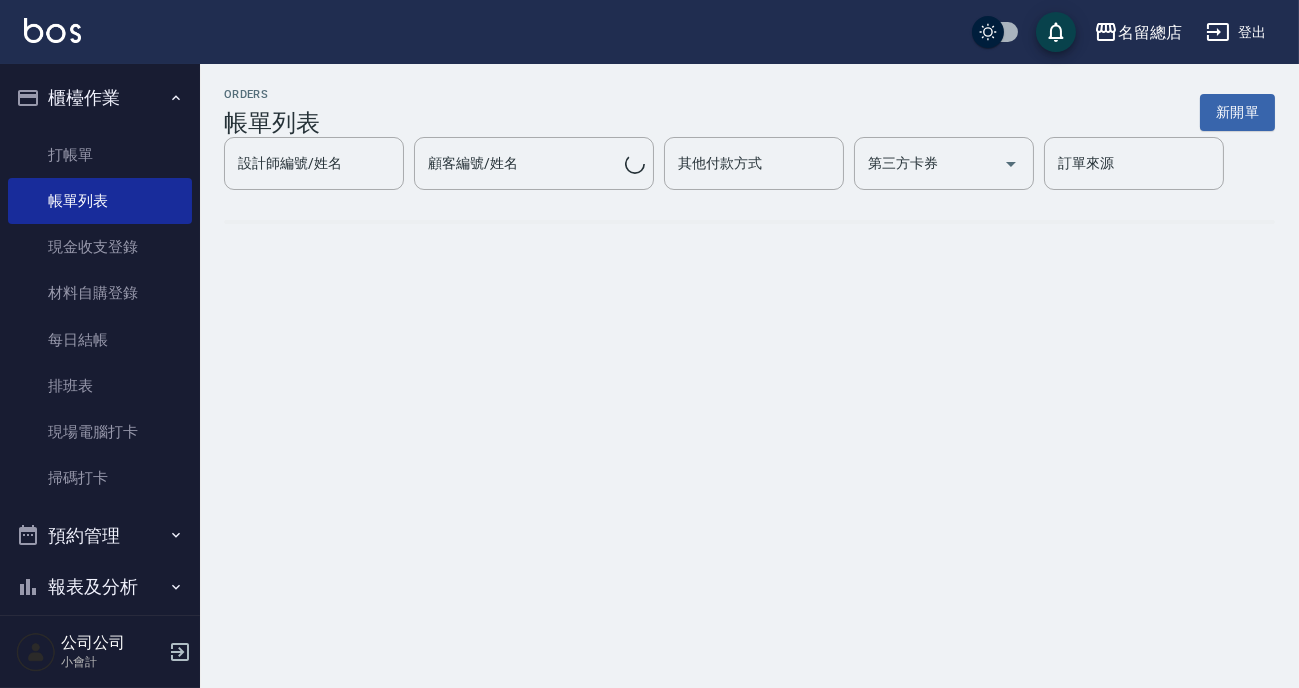 scroll, scrollTop: 0, scrollLeft: 0, axis: both 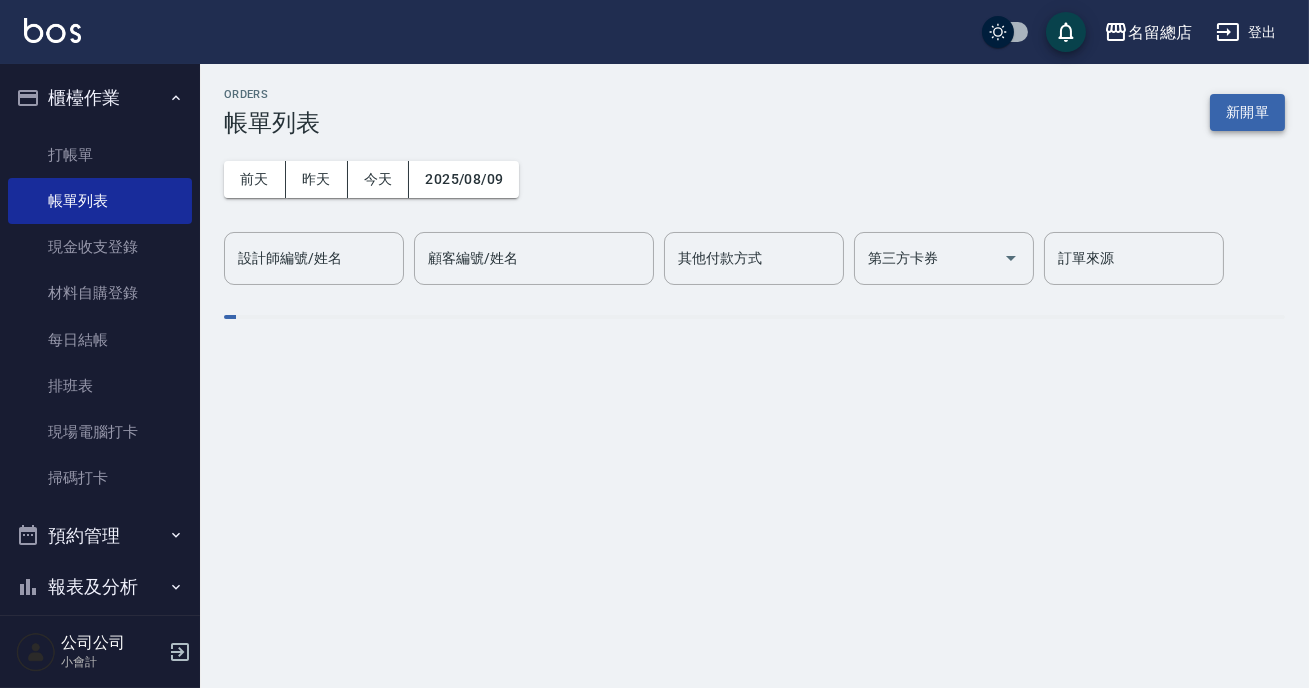 click on "新開單" at bounding box center [1247, 112] 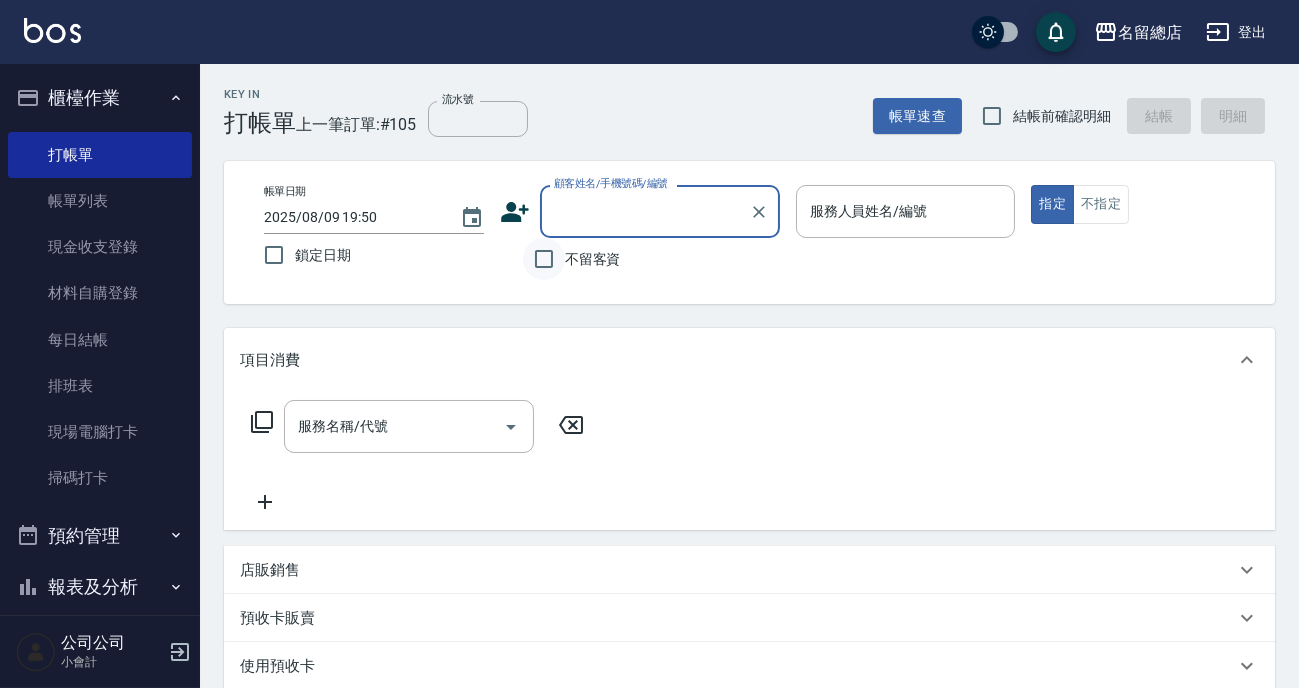 click on "不留客資" at bounding box center (544, 259) 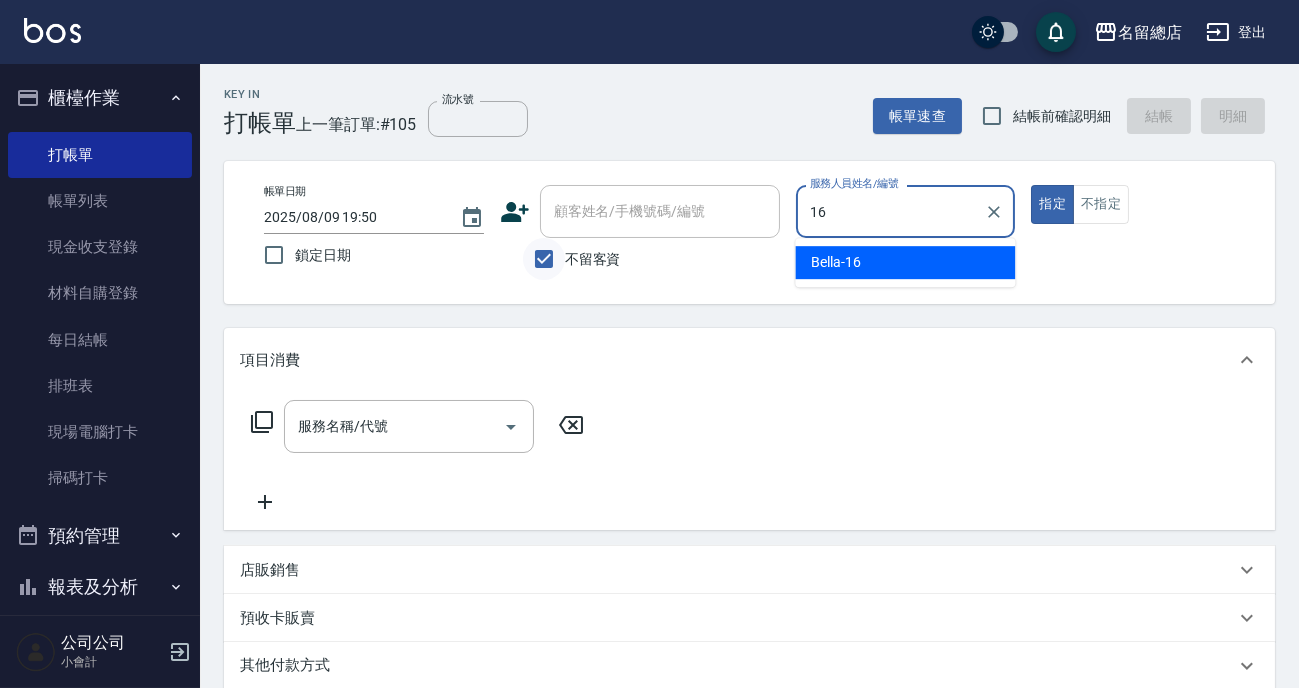 type on "Bella-16" 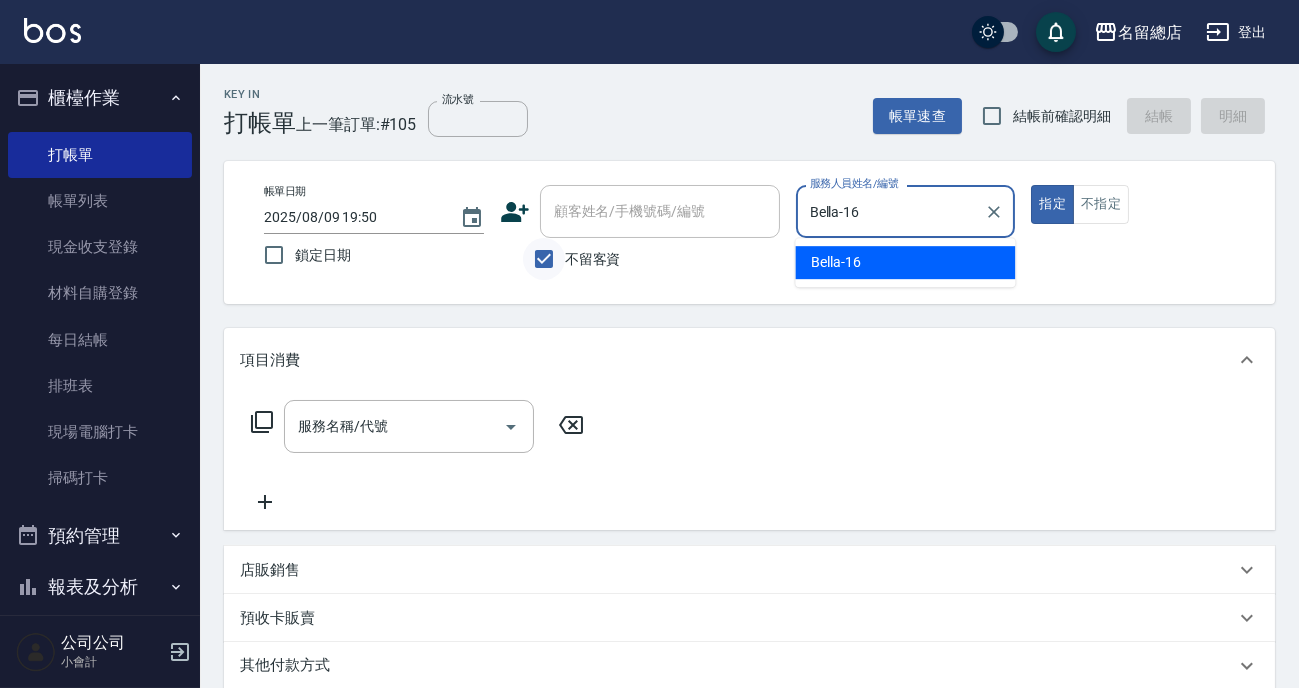type on "true" 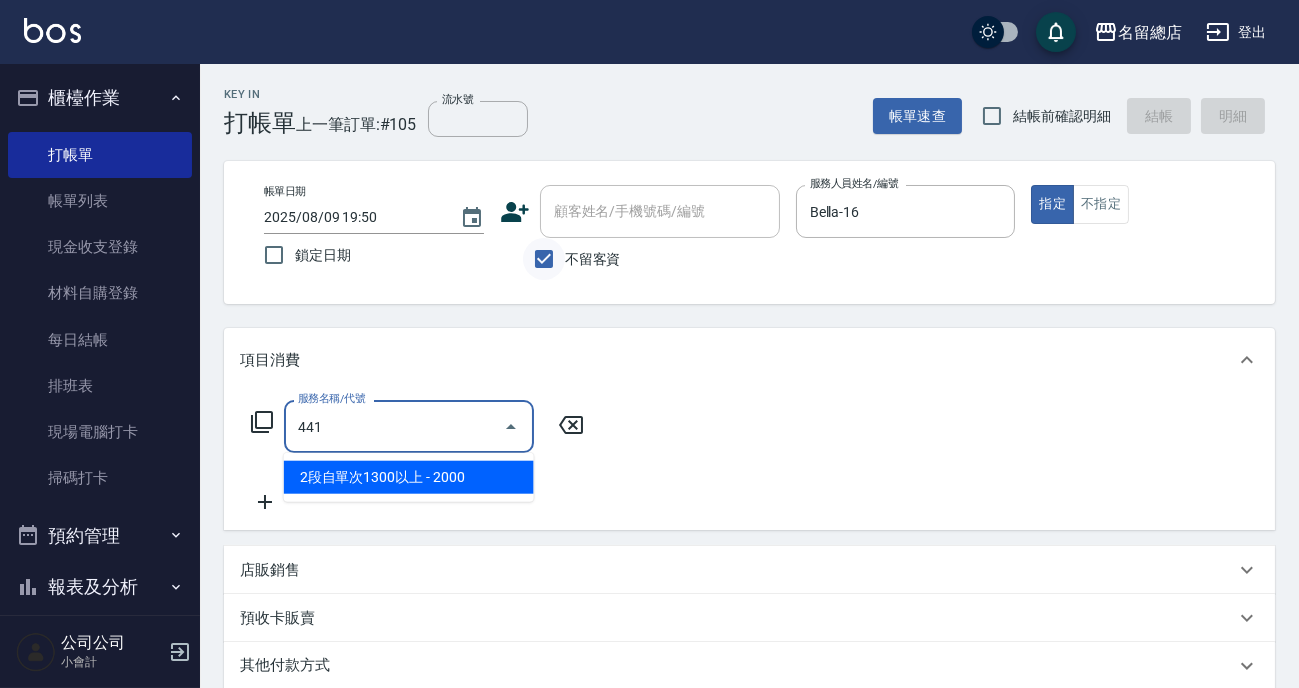 type on "2段自單次1300以上(441)" 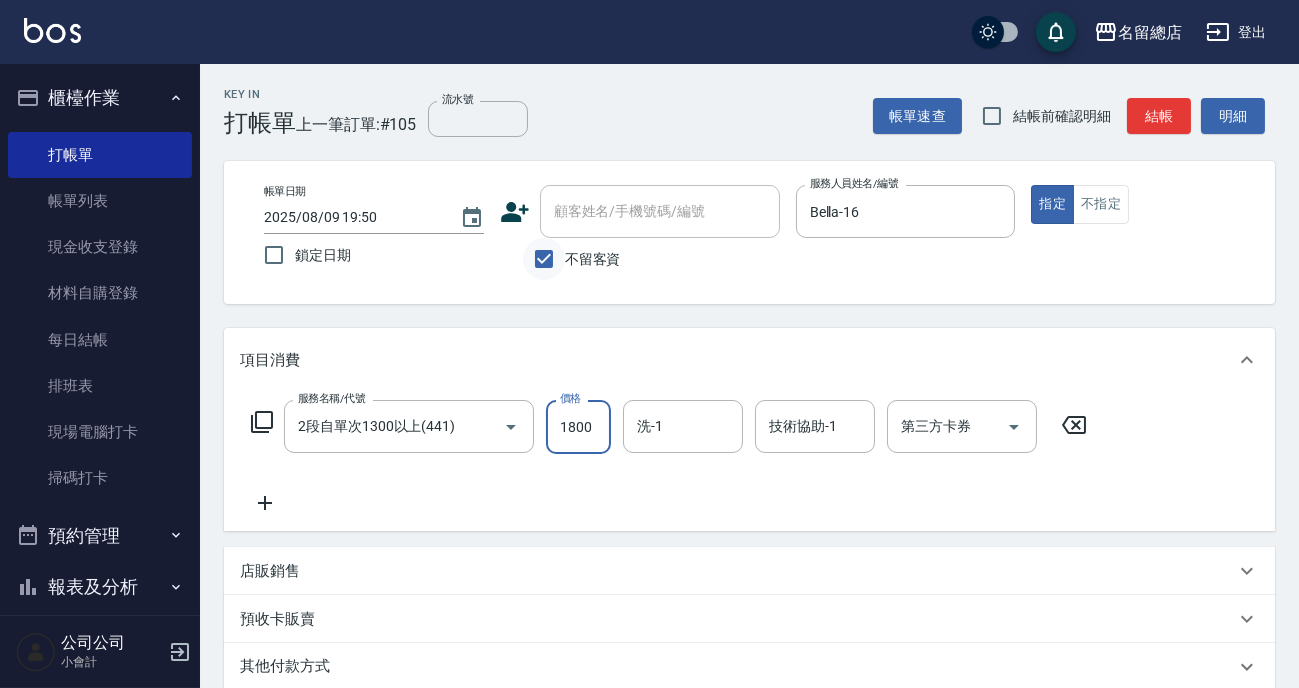 type on "1800" 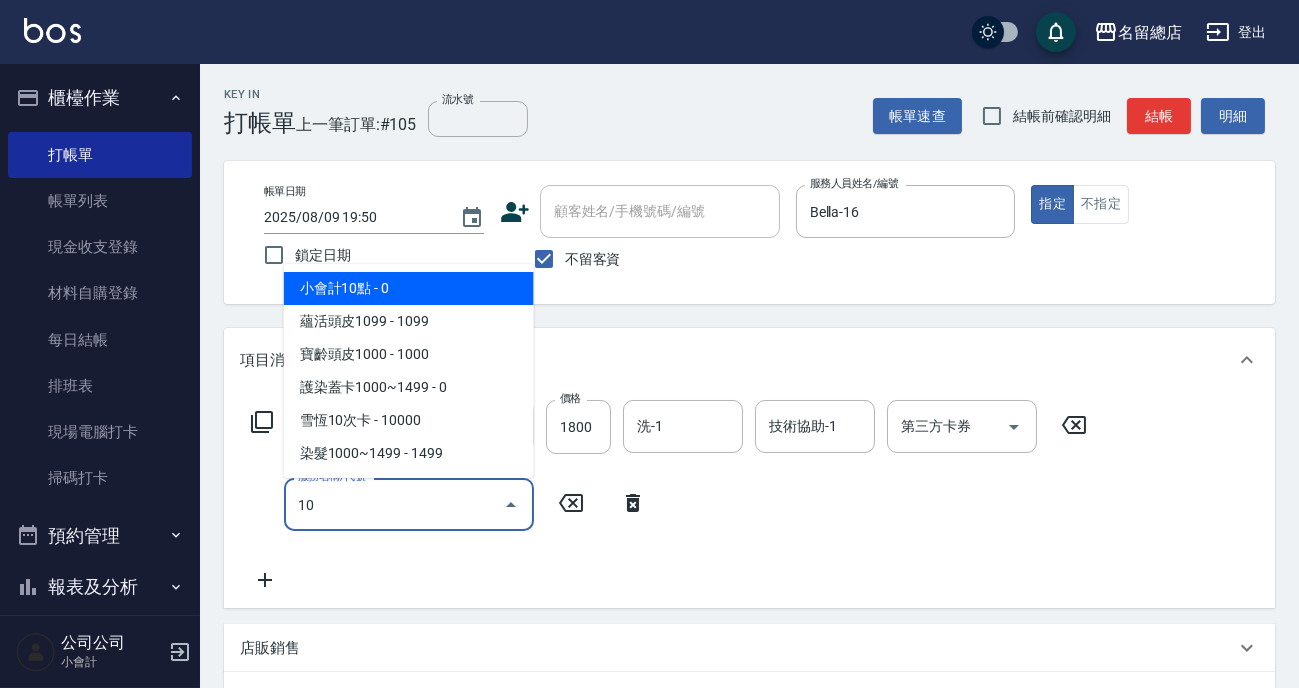 type on "1" 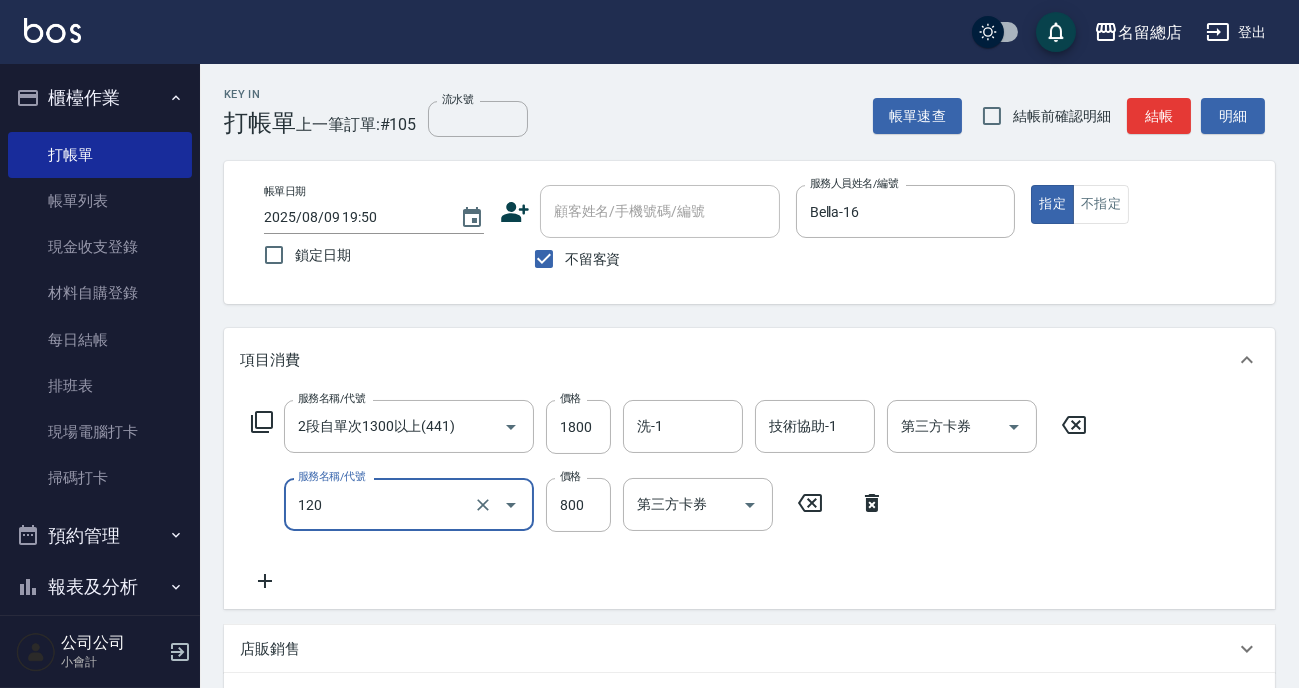 type on "自備頭皮(120)" 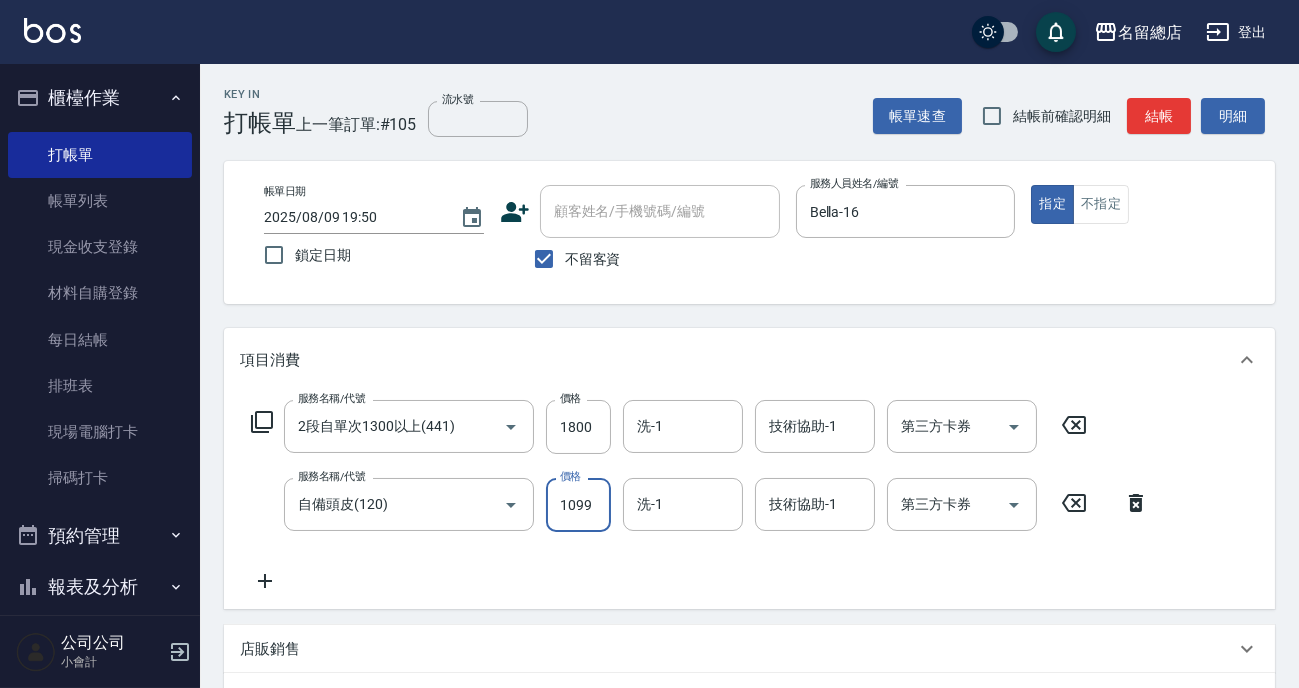 type on "1099" 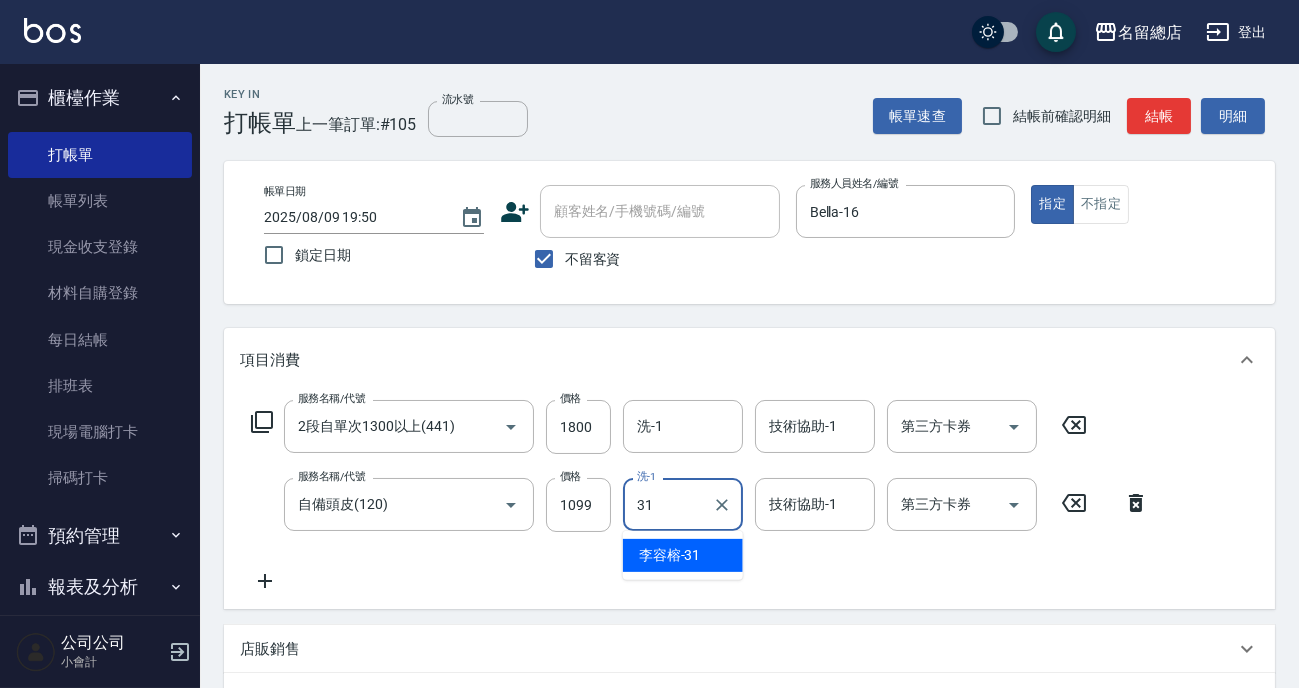 type on "[LAST]-31" 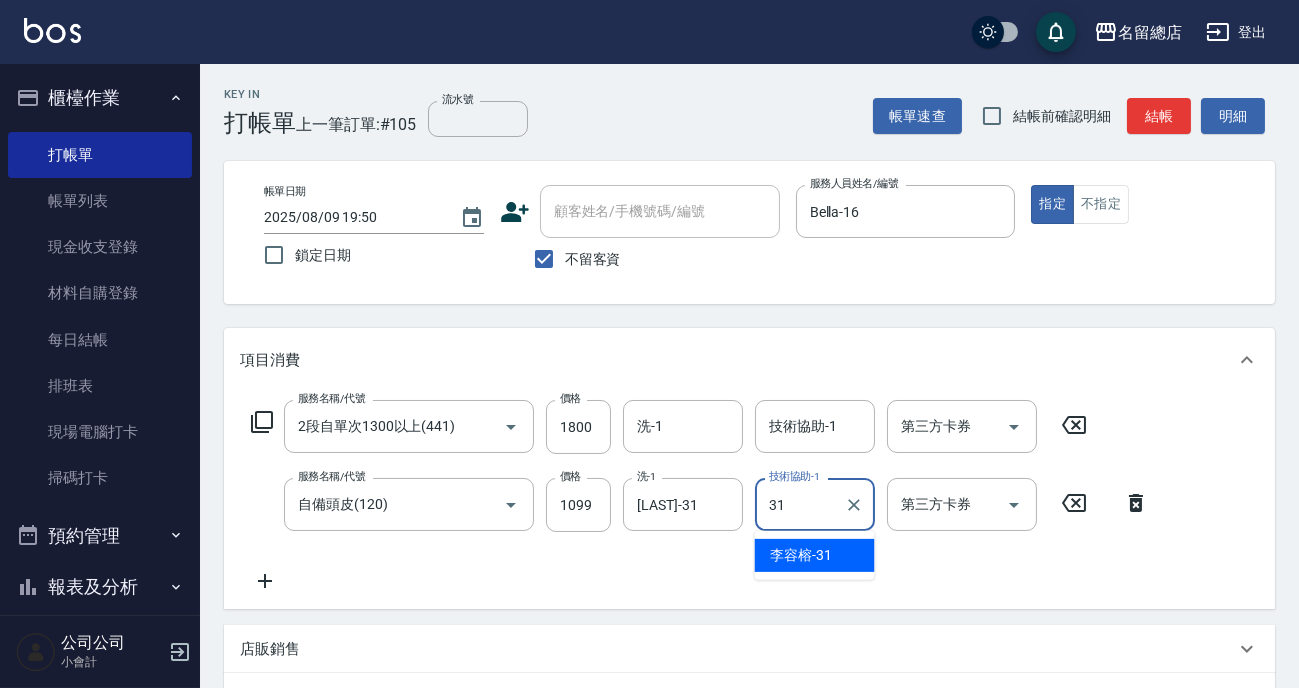 type on "[LAST]-31" 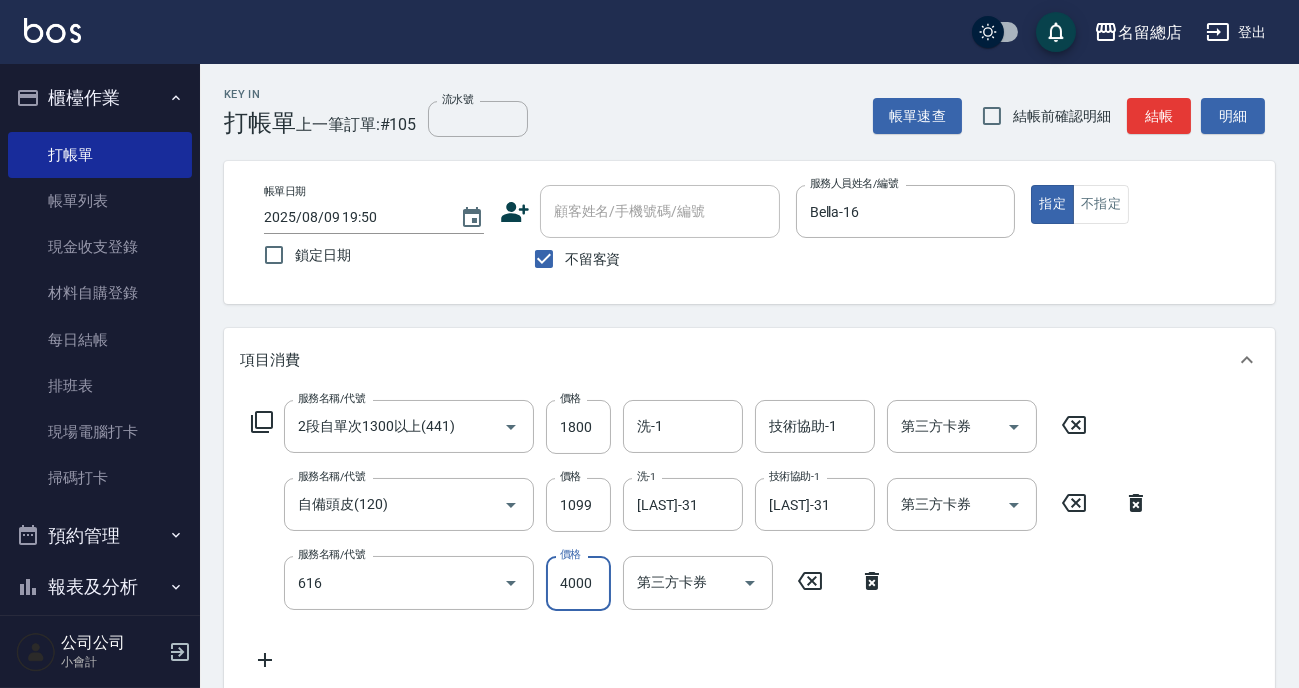 type on "自備接髮(616)" 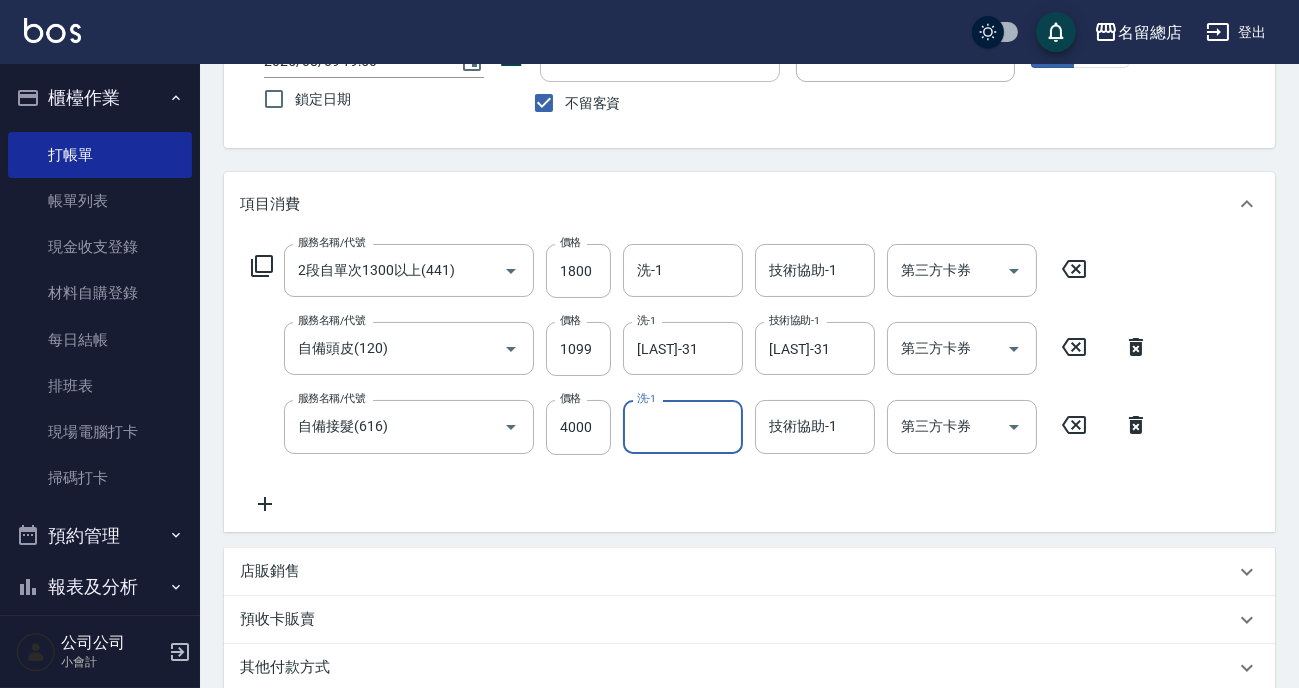 scroll, scrollTop: 429, scrollLeft: 0, axis: vertical 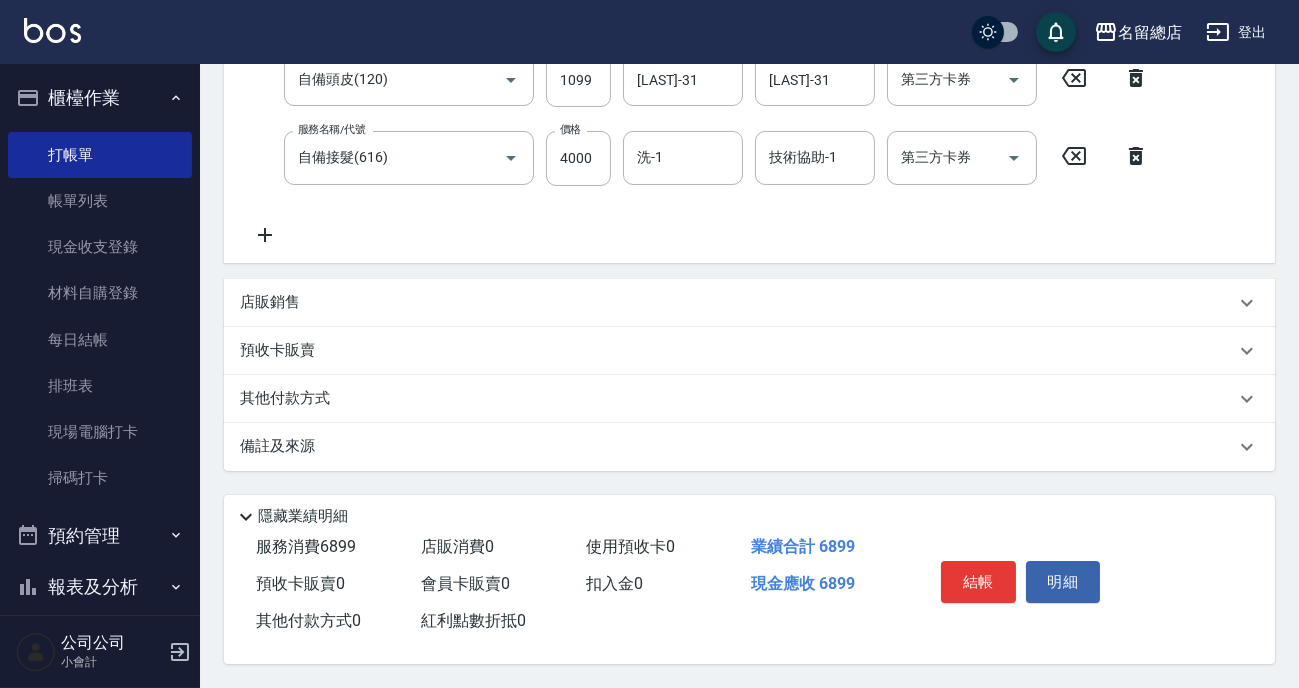 click on "其他付款方式" at bounding box center [749, 399] 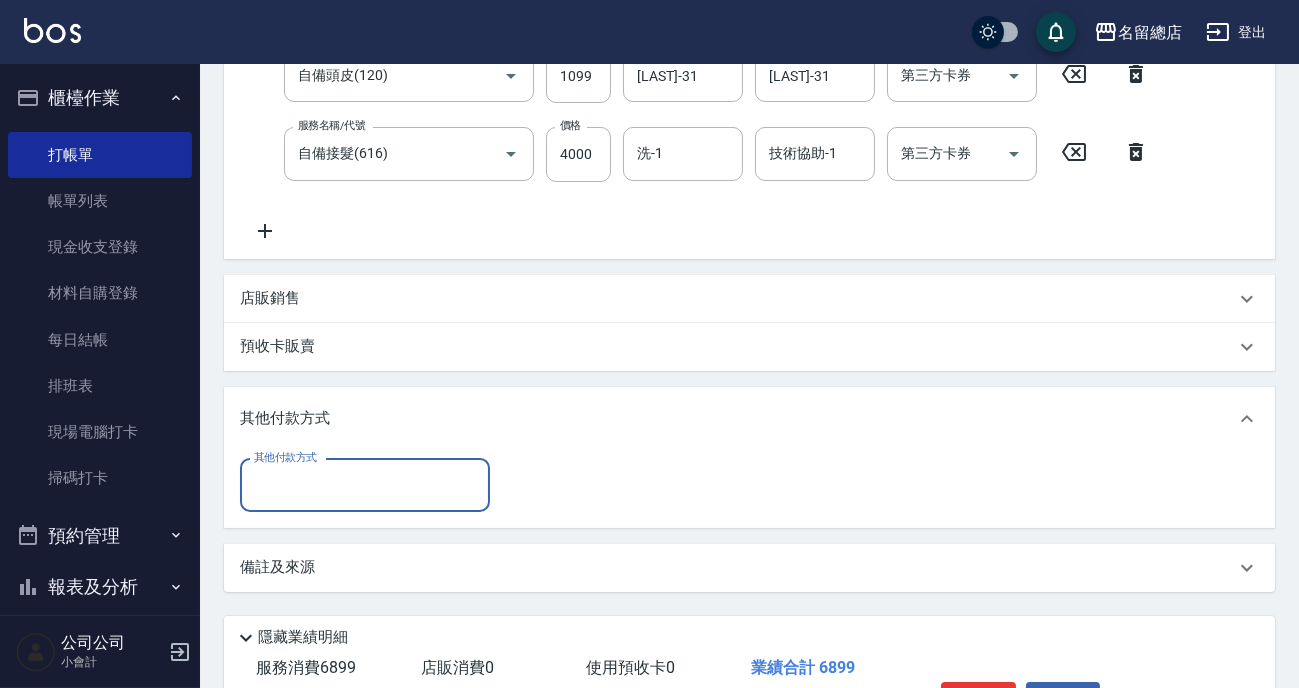 scroll, scrollTop: 0, scrollLeft: 0, axis: both 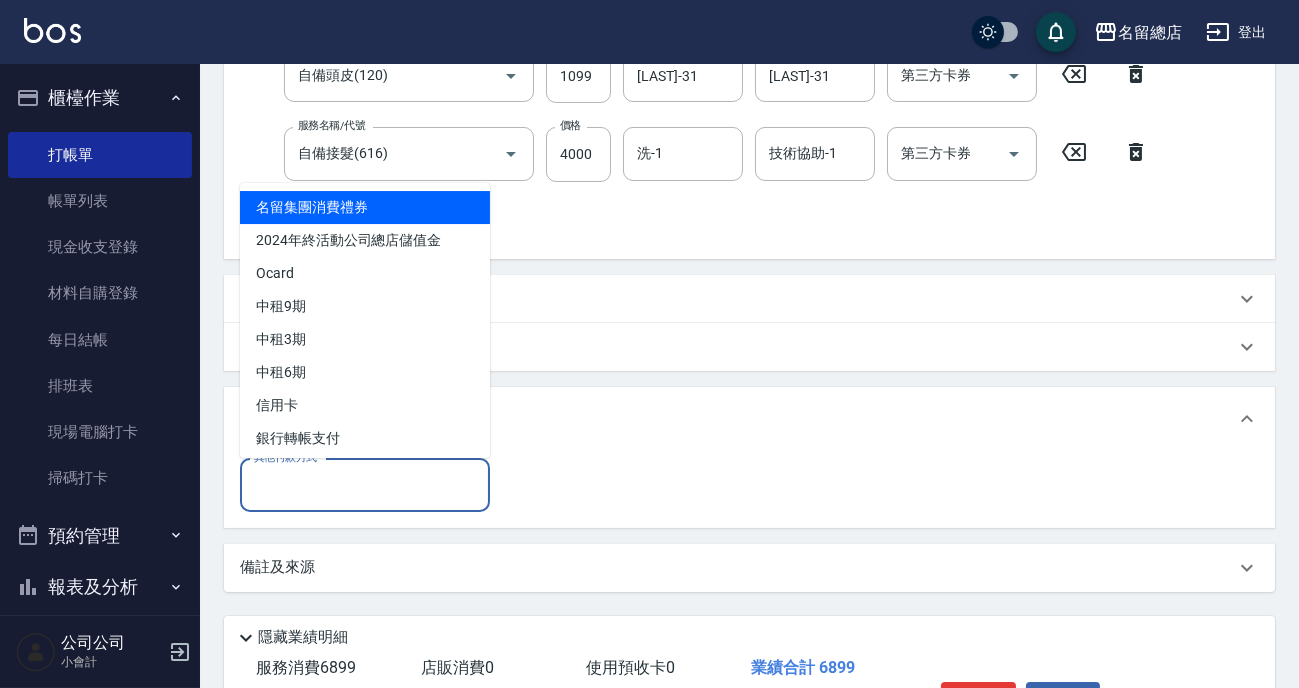 click on "其他付款方式" at bounding box center [365, 485] 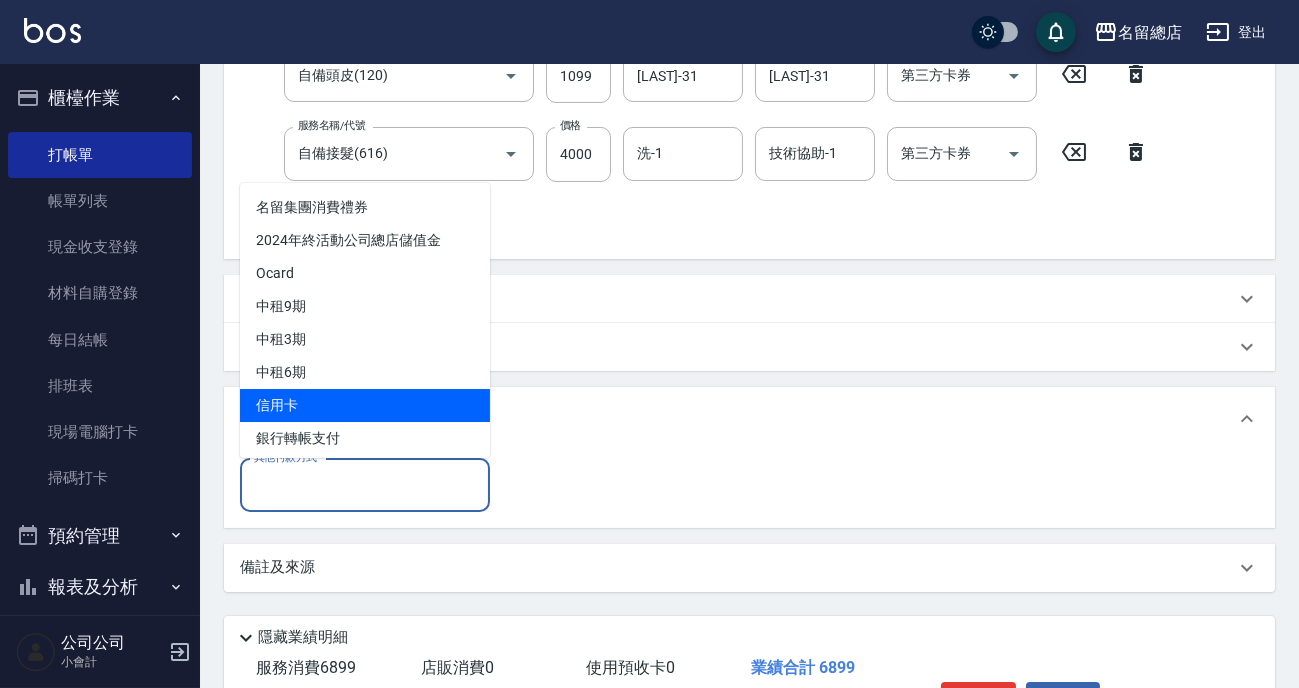 click on "信用卡" at bounding box center (365, 405) 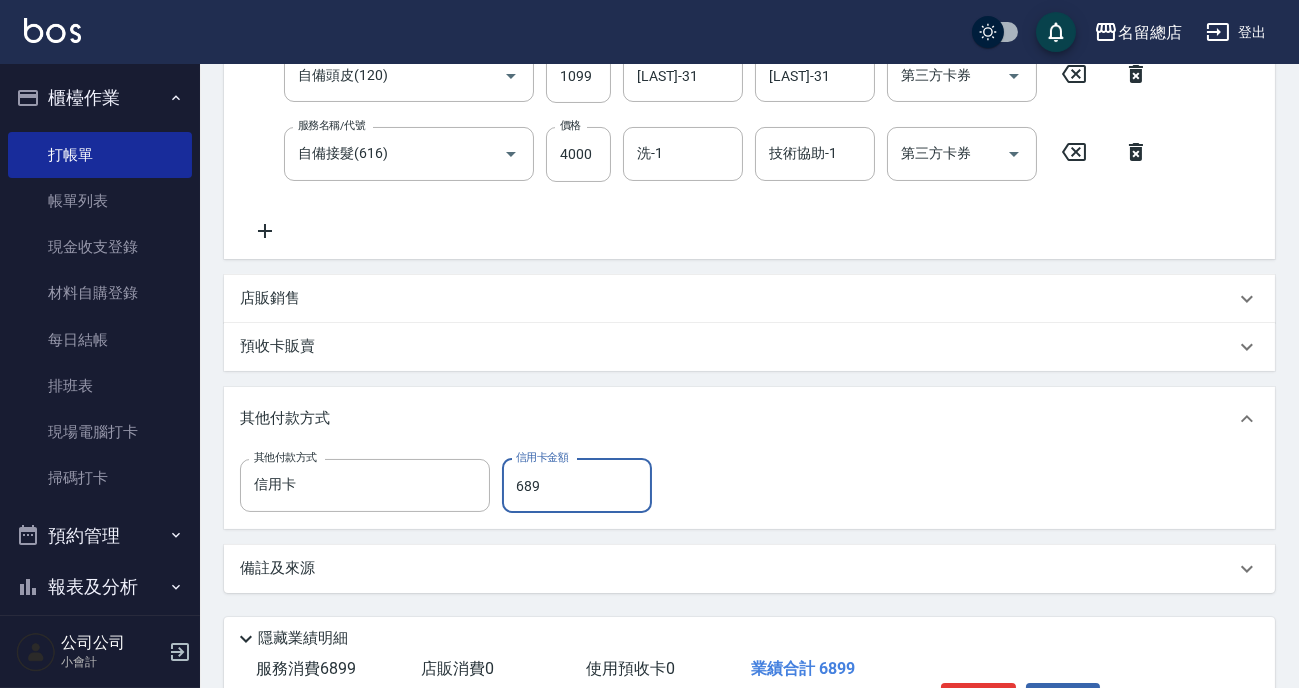 type on "6899" 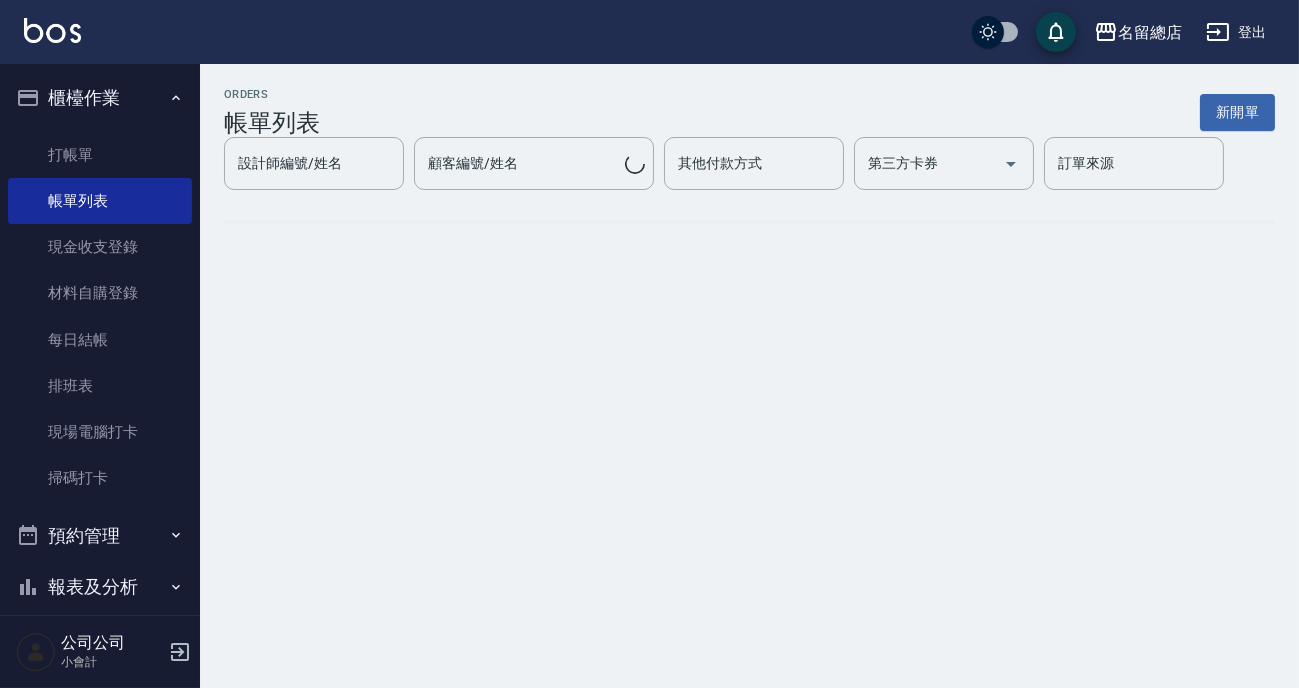 scroll, scrollTop: 0, scrollLeft: 0, axis: both 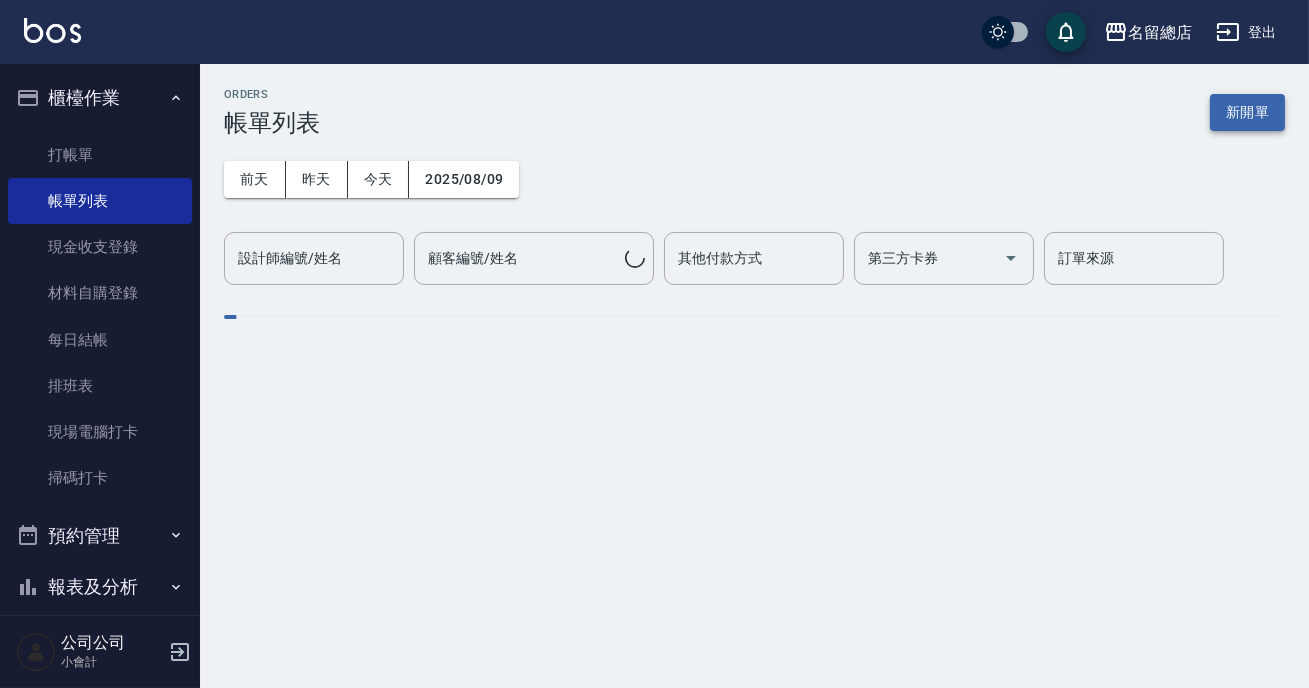 click on "新開單" at bounding box center [1247, 112] 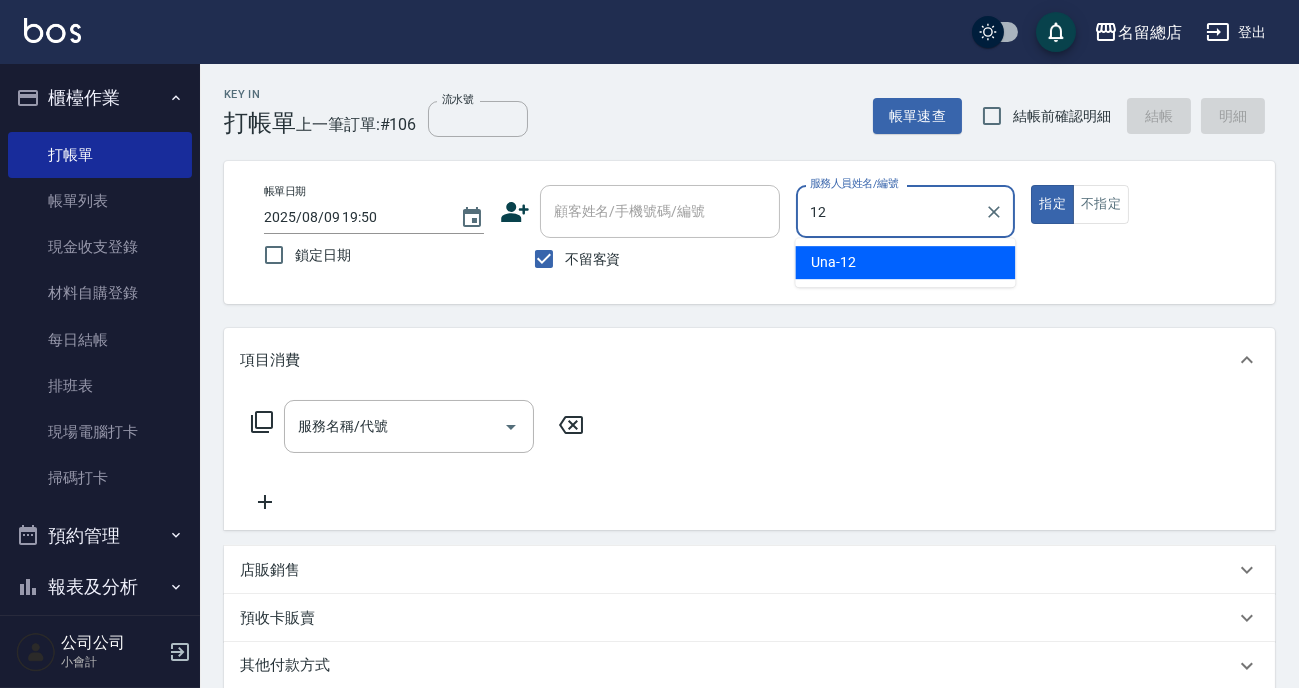 type on "Una-12" 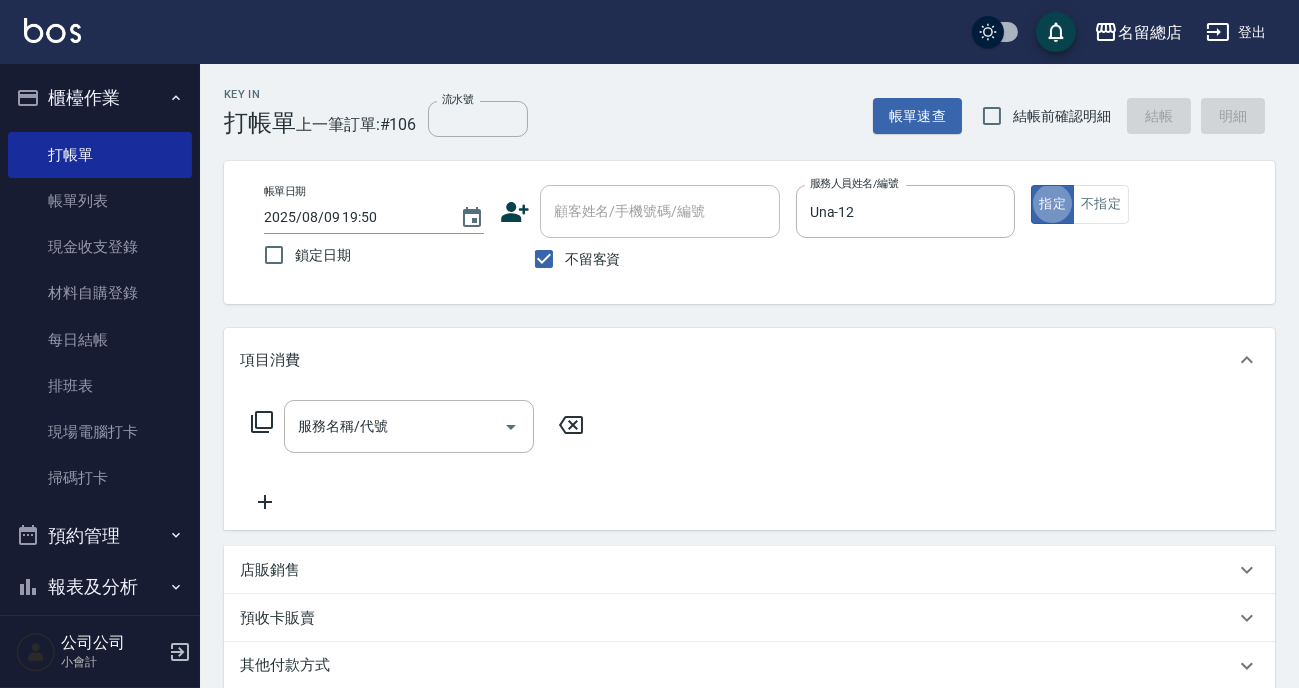 type on "true" 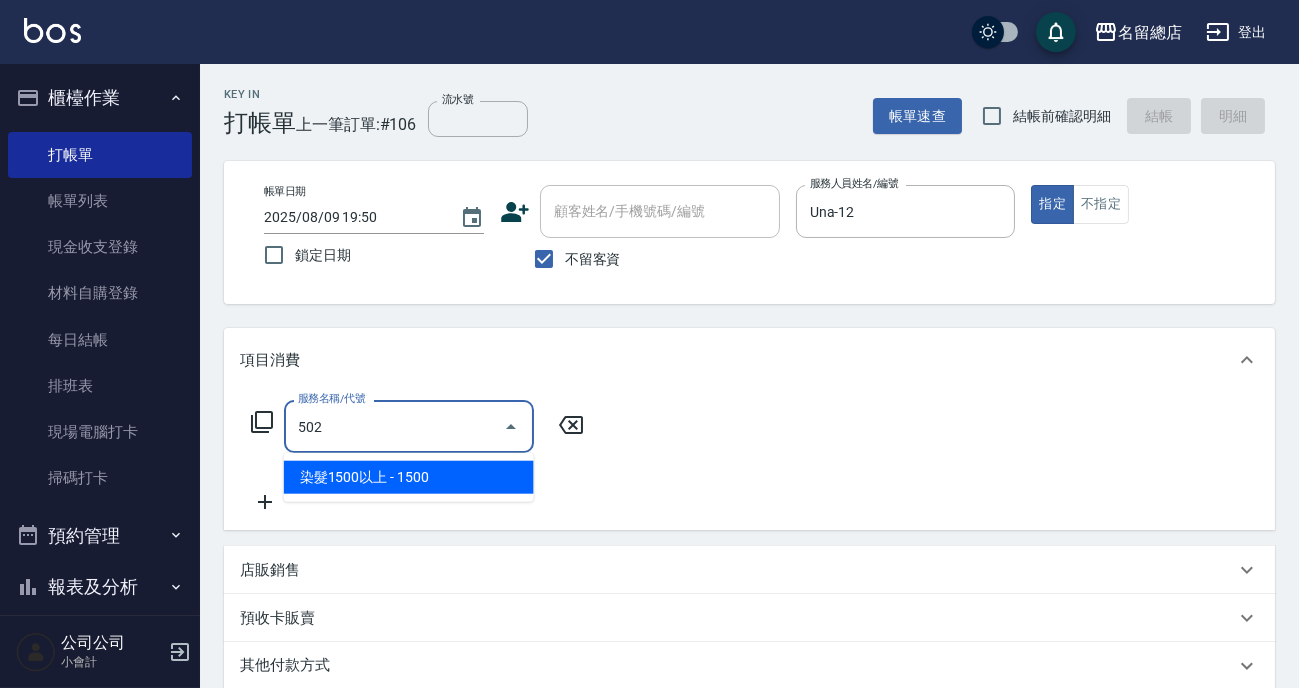 type on "染髮1500以上(502)" 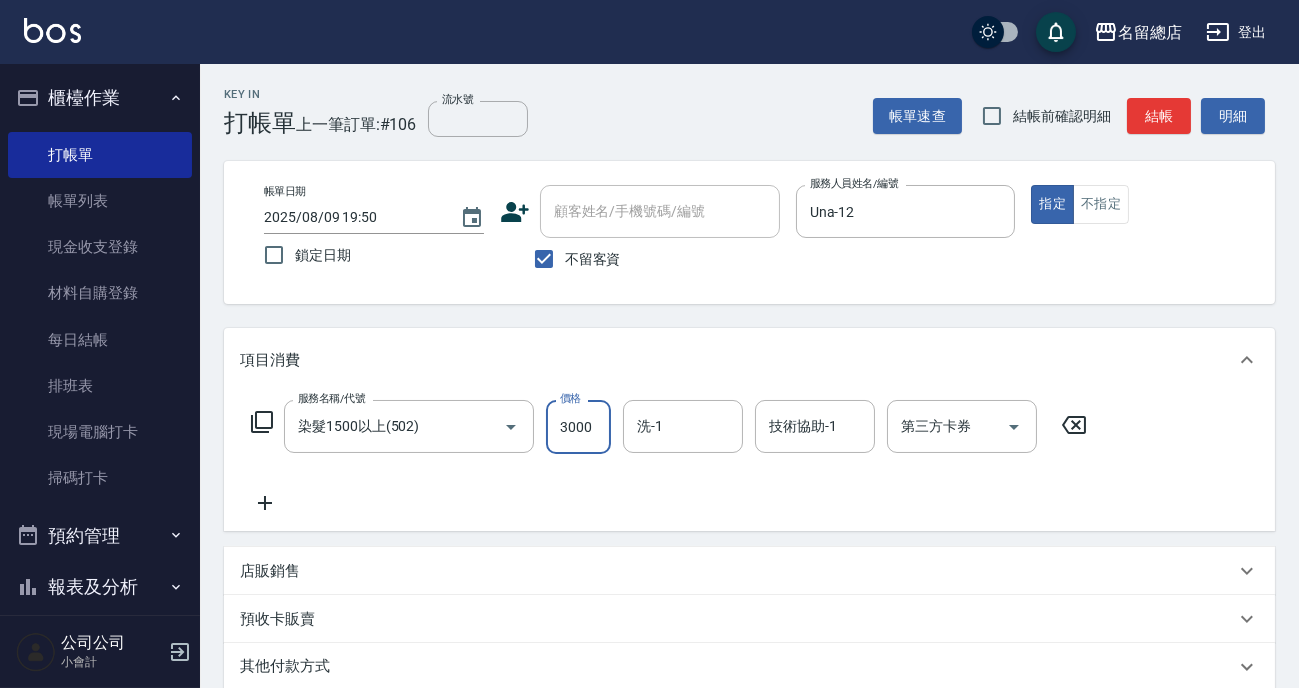 type on "3000" 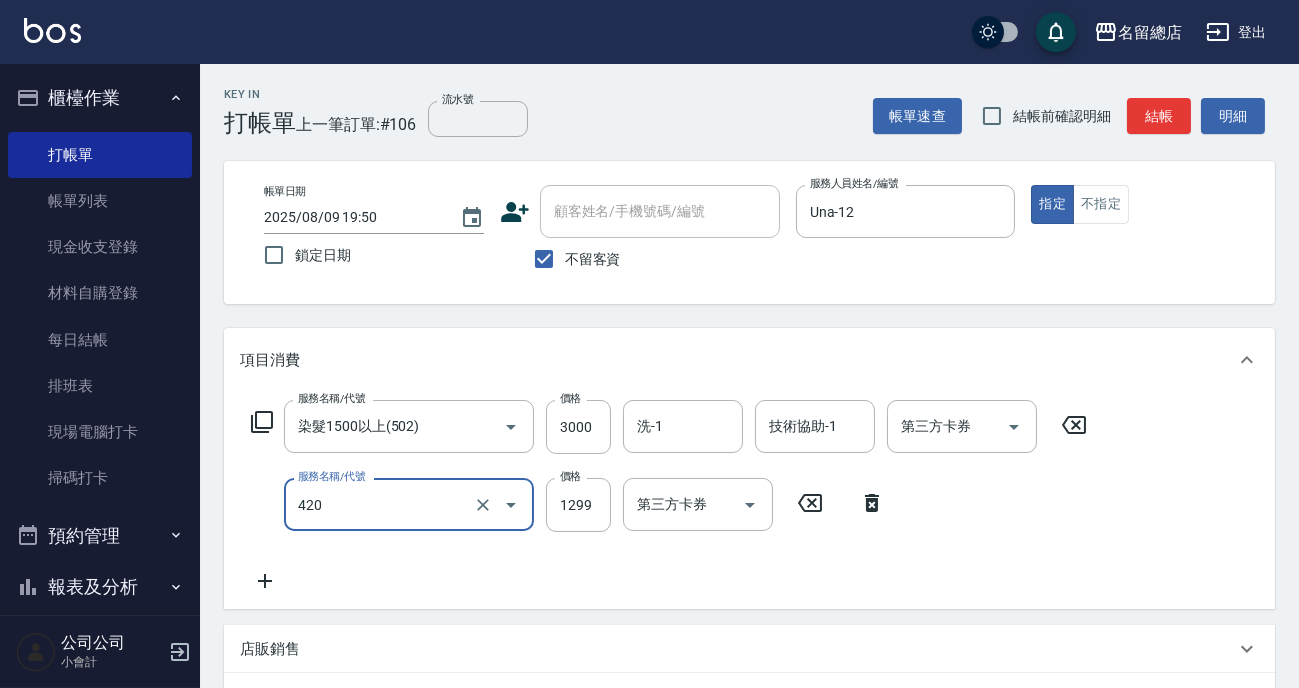 type on "2段自單次1299以下(420)" 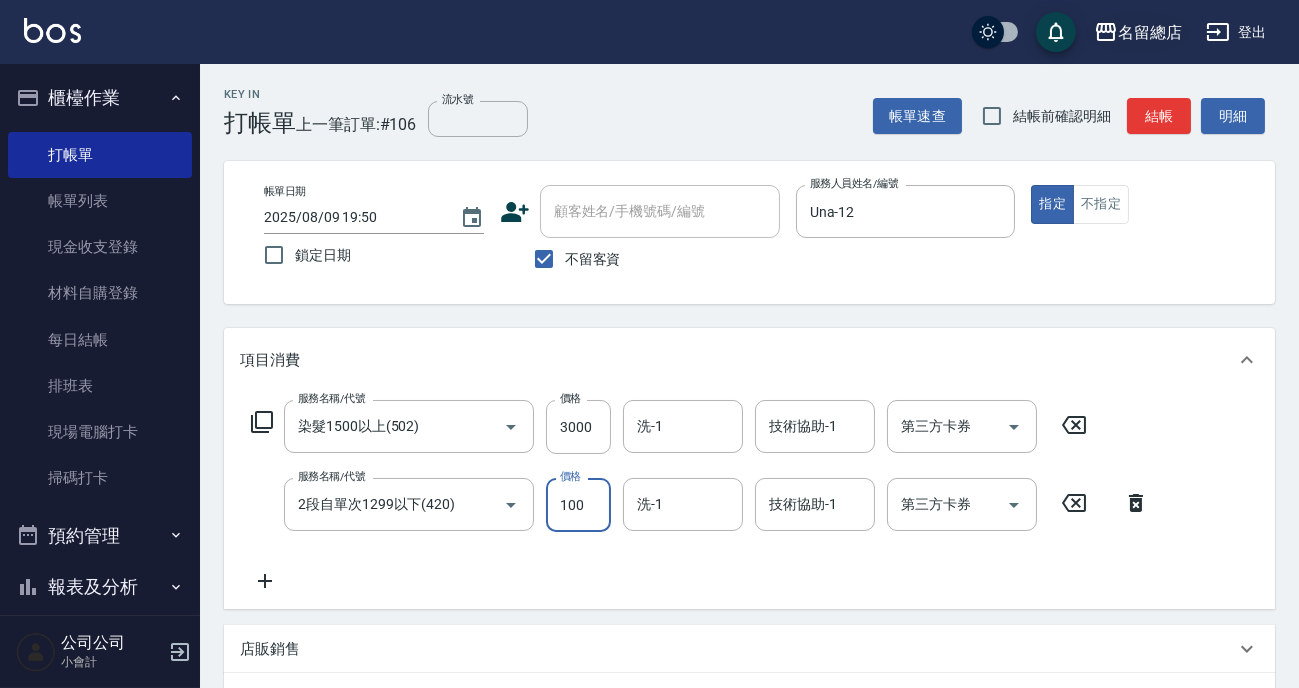 type on "1000" 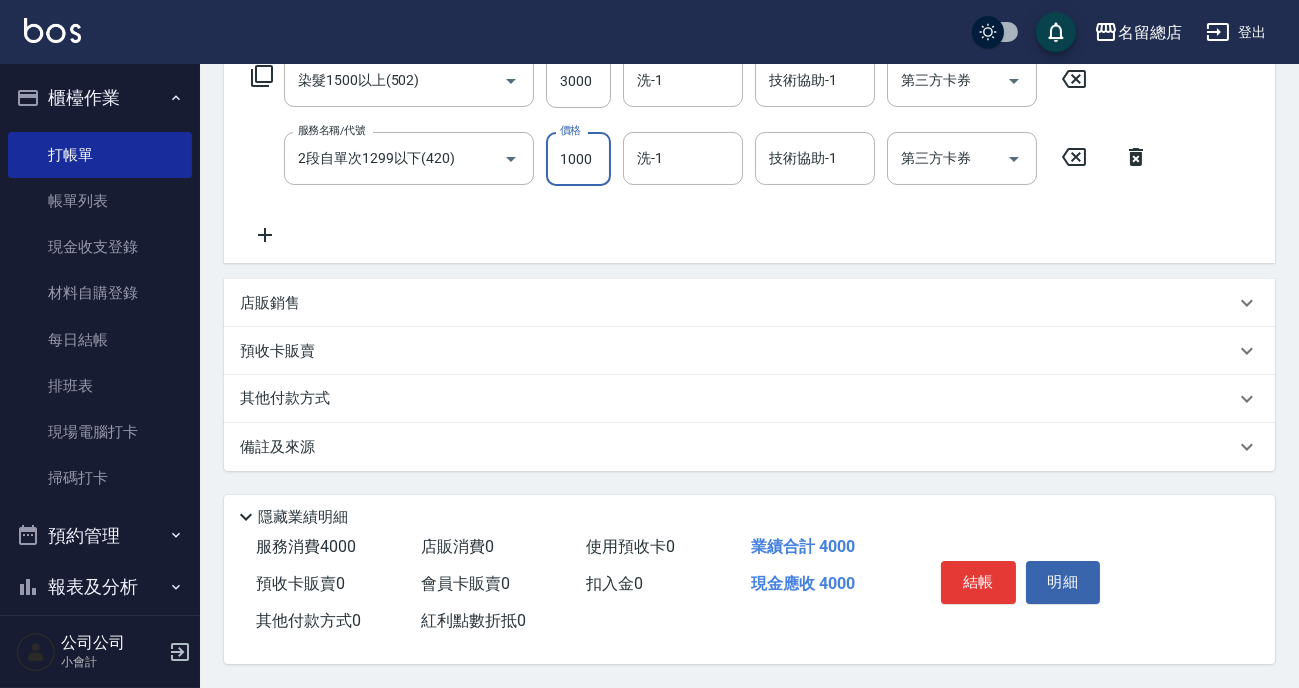scroll, scrollTop: 0, scrollLeft: 0, axis: both 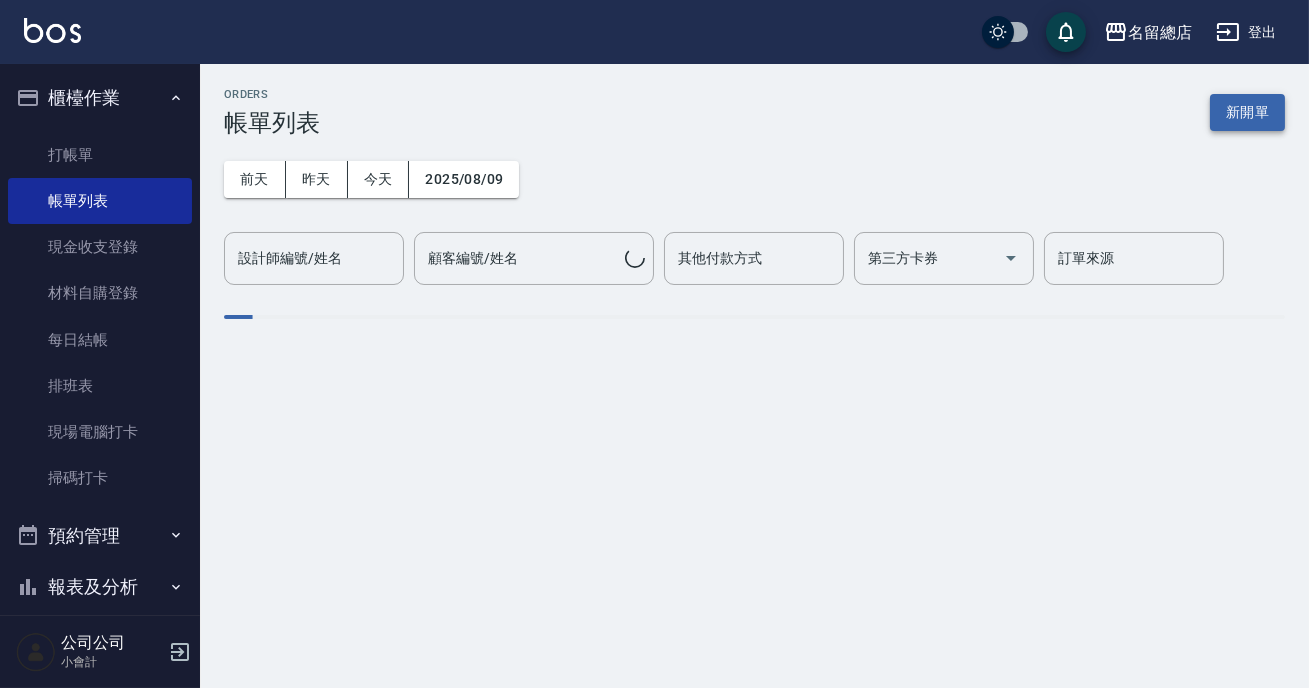 click on "新開單" at bounding box center [1247, 112] 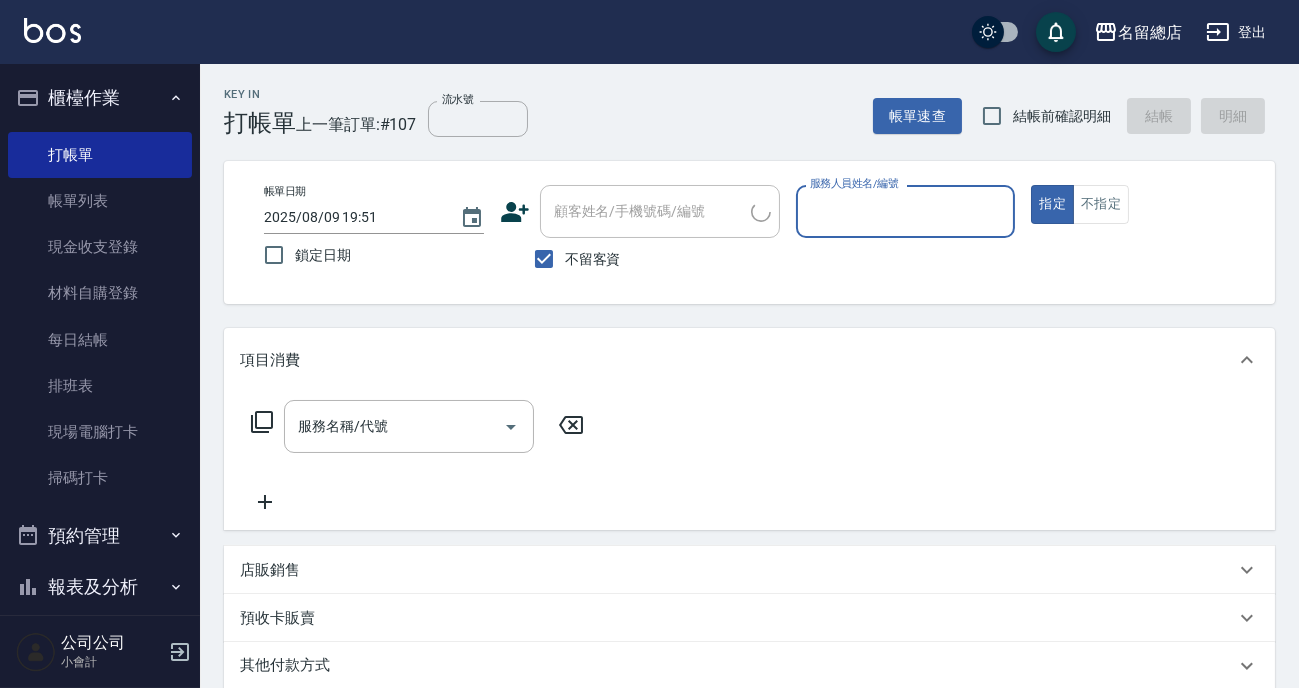 click on "顧客姓名/手機號碼/編號" at bounding box center [650, 211] 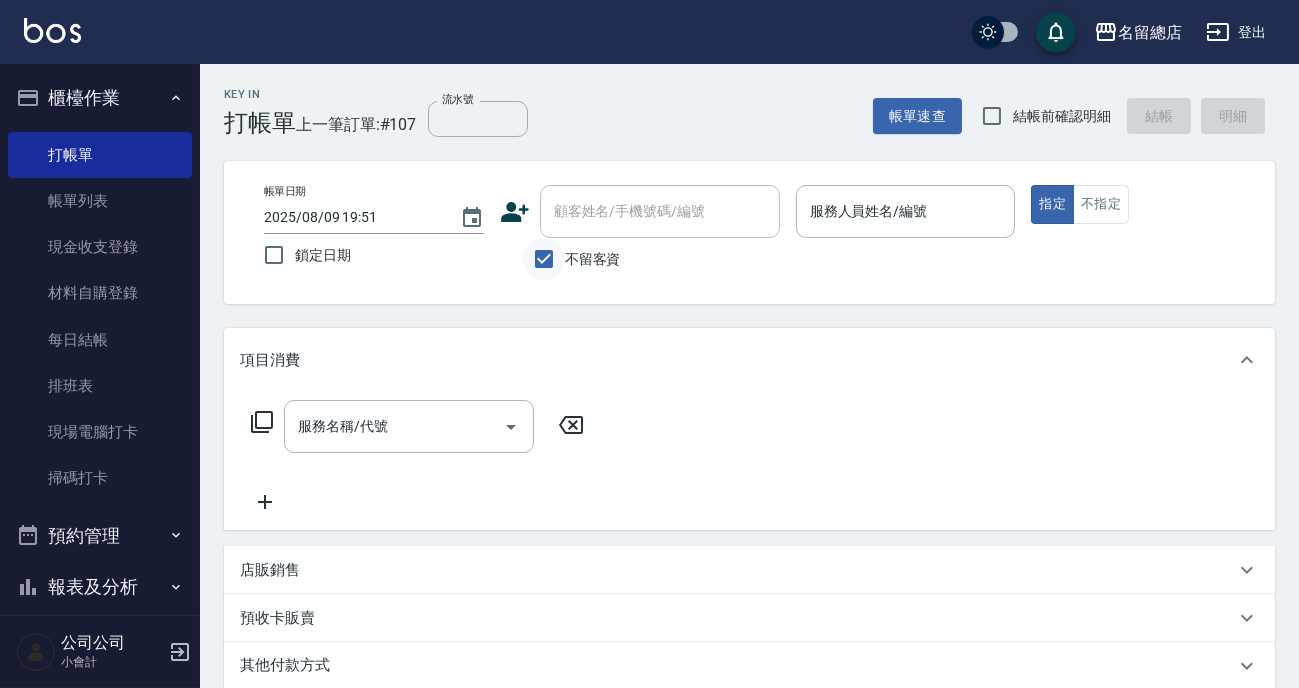 click on "不留客資" at bounding box center [544, 259] 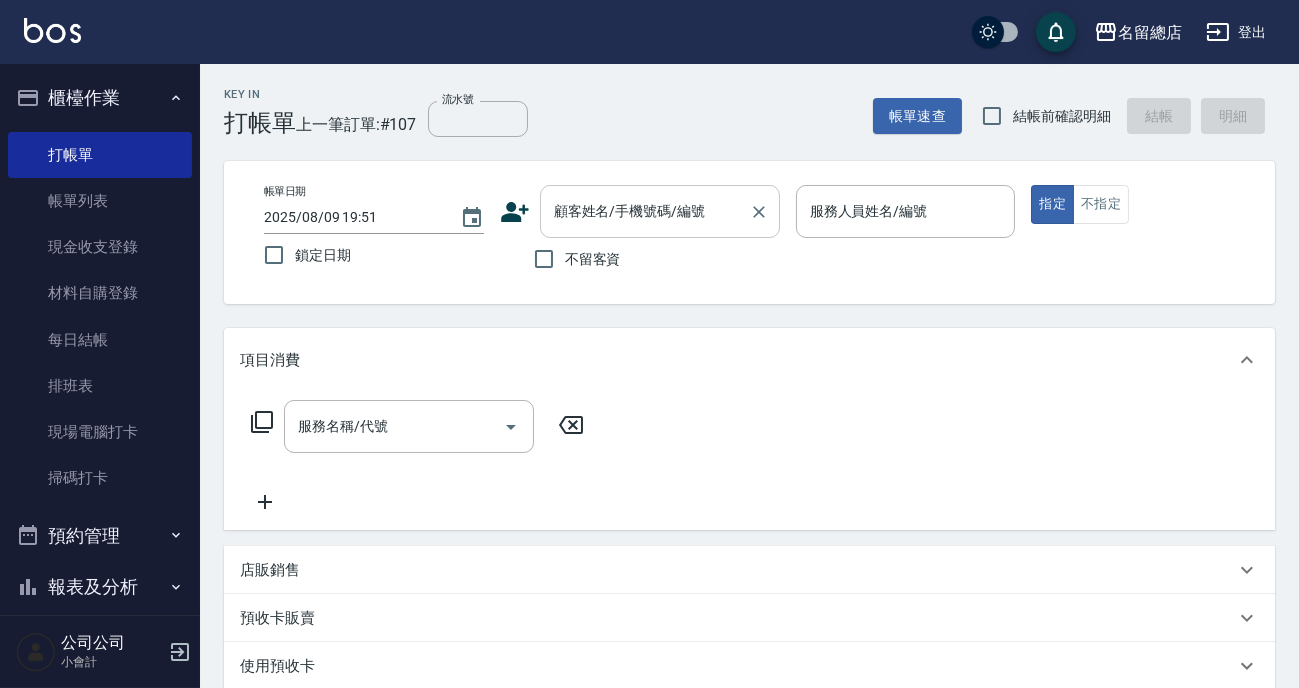 click on "顧客姓名/手機號碼/編號 顧客姓名/手機號碼/編號" at bounding box center (660, 211) 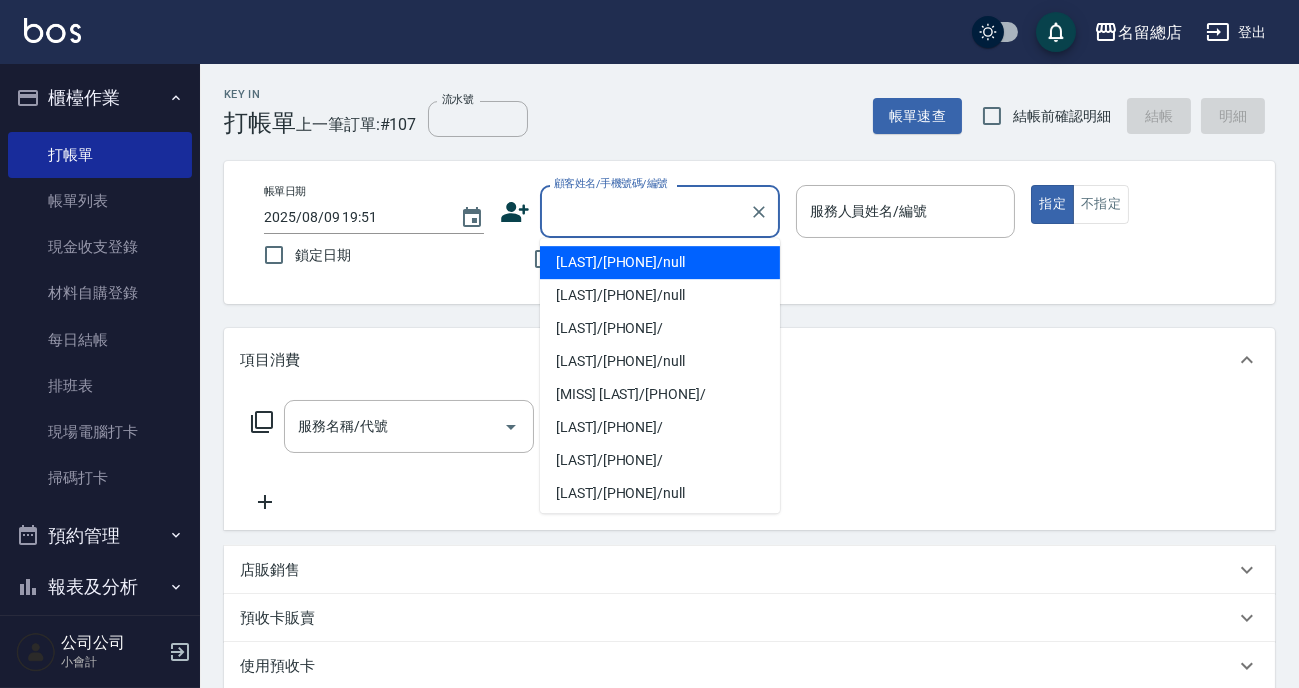 click on "許馨方/0908800195/null" at bounding box center [660, 262] 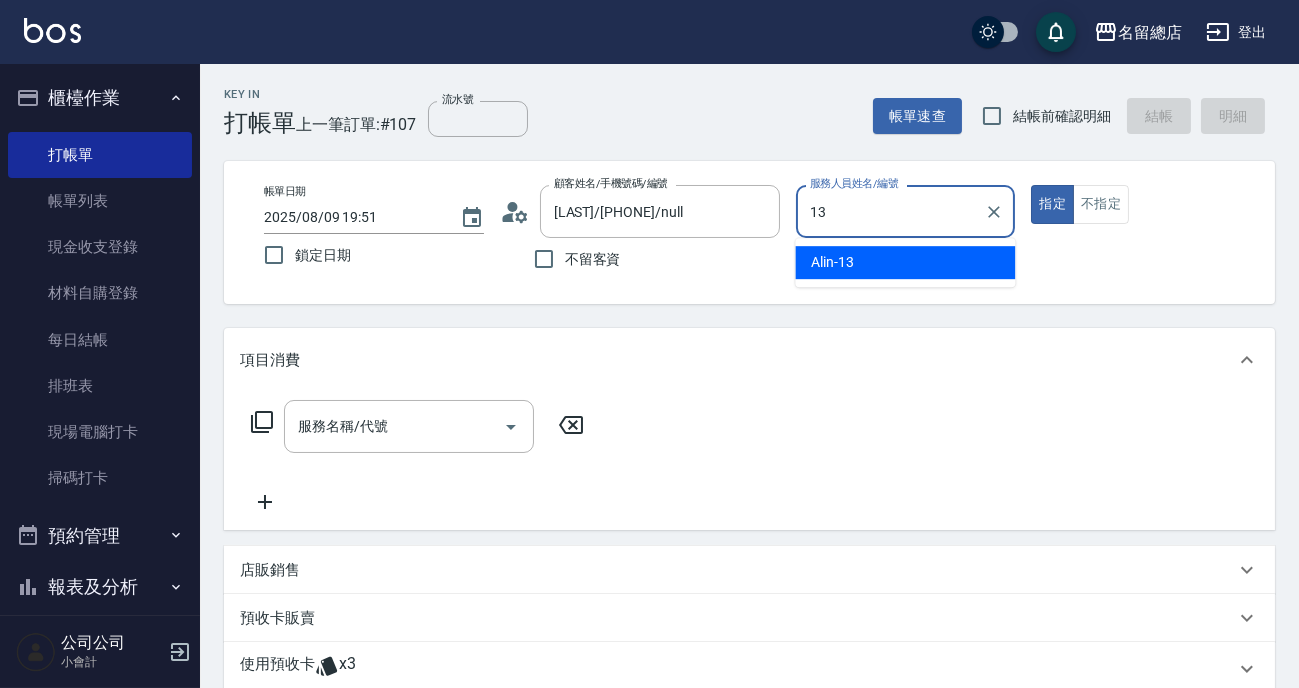 type on "Alin-13" 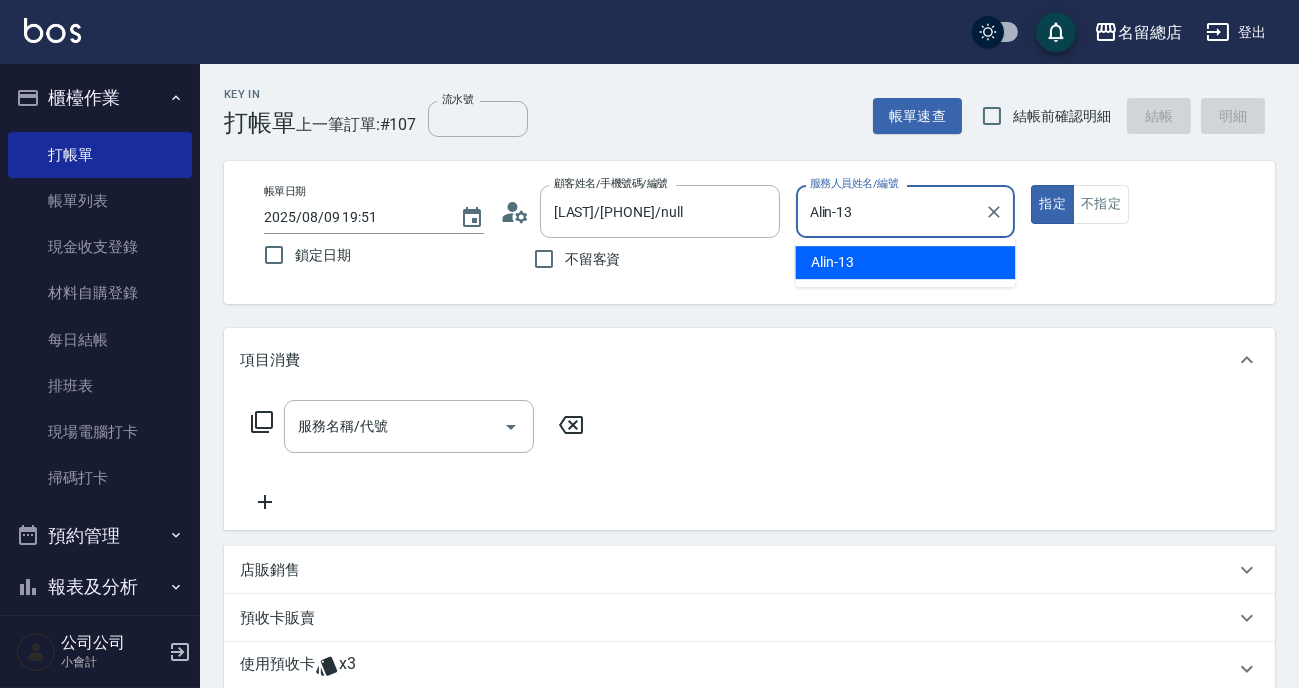 type on "true" 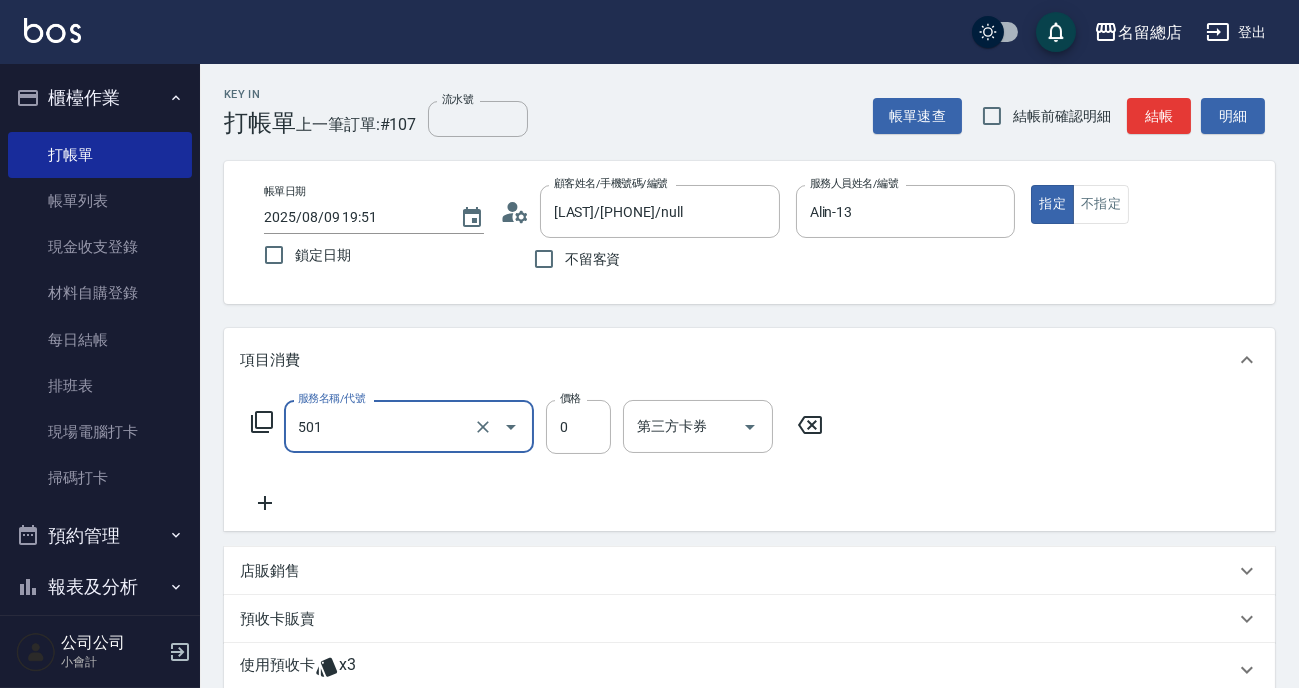type on "2段蓋卡1300以上(501)" 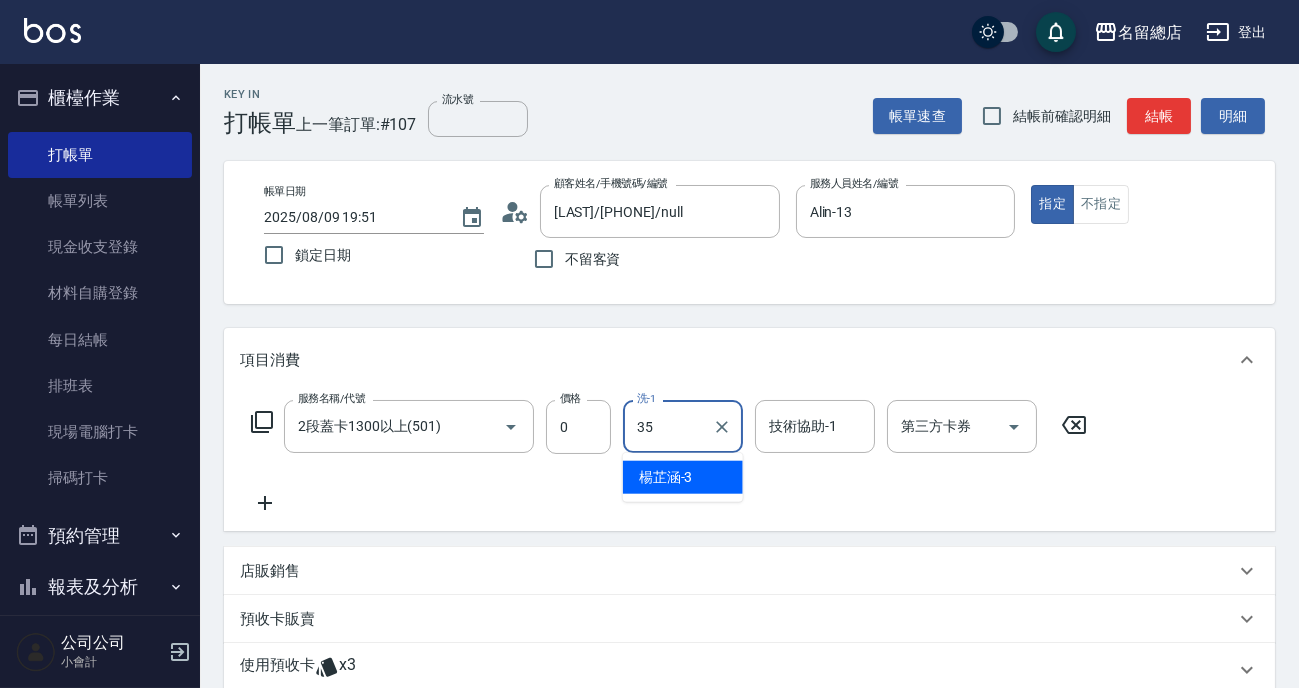 type on "陳鳳儀-35" 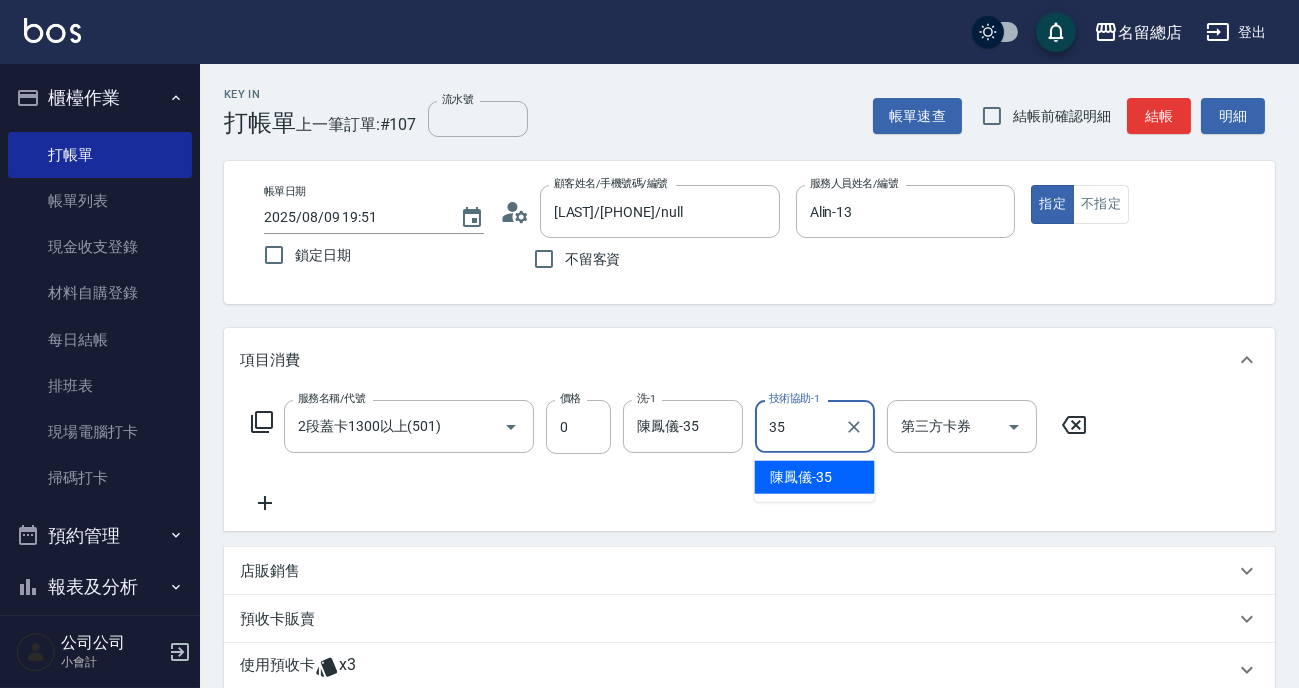 type on "陳鳳儀-35" 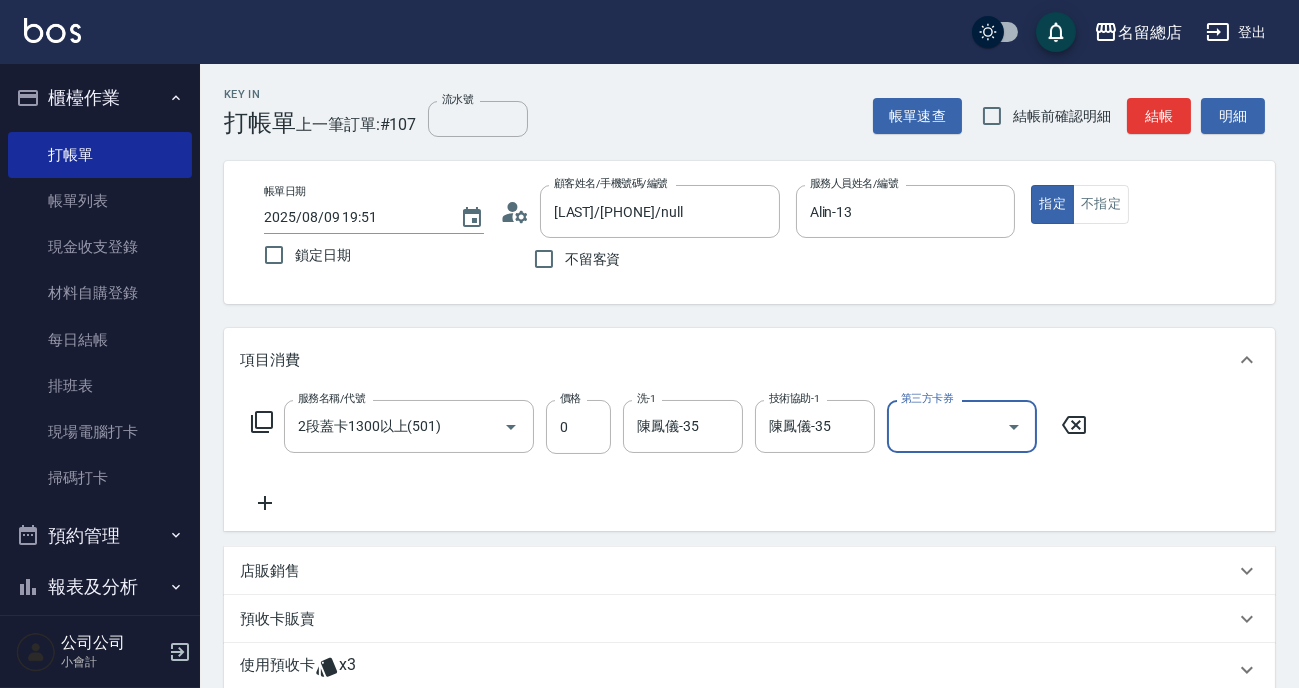 scroll, scrollTop: 90, scrollLeft: 0, axis: vertical 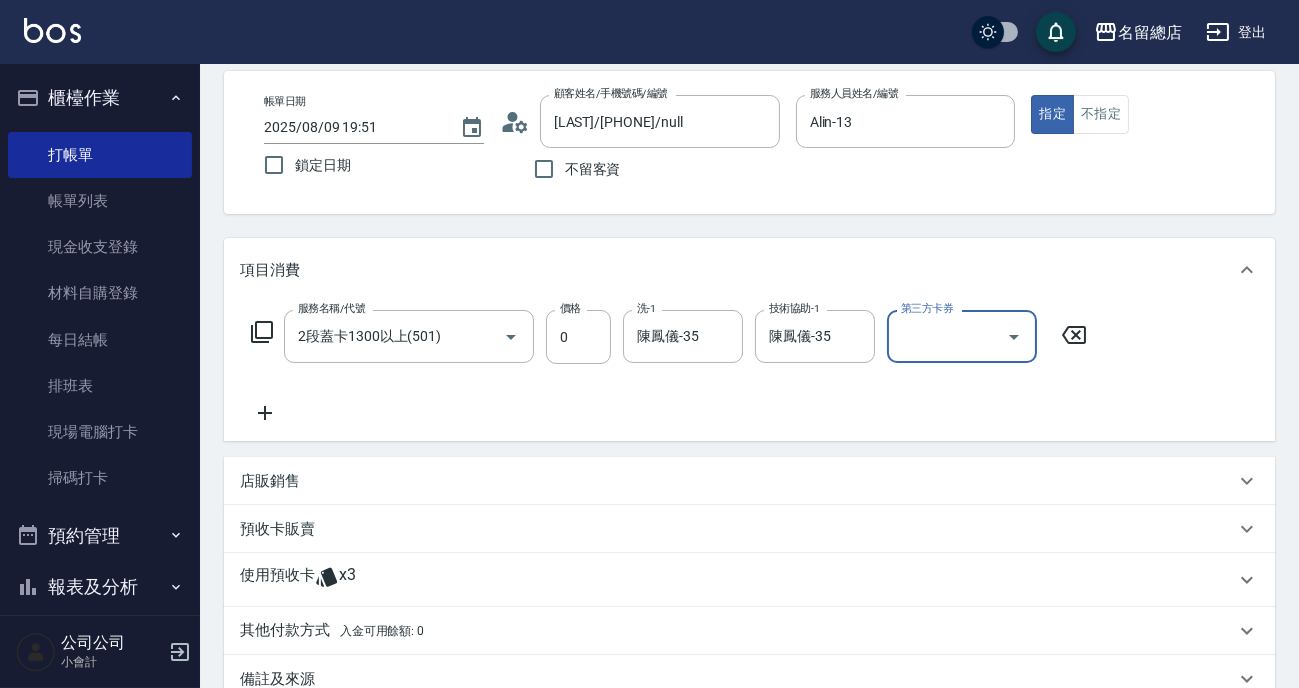 click on "x3" at bounding box center [347, 580] 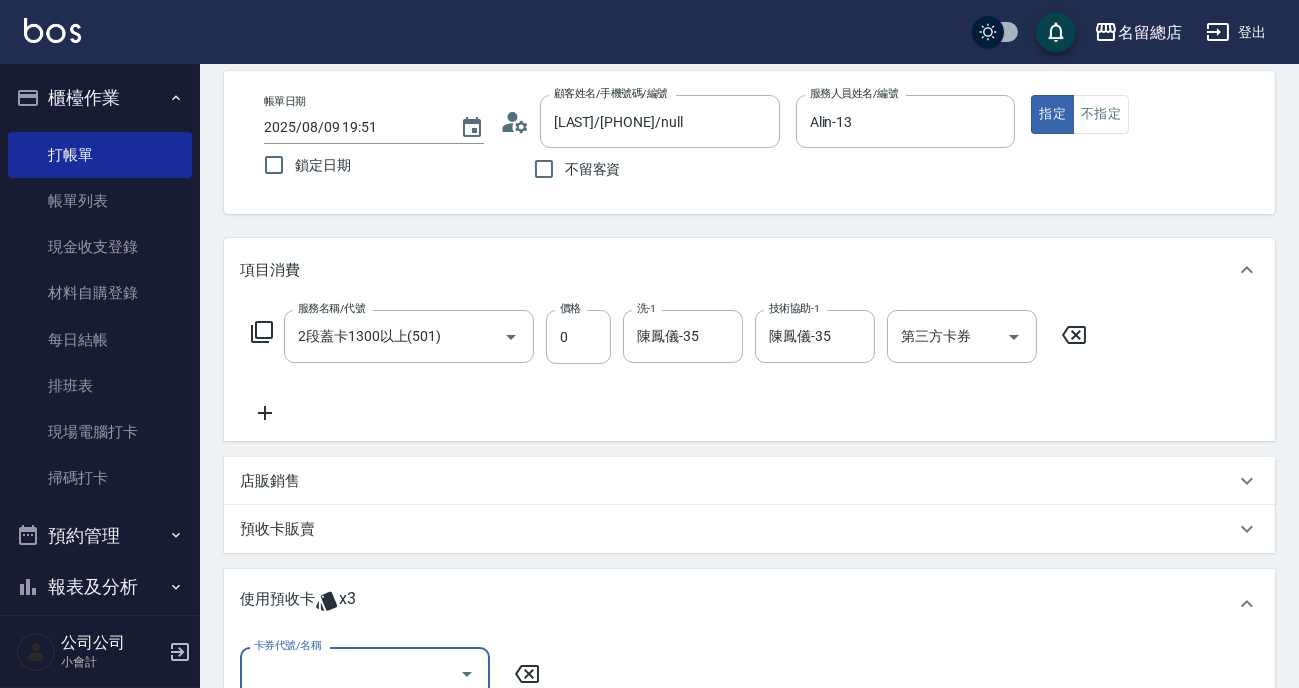 scroll, scrollTop: 0, scrollLeft: 0, axis: both 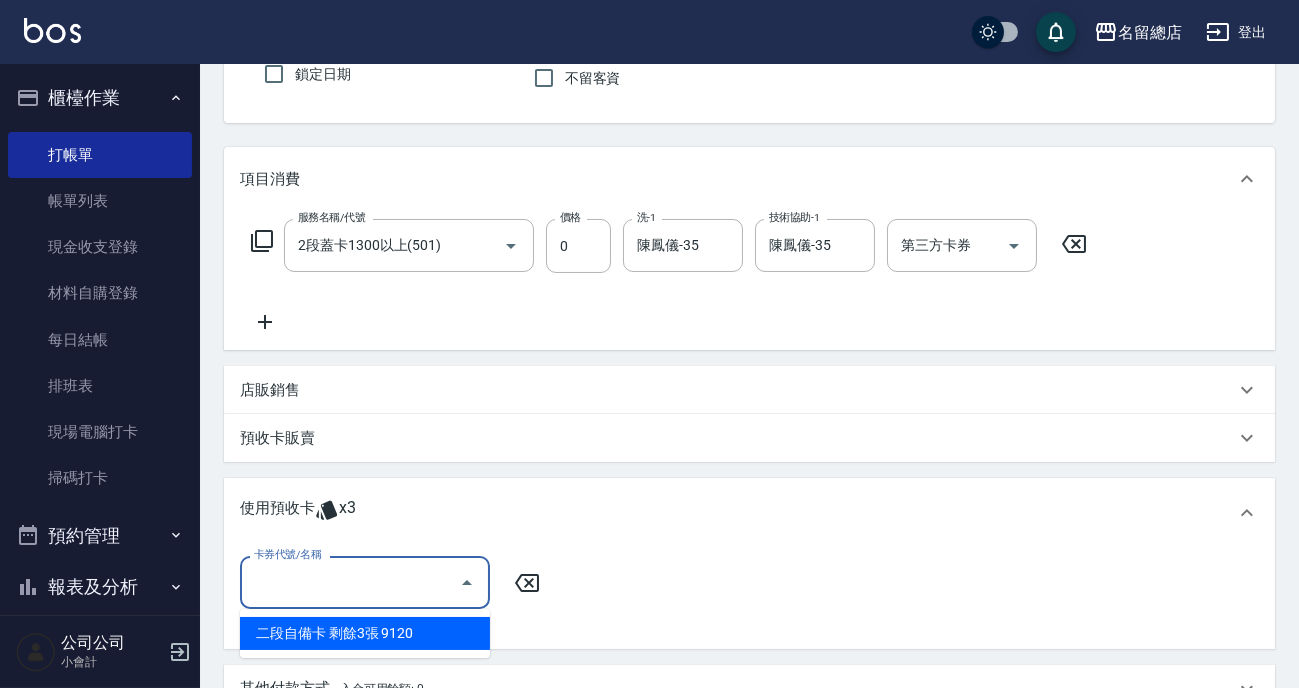 click on "卡券代號/名稱" at bounding box center (350, 582) 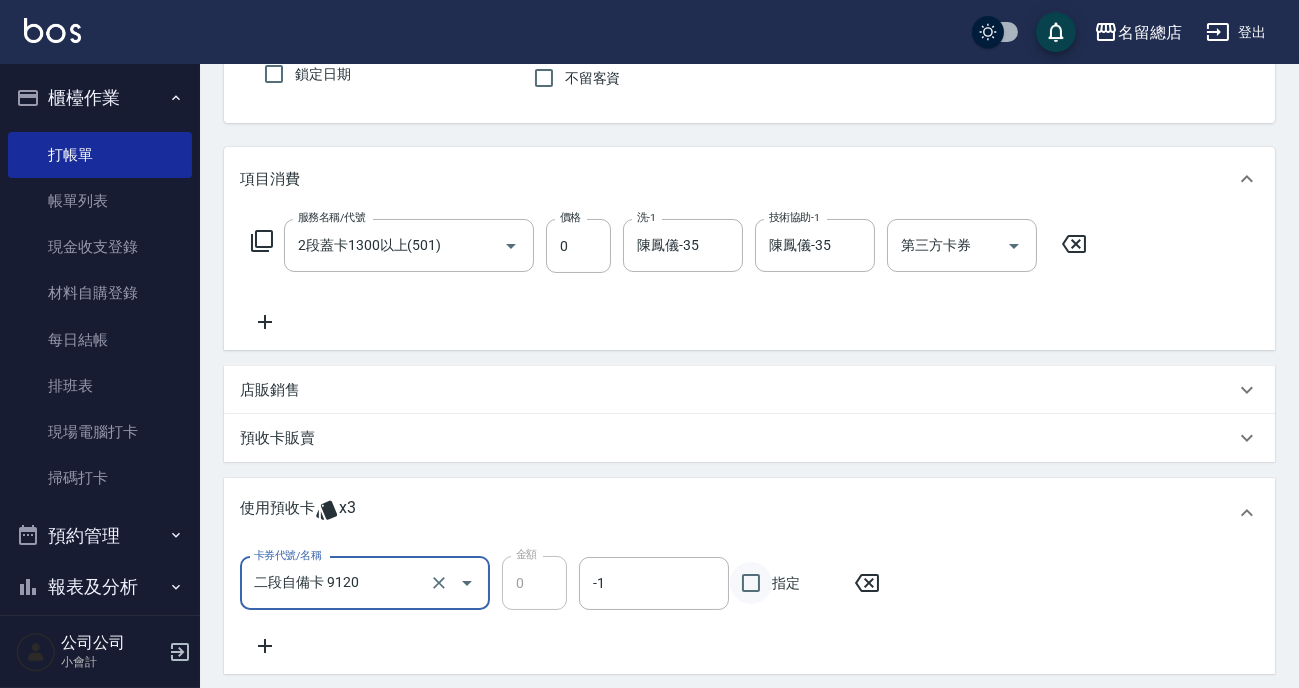 click on "指定" at bounding box center (751, 583) 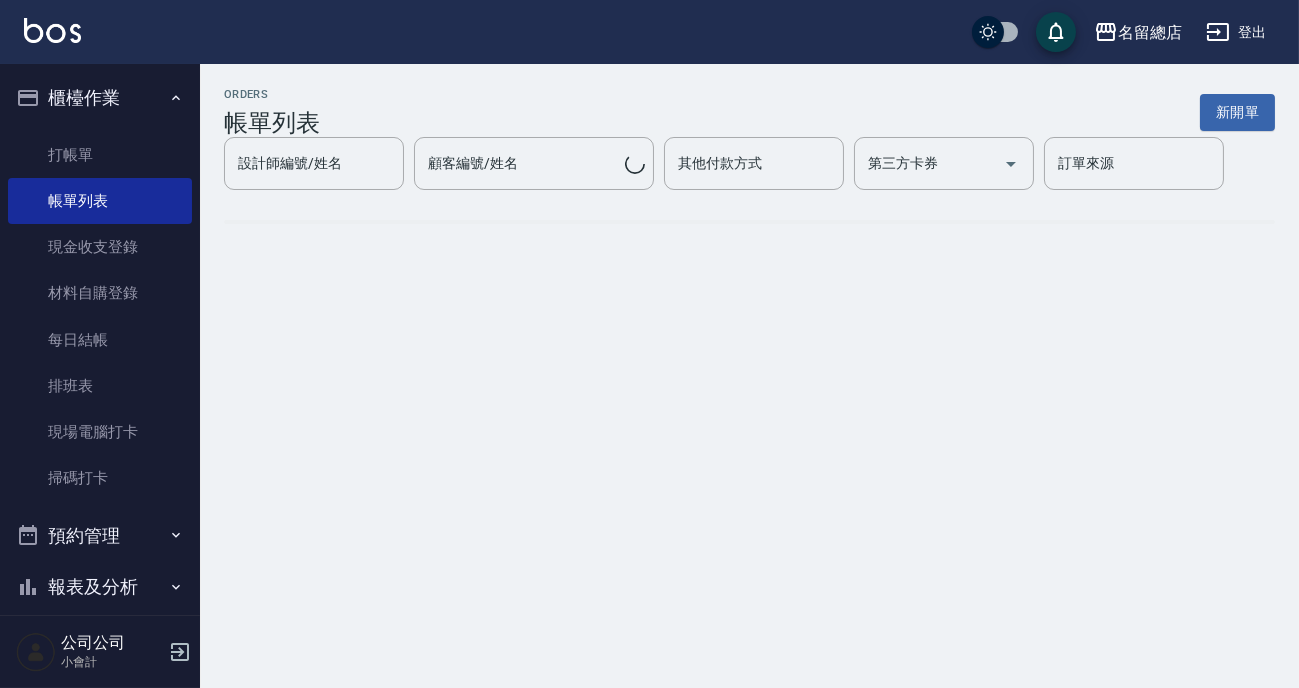 scroll, scrollTop: 0, scrollLeft: 0, axis: both 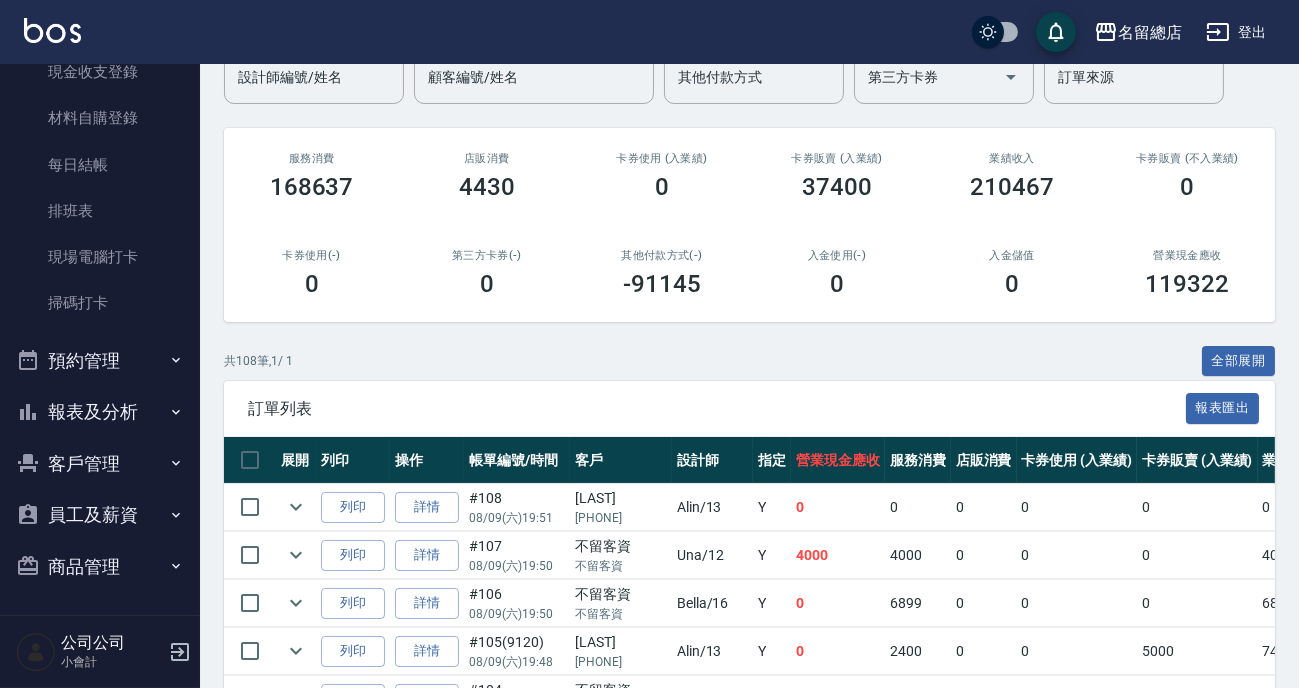 click on "報表及分析" at bounding box center (100, 412) 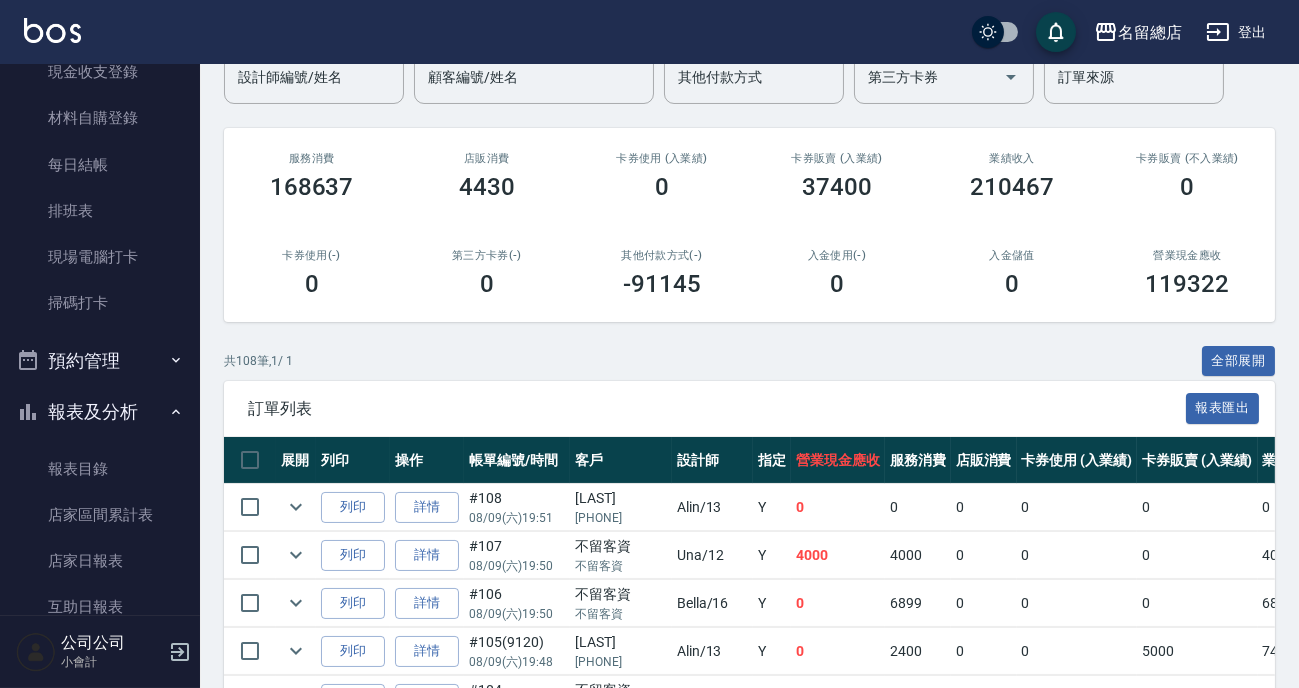 scroll, scrollTop: 448, scrollLeft: 0, axis: vertical 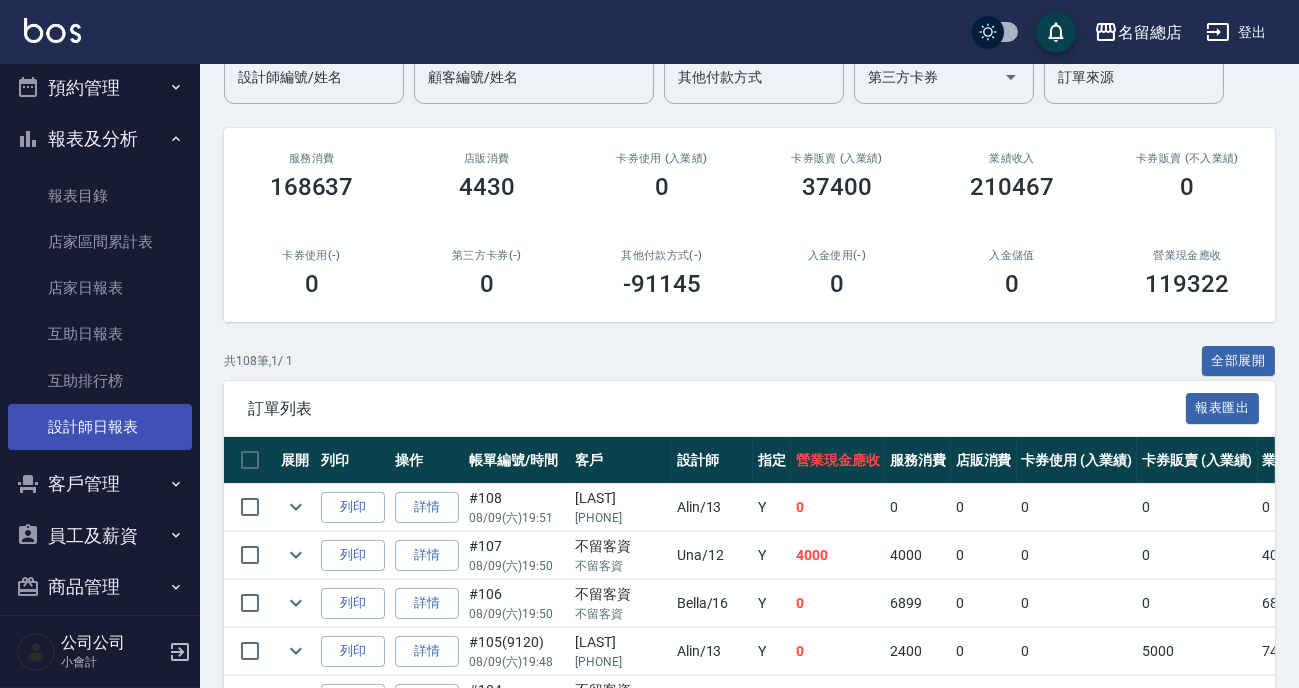click on "設計師日報表" at bounding box center (100, 427) 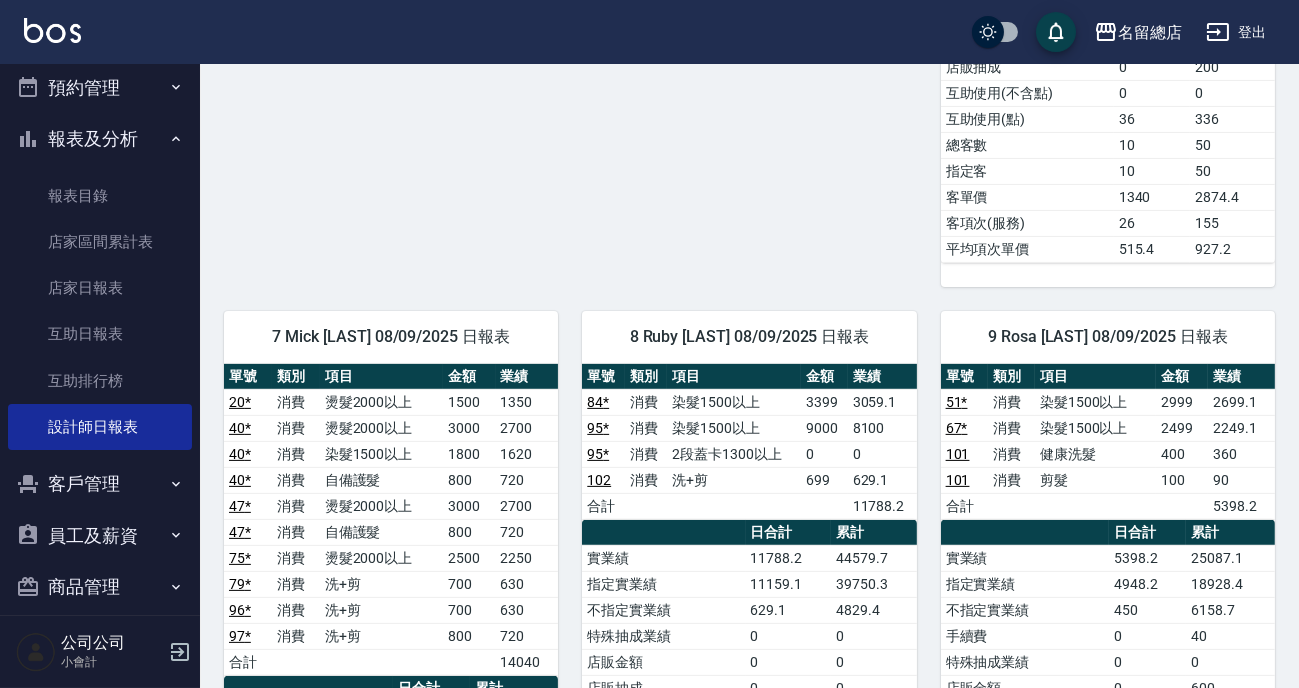 scroll, scrollTop: 1181, scrollLeft: 0, axis: vertical 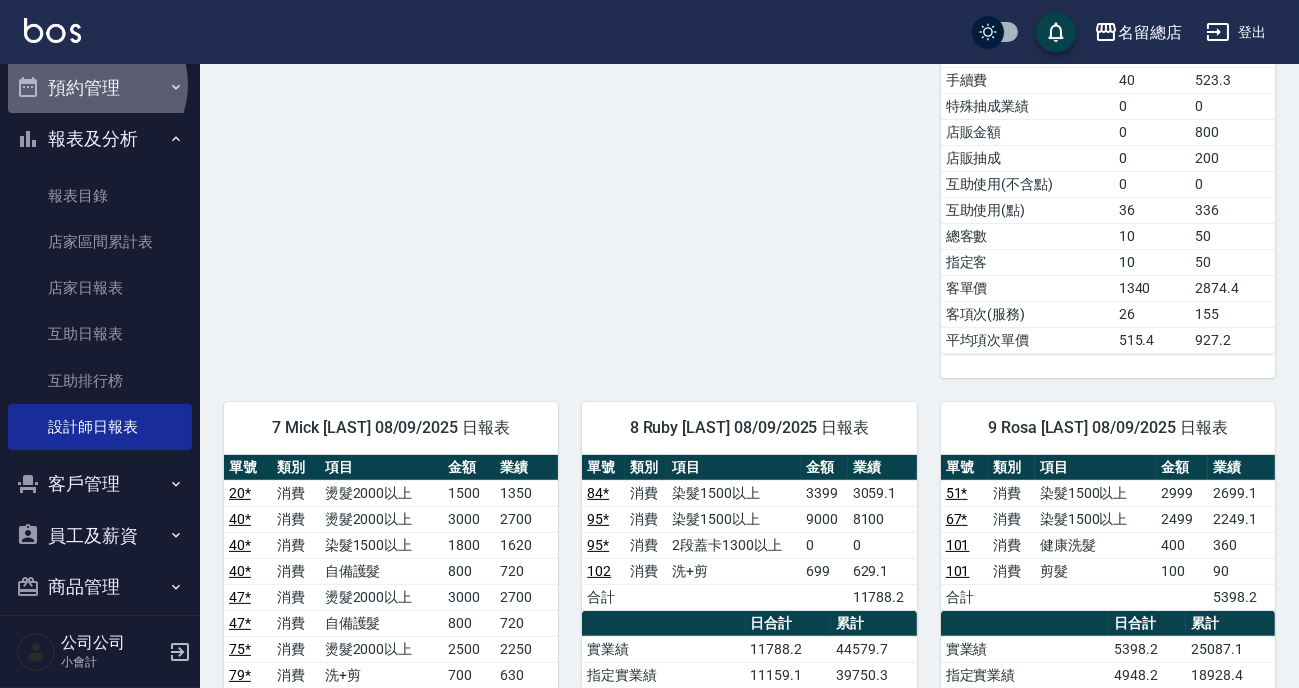 click on "預約管理" at bounding box center [100, 88] 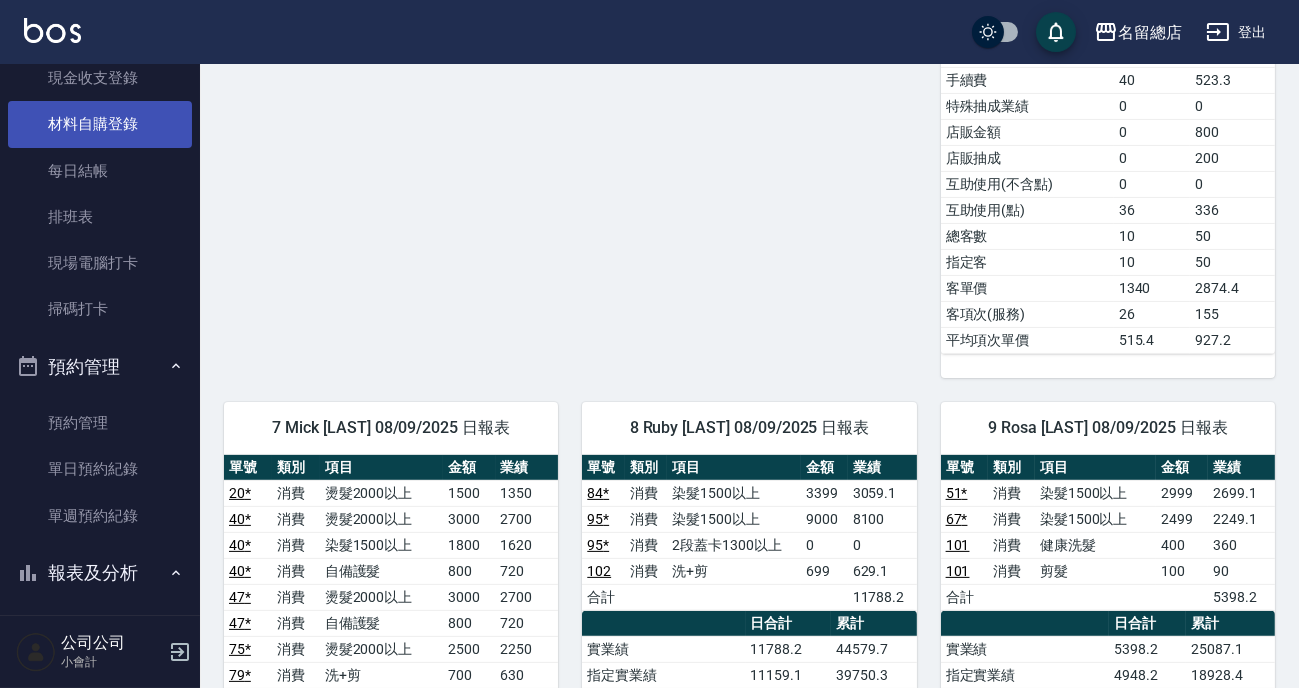 scroll, scrollTop: 0, scrollLeft: 0, axis: both 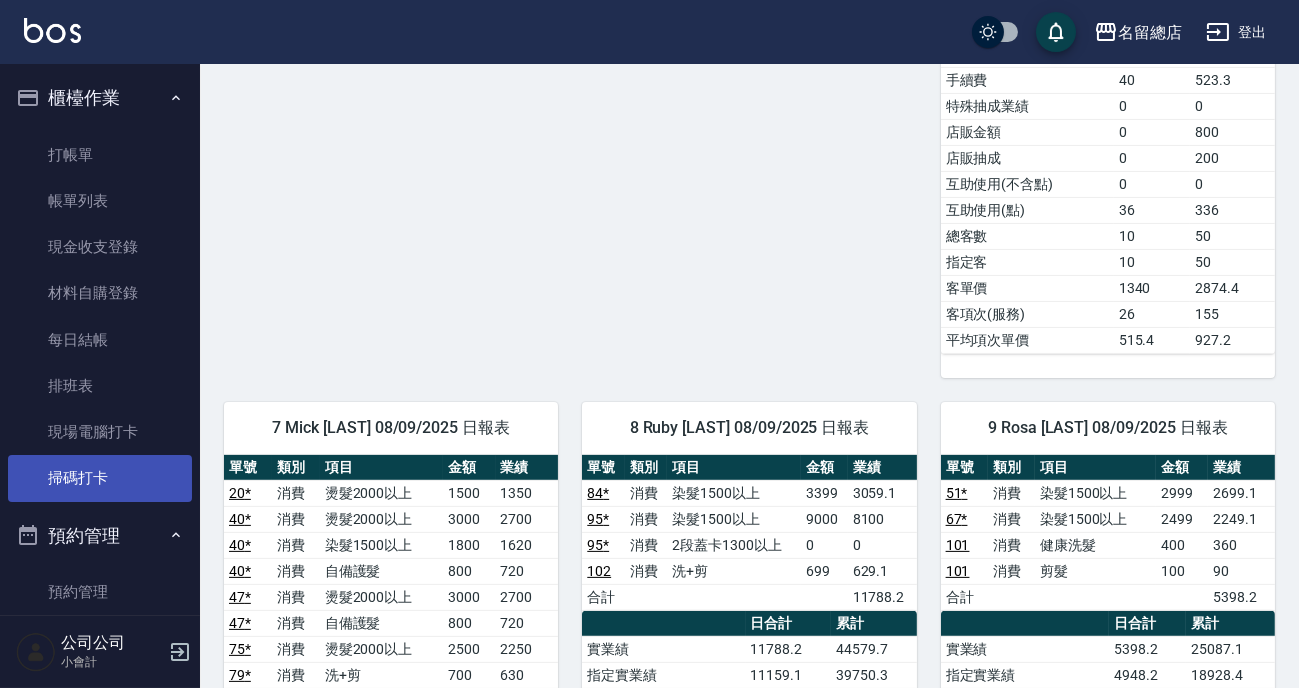 click on "掃碼打卡" at bounding box center (100, 478) 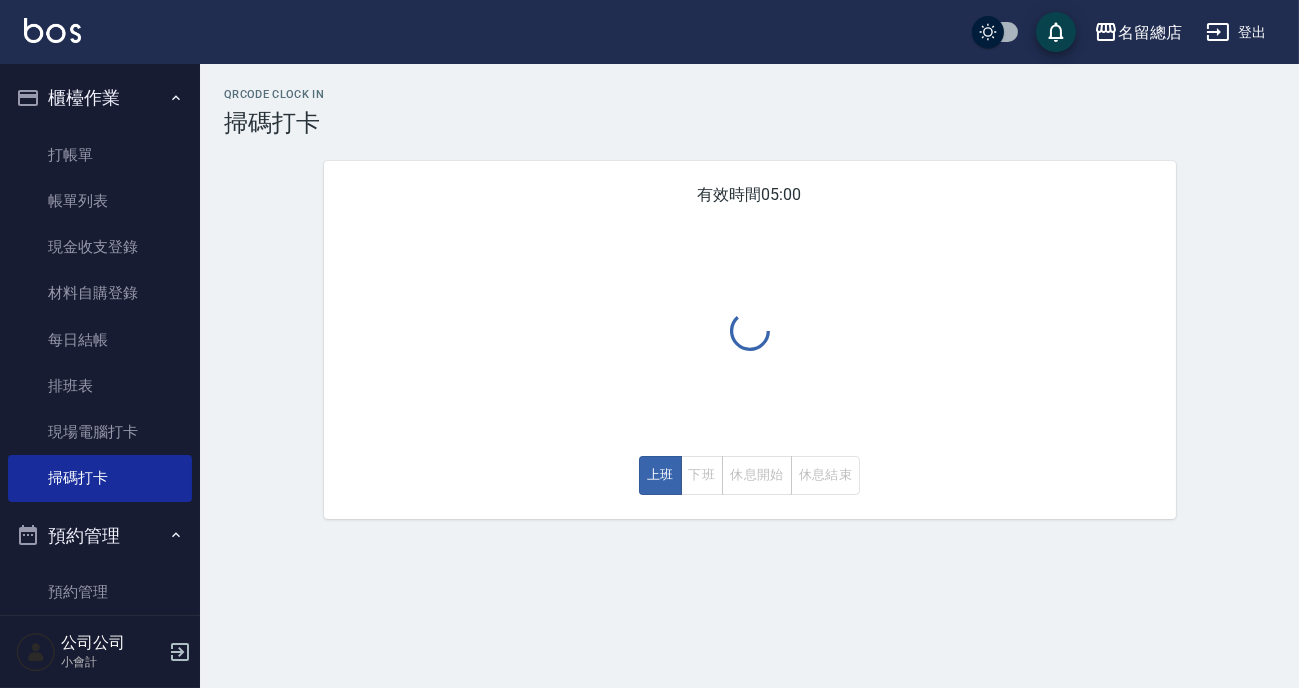 scroll, scrollTop: 0, scrollLeft: 0, axis: both 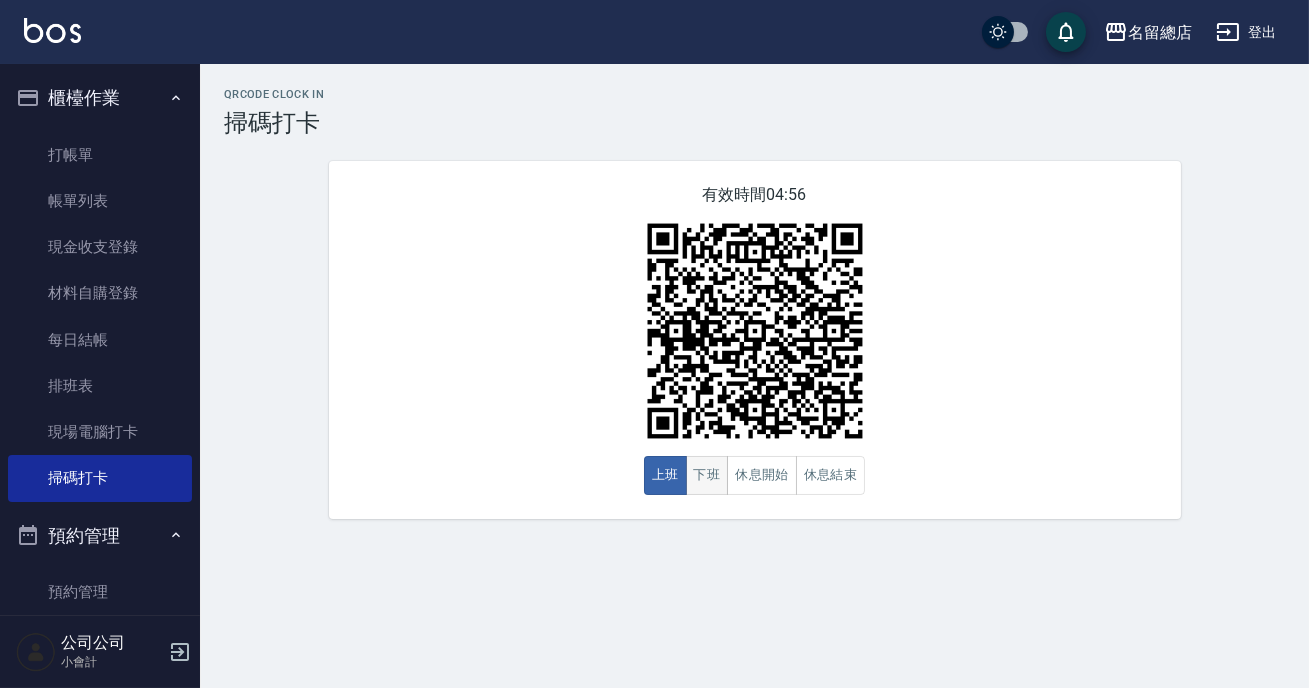 click on "下班" at bounding box center [707, 475] 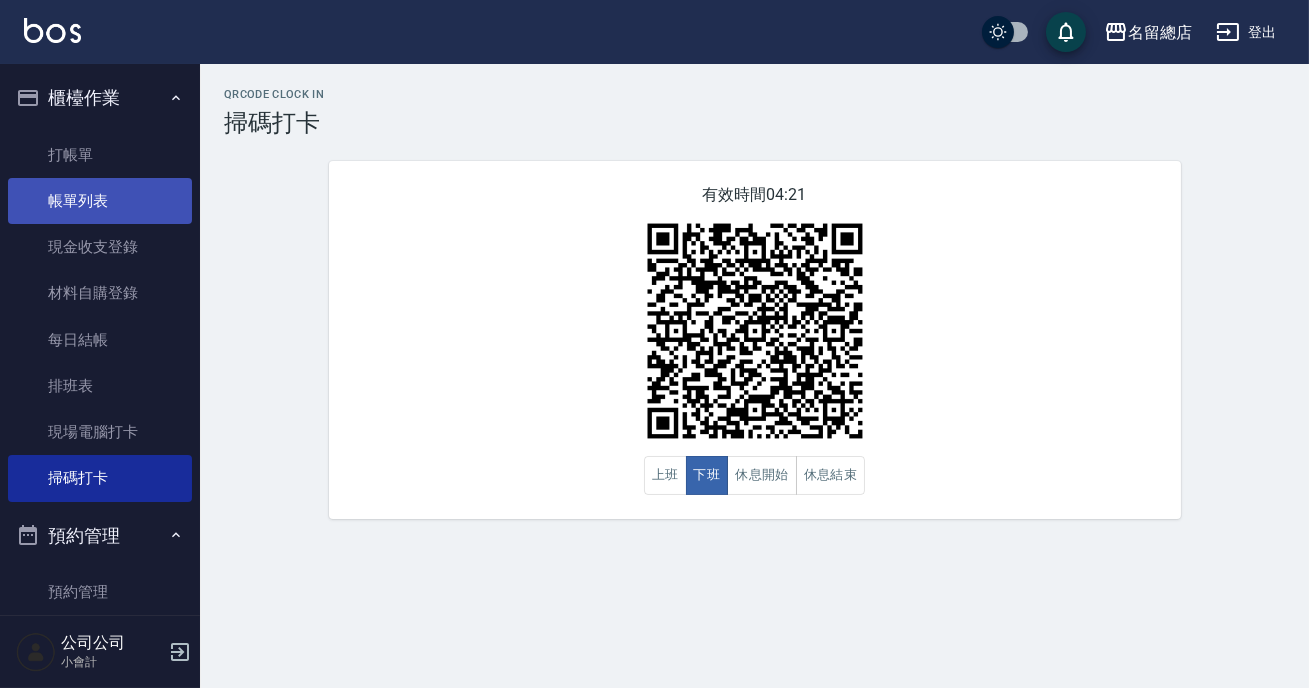 click on "帳單列表" at bounding box center (100, 201) 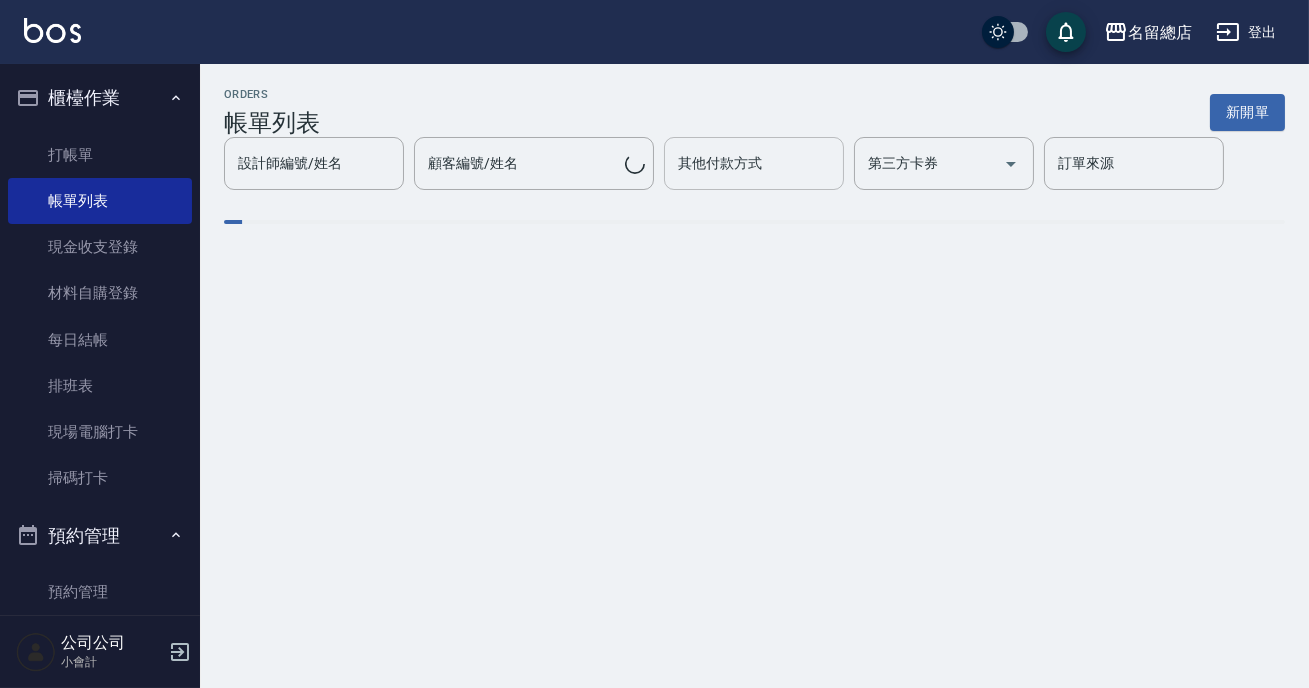 click on "其他付款方式" at bounding box center (754, 163) 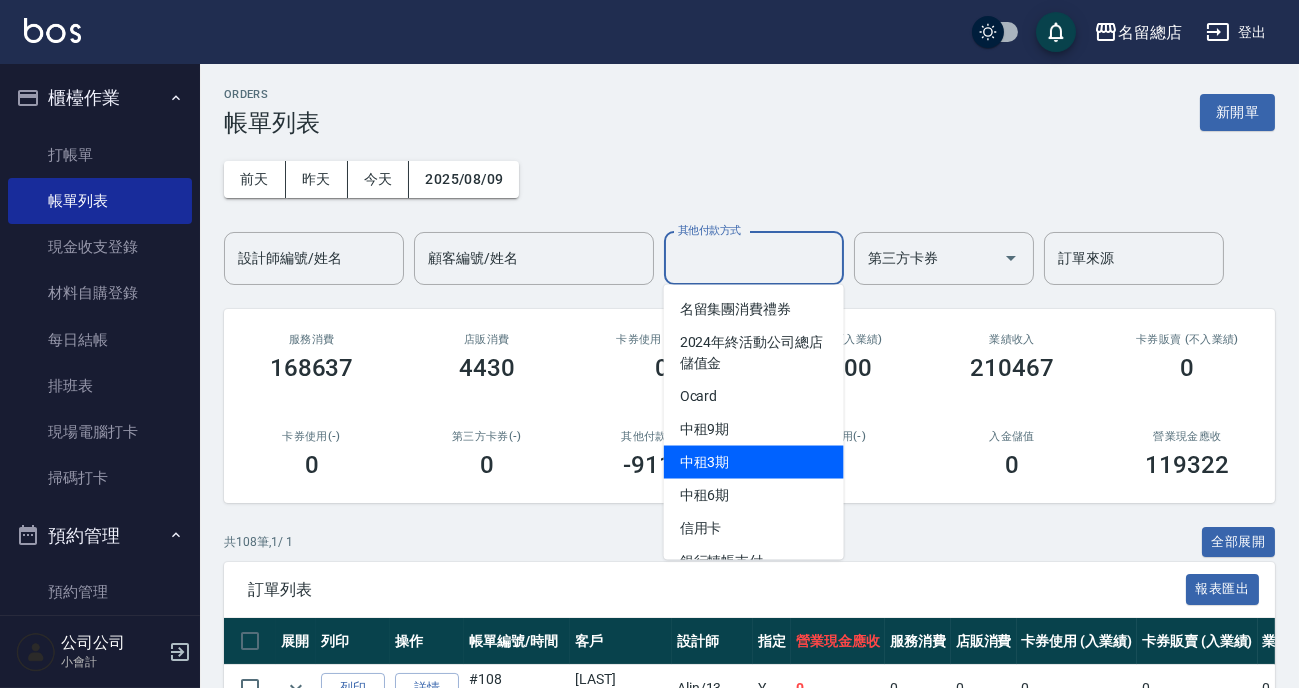 click on "中租3期" at bounding box center [754, 462] 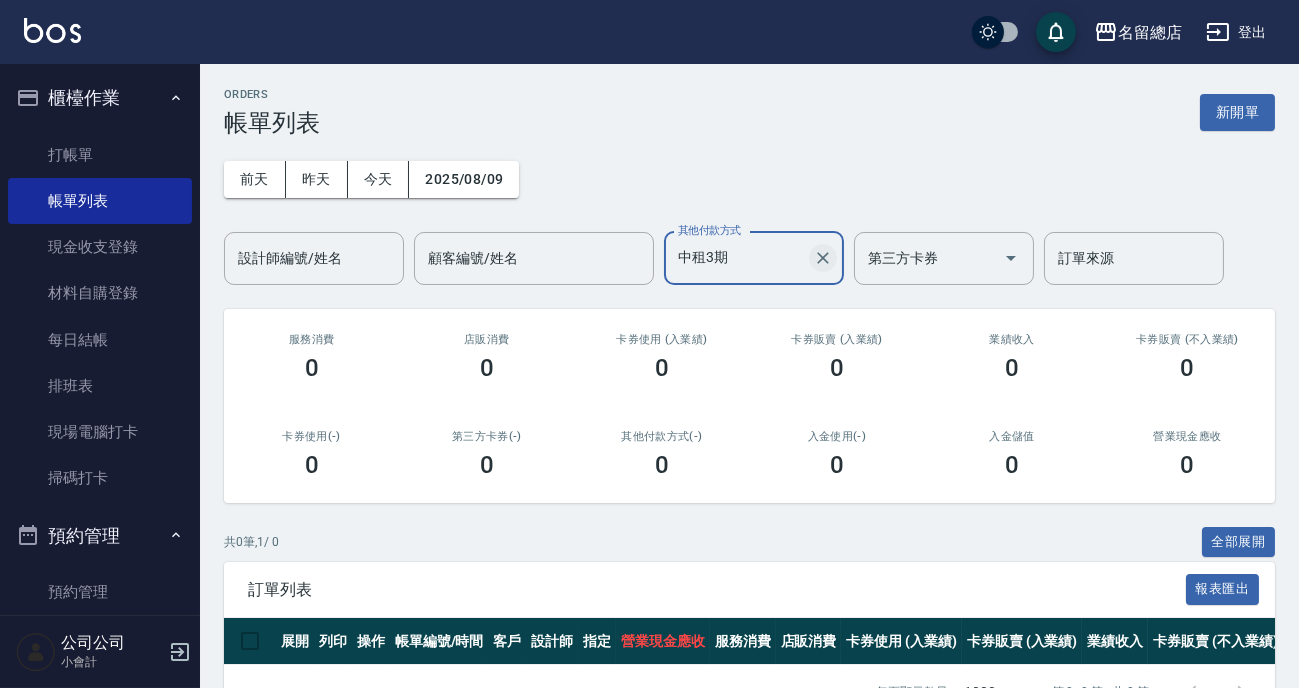 click 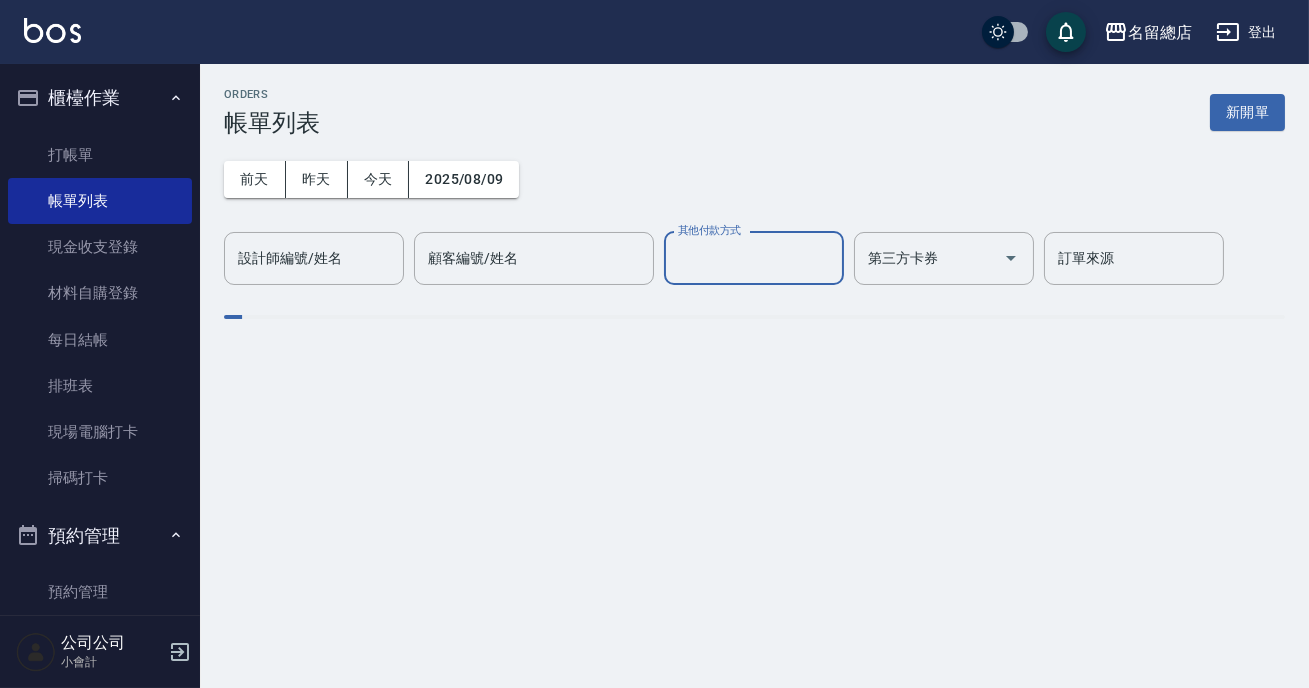click on "其他付款方式" at bounding box center [754, 258] 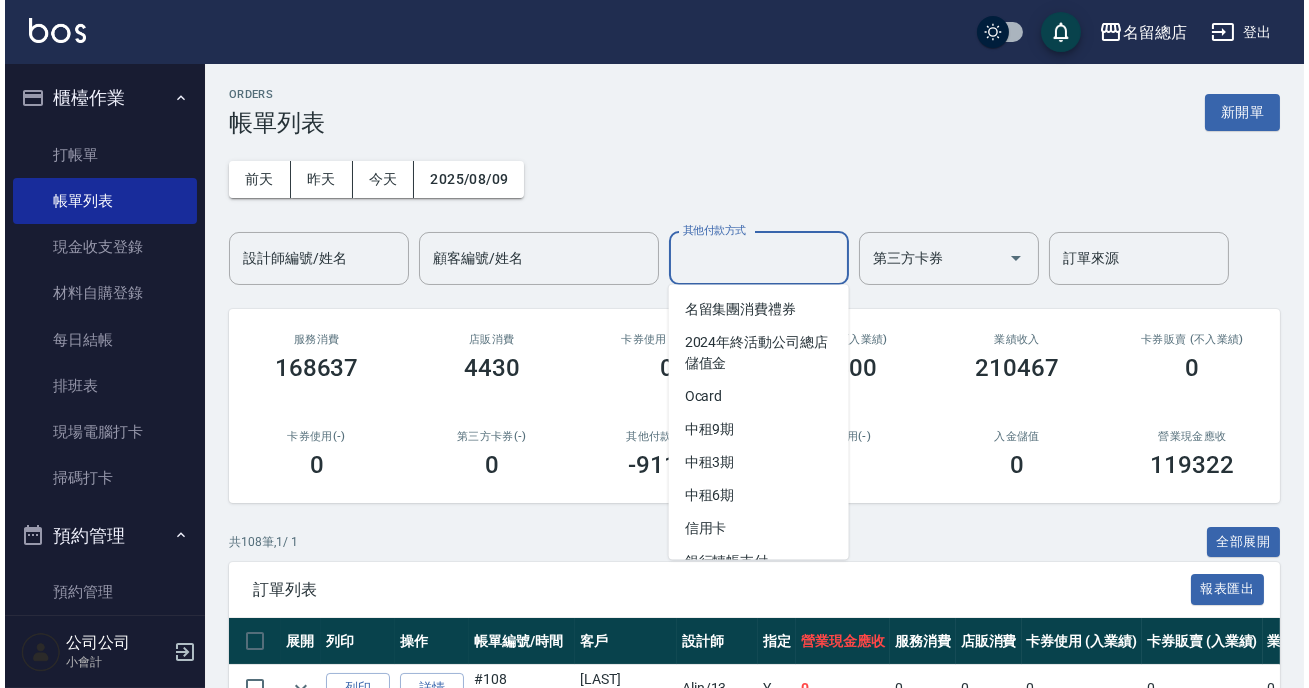 scroll, scrollTop: 90, scrollLeft: 0, axis: vertical 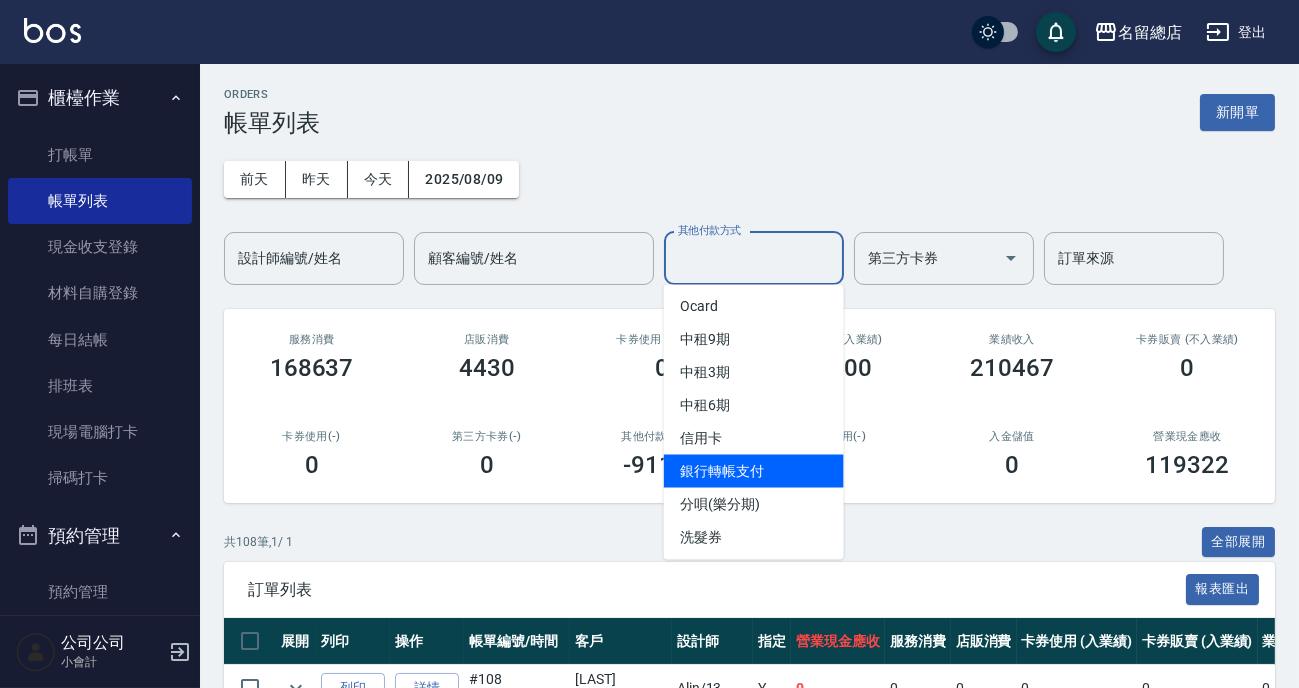 click on "銀行轉帳支付" at bounding box center (754, 471) 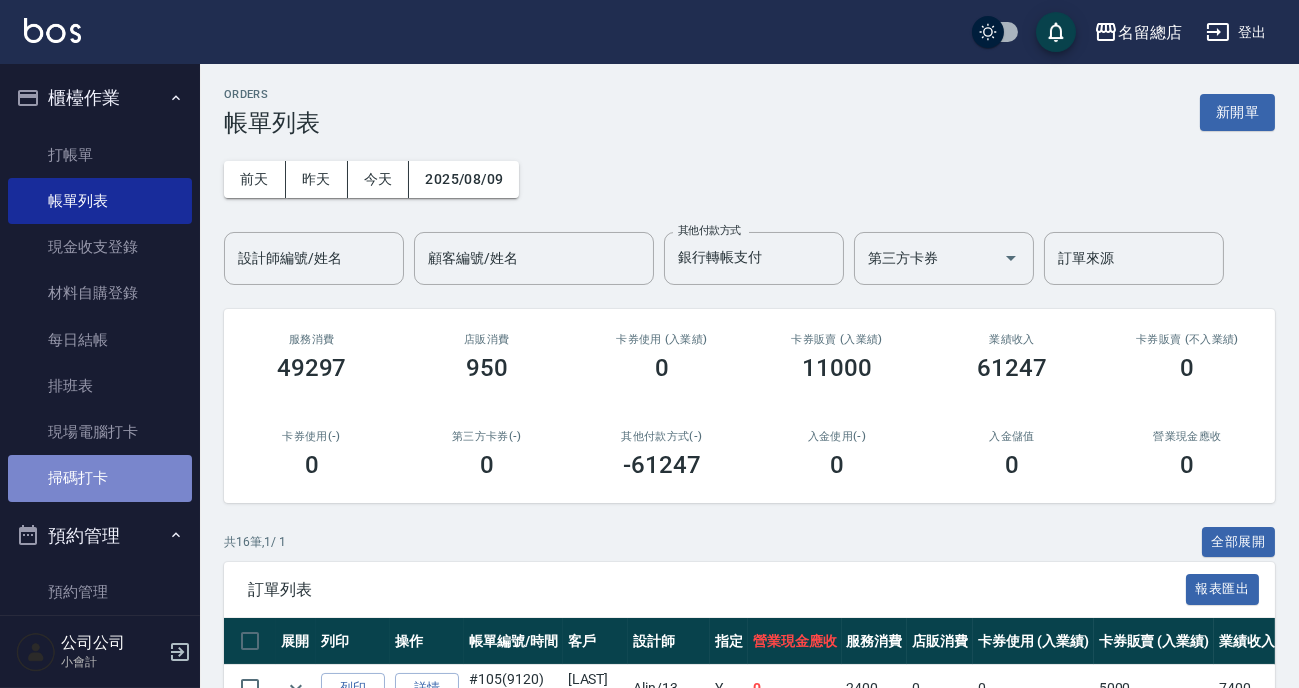 click on "掃碼打卡" at bounding box center (100, 478) 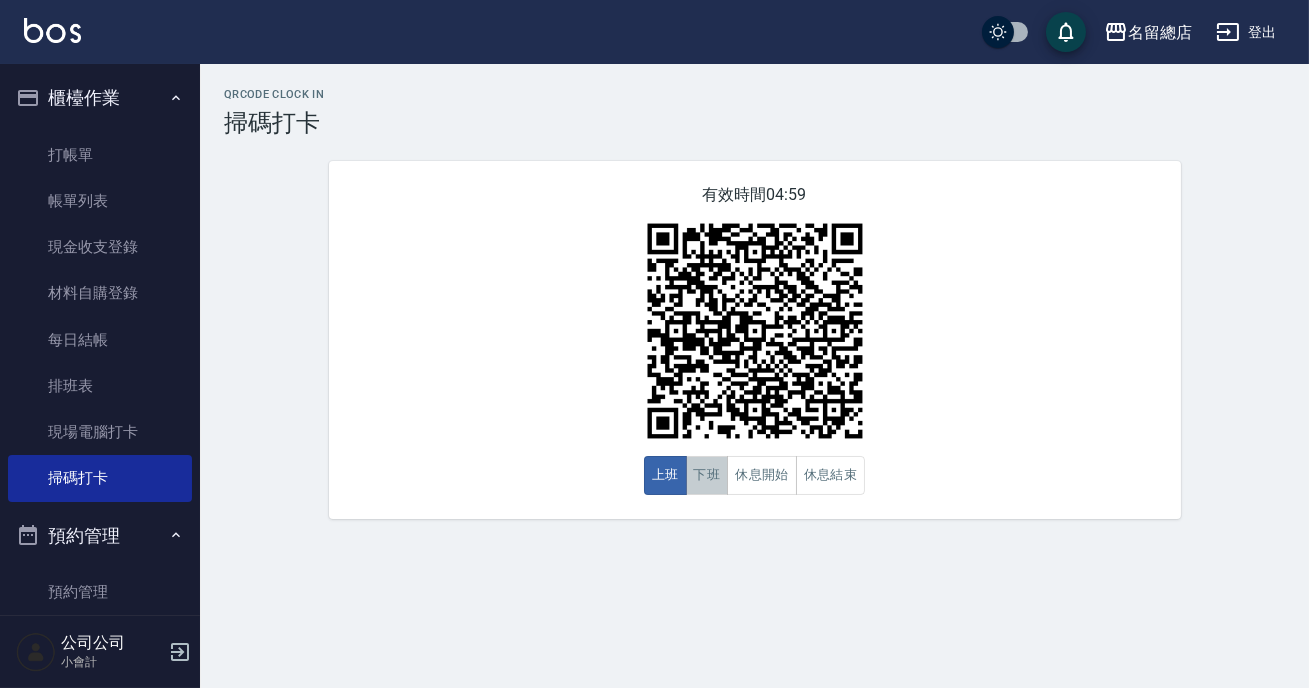 click on "下班" at bounding box center [707, 475] 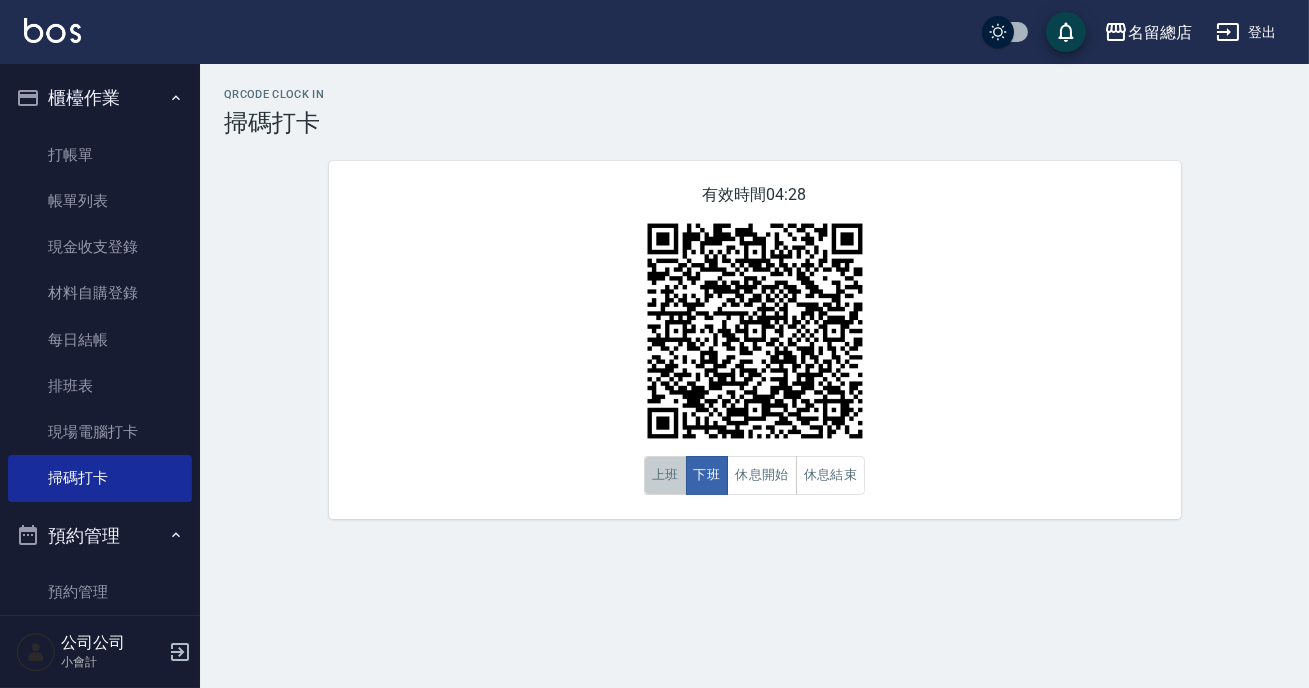 click on "上班" at bounding box center (665, 475) 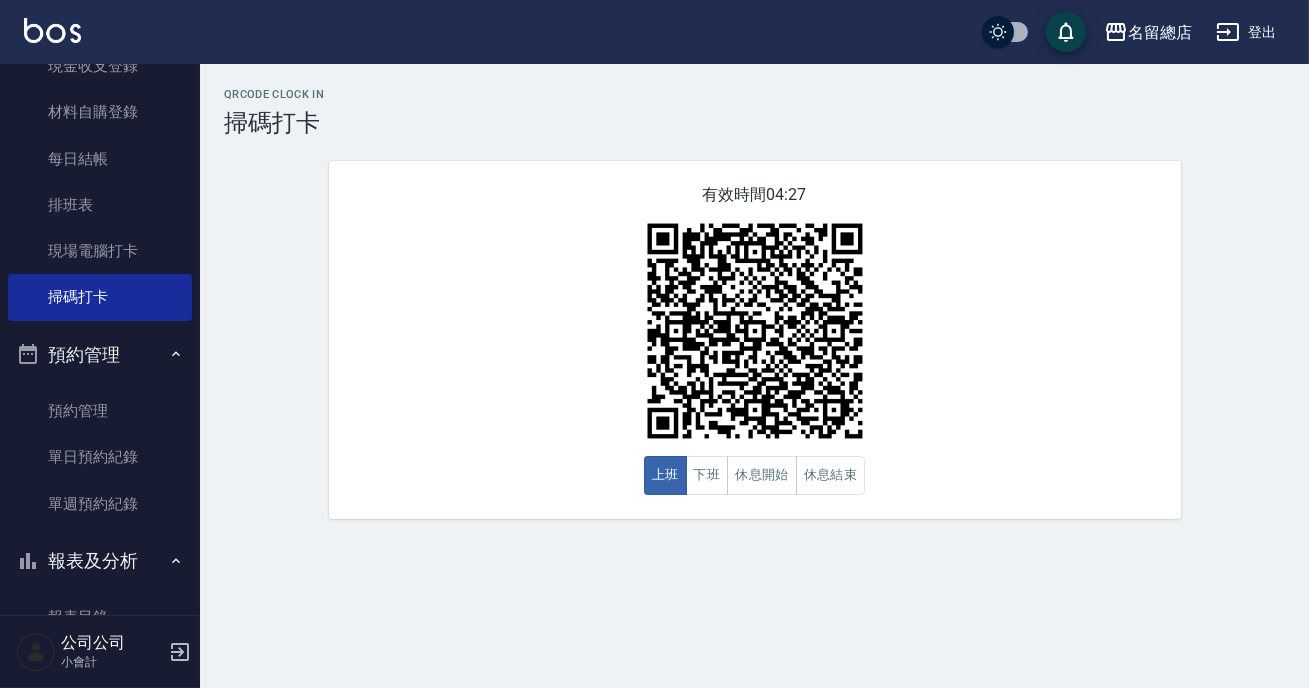 scroll, scrollTop: 454, scrollLeft: 0, axis: vertical 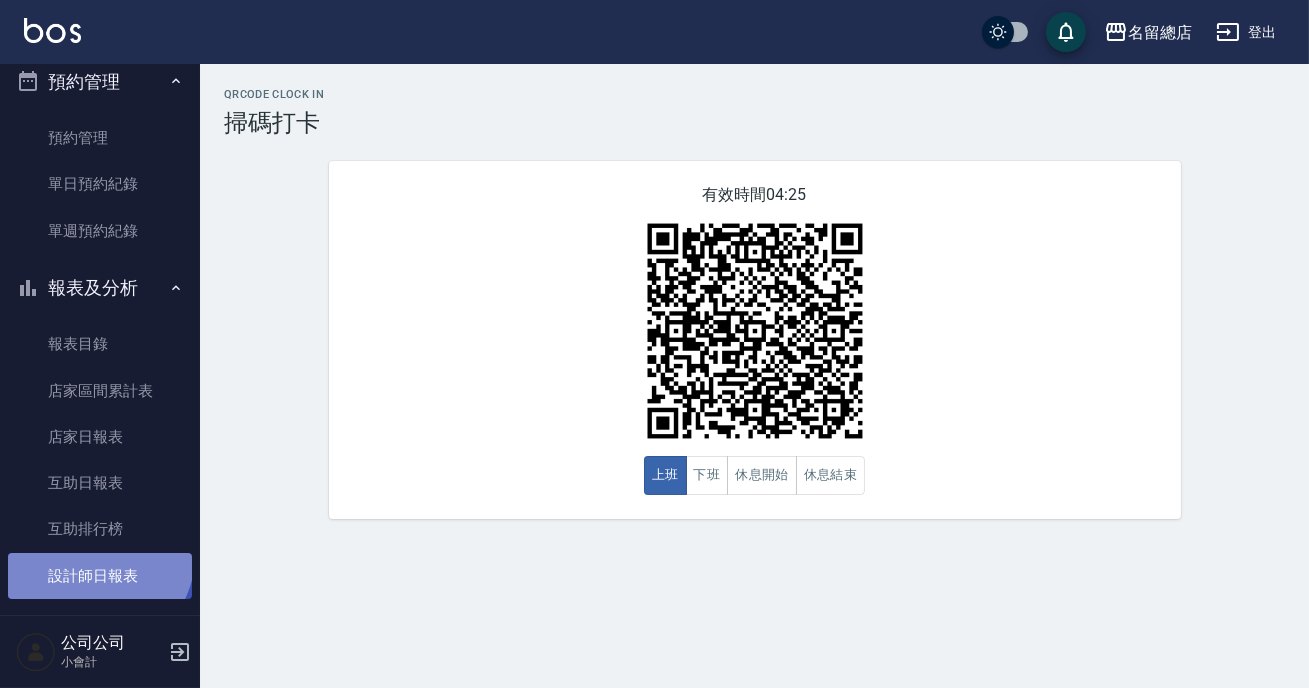 click on "設計師日報表" at bounding box center (100, 576) 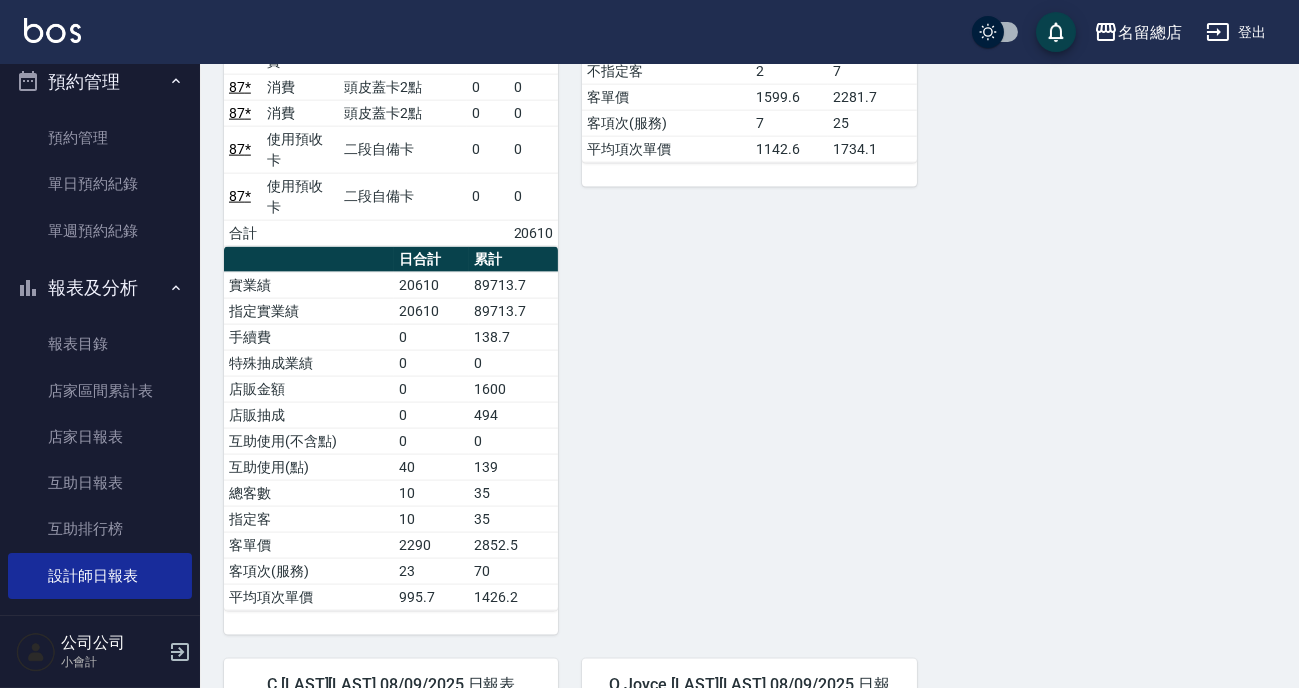 scroll, scrollTop: 5454, scrollLeft: 0, axis: vertical 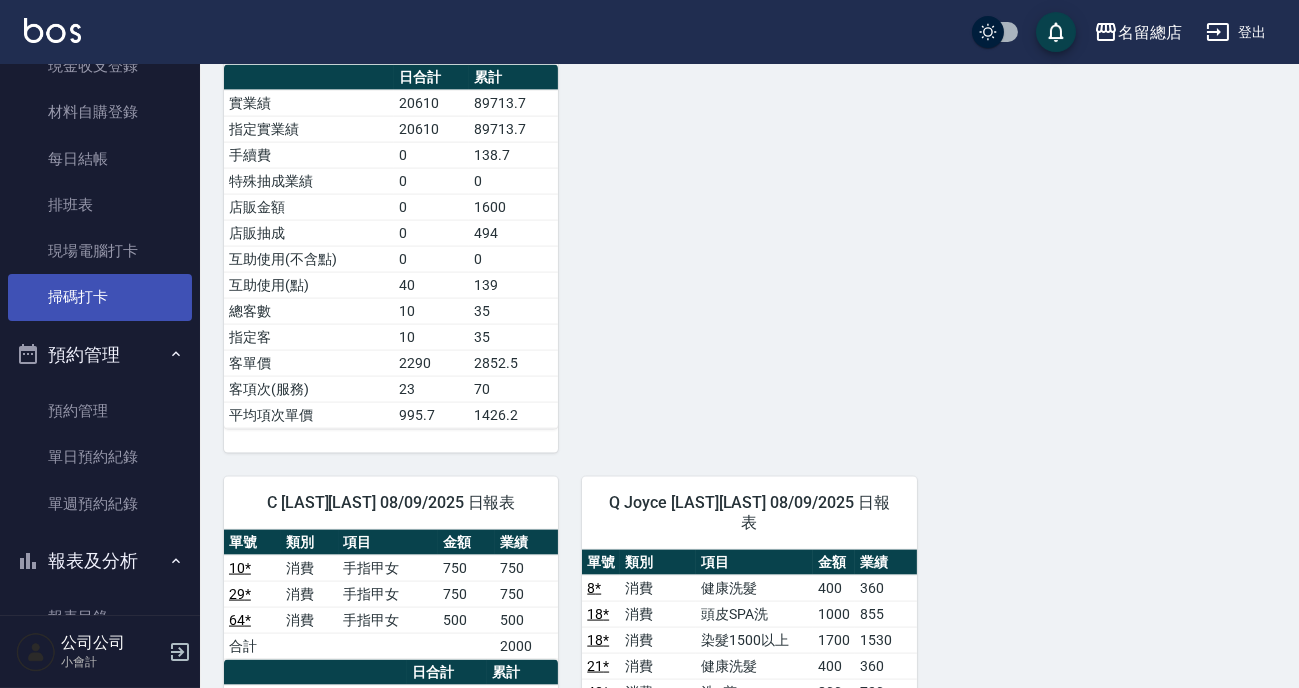 click on "掃碼打卡" at bounding box center (100, 297) 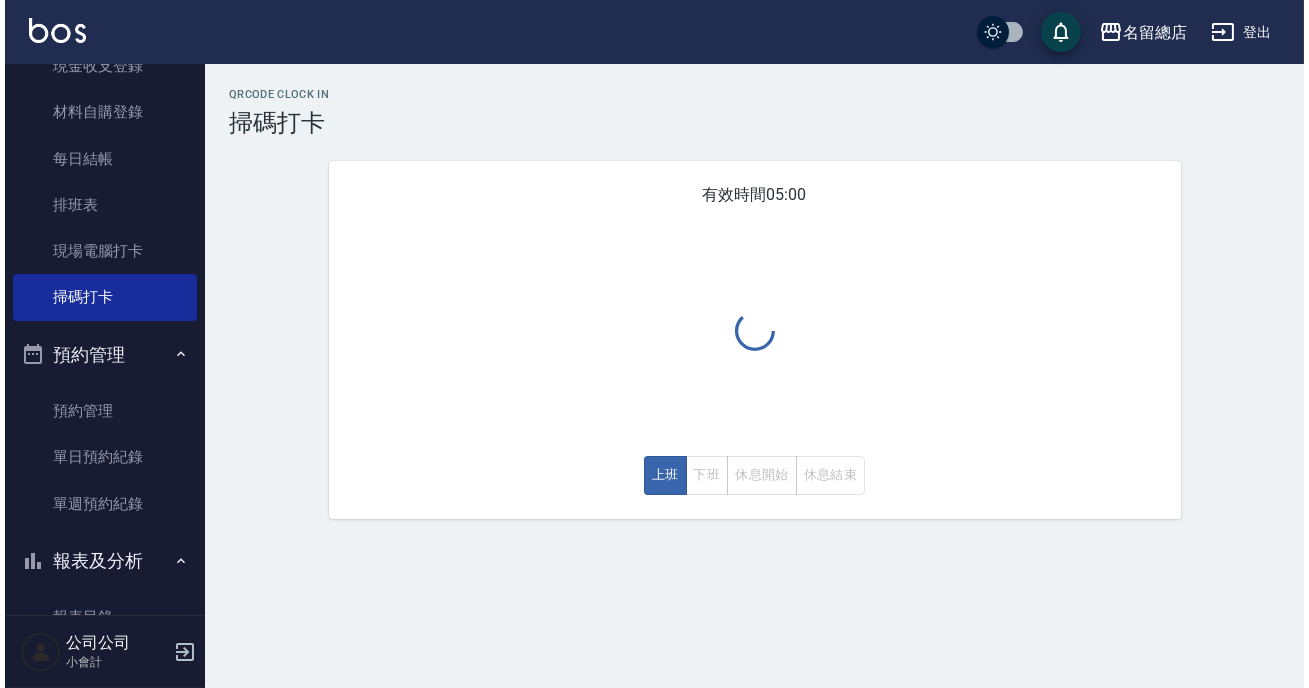 scroll, scrollTop: 0, scrollLeft: 0, axis: both 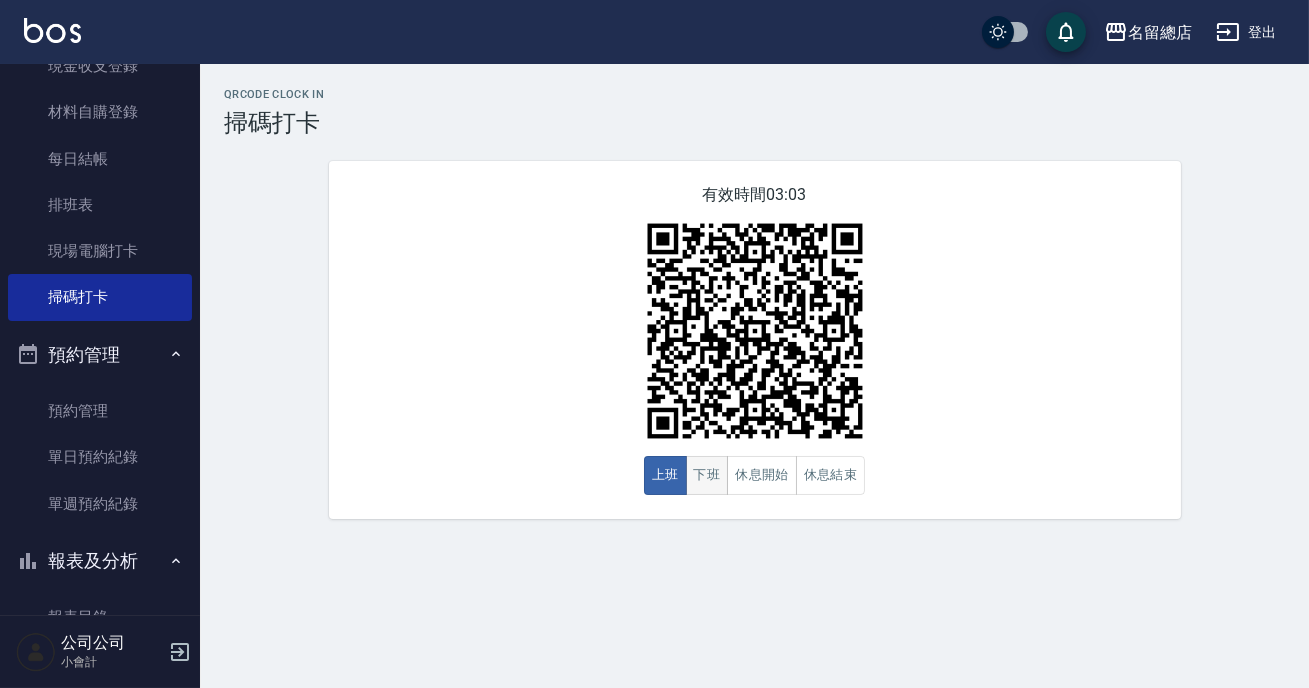 click on "下班" at bounding box center (707, 475) 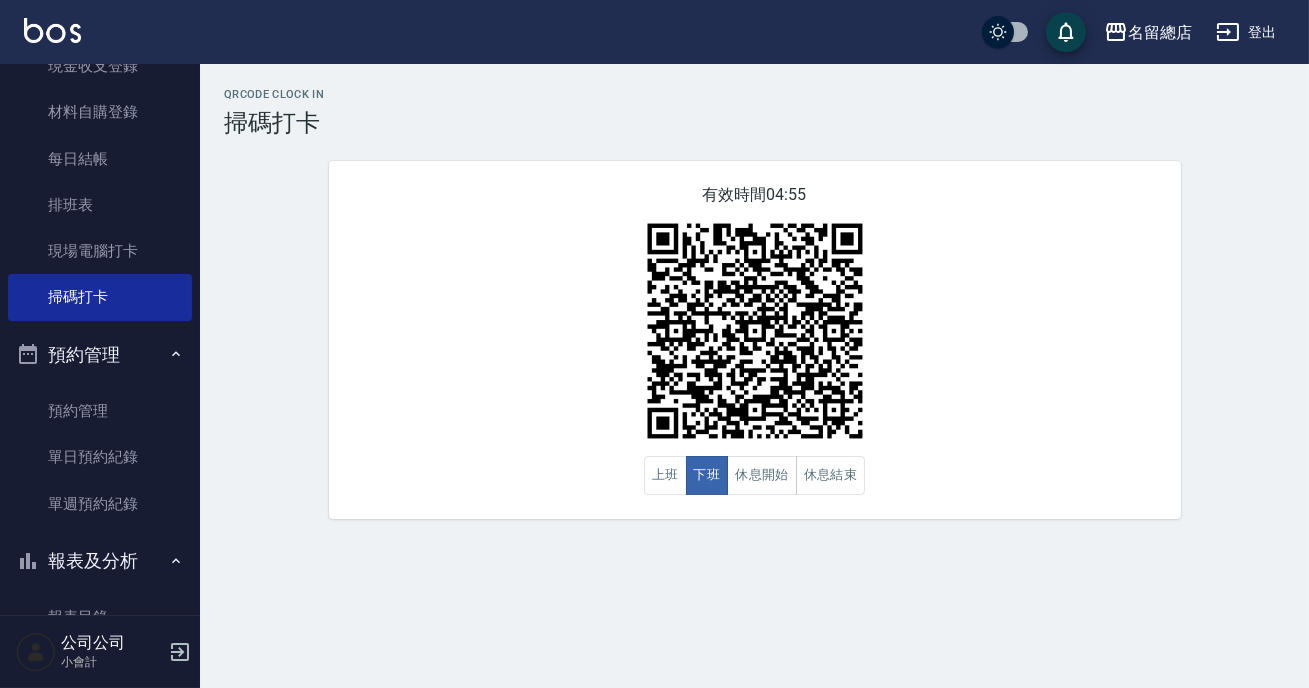 click on "QRcode Clock In 掃碼打卡 有效時間 04:55 上班 下班 休息開始 休息結束" at bounding box center (754, 303) 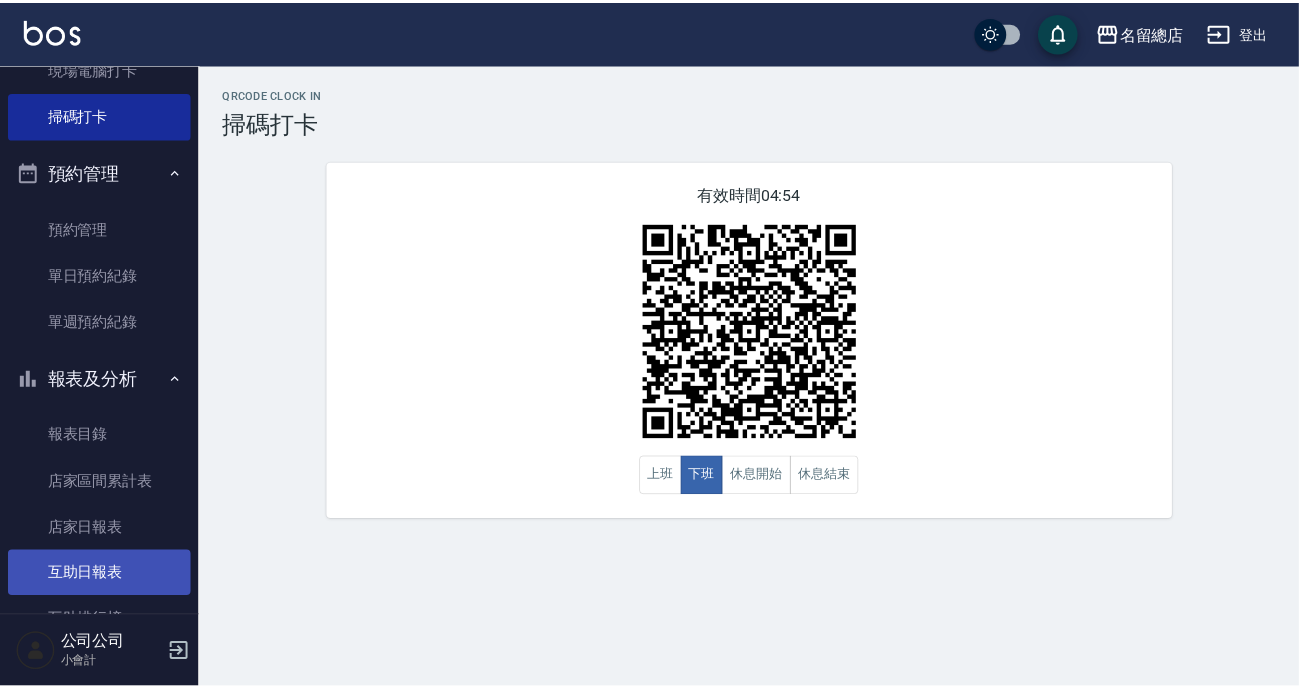 scroll, scrollTop: 545, scrollLeft: 0, axis: vertical 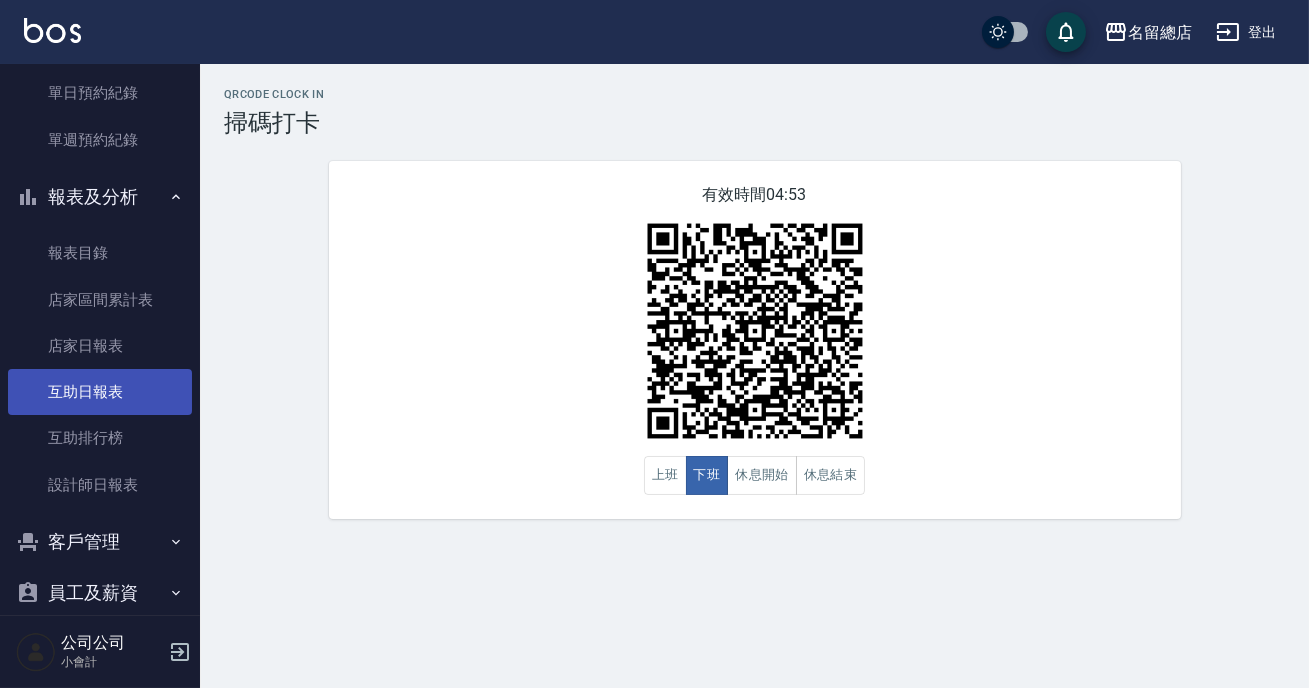 click on "互助日報表" at bounding box center (100, 392) 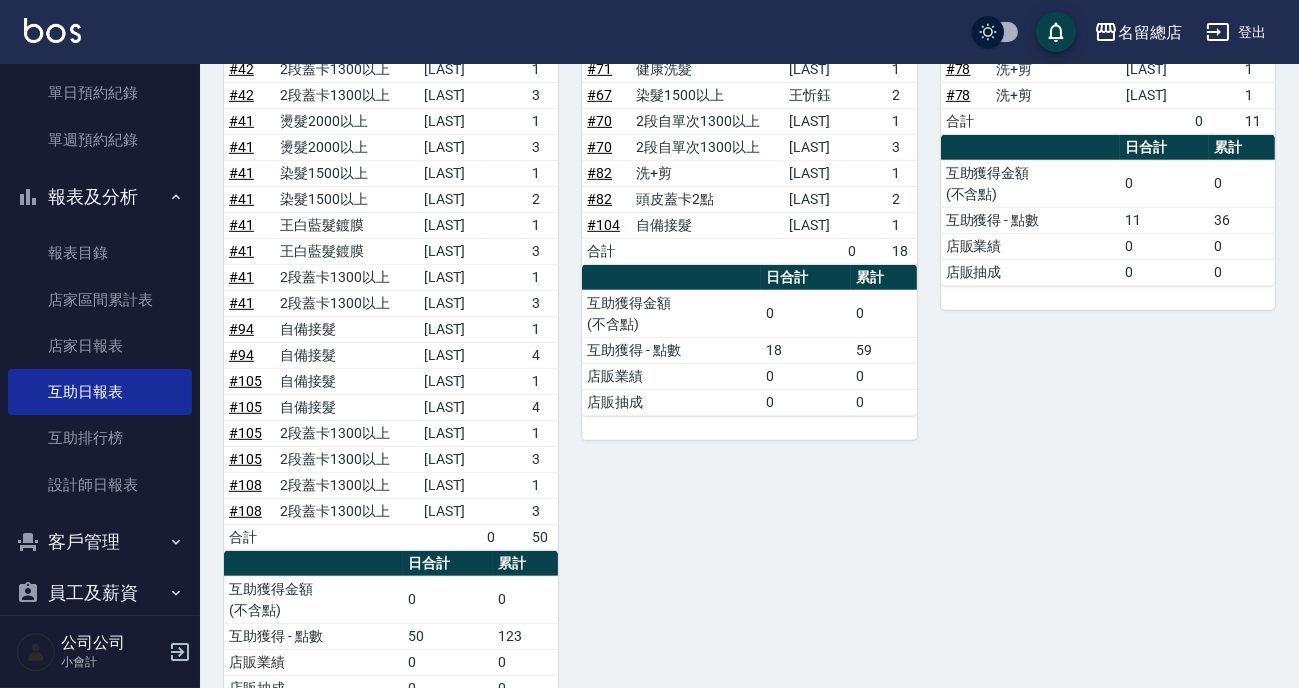 scroll, scrollTop: 2272, scrollLeft: 0, axis: vertical 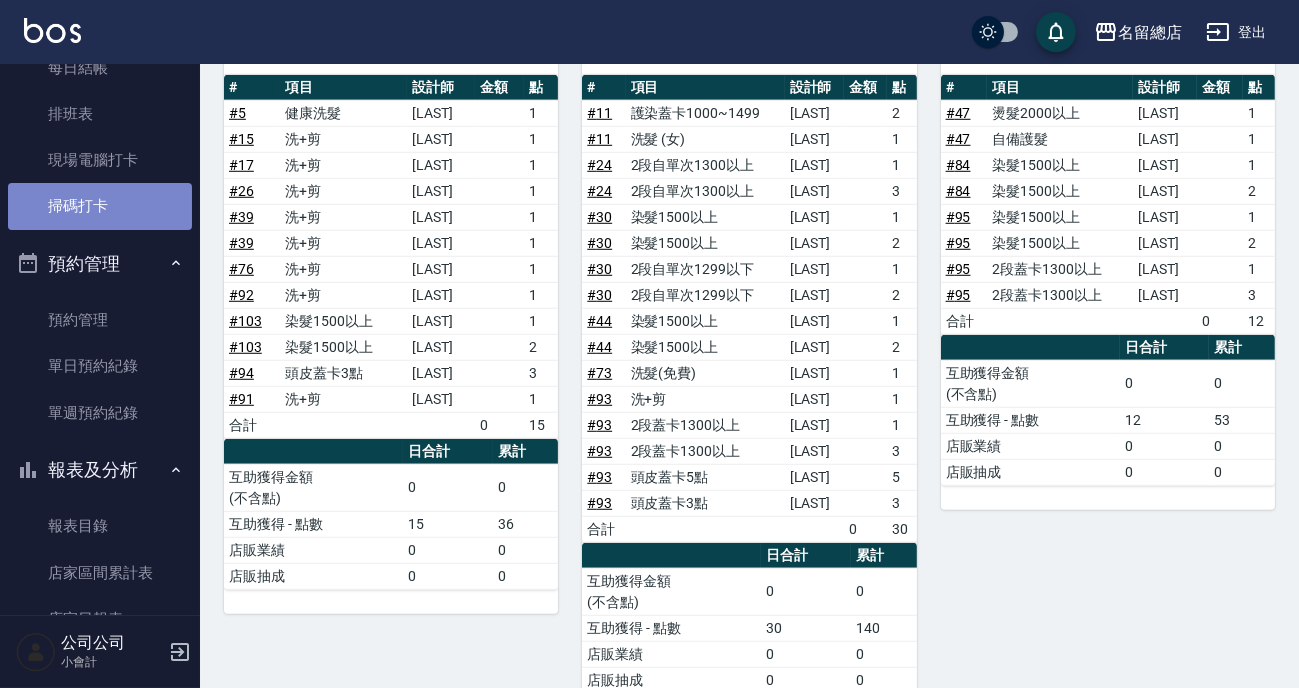 click on "掃碼打卡" at bounding box center (100, 206) 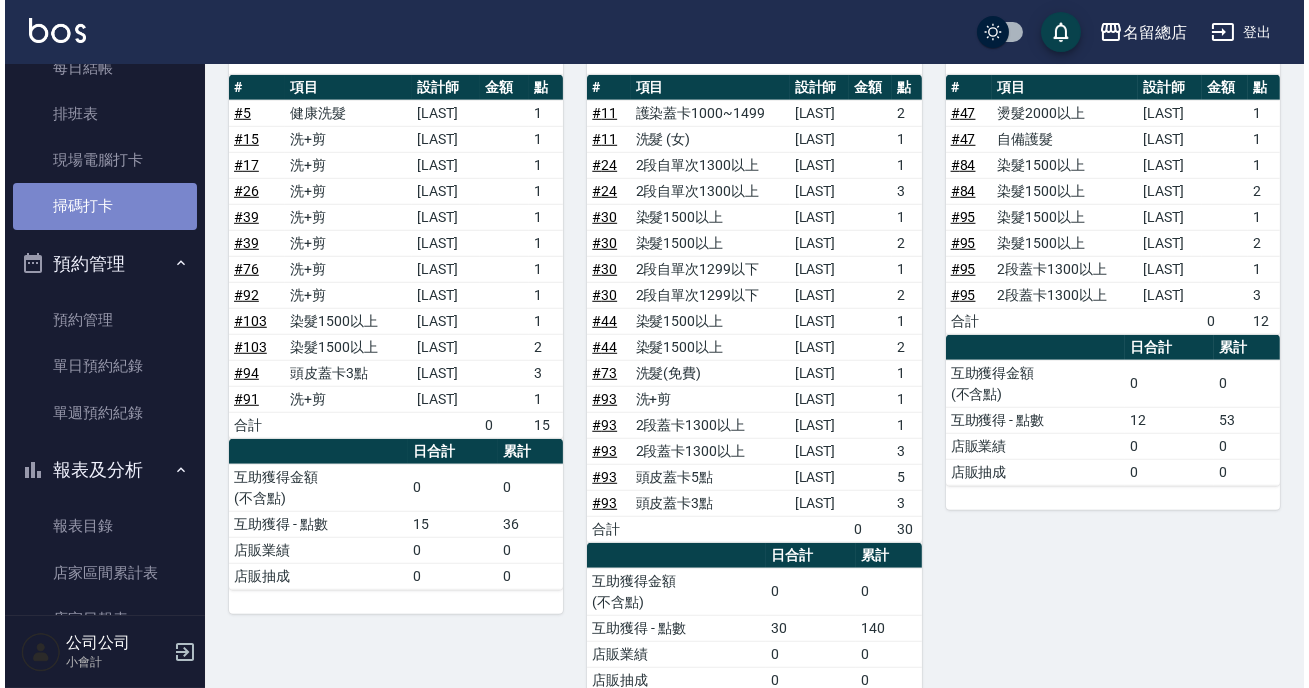 scroll, scrollTop: 0, scrollLeft: 0, axis: both 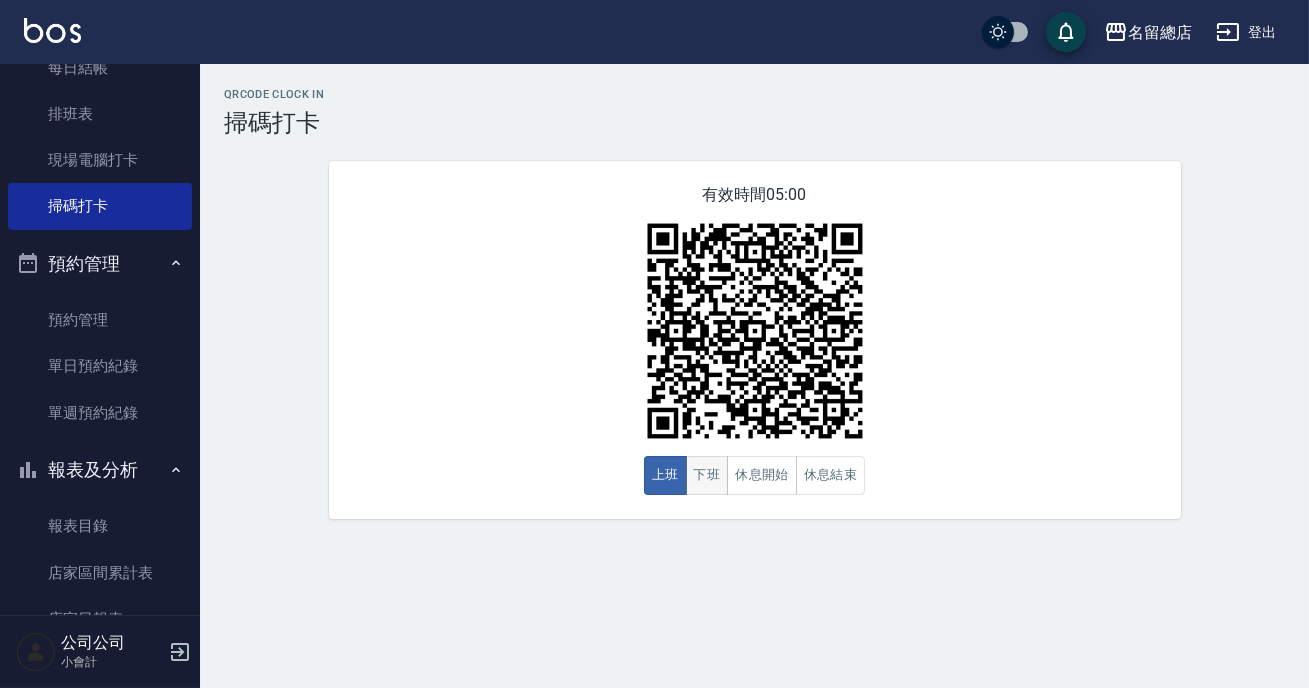 click on "下班" at bounding box center [707, 475] 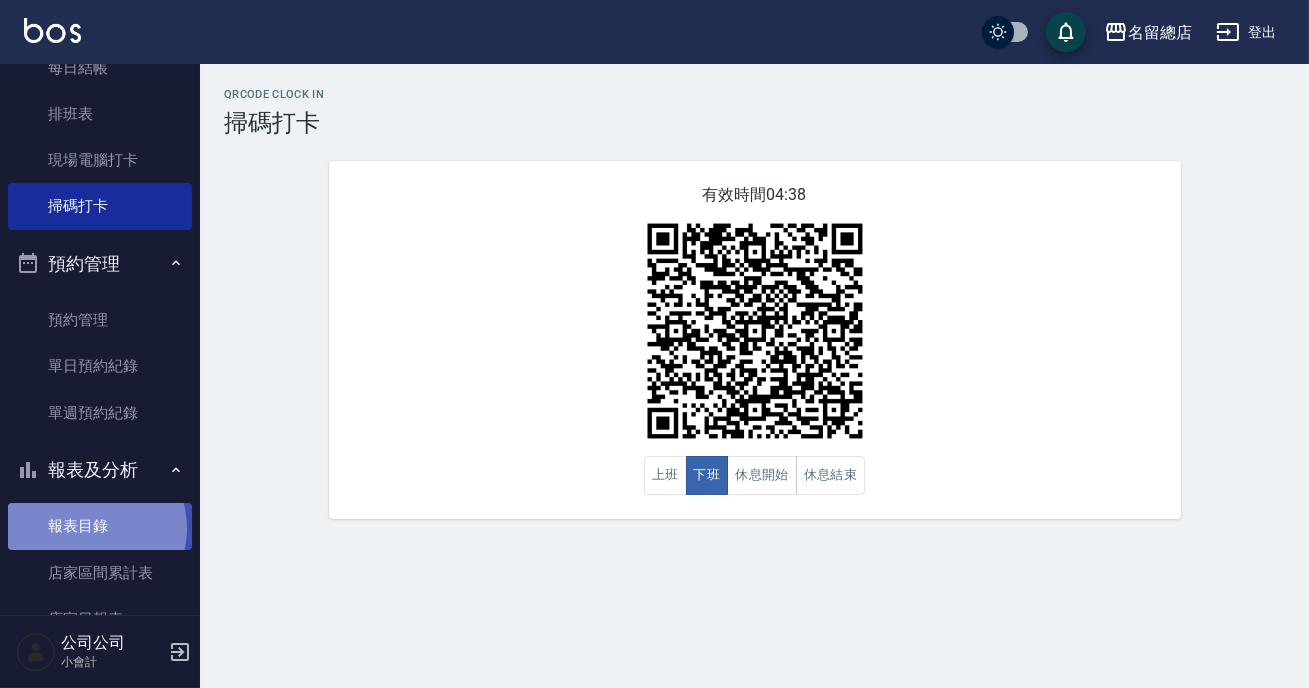 click on "報表目錄" at bounding box center [100, 526] 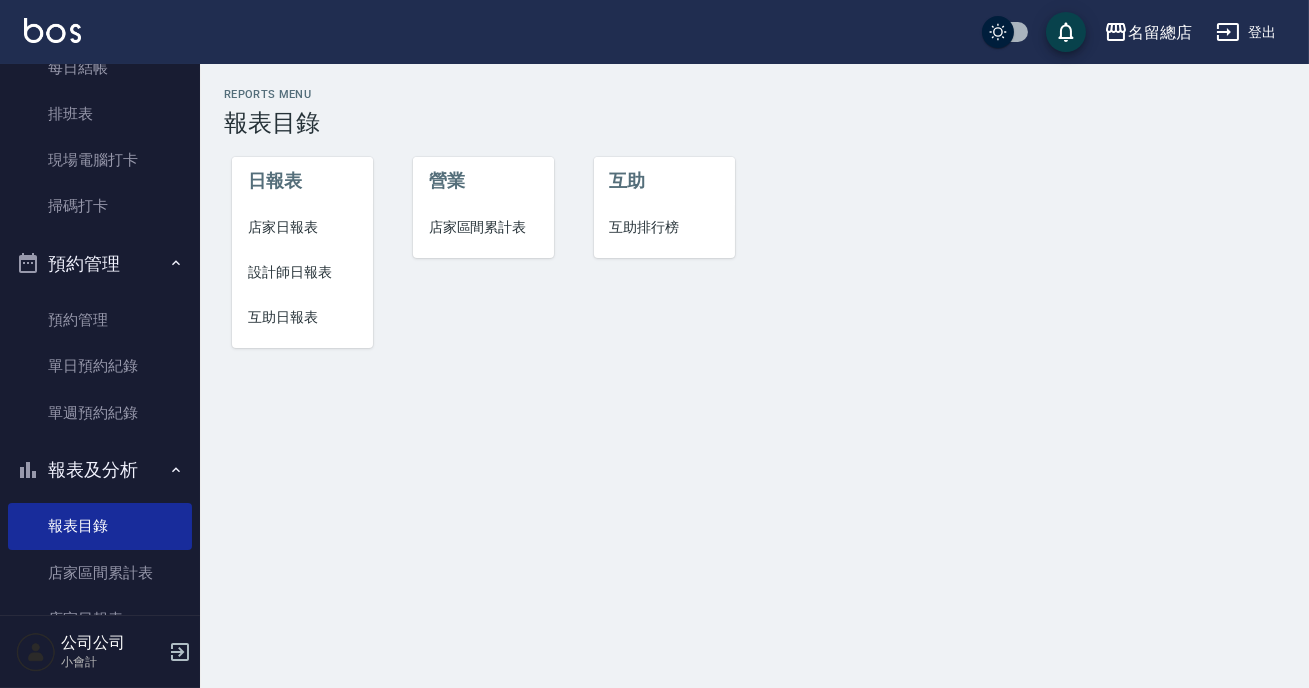 click on "設計師日報表" at bounding box center [302, 272] 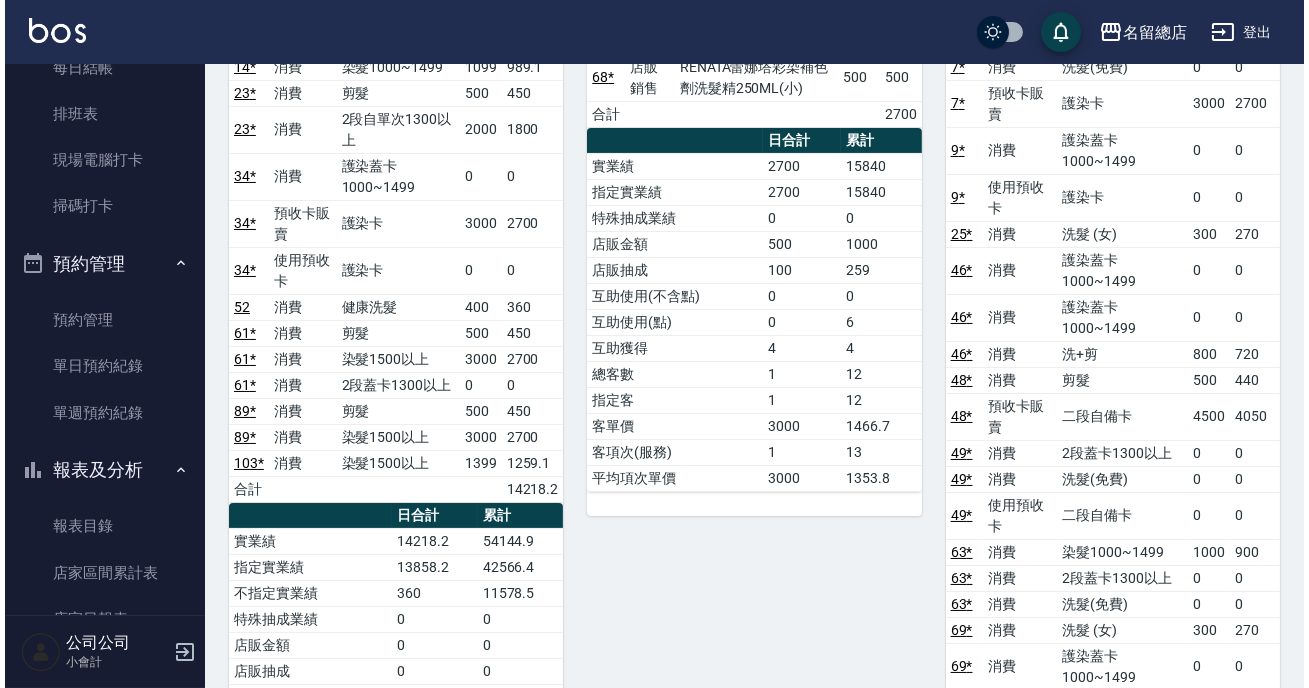 scroll, scrollTop: 0, scrollLeft: 0, axis: both 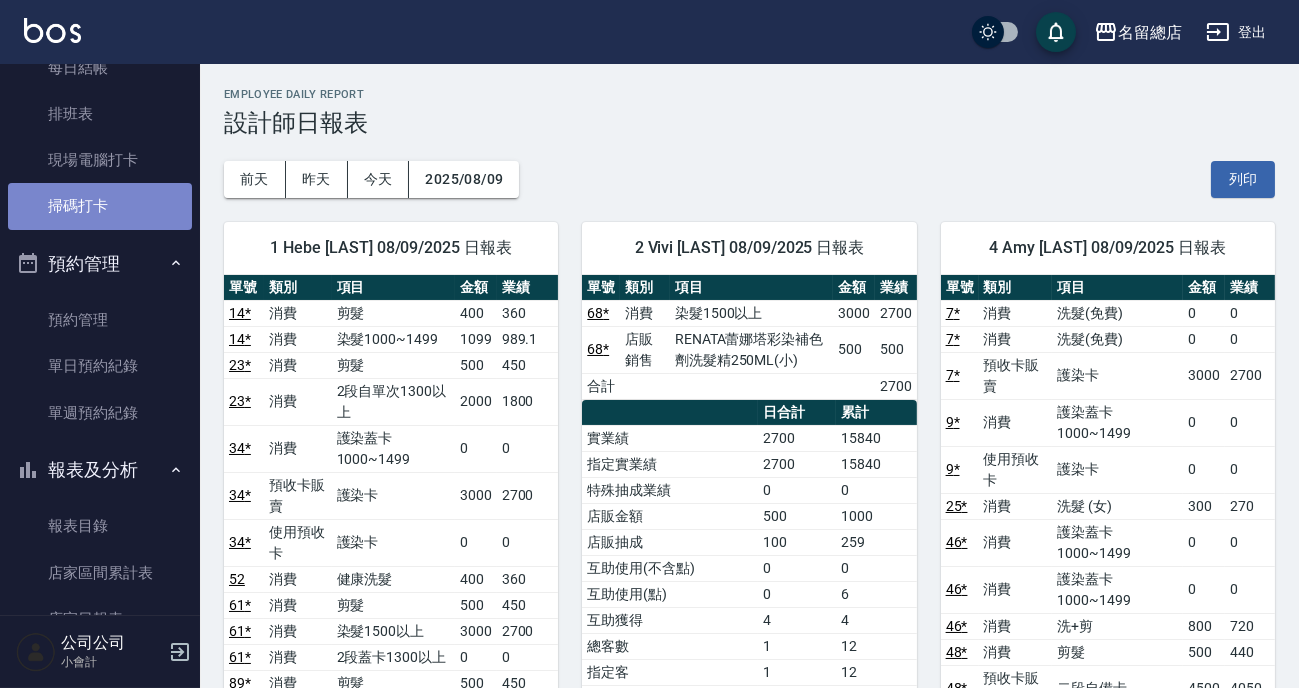 click on "掃碼打卡" at bounding box center (100, 206) 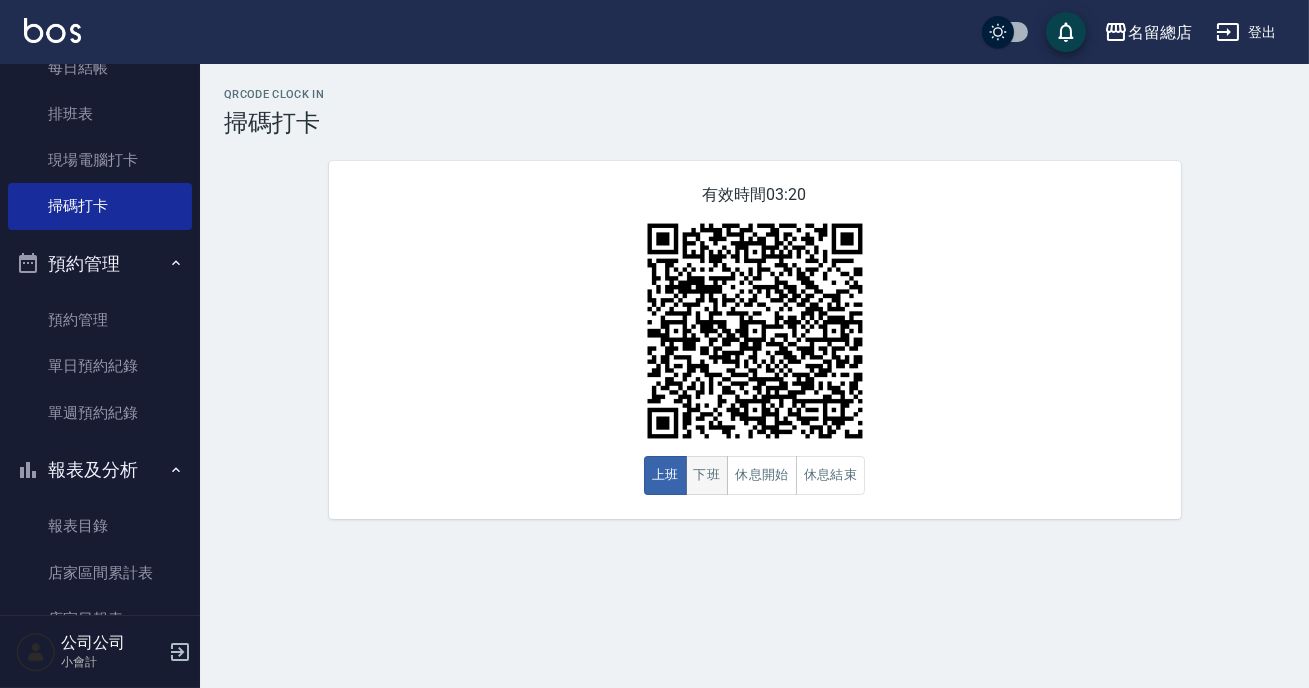 click on "下班" at bounding box center [707, 475] 